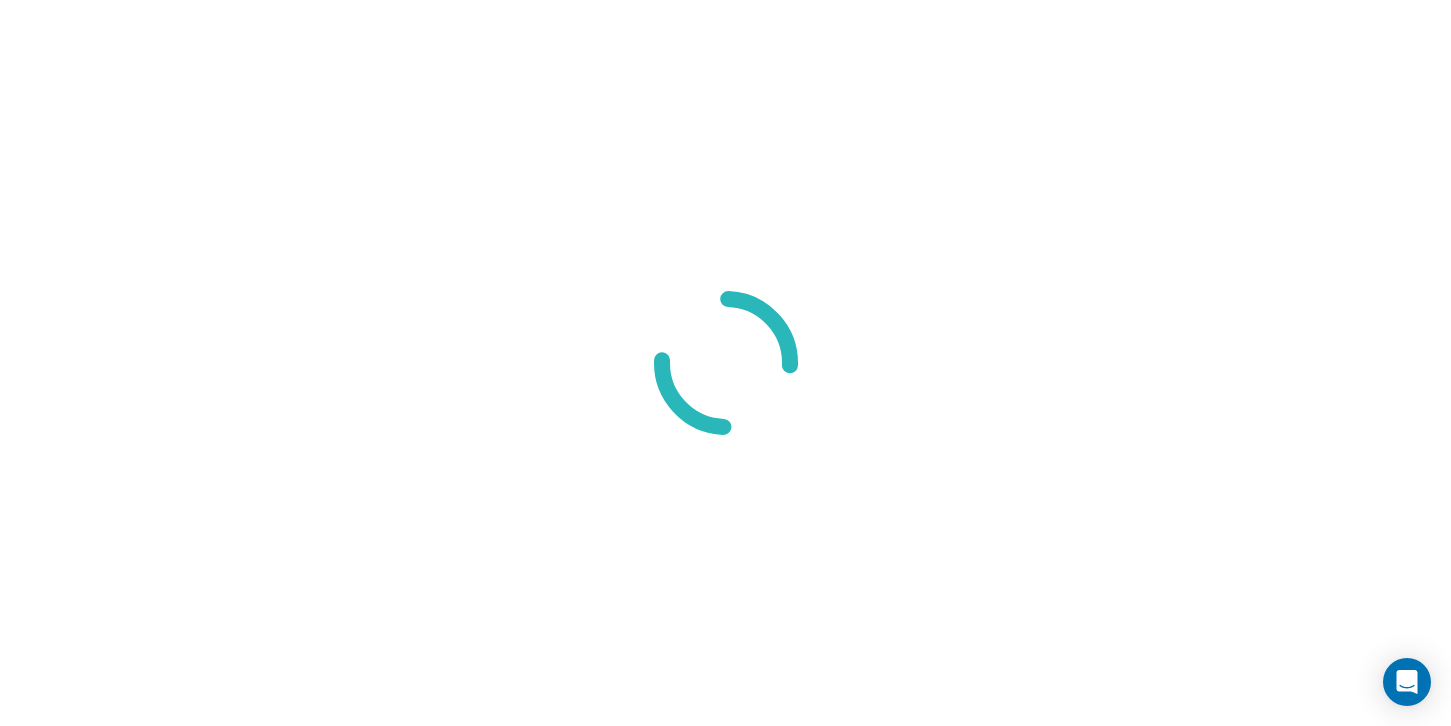scroll, scrollTop: 0, scrollLeft: 0, axis: both 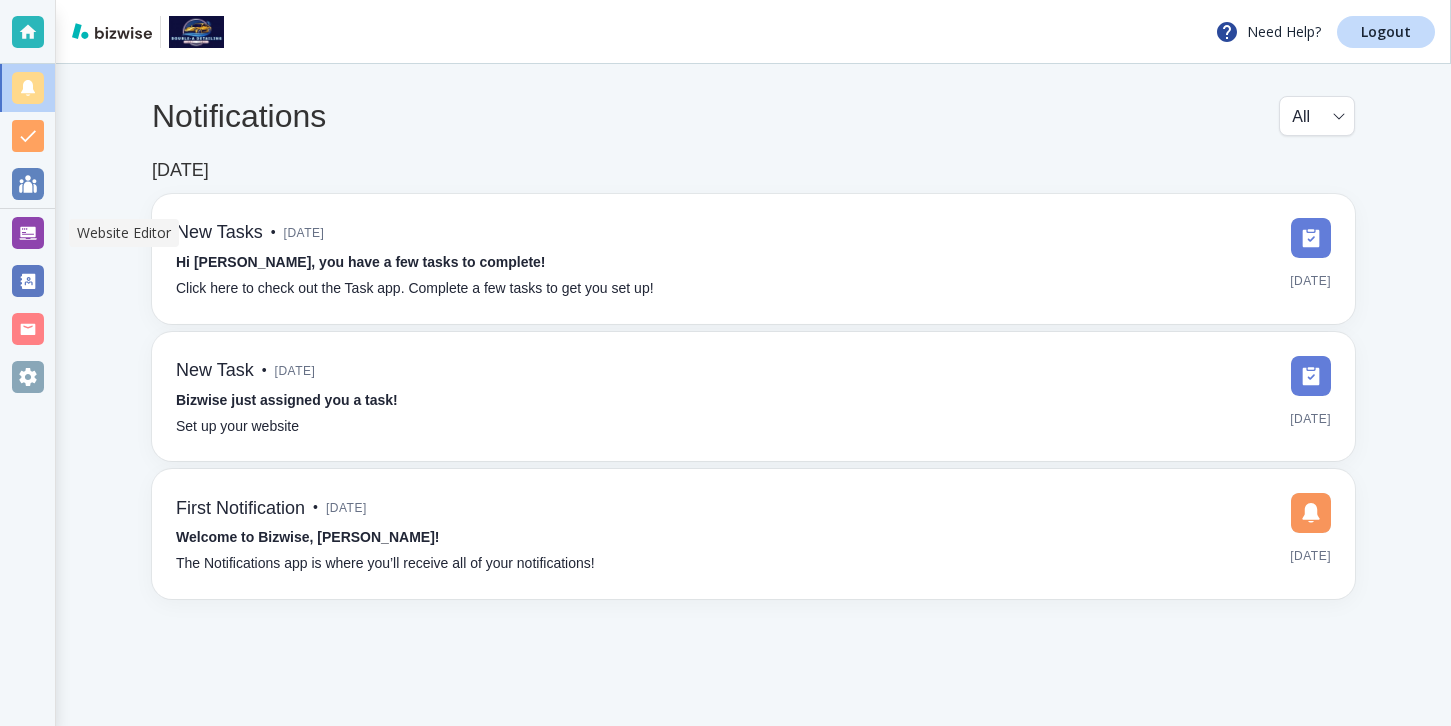 click at bounding box center [28, 233] 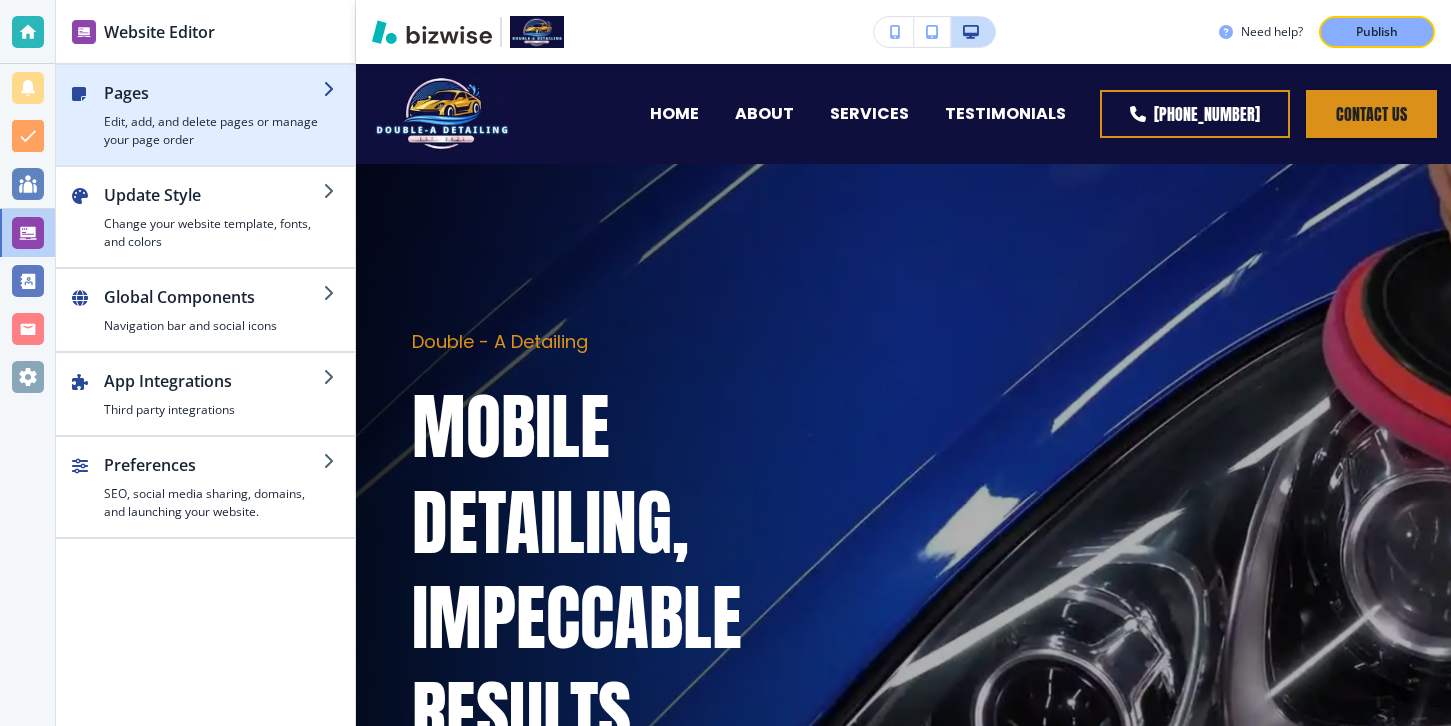 click on "Pages" at bounding box center [213, 93] 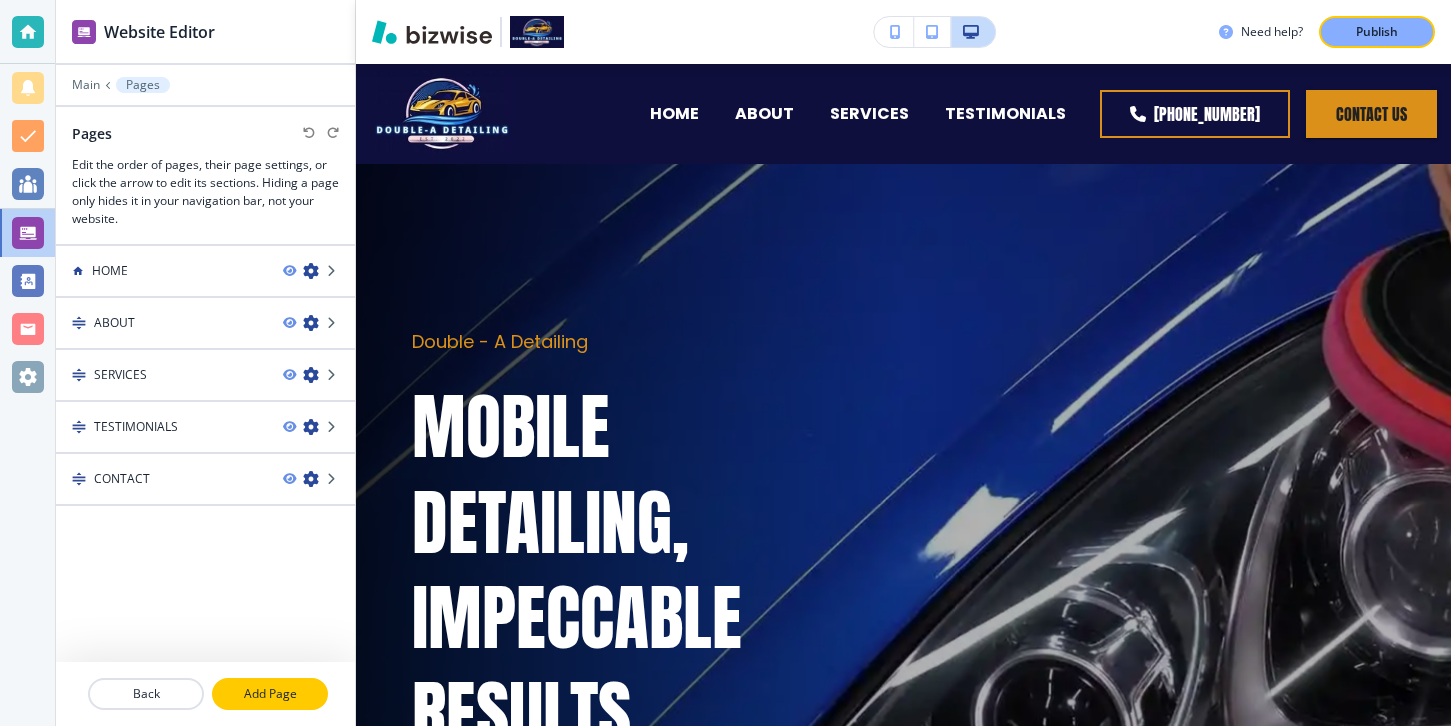 click on "Add Page" at bounding box center (270, 694) 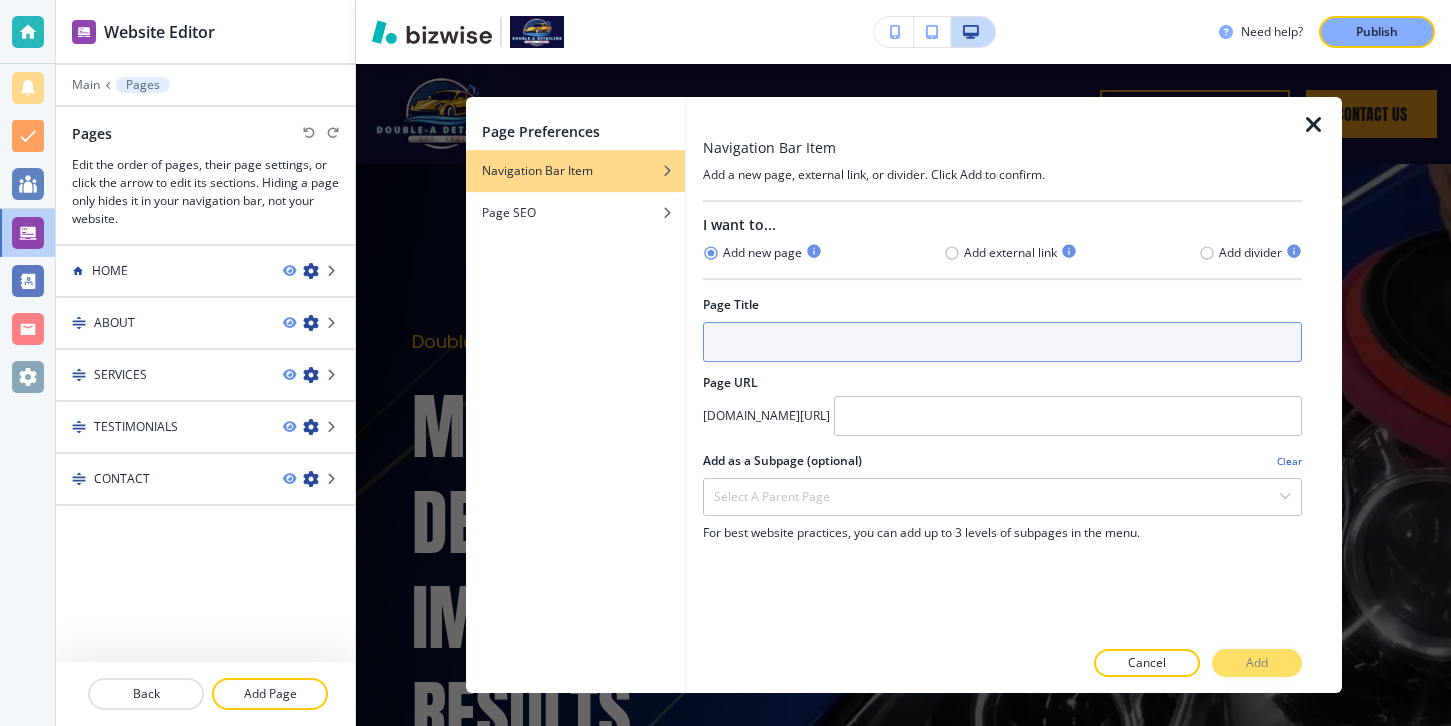 click at bounding box center [1002, 342] 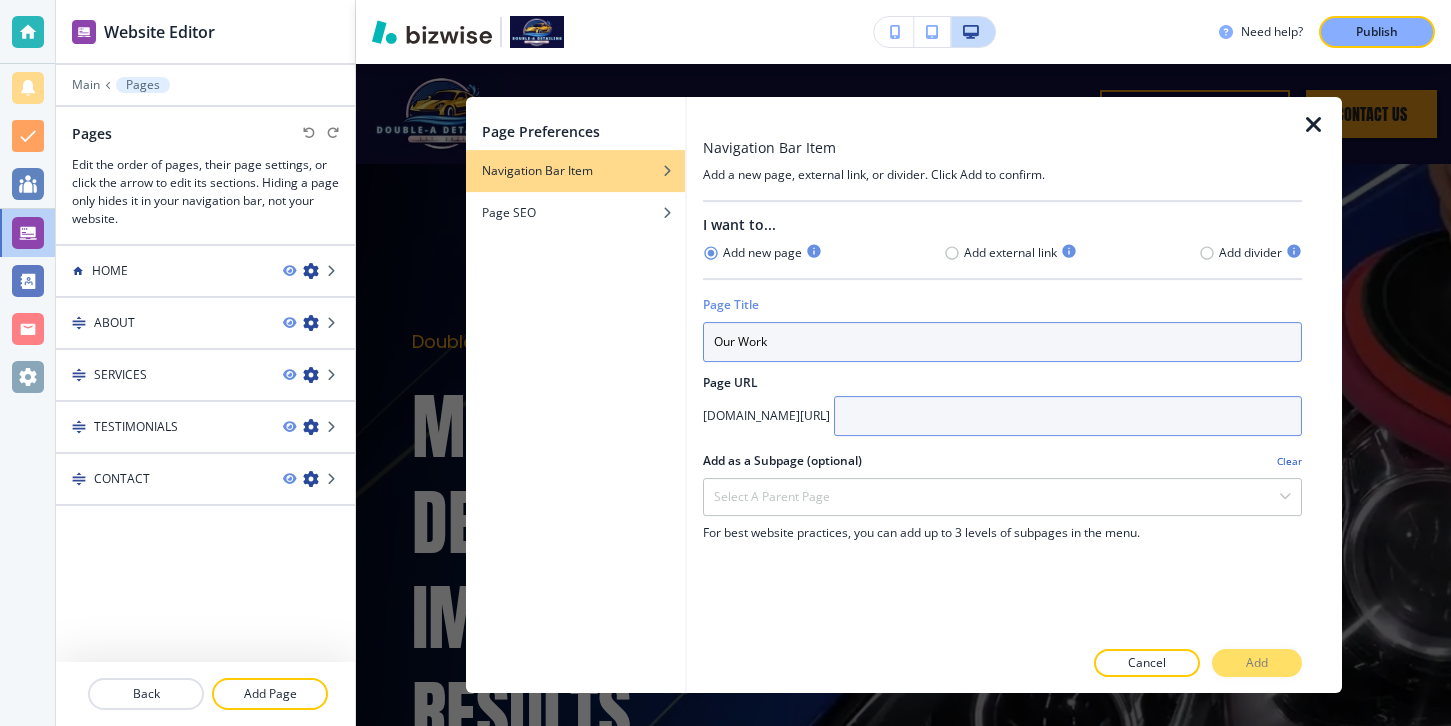 type on "Our Work" 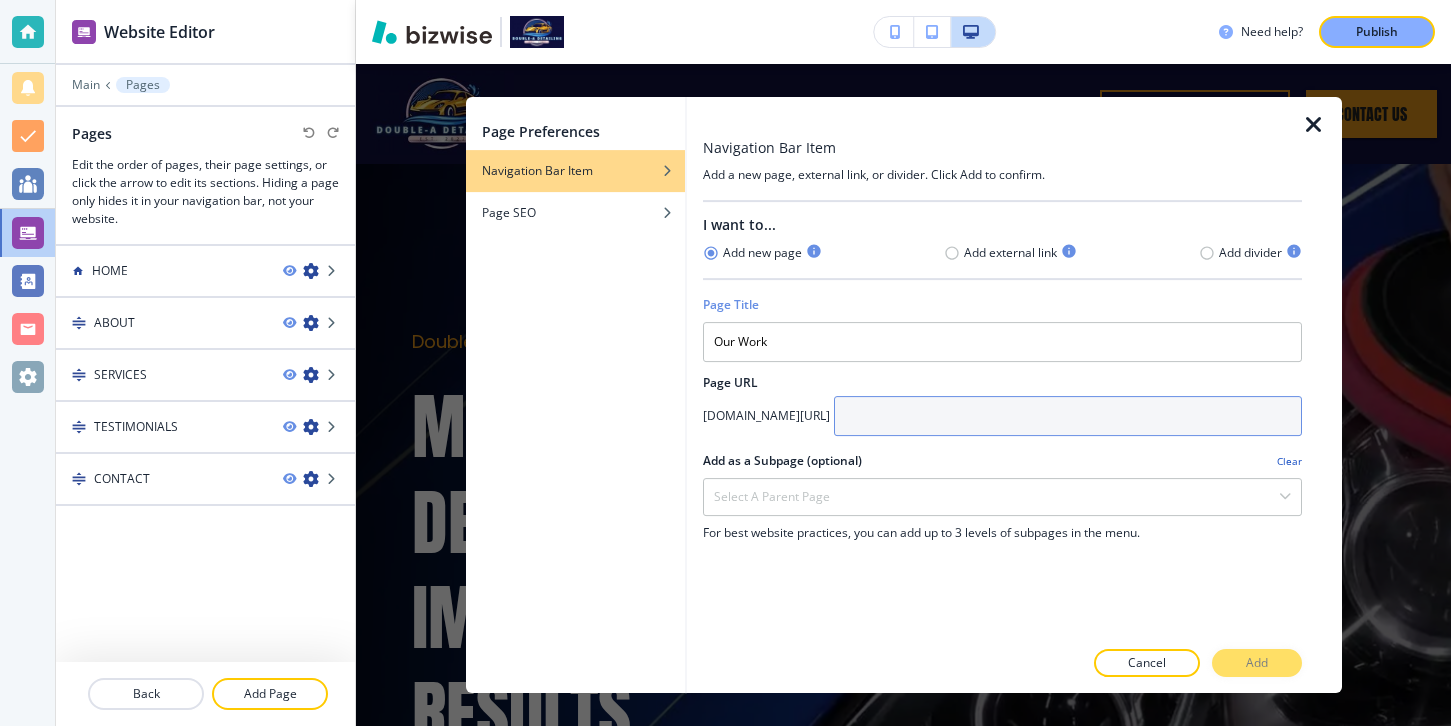 click at bounding box center (1068, 416) 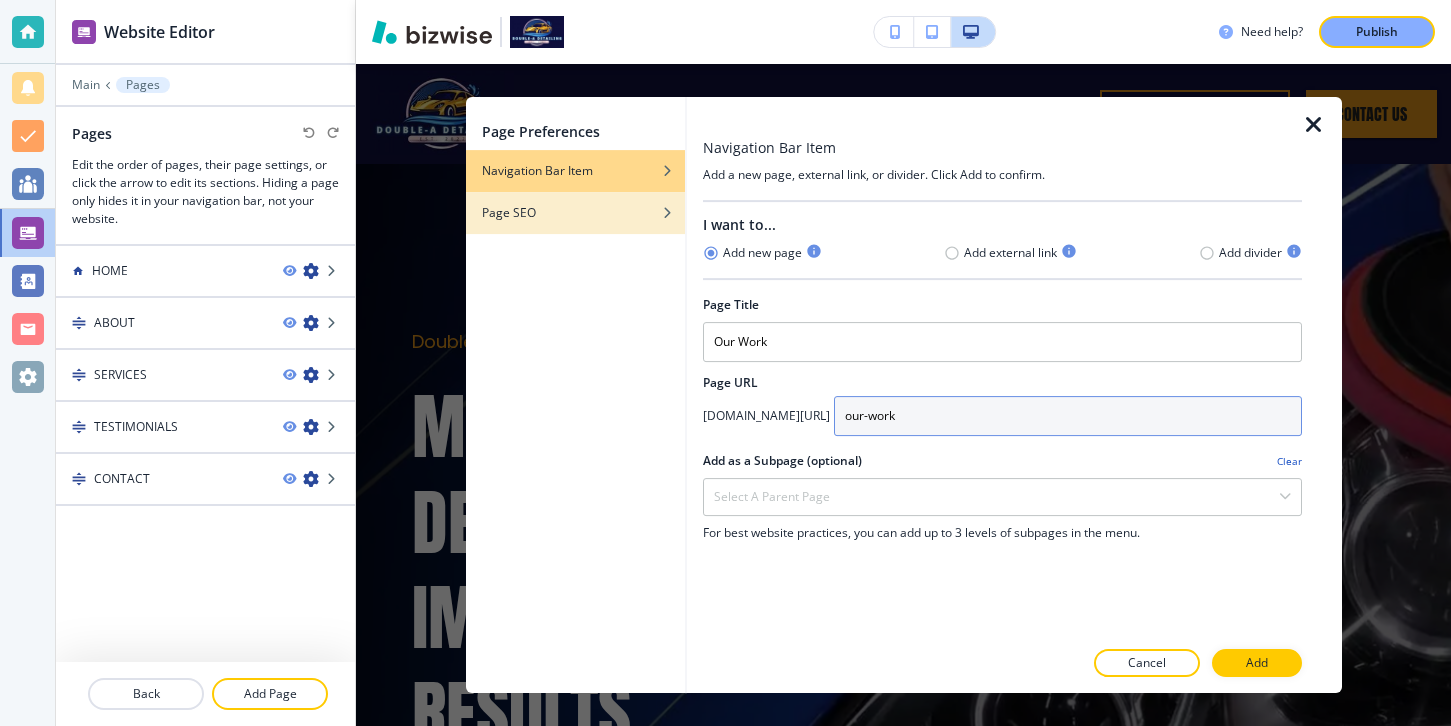 type on "our-work" 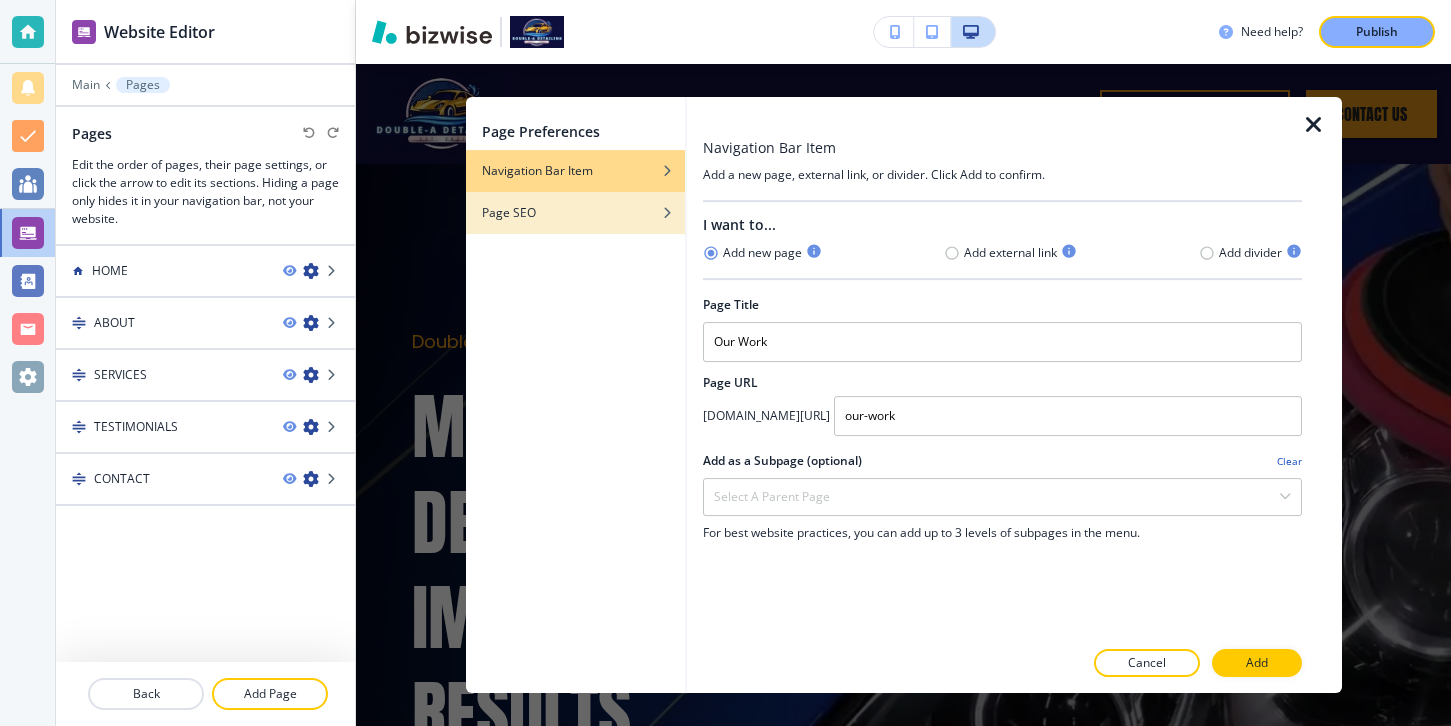 click at bounding box center (575, 228) 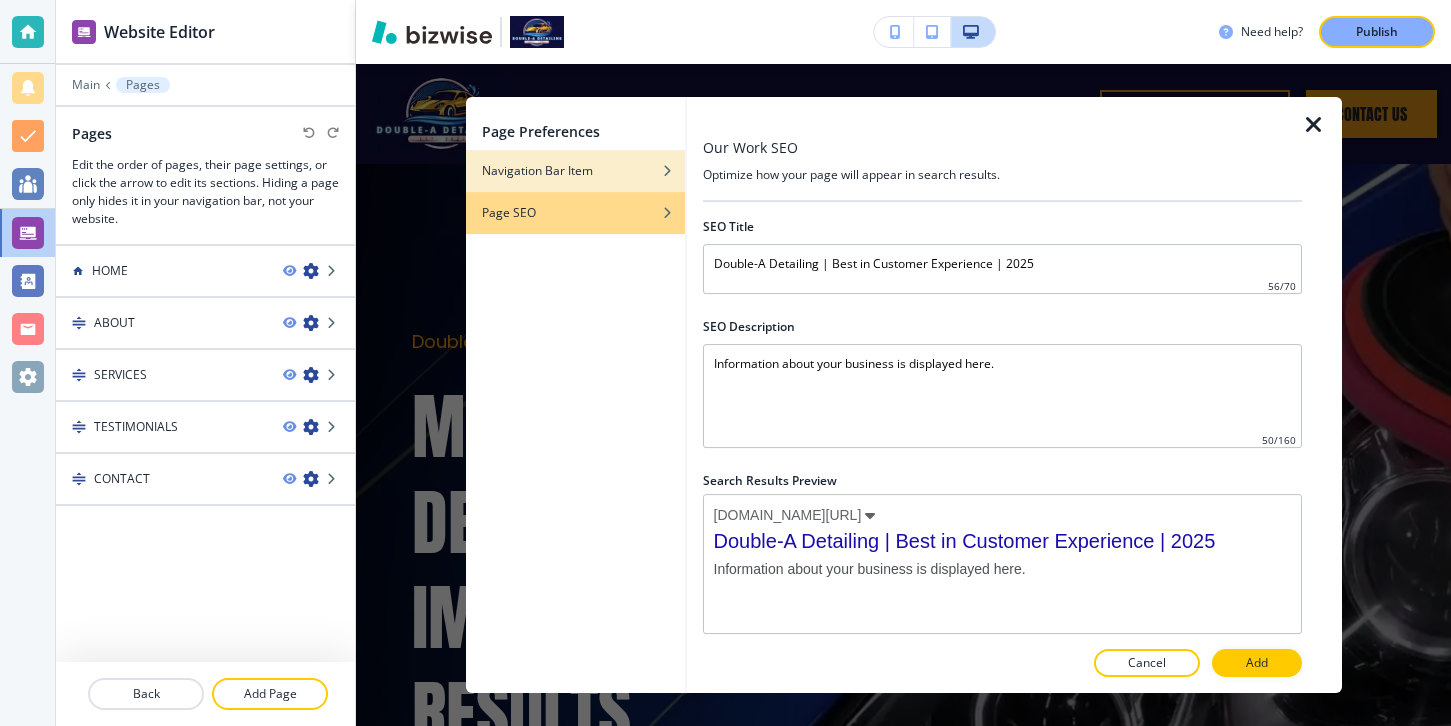 click at bounding box center (575, 186) 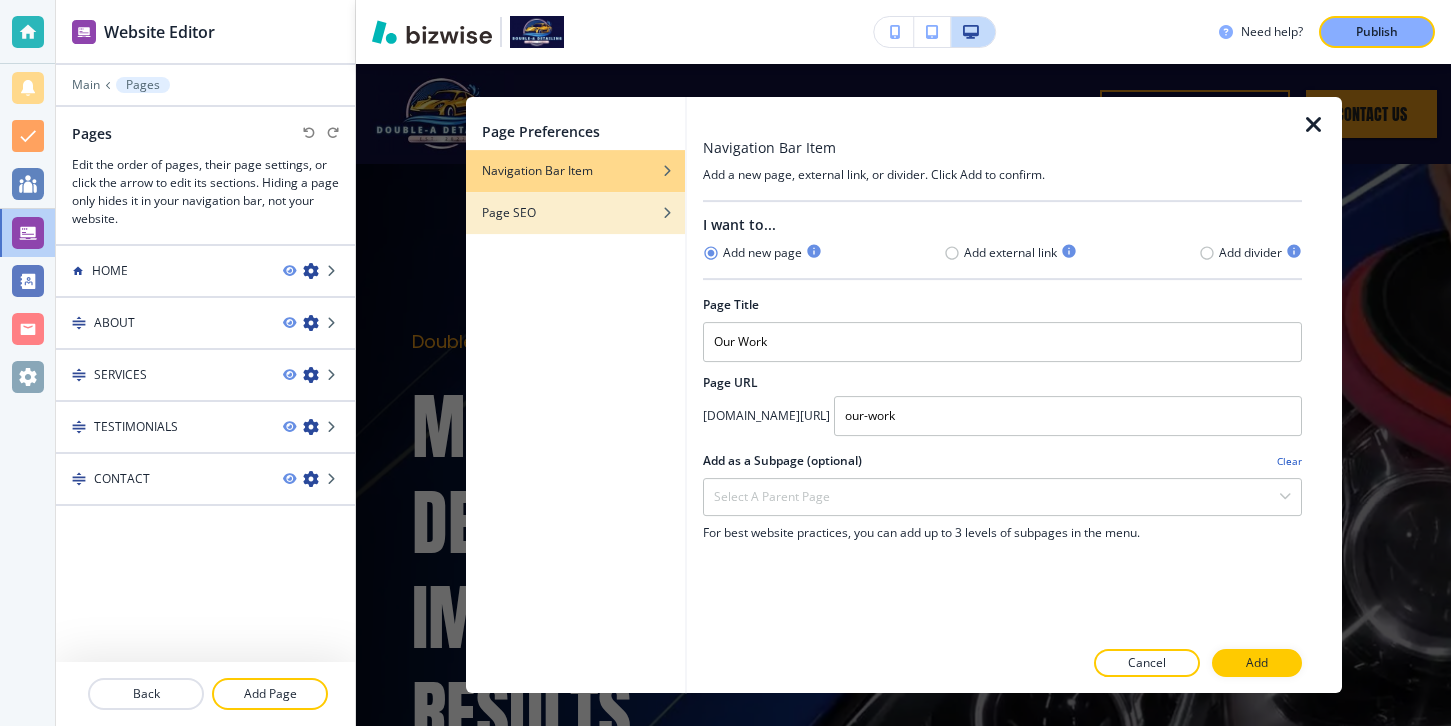 click on "Page SEO" at bounding box center [575, 213] 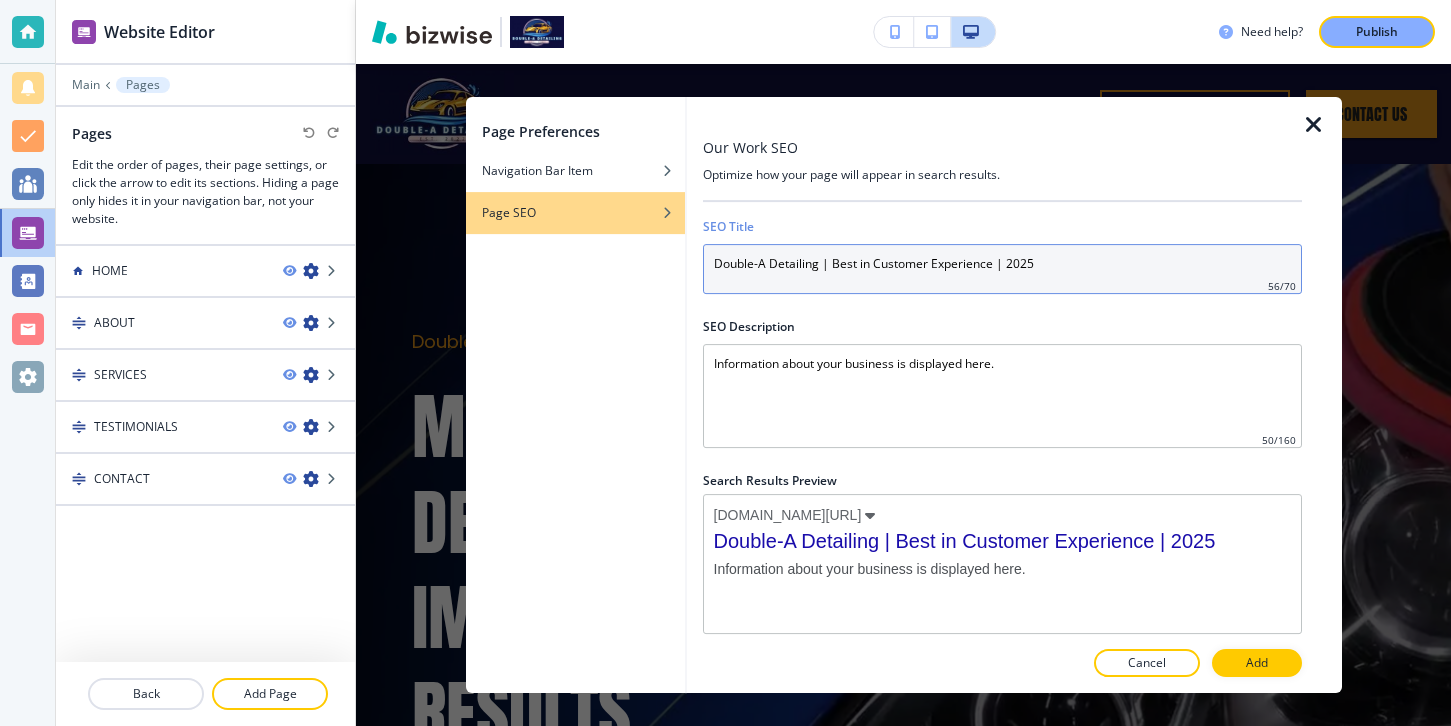 click on "Double-A Detailing | Best in Customer Experience | 2025" at bounding box center (1002, 269) 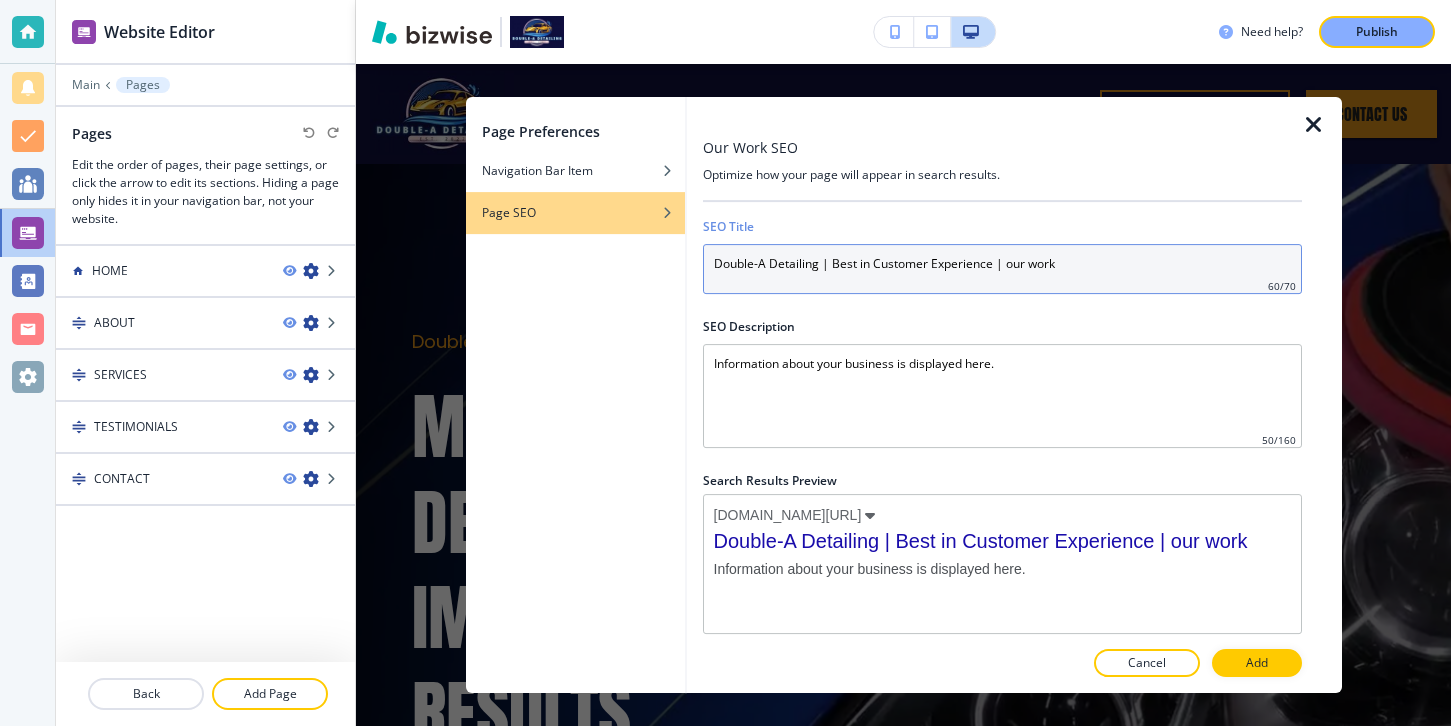 click on "Double-A Detailing | Best in Customer Experience | our work" at bounding box center [1002, 269] 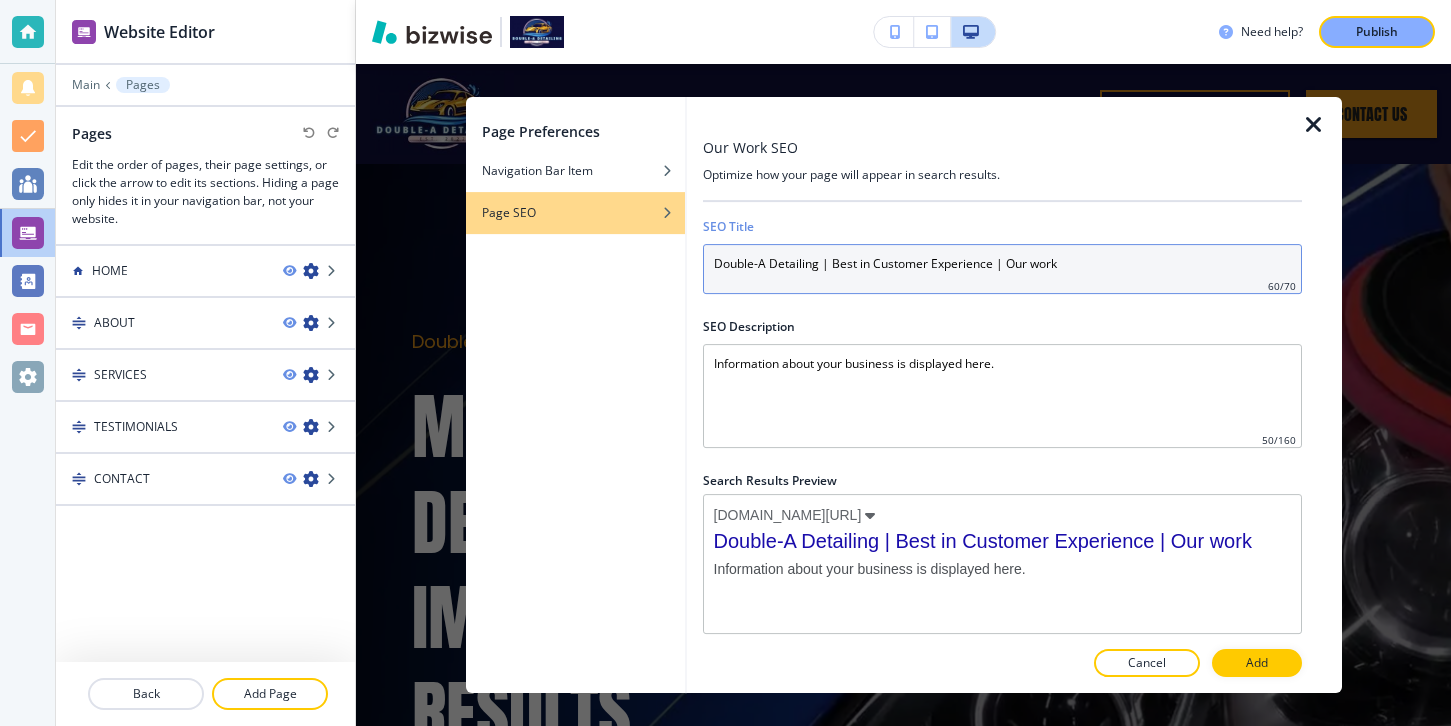 click on "Double-A Detailing | Best in Customer Experience | Our work" at bounding box center (1002, 269) 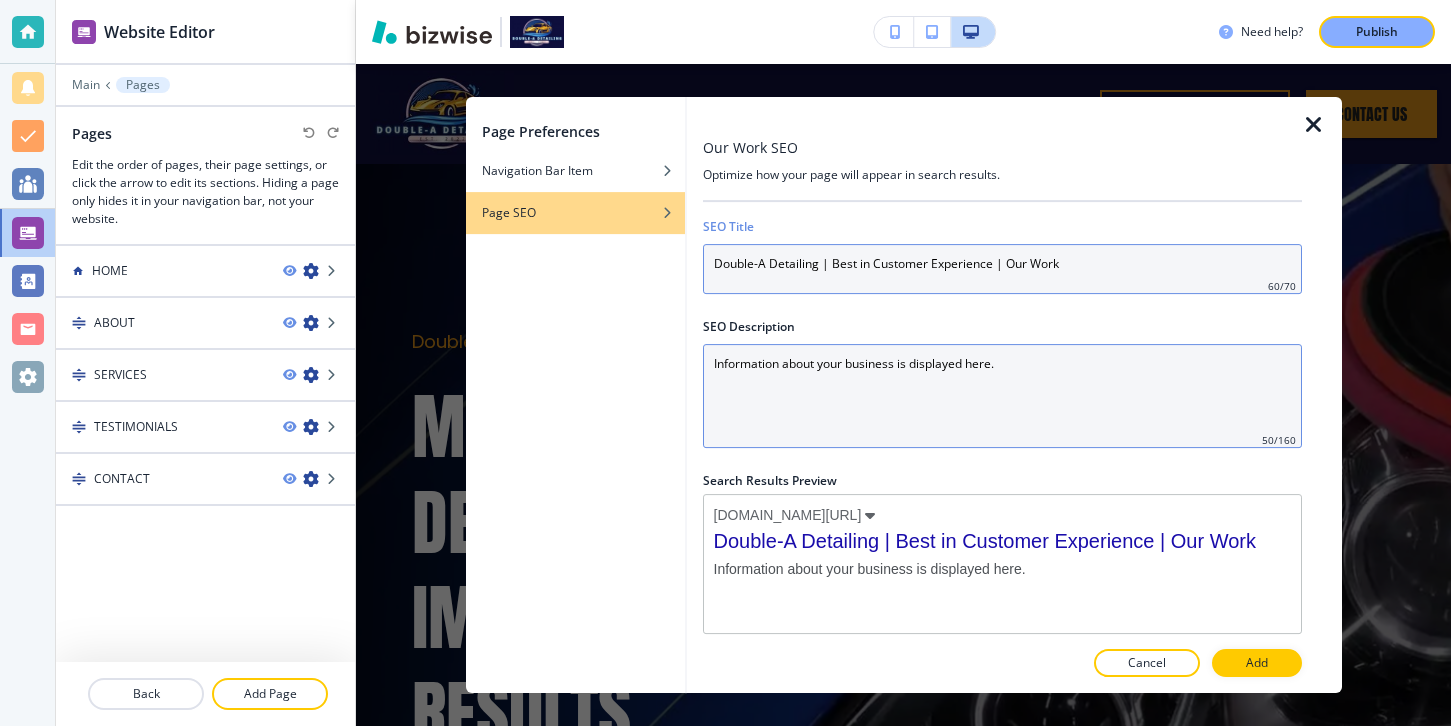type on "Double-A Detailing | Best in Customer Experience | Our Work" 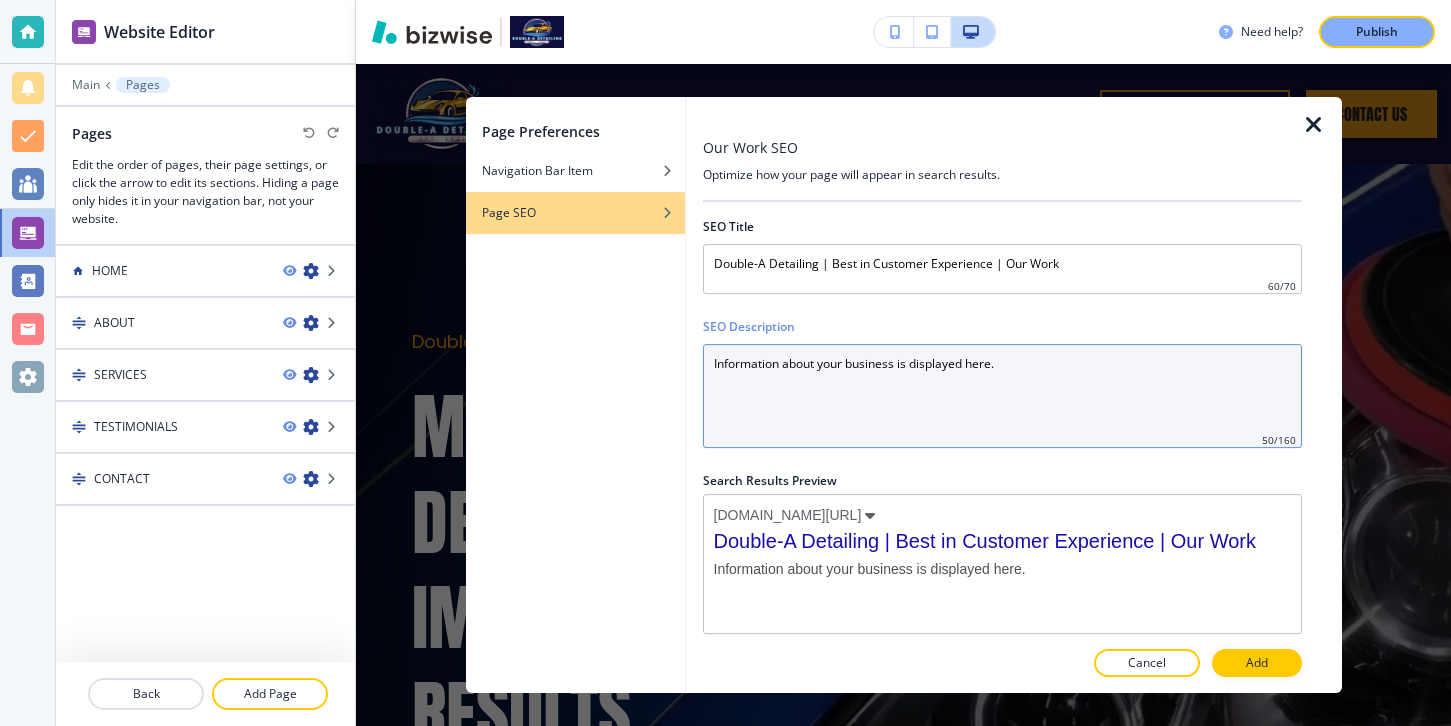 drag, startPoint x: 1033, startPoint y: 378, endPoint x: 682, endPoint y: 366, distance: 351.20508 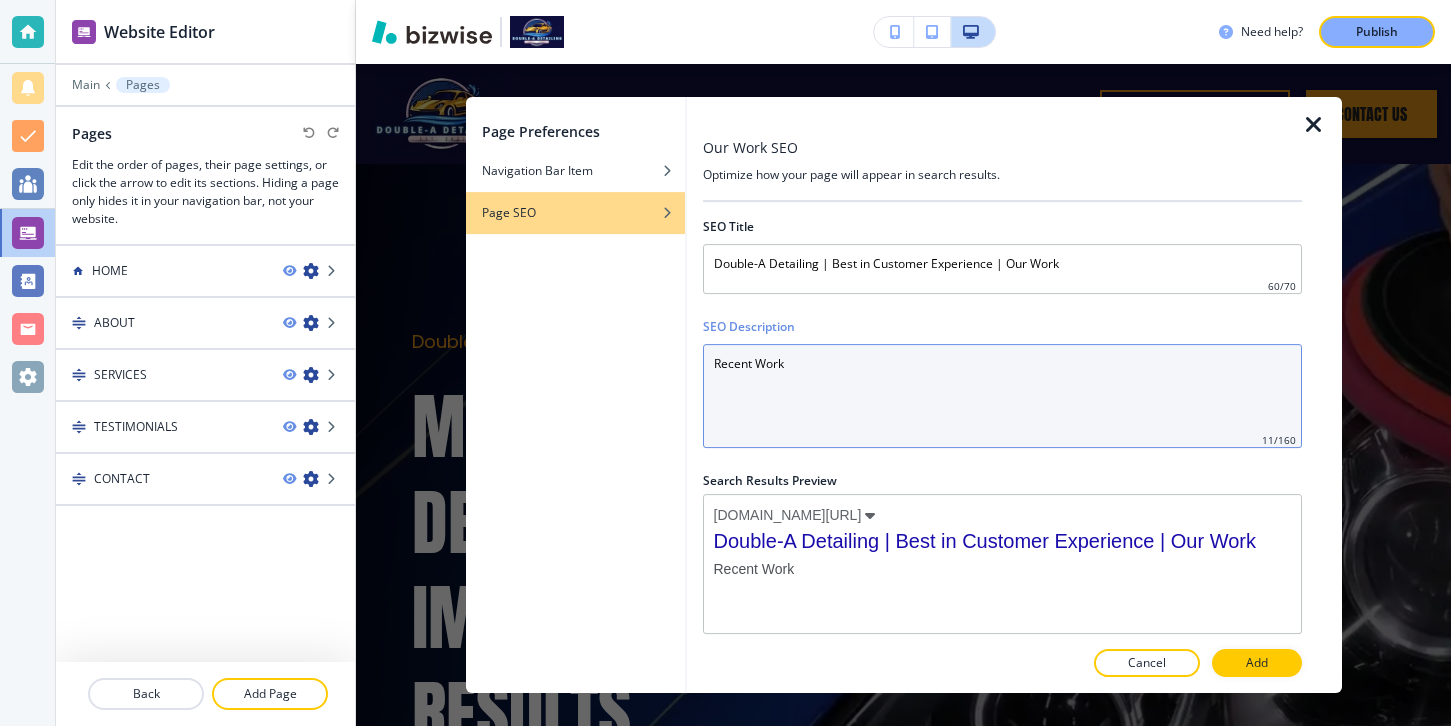 click on "Recent Work" at bounding box center (1002, 396) 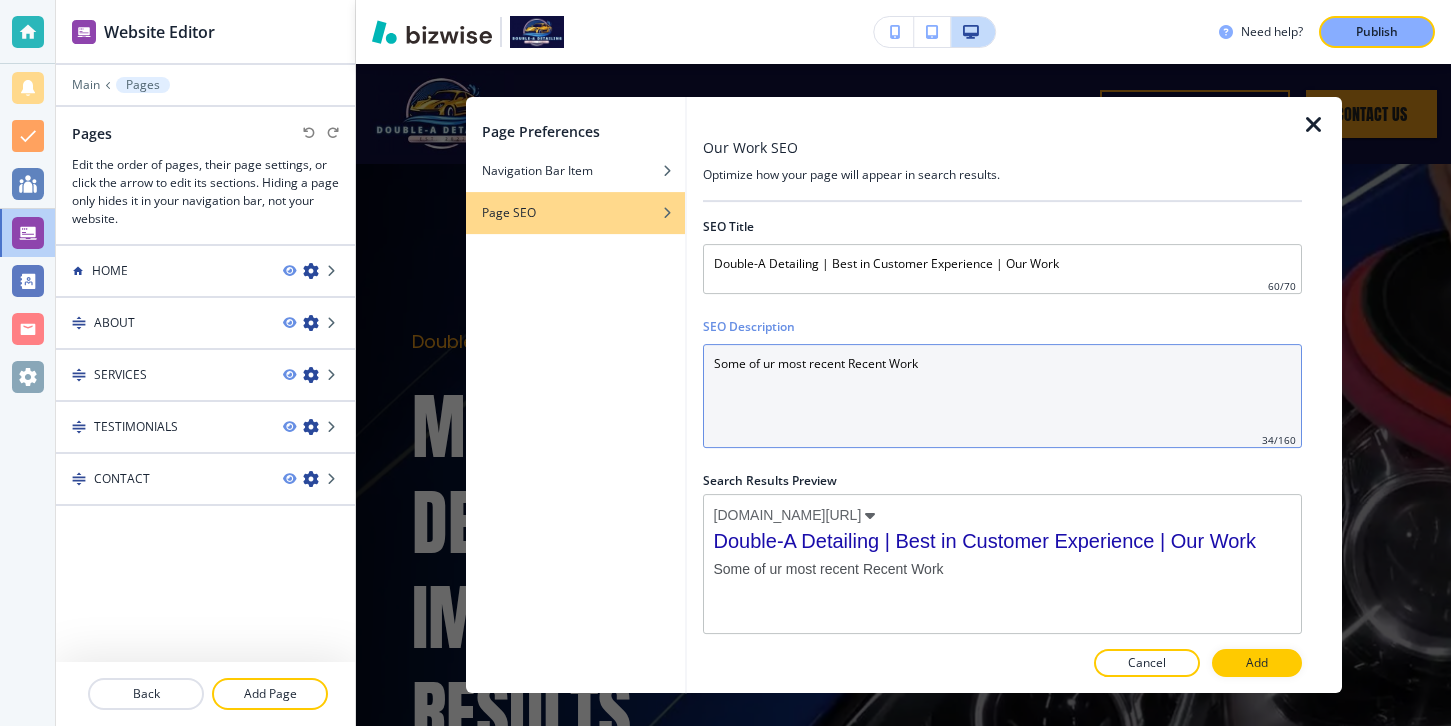 click on "Some of ur most recent Recent Work" at bounding box center (1002, 396) 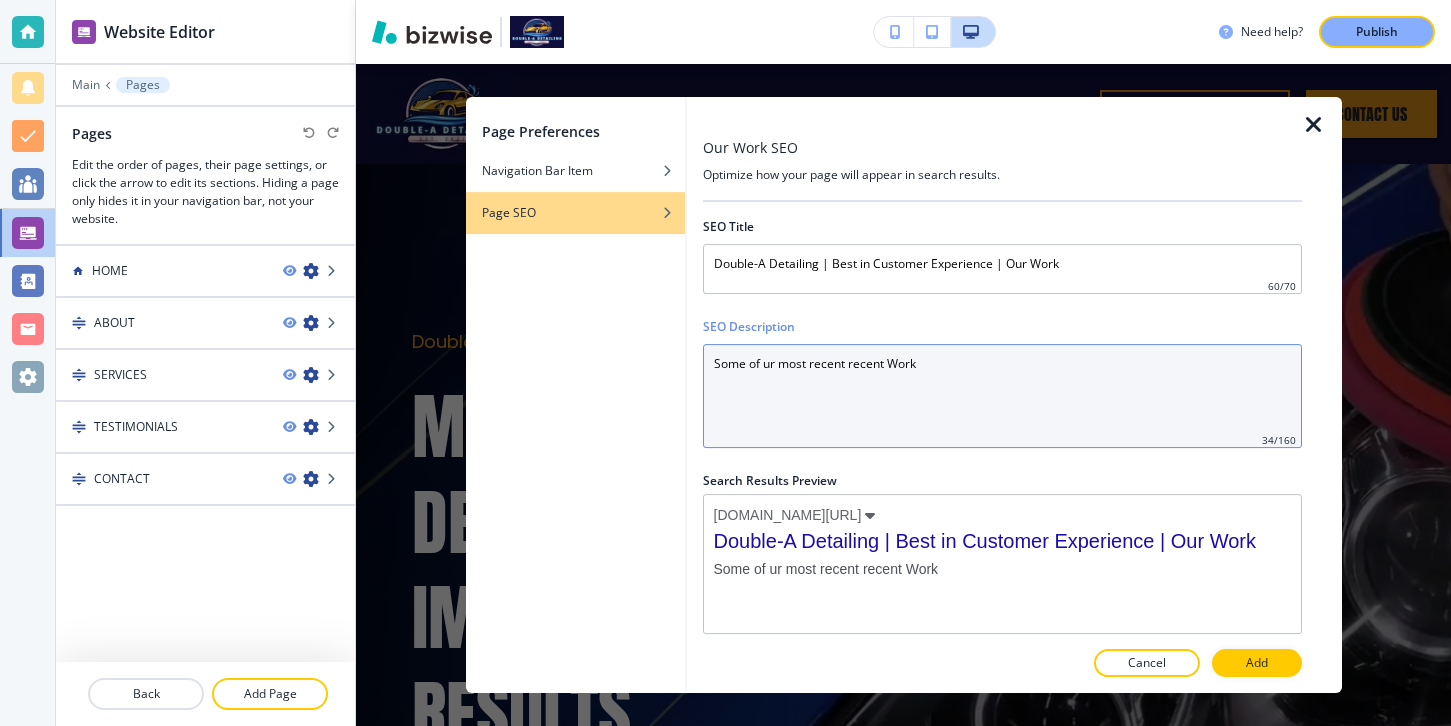 click on "Some of ur most recent recent Work" at bounding box center (1002, 396) 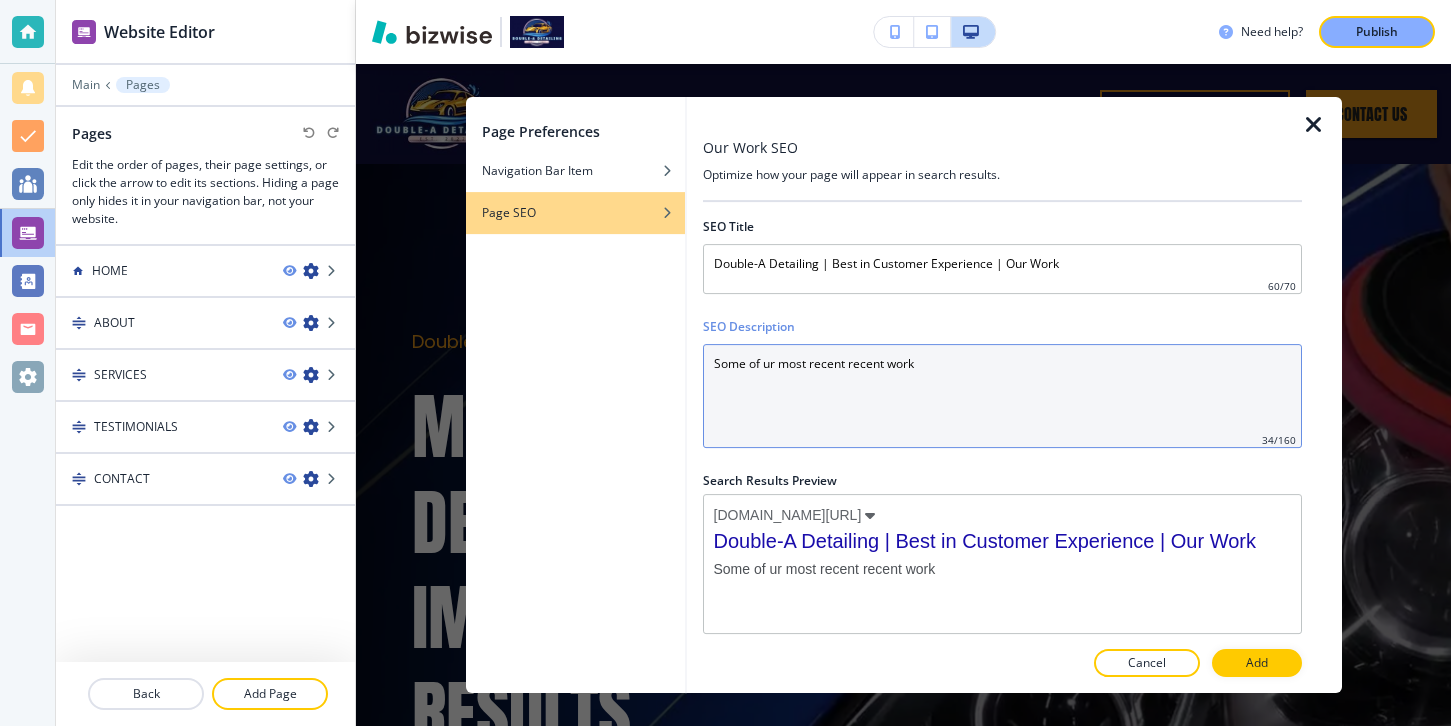 click on "Some of ur most recent recent work" at bounding box center (1002, 396) 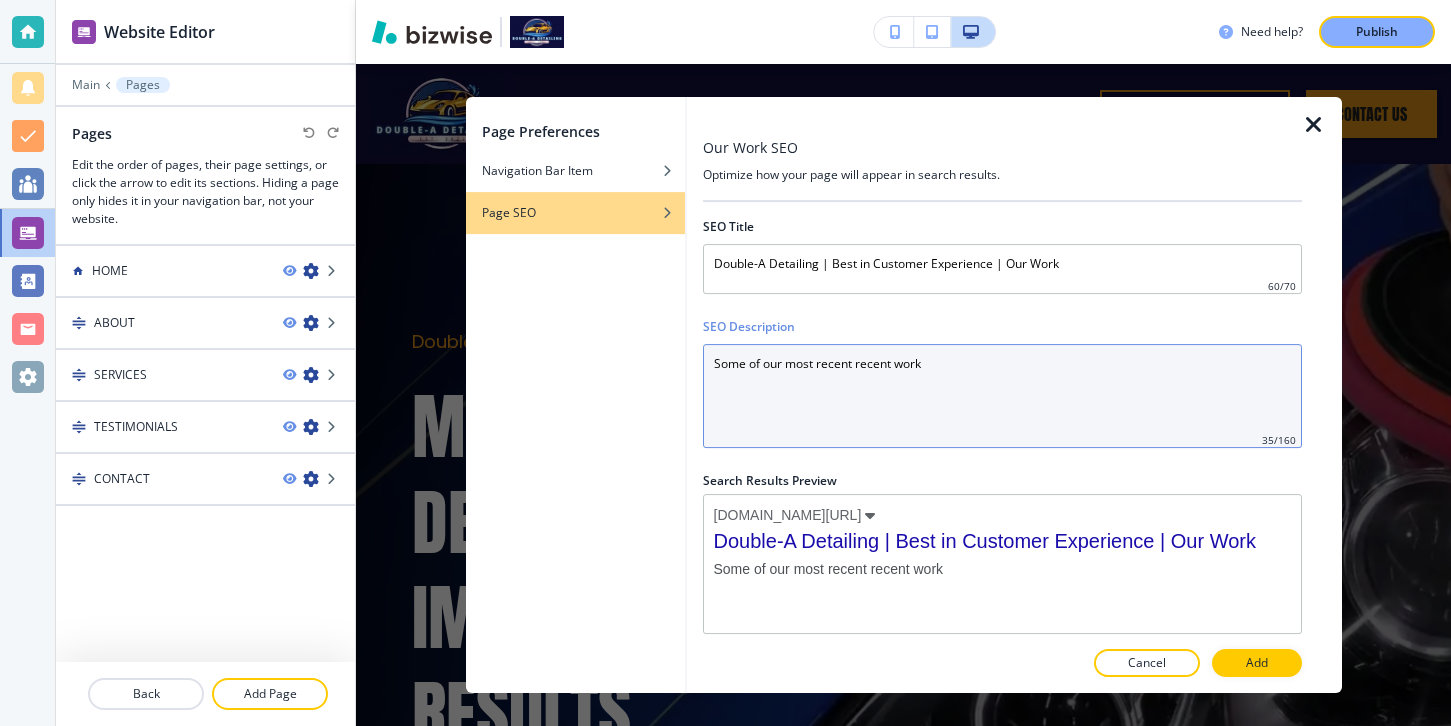 click on "Some of our most recent recent work" at bounding box center [1002, 396] 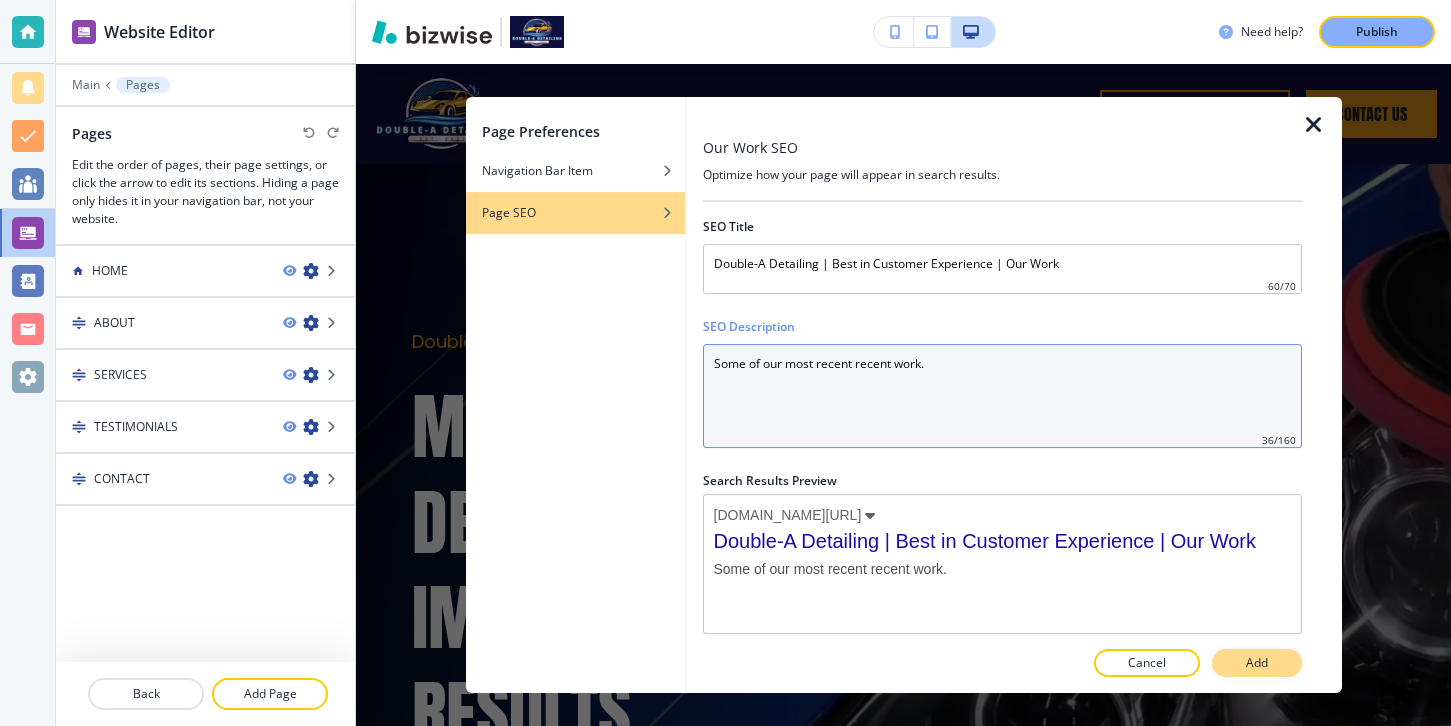 type on "Some of our most recent recent work." 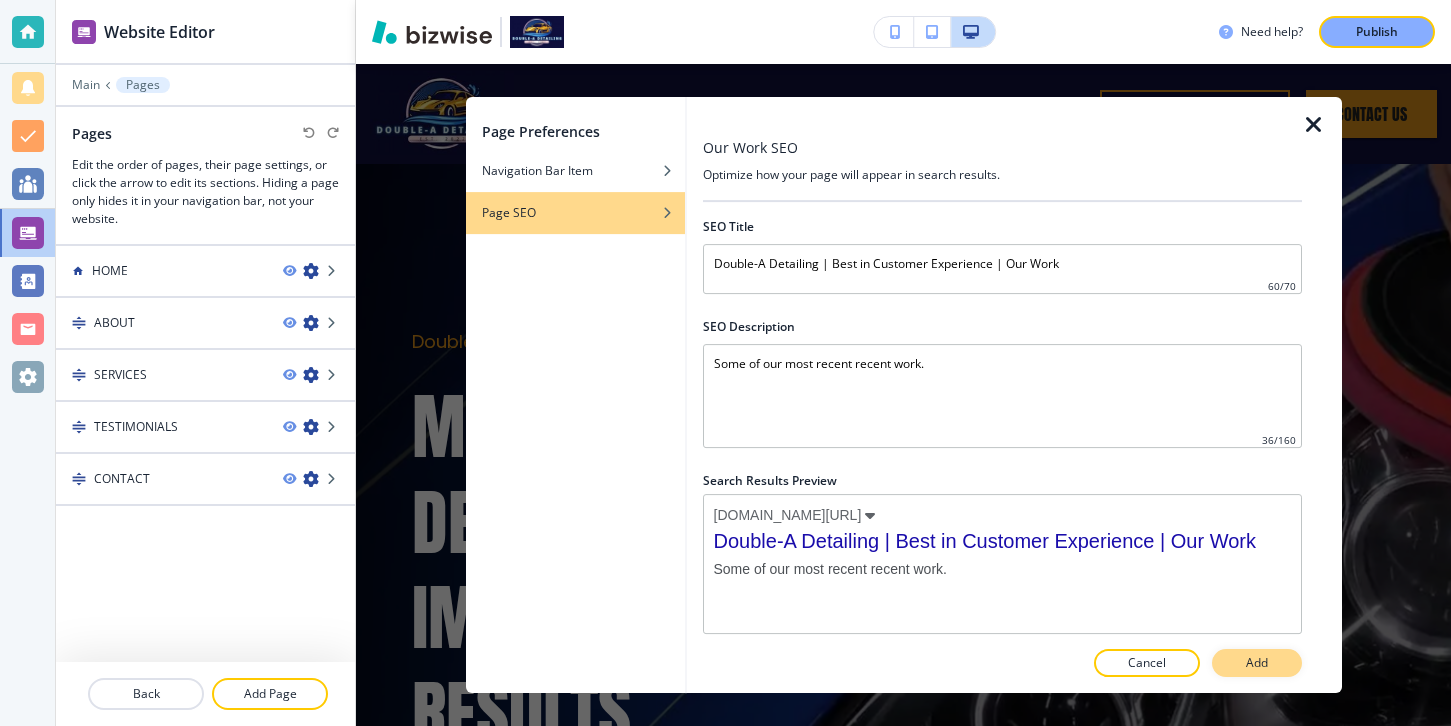 click on "Add" at bounding box center (1257, 663) 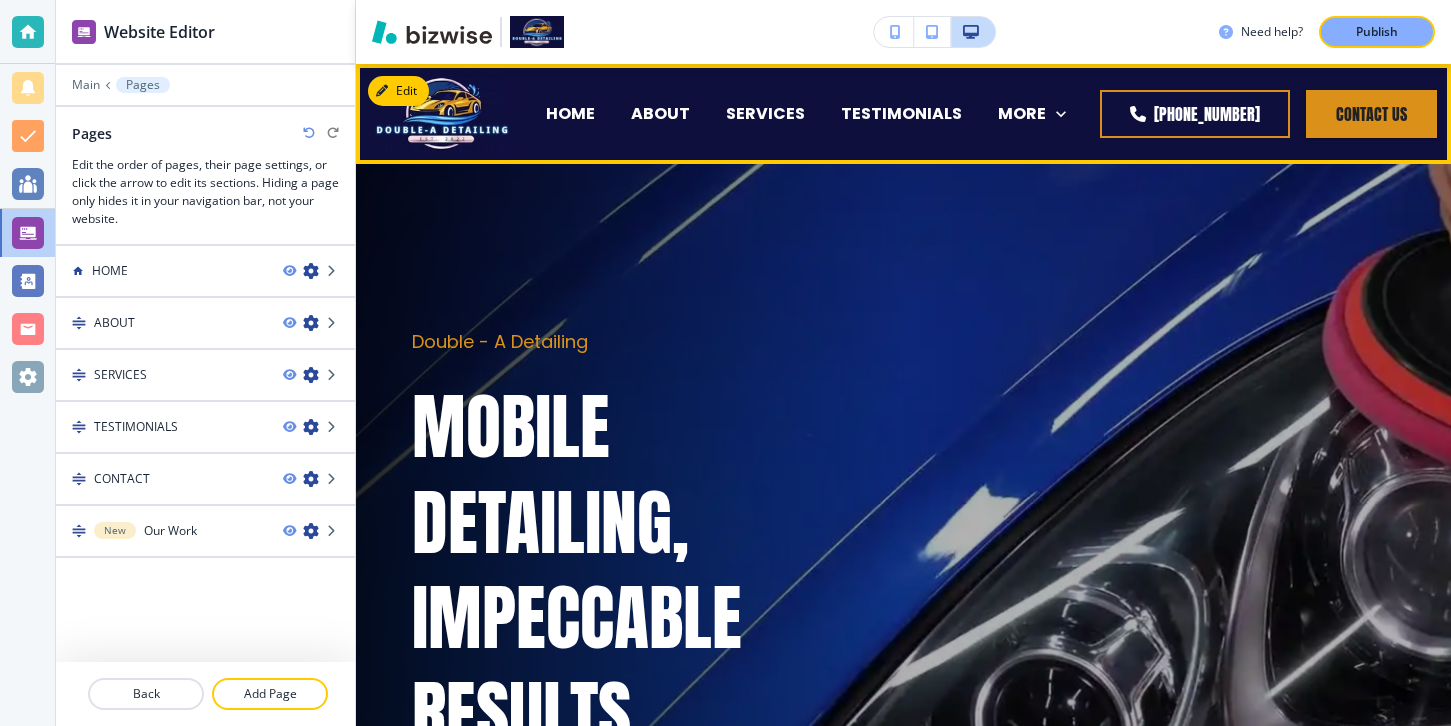 click on "MORE CONTACT Our Work" at bounding box center (1032, 114) 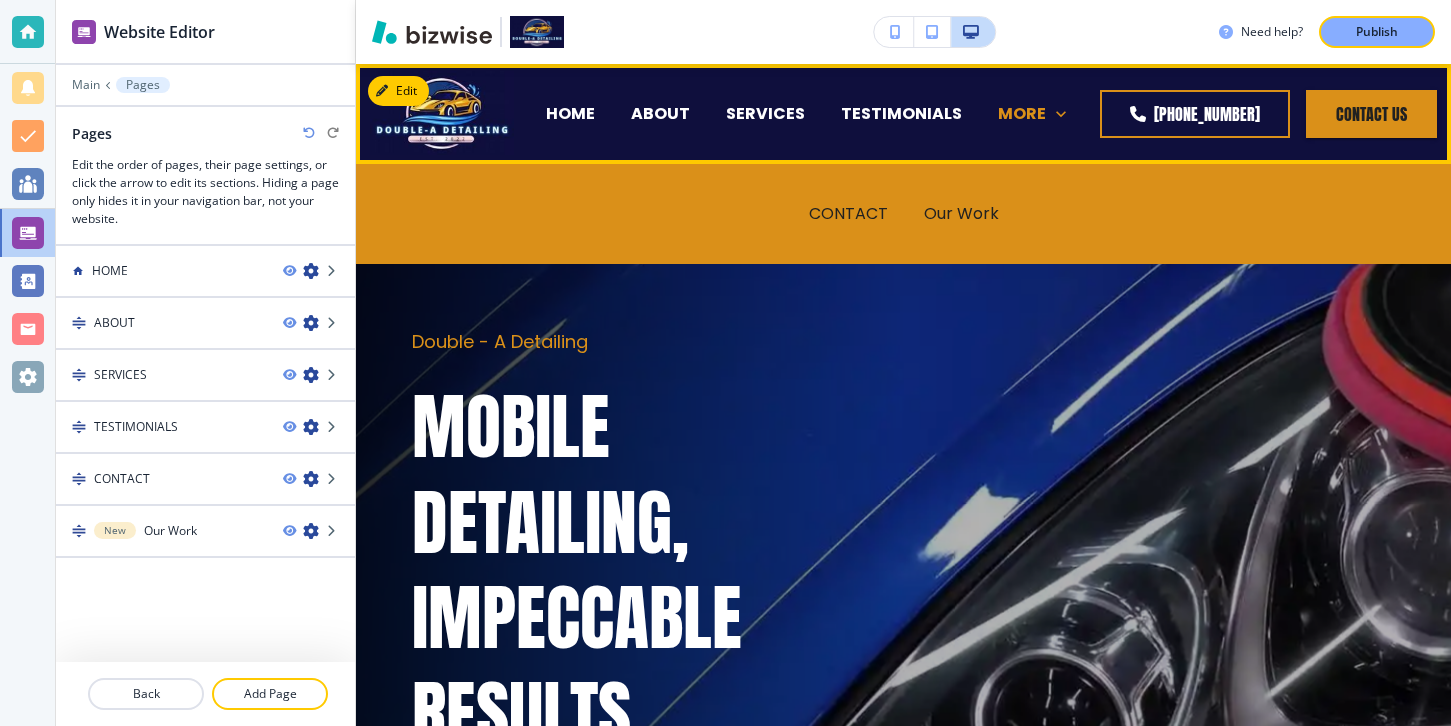 click on "MORE" at bounding box center (1022, 113) 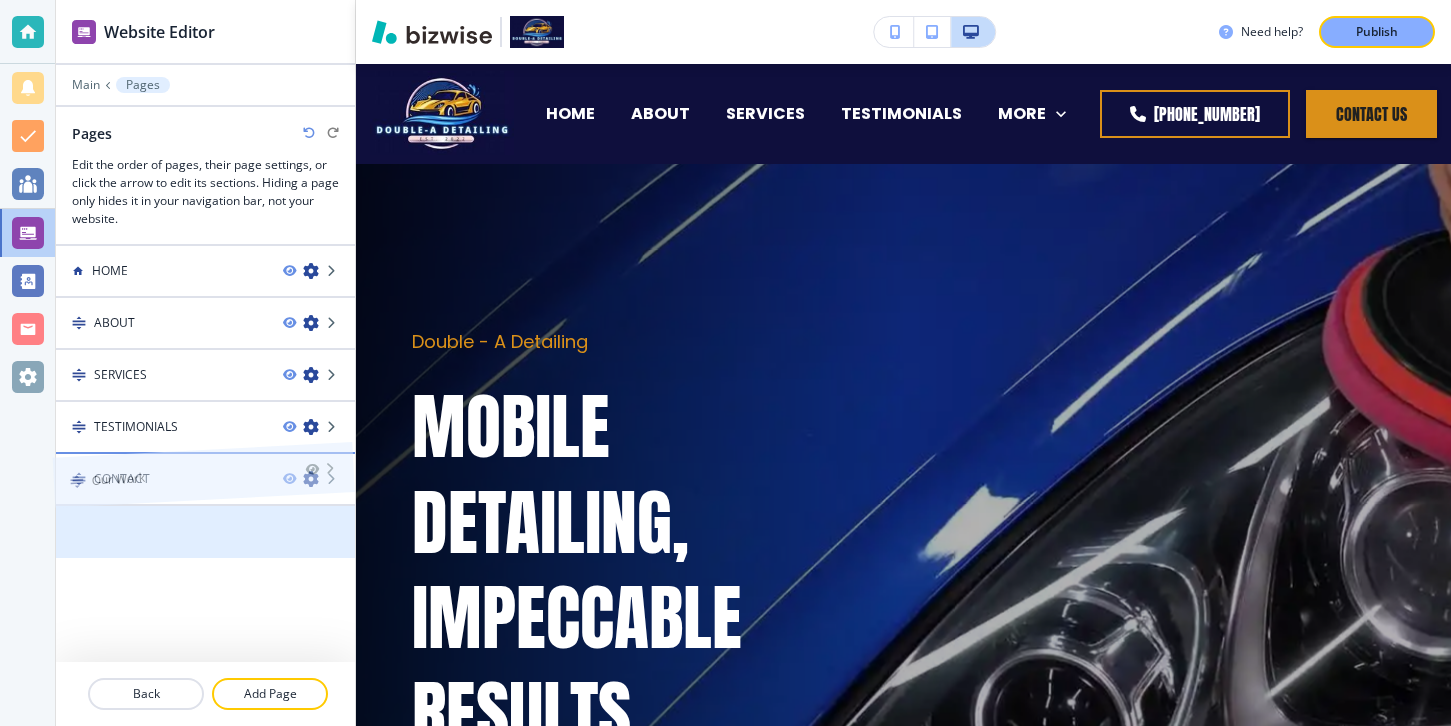 drag, startPoint x: 256, startPoint y: 539, endPoint x: 254, endPoint y: 452, distance: 87.02299 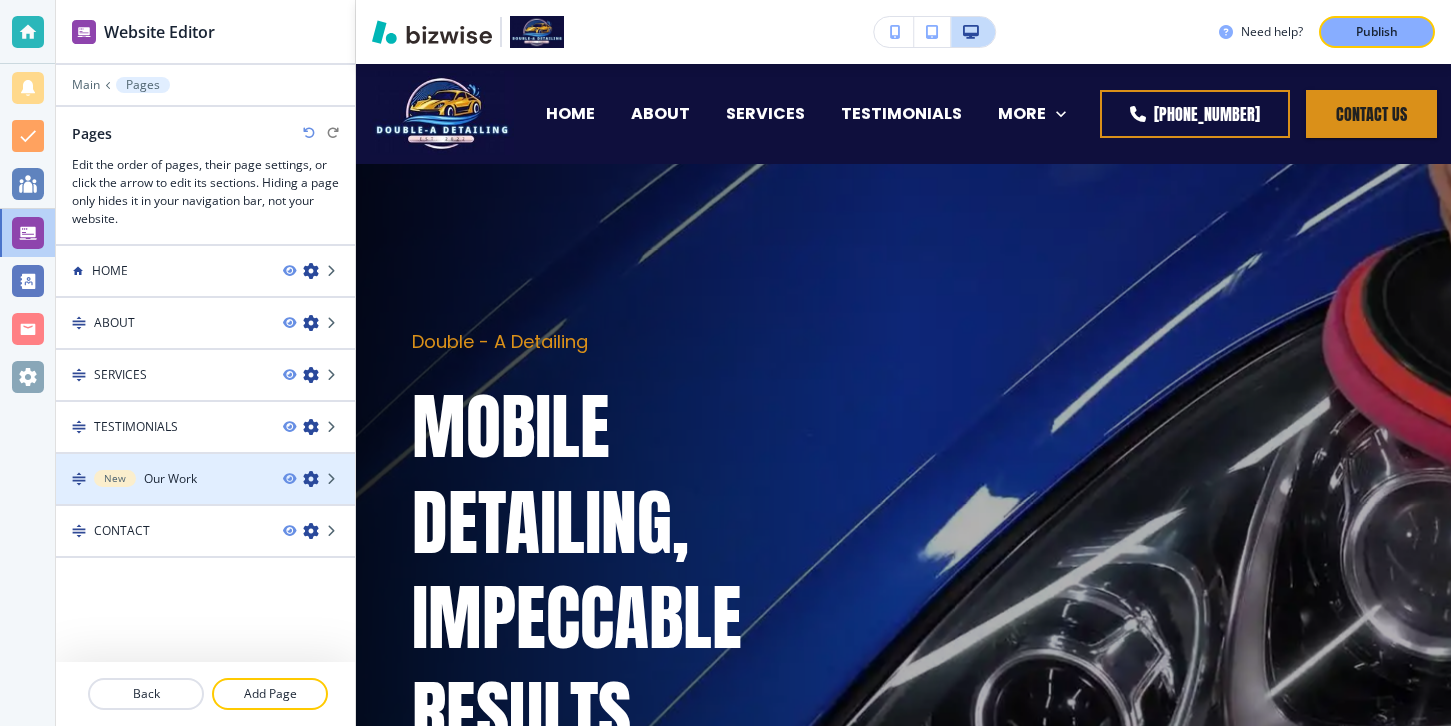 click on "New Our Work" at bounding box center [161, 479] 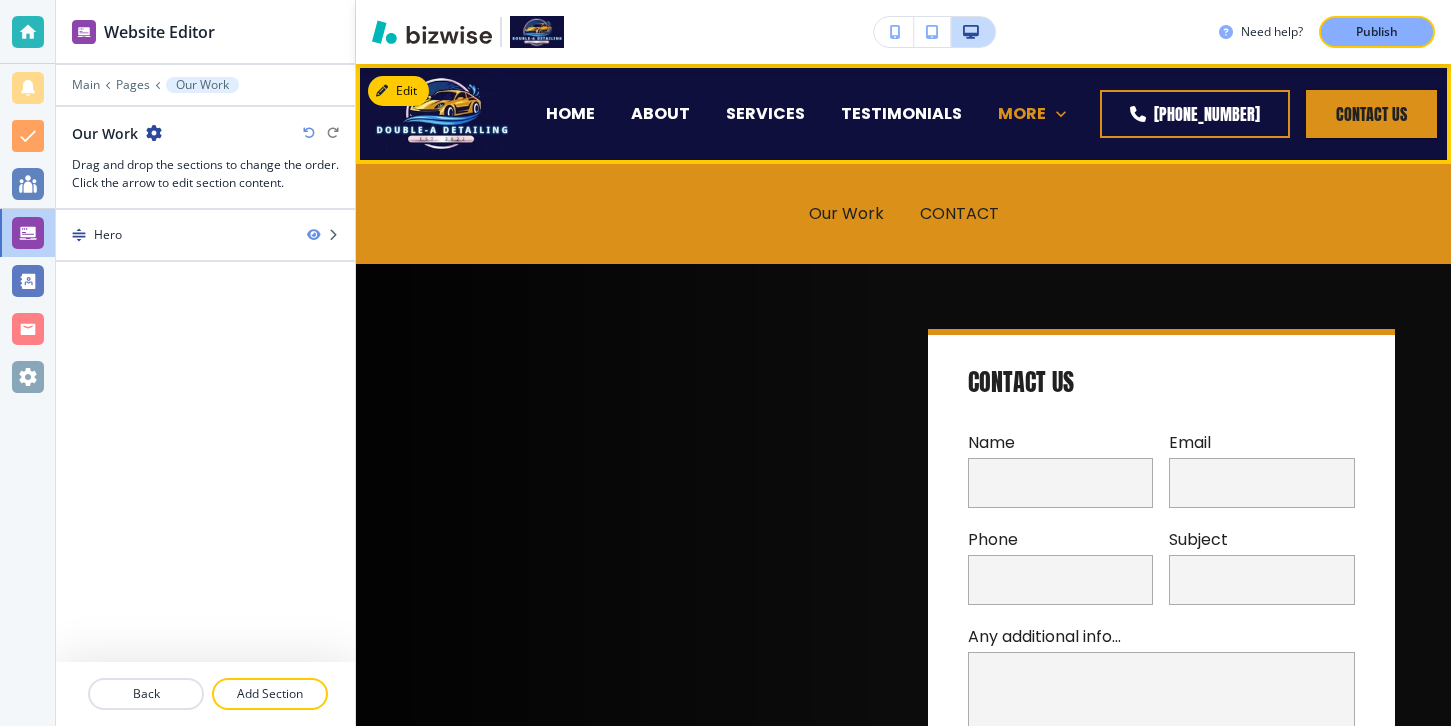 click on "MORE" at bounding box center [1032, 113] 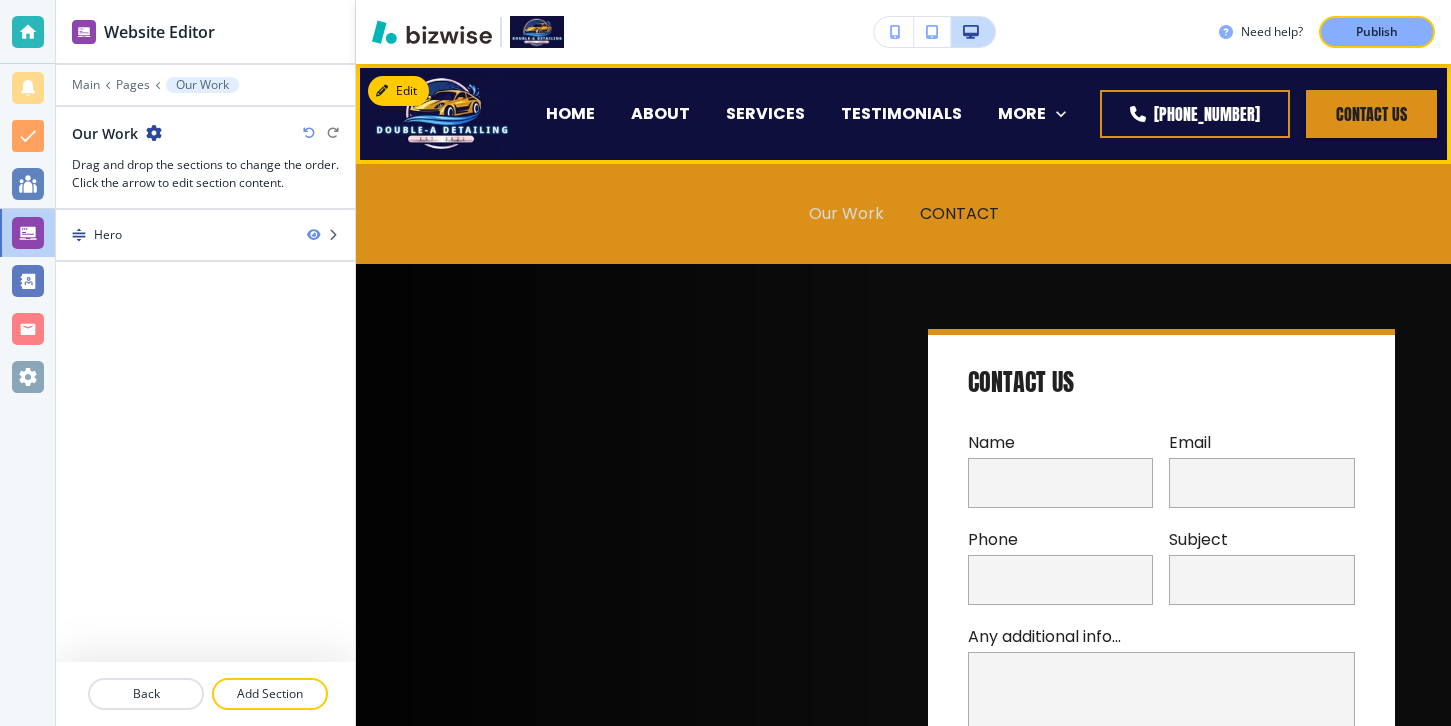click on "Our Work" at bounding box center [846, 213] 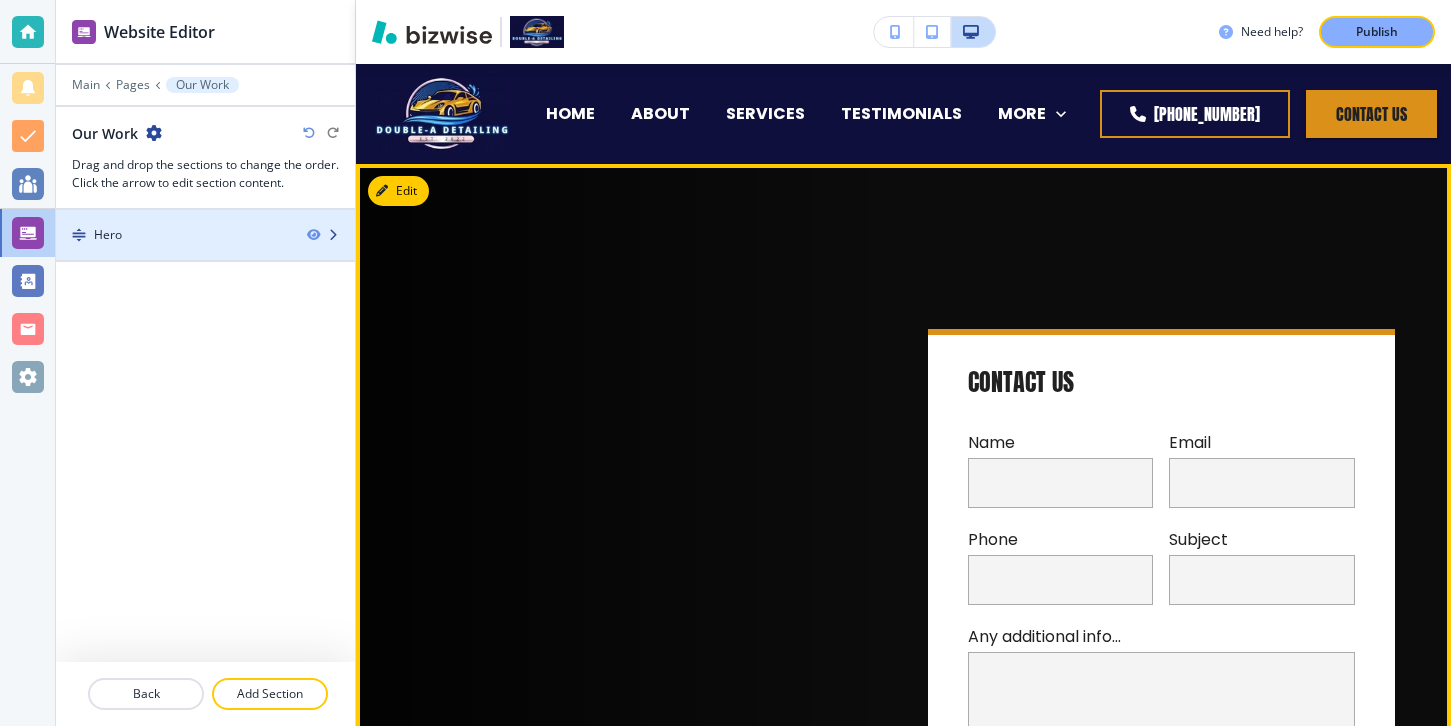 click on "Hero" at bounding box center (173, 235) 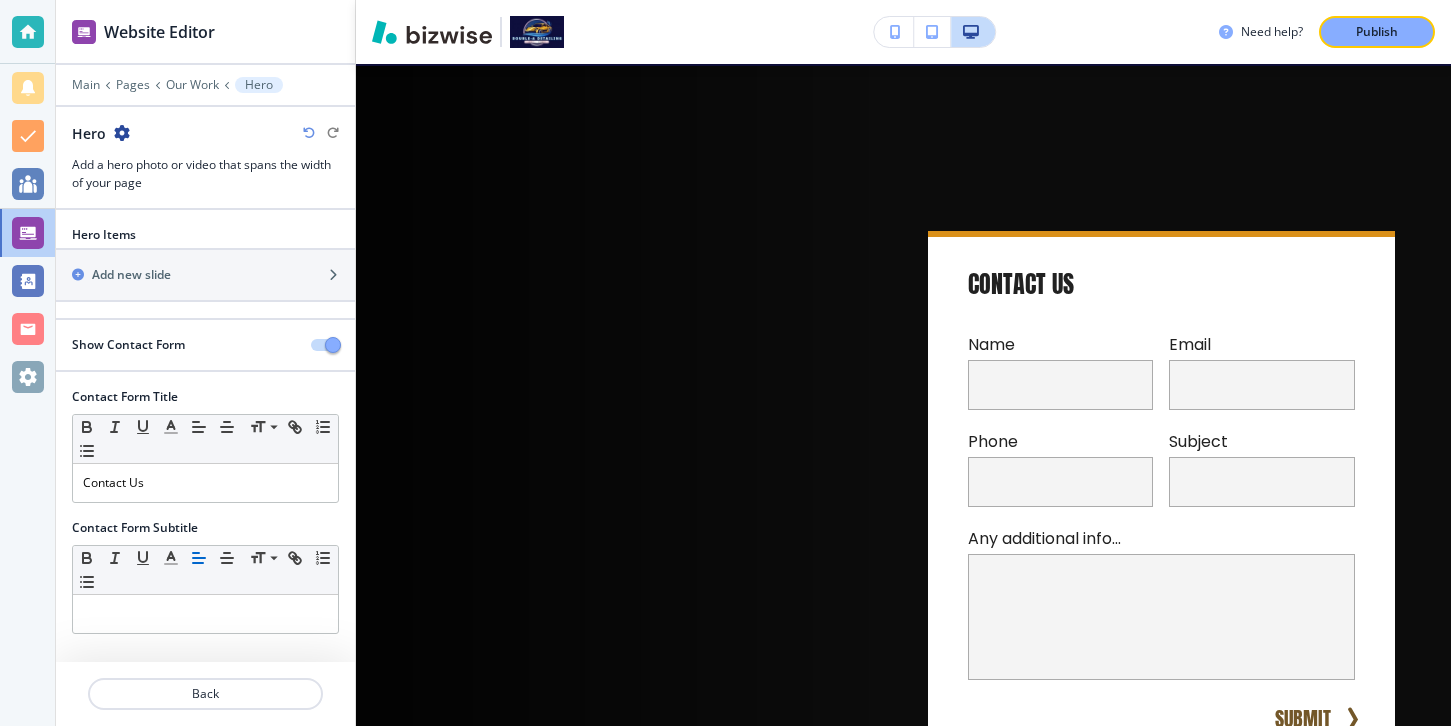scroll, scrollTop: 100, scrollLeft: 0, axis: vertical 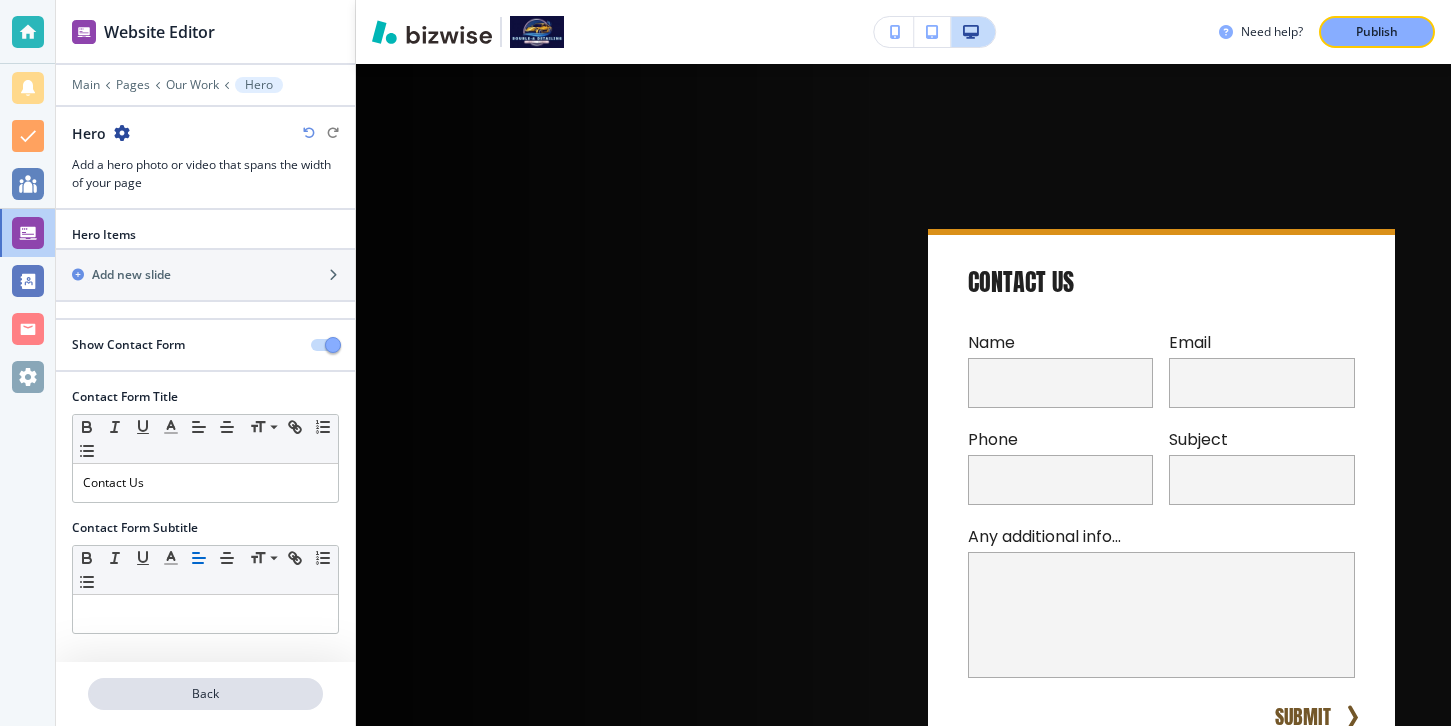 click on "Back" at bounding box center [205, 694] 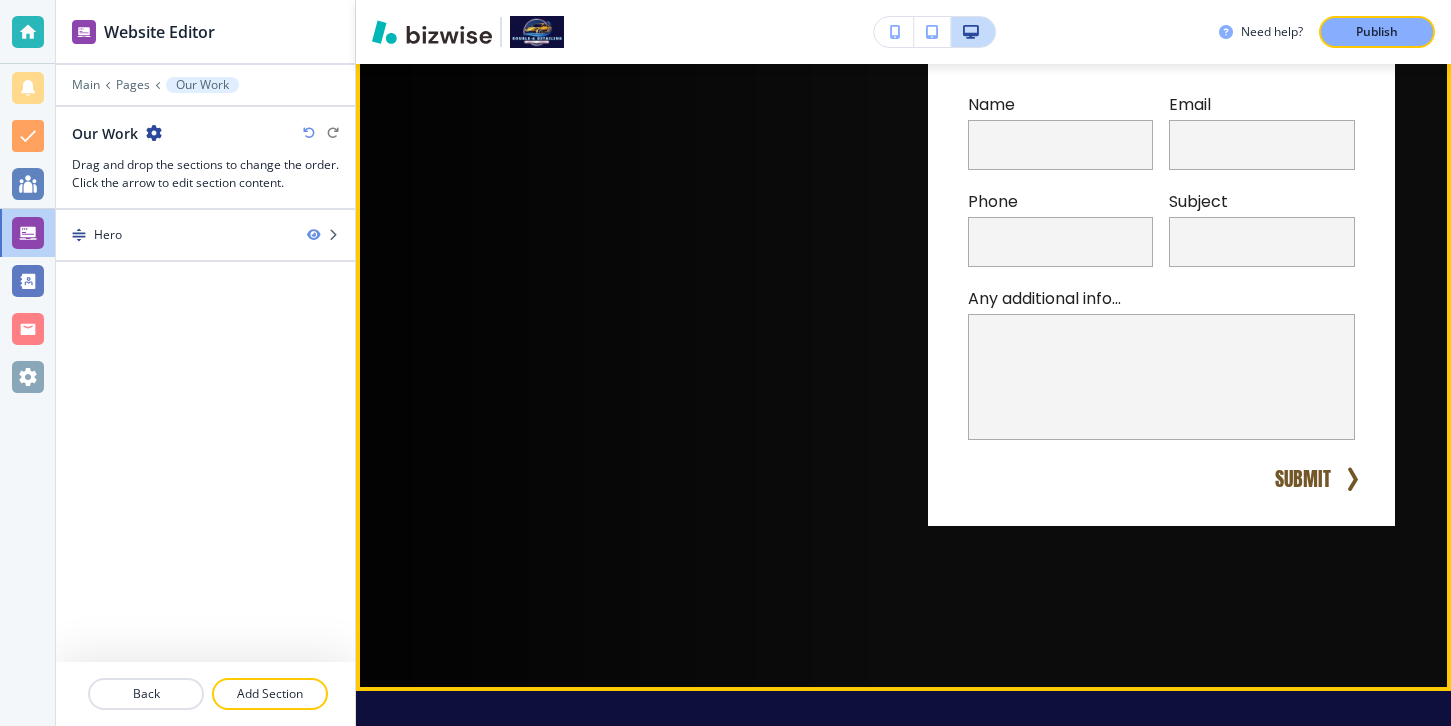 scroll, scrollTop: 0, scrollLeft: 0, axis: both 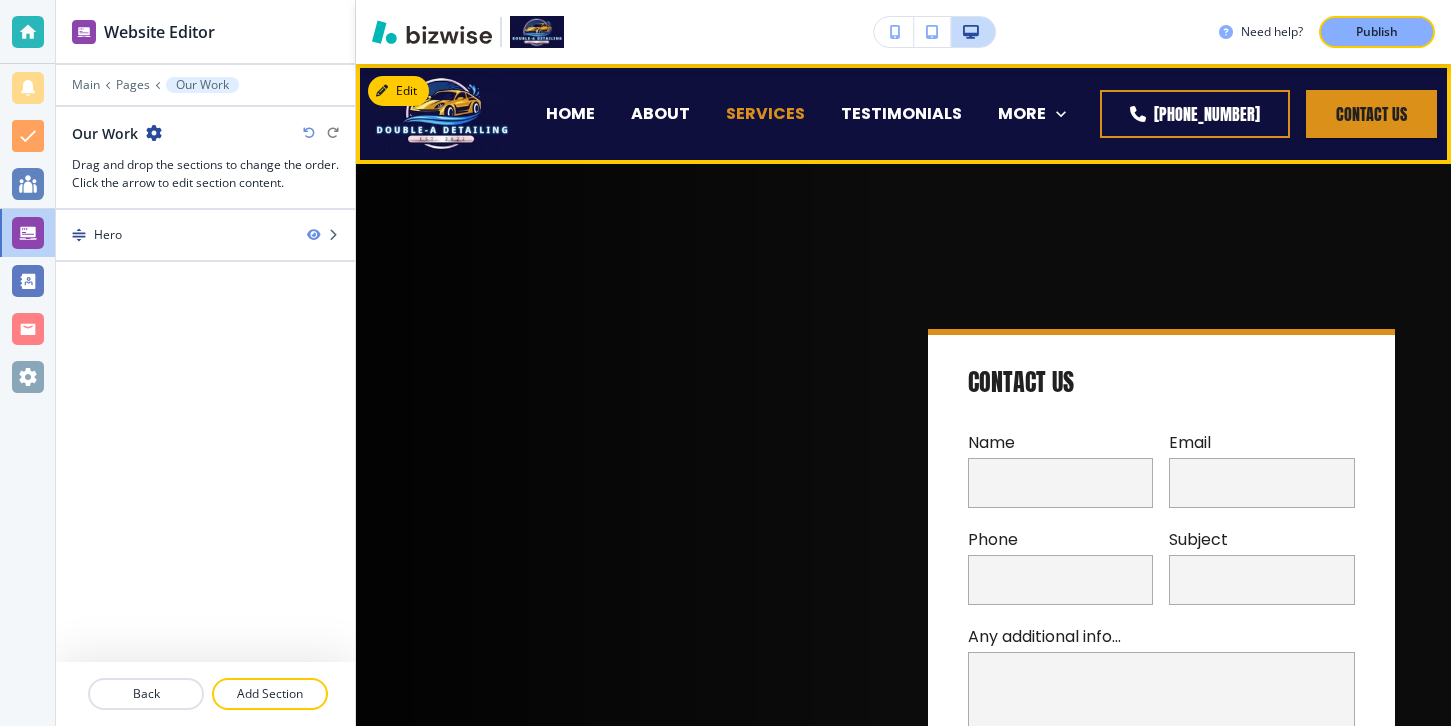 click on "SERVICES" at bounding box center (765, 113) 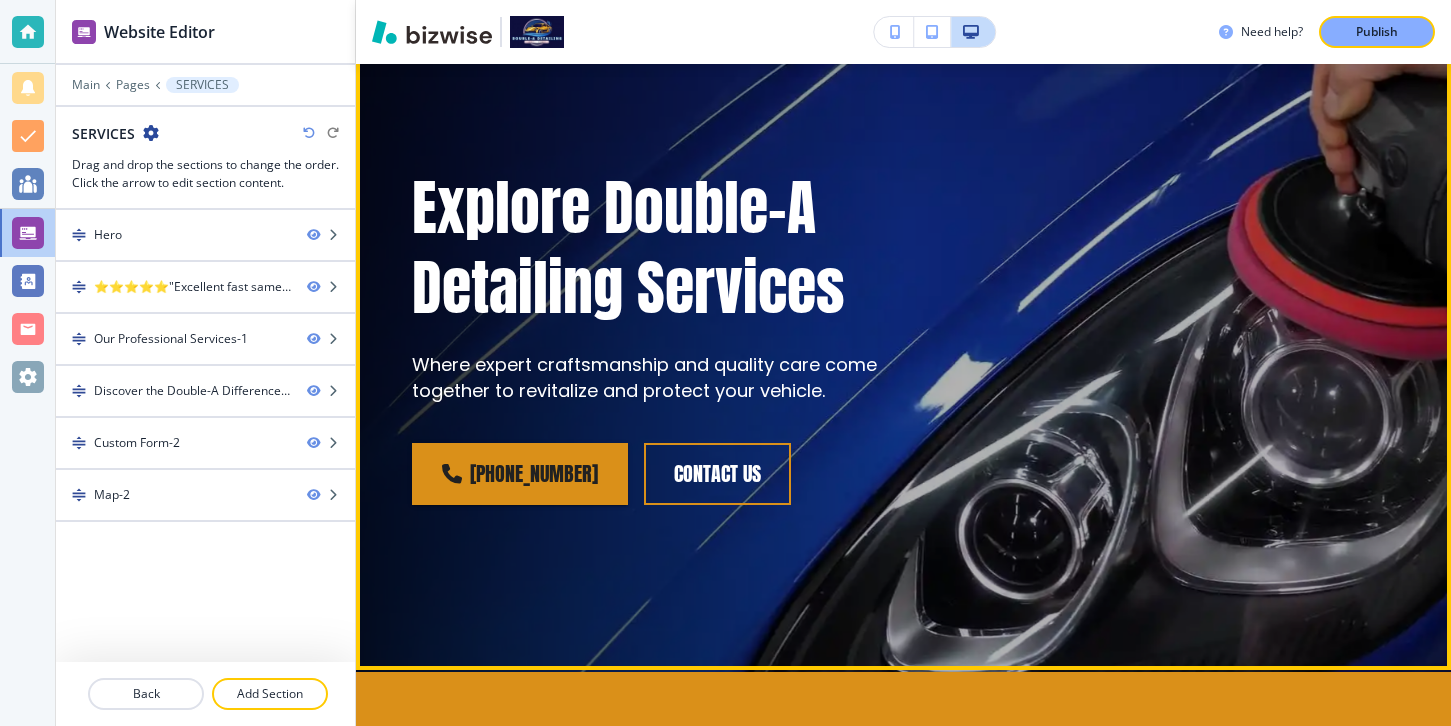 scroll, scrollTop: 0, scrollLeft: 0, axis: both 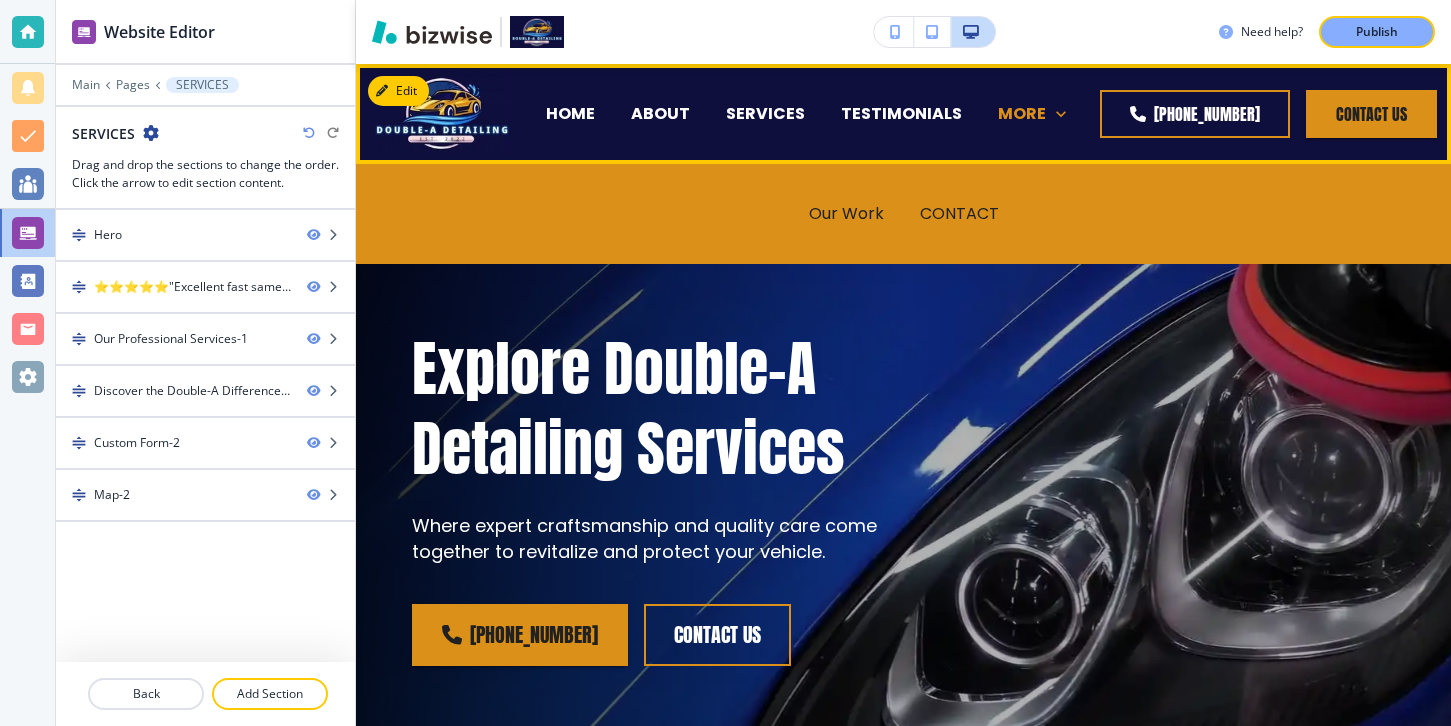 click on "MORE" at bounding box center [1022, 113] 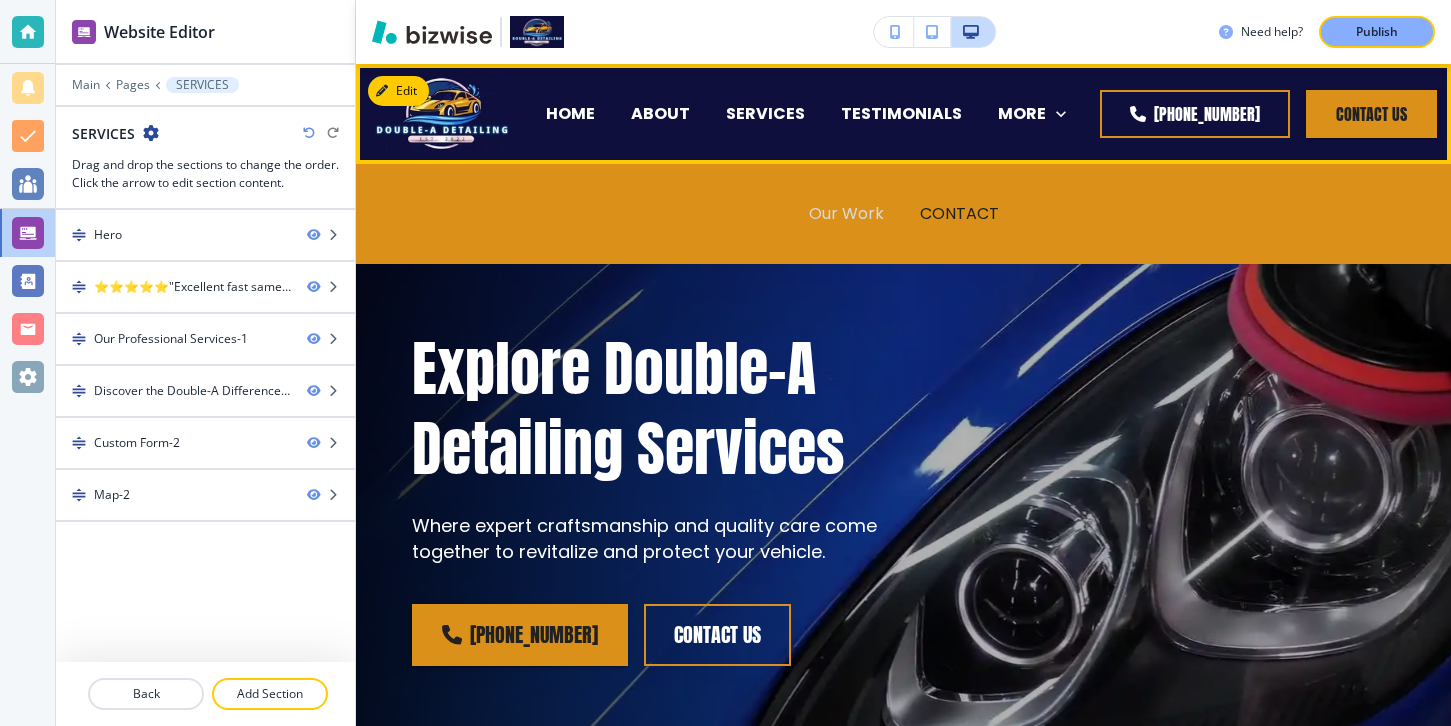 click on "Our Work" at bounding box center (846, 213) 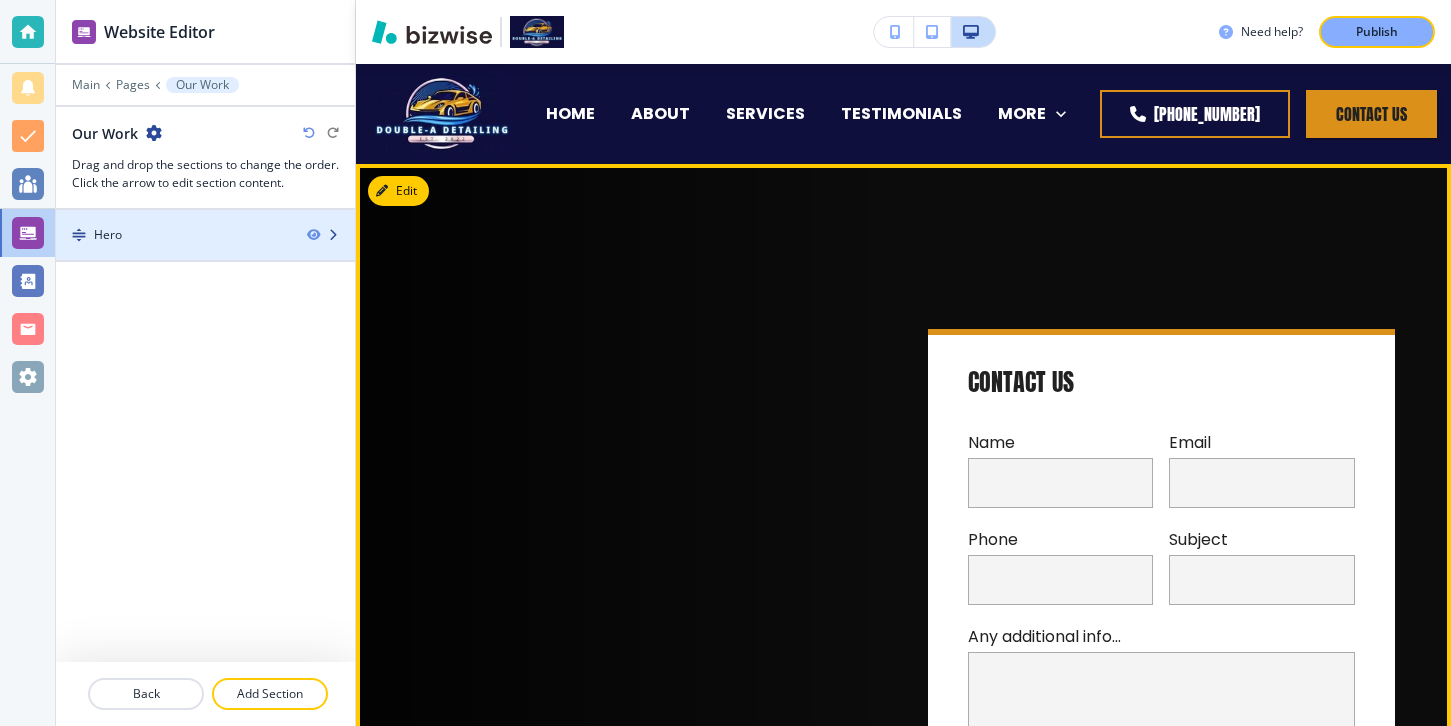 click on "Hero" at bounding box center [173, 235] 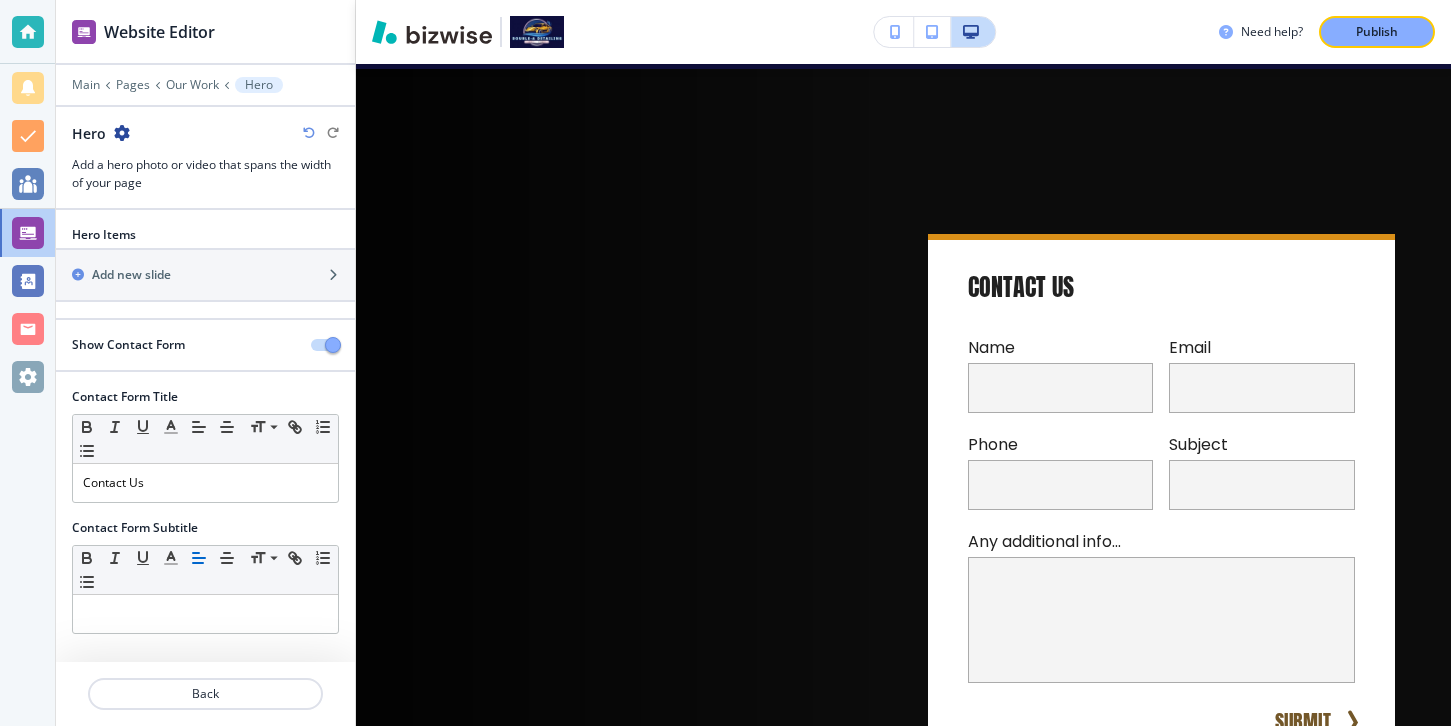 scroll, scrollTop: 100, scrollLeft: 0, axis: vertical 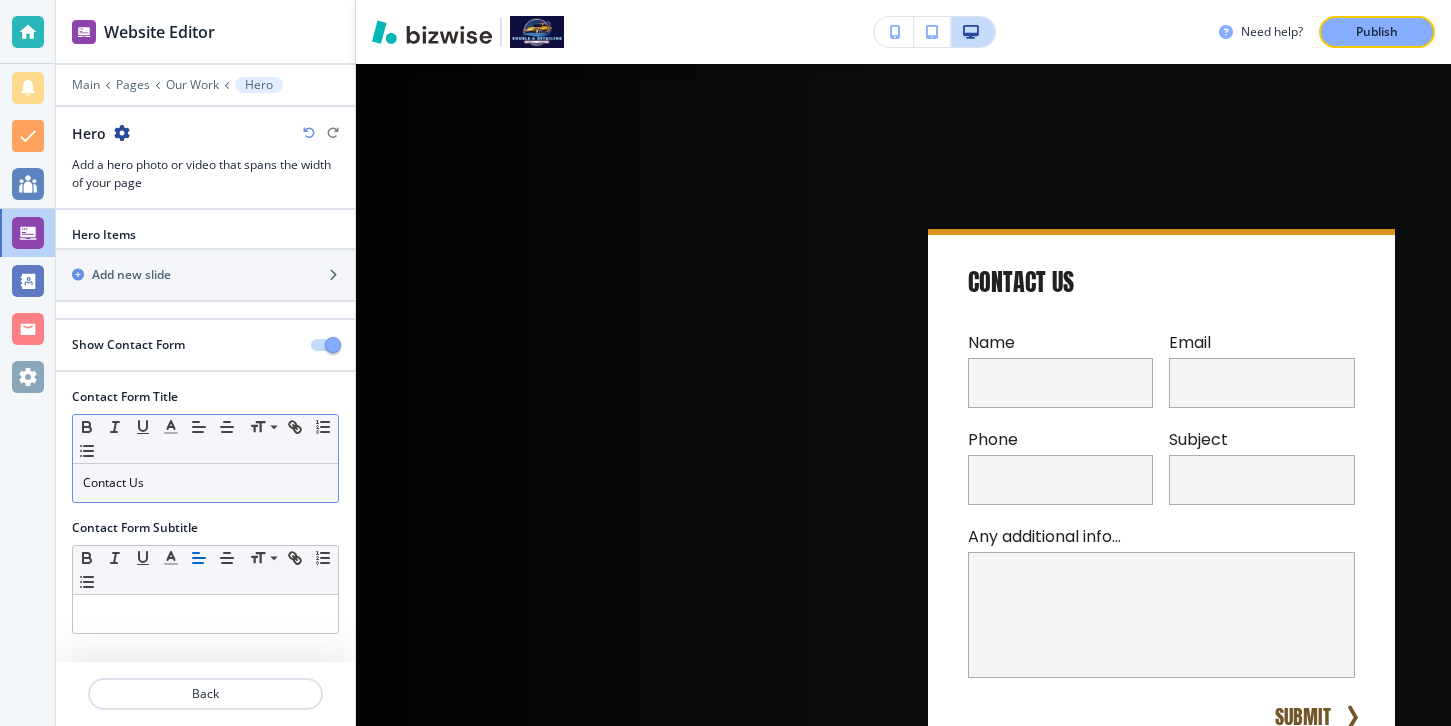 click on "Small Normal Large Huge" at bounding box center [205, 439] 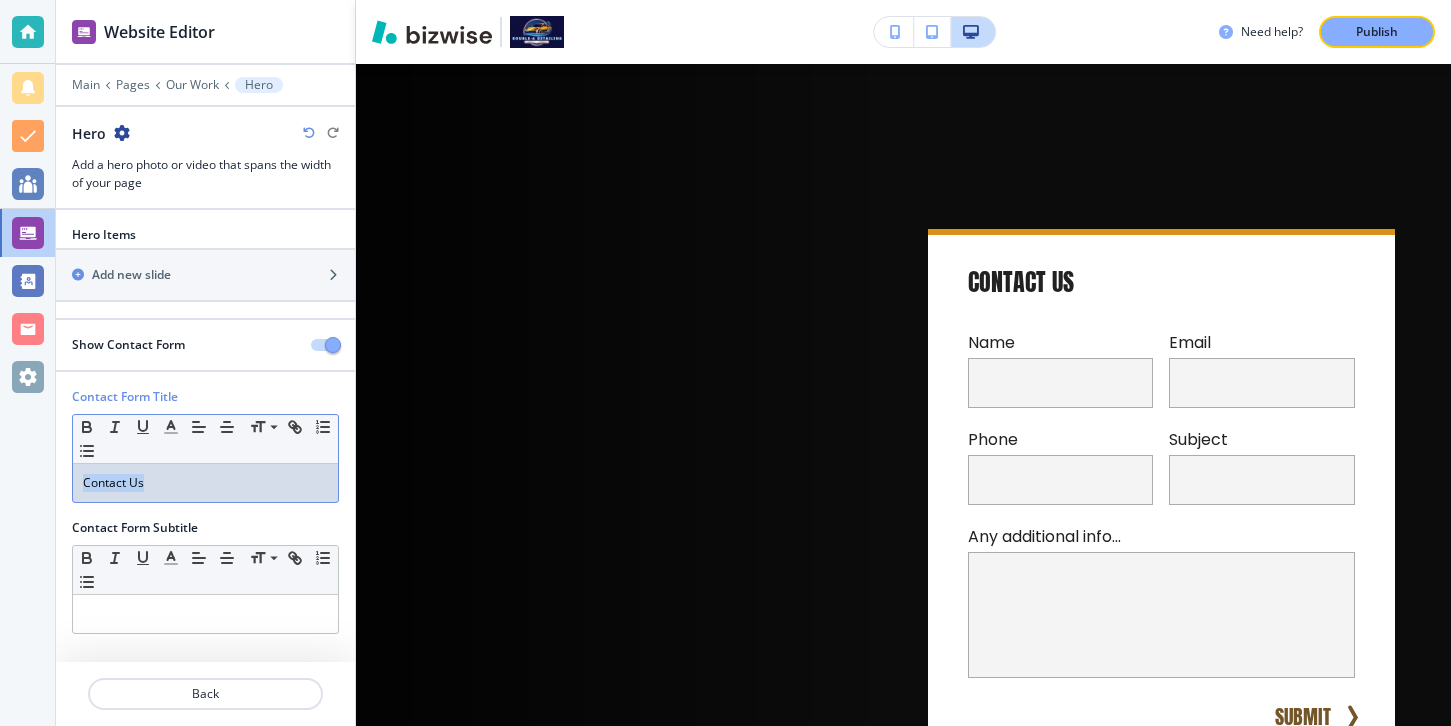 drag, startPoint x: 211, startPoint y: 474, endPoint x: 11, endPoint y: 469, distance: 200.06248 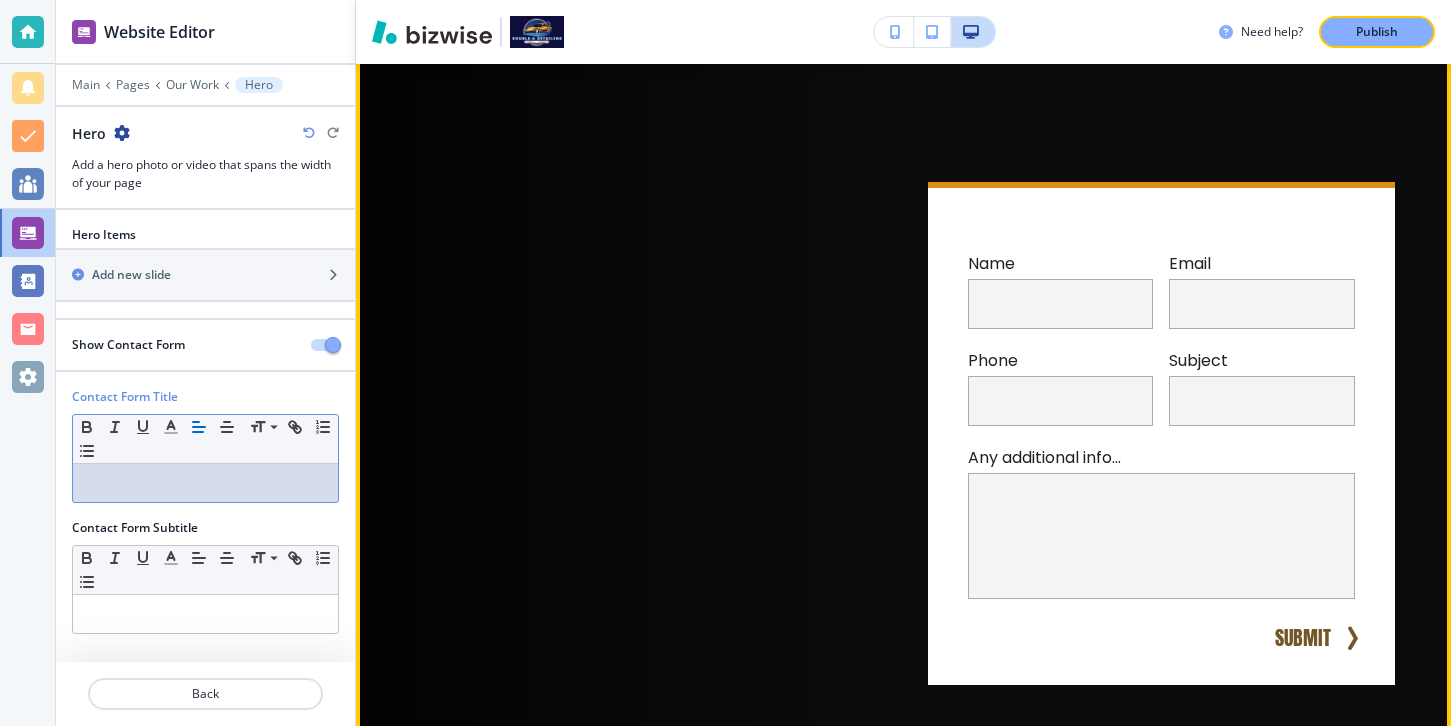 scroll, scrollTop: 0, scrollLeft: 0, axis: both 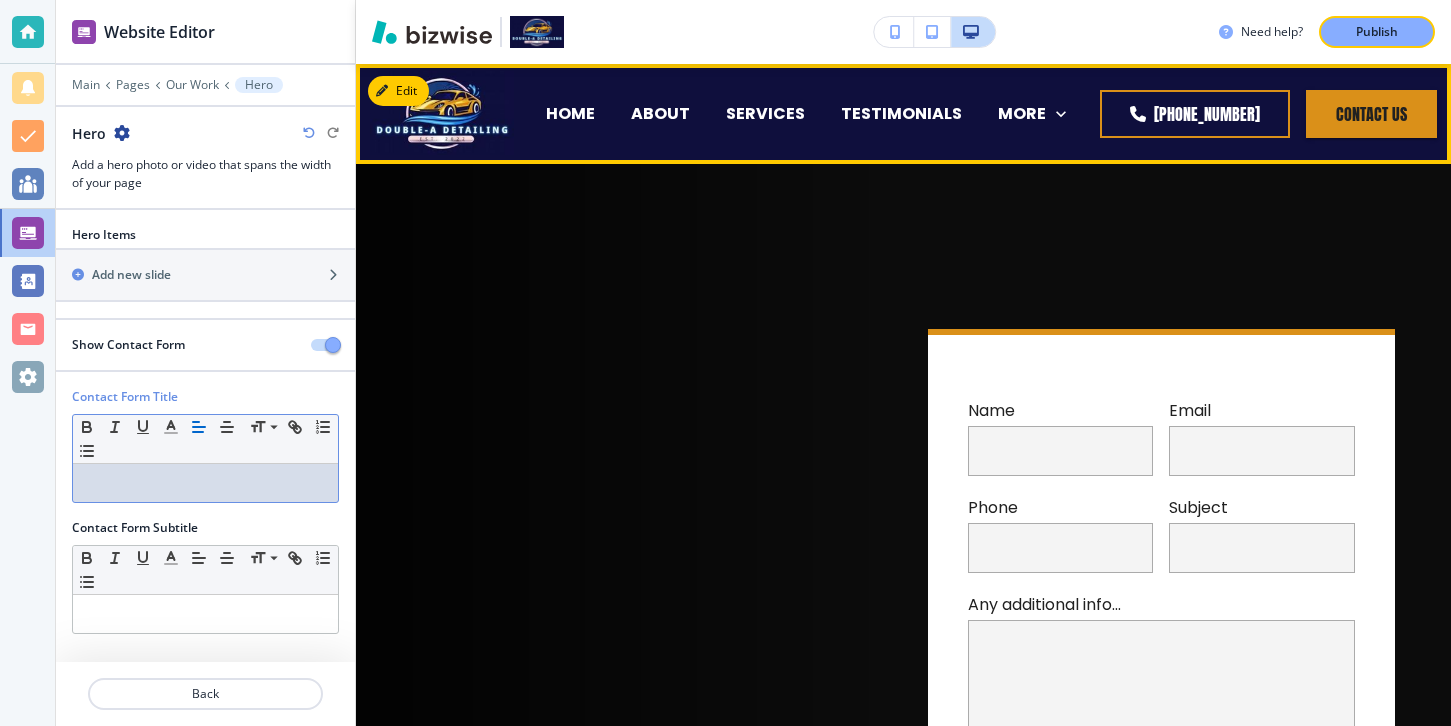 click on "HOME" at bounding box center (570, 114) 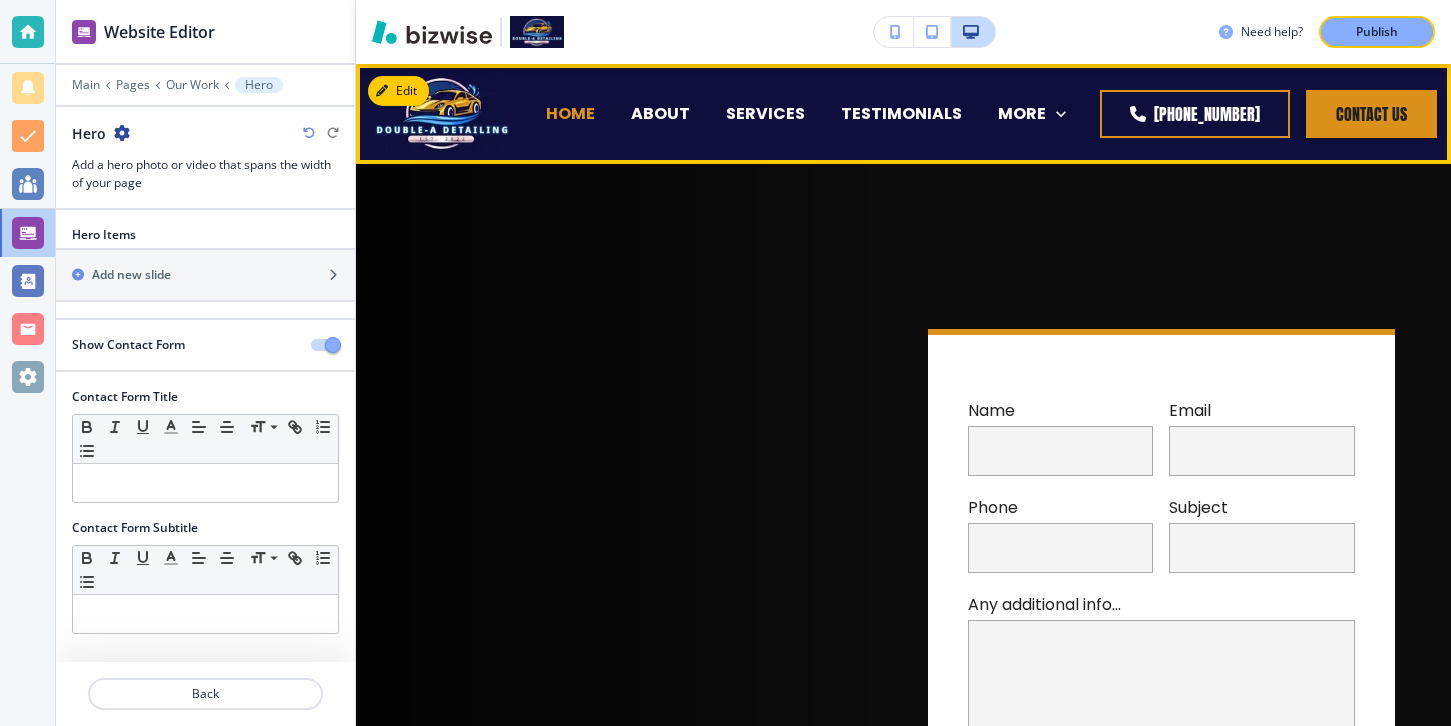 click on "HOME" at bounding box center (570, 113) 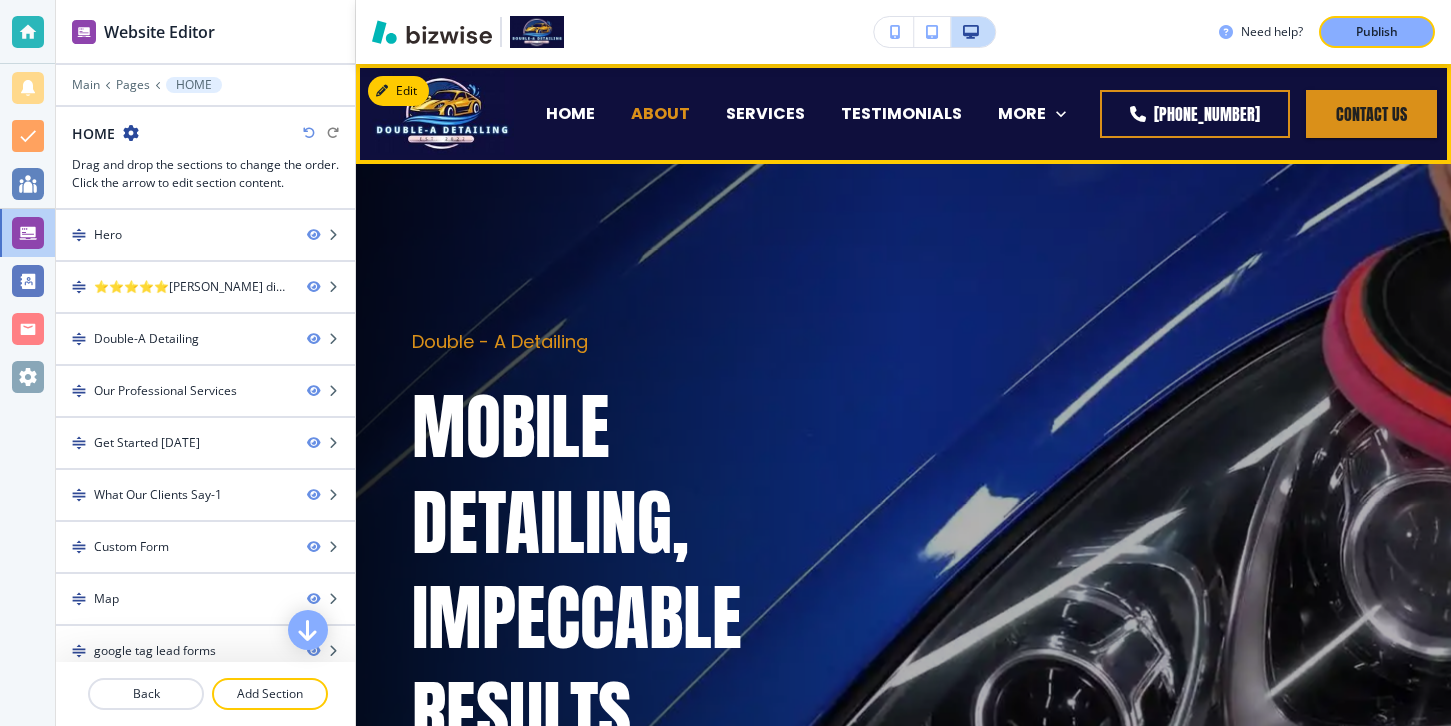 click on "ABOUT" at bounding box center (660, 113) 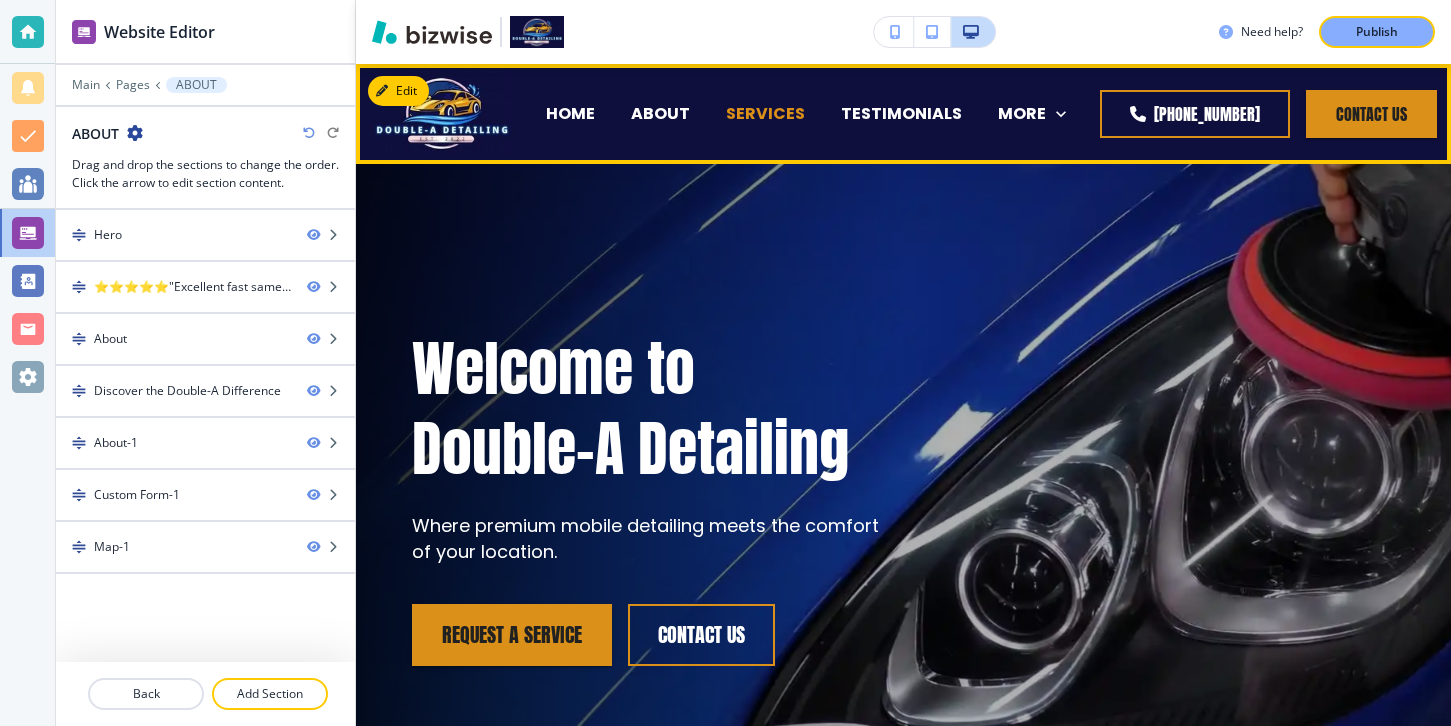 click on "SERVICES" at bounding box center [765, 113] 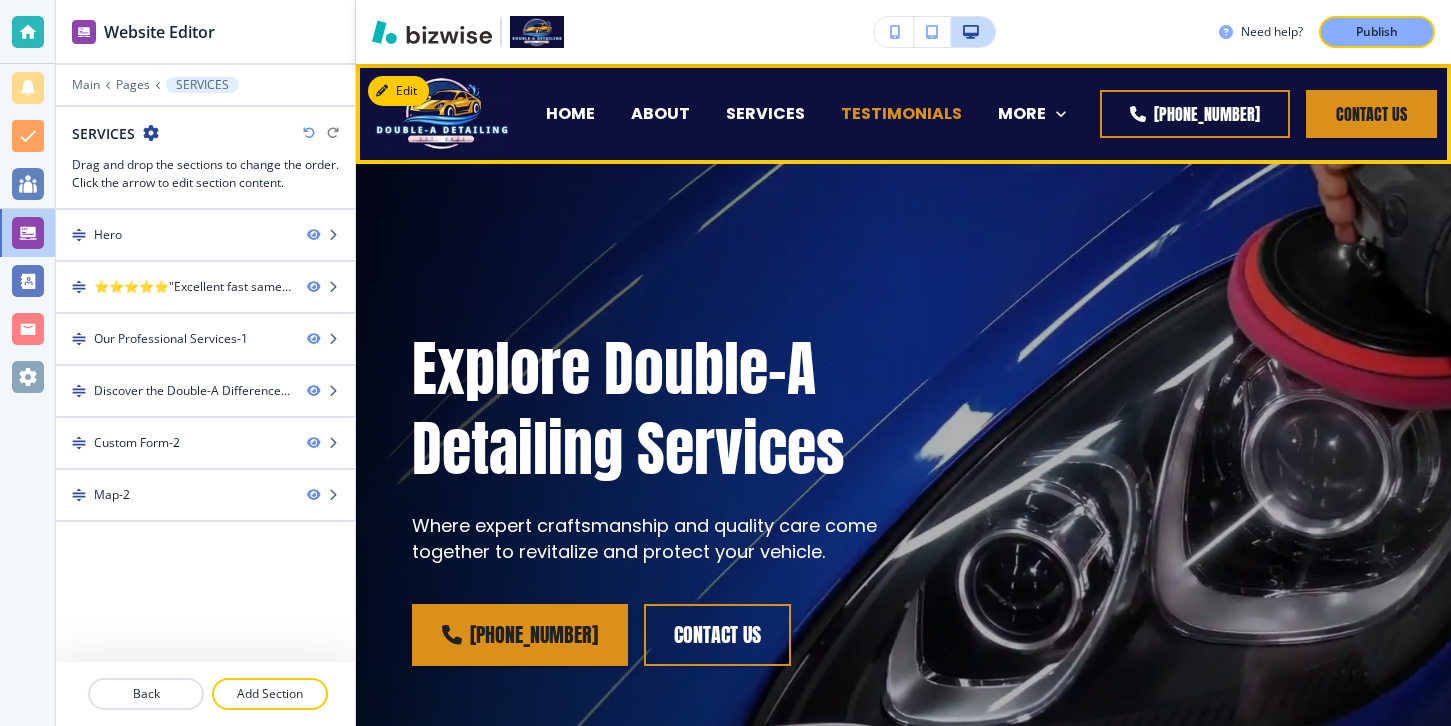 click on "TESTIMONIALS" at bounding box center [901, 113] 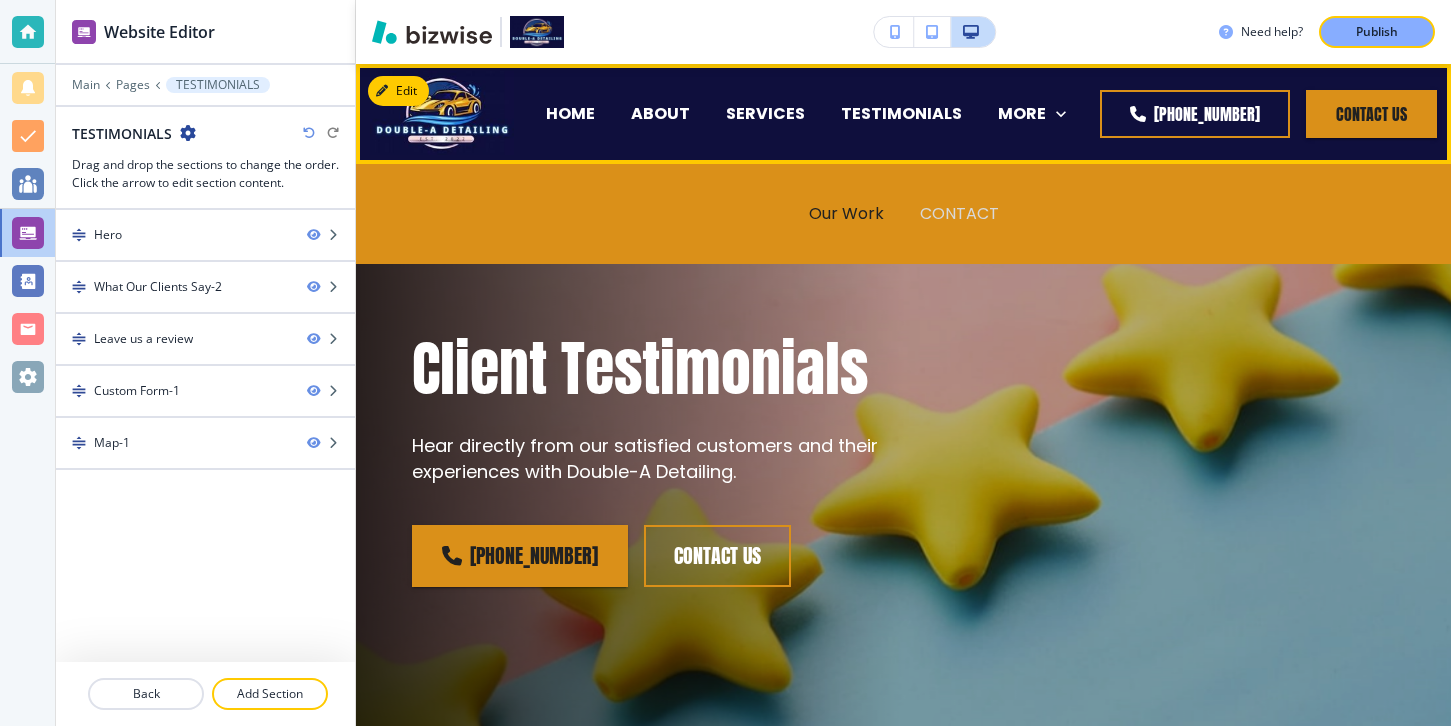 click on "CONTACT" at bounding box center (959, 213) 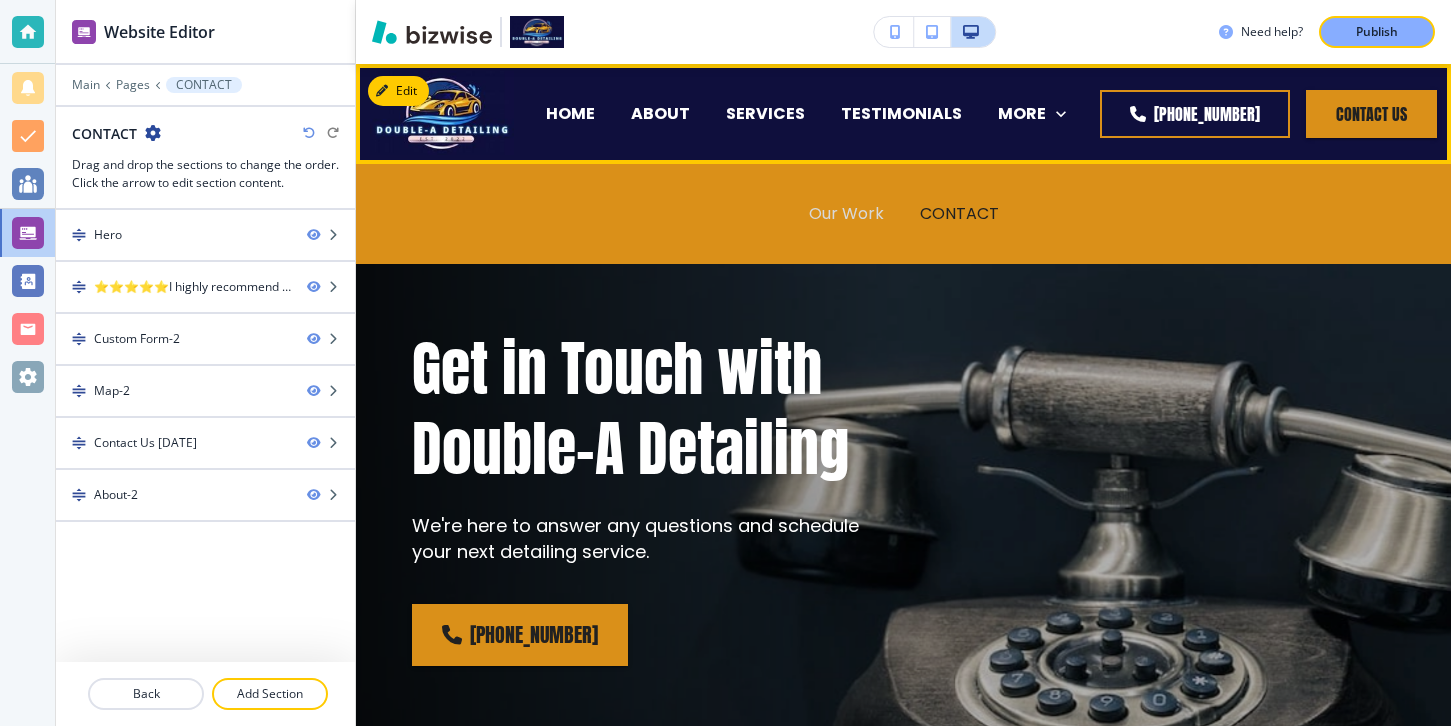 click on "Our Work" at bounding box center [846, 213] 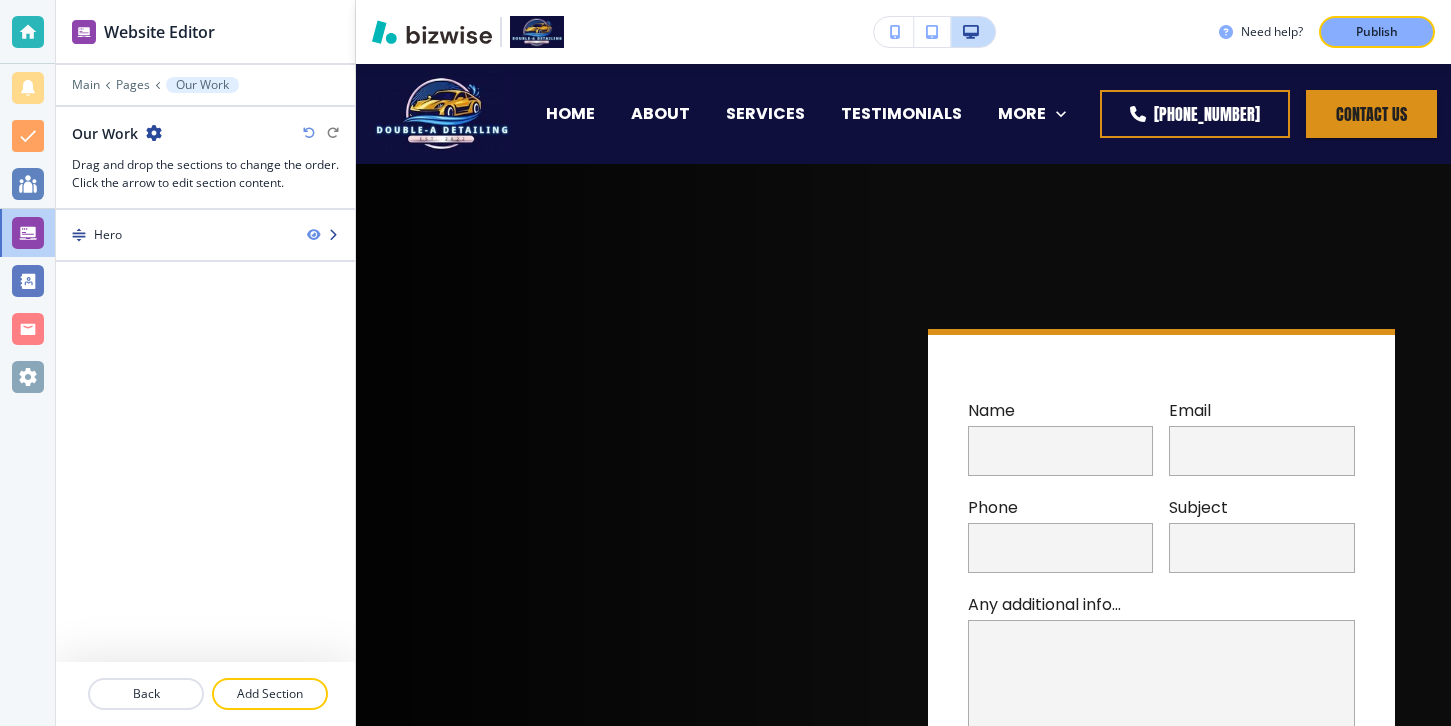 click on "Hero" at bounding box center (173, 235) 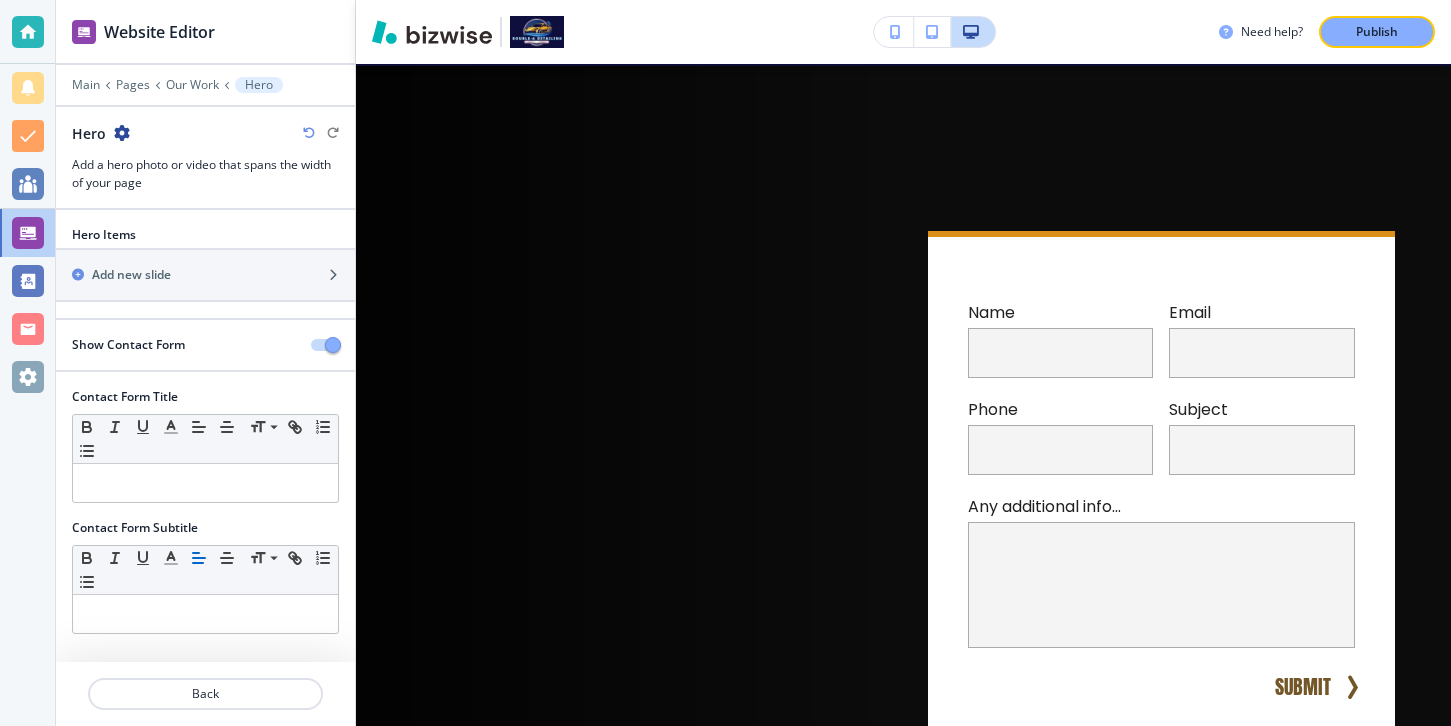 scroll, scrollTop: 100, scrollLeft: 0, axis: vertical 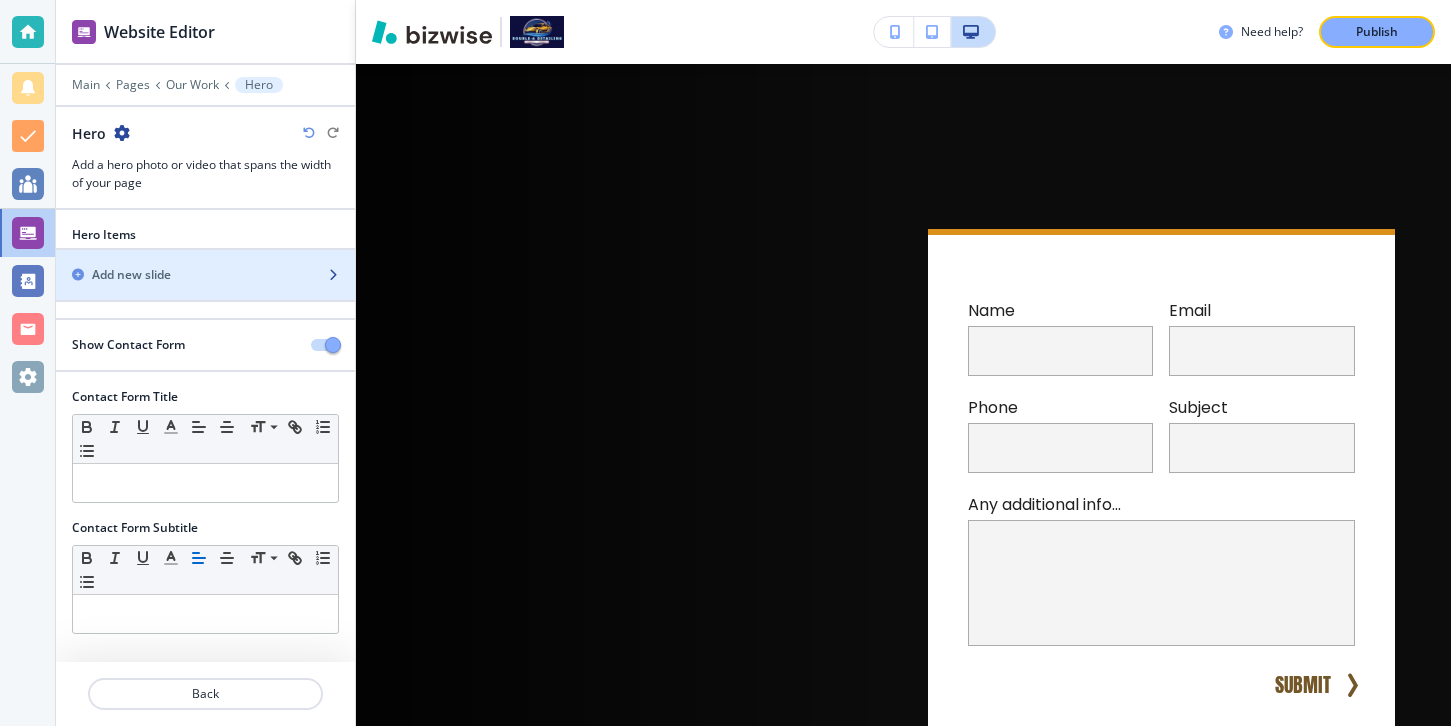 click on "Add new slide" at bounding box center [183, 275] 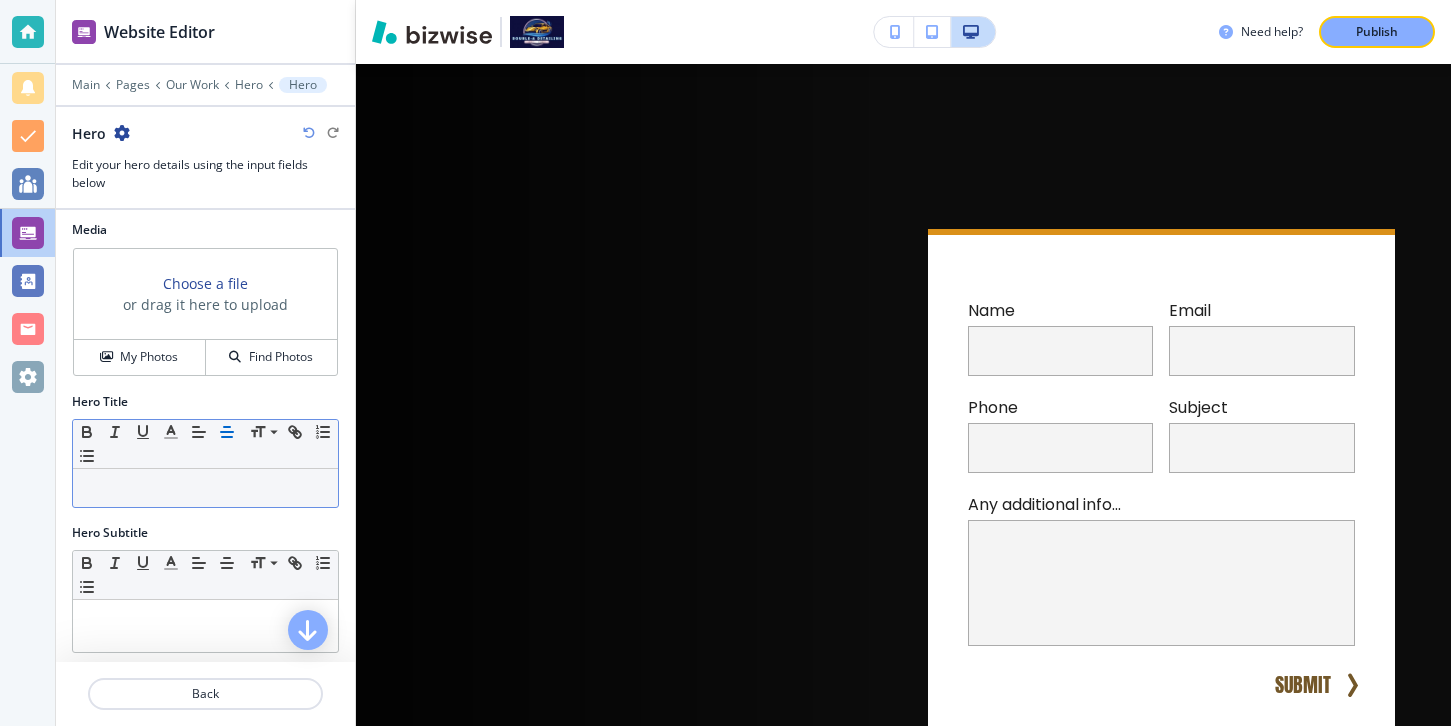 scroll, scrollTop: 1, scrollLeft: 0, axis: vertical 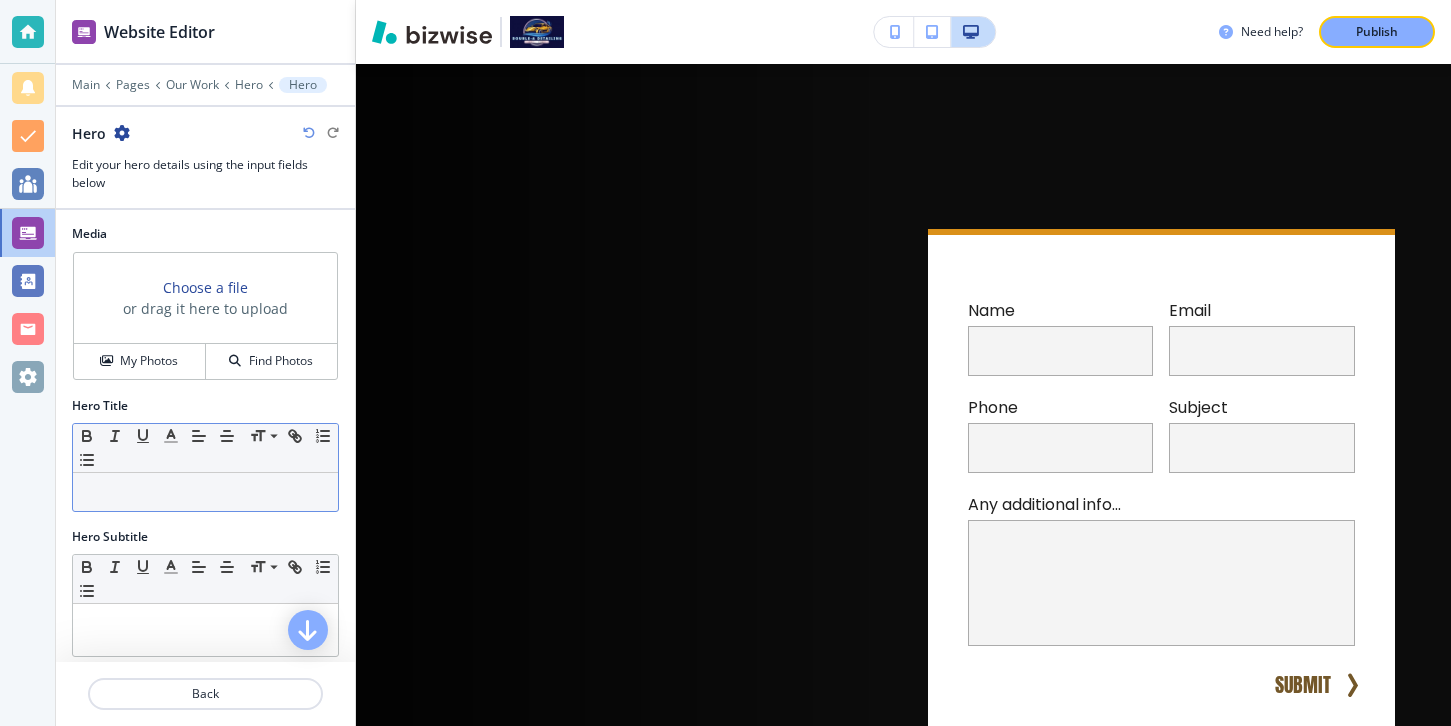 click at bounding box center [205, 492] 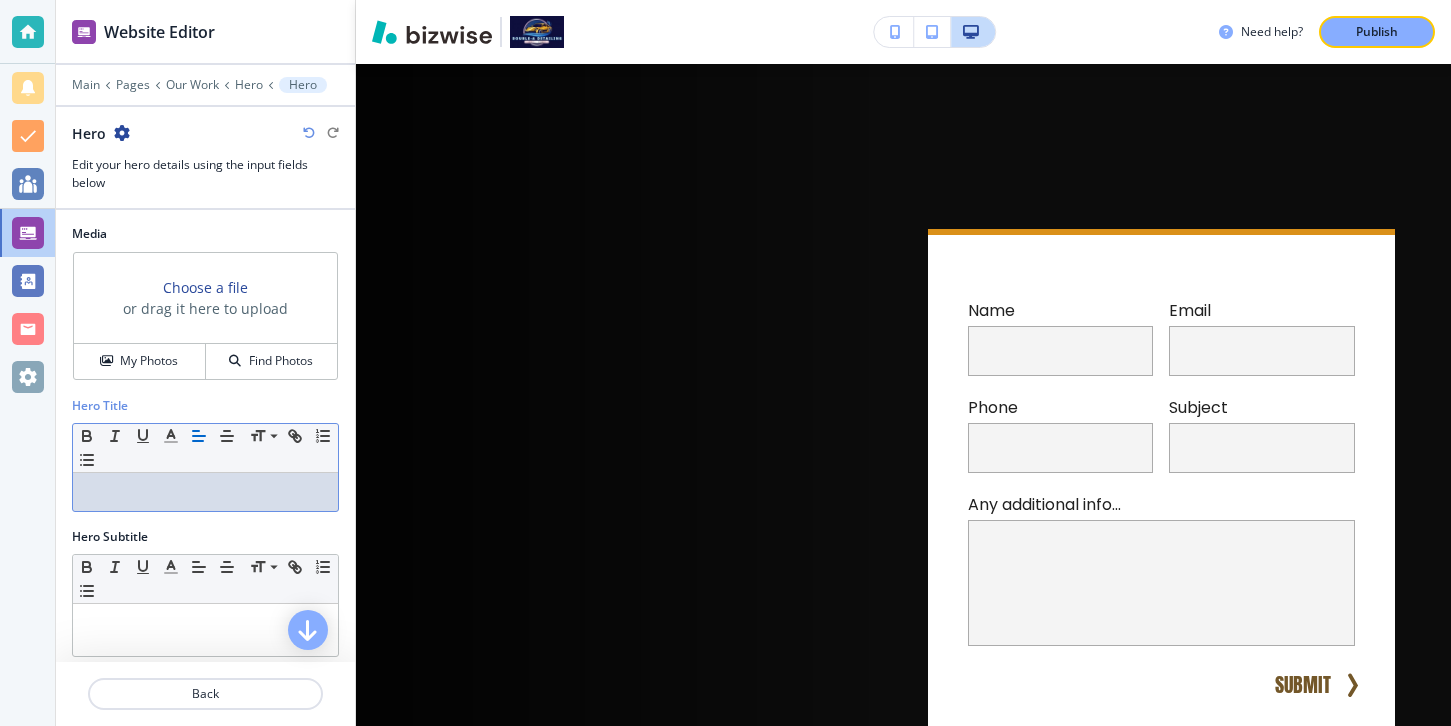 type 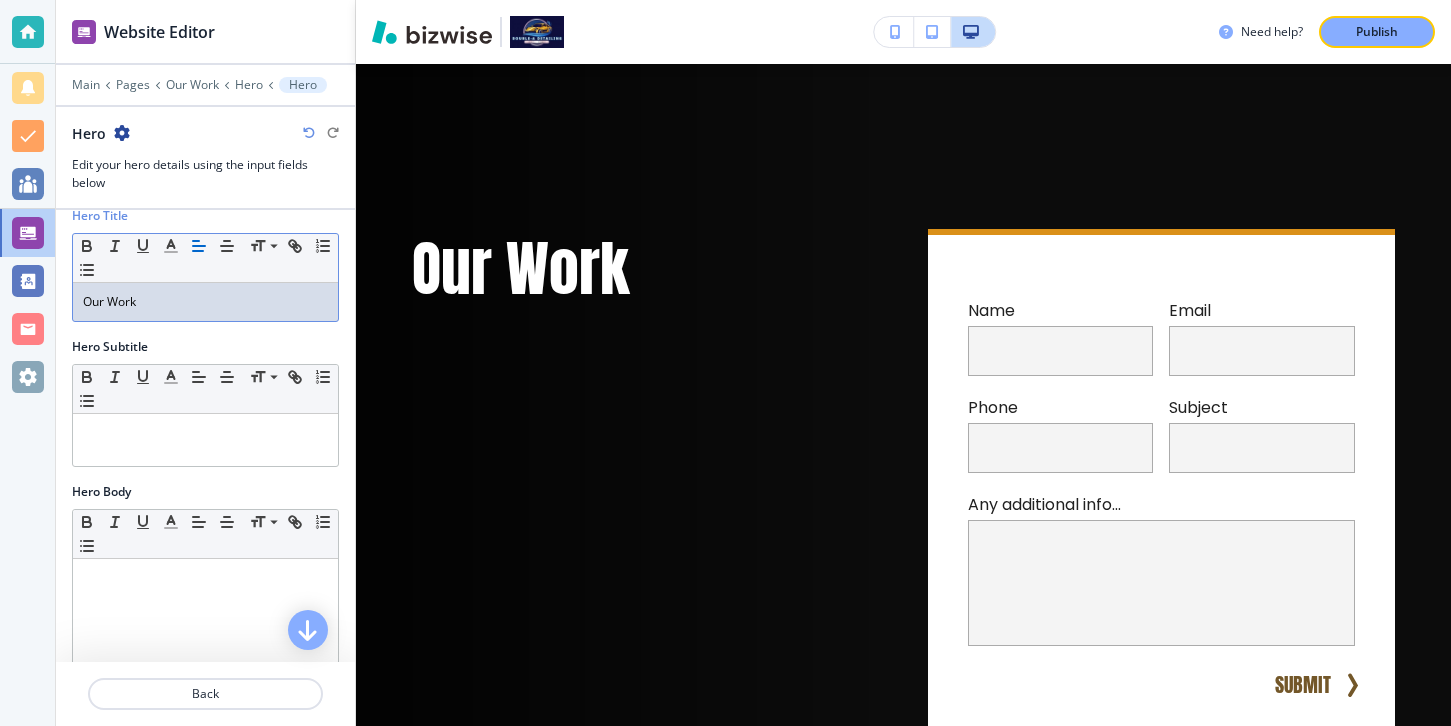 scroll, scrollTop: 178, scrollLeft: 0, axis: vertical 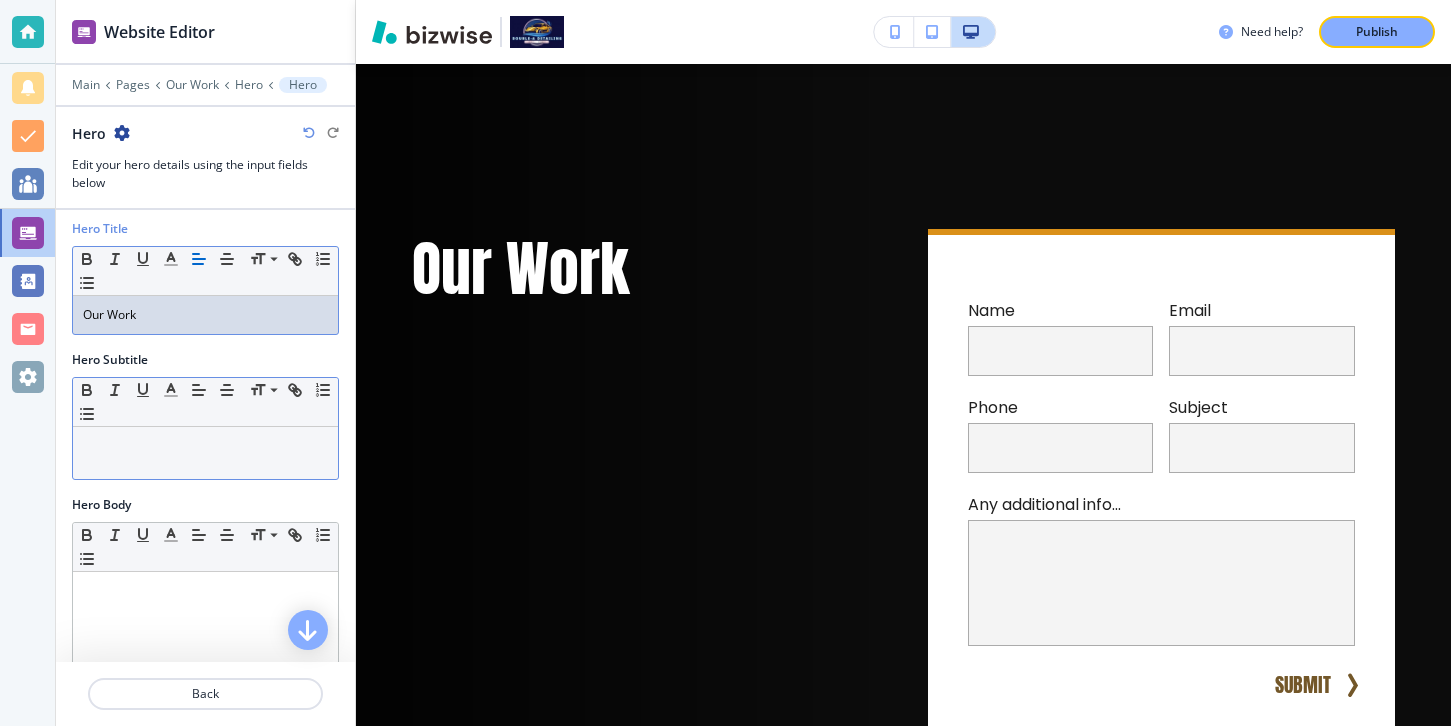 click at bounding box center [205, 446] 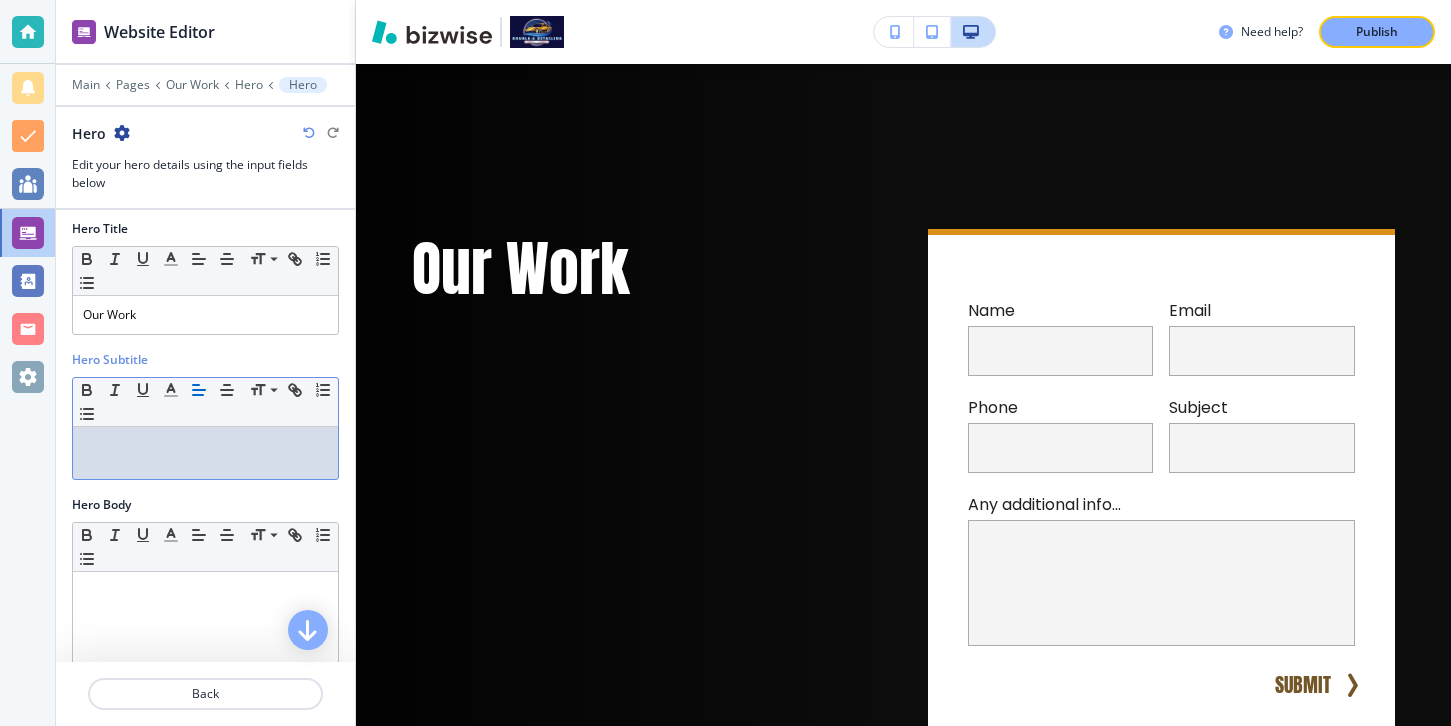 type 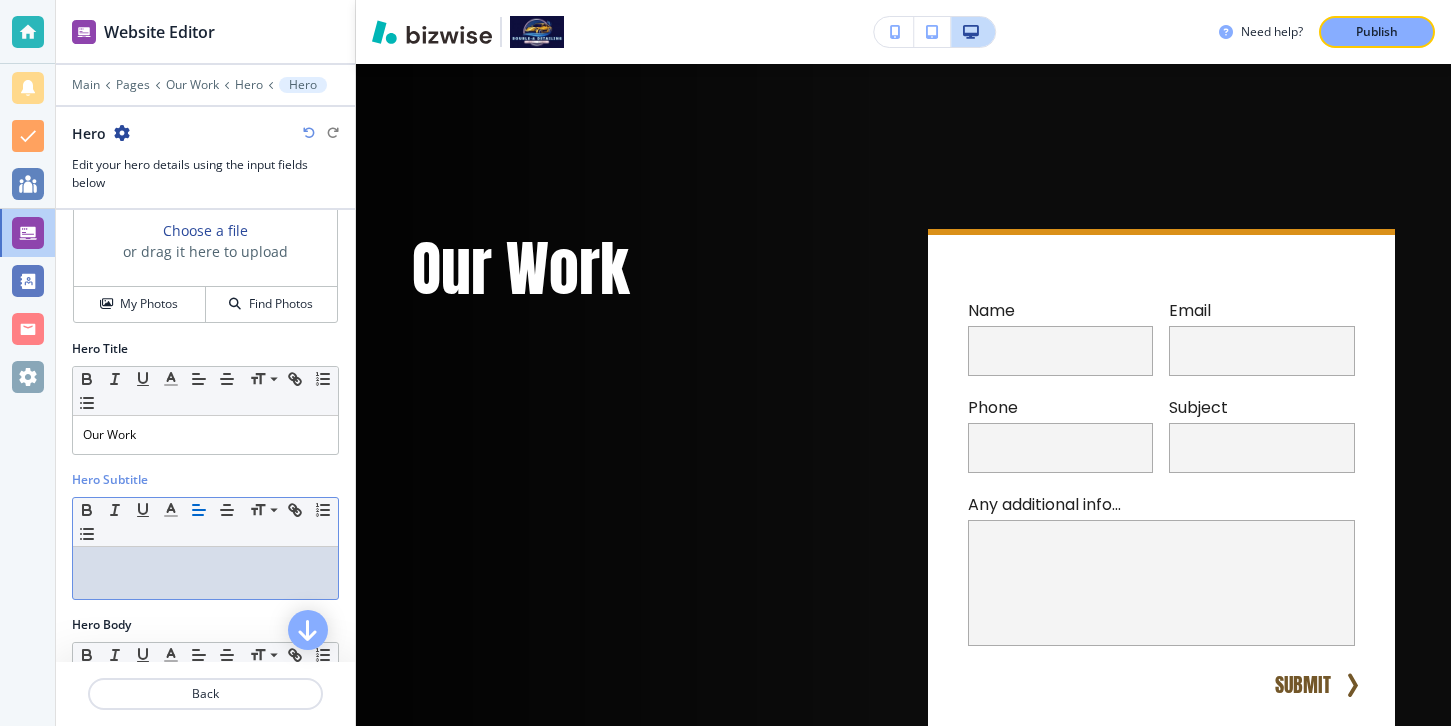 scroll, scrollTop: 0, scrollLeft: 0, axis: both 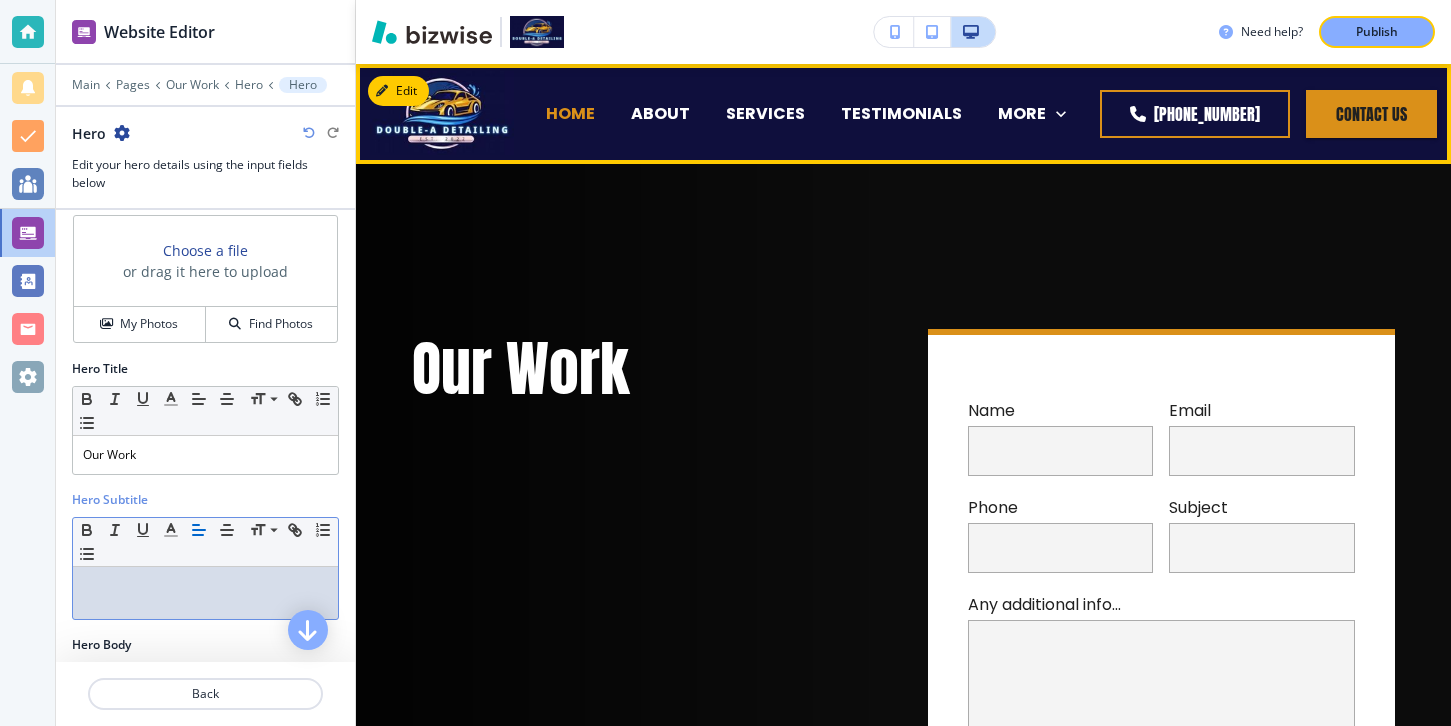 click on "HOME" at bounding box center [570, 113] 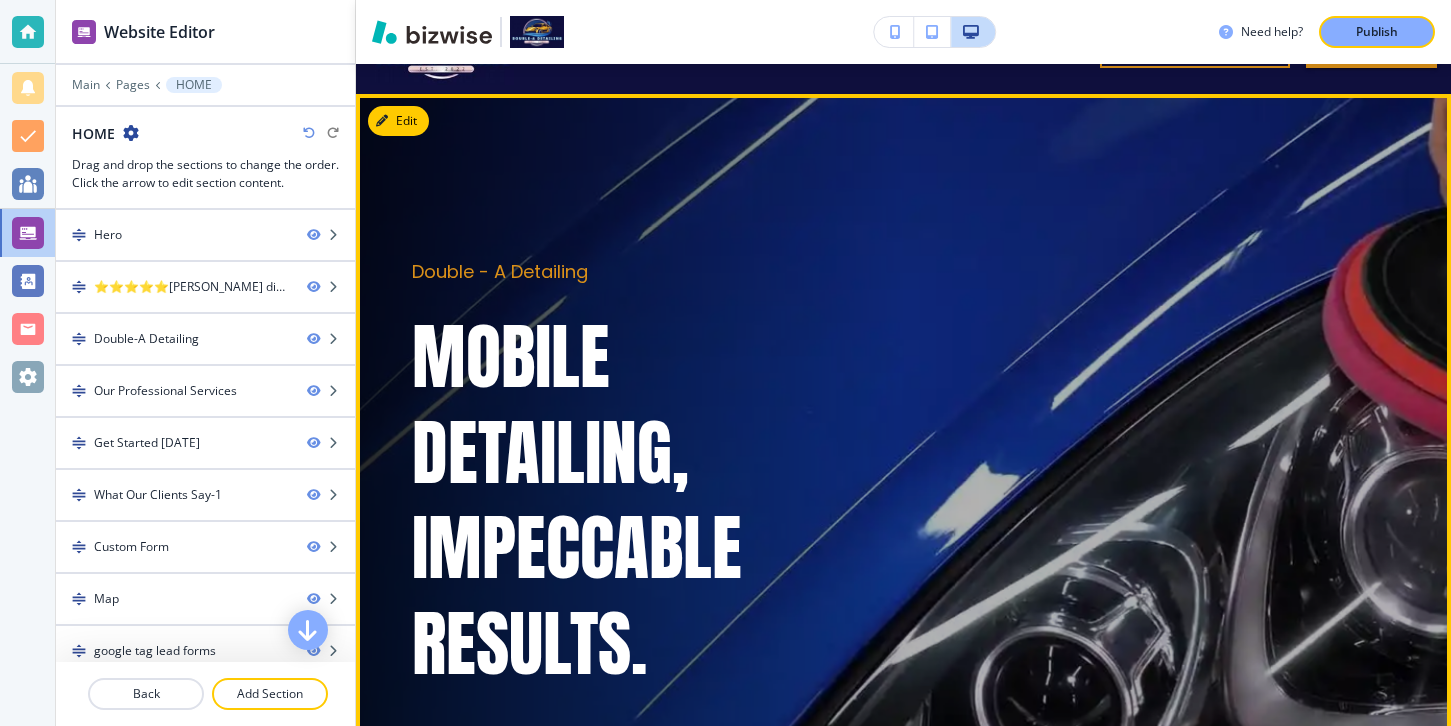 scroll, scrollTop: 0, scrollLeft: 0, axis: both 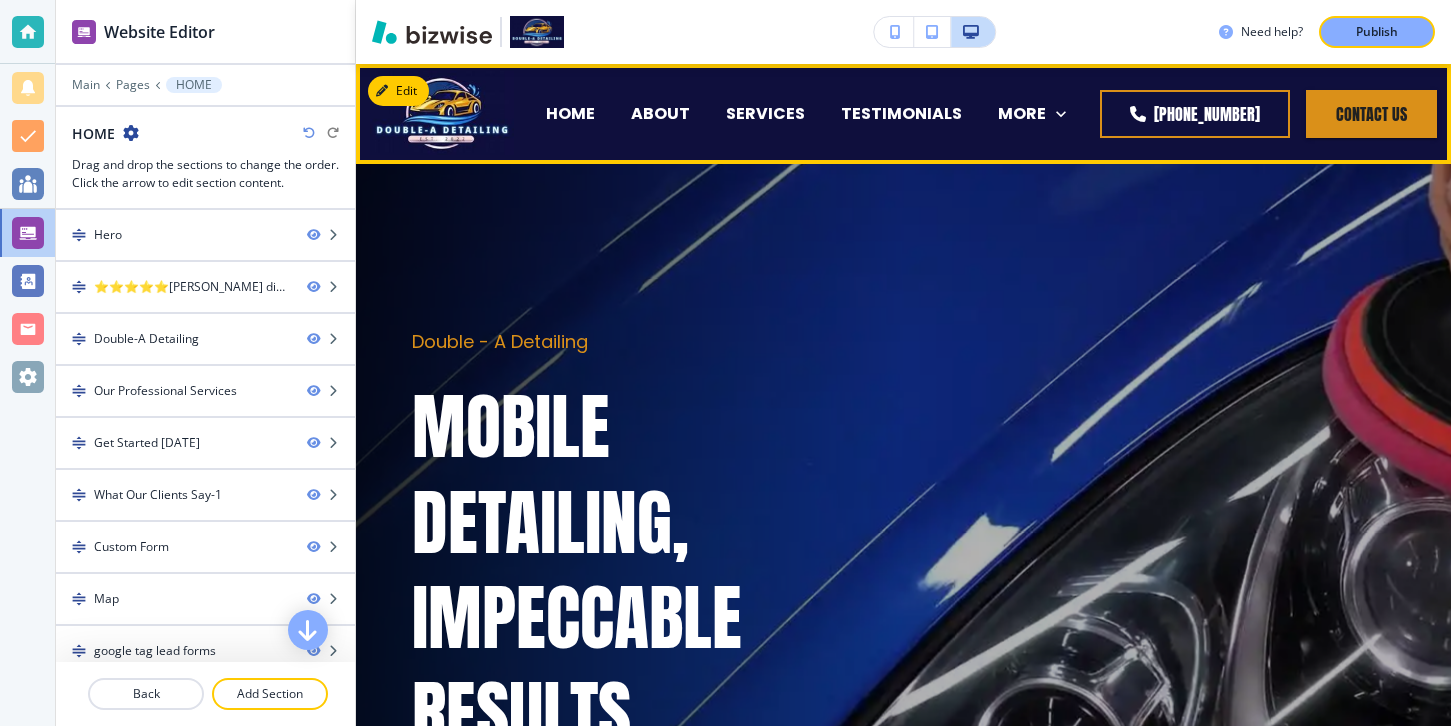 click on "ABOUT" at bounding box center (660, 114) 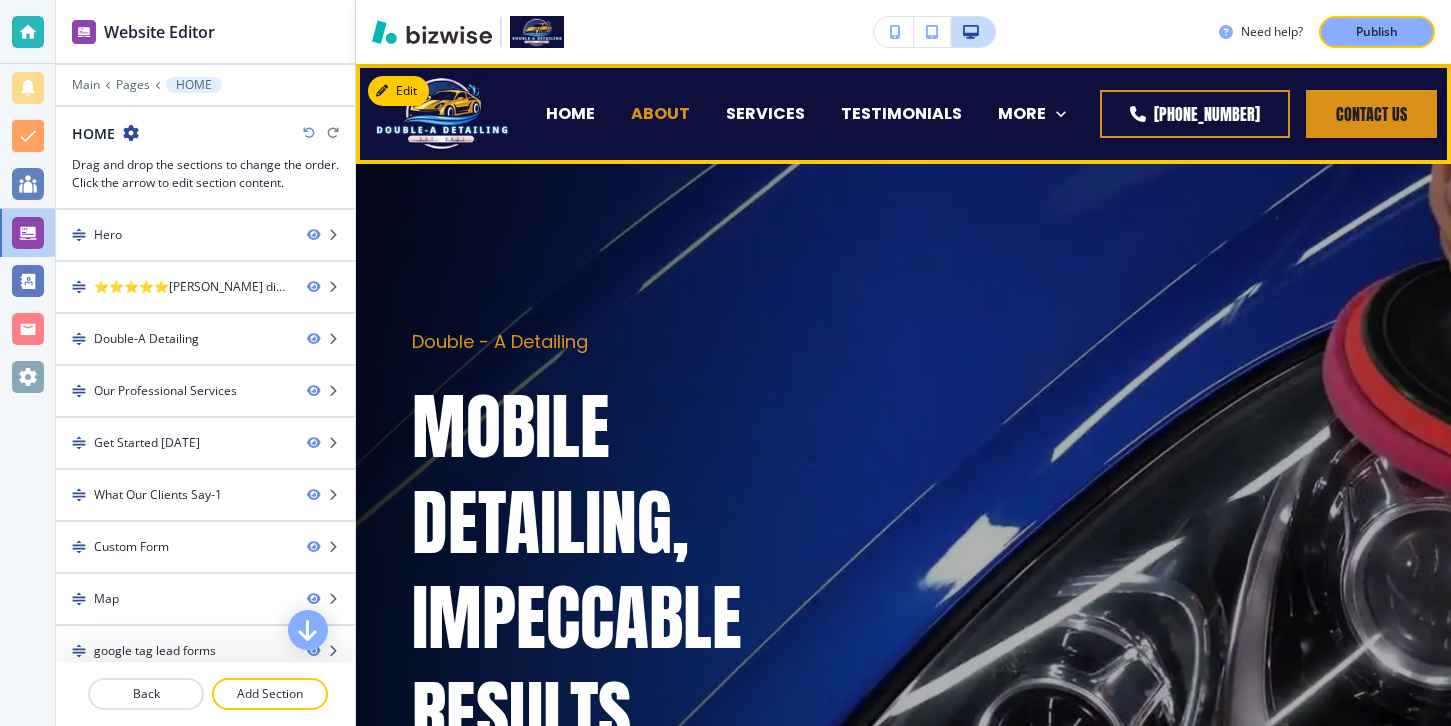click on "ABOUT" at bounding box center (660, 113) 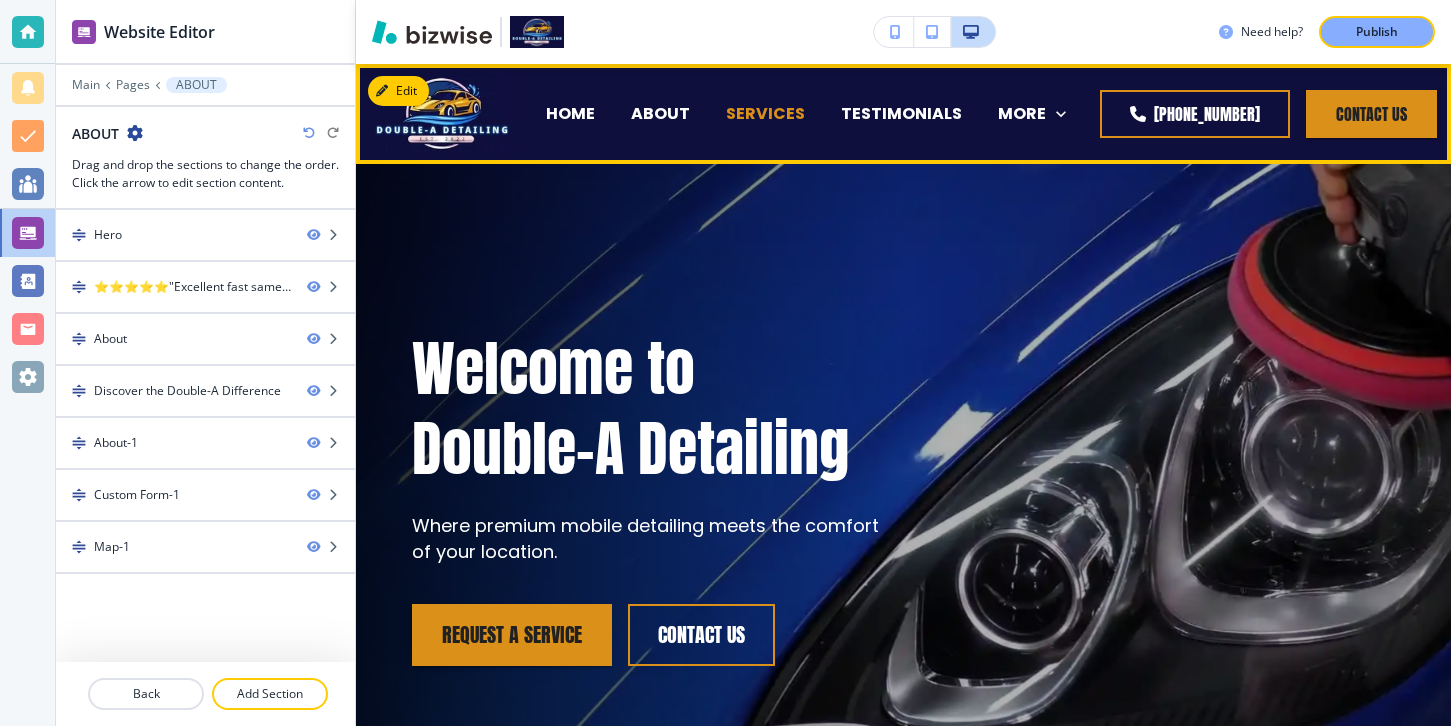 click on "SERVICES" at bounding box center (765, 113) 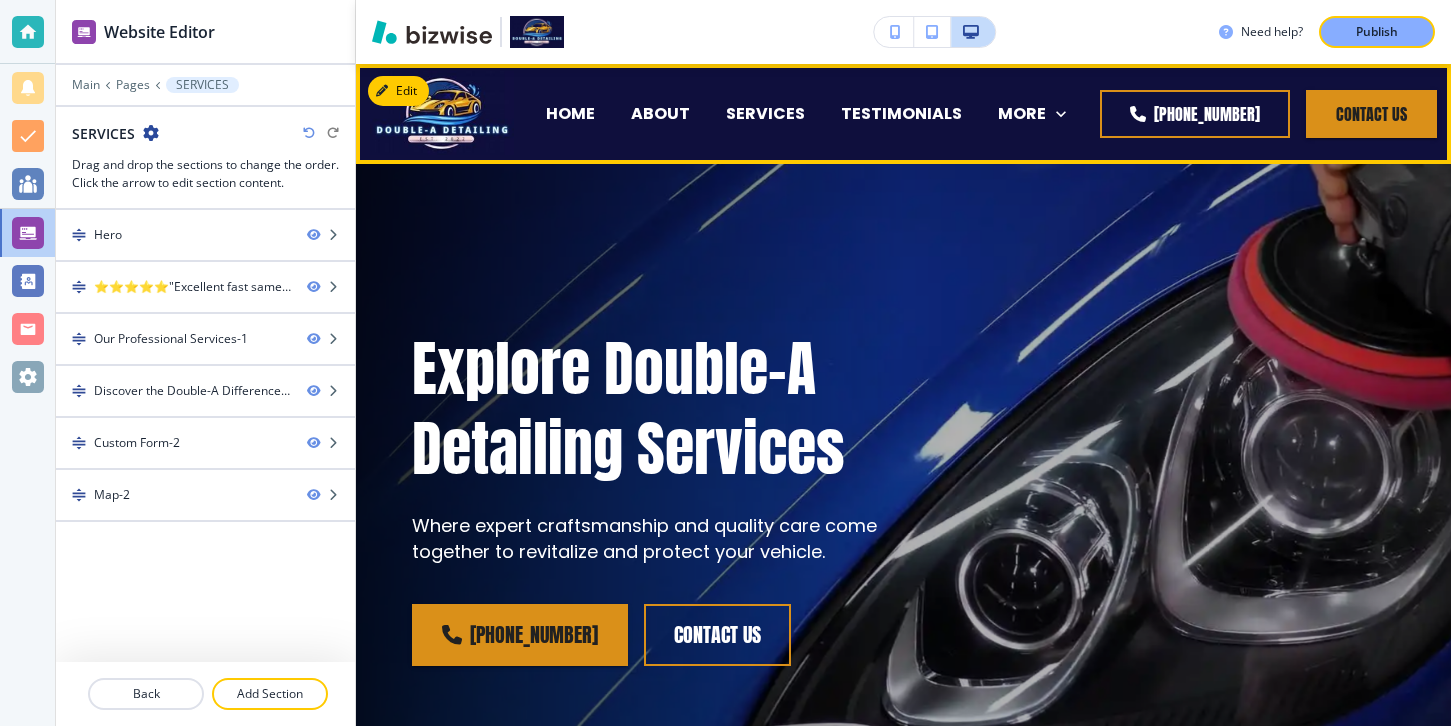 click on "TESTIMONIALS" at bounding box center (901, 114) 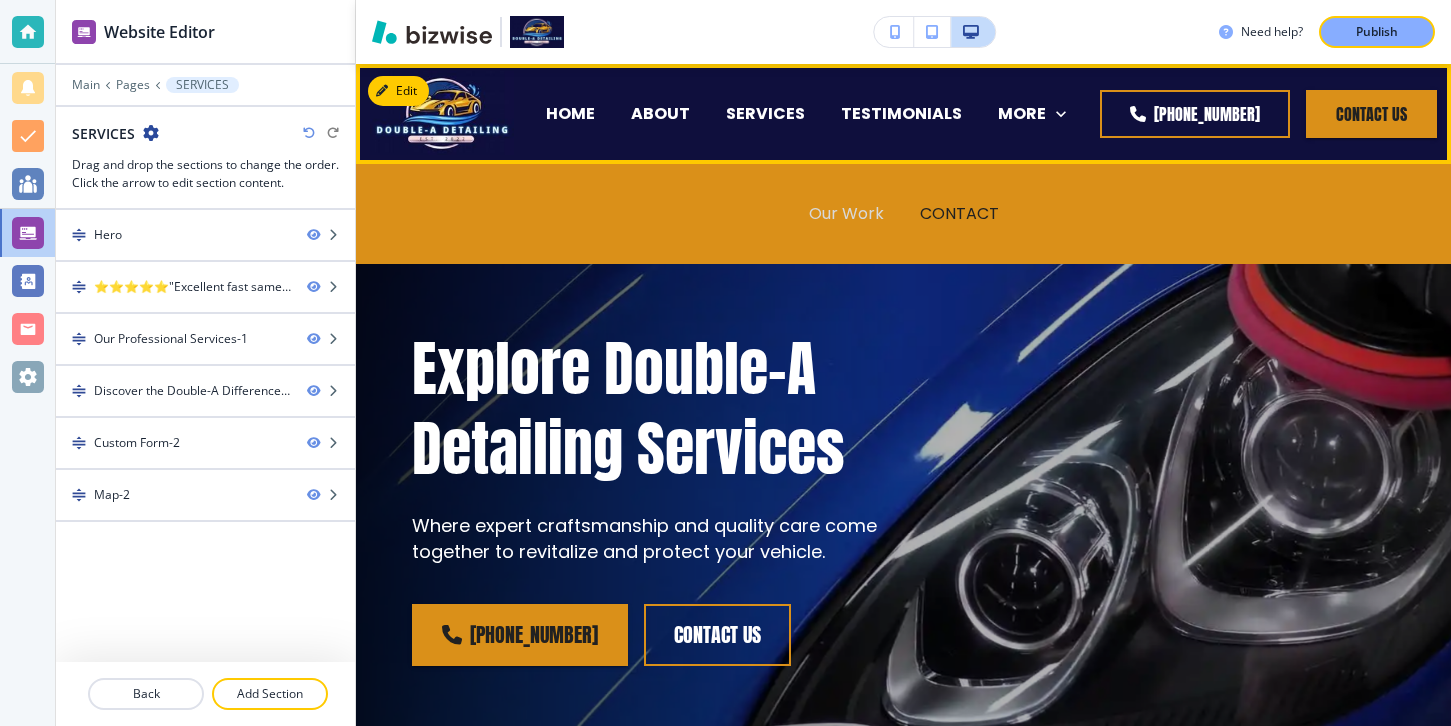 click on "Our Work" at bounding box center [846, 213] 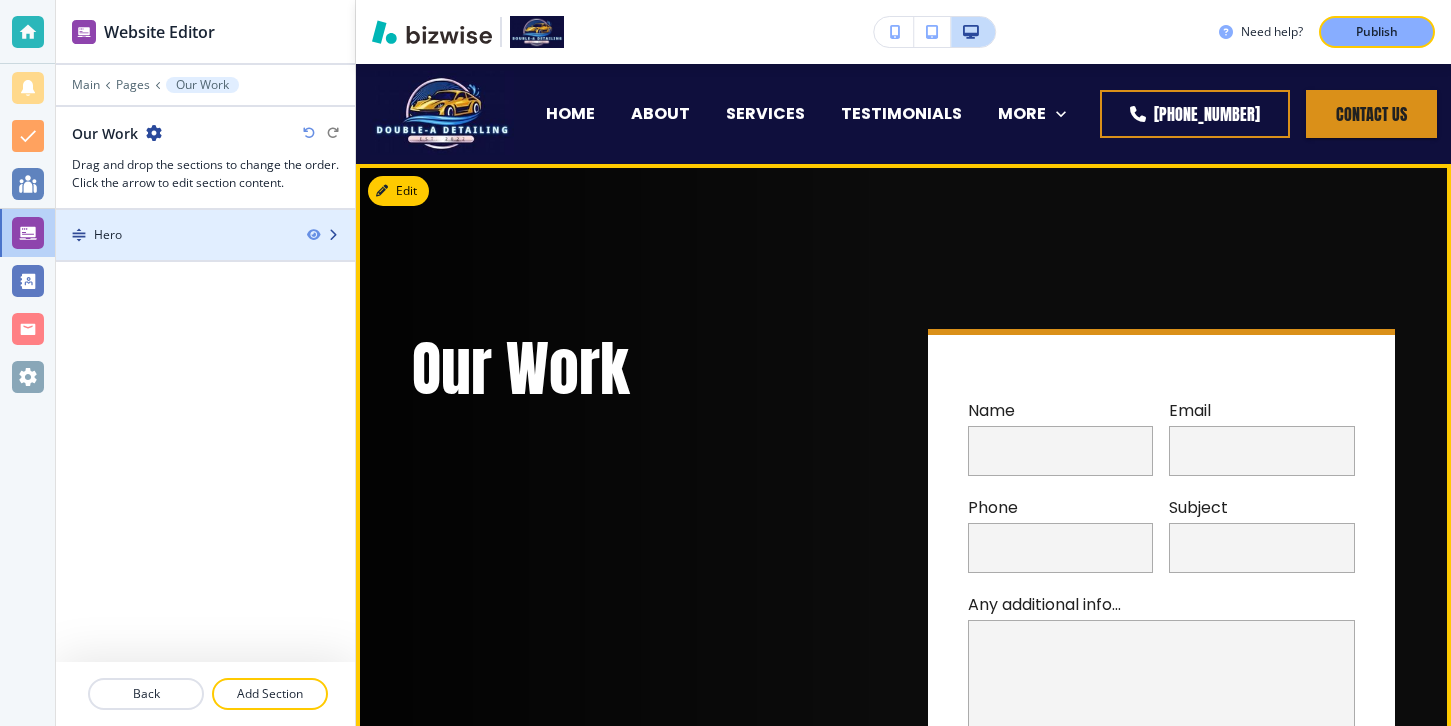 click on "Hero" at bounding box center (173, 235) 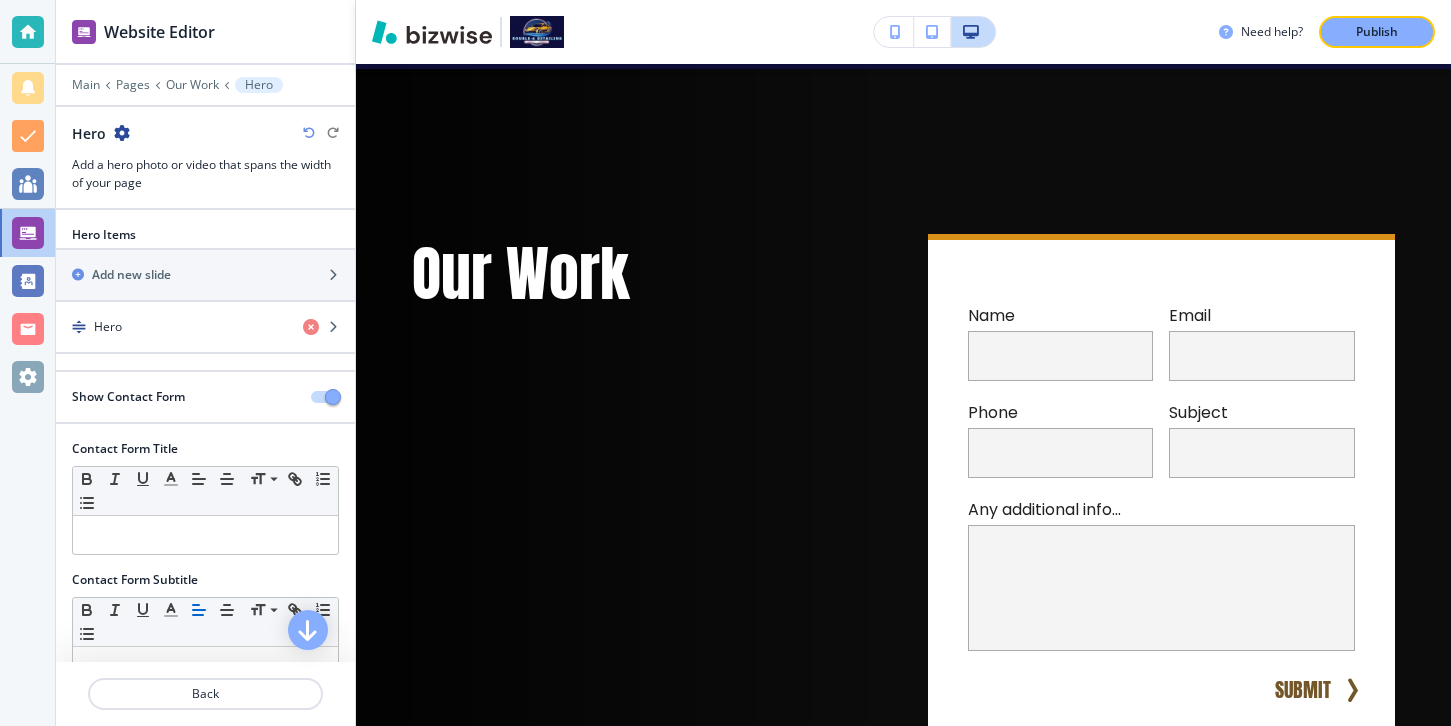 scroll, scrollTop: 100, scrollLeft: 0, axis: vertical 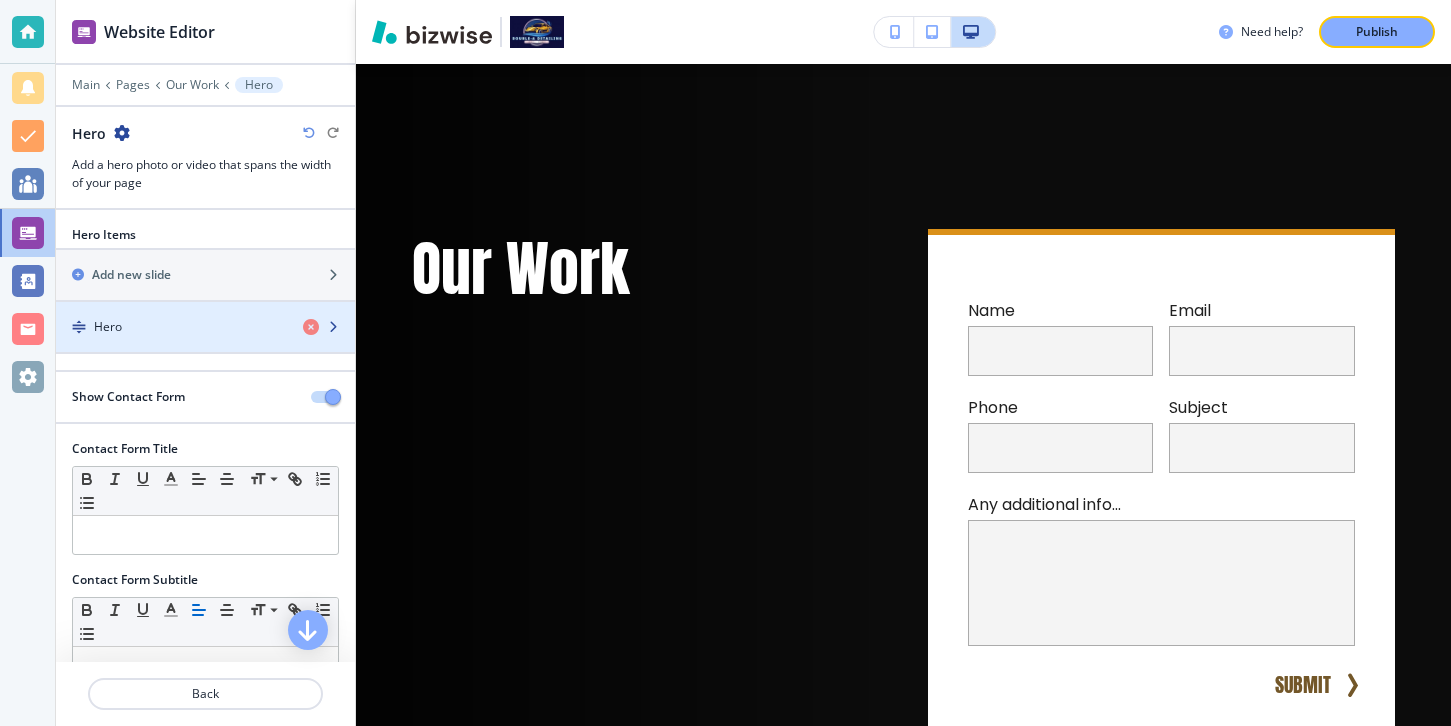 click on "Hero" at bounding box center (171, 327) 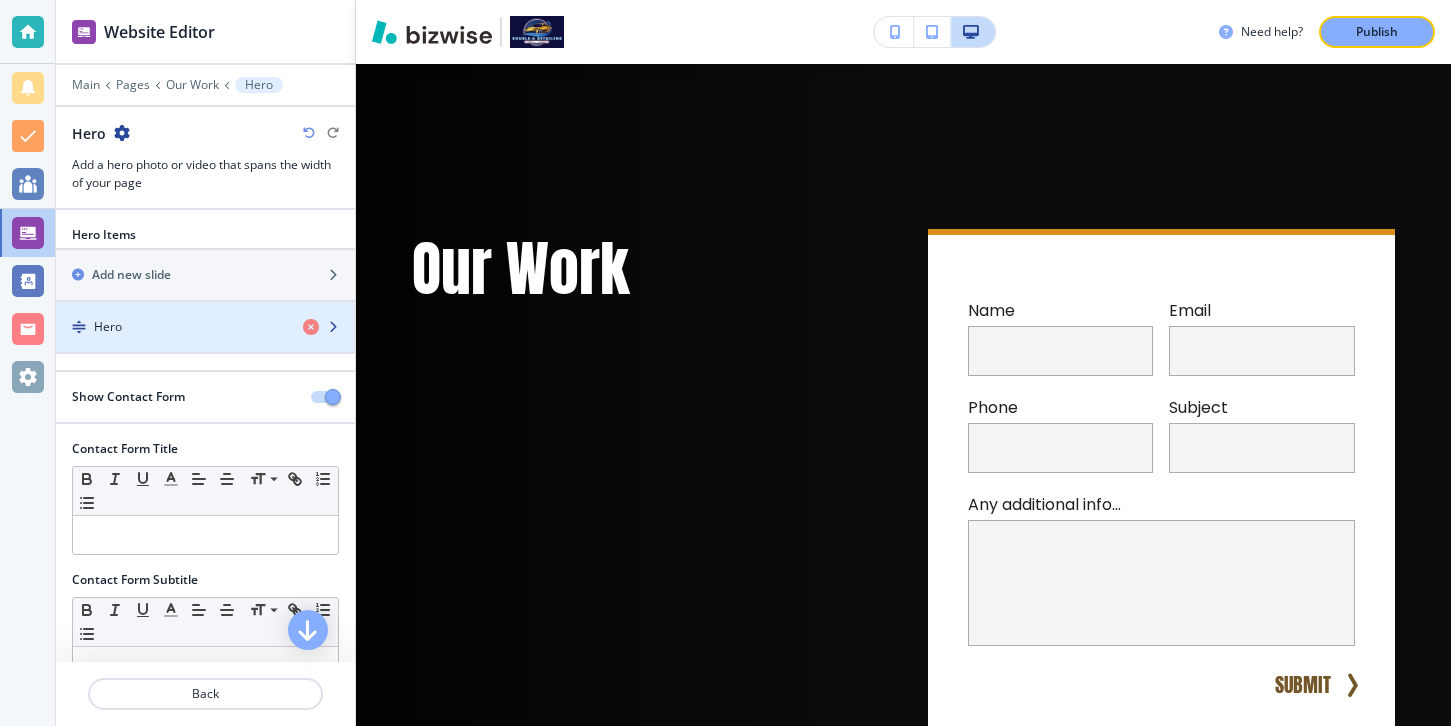 click on "Hero" at bounding box center [171, 327] 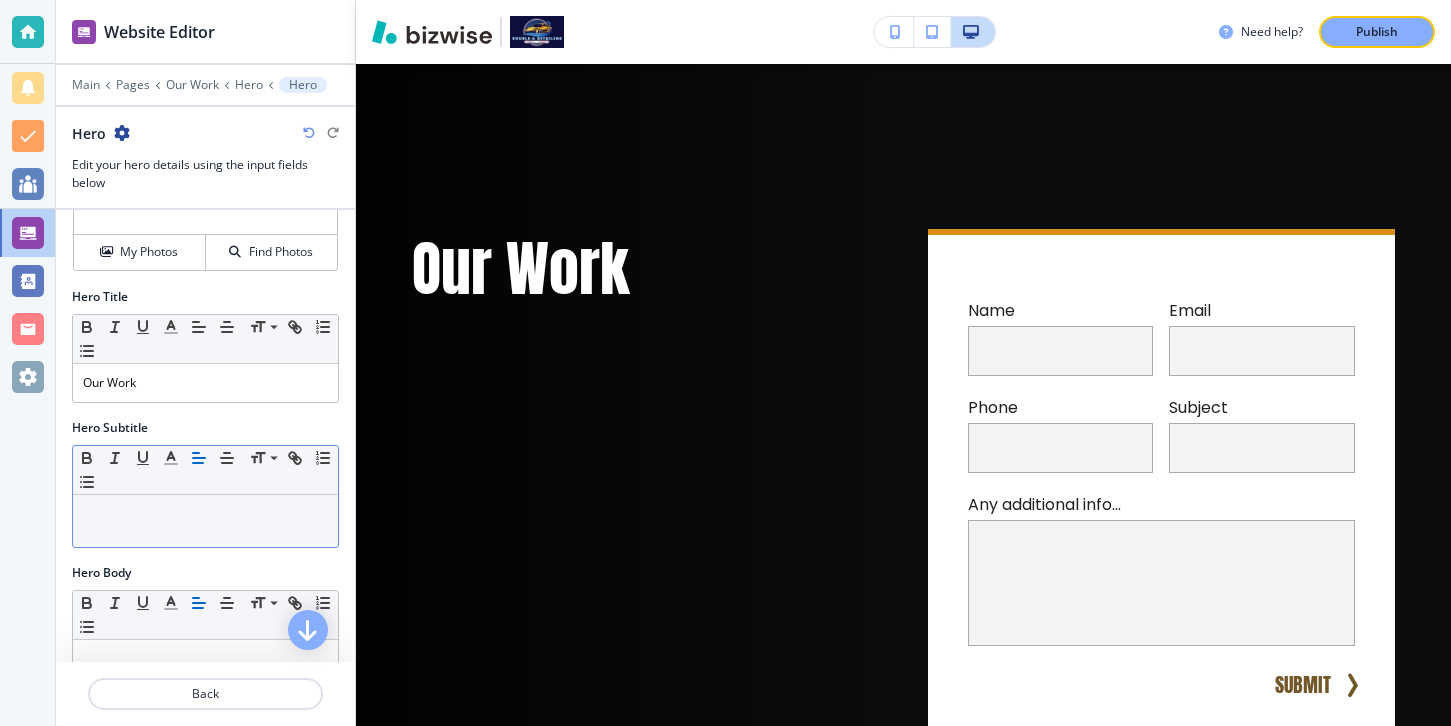 scroll, scrollTop: 241, scrollLeft: 0, axis: vertical 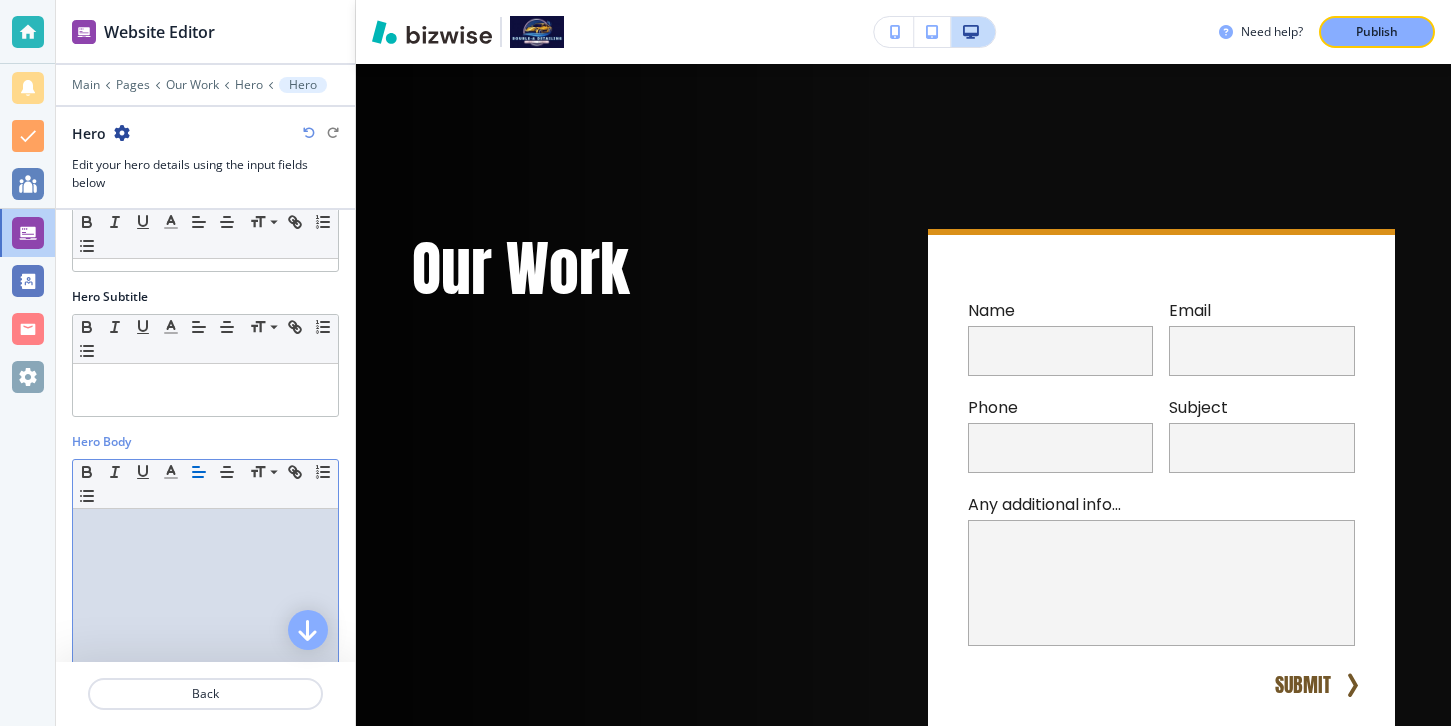 click at bounding box center (205, 639) 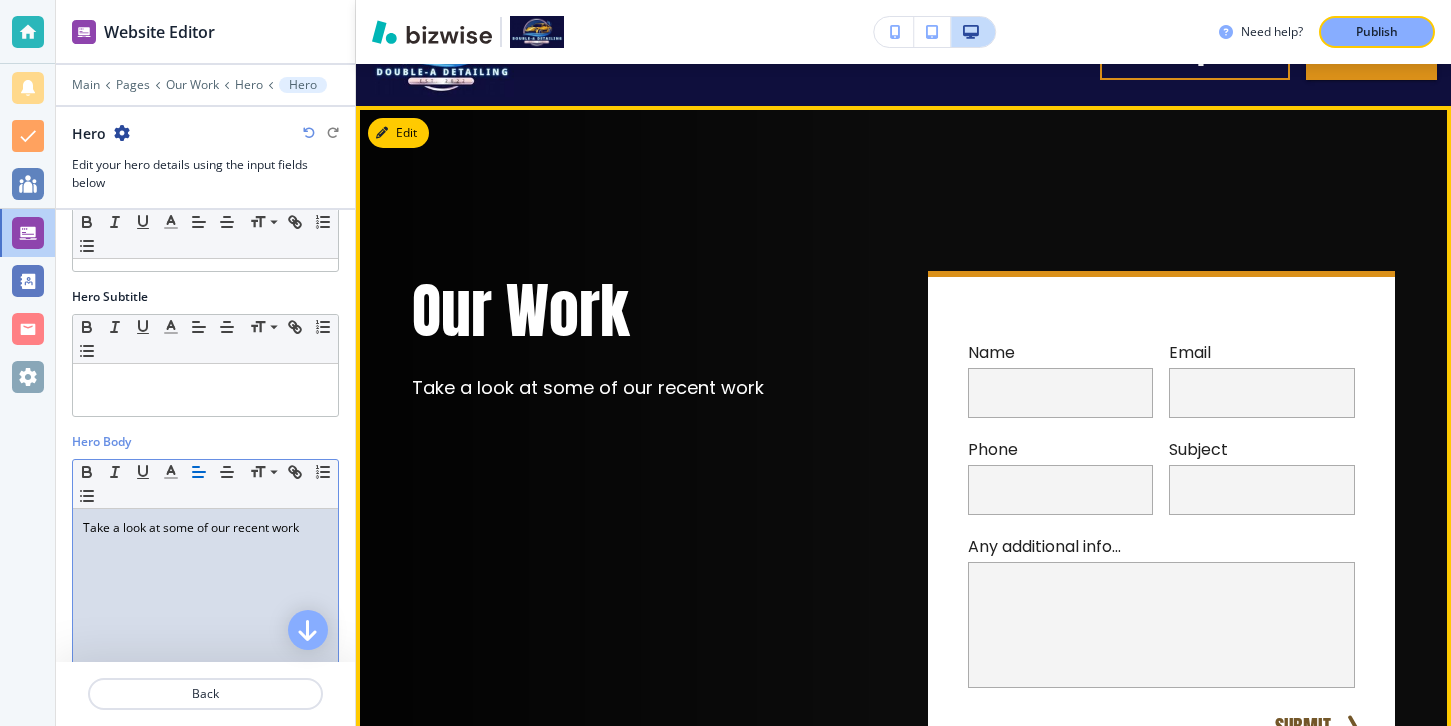 scroll, scrollTop: 69, scrollLeft: 0, axis: vertical 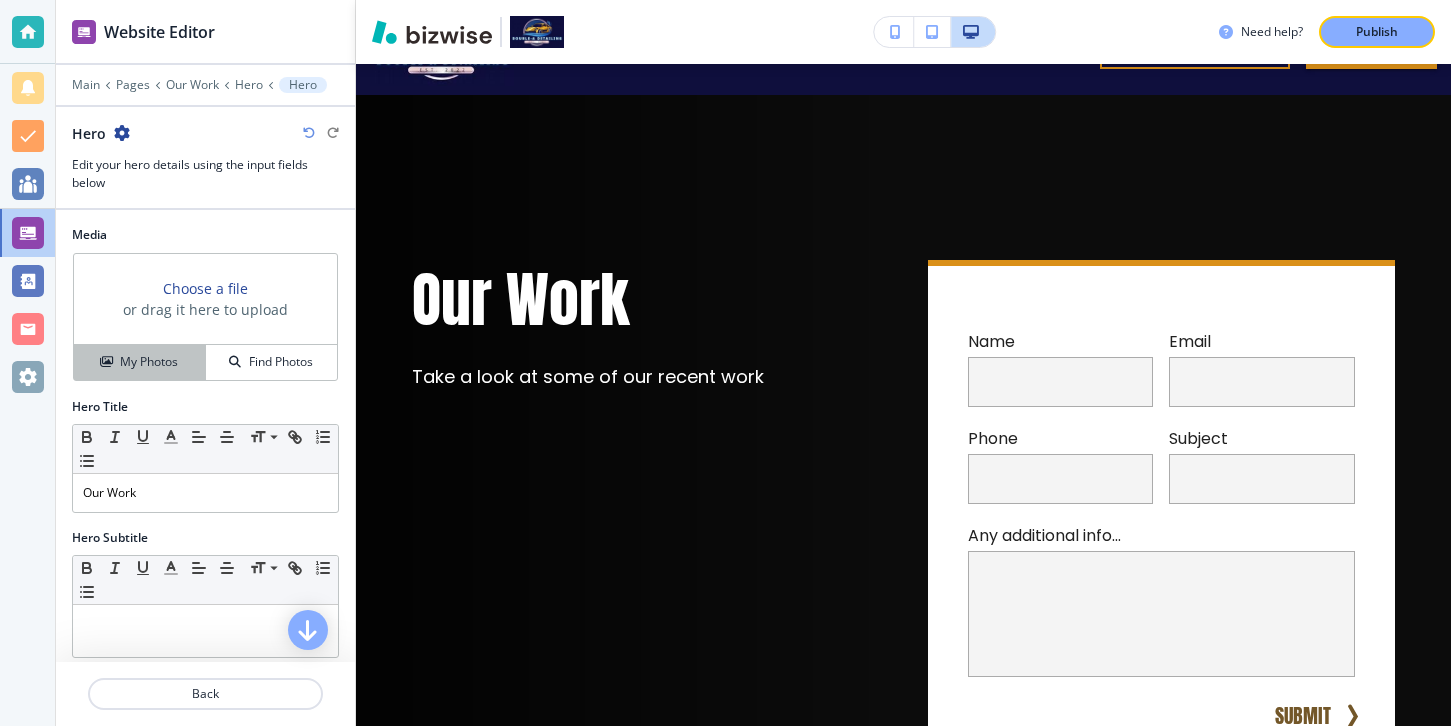 click on "My Photos" at bounding box center [139, 362] 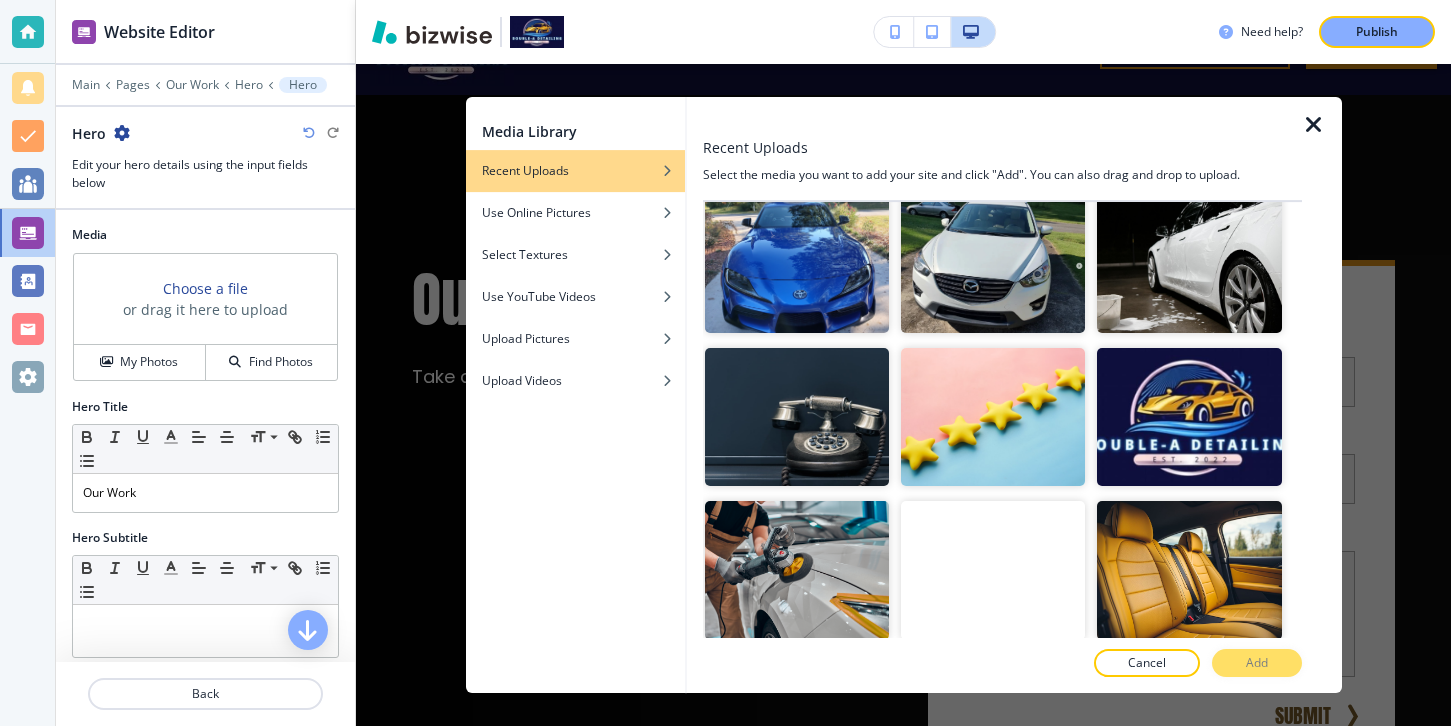 scroll, scrollTop: 471, scrollLeft: 0, axis: vertical 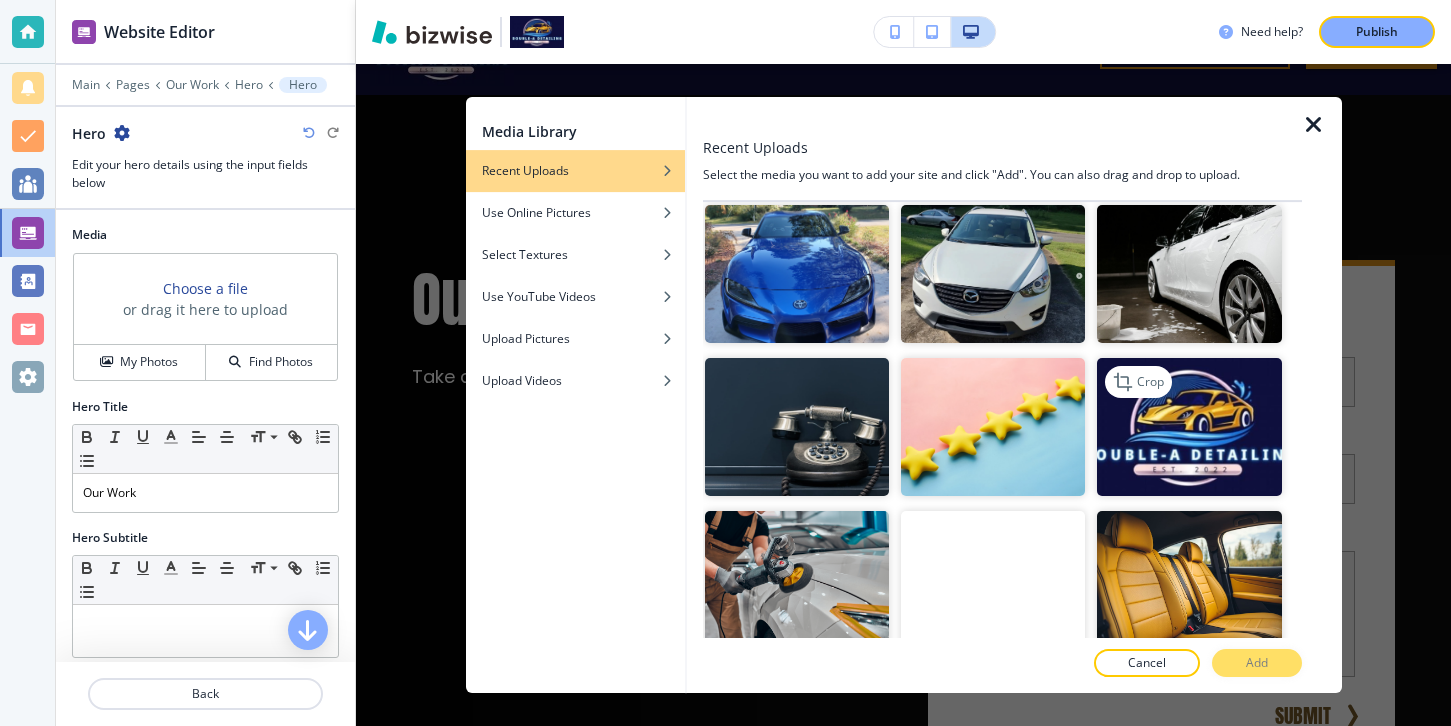 click at bounding box center (1189, 427) 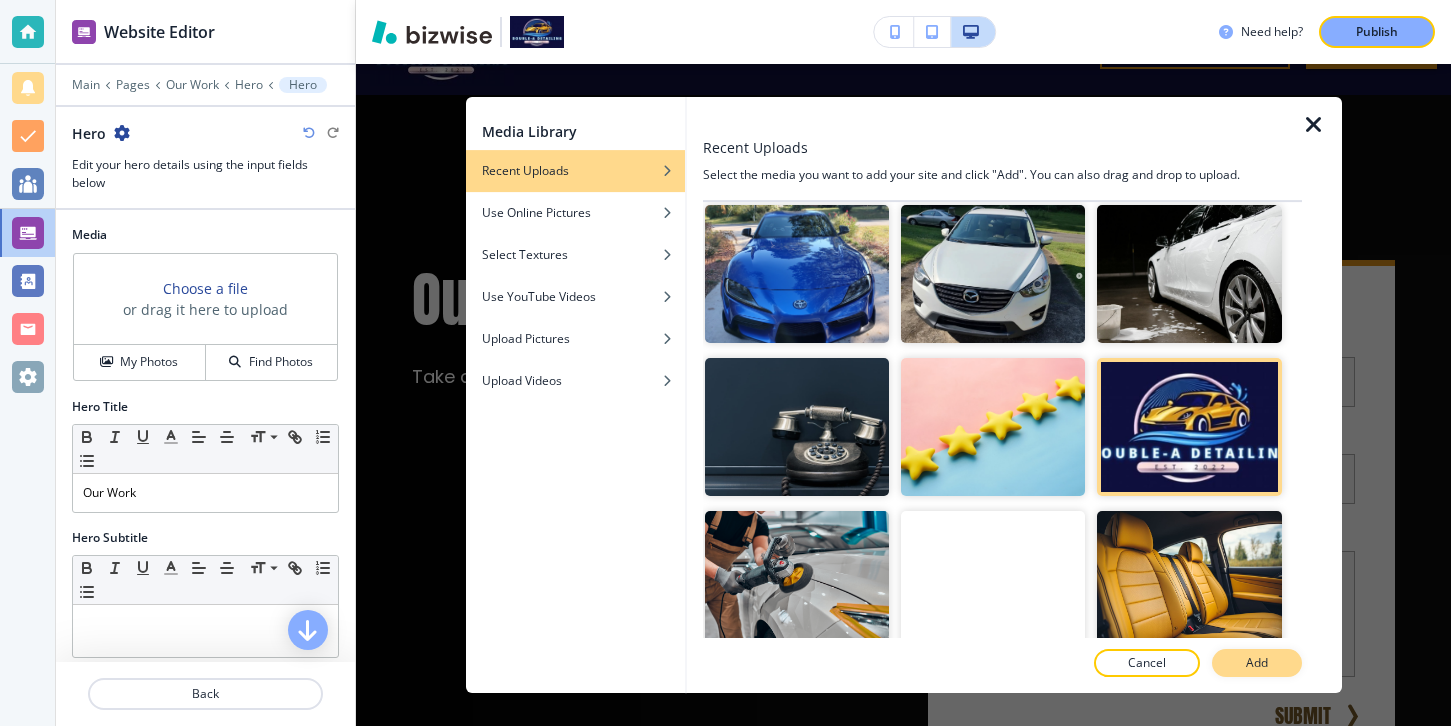 click on "Add" at bounding box center (1257, 663) 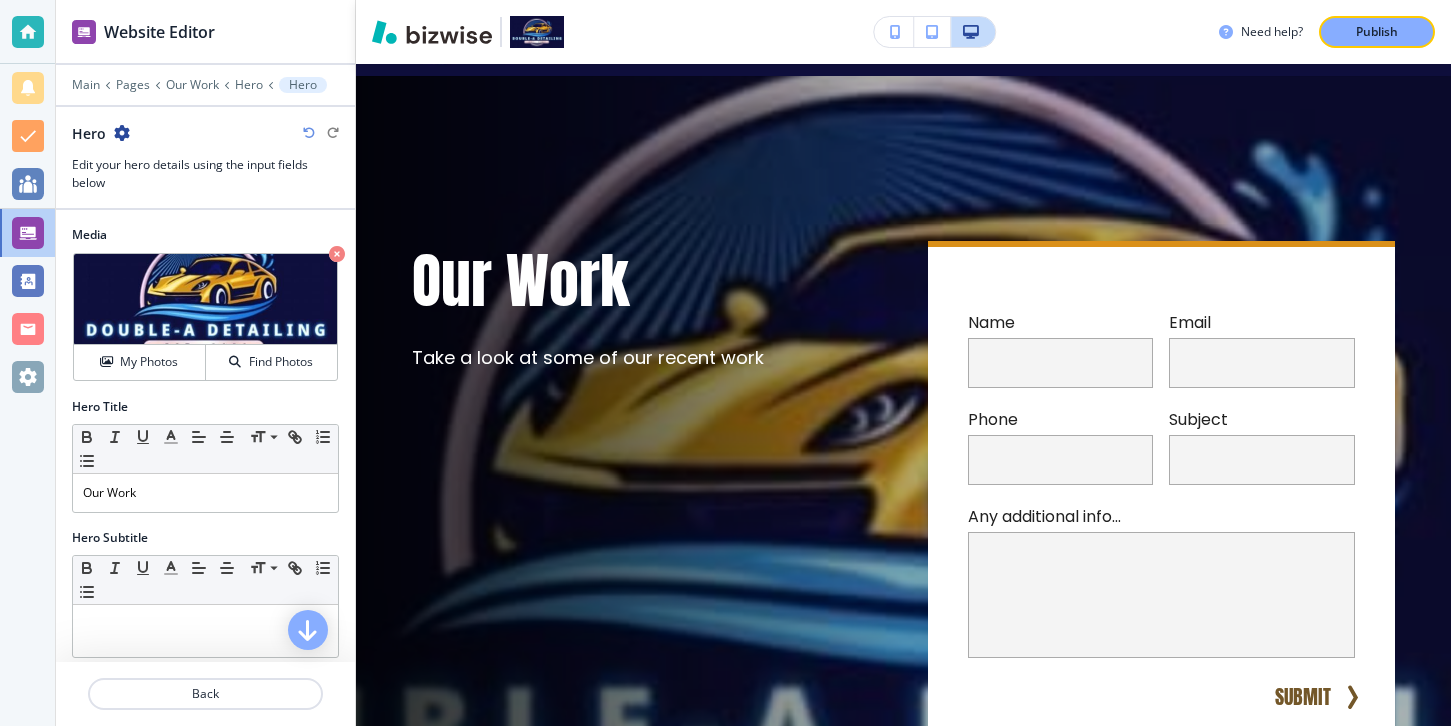 scroll, scrollTop: 0, scrollLeft: 0, axis: both 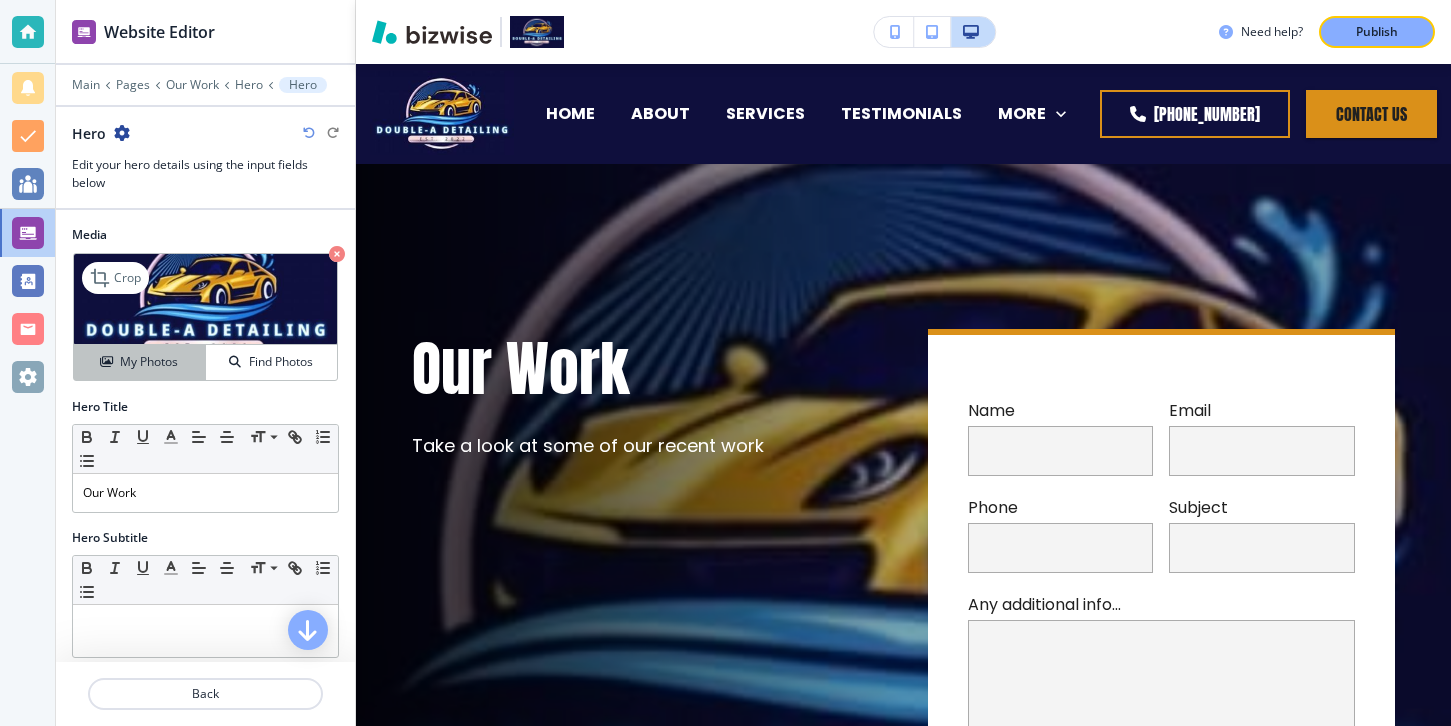 click on "My Photos" at bounding box center [149, 362] 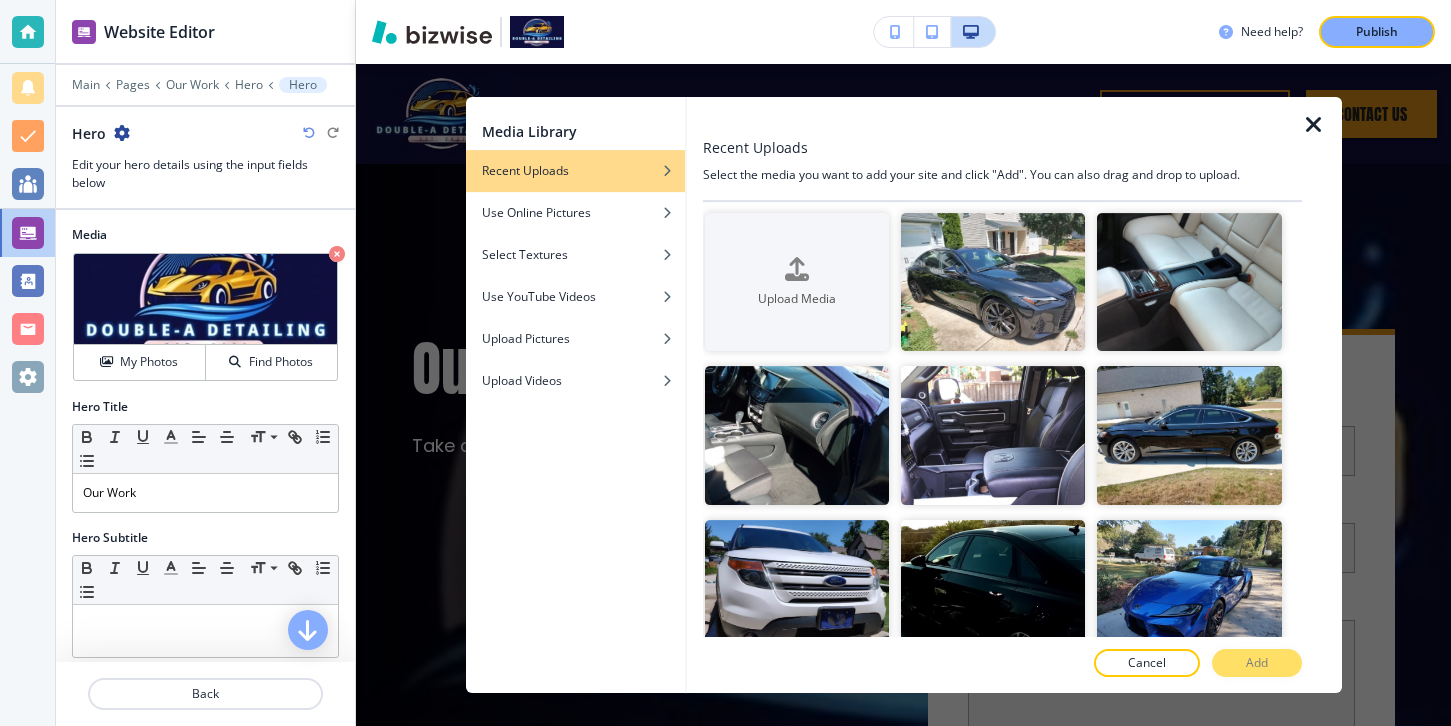 scroll, scrollTop: 0, scrollLeft: 0, axis: both 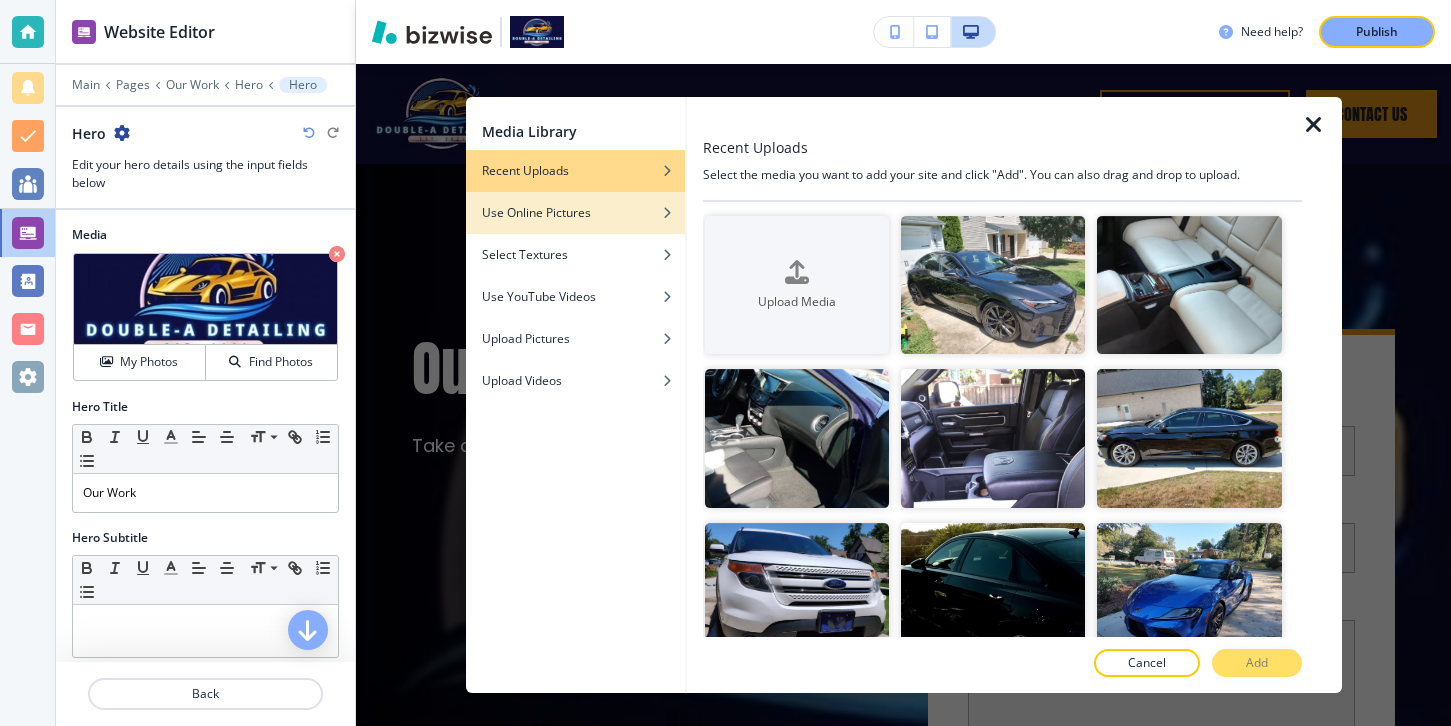 click on "Use Online Pictures" at bounding box center [575, 213] 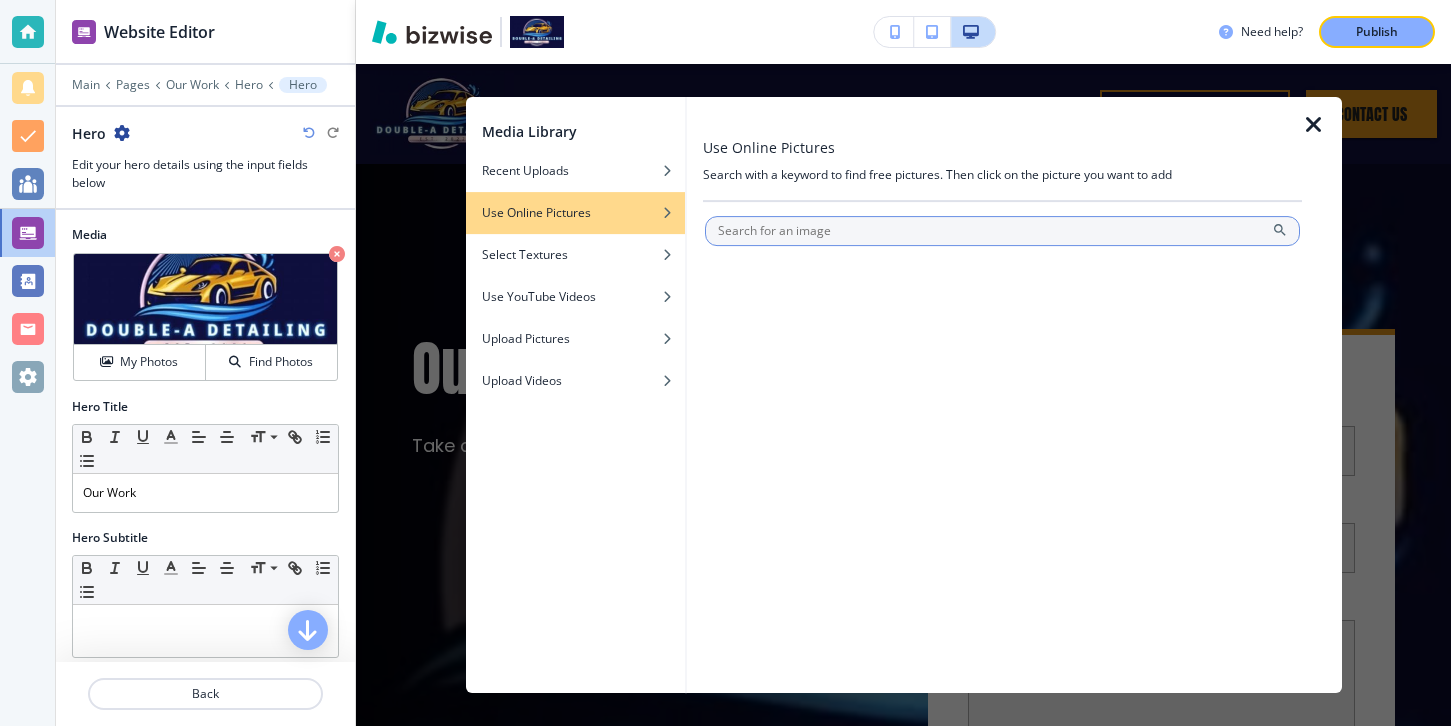 click at bounding box center (1002, 231) 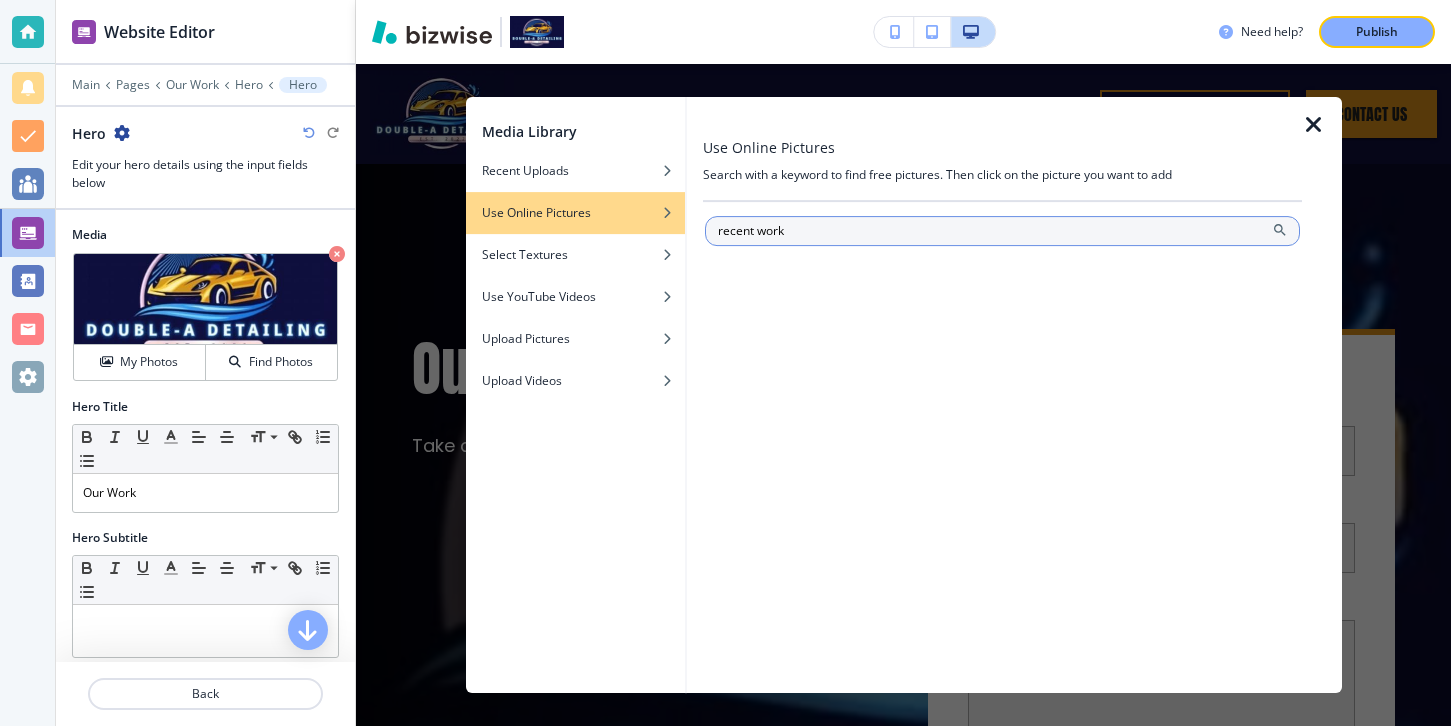 type on "recent work" 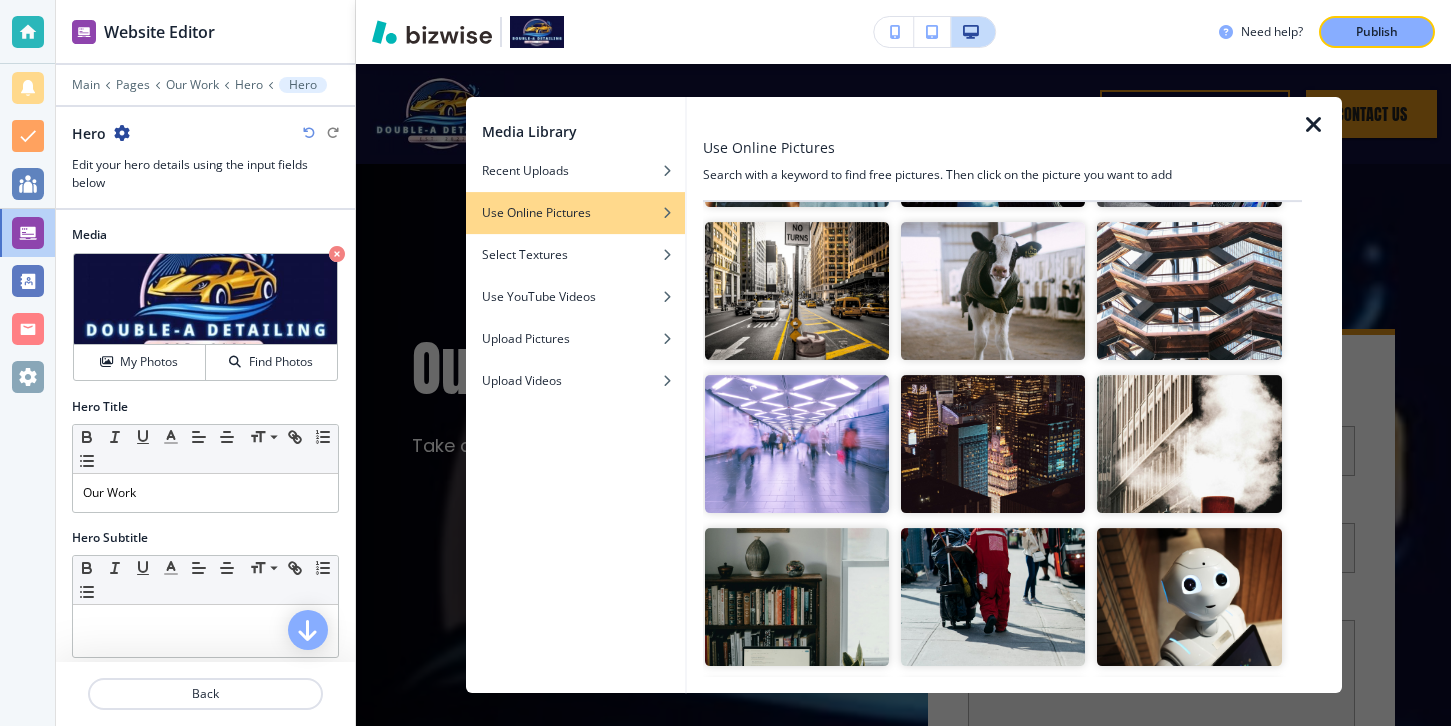 scroll, scrollTop: 958, scrollLeft: 0, axis: vertical 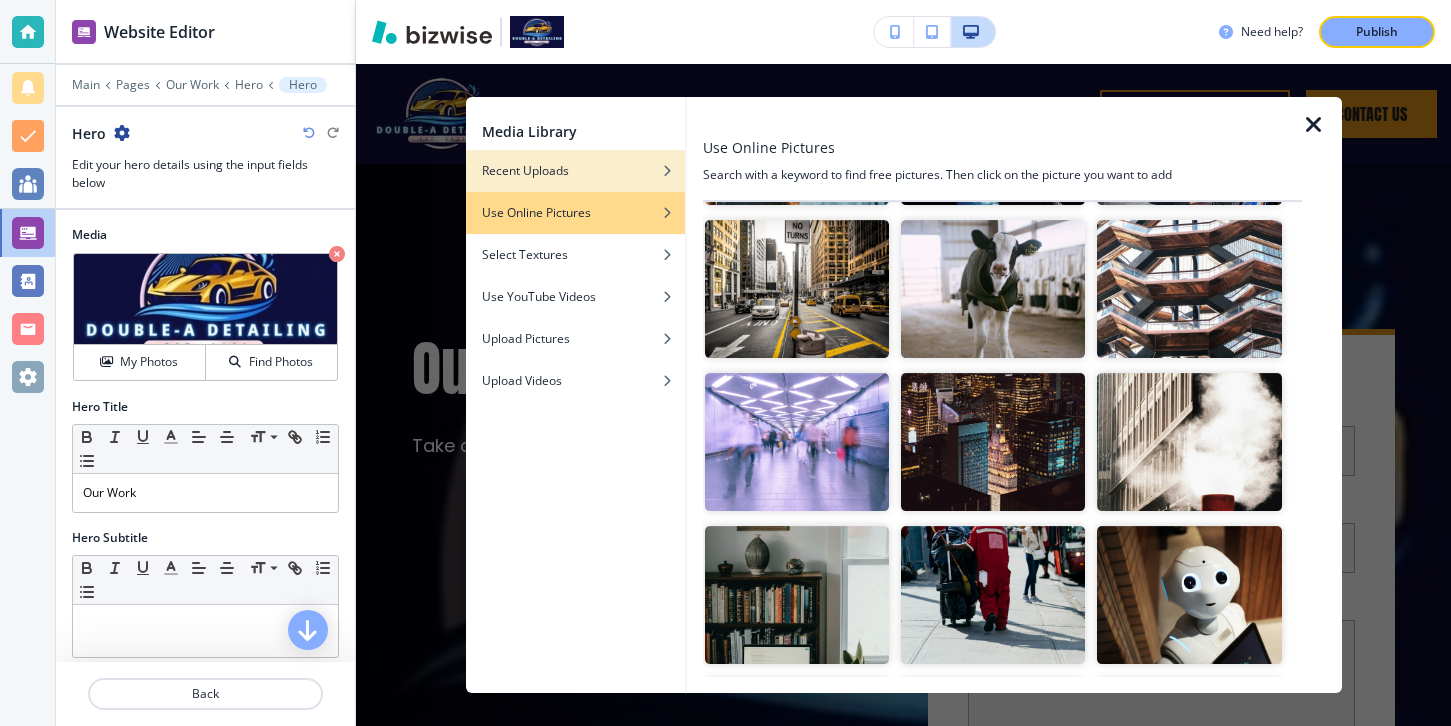 click on "Recent Uploads" at bounding box center [575, 171] 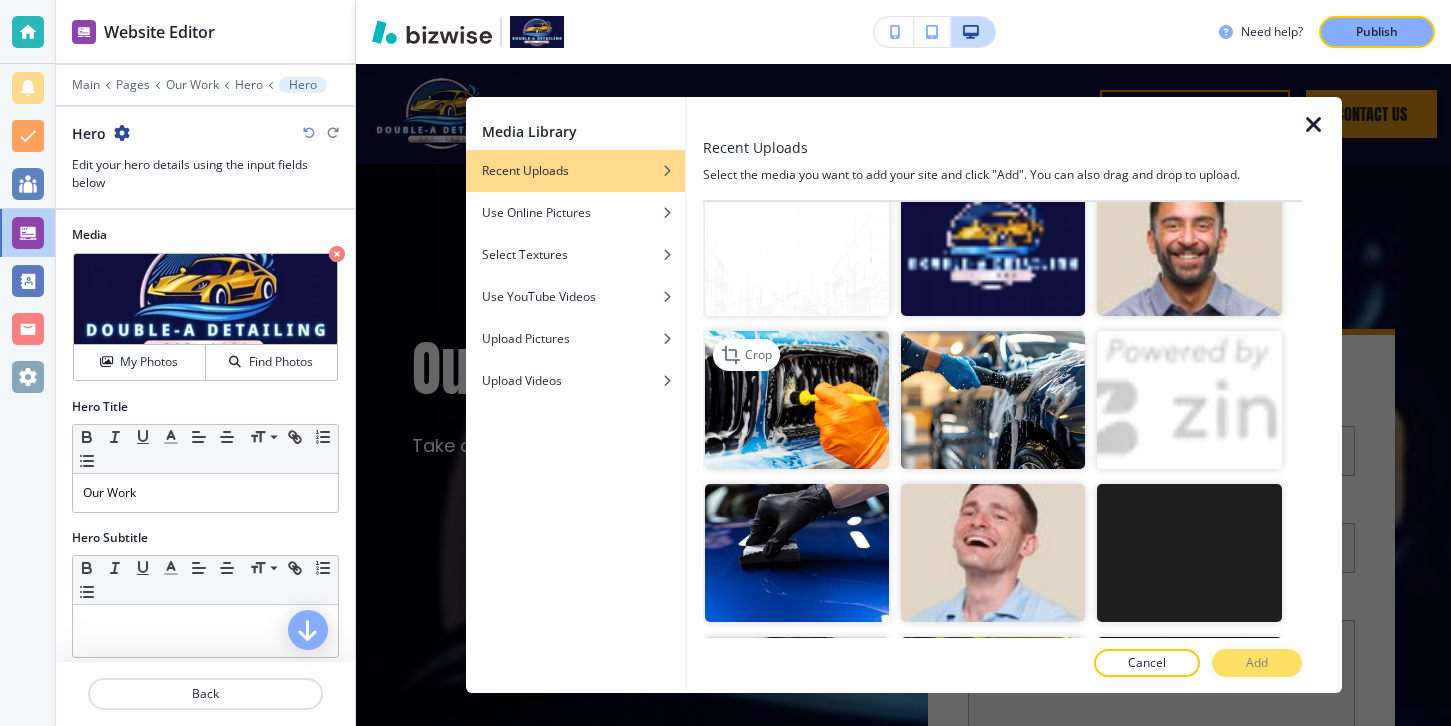 click at bounding box center [797, 400] 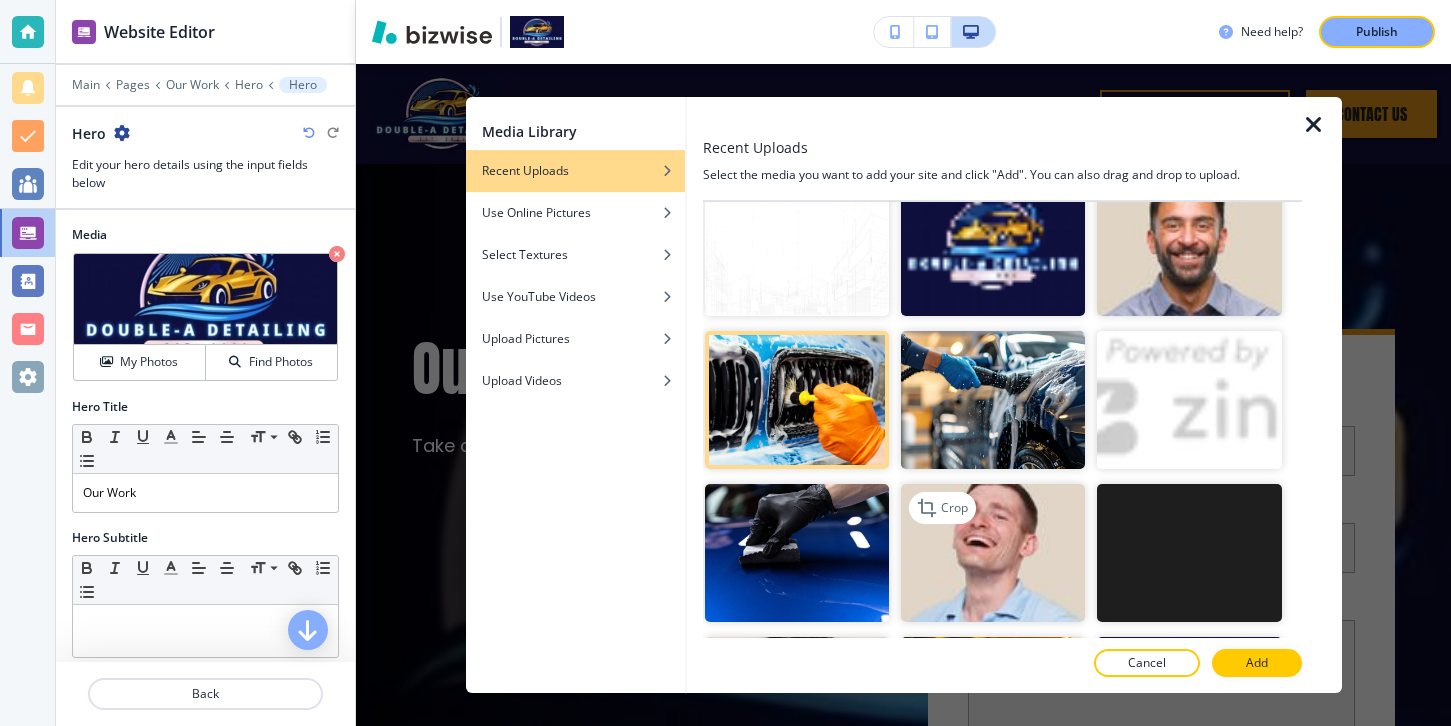 scroll, scrollTop: 1113, scrollLeft: 0, axis: vertical 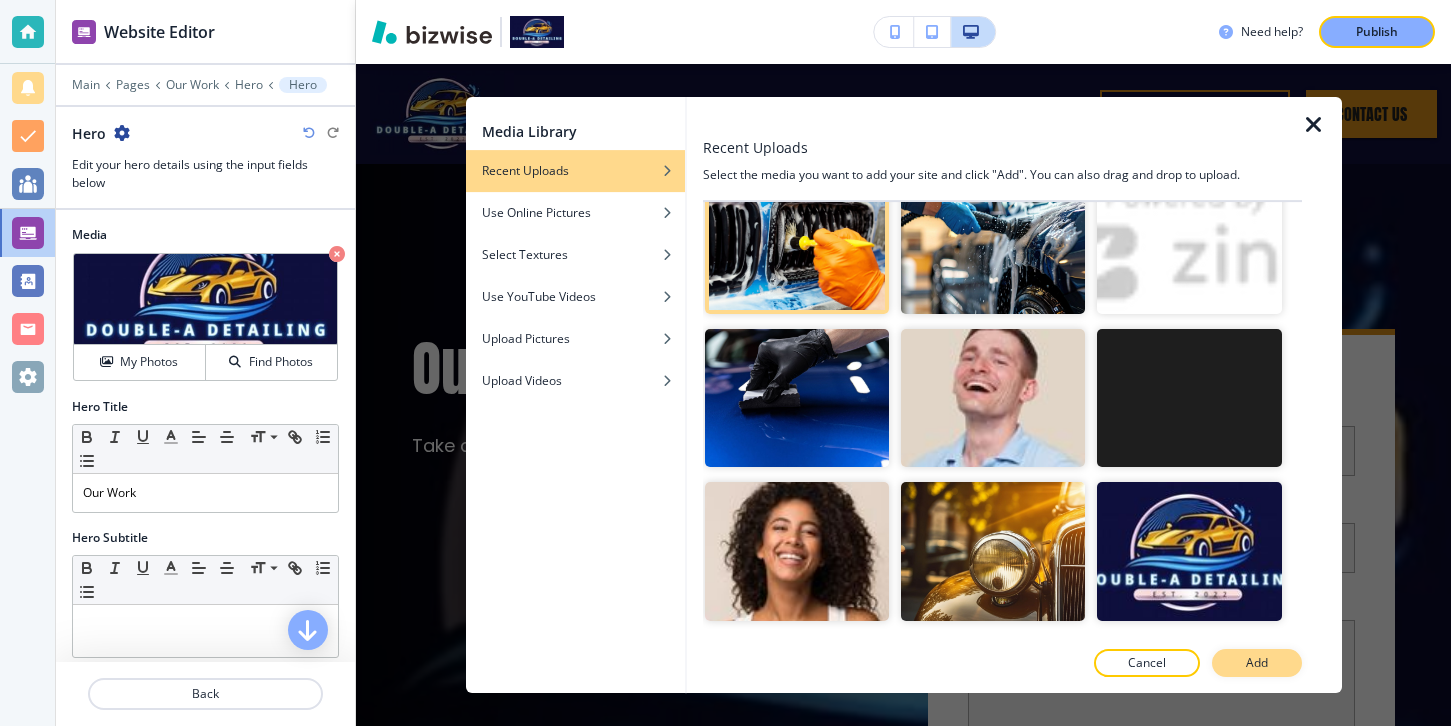 click on "Add" at bounding box center (1257, 663) 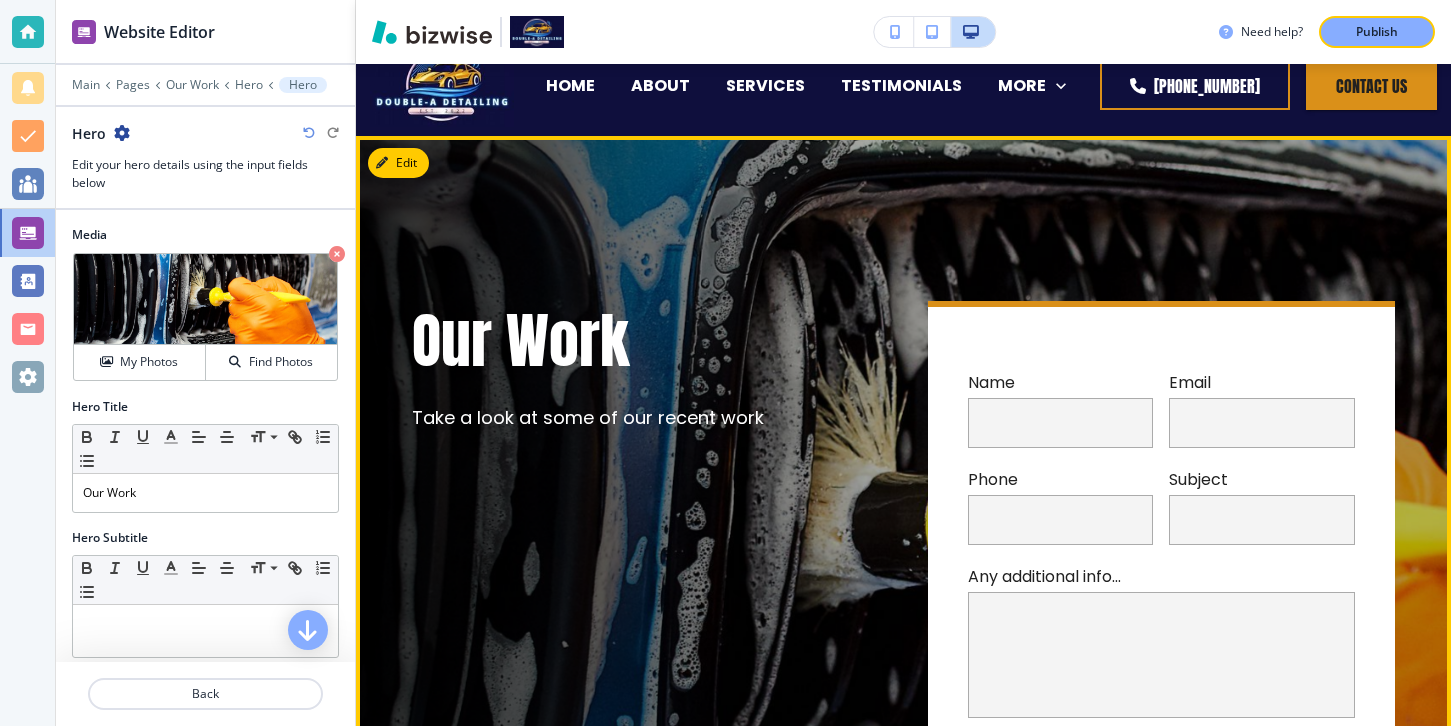 scroll, scrollTop: 12, scrollLeft: 0, axis: vertical 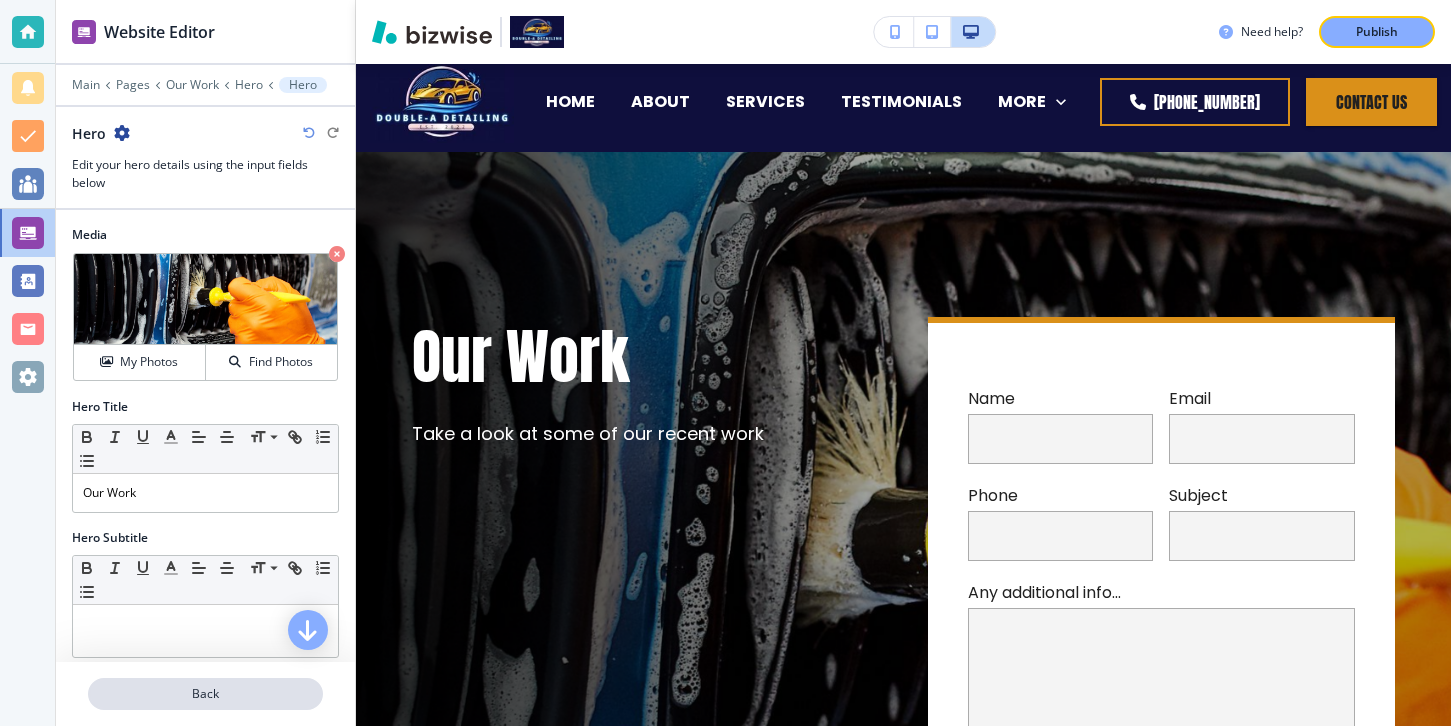 click on "Back" at bounding box center [205, 694] 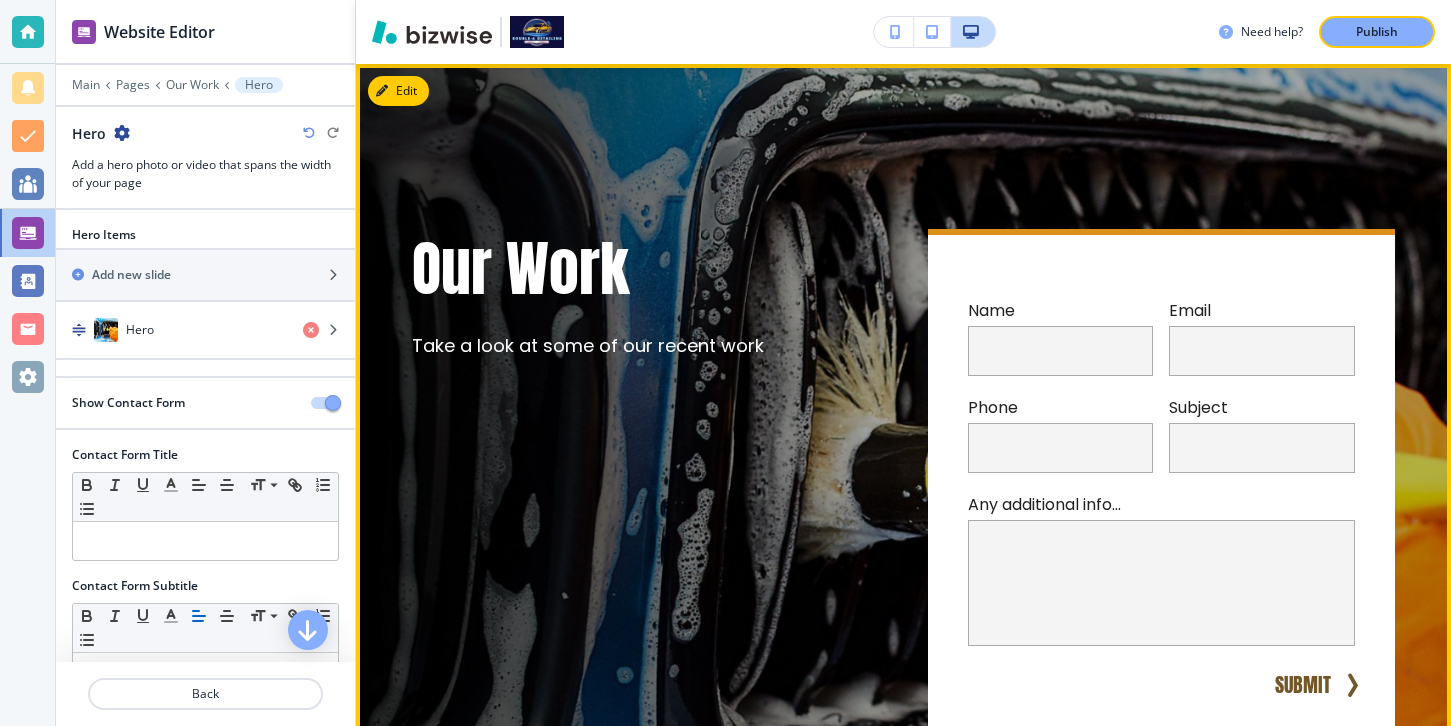 scroll, scrollTop: 0, scrollLeft: 0, axis: both 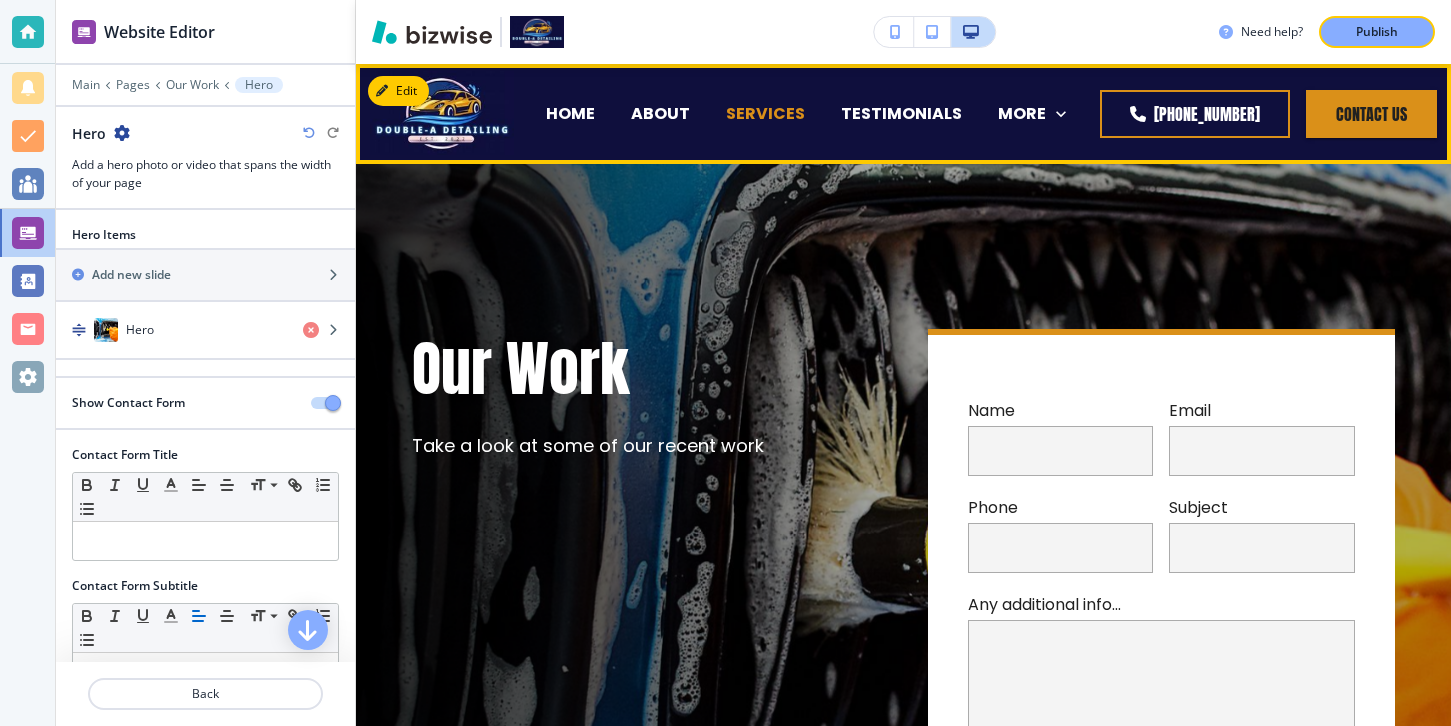 click on "SERVICES" at bounding box center [765, 113] 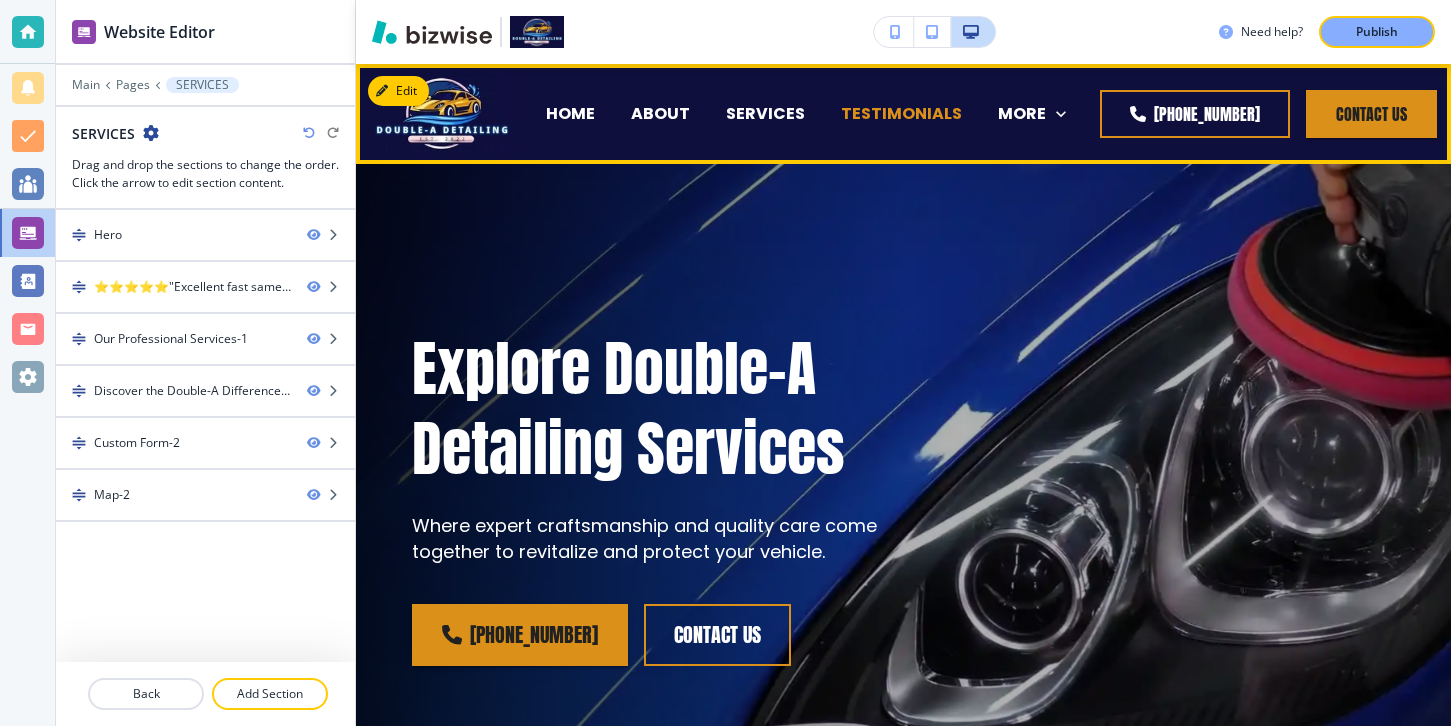 click on "TESTIMONIALS" at bounding box center [901, 113] 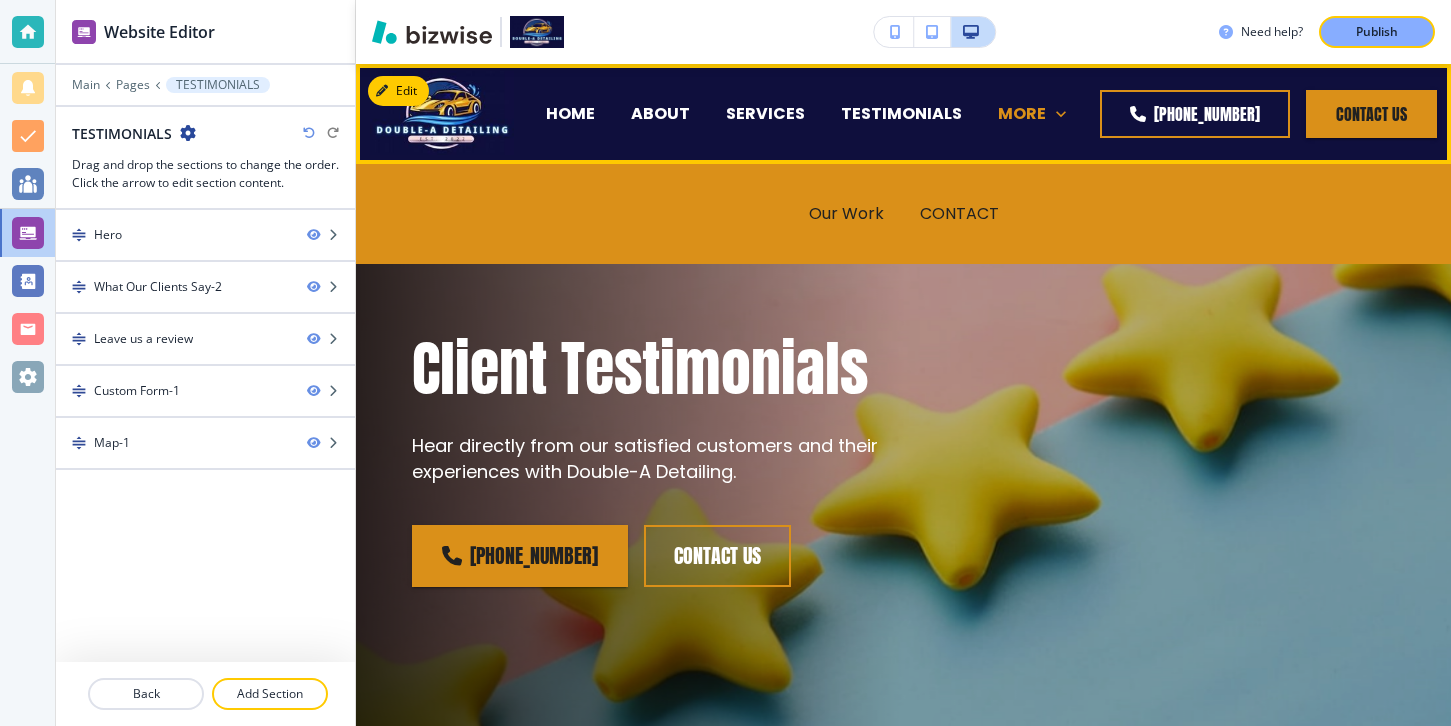 click on "MORE" at bounding box center [1022, 113] 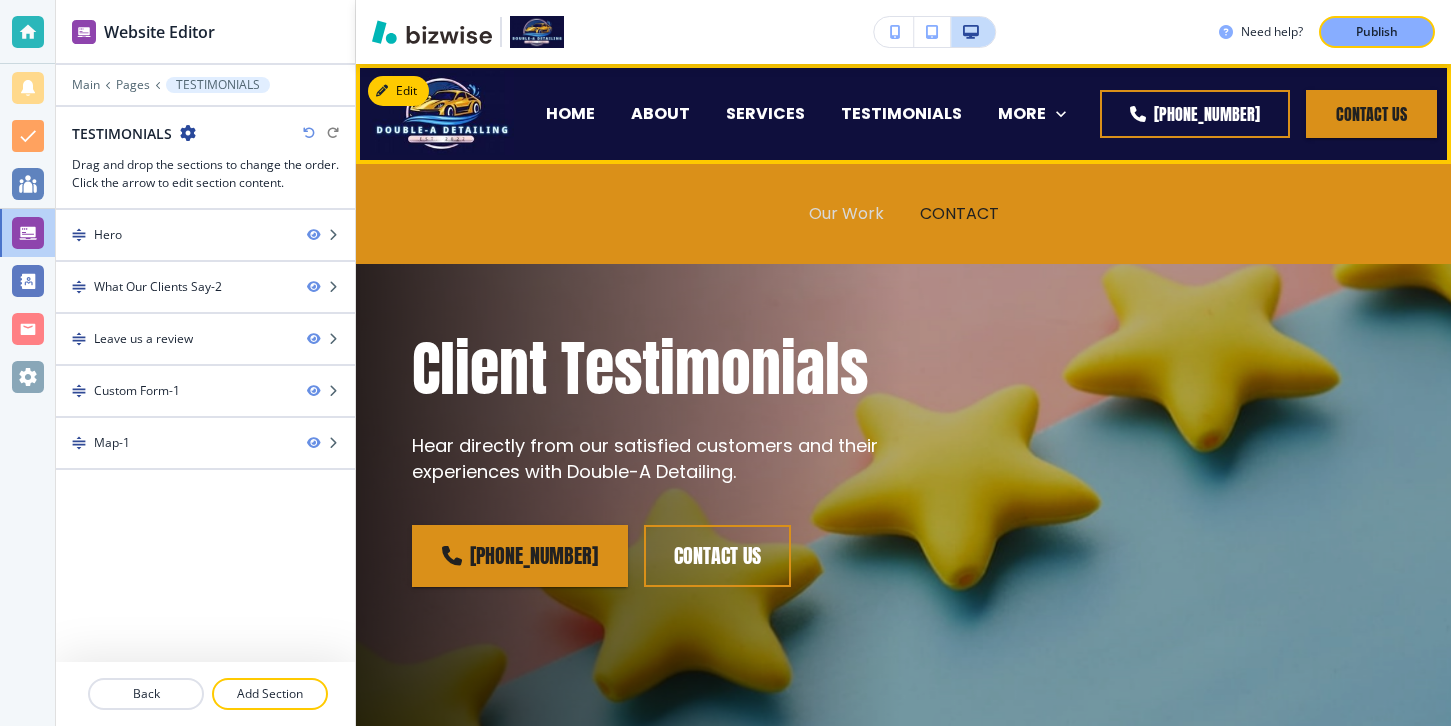 click on "Our Work" at bounding box center (846, 213) 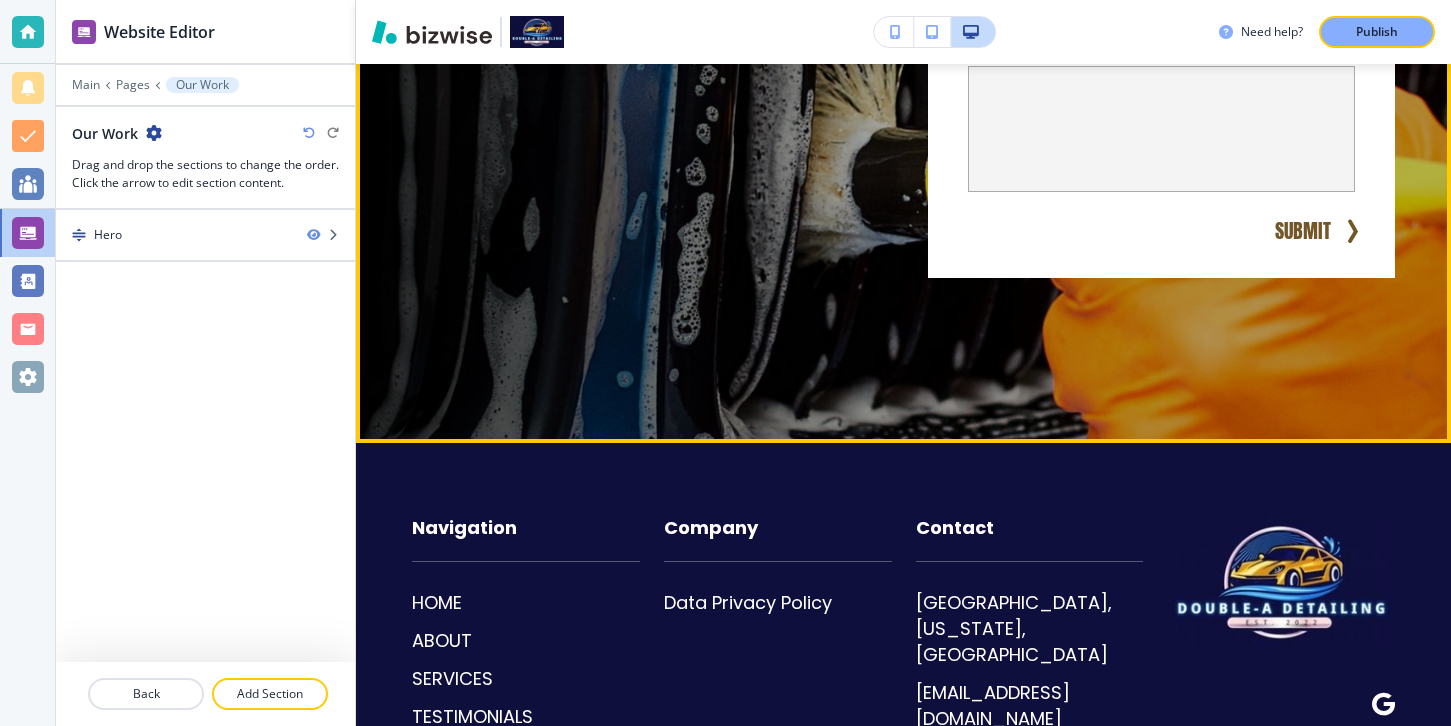 scroll, scrollTop: 561, scrollLeft: 0, axis: vertical 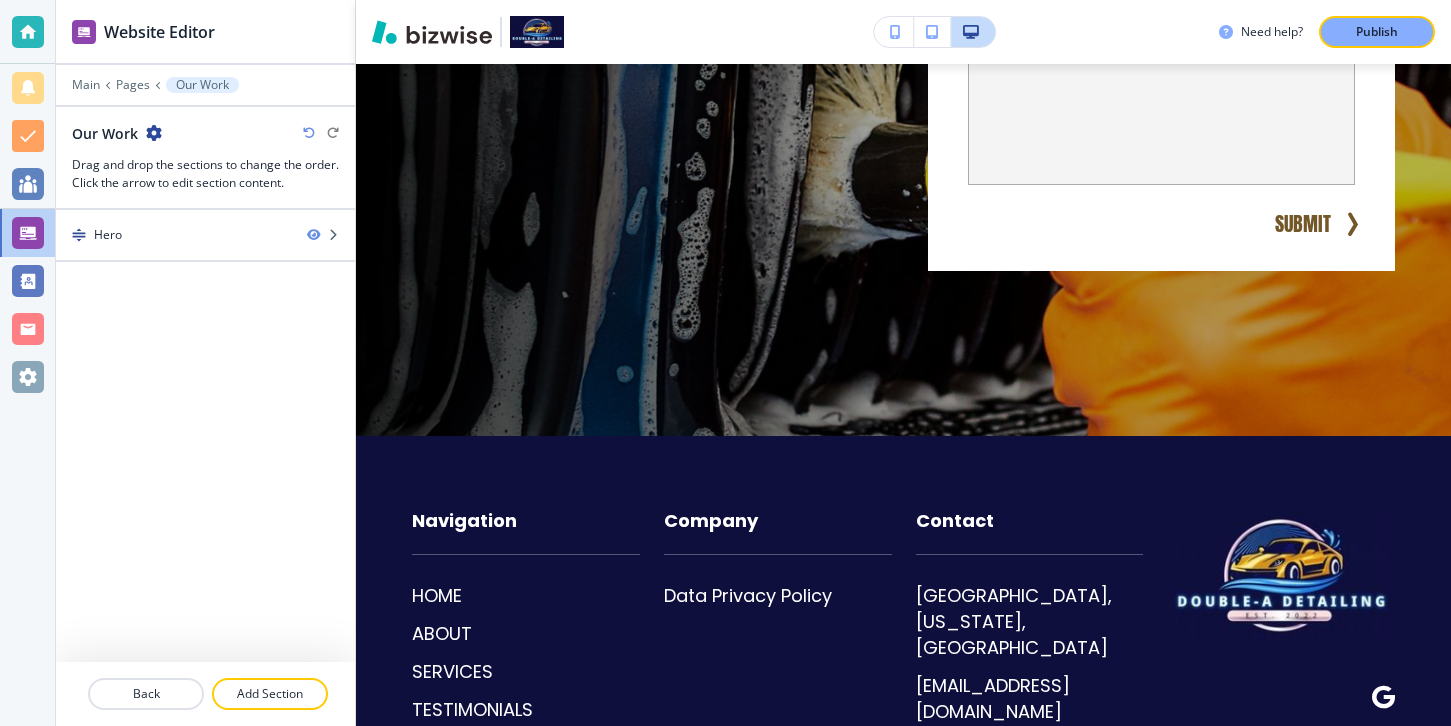 click on "Hero" at bounding box center [205, 436] 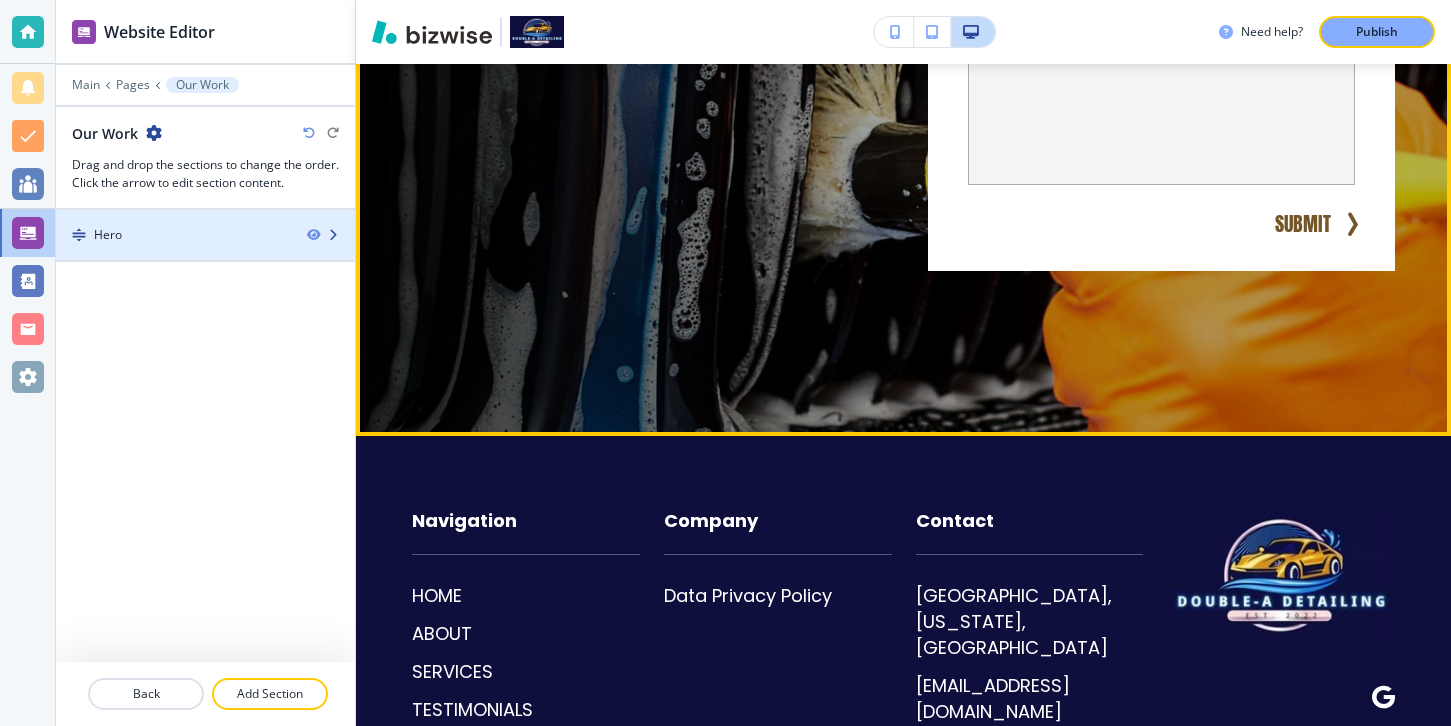 click at bounding box center (205, 252) 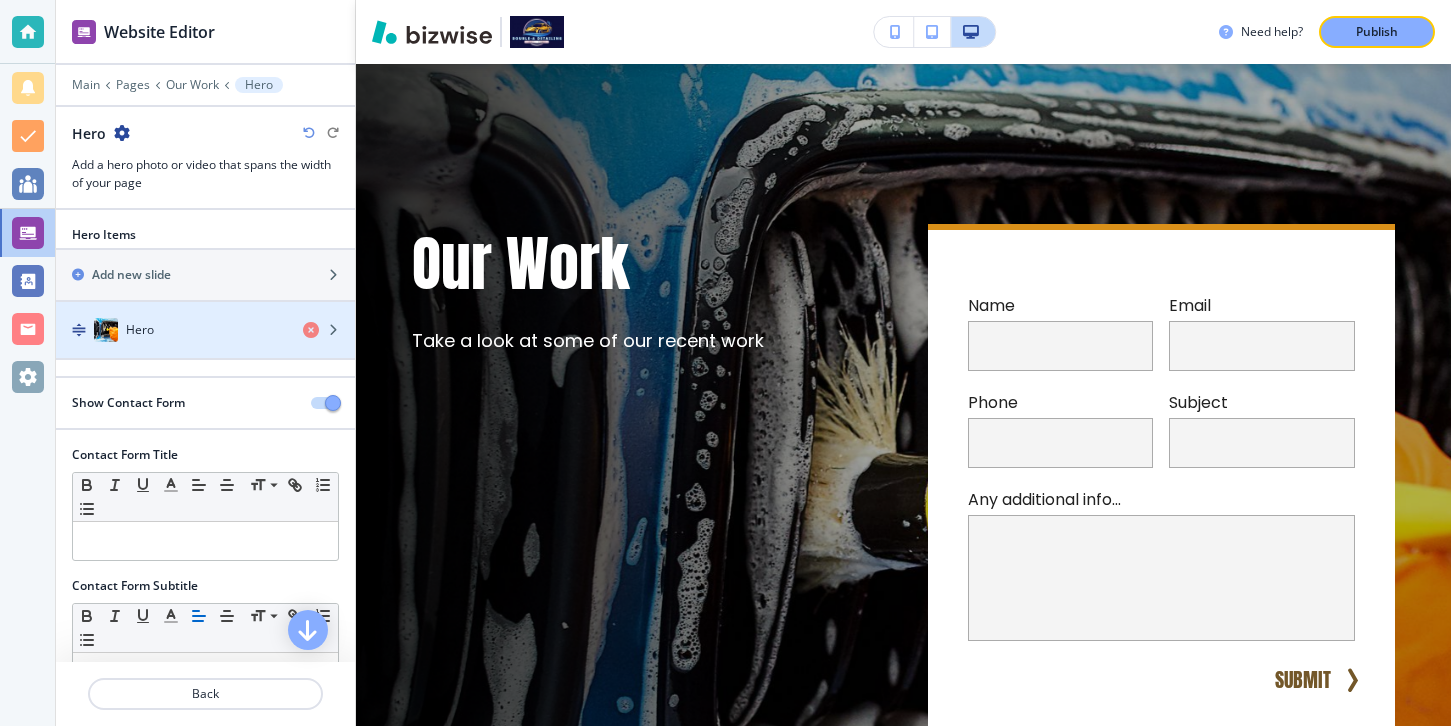 scroll, scrollTop: 100, scrollLeft: 0, axis: vertical 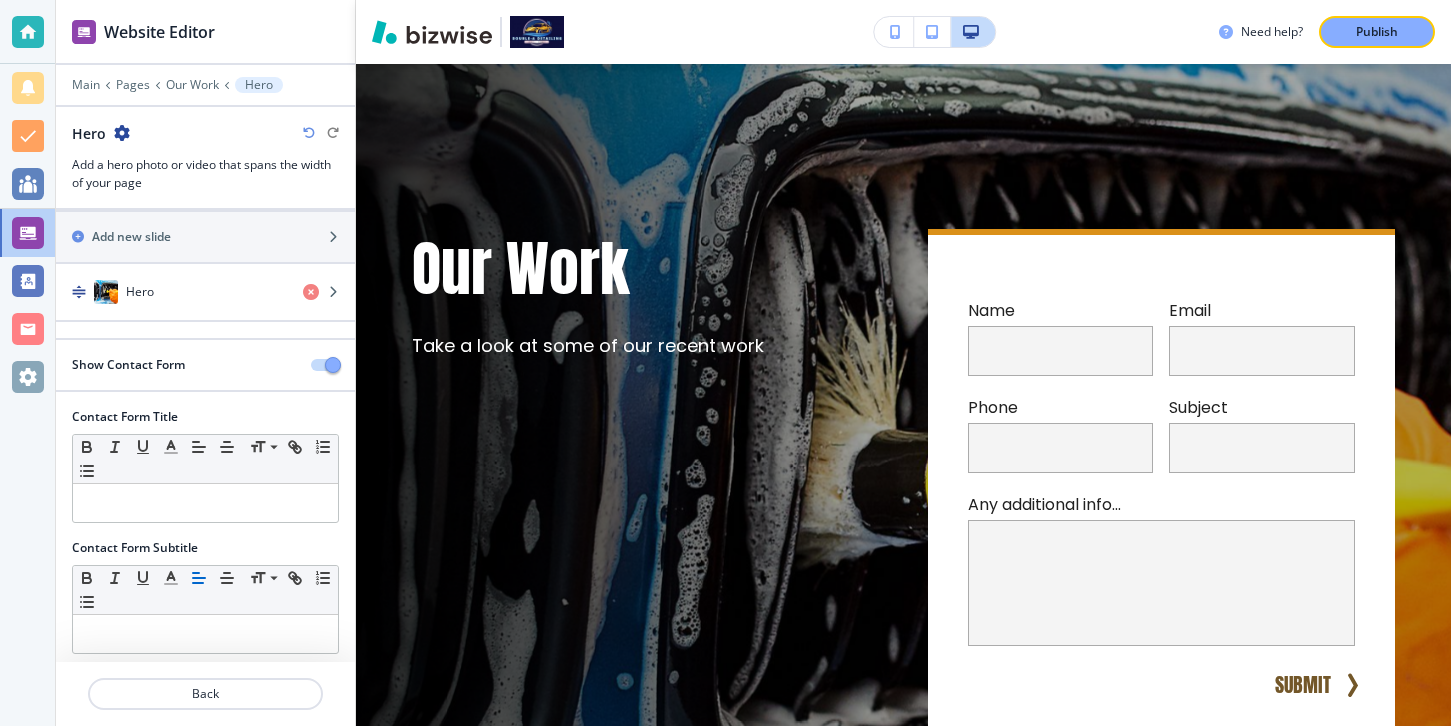 click at bounding box center [325, 365] 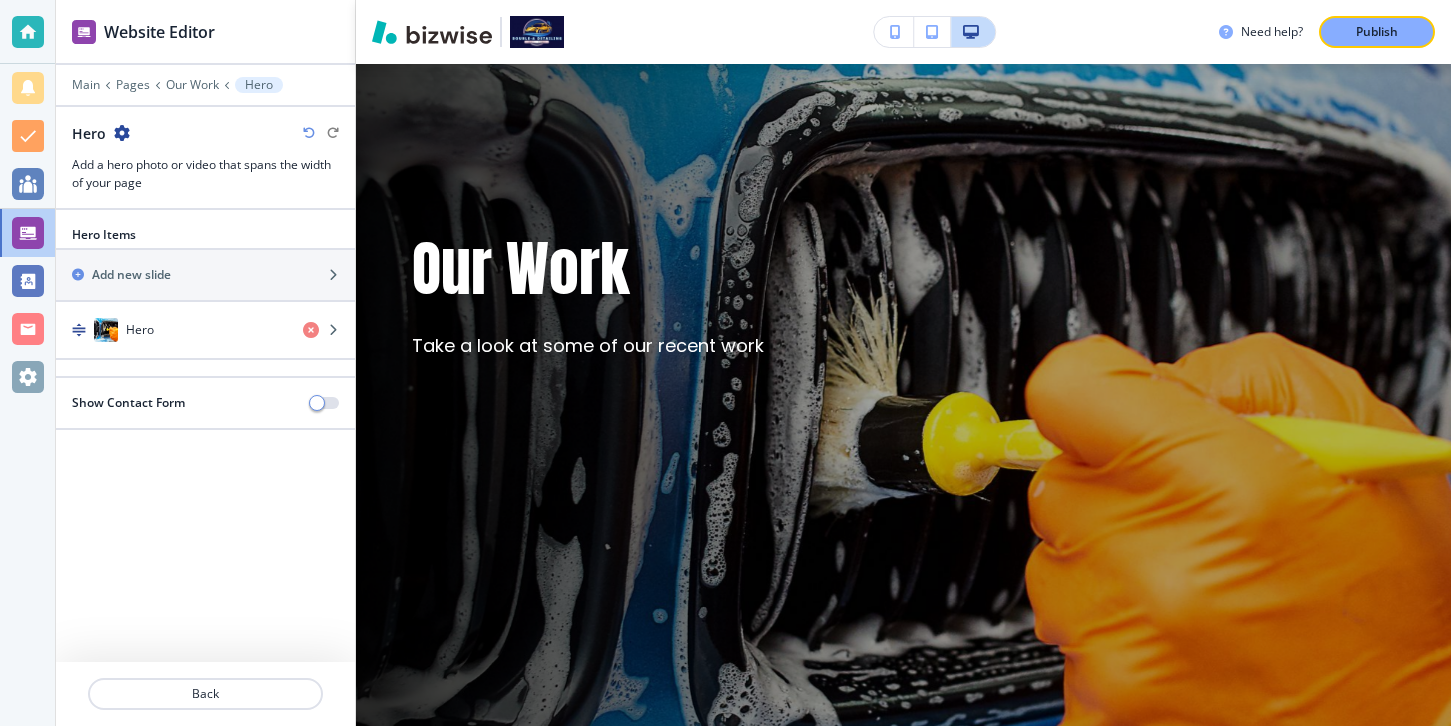 scroll, scrollTop: 0, scrollLeft: 0, axis: both 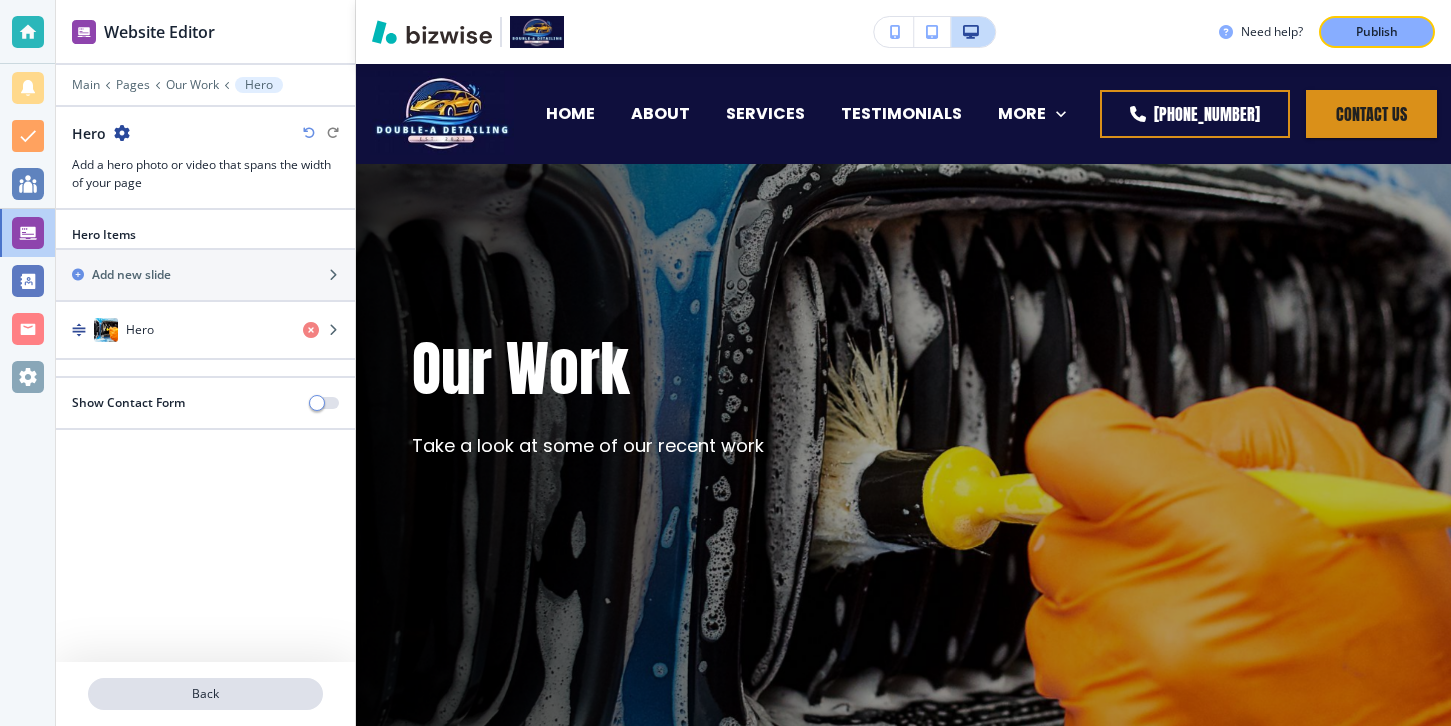 click on "Back" at bounding box center [205, 694] 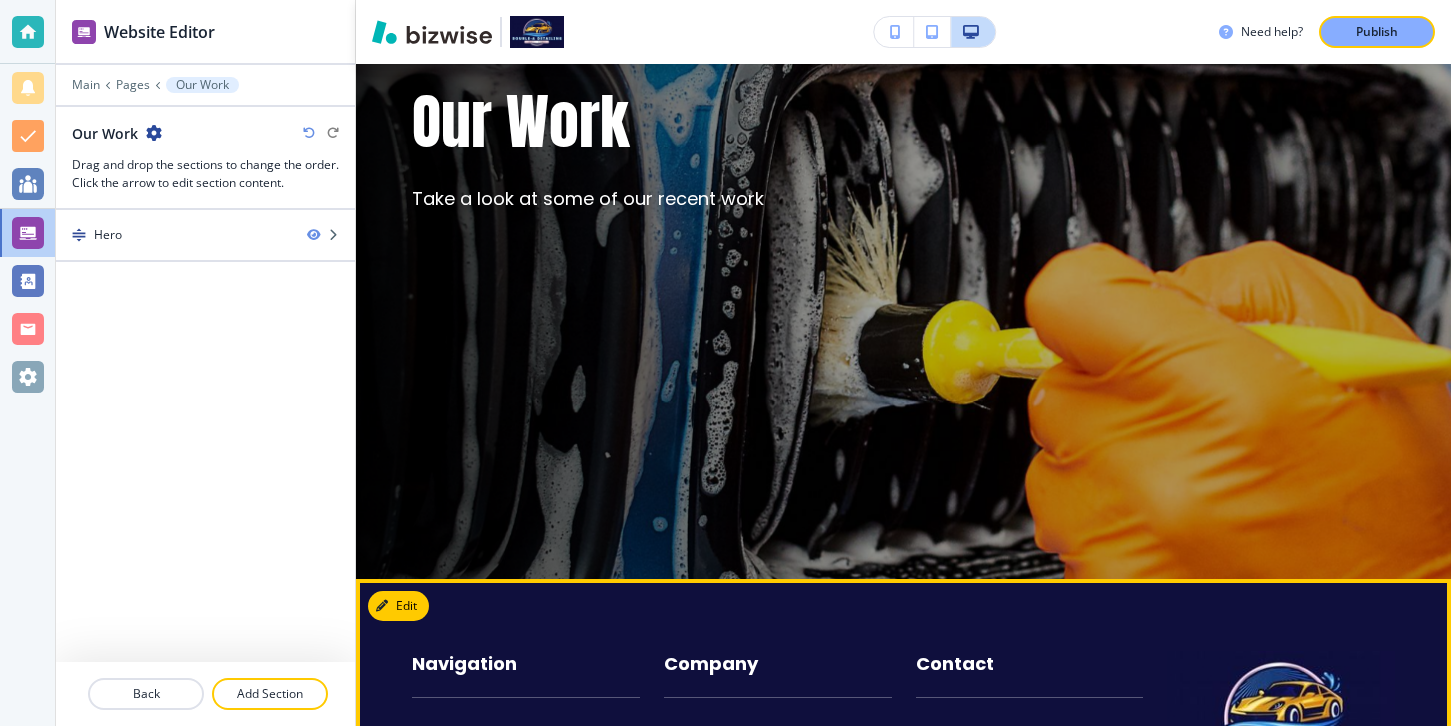 scroll, scrollTop: 135, scrollLeft: 0, axis: vertical 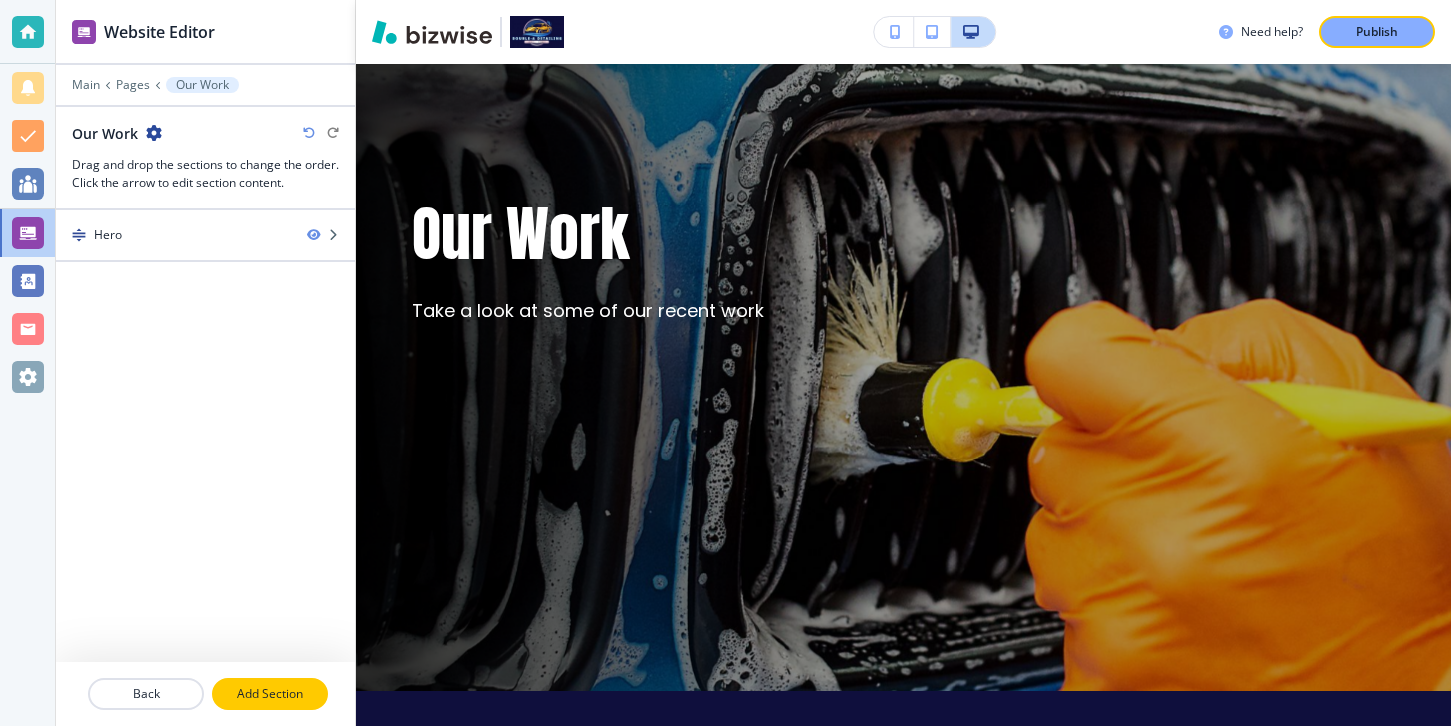 click on "Add Section" at bounding box center (270, 694) 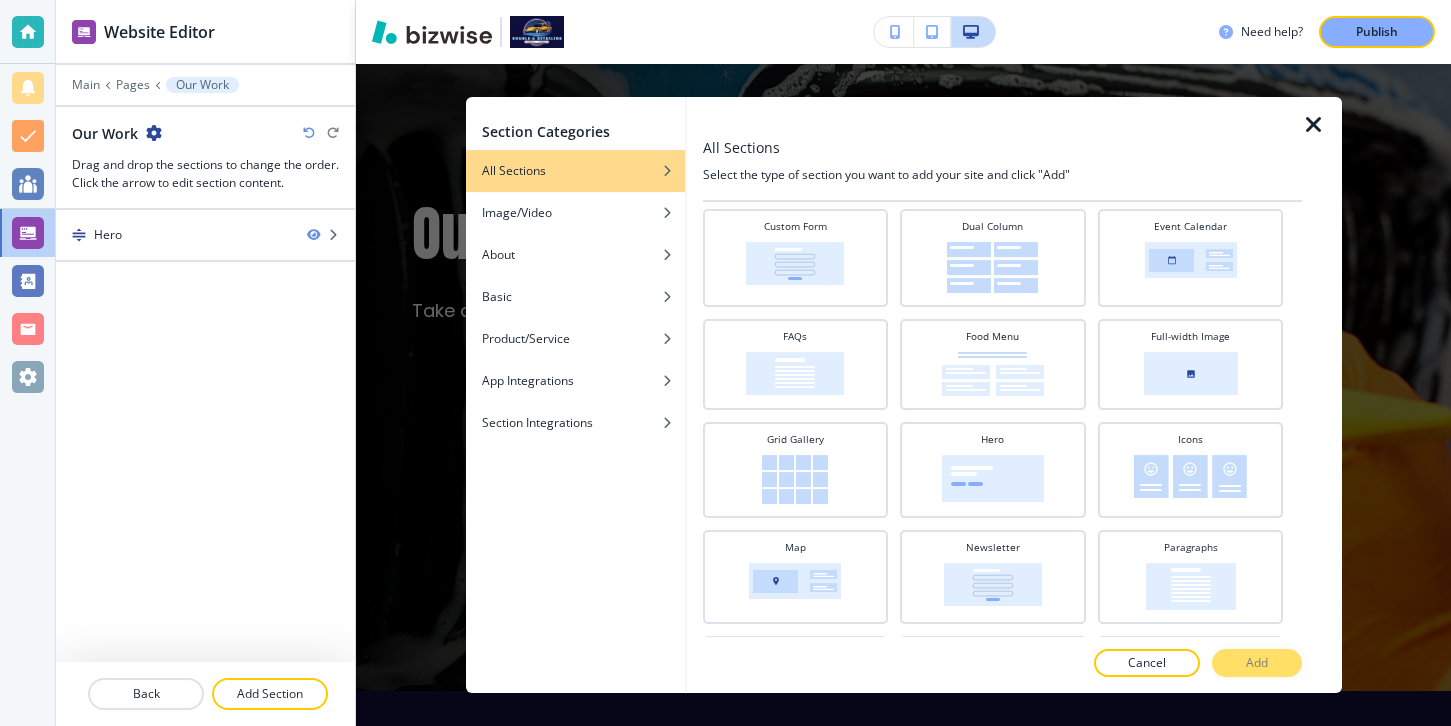 scroll, scrollTop: 412, scrollLeft: 0, axis: vertical 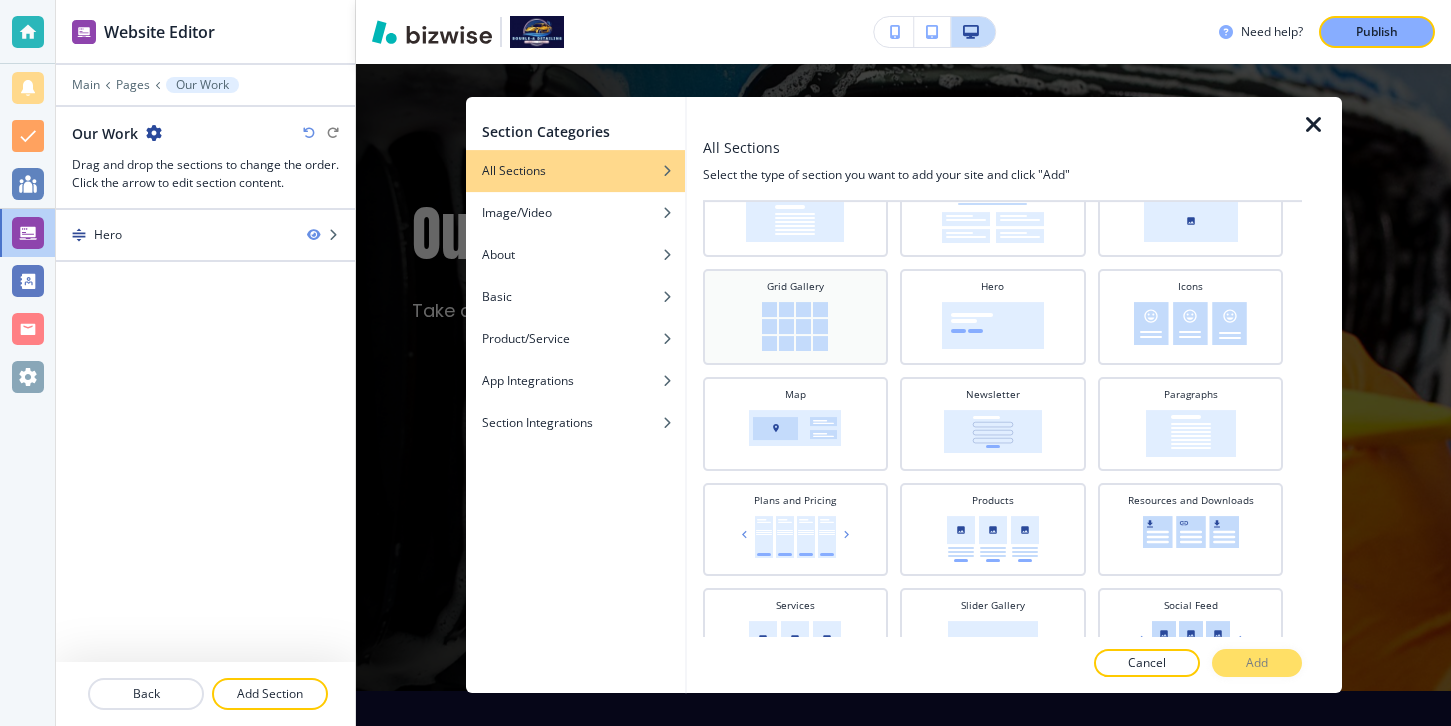 click at bounding box center (795, 326) 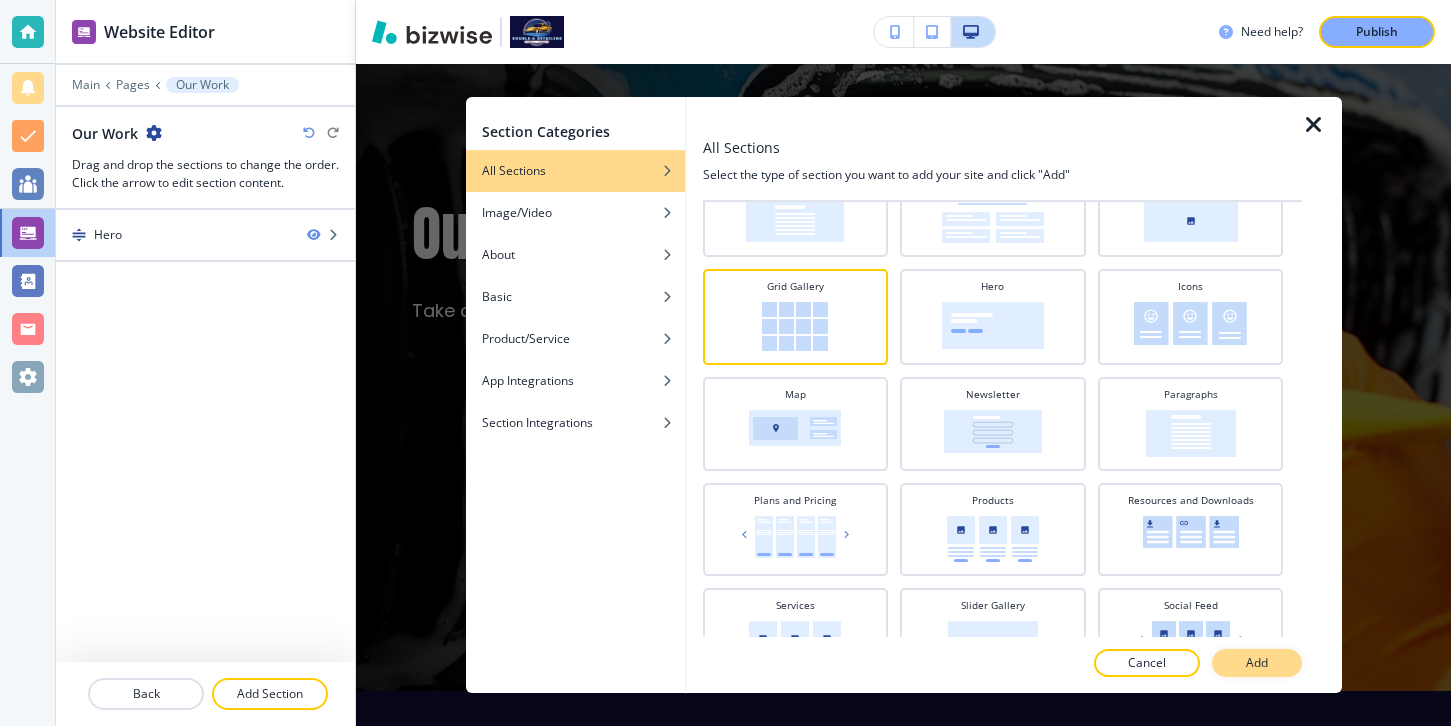 click on "Add" at bounding box center (1257, 663) 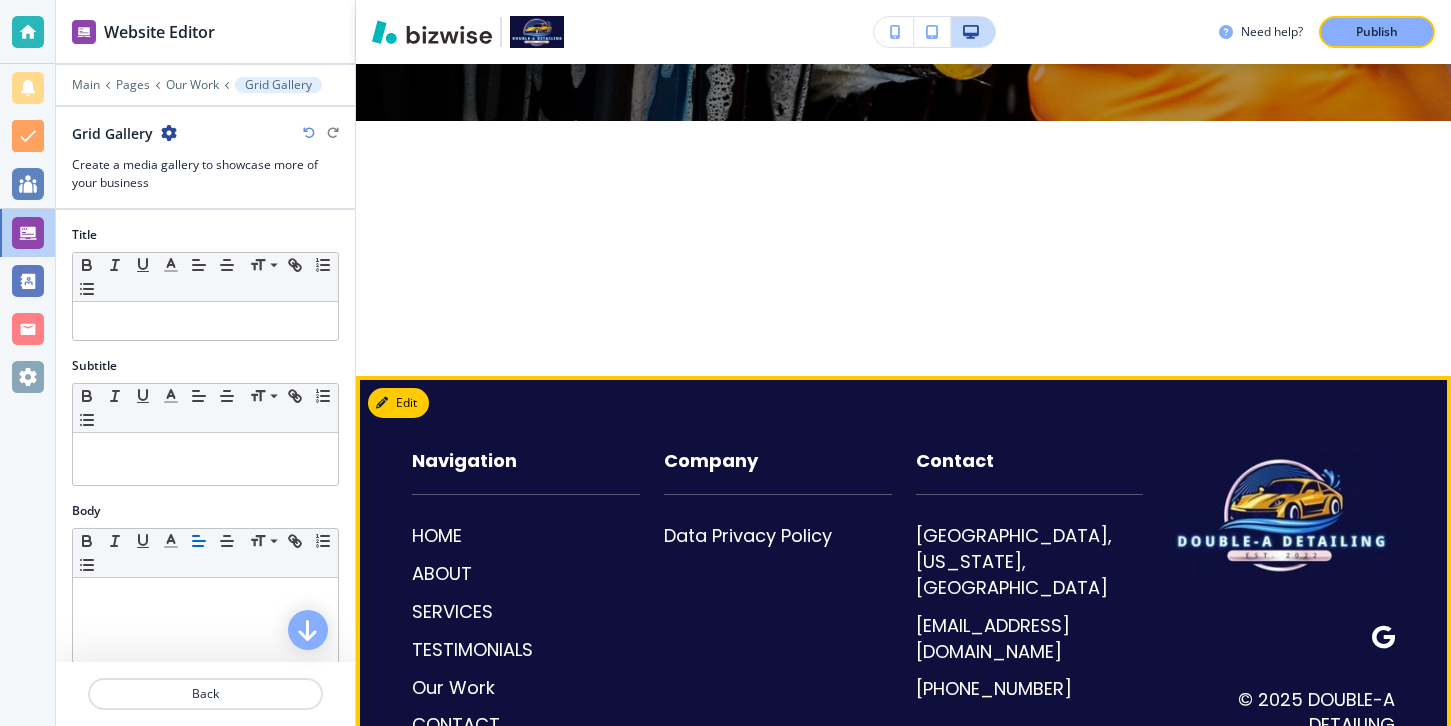 scroll, scrollTop: 762, scrollLeft: 0, axis: vertical 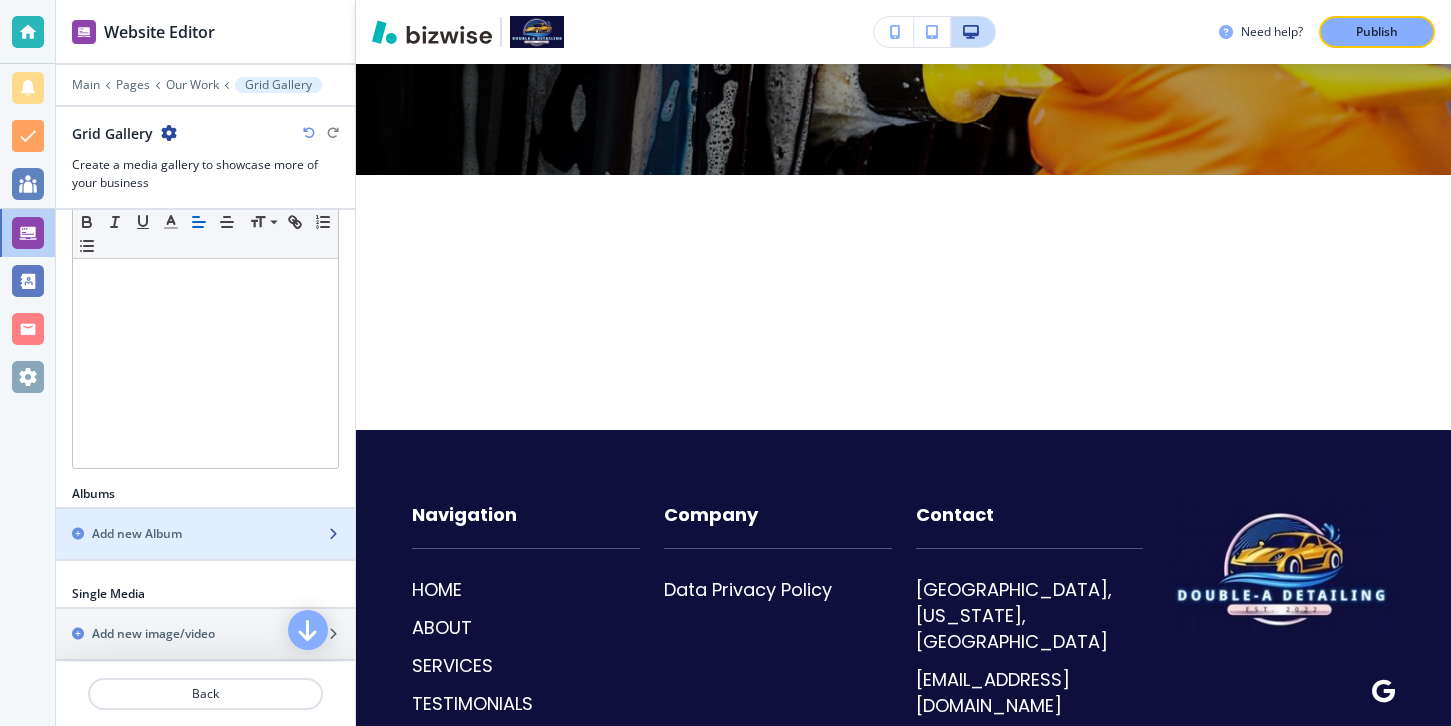 click on "Add new Album" at bounding box center [183, 534] 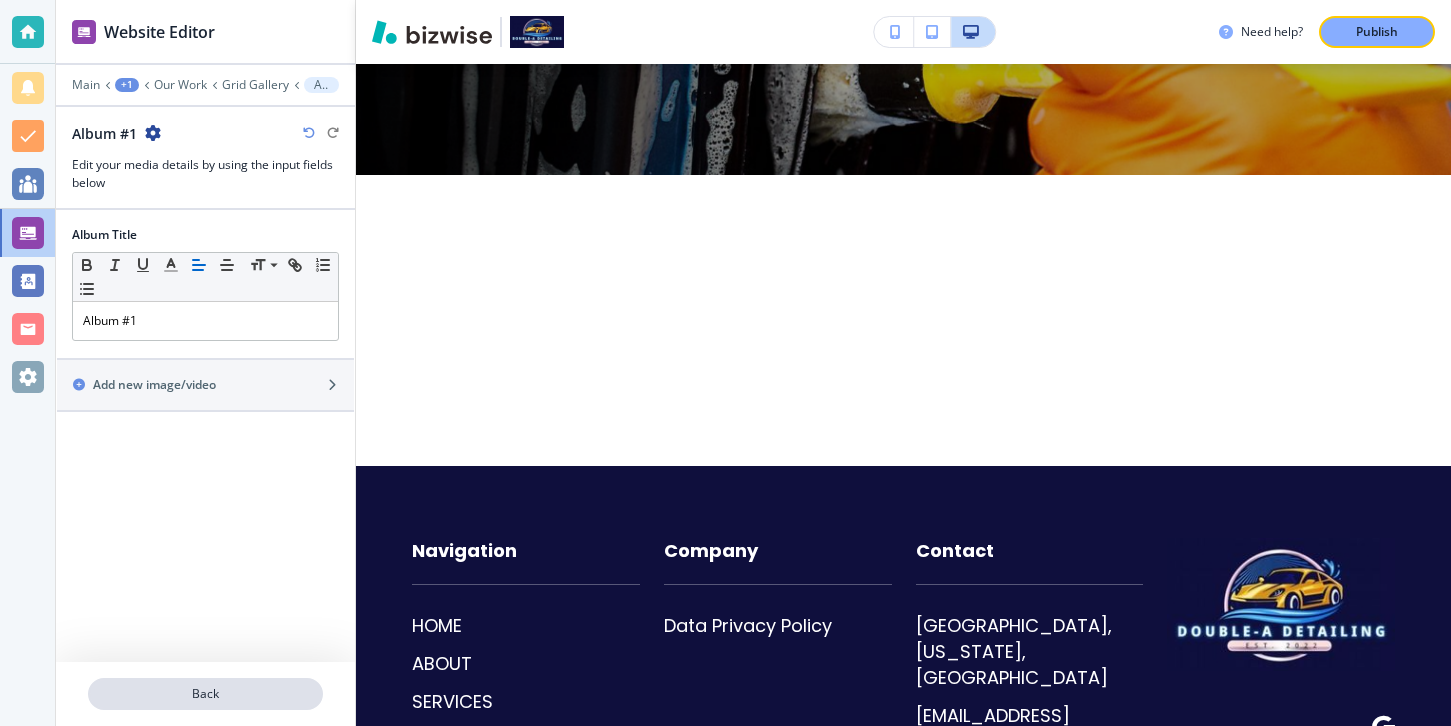 click on "Back" at bounding box center [205, 694] 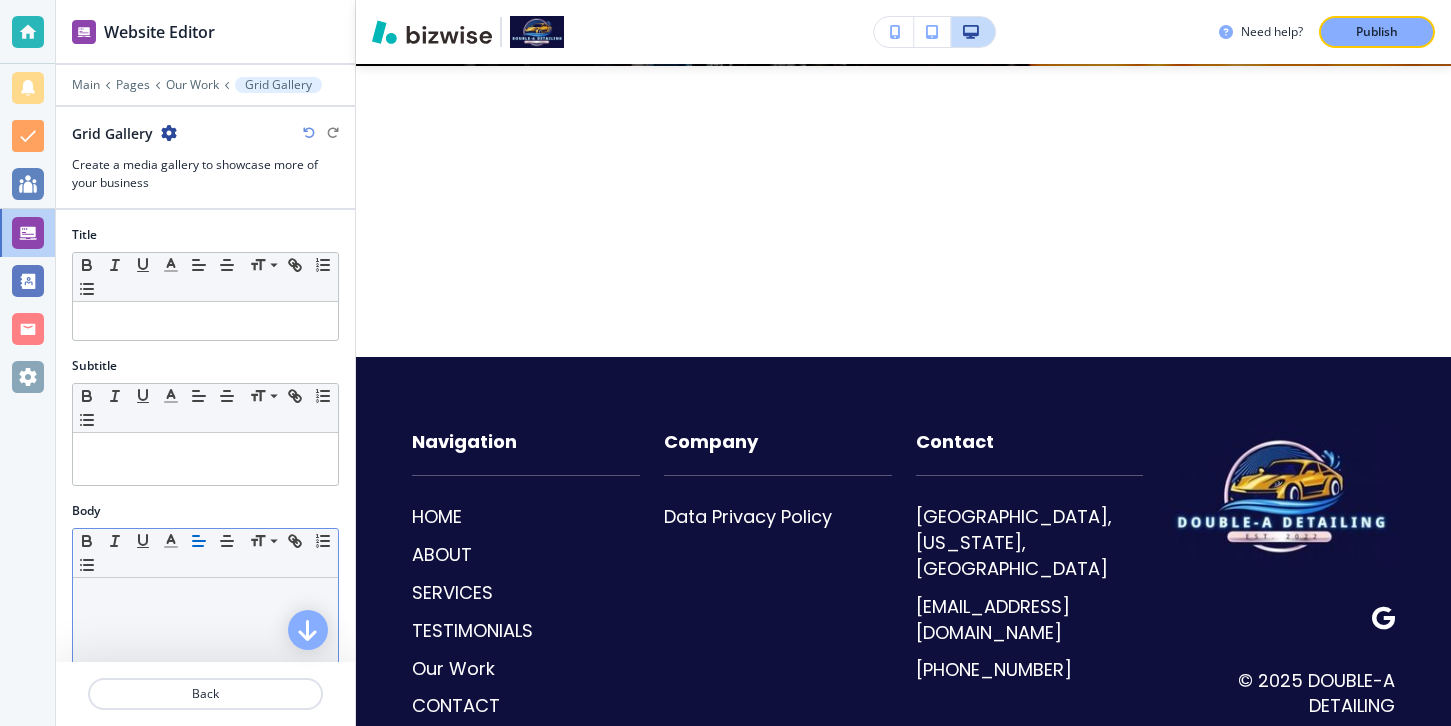 scroll, scrollTop: 762, scrollLeft: 0, axis: vertical 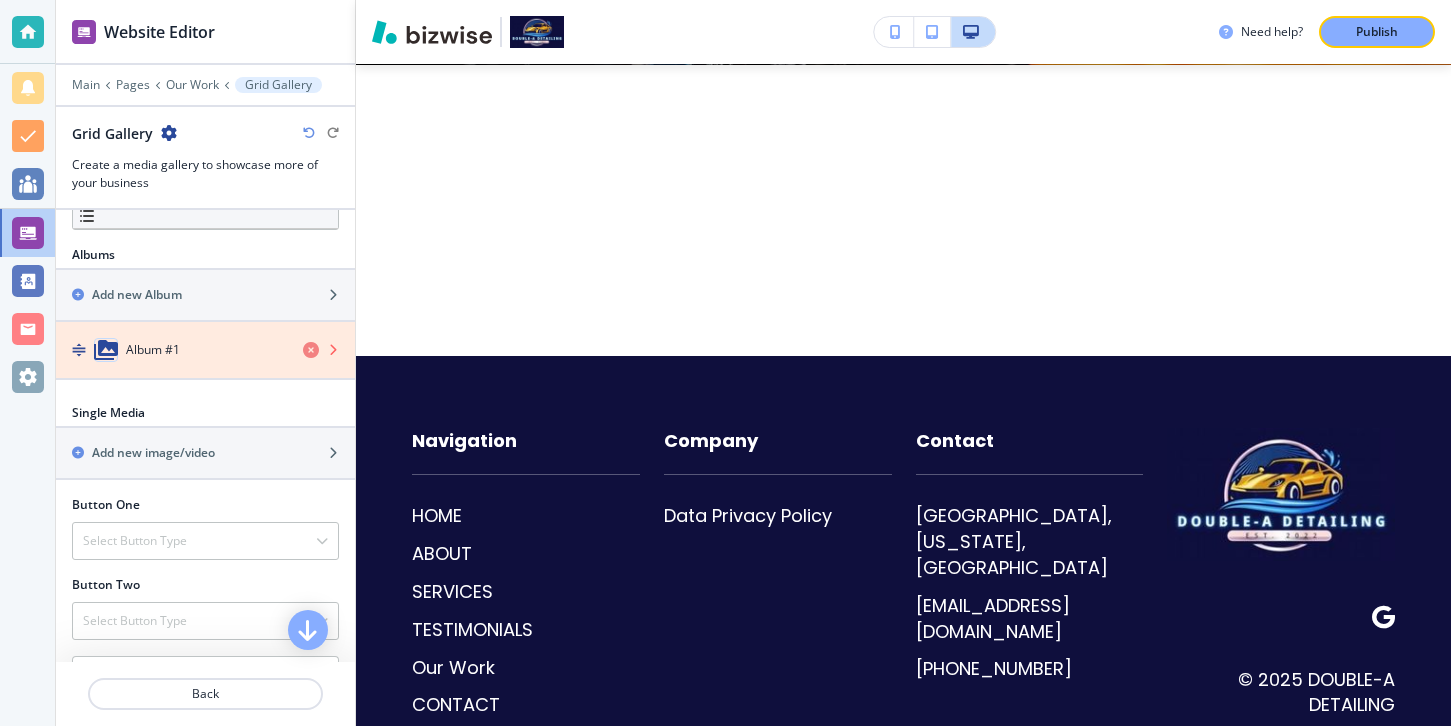 click at bounding box center (311, 350) 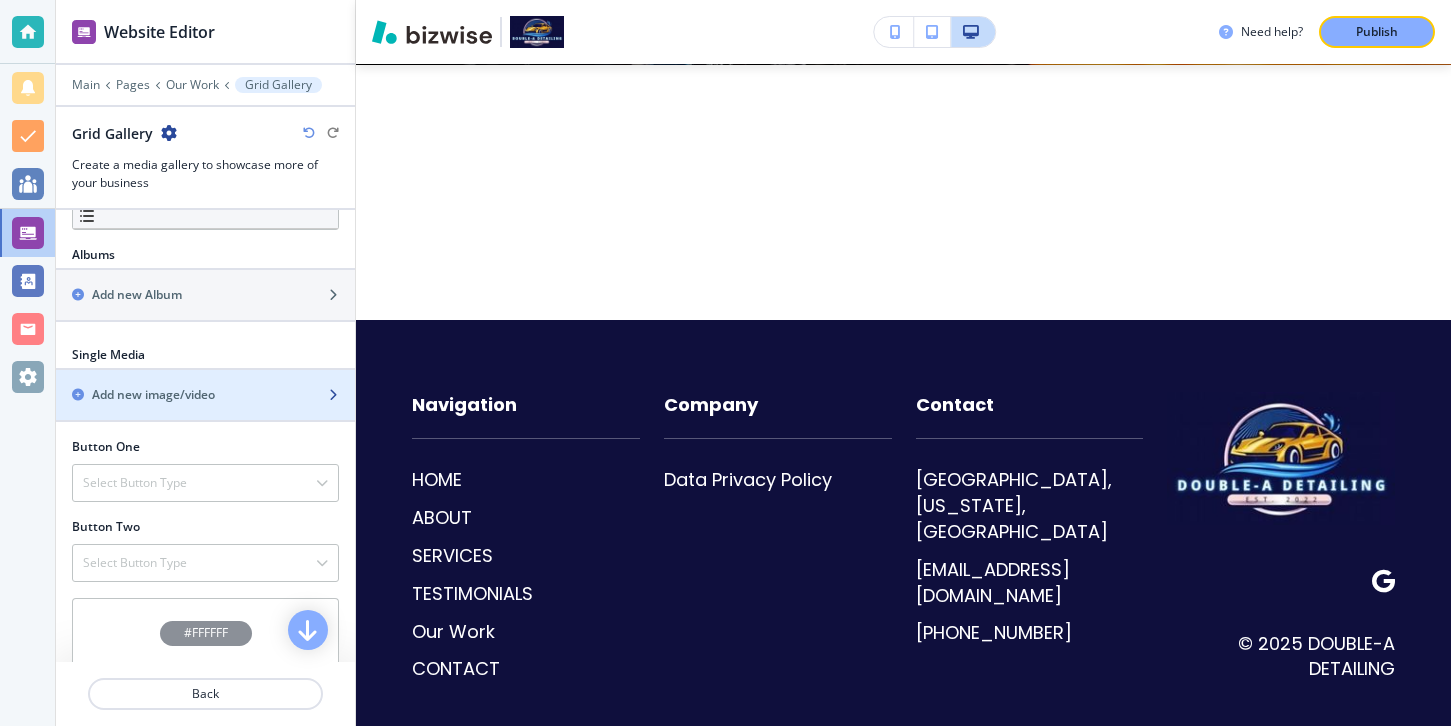 click at bounding box center (205, 412) 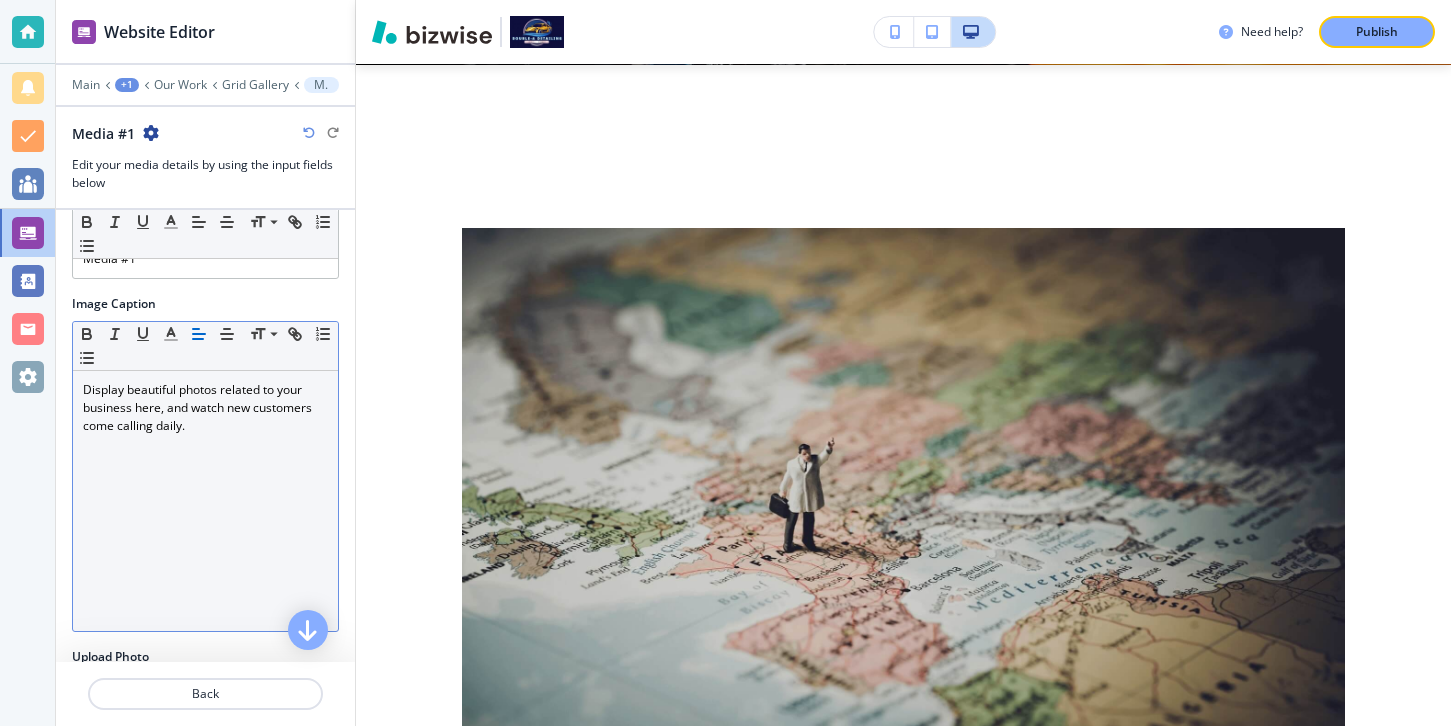 scroll, scrollTop: 11, scrollLeft: 0, axis: vertical 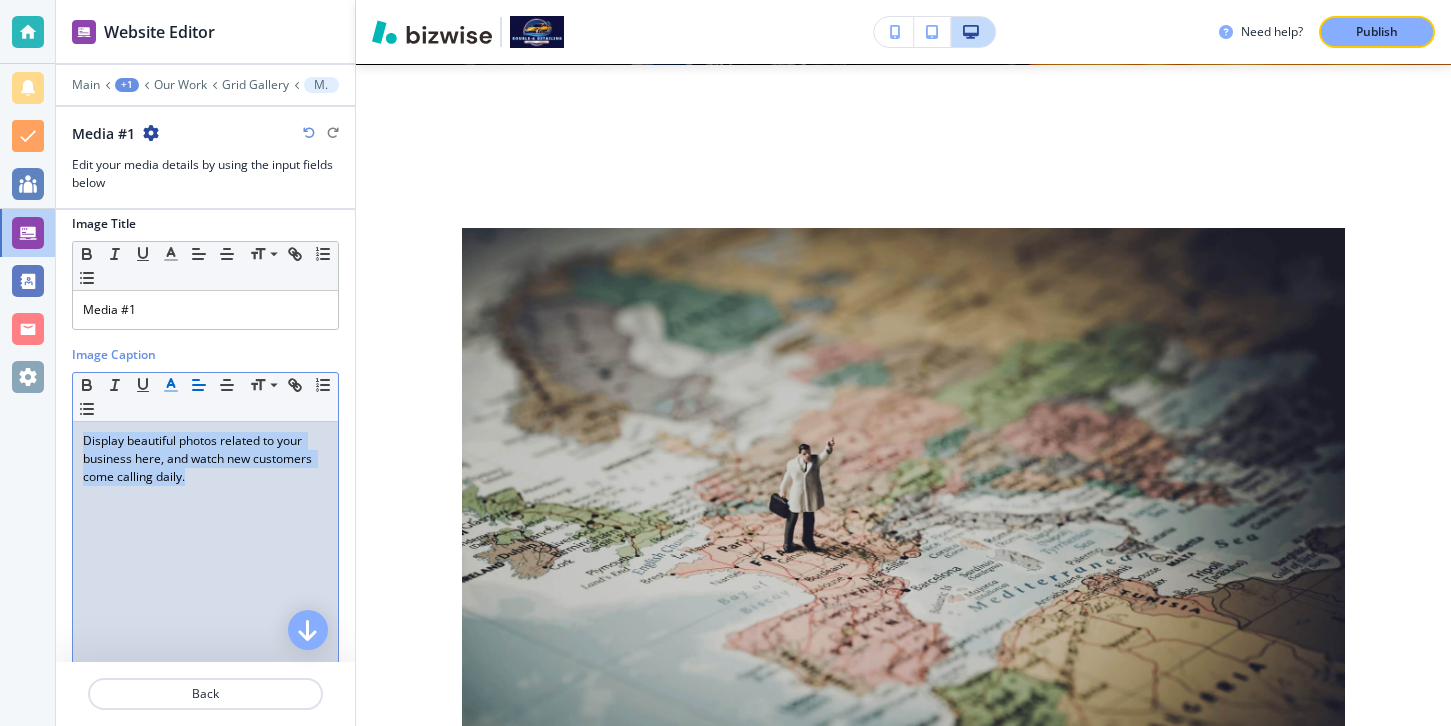 drag, startPoint x: 244, startPoint y: 486, endPoint x: 159, endPoint y: 391, distance: 127.47549 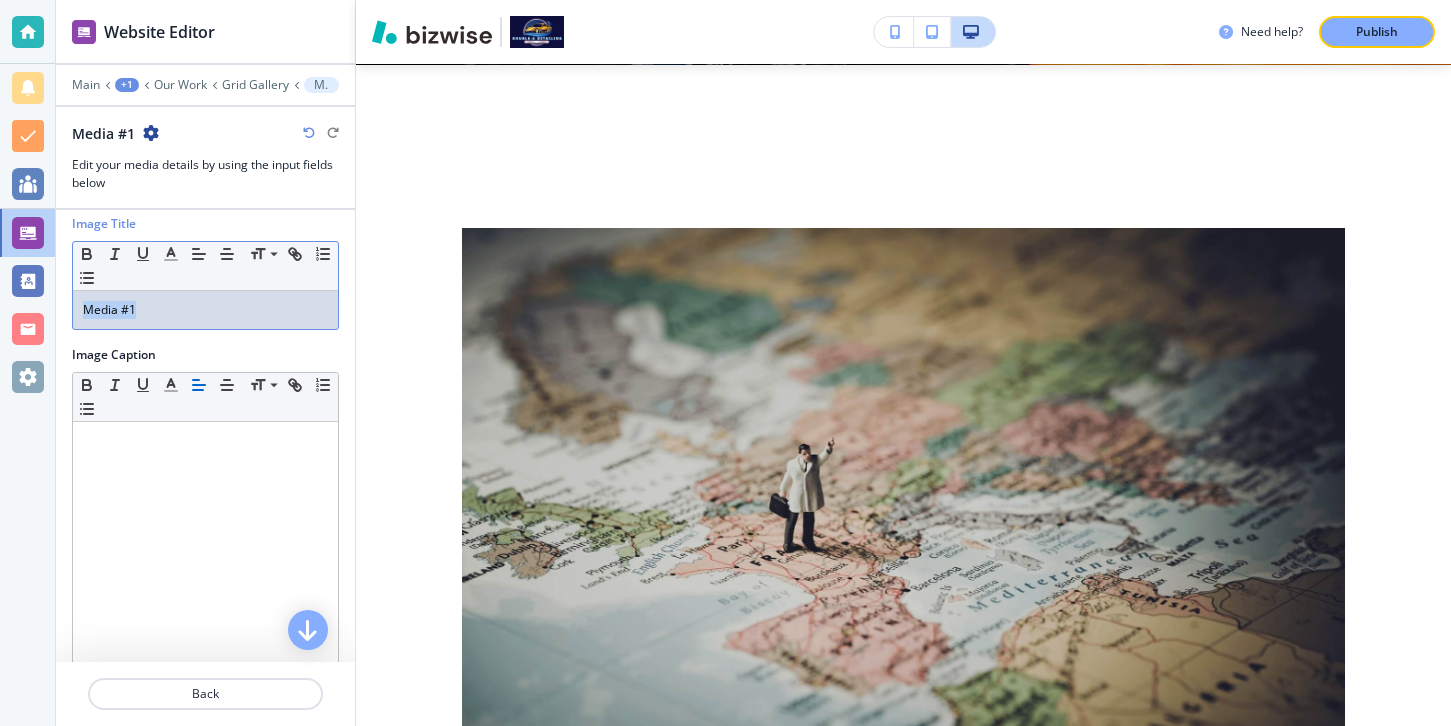 drag, startPoint x: 180, startPoint y: 303, endPoint x: 48, endPoint y: 300, distance: 132.03409 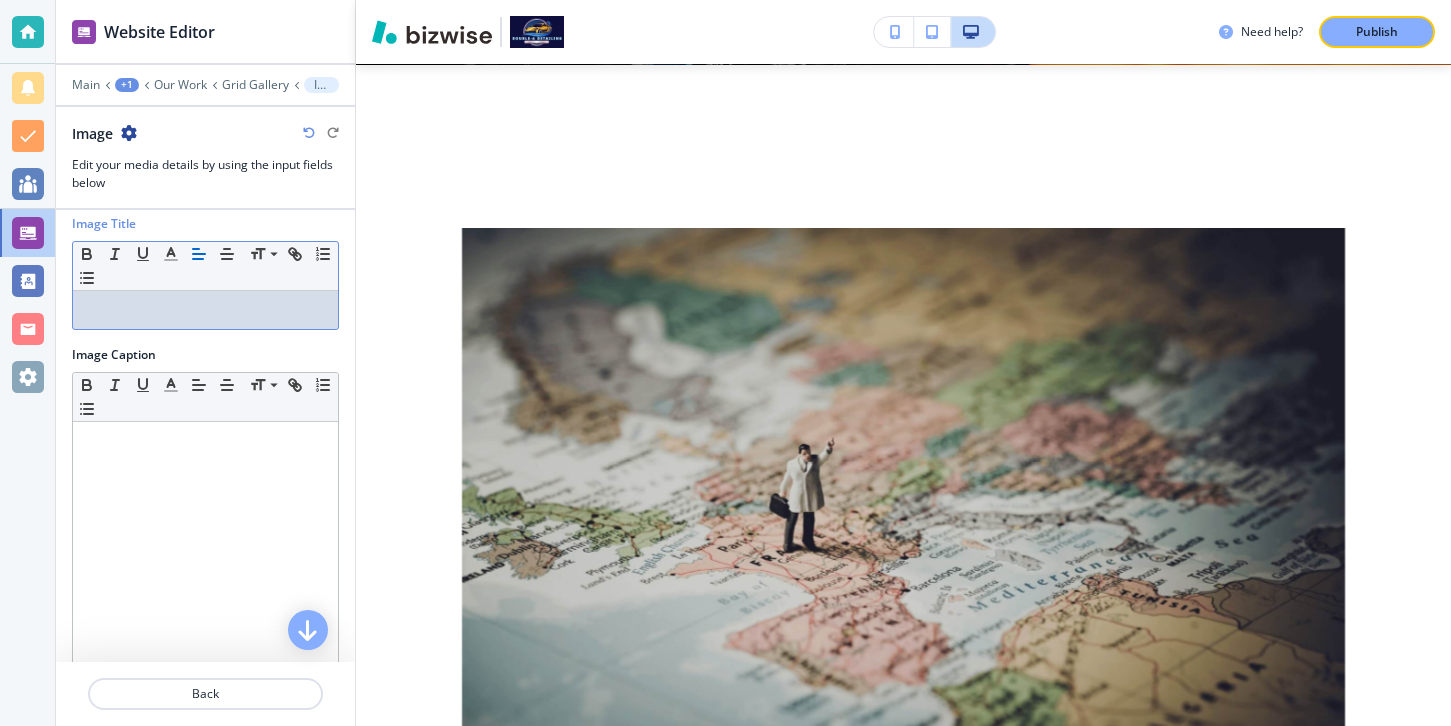 scroll, scrollTop: 220, scrollLeft: 0, axis: vertical 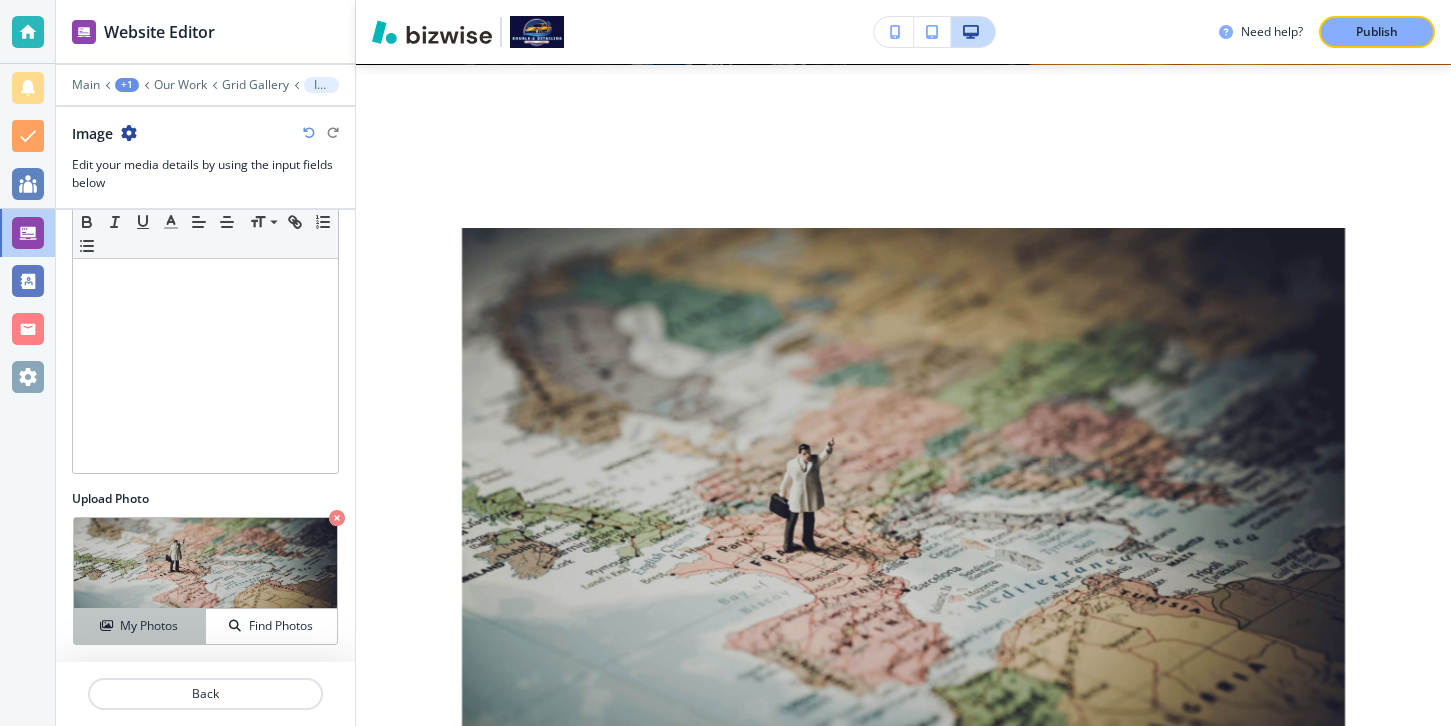 click on "My Photos" at bounding box center (149, 626) 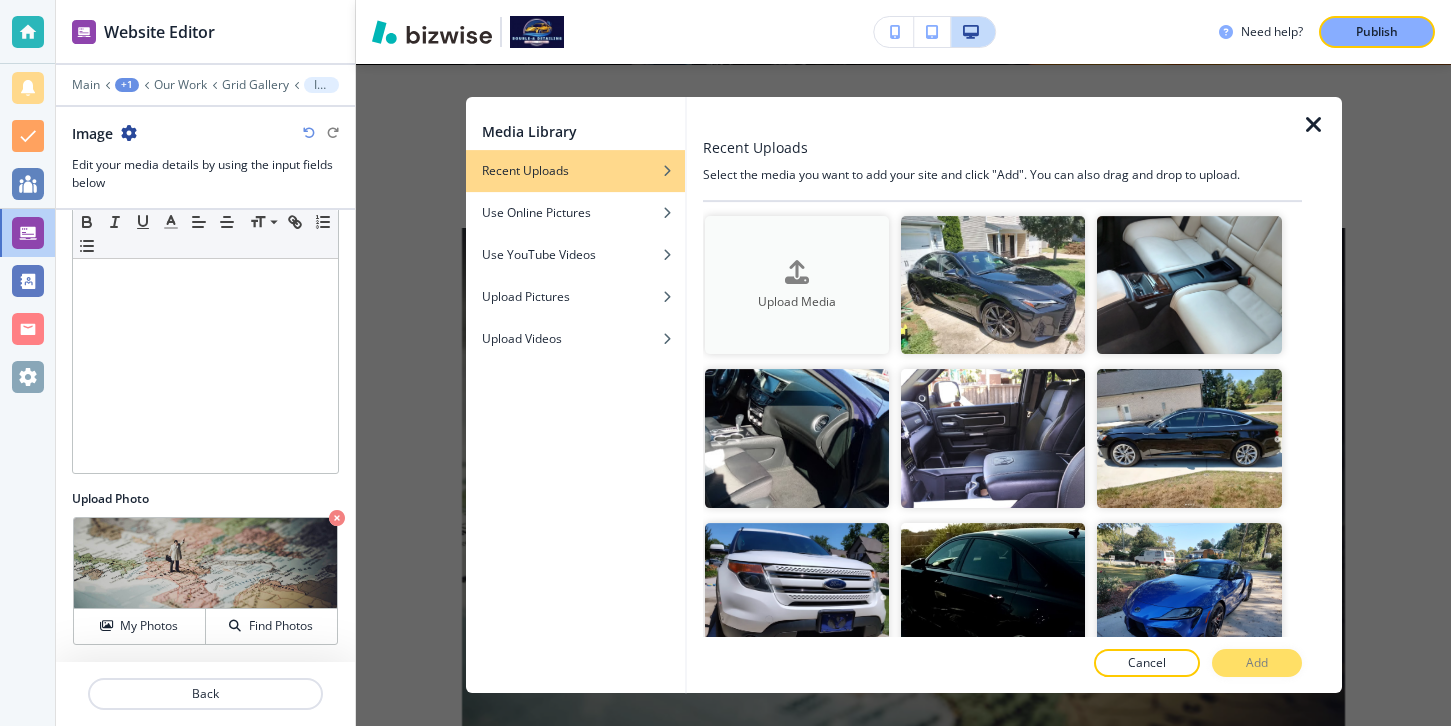 click on "Upload Media" at bounding box center [797, 285] 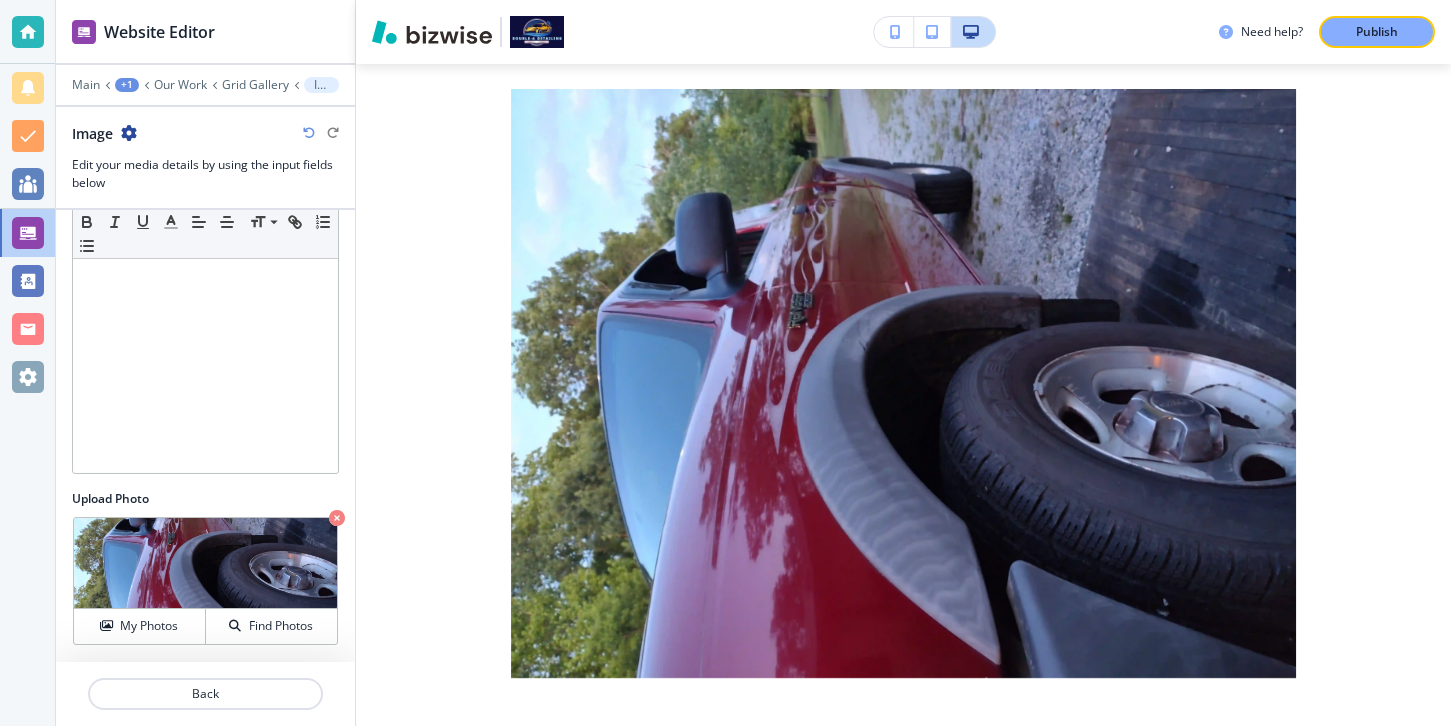 scroll, scrollTop: 895, scrollLeft: 0, axis: vertical 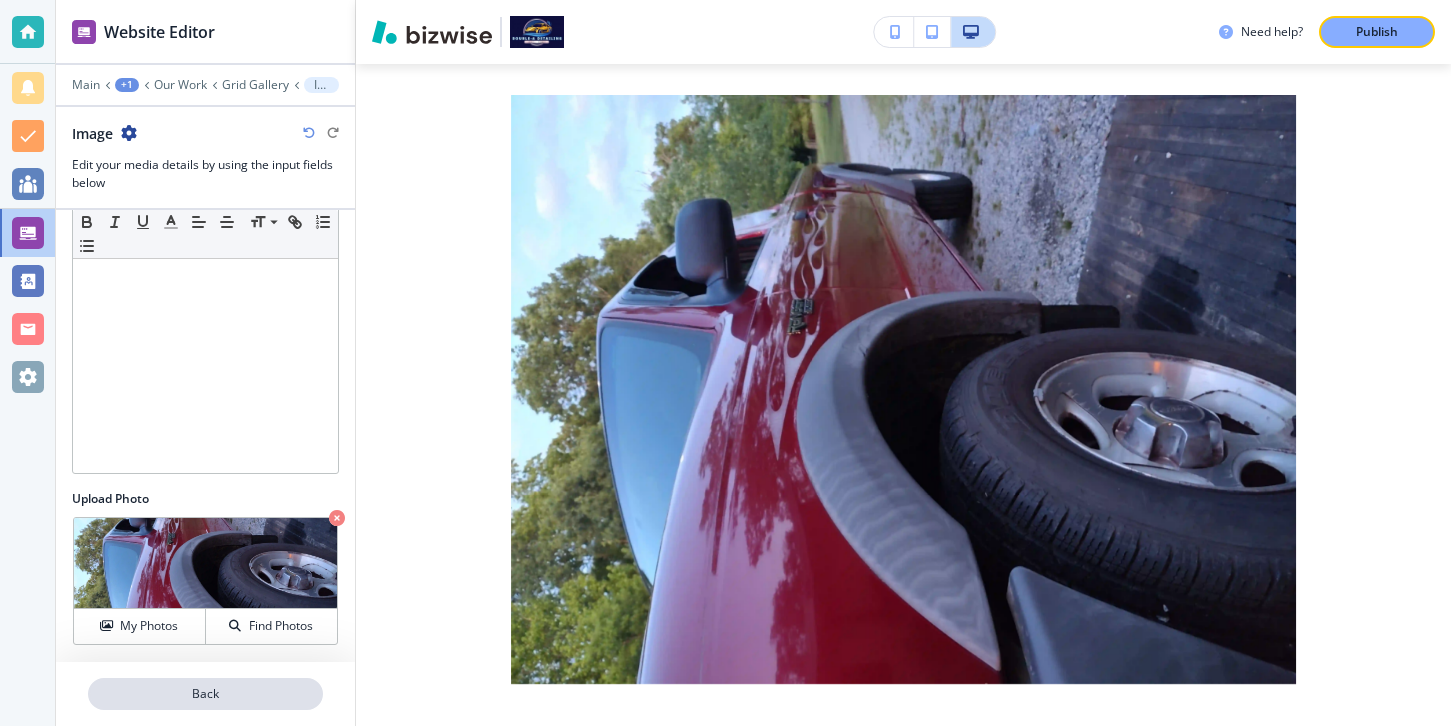 click on "Back" at bounding box center (205, 694) 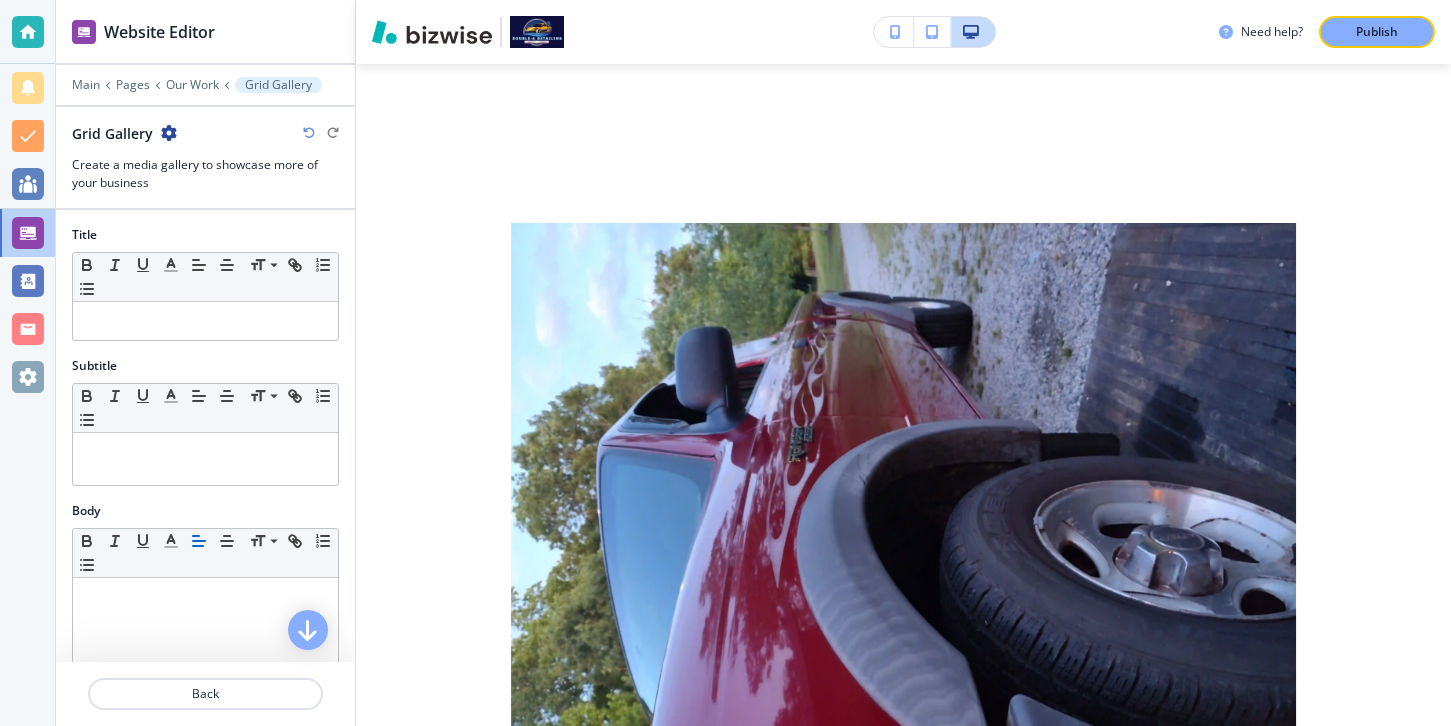 scroll, scrollTop: 762, scrollLeft: 0, axis: vertical 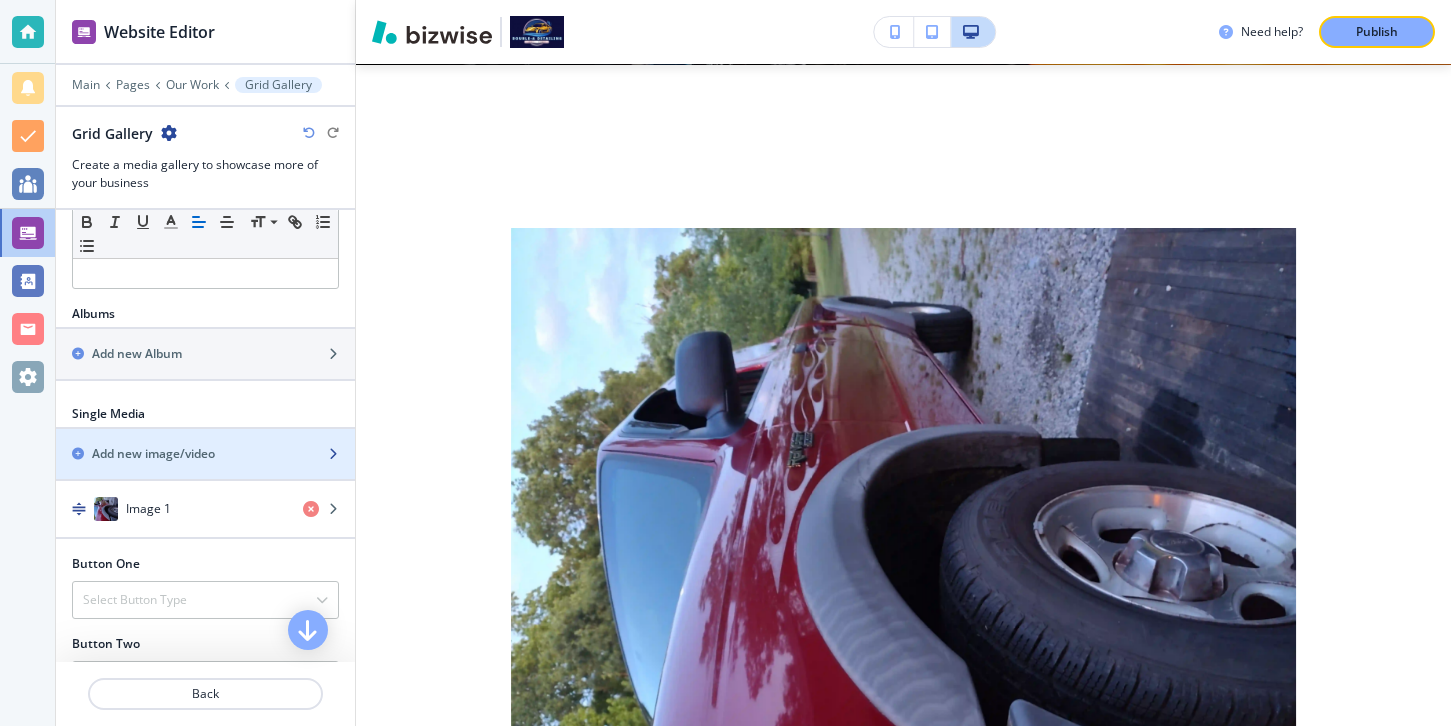 click on "Add new image/video" at bounding box center [183, 454] 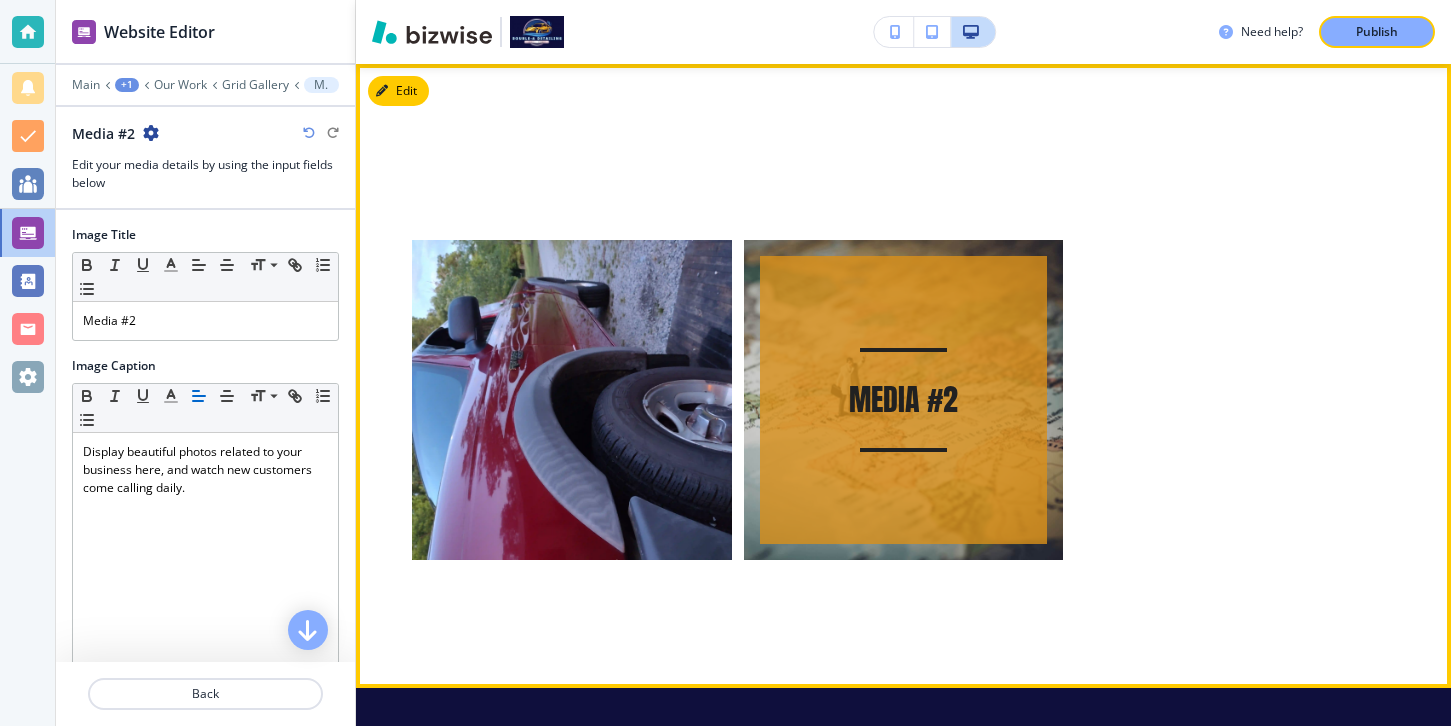 click on "Media #2" at bounding box center [903, 400] 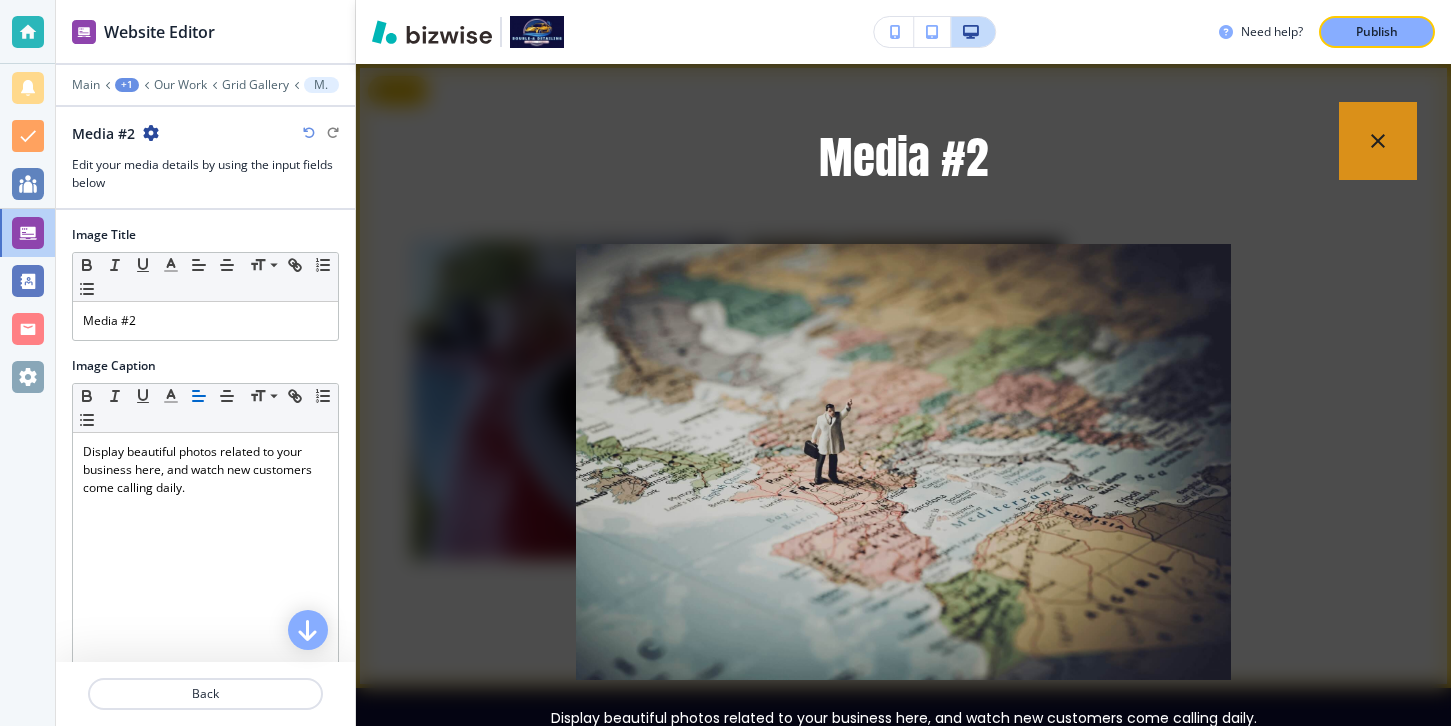click at bounding box center [1378, 141] 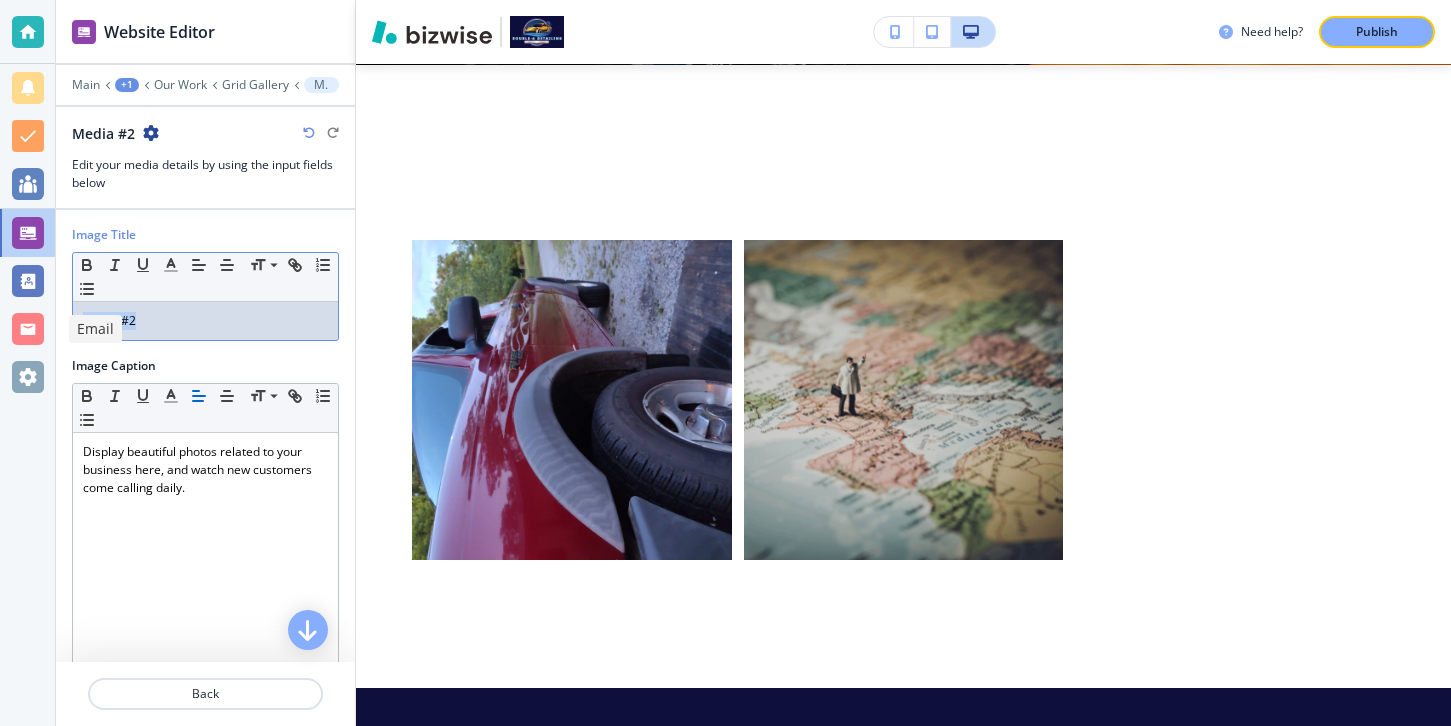 drag, startPoint x: 204, startPoint y: 334, endPoint x: 11, endPoint y: 320, distance: 193.50711 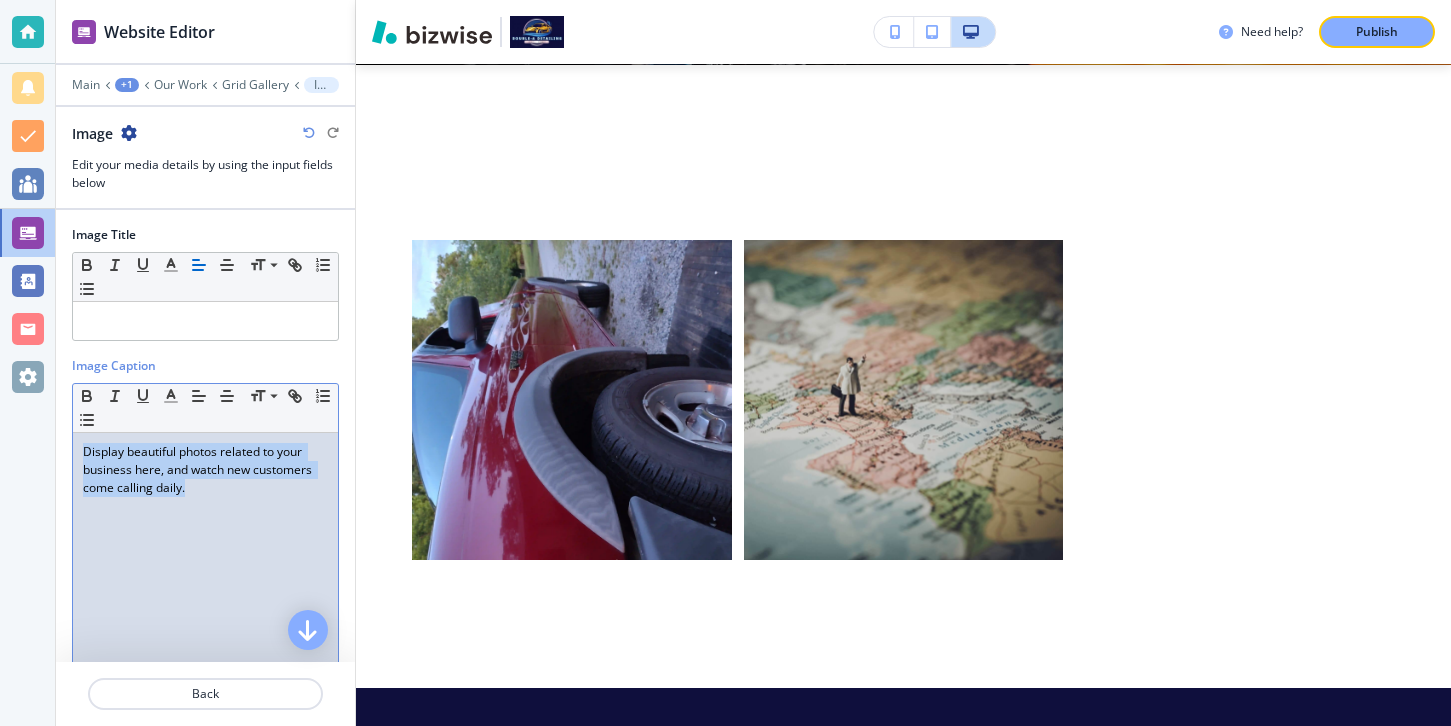 drag, startPoint x: 209, startPoint y: 493, endPoint x: 45, endPoint y: 415, distance: 181.60396 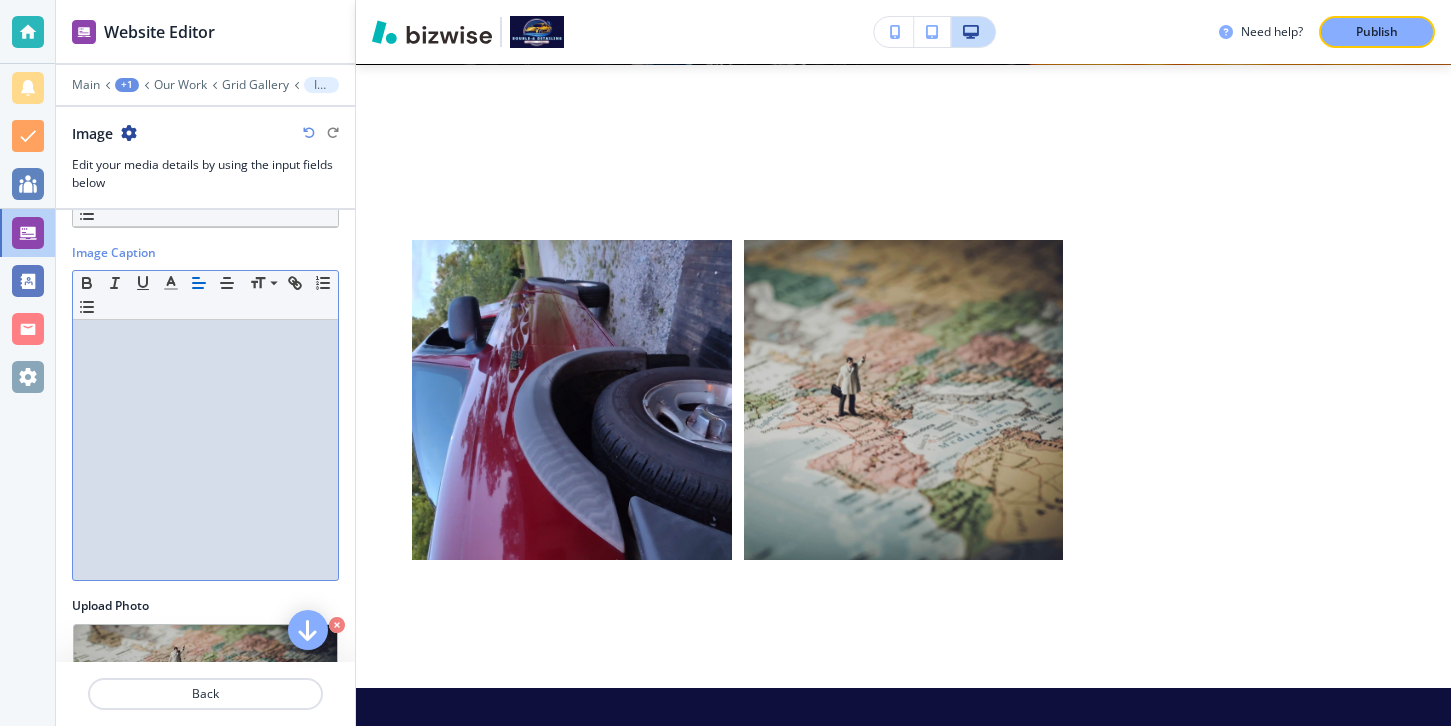 scroll, scrollTop: 220, scrollLeft: 0, axis: vertical 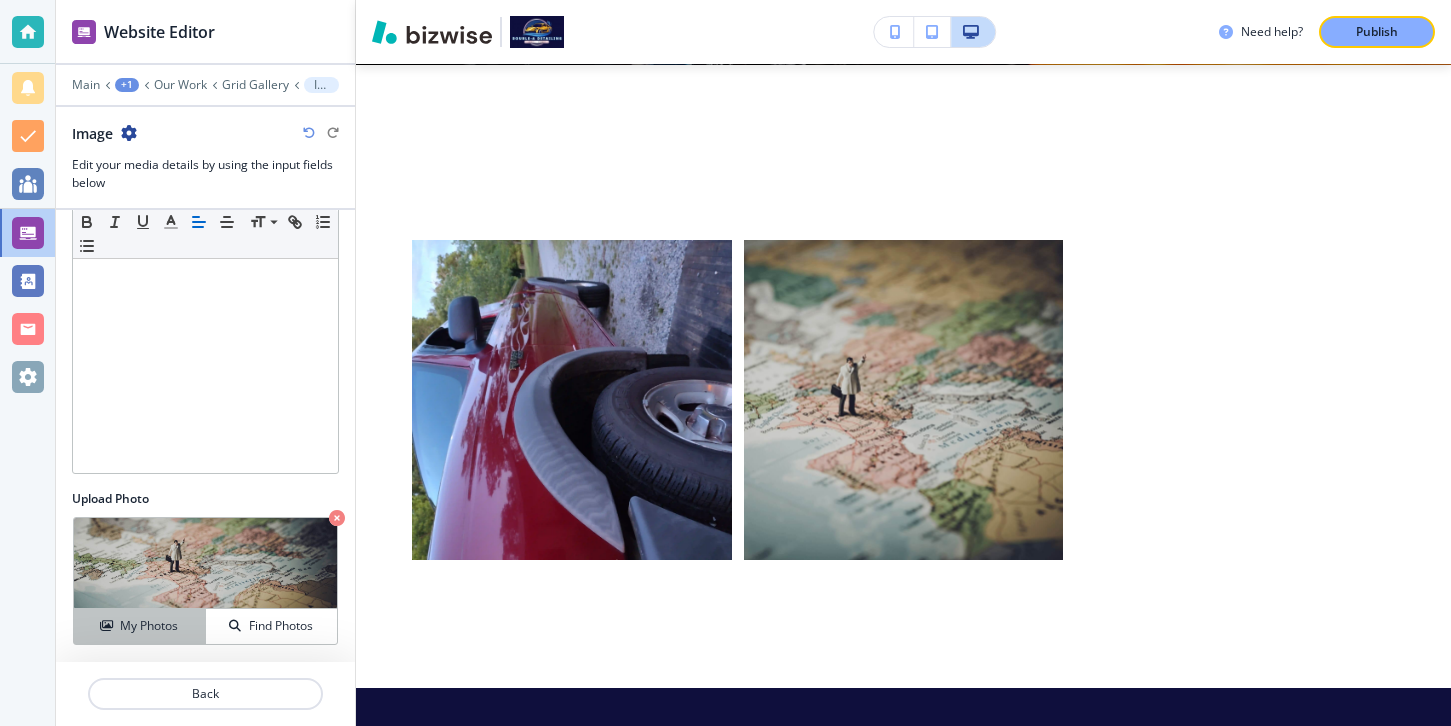 click on "My Photos" at bounding box center (139, 626) 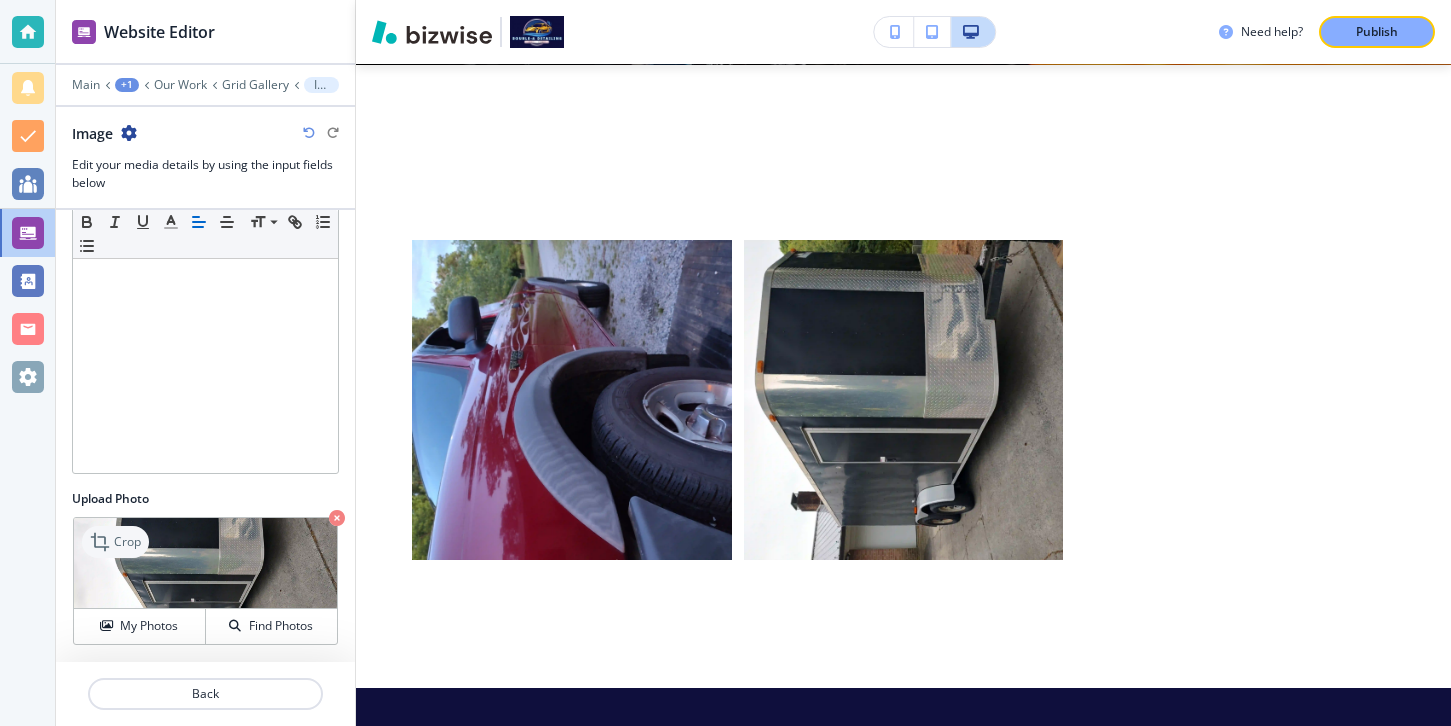 click on "Crop" at bounding box center (115, 542) 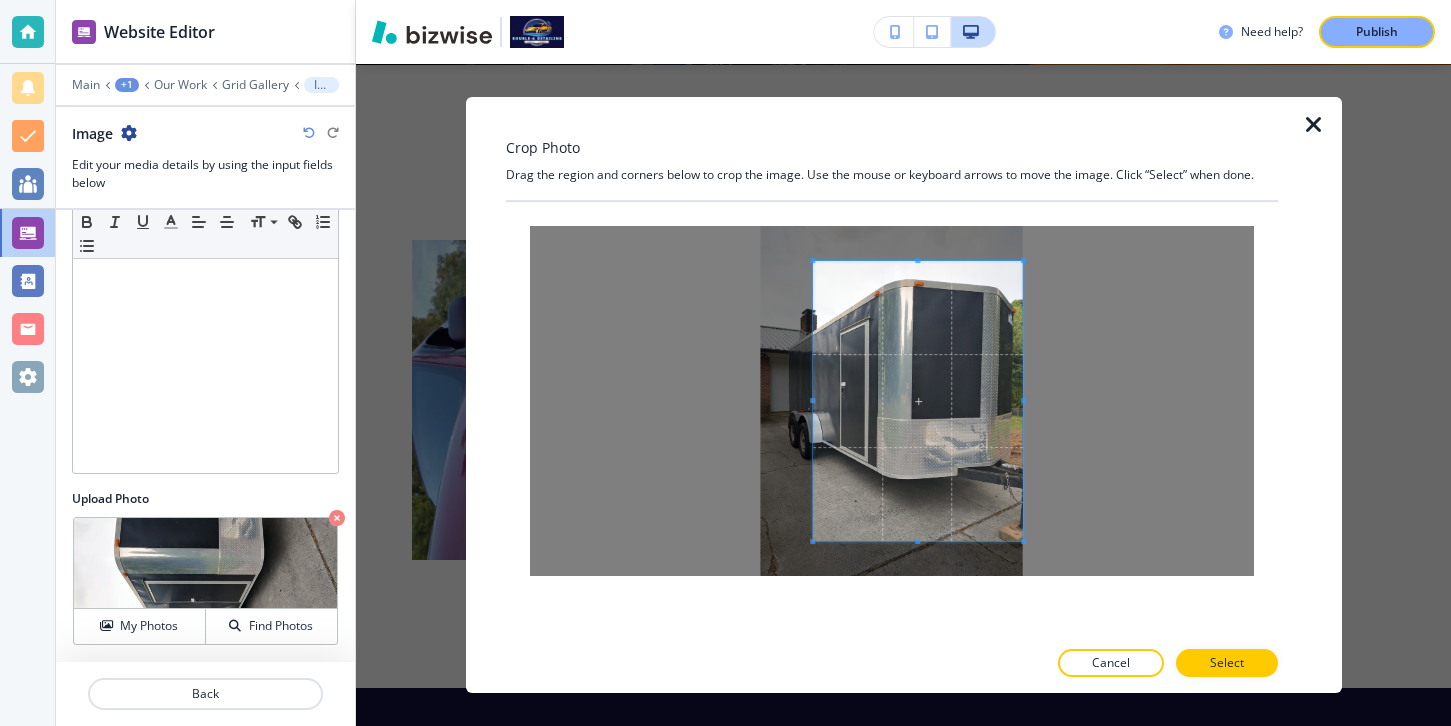 click at bounding box center [918, 401] 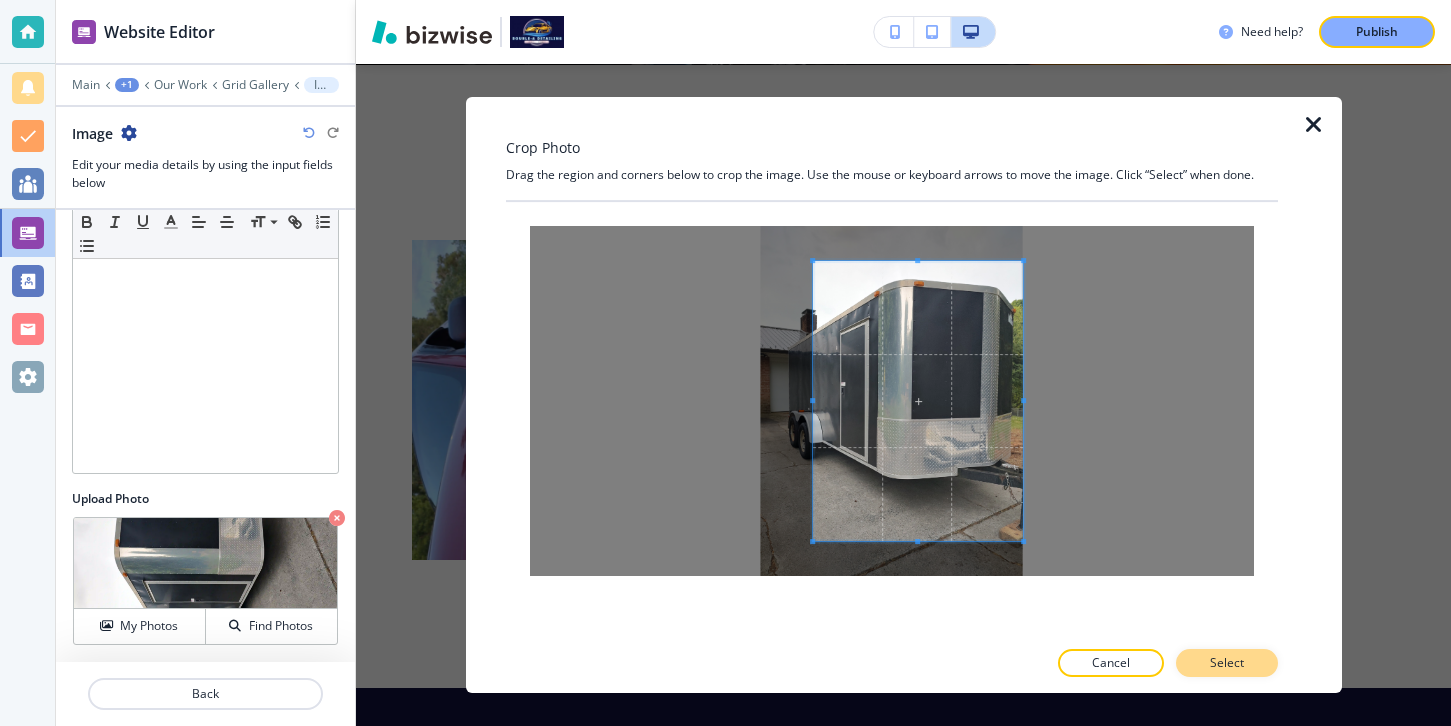 click on "Select" at bounding box center (1227, 663) 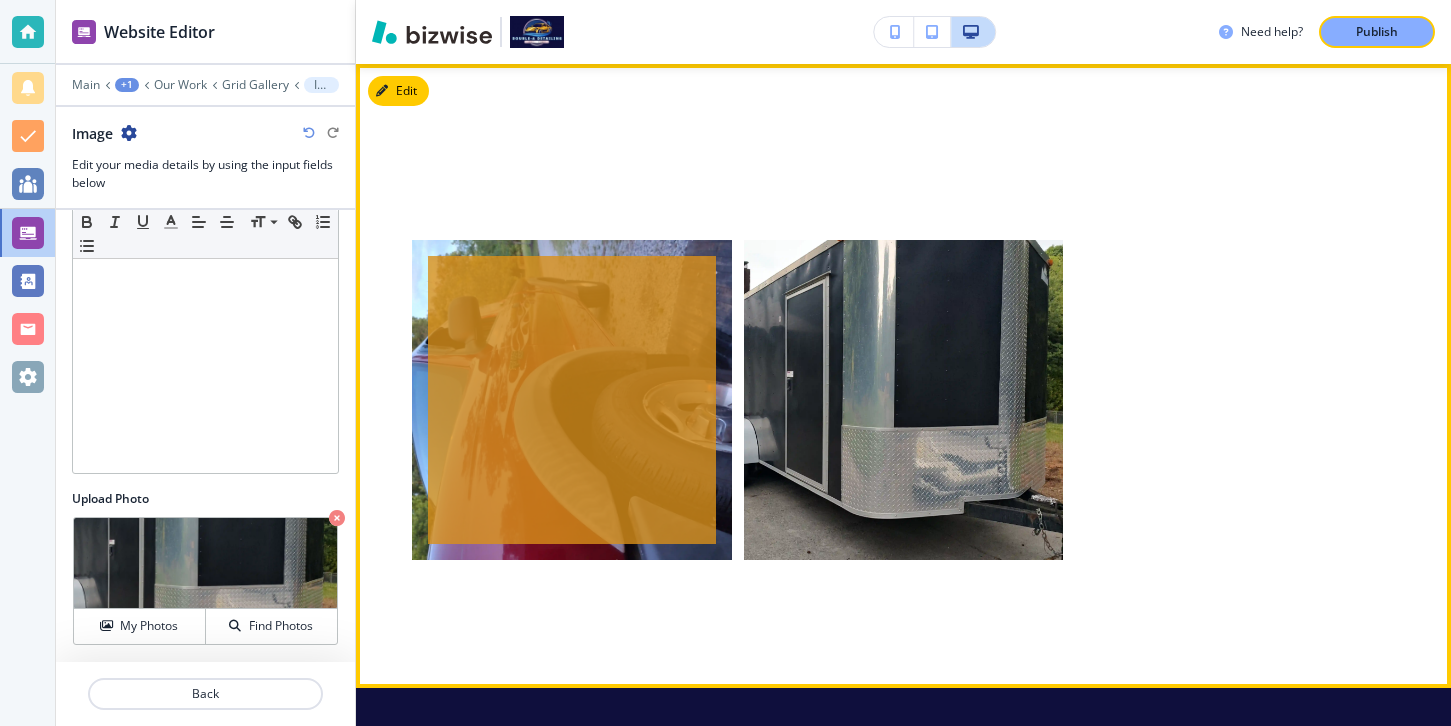 click at bounding box center (572, 400) 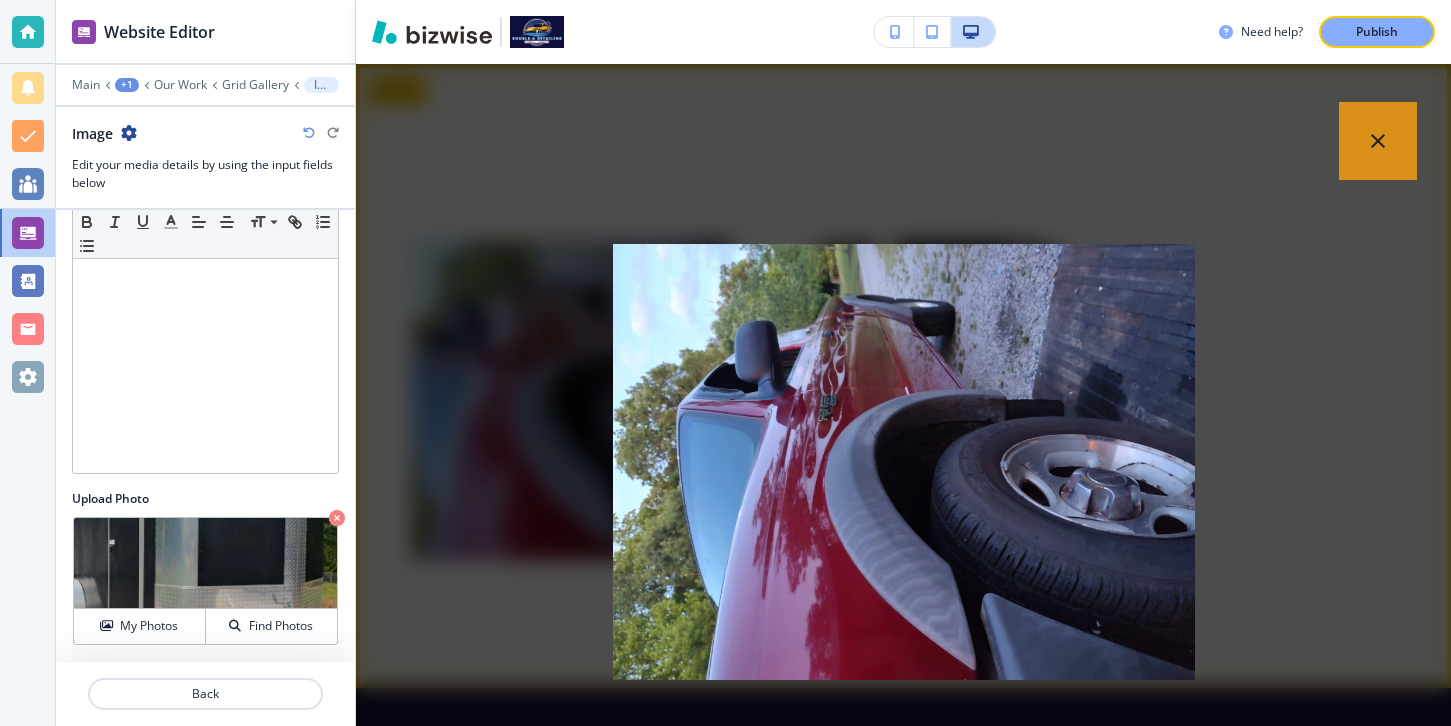 click at bounding box center (1378, 141) 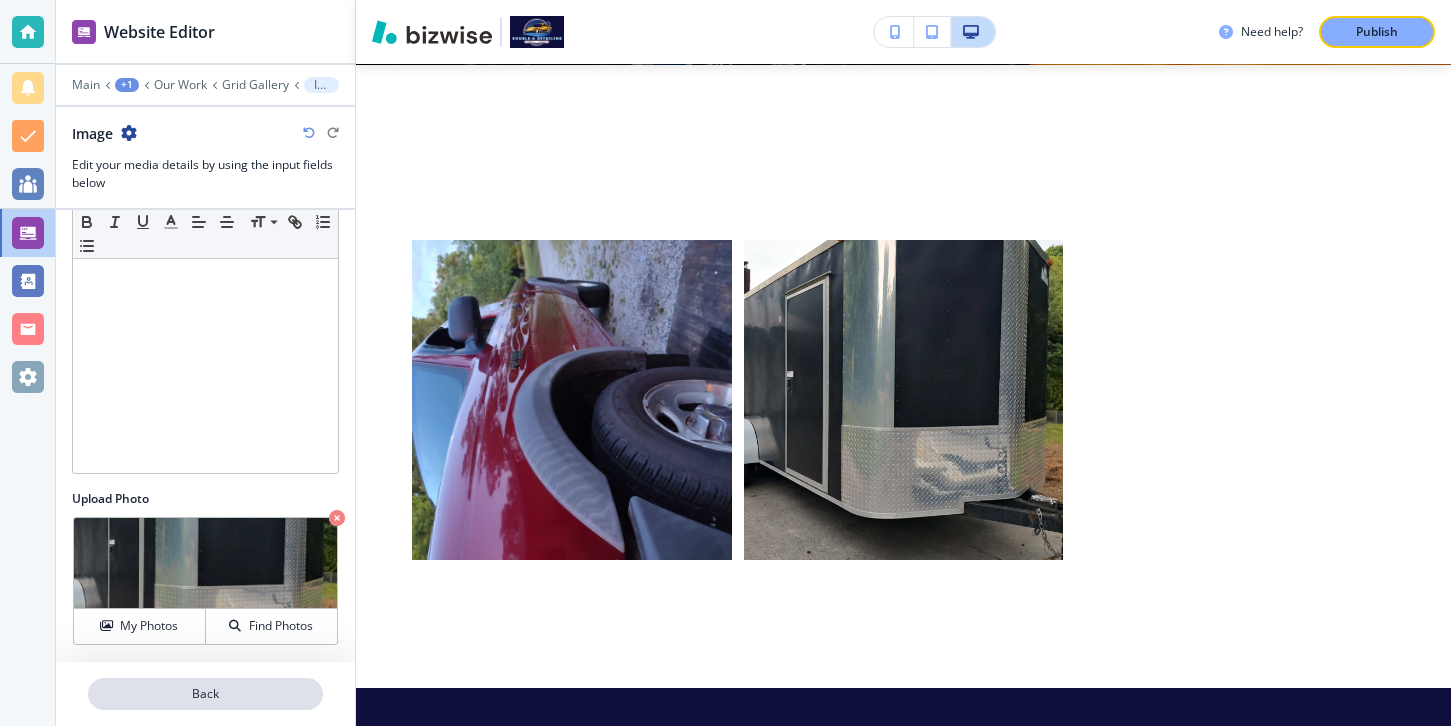 click on "Back" at bounding box center (205, 694) 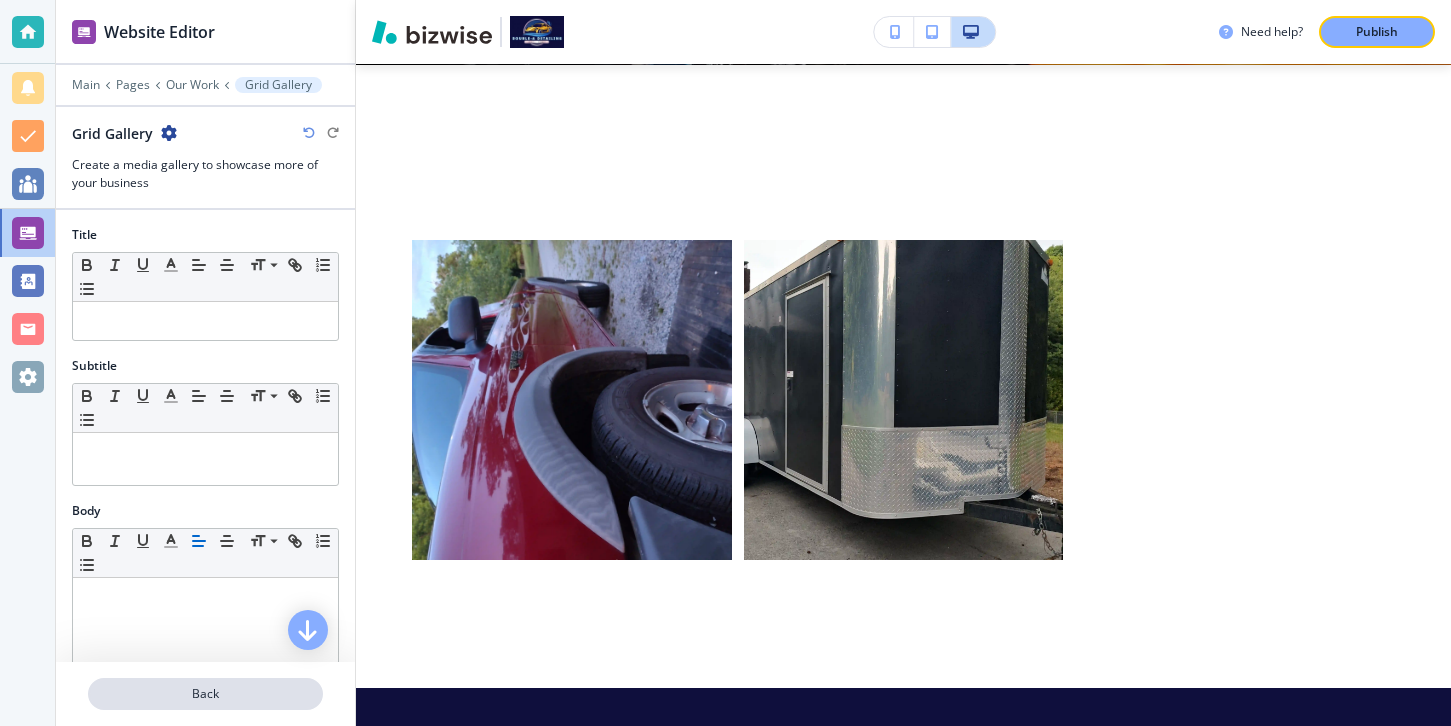 click on "Back" at bounding box center [205, 694] 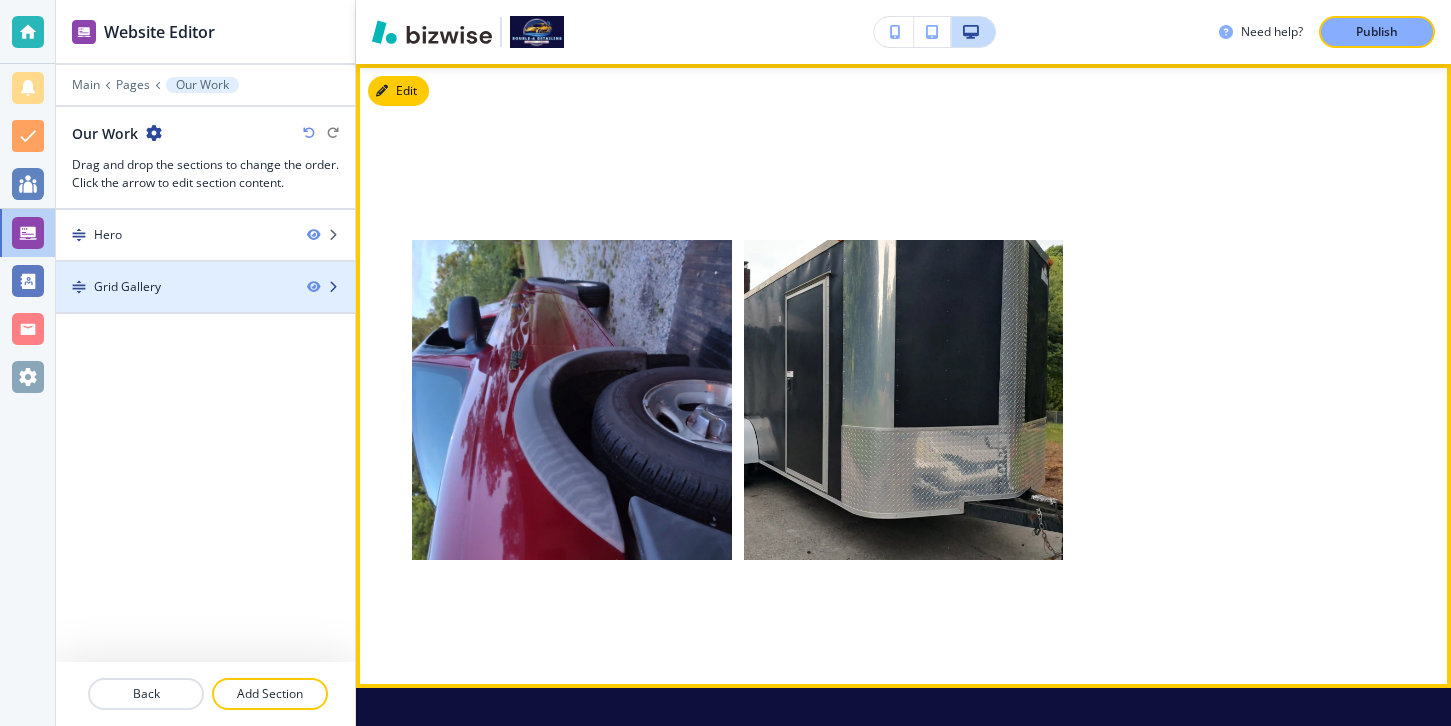 click on "Grid Gallery" at bounding box center (173, 287) 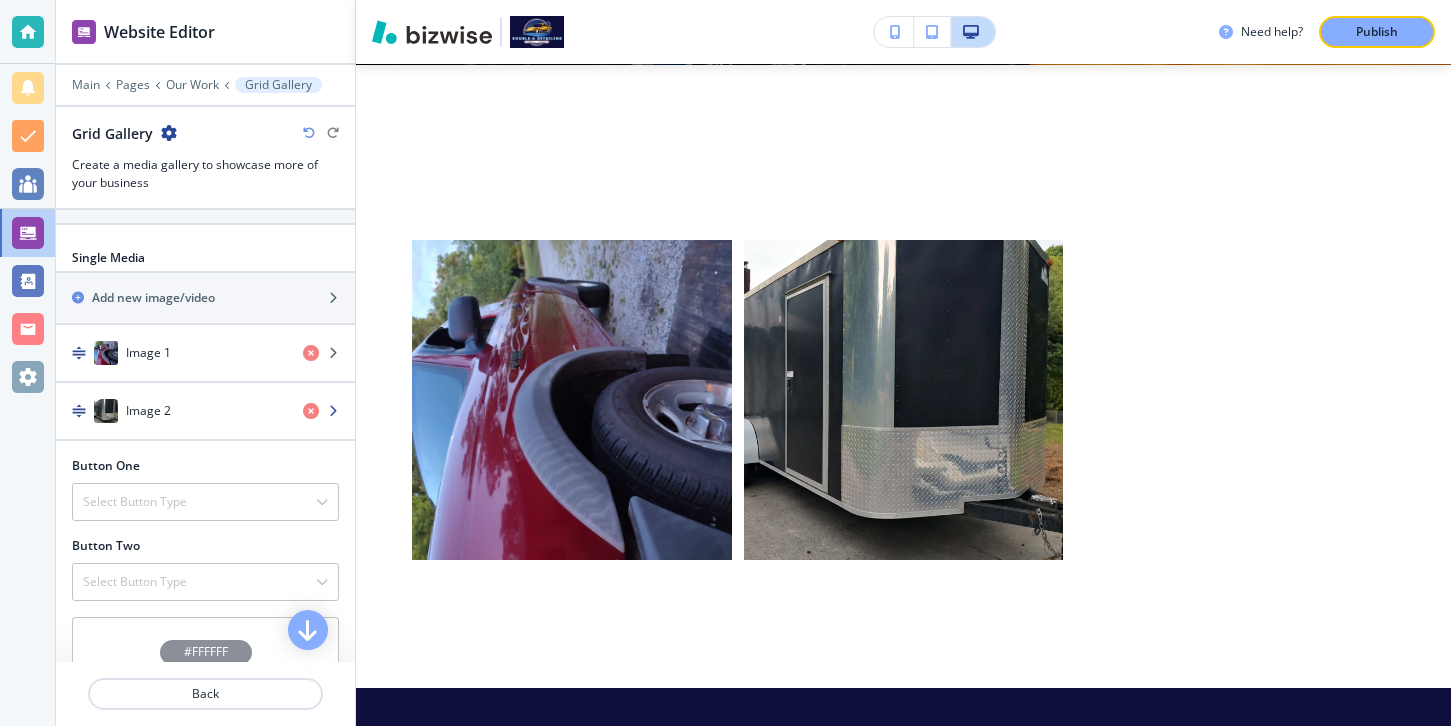 scroll, scrollTop: 684, scrollLeft: 0, axis: vertical 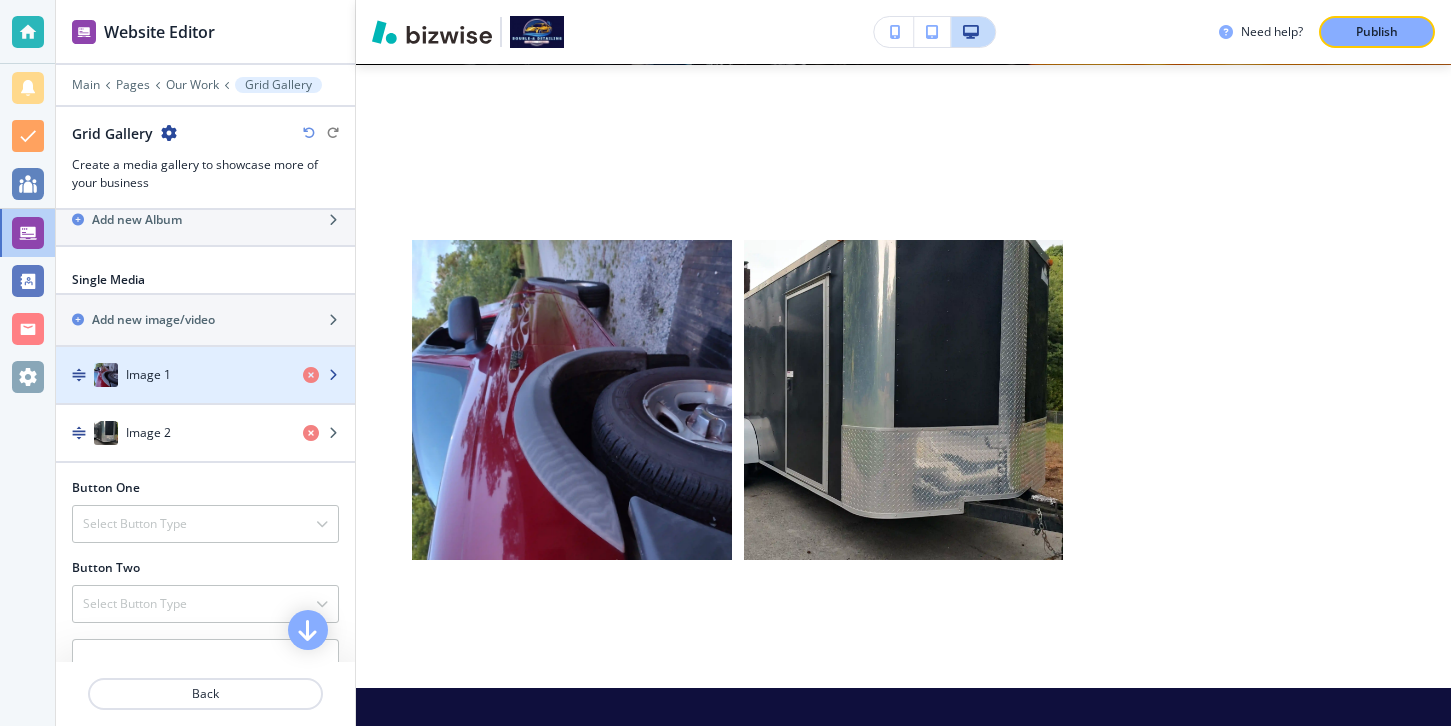 click at bounding box center [205, 395] 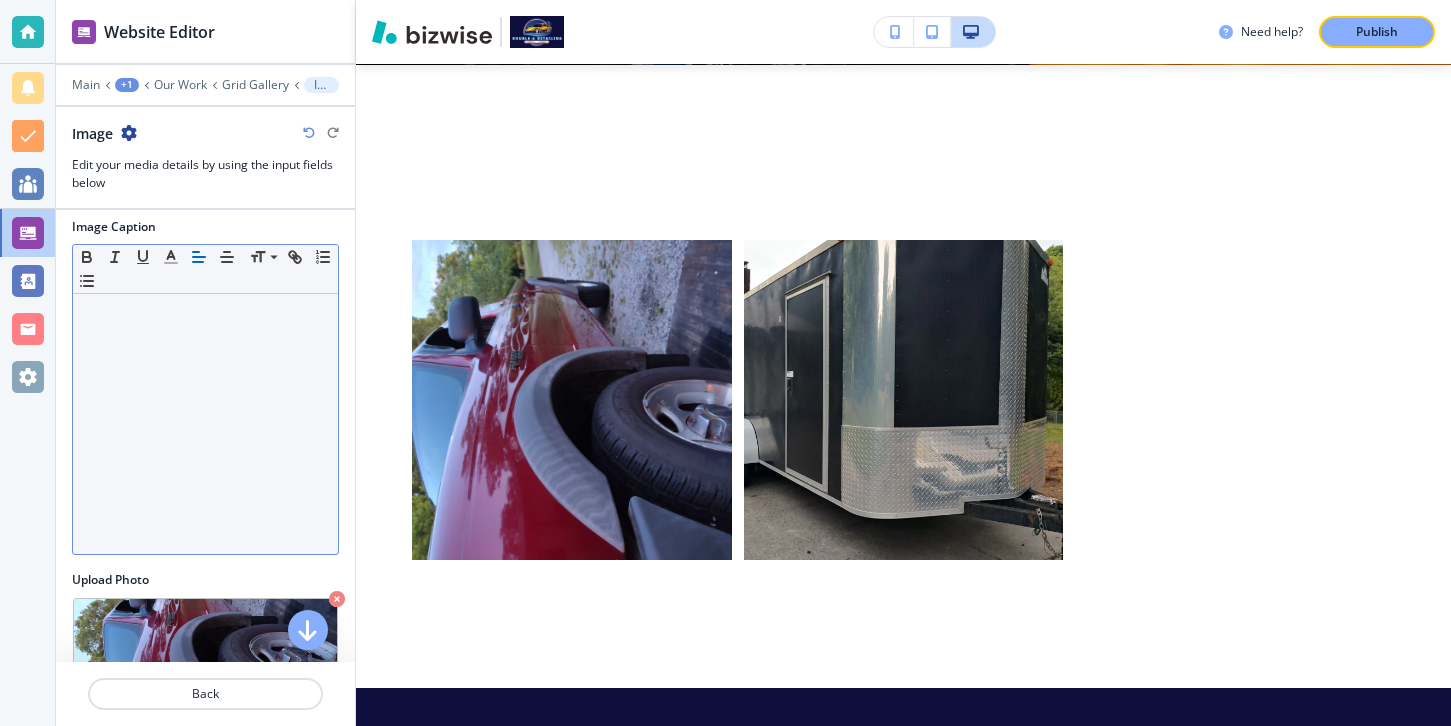 scroll, scrollTop: 220, scrollLeft: 0, axis: vertical 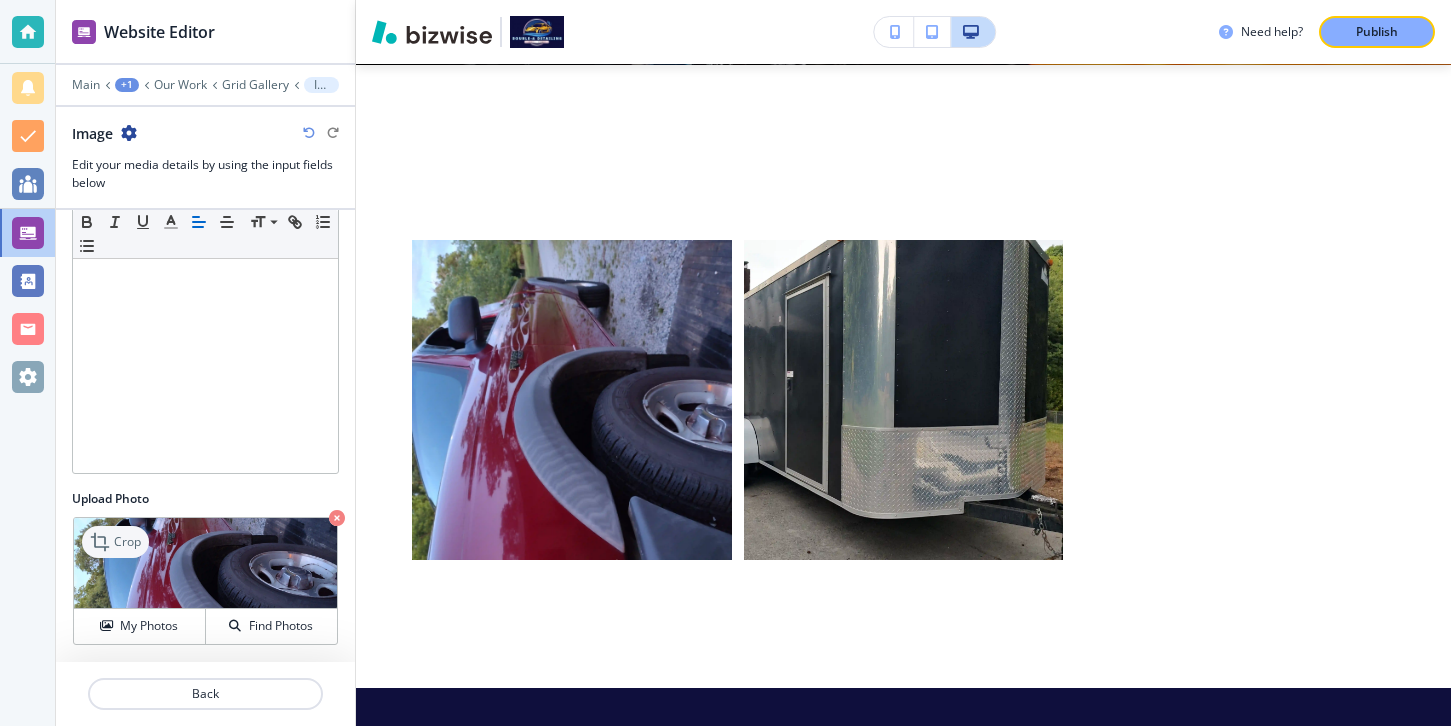 click on "Crop" at bounding box center [127, 542] 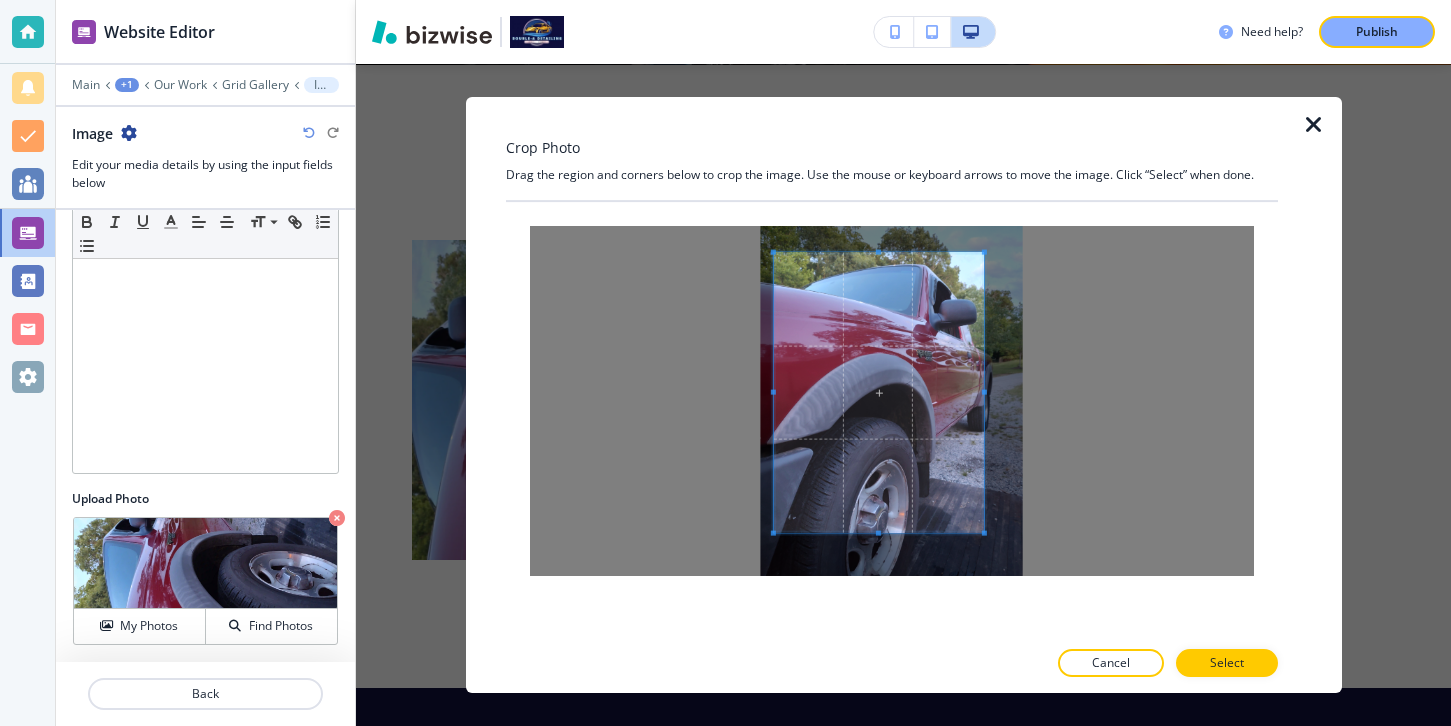 click at bounding box center [878, 393] 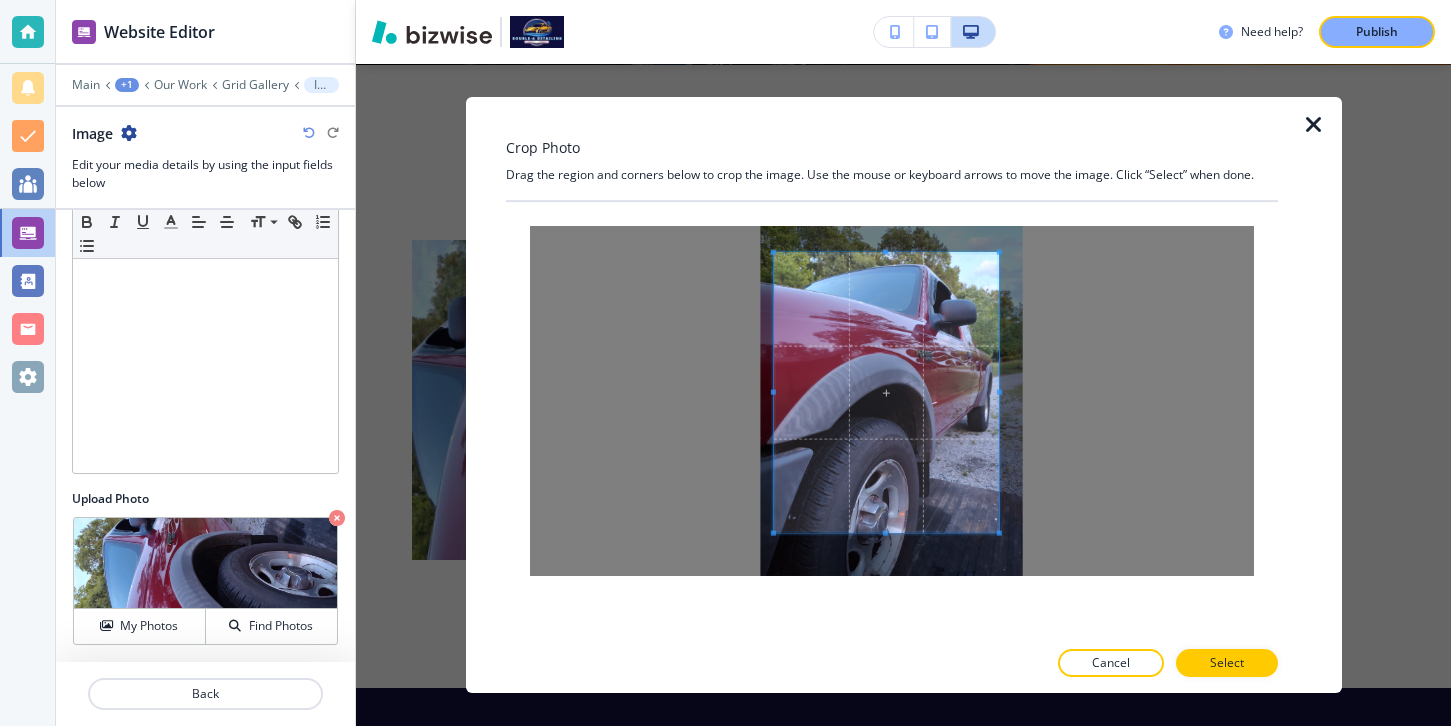 click at bounding box center [999, 392] 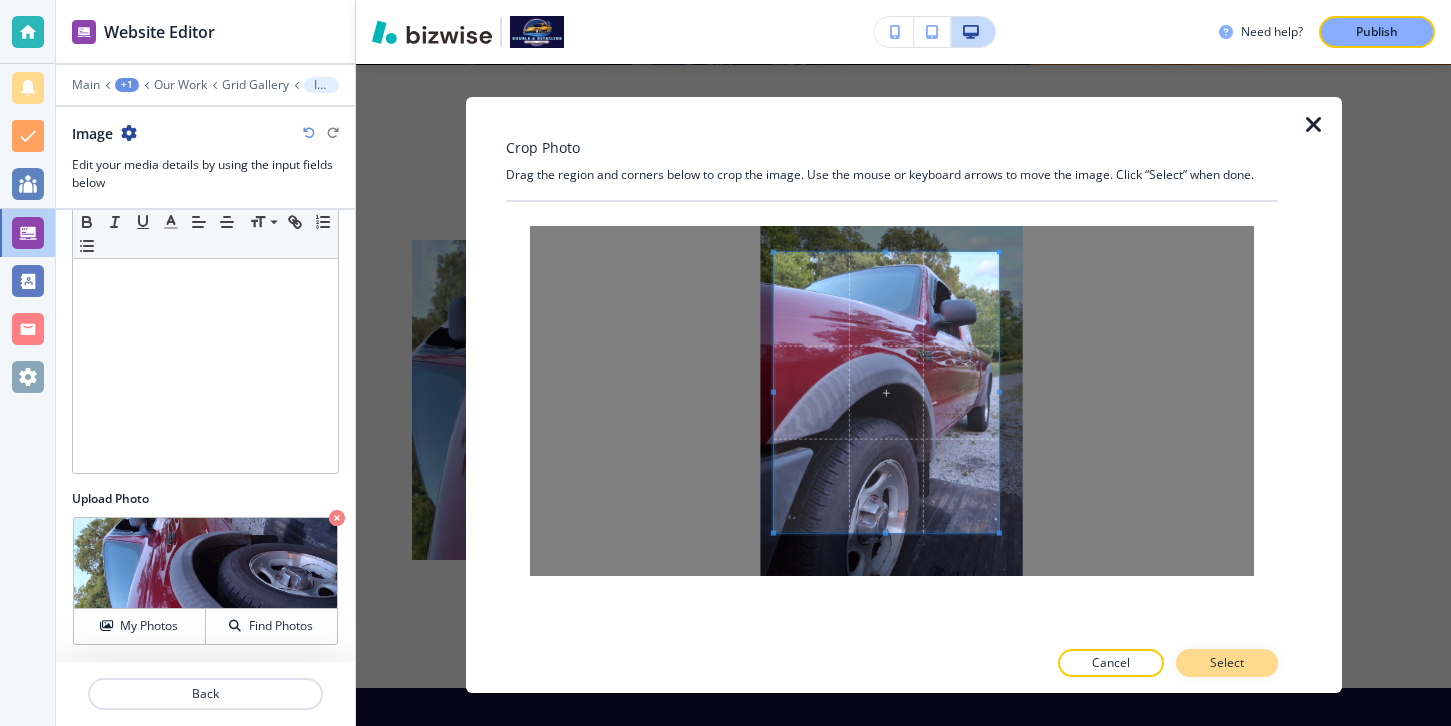 click on "Select" at bounding box center [1227, 663] 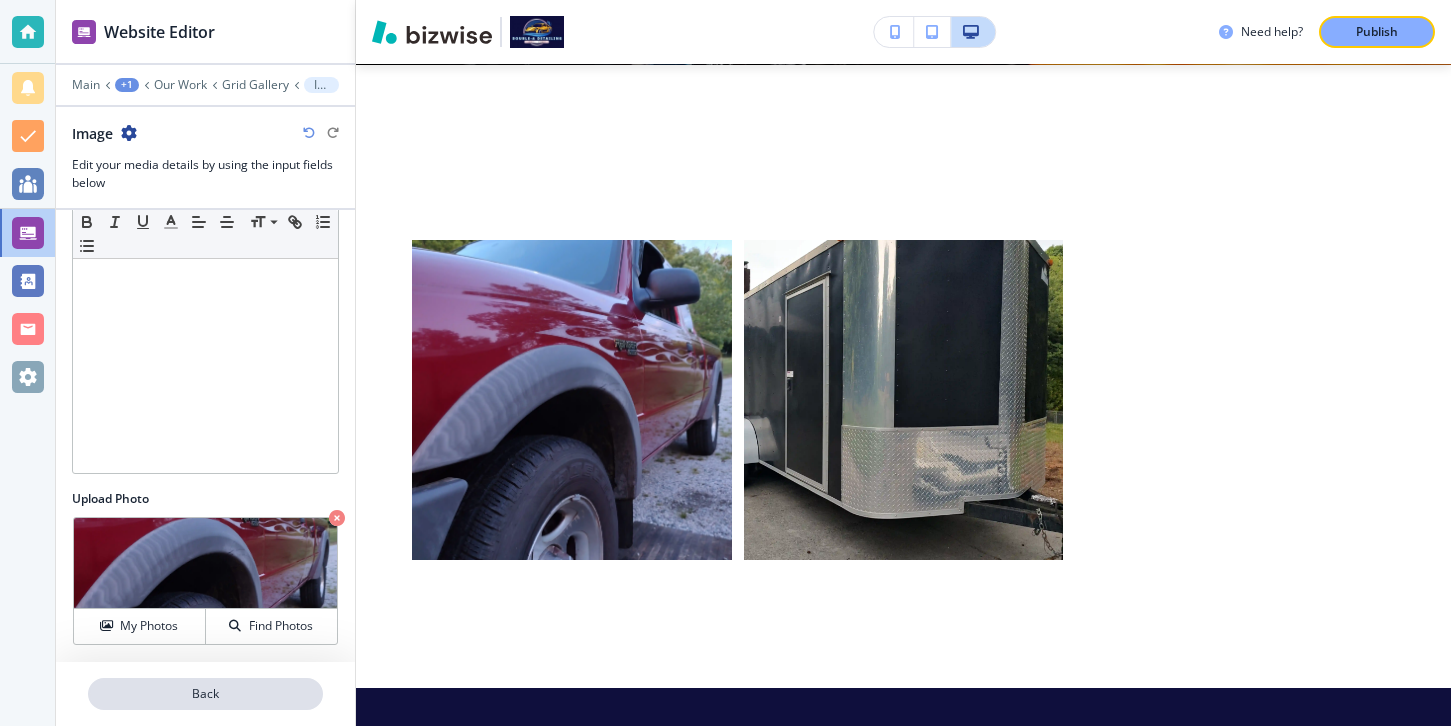 click on "Back" at bounding box center [205, 694] 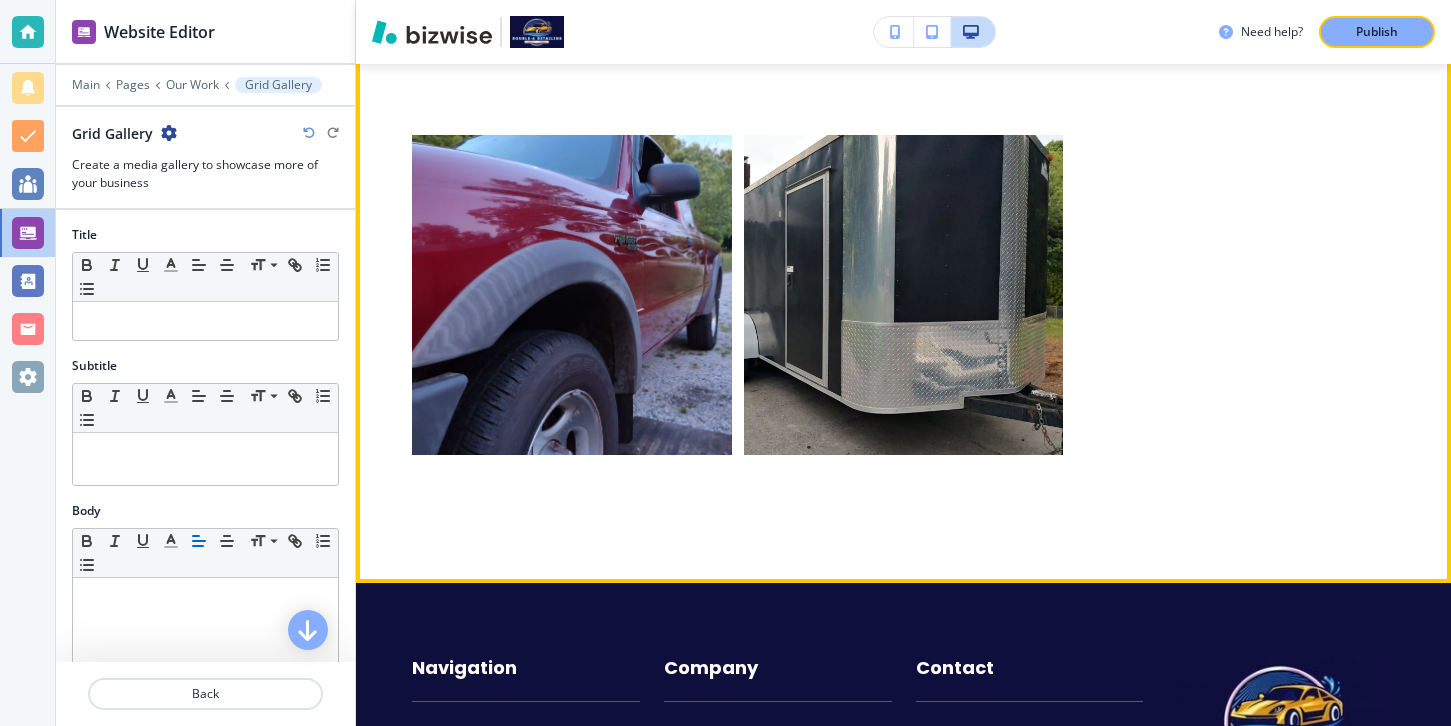 scroll, scrollTop: 855, scrollLeft: 0, axis: vertical 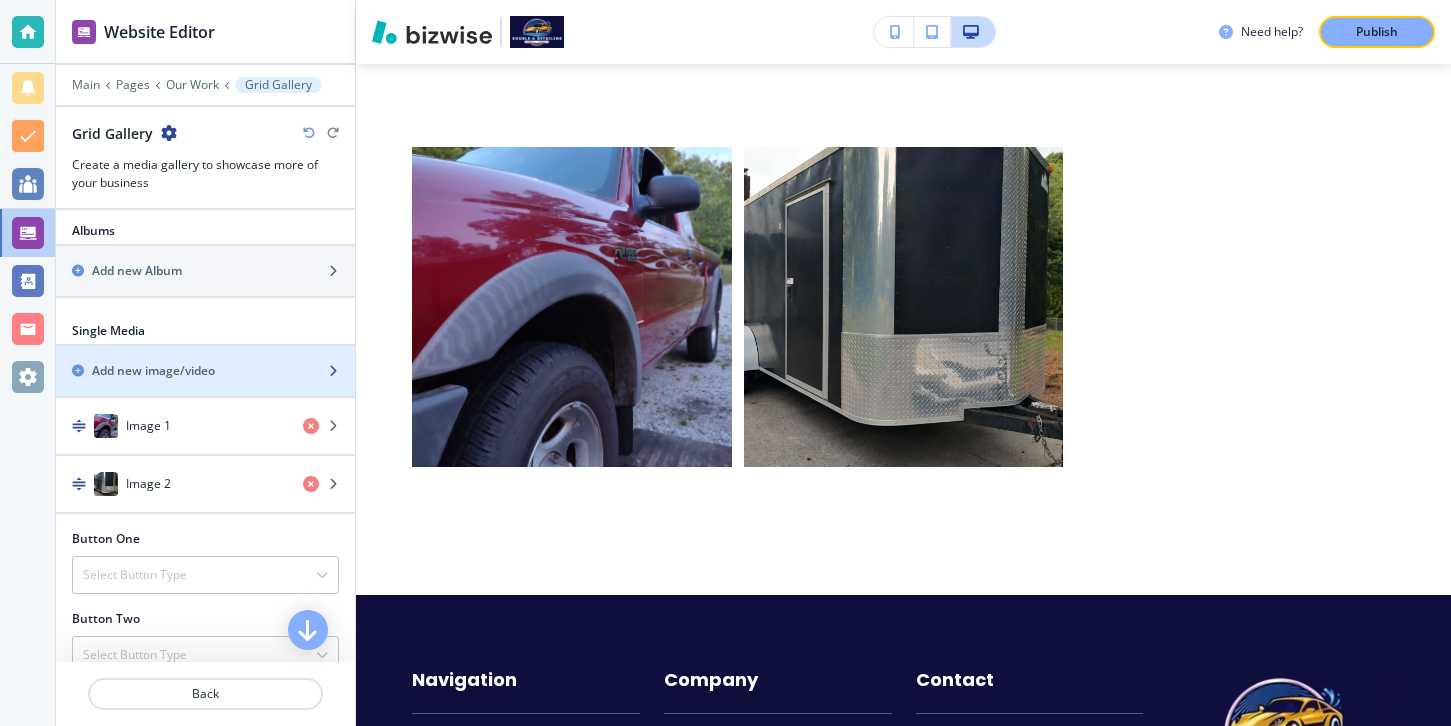 click on "Add new image/video" at bounding box center [153, 371] 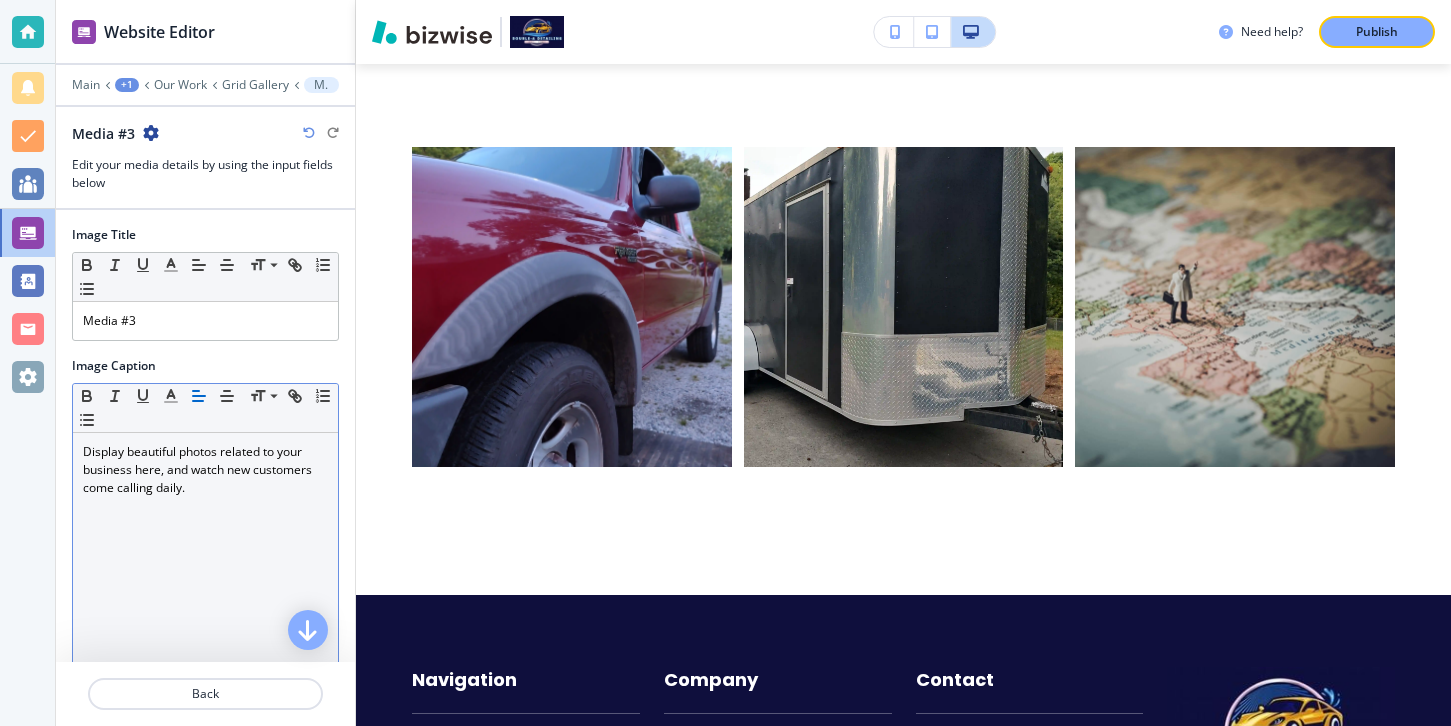 scroll, scrollTop: 220, scrollLeft: 0, axis: vertical 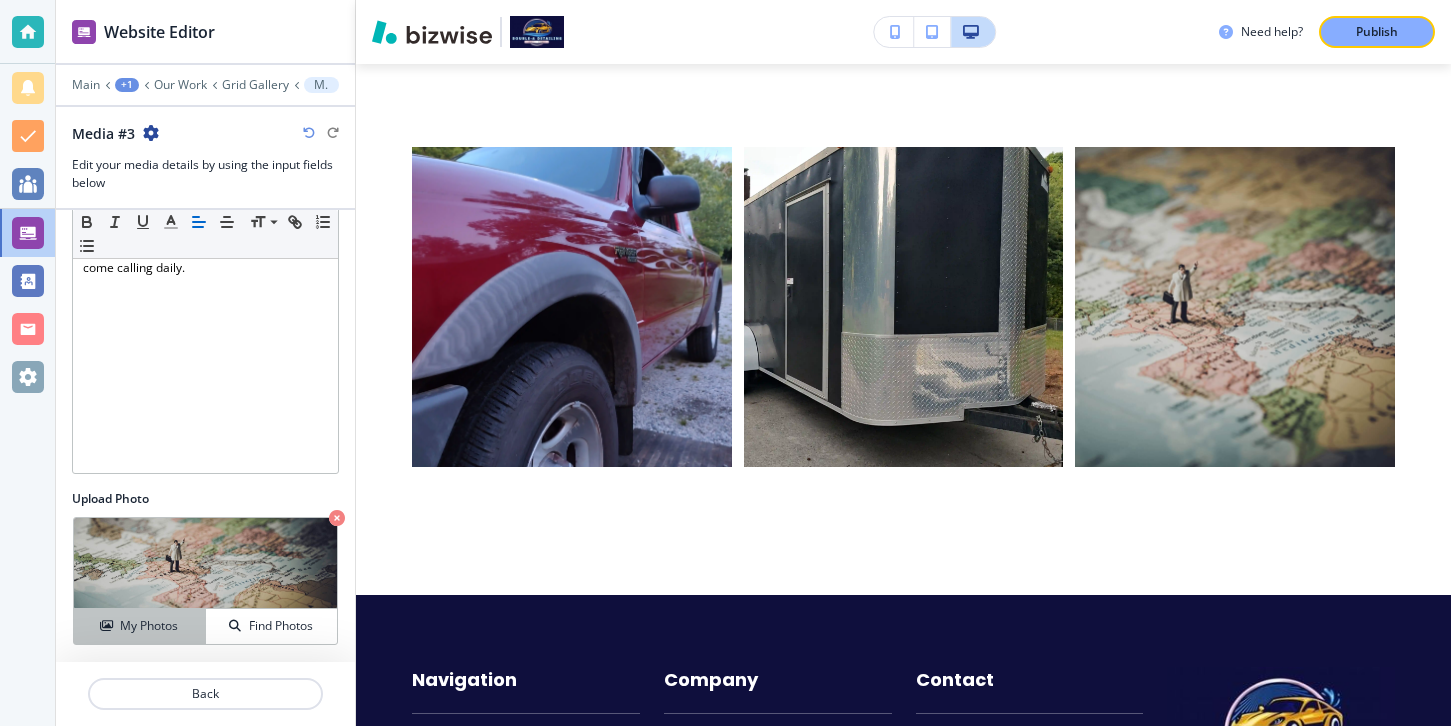 click on "My Photos" at bounding box center (139, 626) 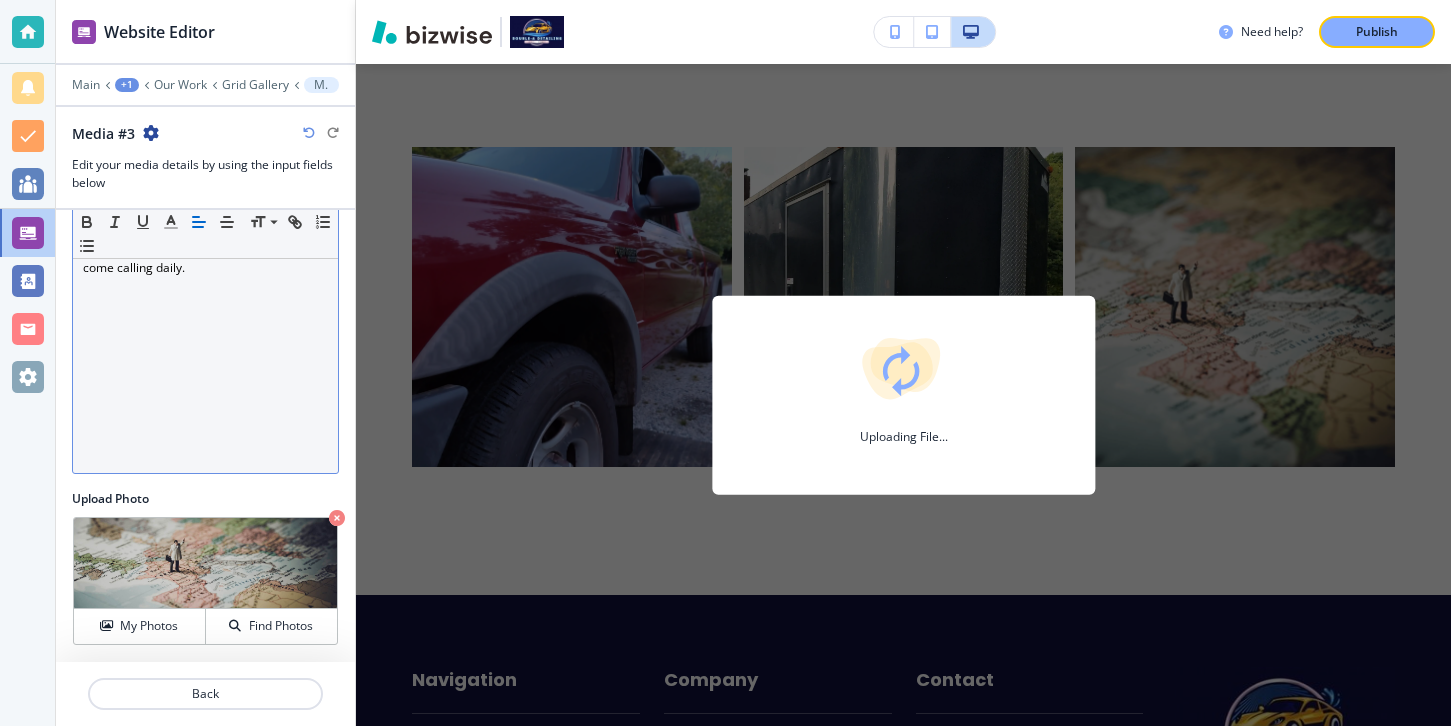 scroll, scrollTop: 63, scrollLeft: 0, axis: vertical 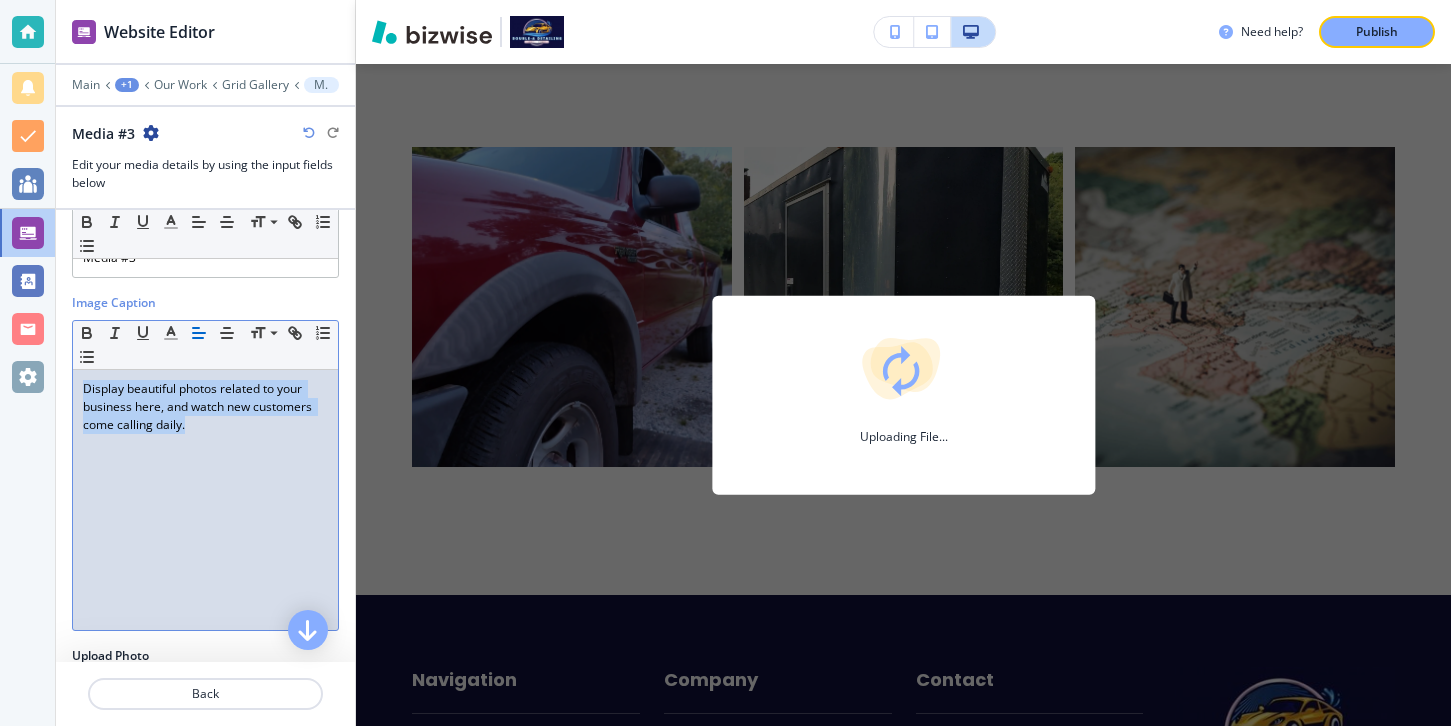 drag, startPoint x: 211, startPoint y: 424, endPoint x: 66, endPoint y: 384, distance: 150.41609 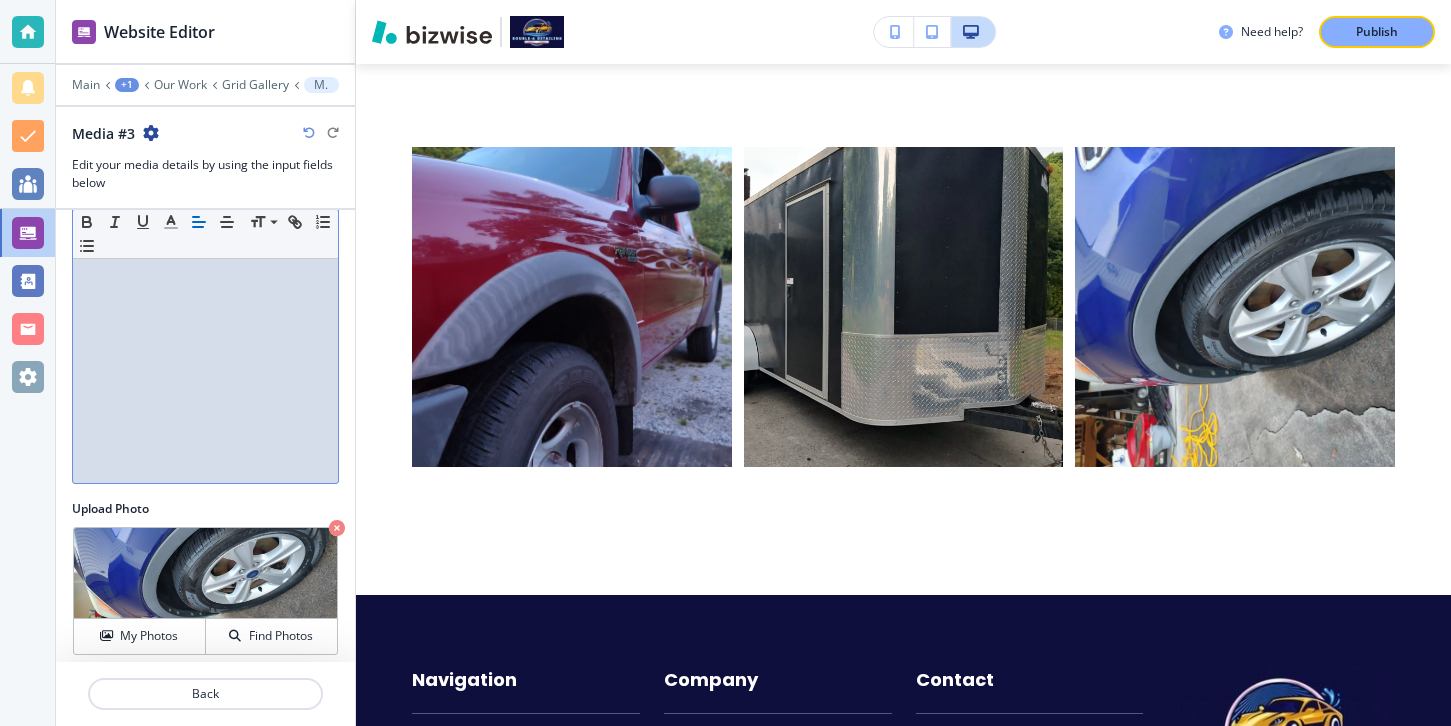 scroll, scrollTop: 220, scrollLeft: 0, axis: vertical 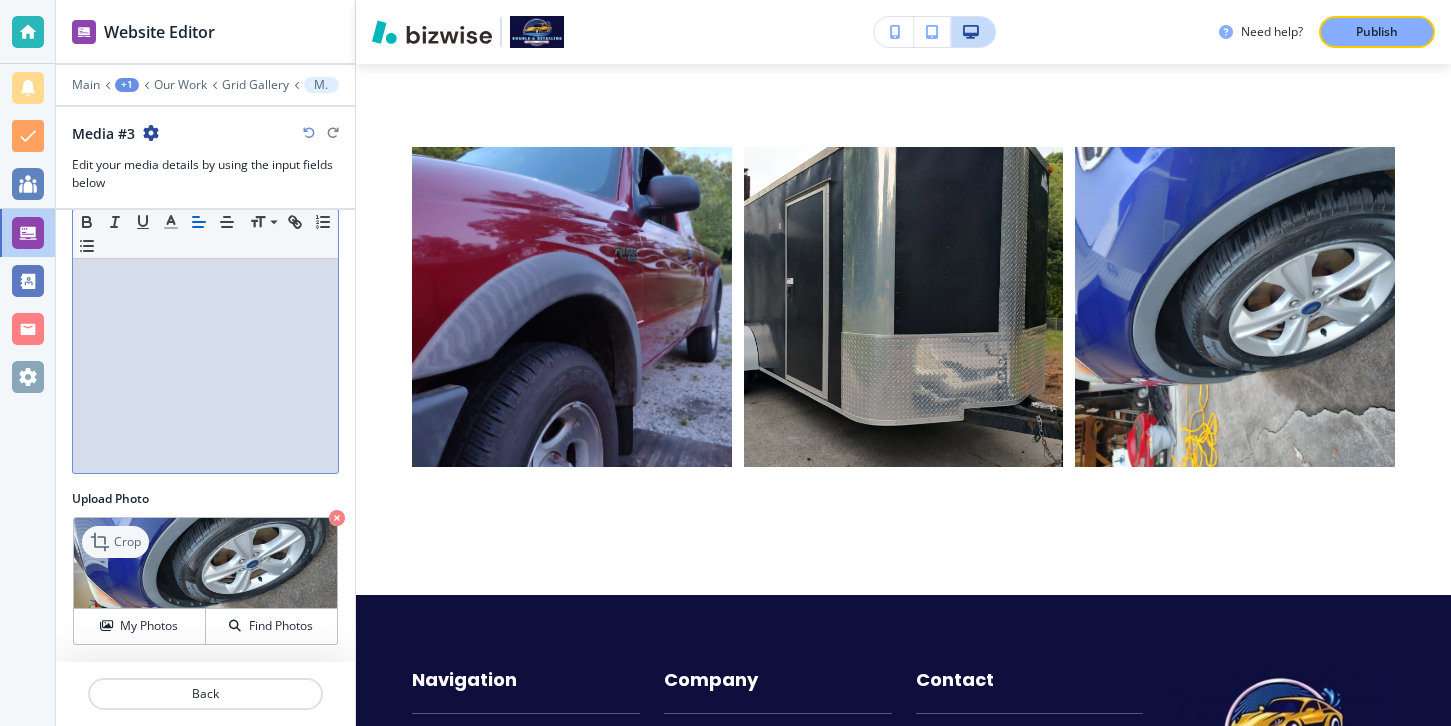 click on "Crop" at bounding box center (127, 542) 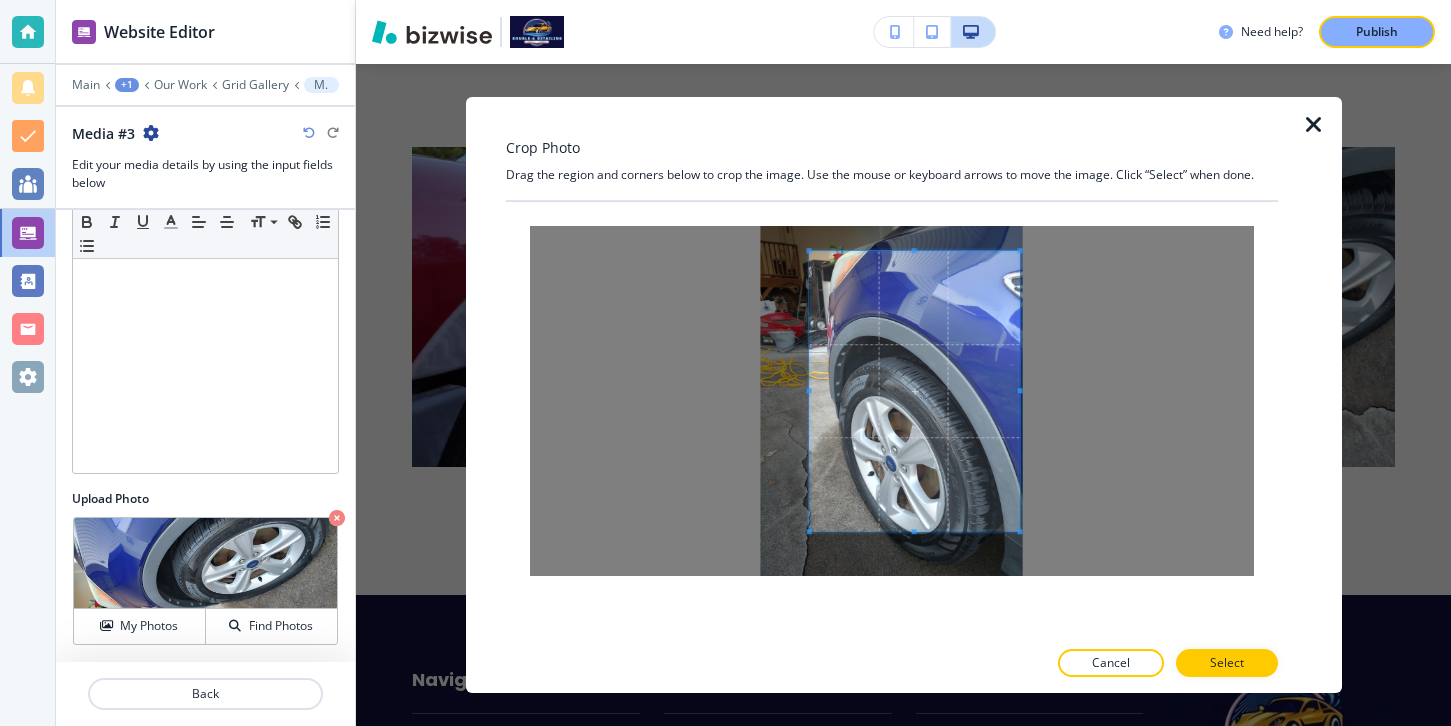 click at bounding box center (914, 391) 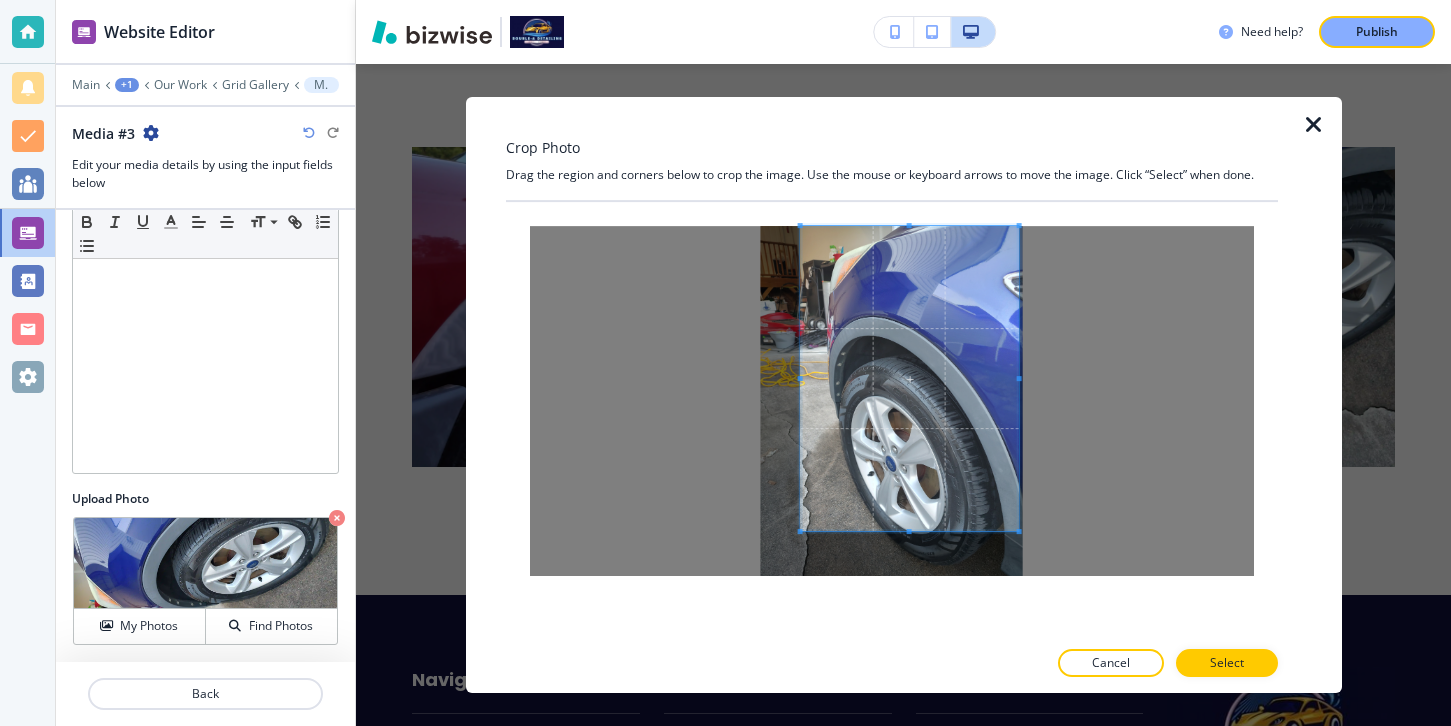 click at bounding box center (892, 401) 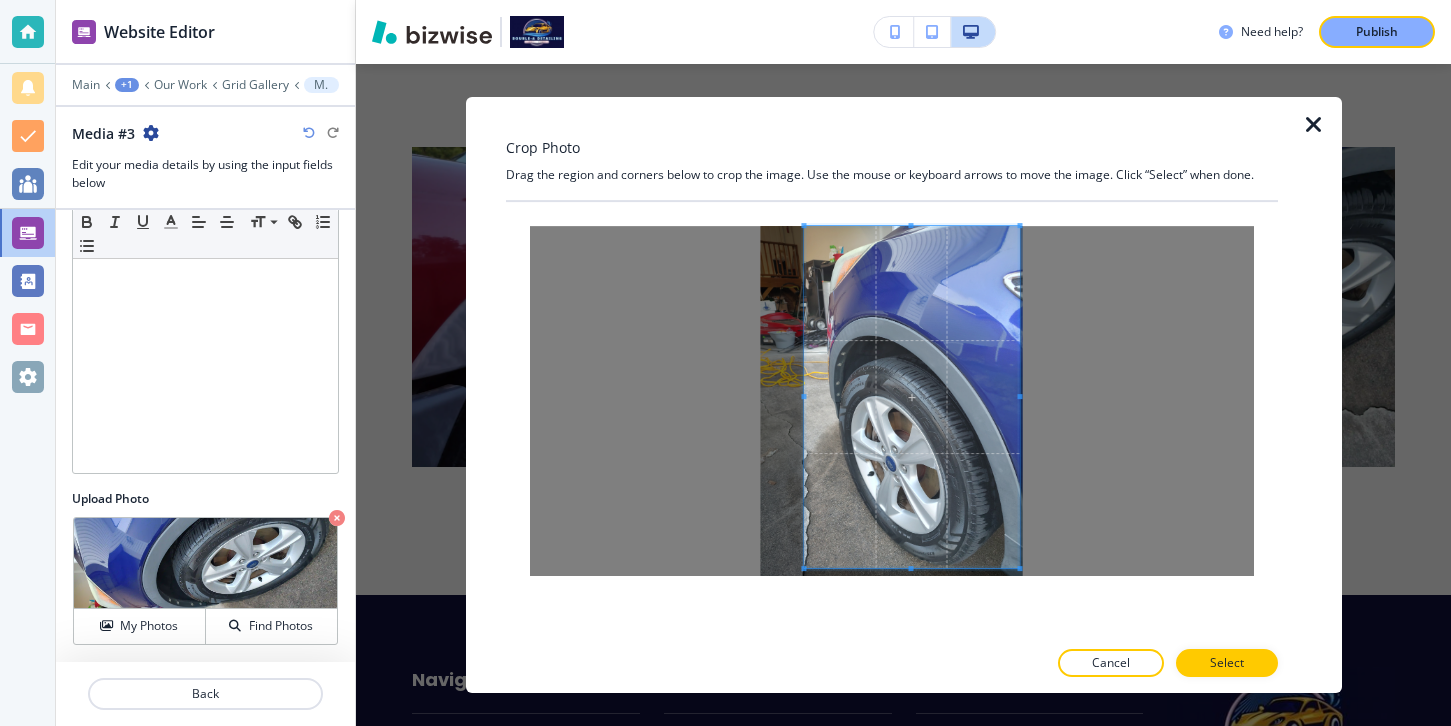 click at bounding box center (803, 568) 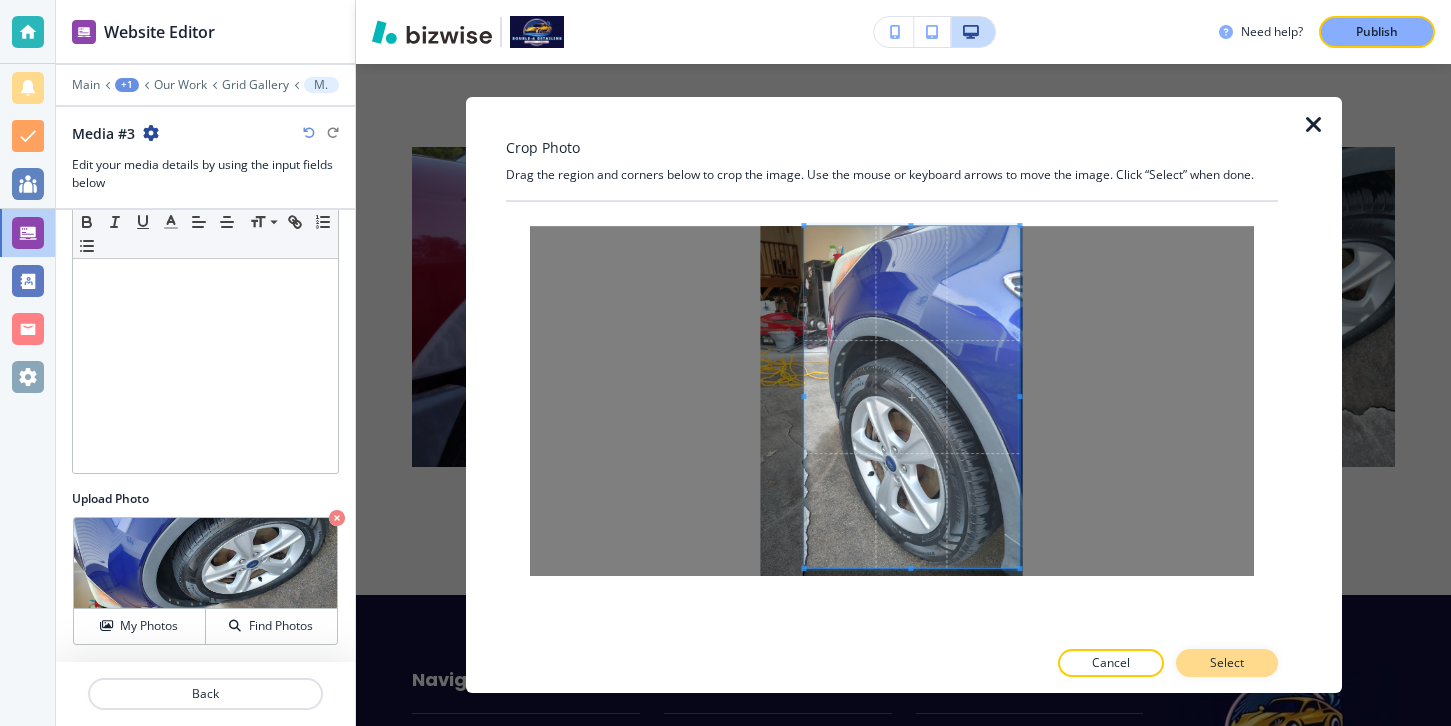 click on "Select" at bounding box center [1227, 663] 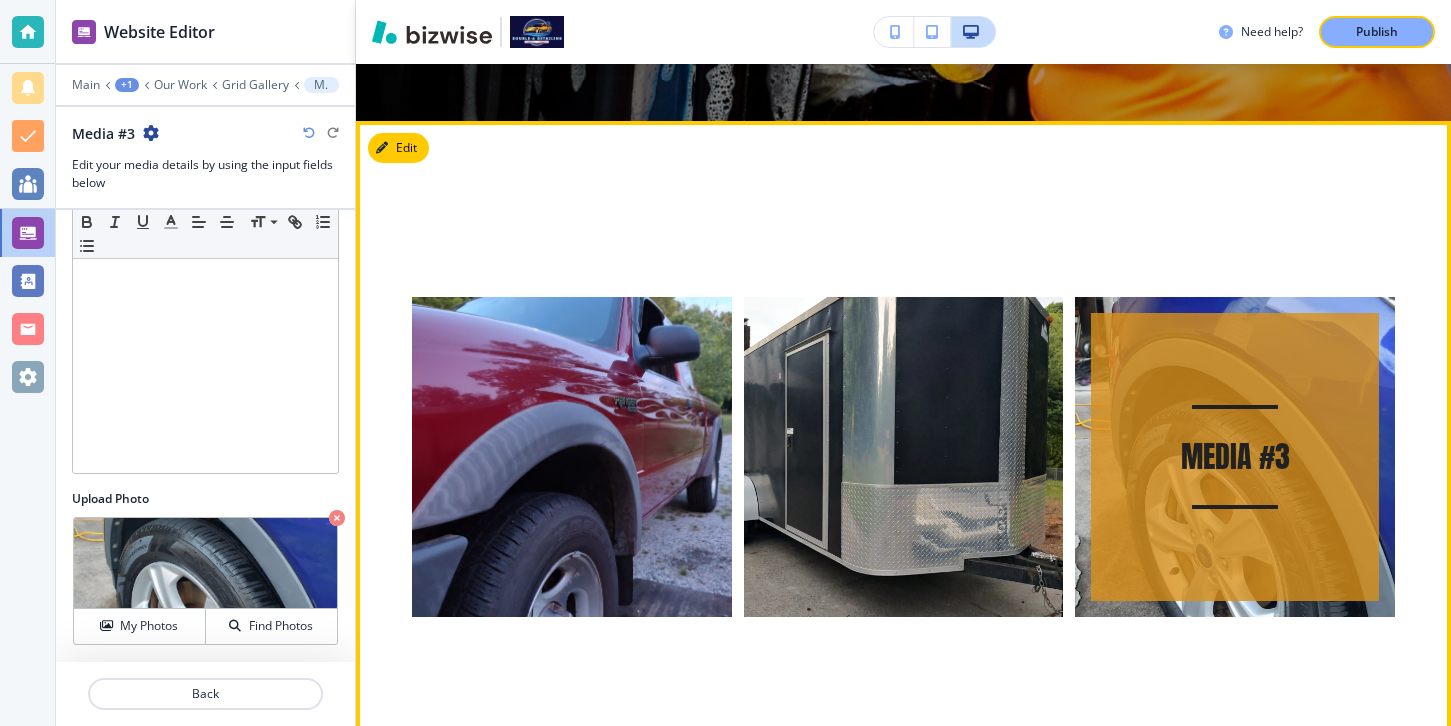 scroll, scrollTop: 697, scrollLeft: 0, axis: vertical 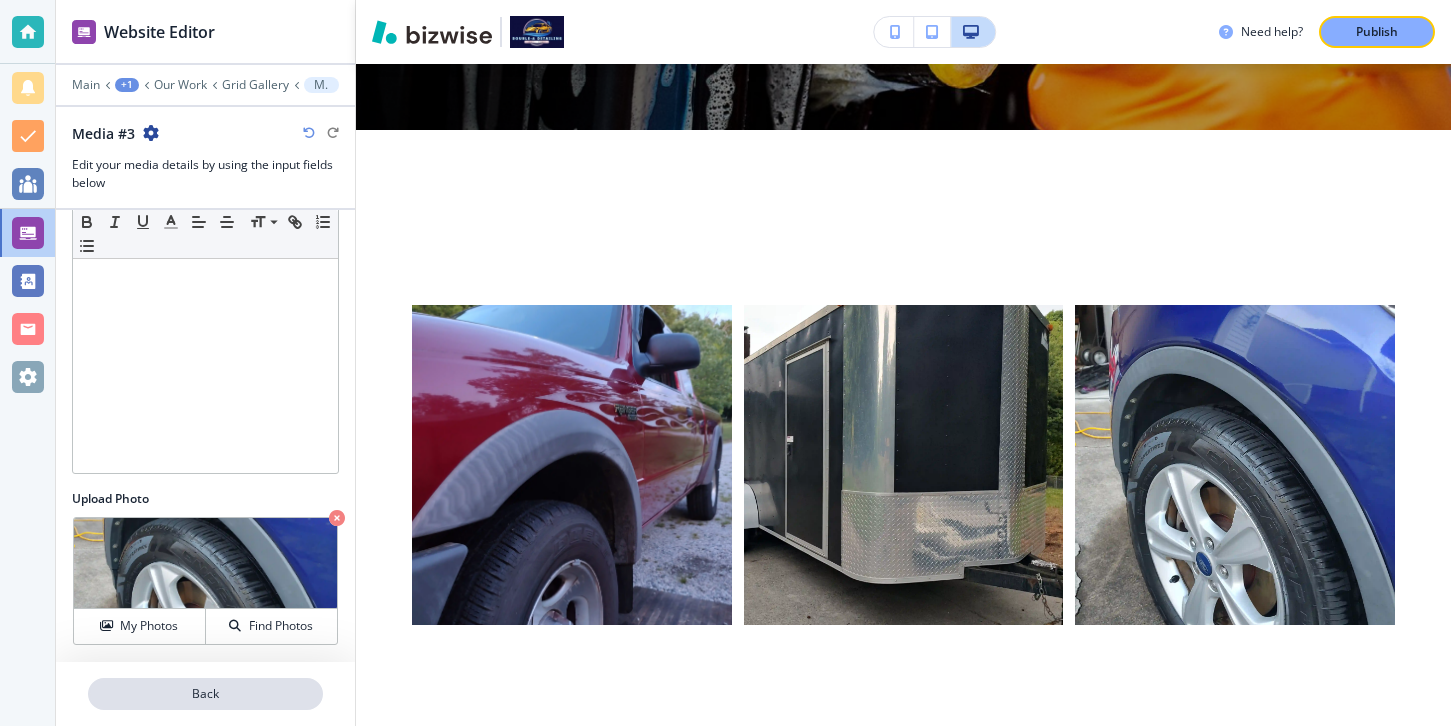 click on "Back" at bounding box center [205, 694] 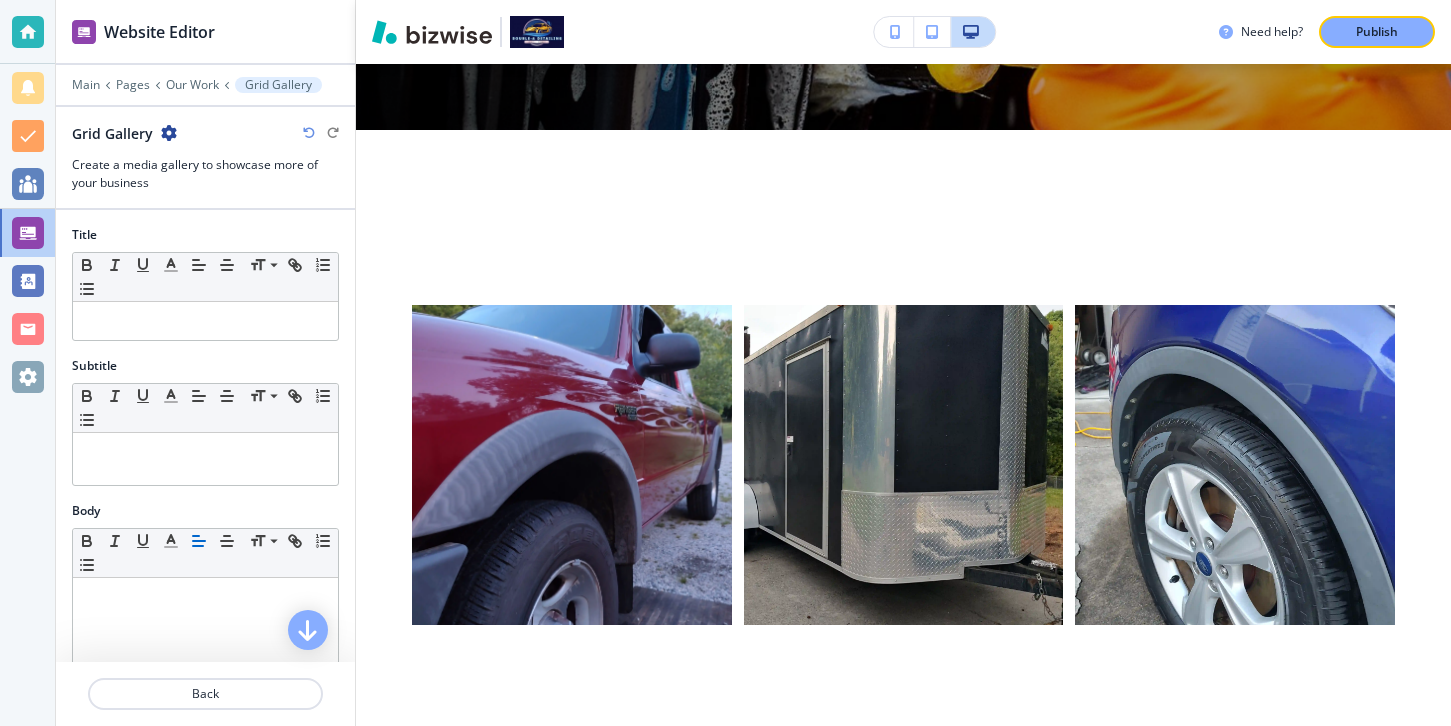 scroll, scrollTop: 762, scrollLeft: 0, axis: vertical 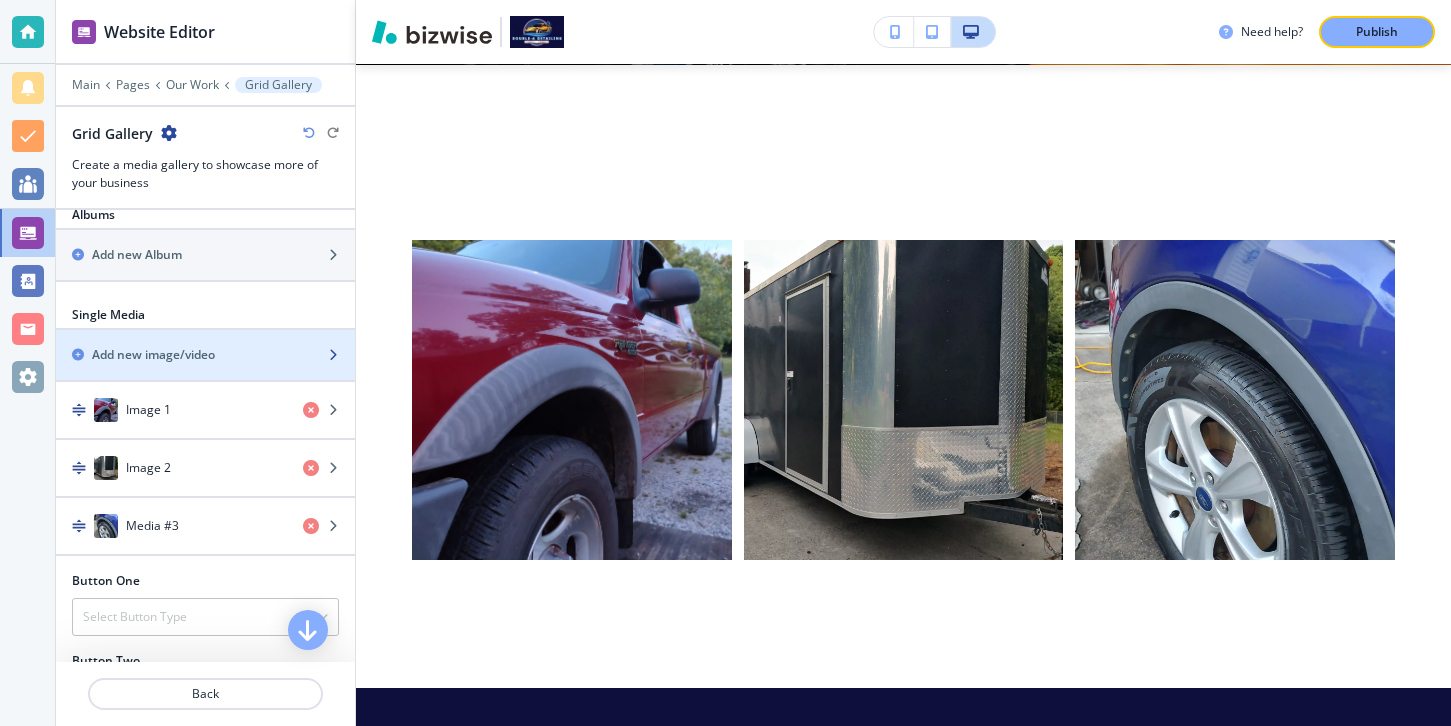 click at bounding box center (205, 372) 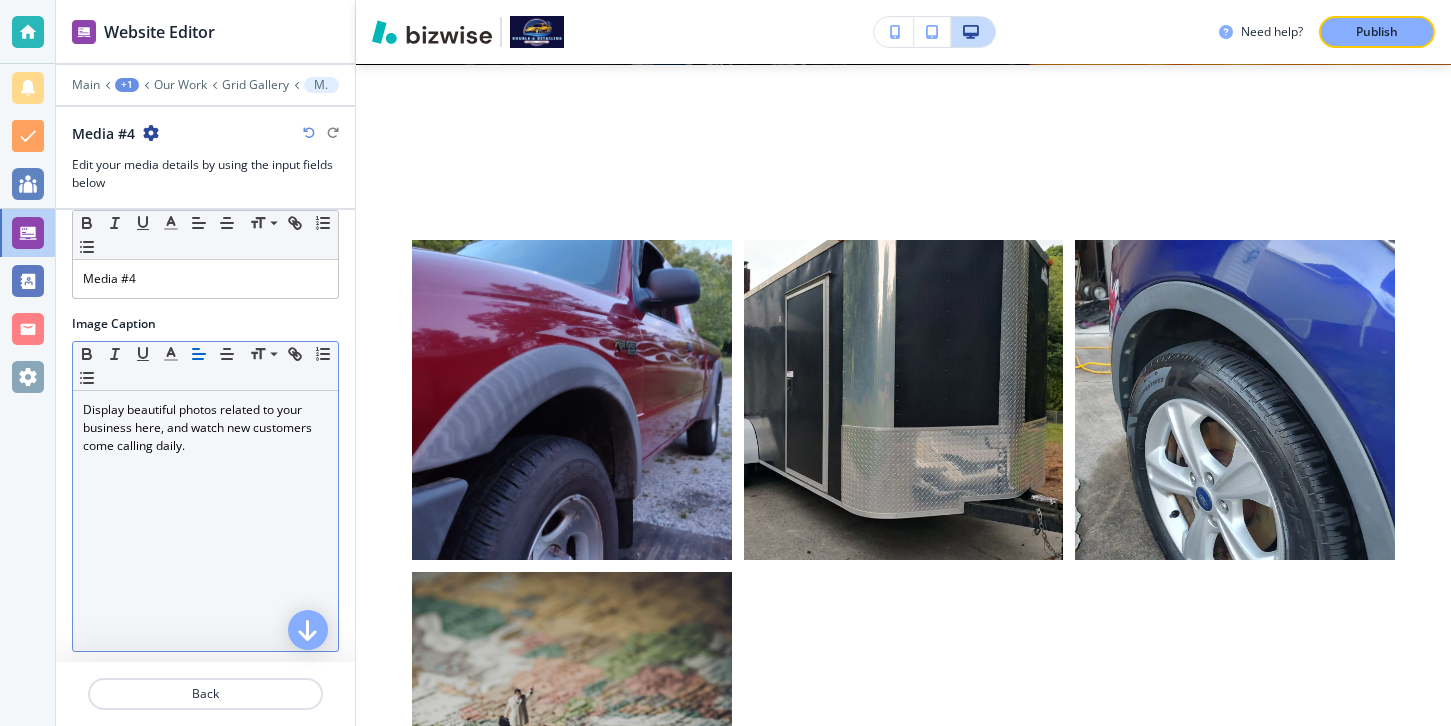 scroll, scrollTop: 77, scrollLeft: 0, axis: vertical 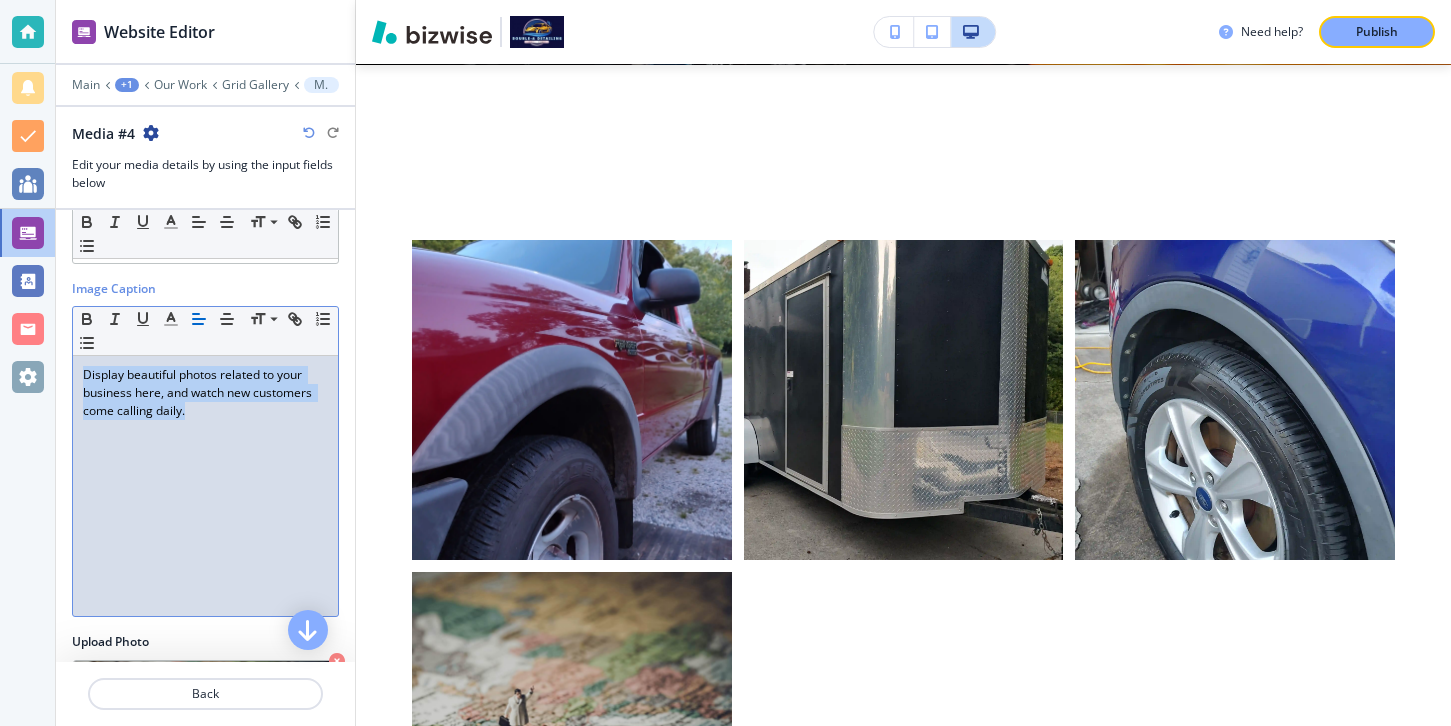 drag, startPoint x: 237, startPoint y: 432, endPoint x: 70, endPoint y: 378, distance: 175.51353 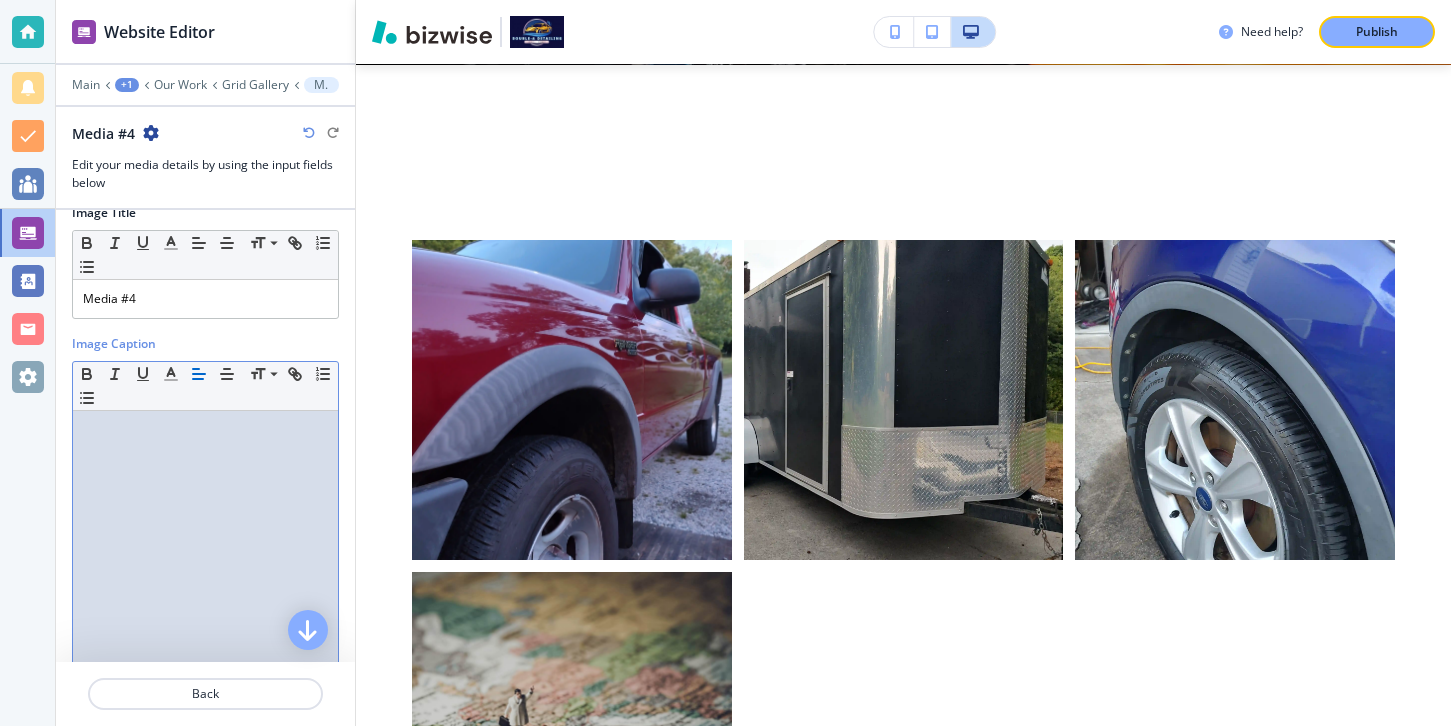 scroll, scrollTop: 23, scrollLeft: 0, axis: vertical 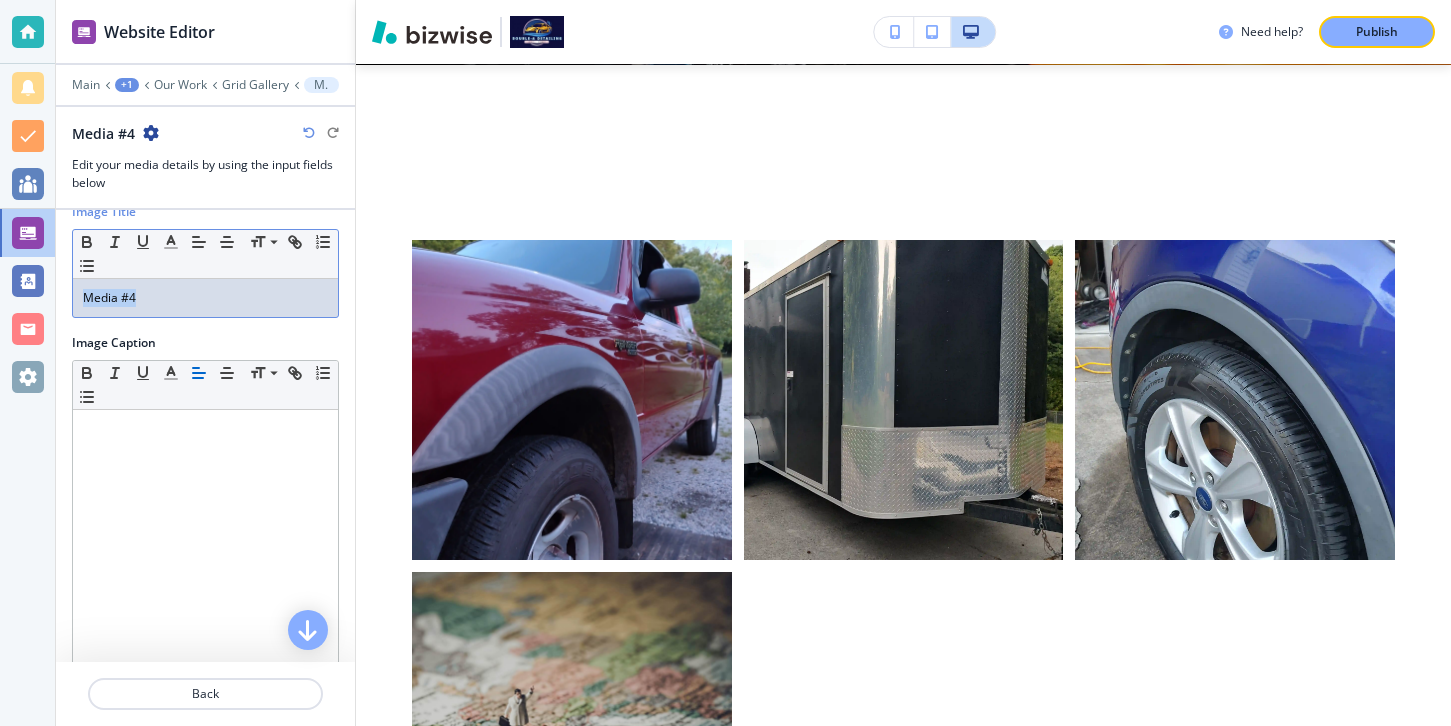 drag, startPoint x: 181, startPoint y: 304, endPoint x: 11, endPoint y: 304, distance: 170 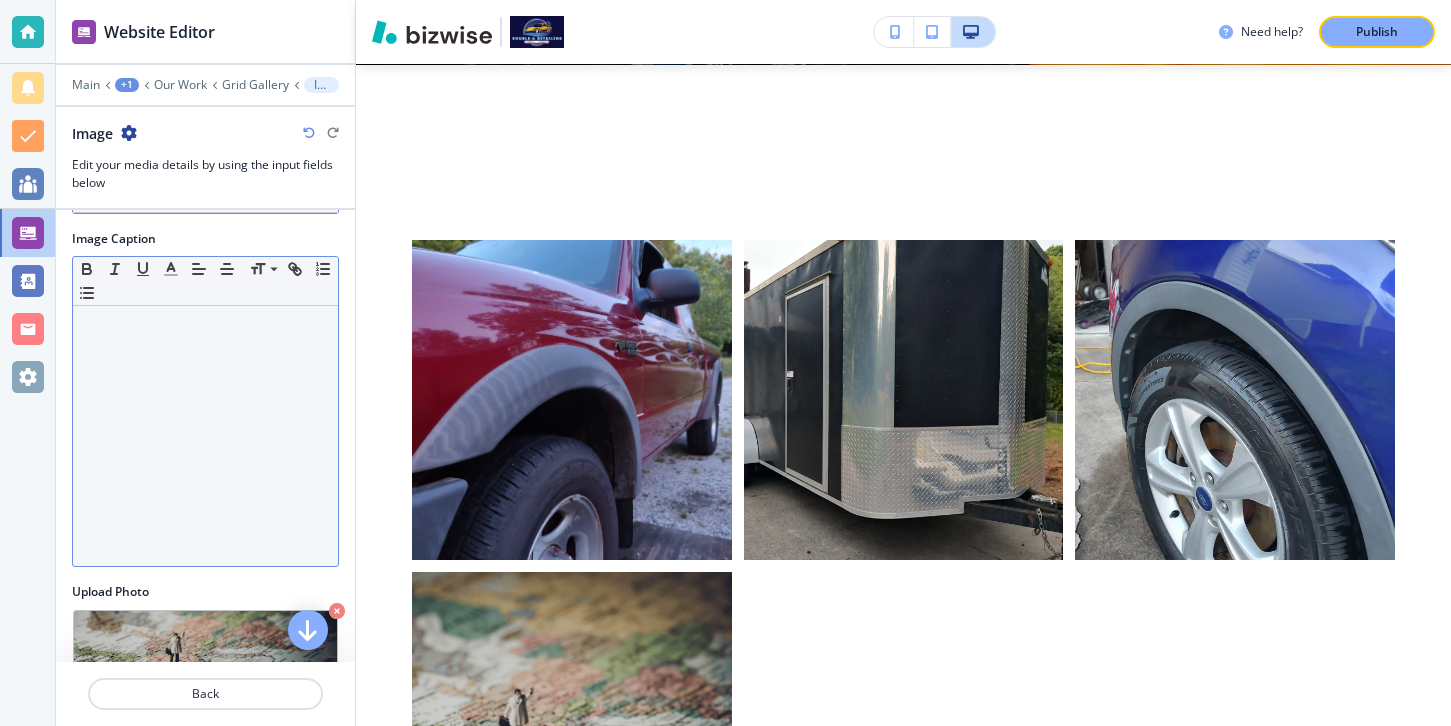 scroll, scrollTop: 220, scrollLeft: 0, axis: vertical 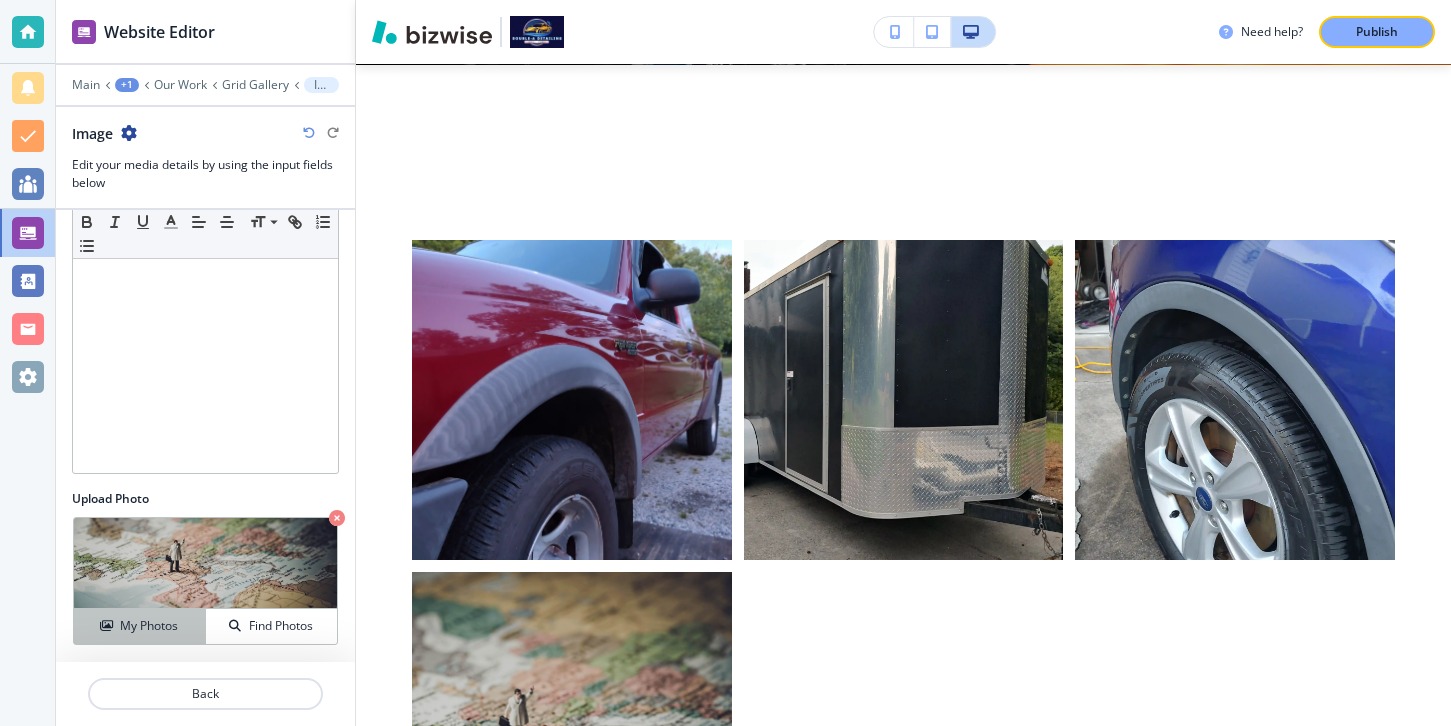 click on "My Photos" at bounding box center (139, 626) 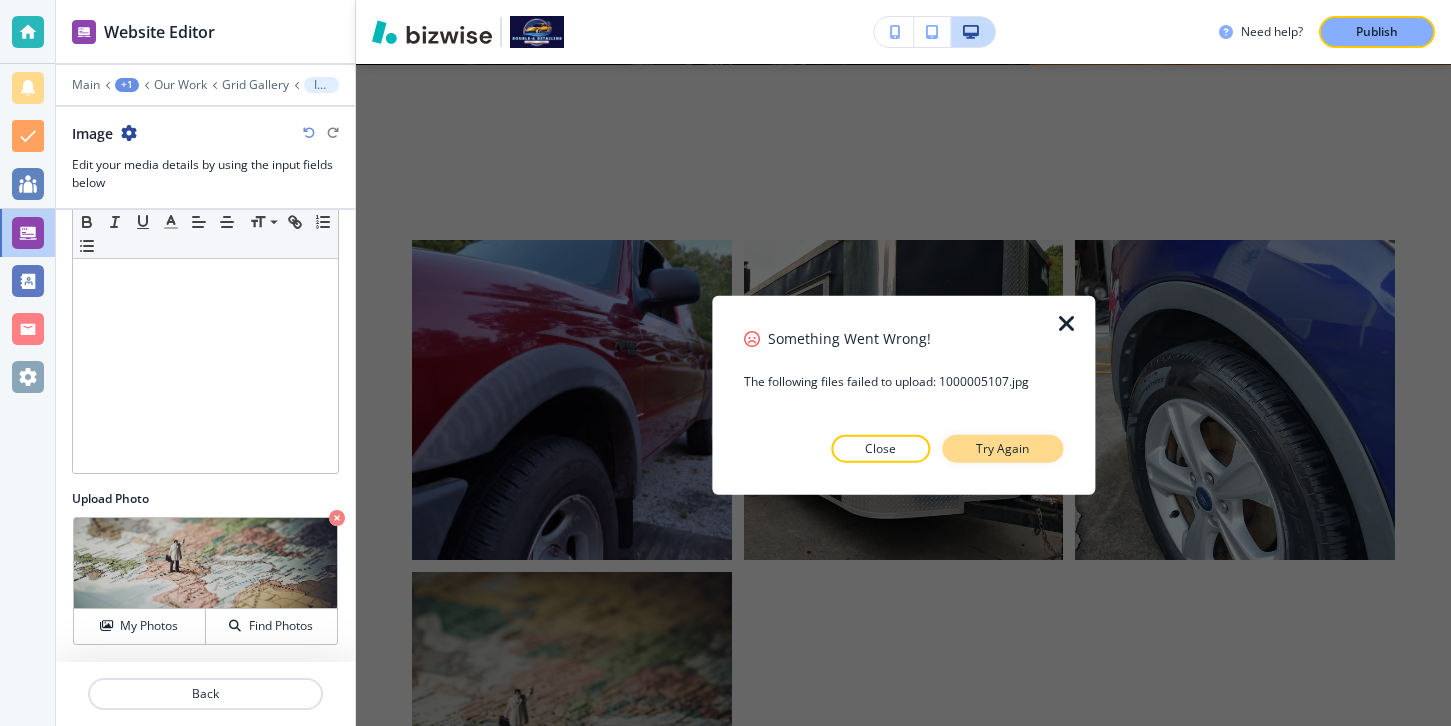 click on "Try Again" at bounding box center [1002, 448] 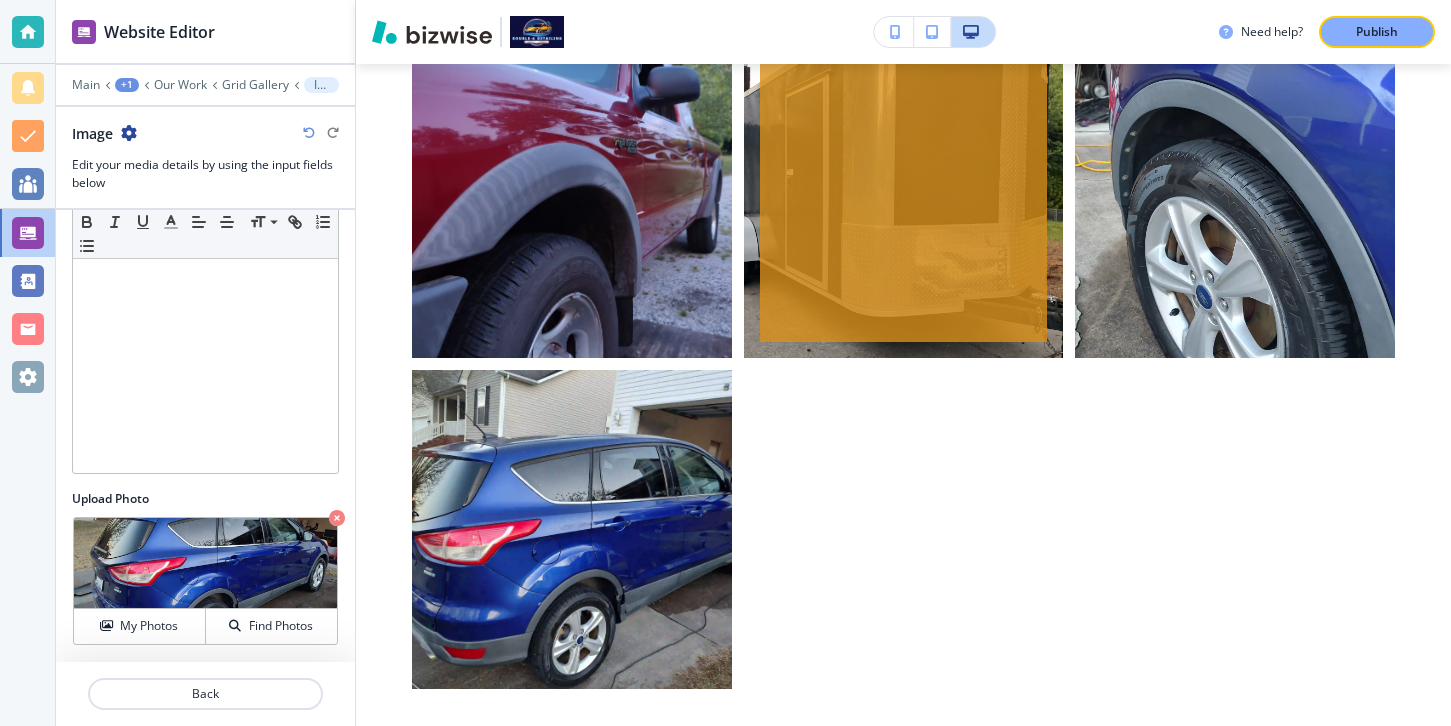 scroll, scrollTop: 989, scrollLeft: 0, axis: vertical 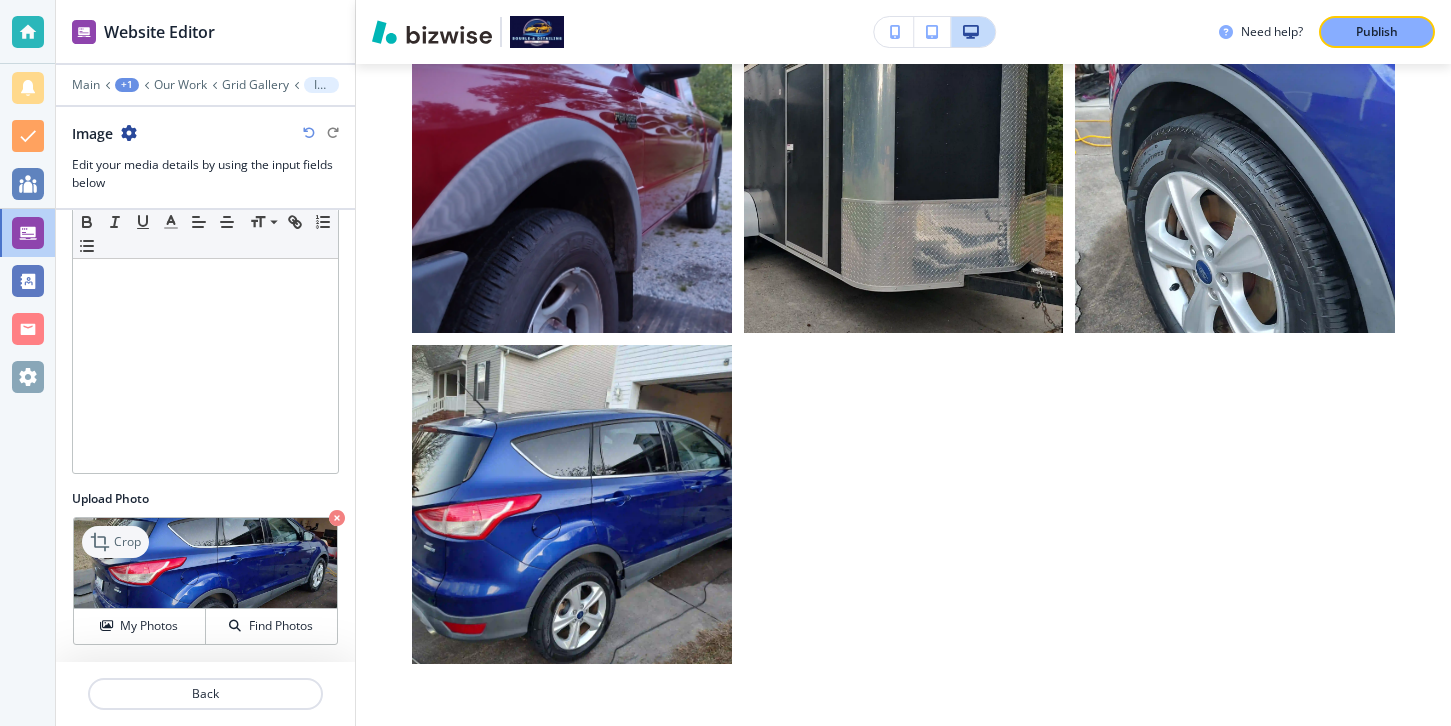 click on "Crop" at bounding box center [127, 542] 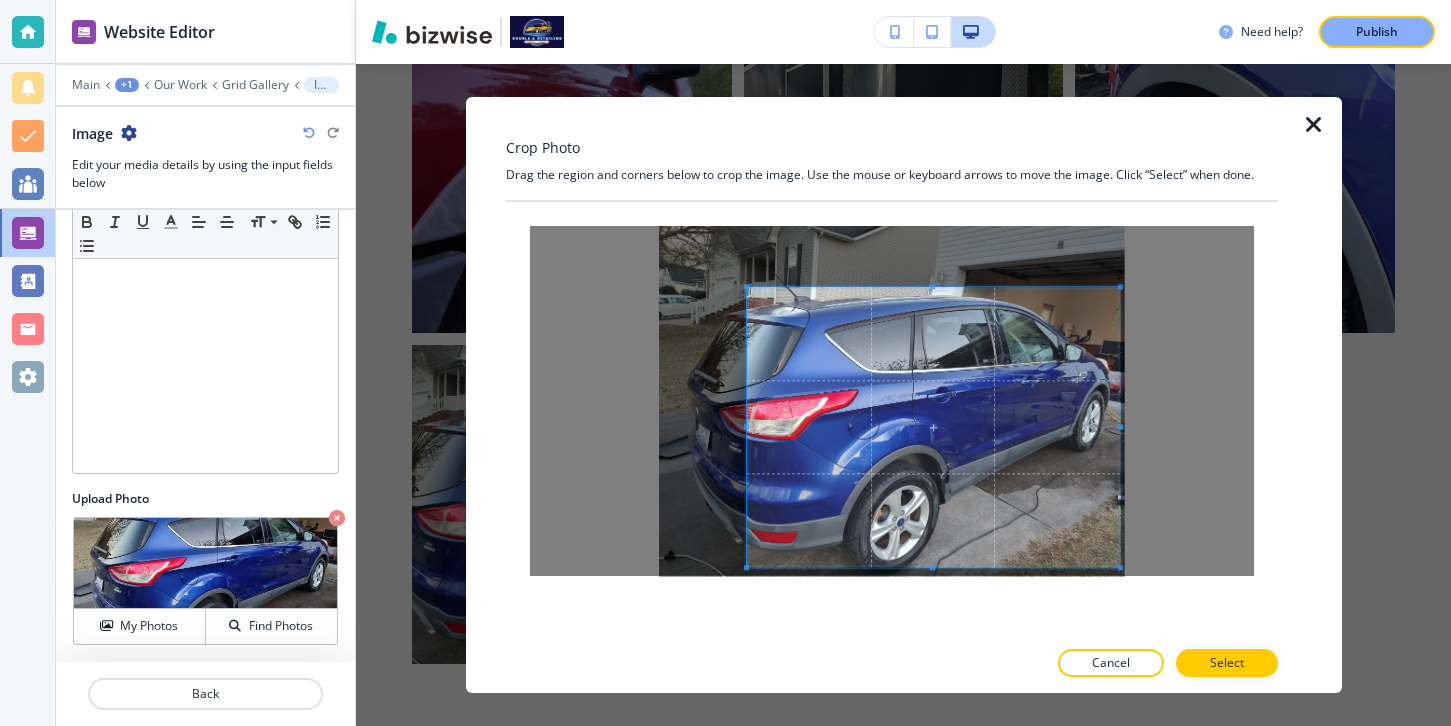 click at bounding box center (933, 427) 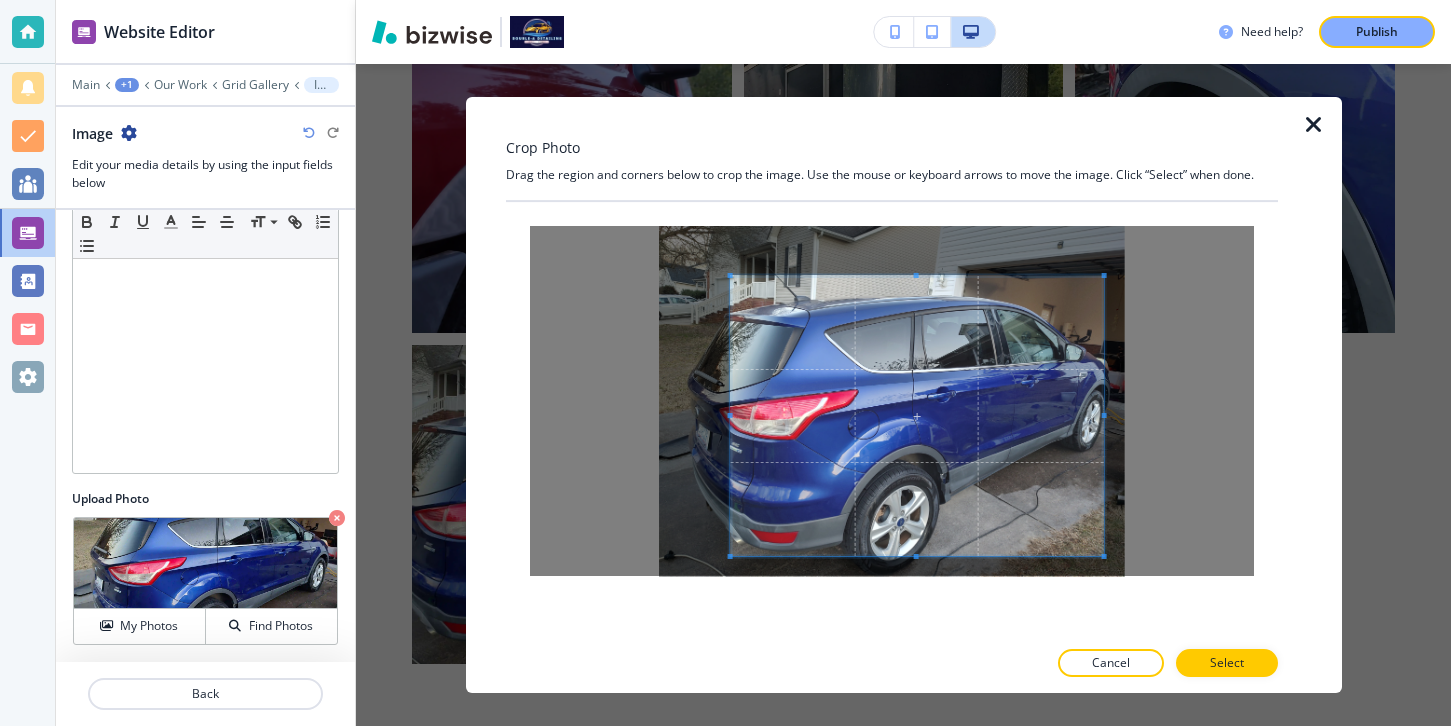 click at bounding box center [916, 416] 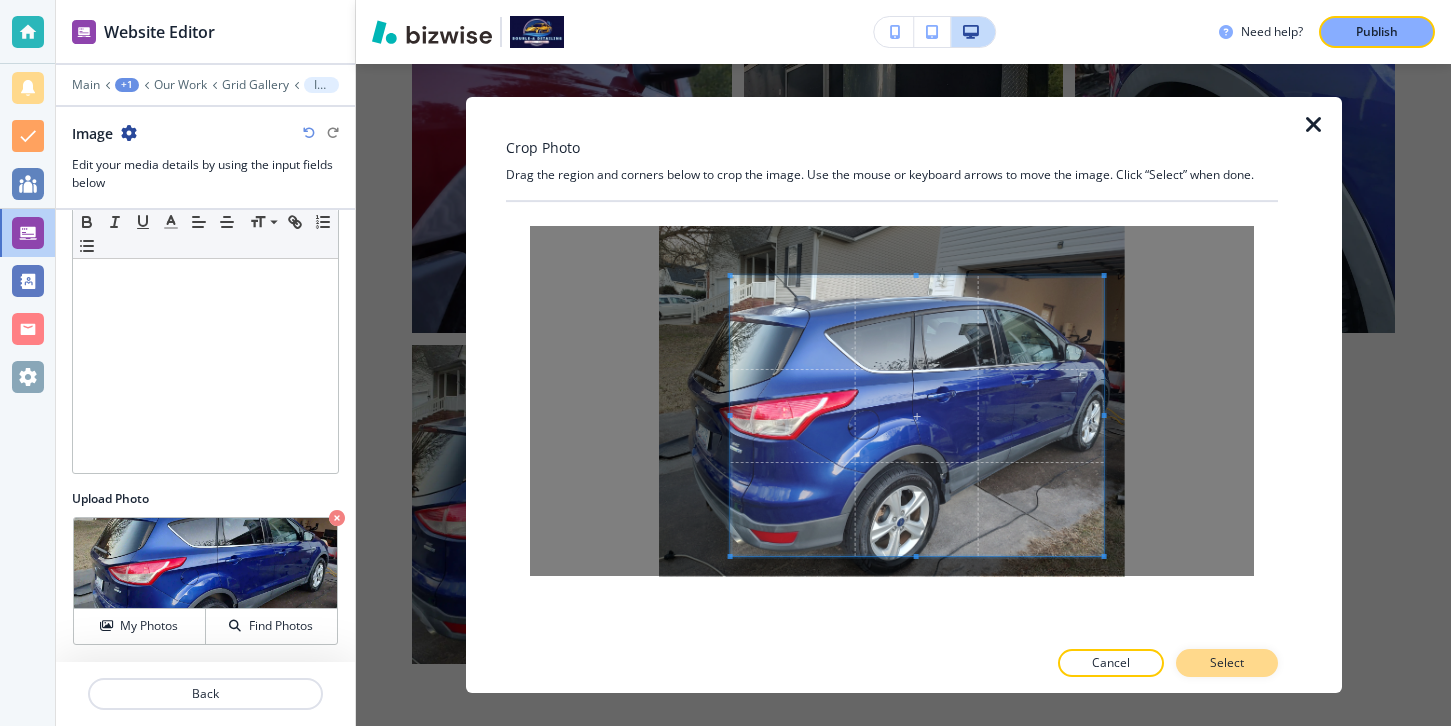 click on "Select" at bounding box center (1227, 663) 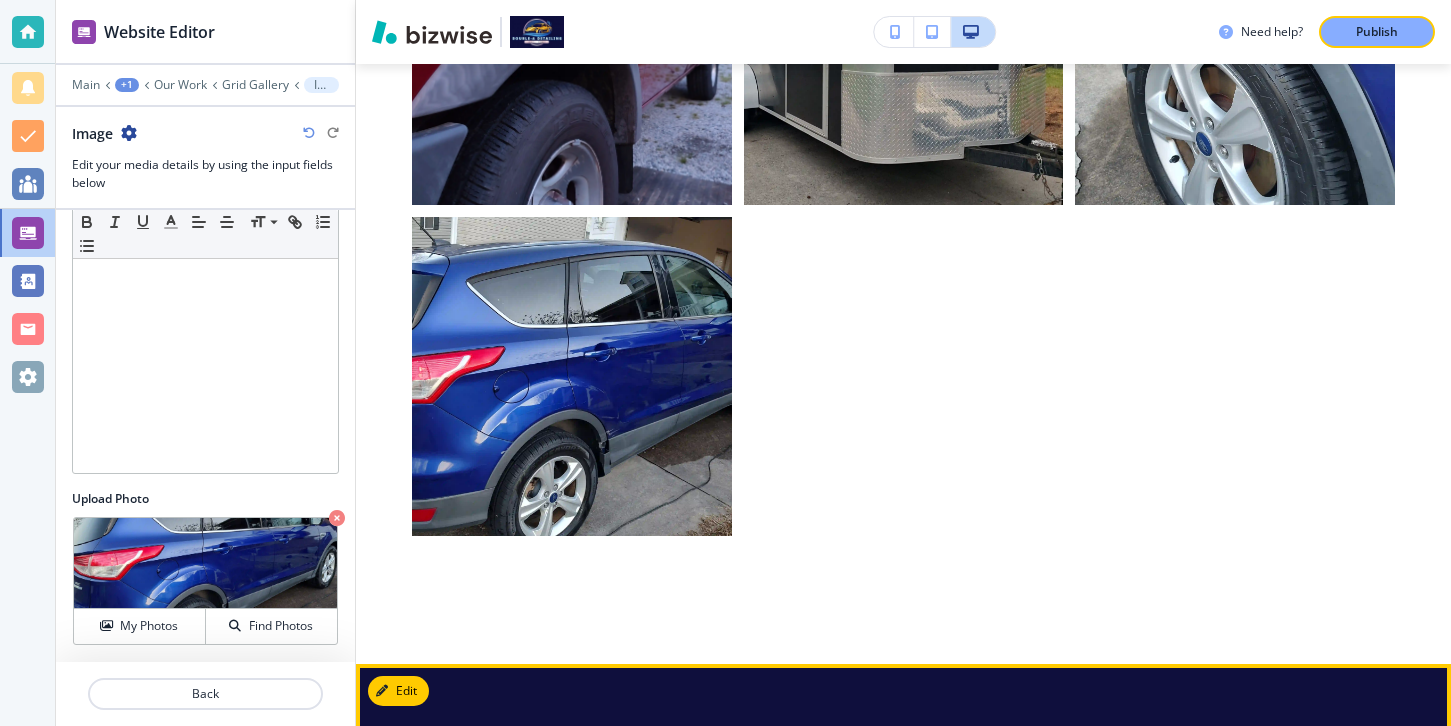 scroll, scrollTop: 1108, scrollLeft: 0, axis: vertical 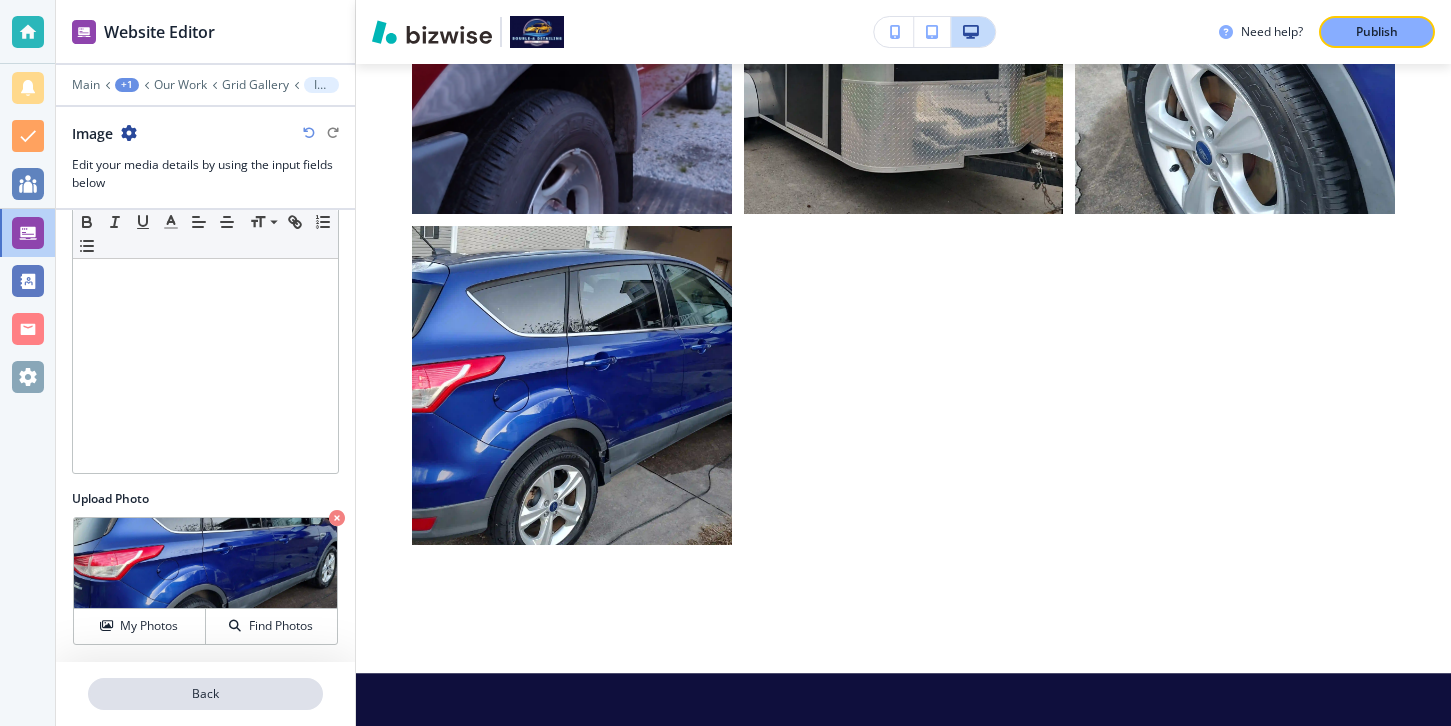 click on "Back" at bounding box center (205, 694) 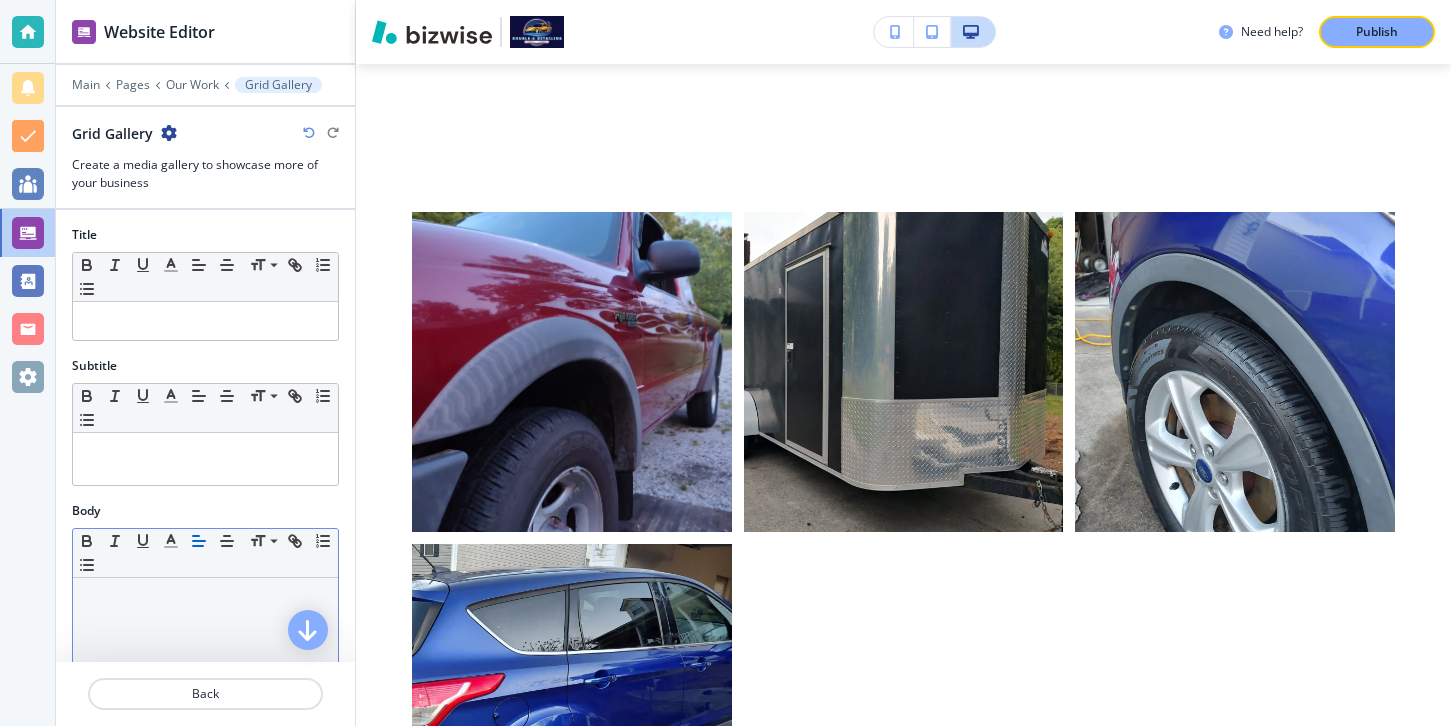 scroll, scrollTop: 762, scrollLeft: 0, axis: vertical 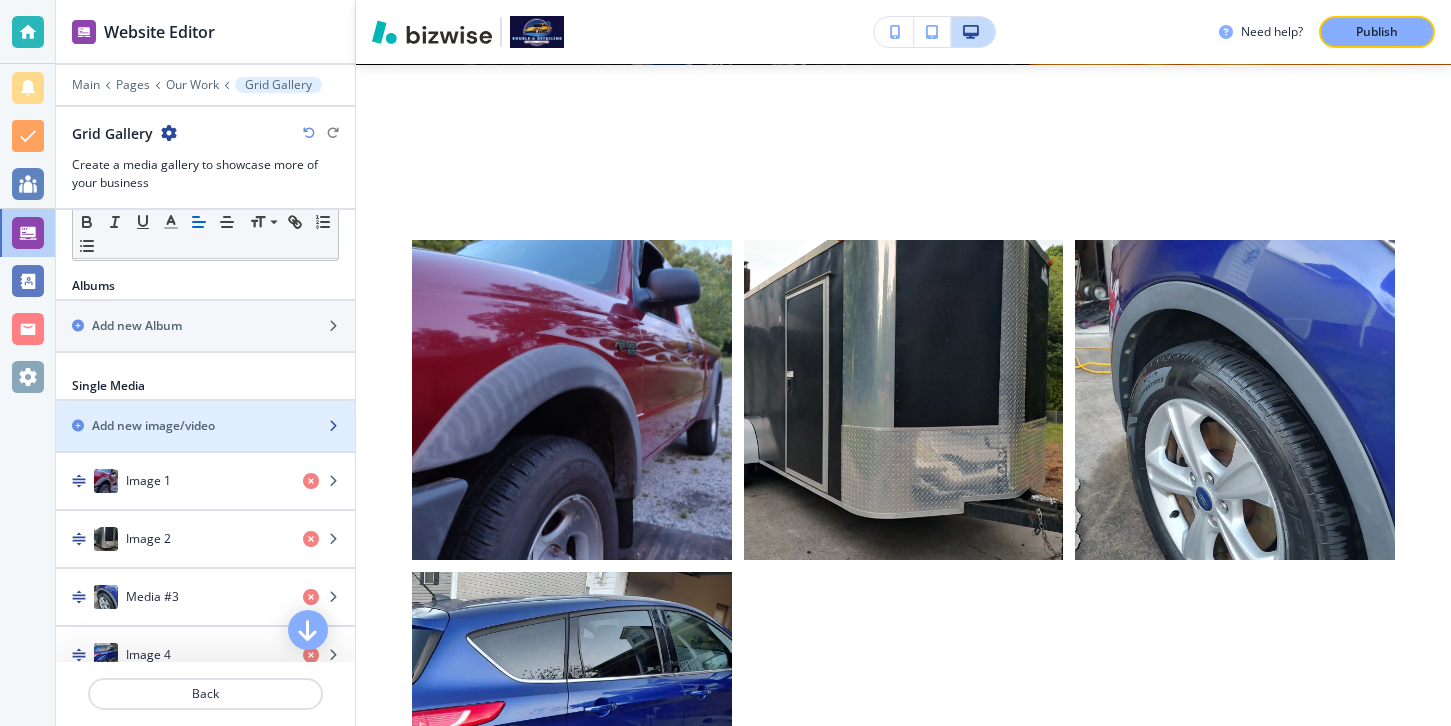 click on "Add new image/video" at bounding box center [153, 426] 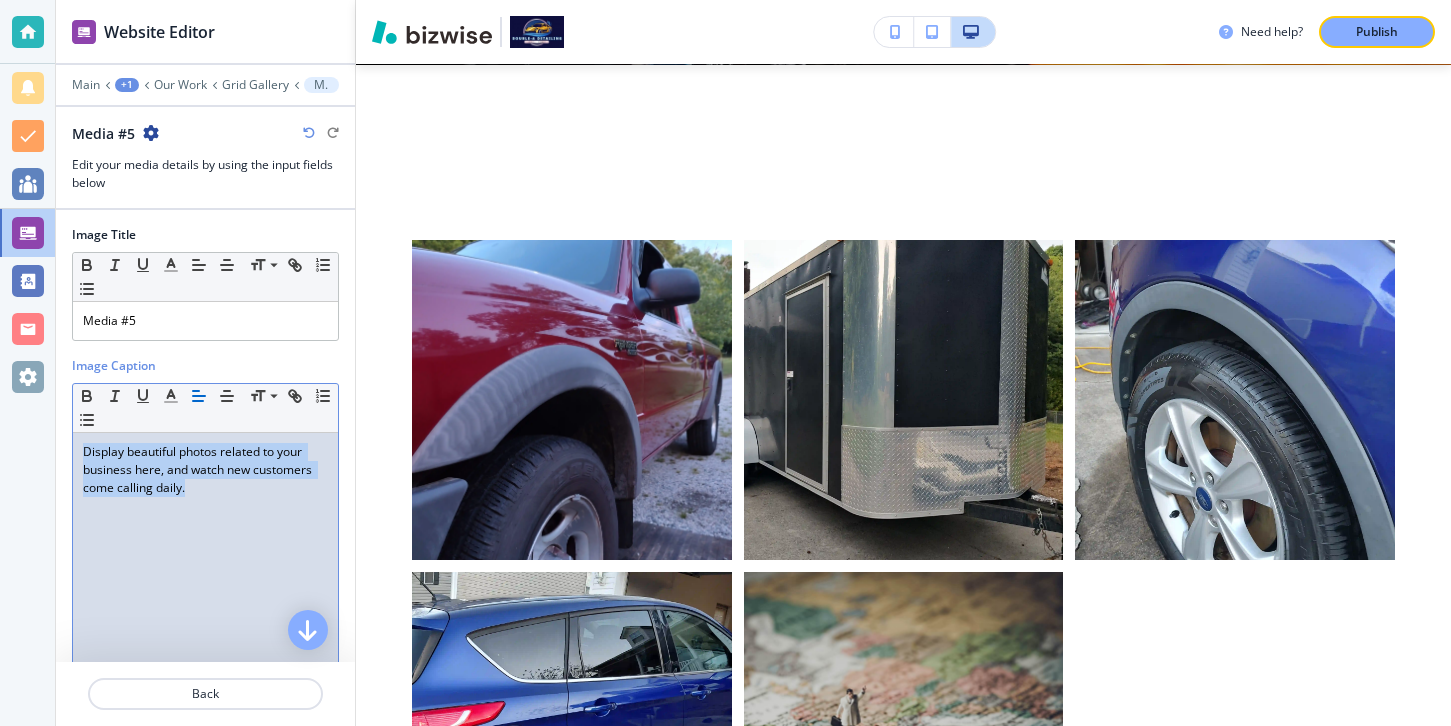 drag, startPoint x: 279, startPoint y: 494, endPoint x: 233, endPoint y: 431, distance: 78.00641 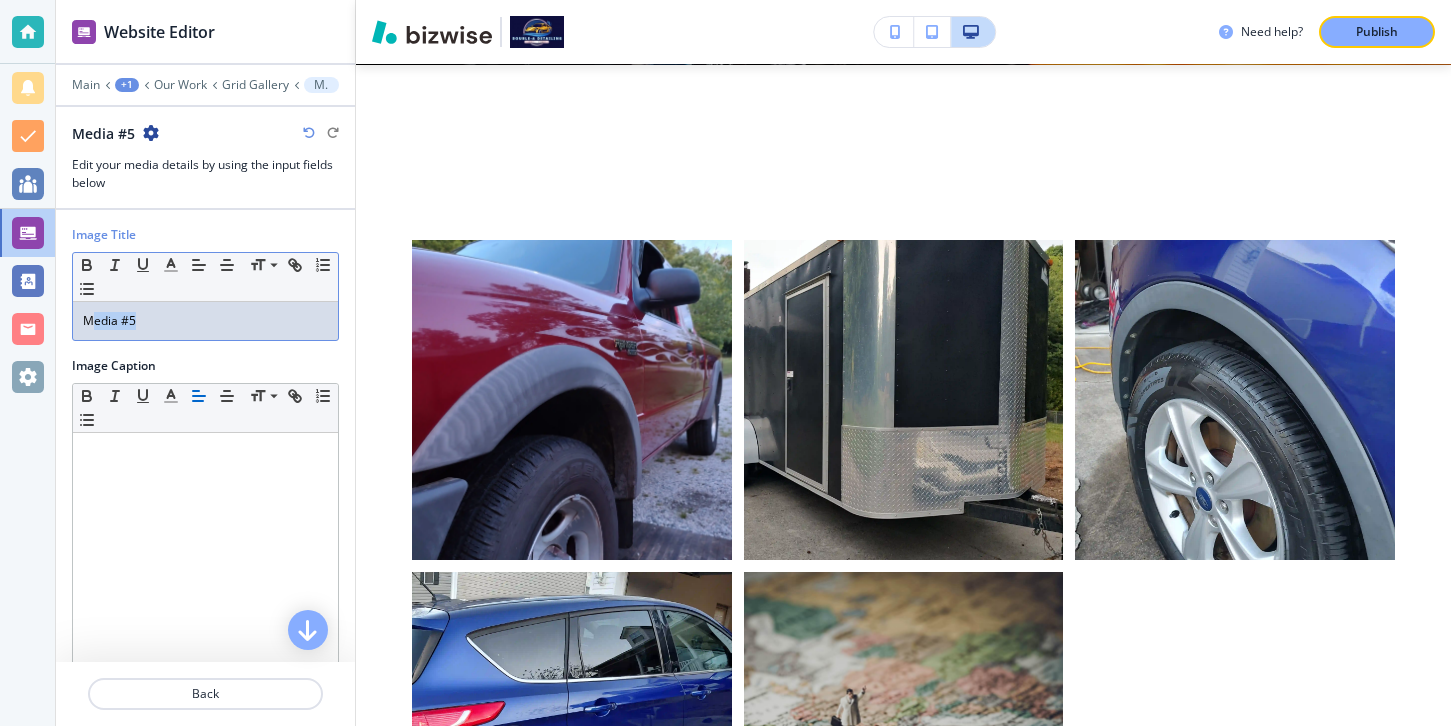 drag, startPoint x: 198, startPoint y: 322, endPoint x: 90, endPoint y: 322, distance: 108 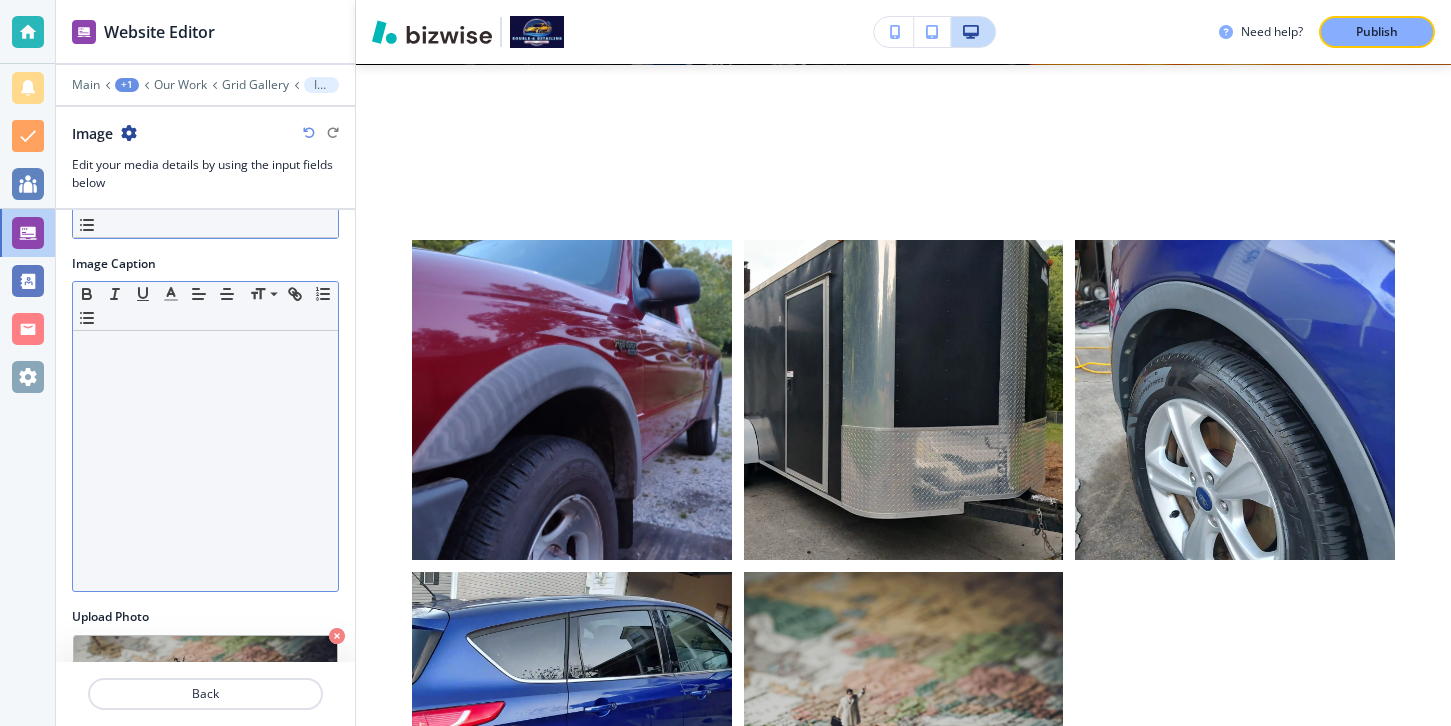 scroll, scrollTop: 220, scrollLeft: 0, axis: vertical 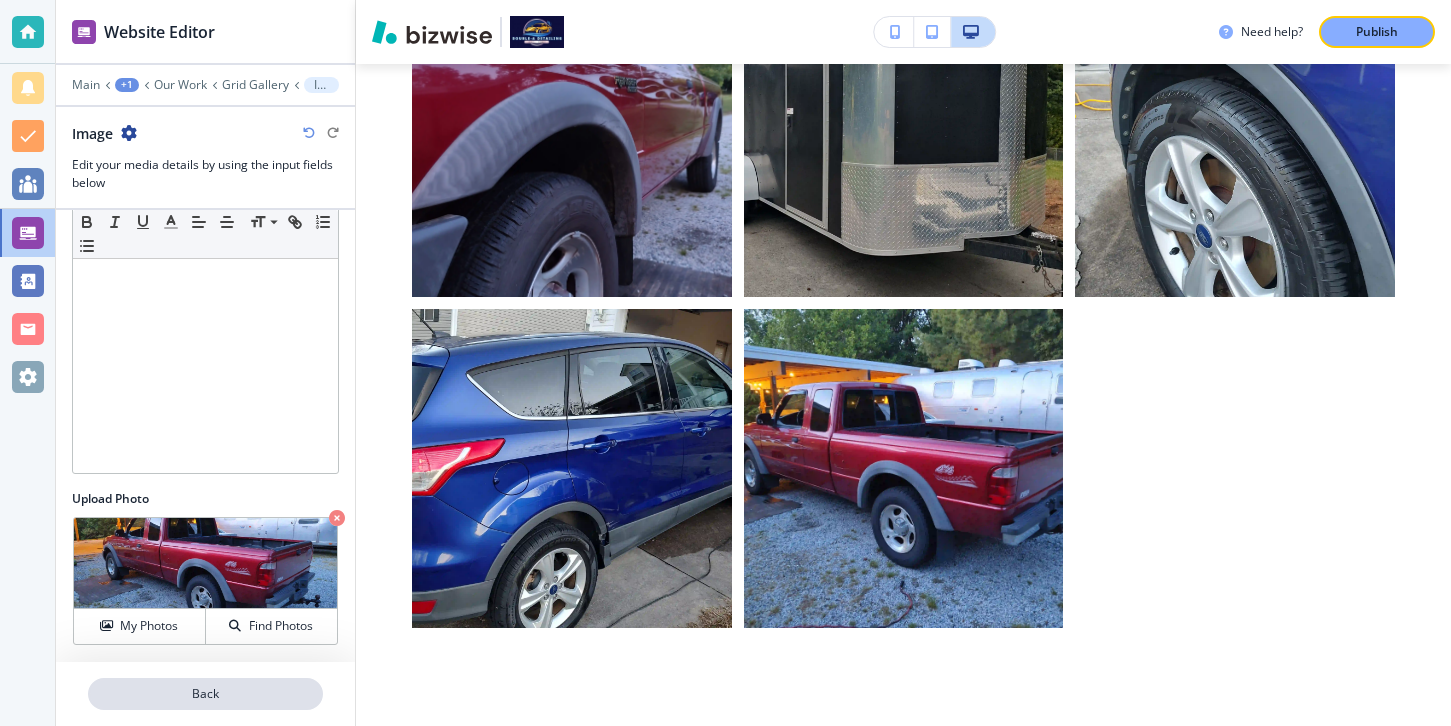 click on "Back" at bounding box center [205, 694] 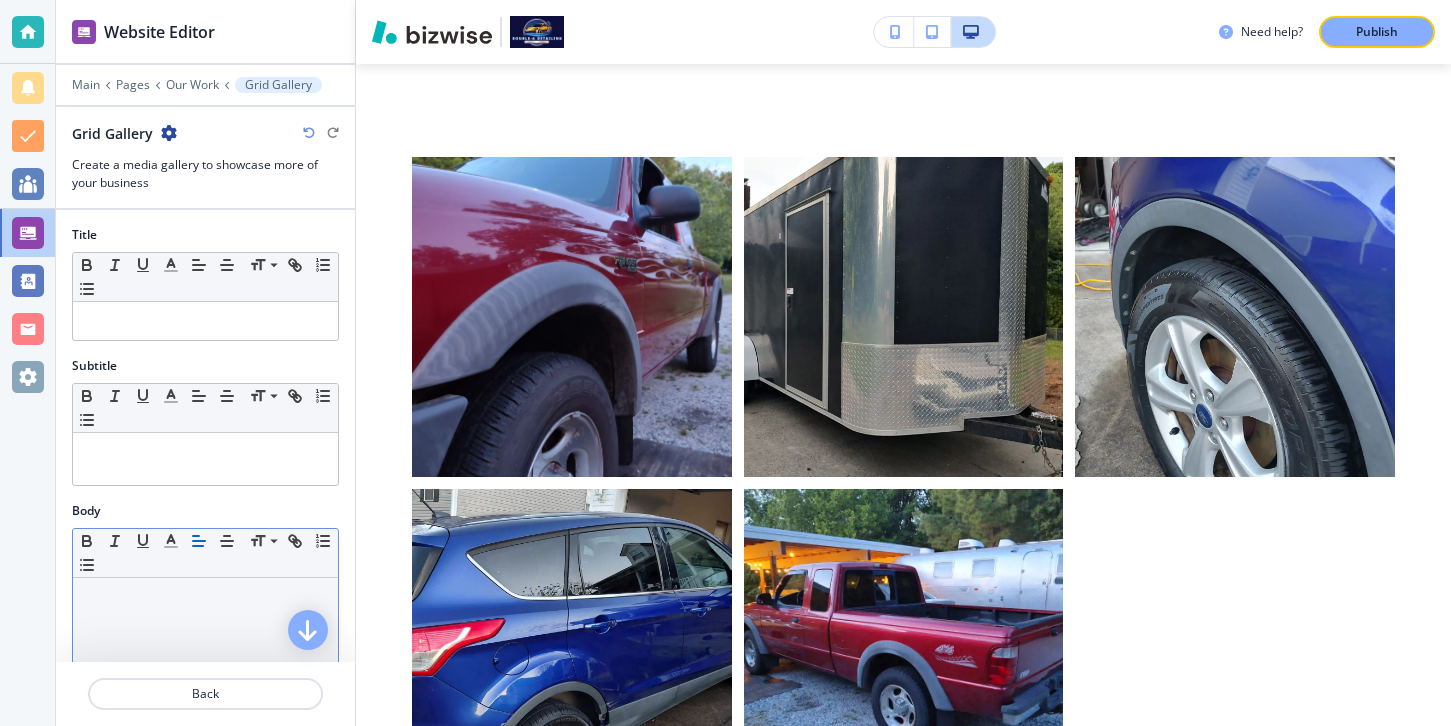 scroll, scrollTop: 762, scrollLeft: 0, axis: vertical 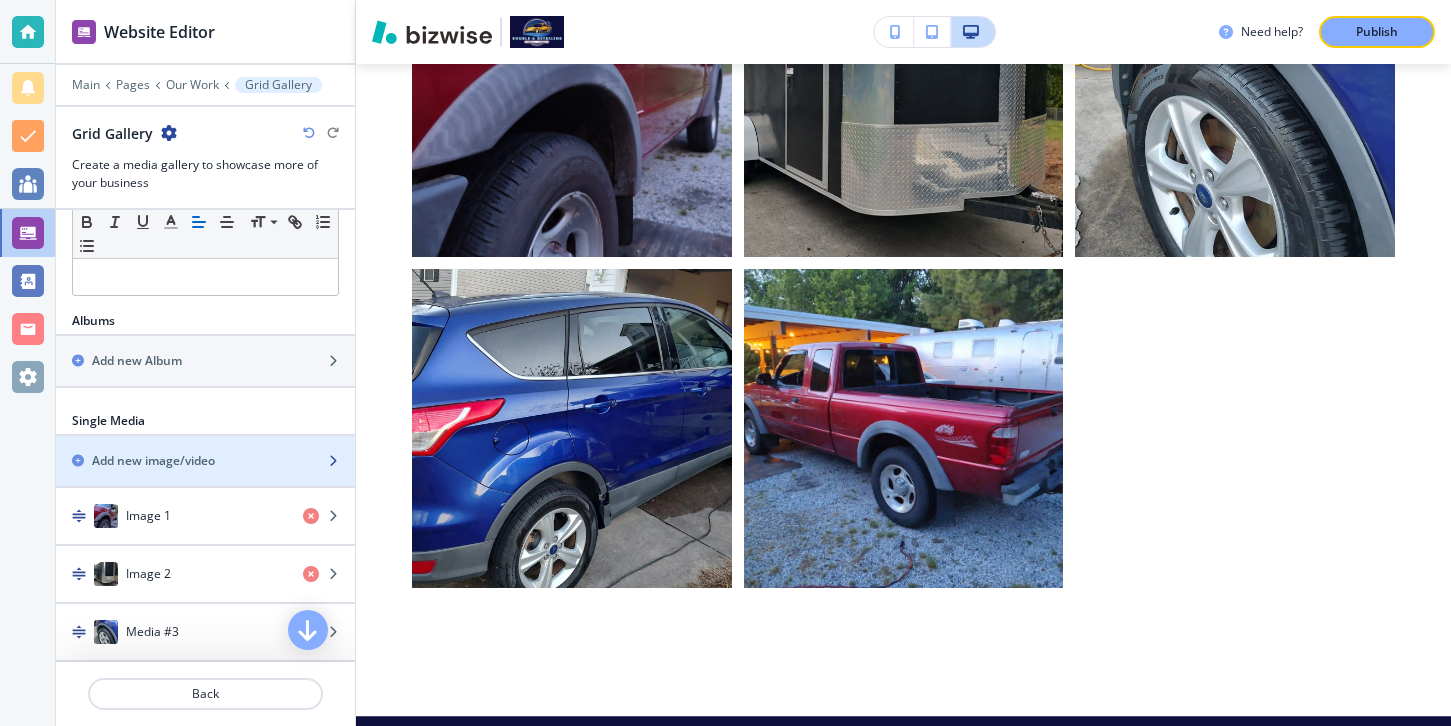 click on "Add new image/video" at bounding box center (183, 461) 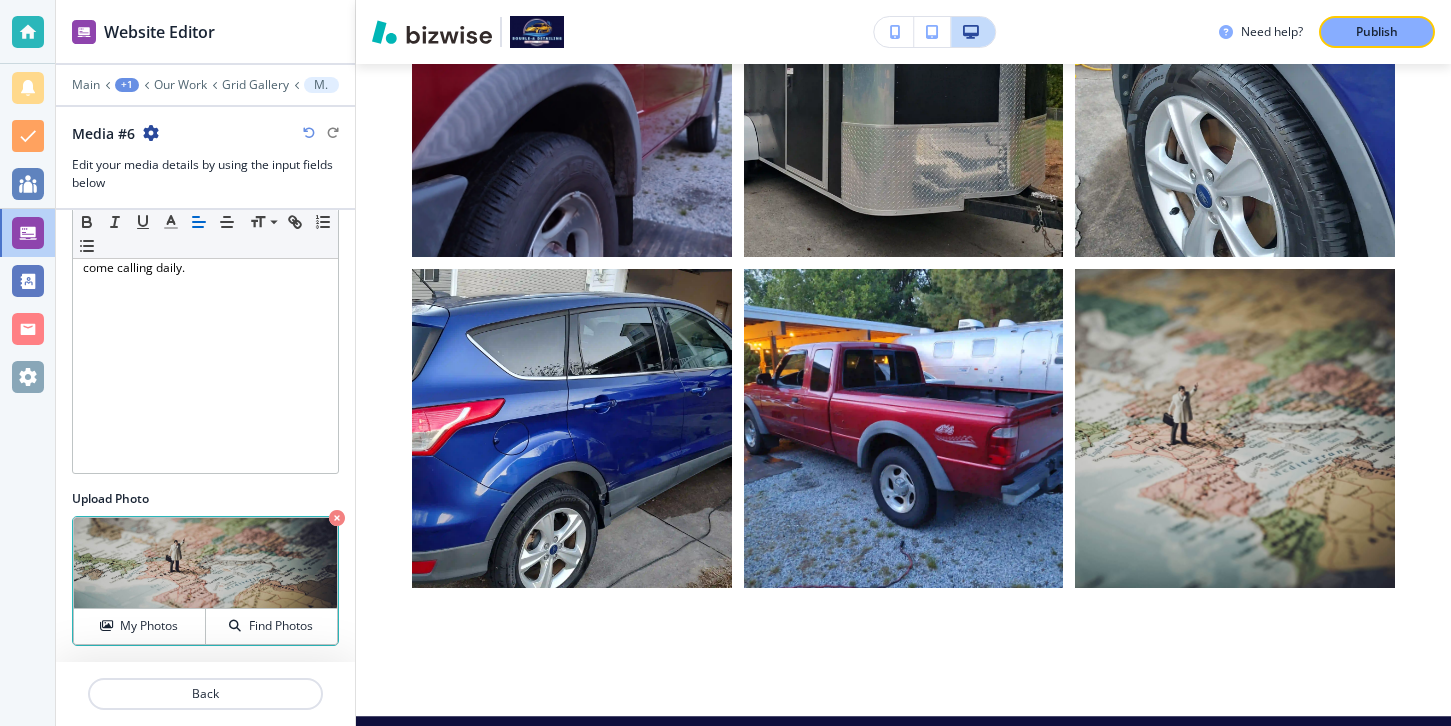 scroll, scrollTop: 167, scrollLeft: 0, axis: vertical 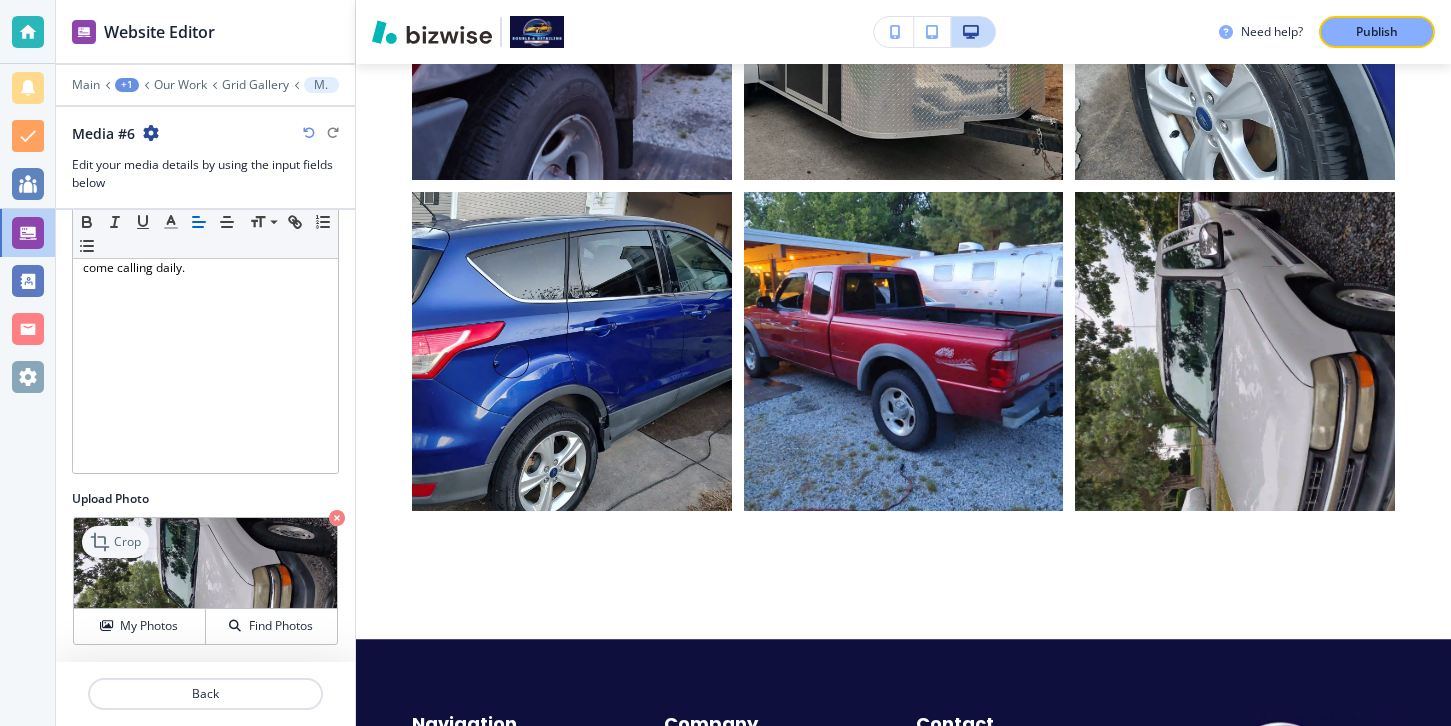 click on "Crop" at bounding box center (127, 542) 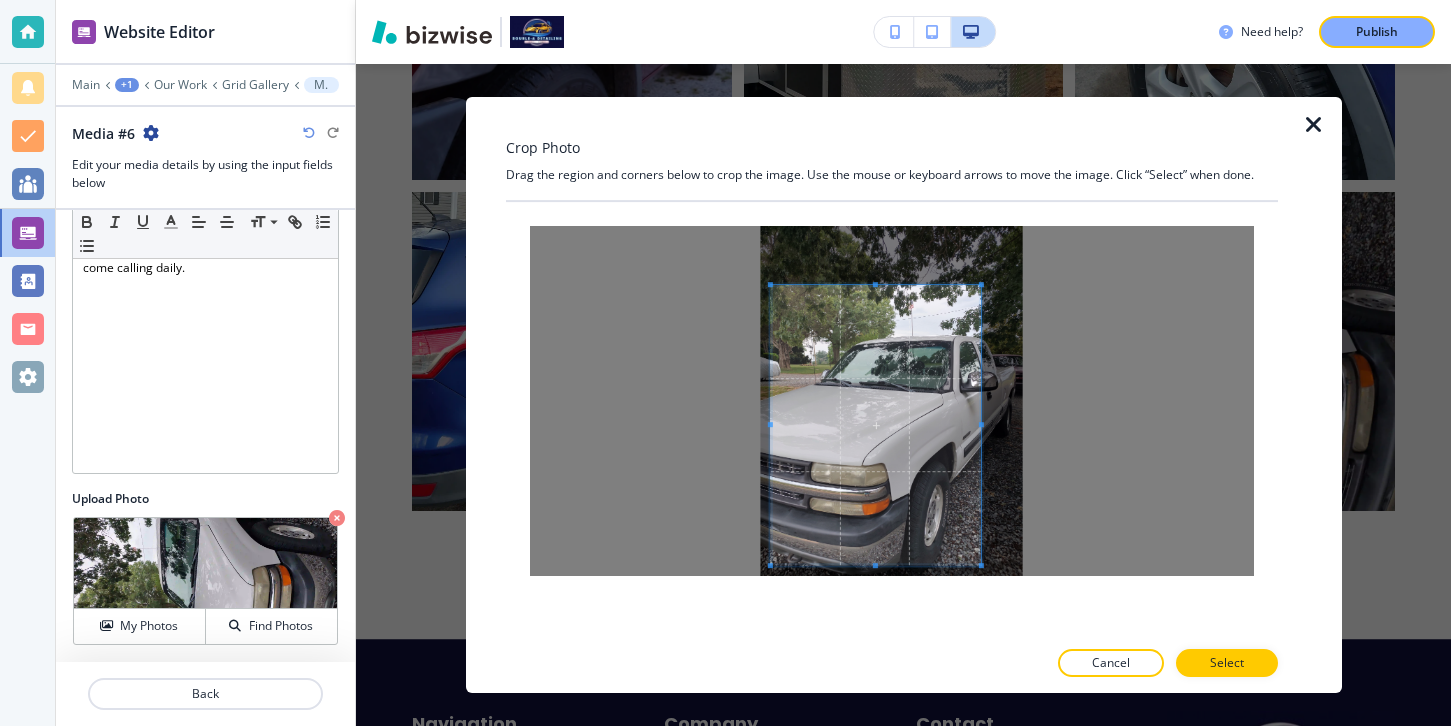 click at bounding box center [875, 425] 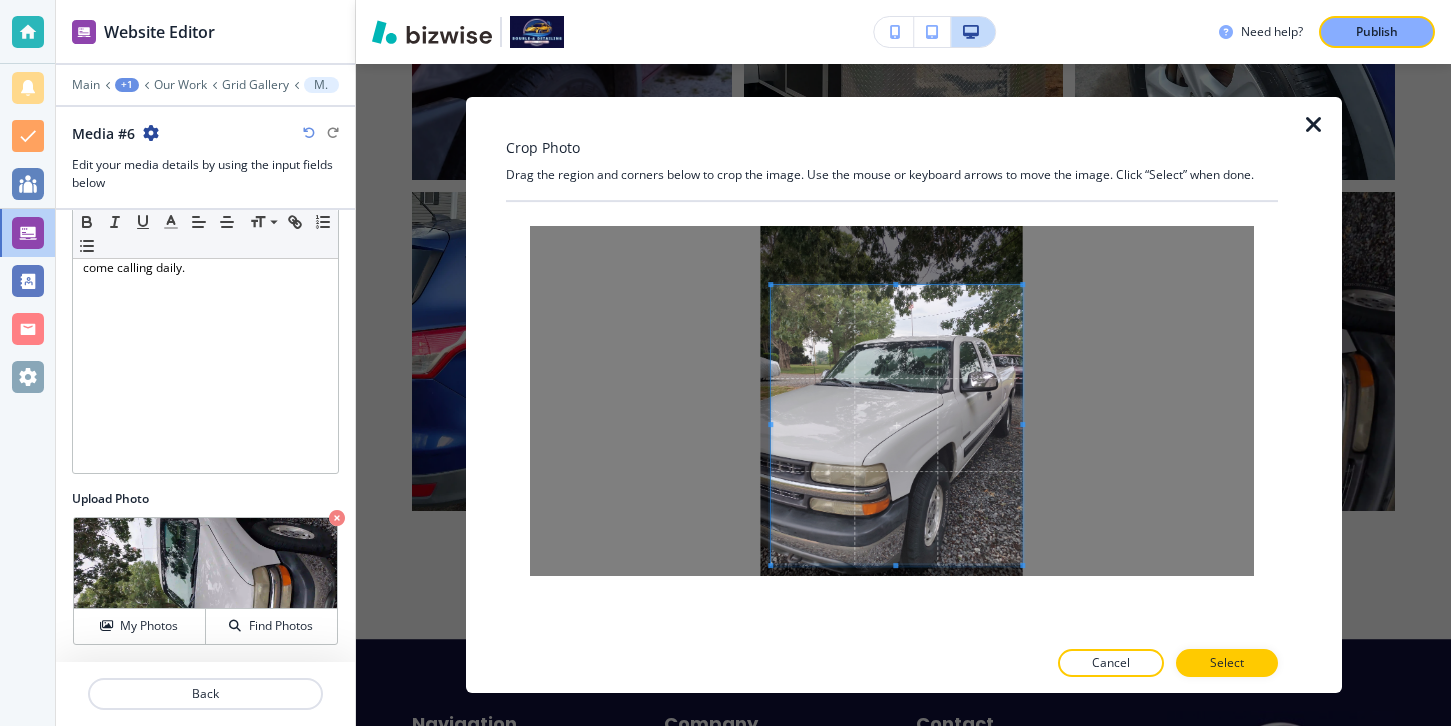 click at bounding box center (897, 425) 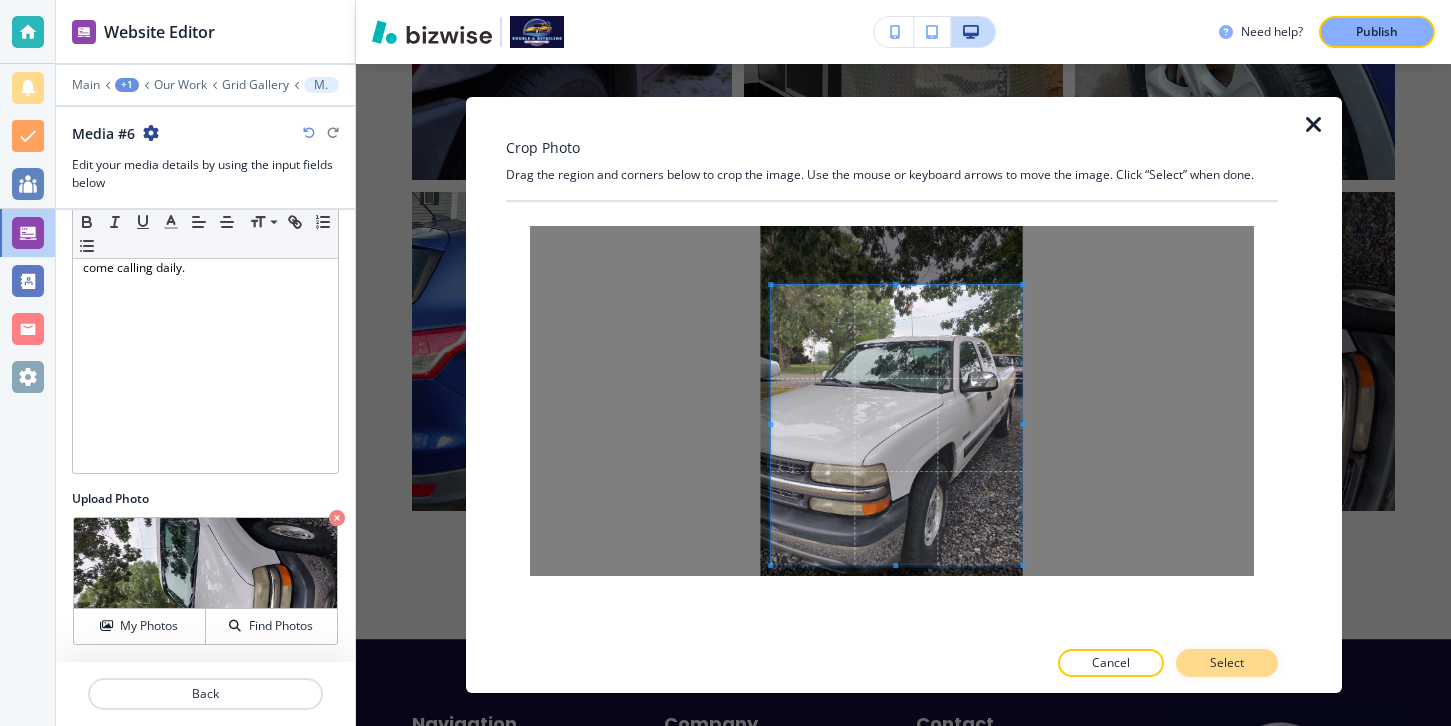 click on "Select" at bounding box center (1227, 663) 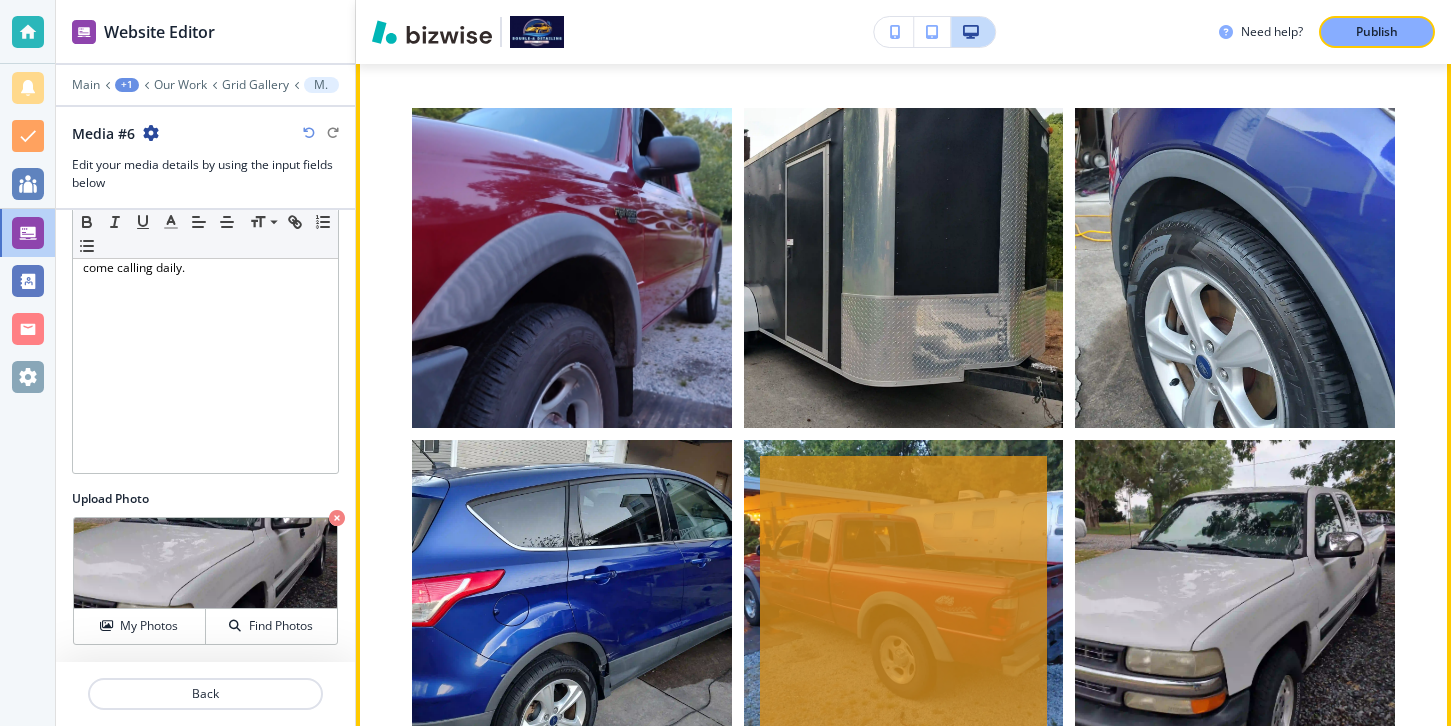 scroll, scrollTop: 908, scrollLeft: 0, axis: vertical 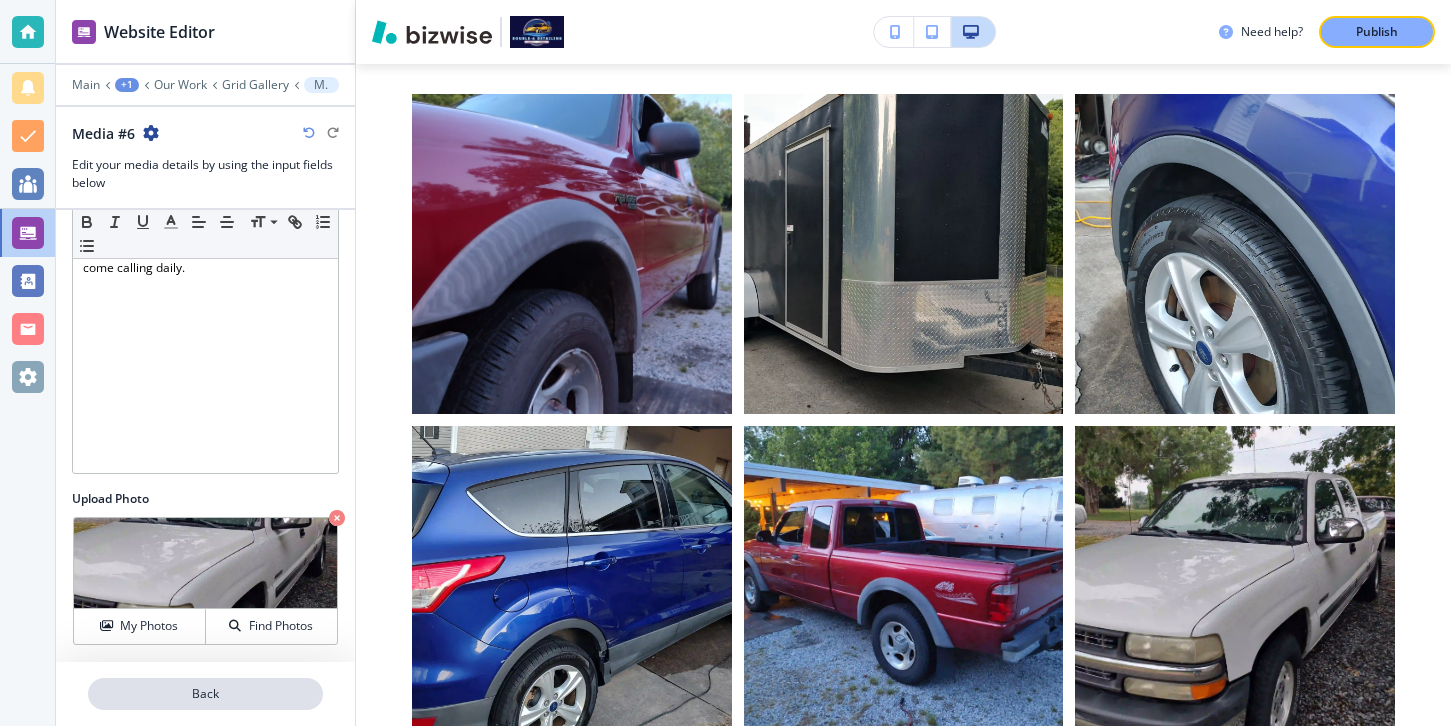 click on "Back" at bounding box center (205, 694) 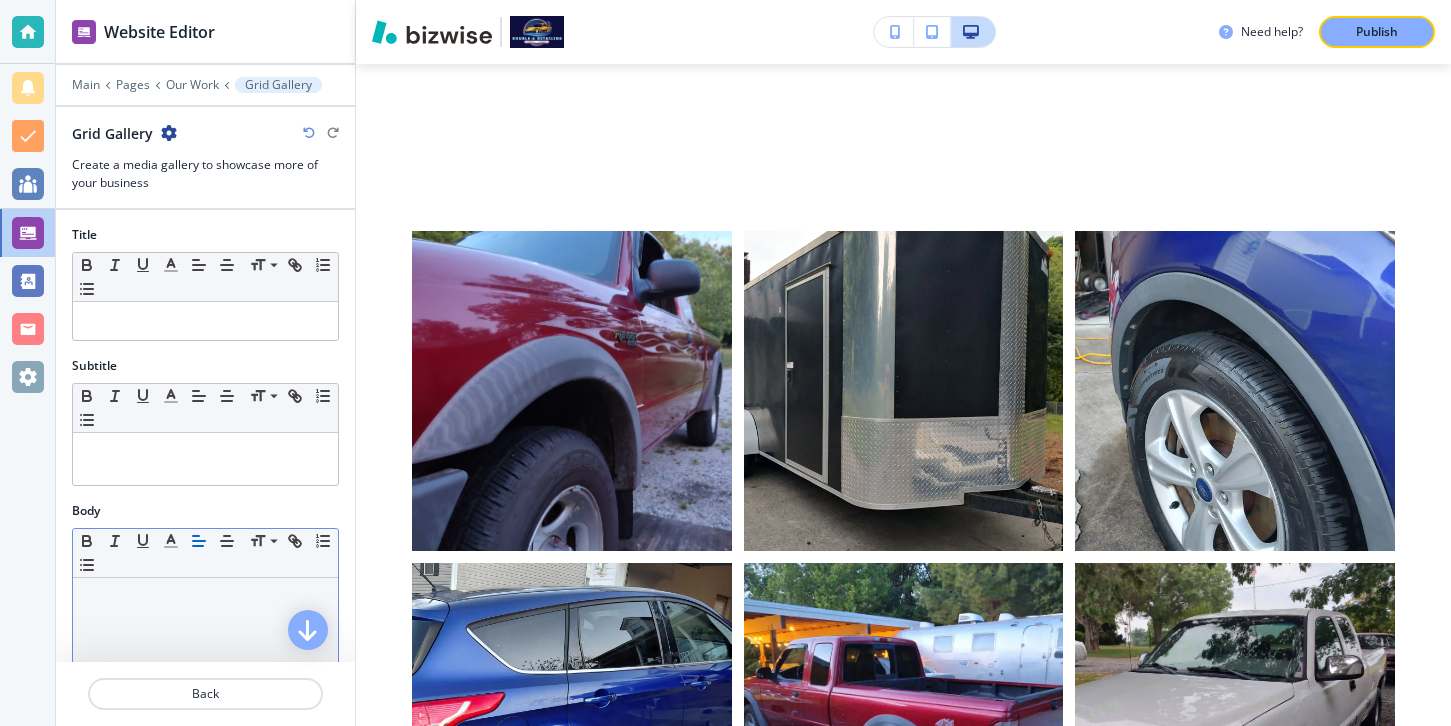 scroll, scrollTop: 762, scrollLeft: 0, axis: vertical 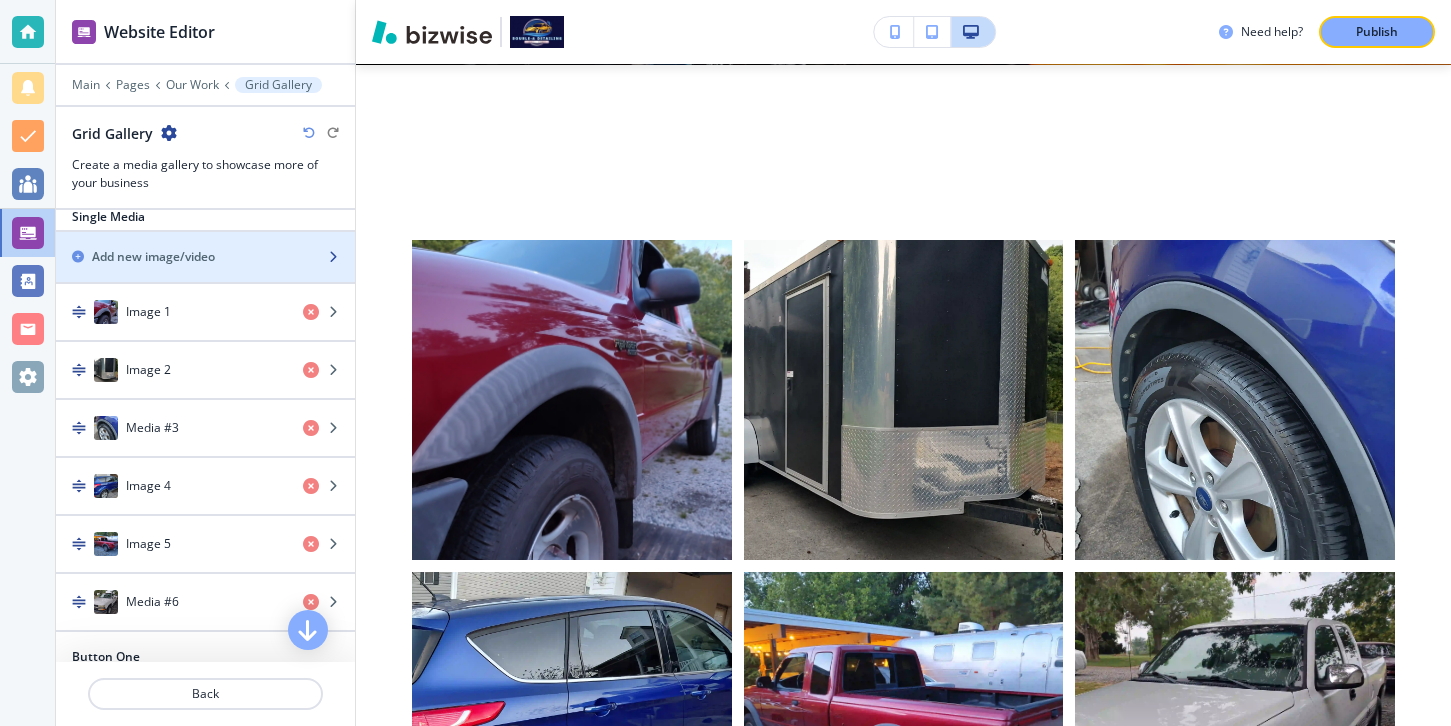 click at bounding box center (205, 274) 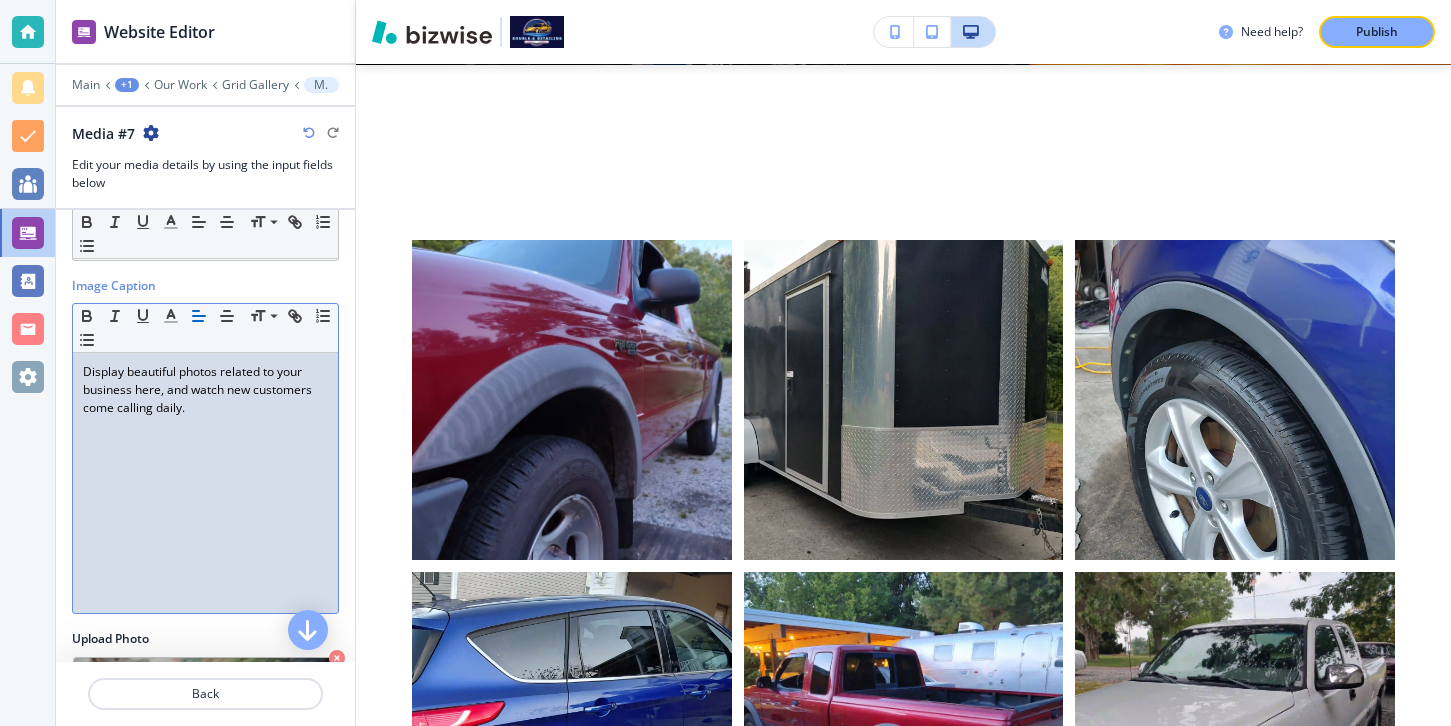 scroll, scrollTop: 93, scrollLeft: 0, axis: vertical 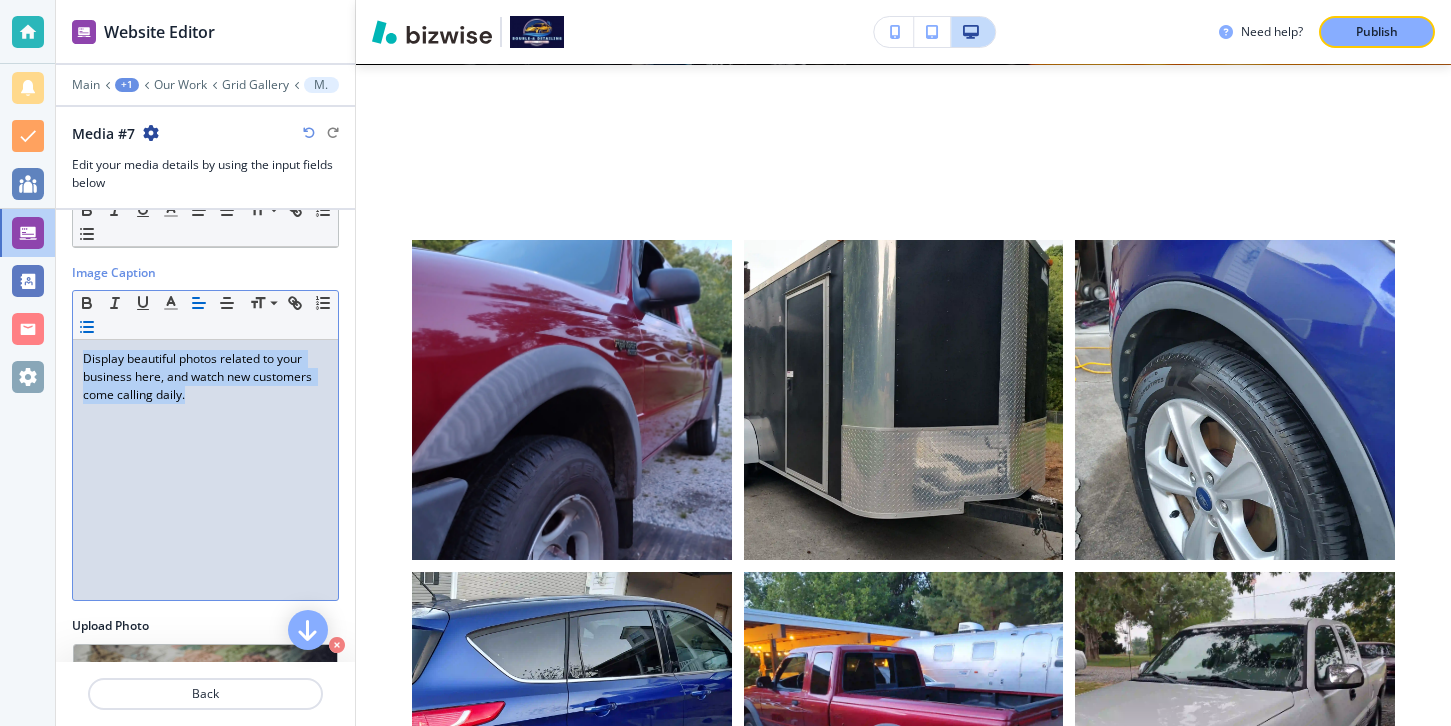 drag, startPoint x: 206, startPoint y: 432, endPoint x: 73, endPoint y: 335, distance: 164.6147 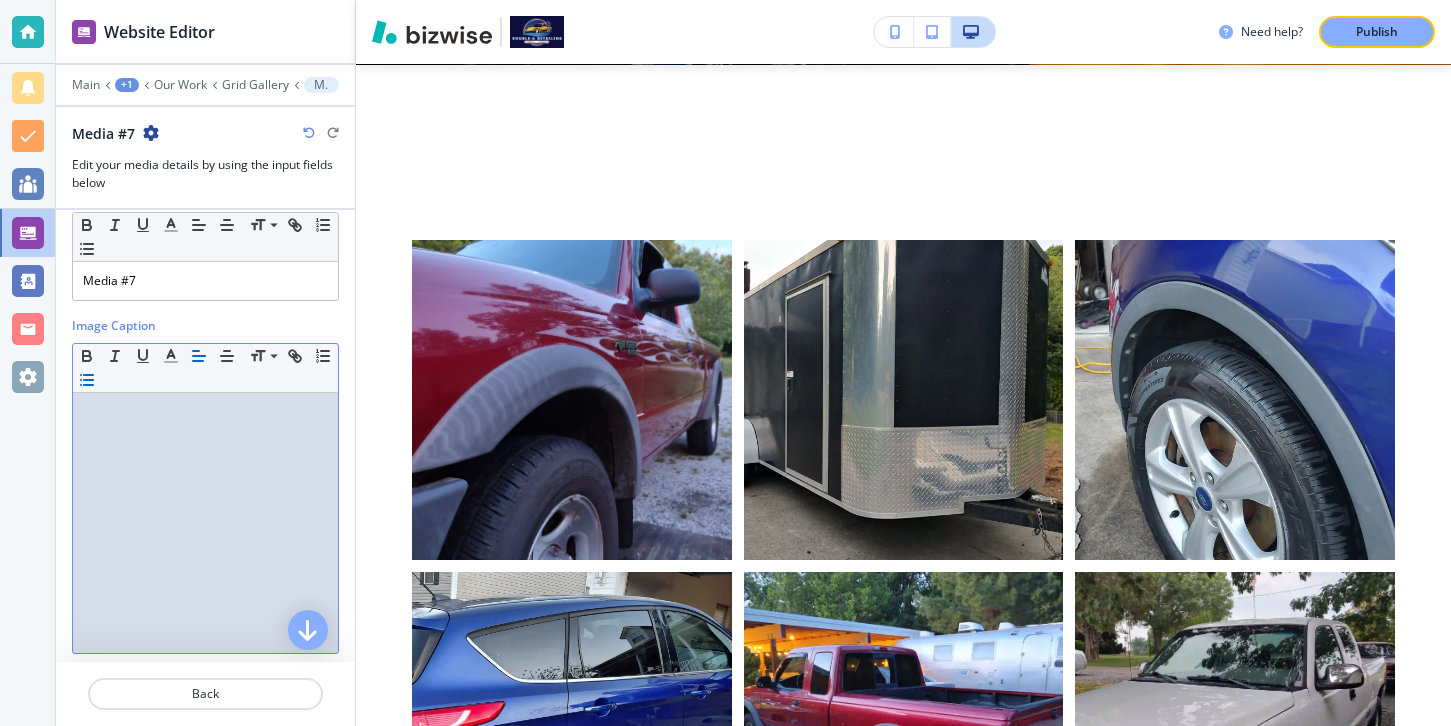 scroll, scrollTop: 0, scrollLeft: 0, axis: both 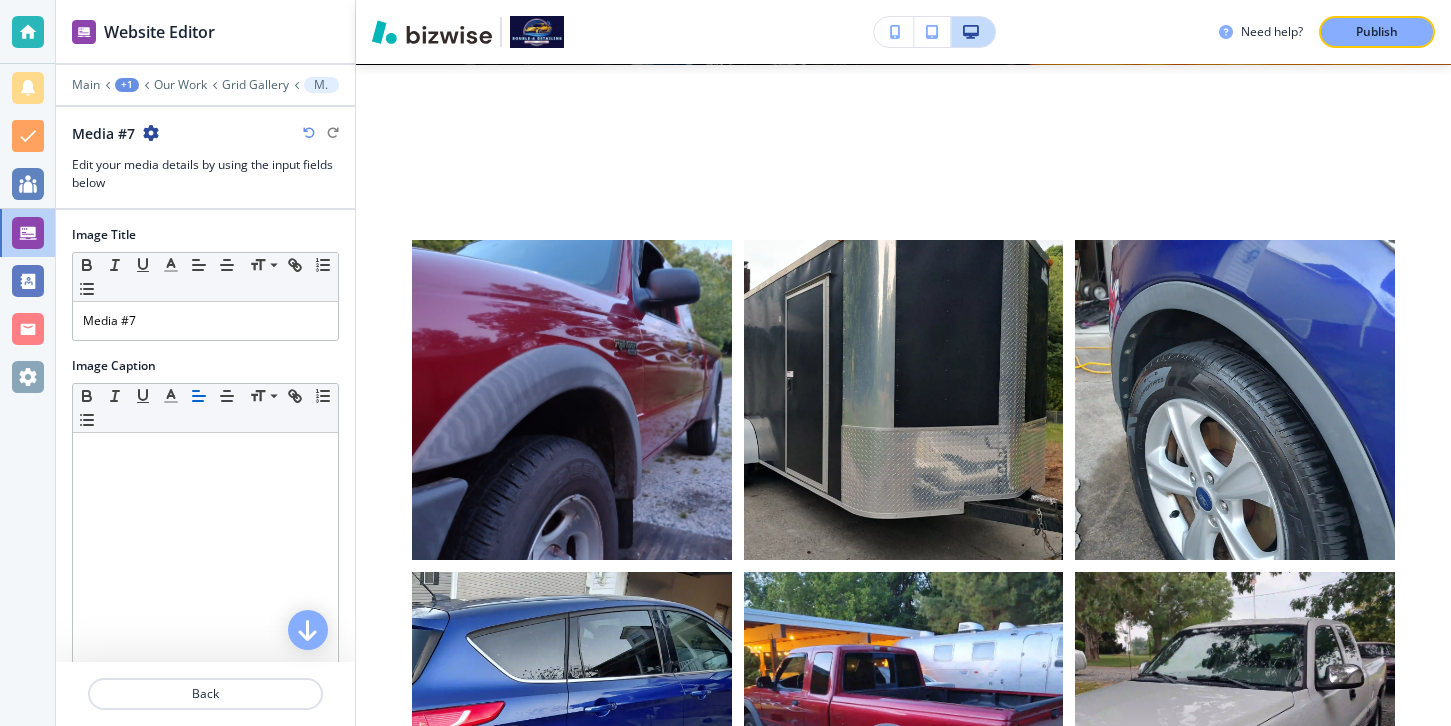 click at bounding box center [205, 349] 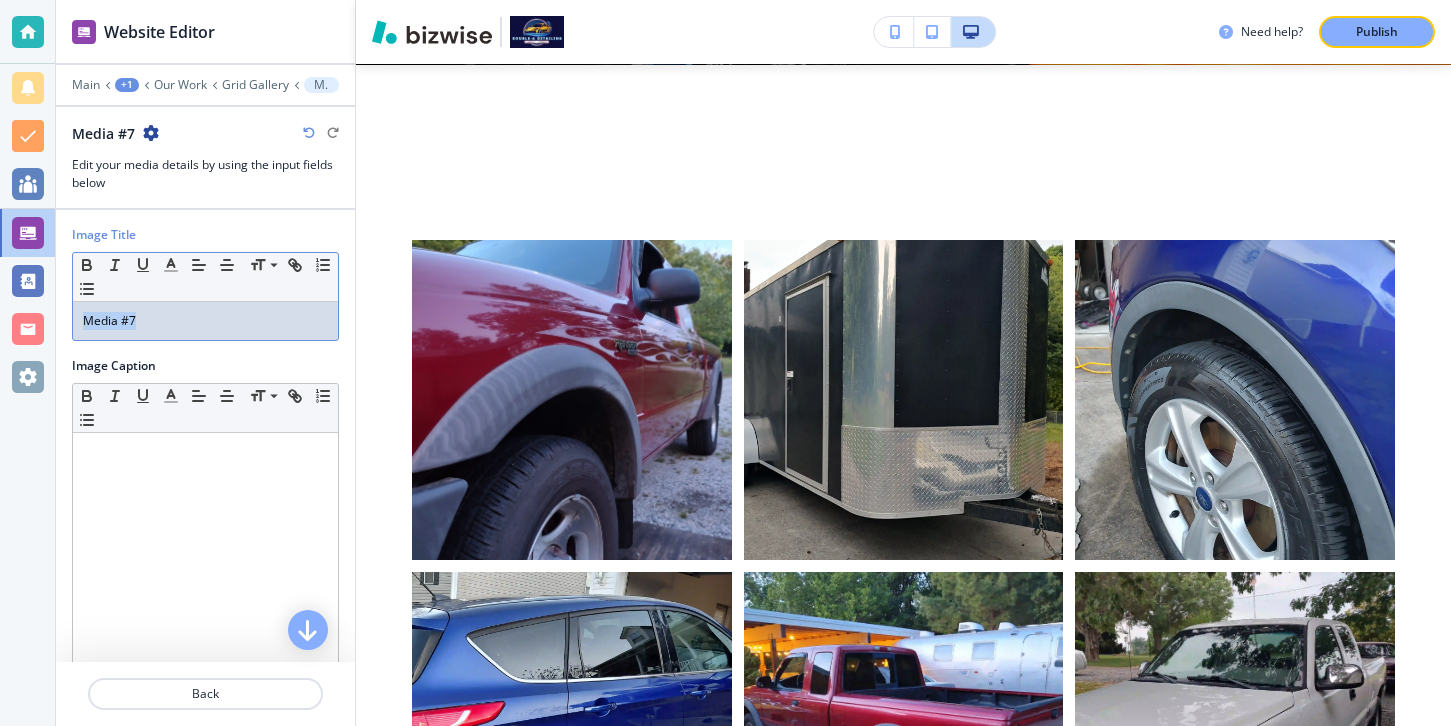 drag, startPoint x: 174, startPoint y: 328, endPoint x: 74, endPoint y: 323, distance: 100.12492 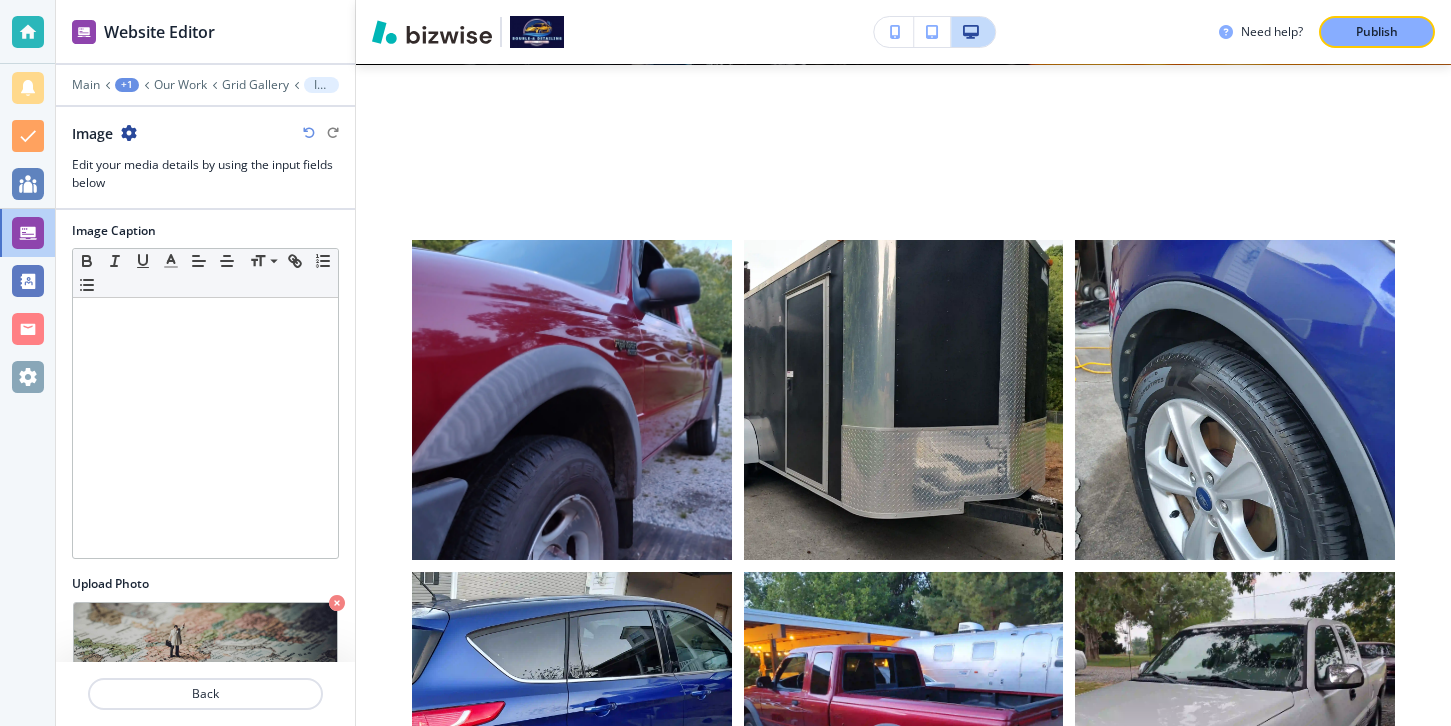 scroll, scrollTop: 220, scrollLeft: 0, axis: vertical 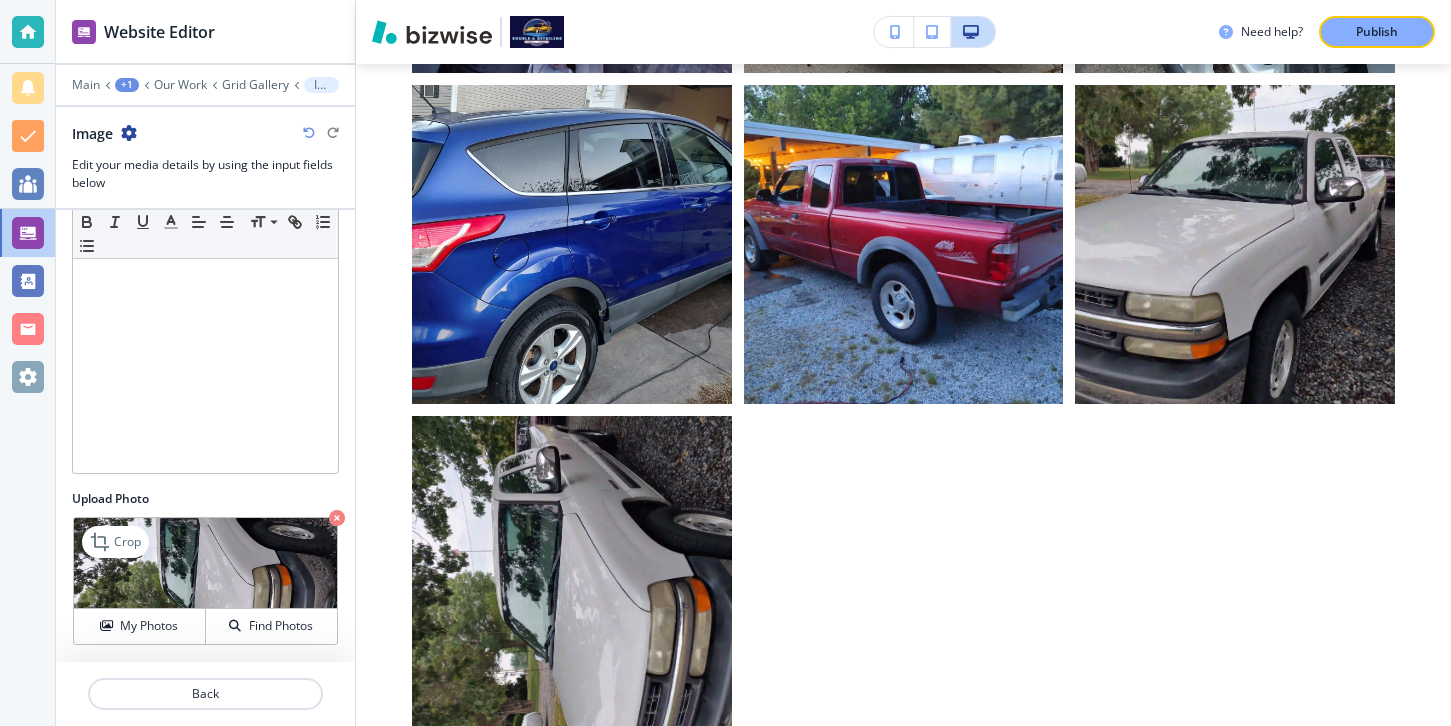 click at bounding box center (337, 518) 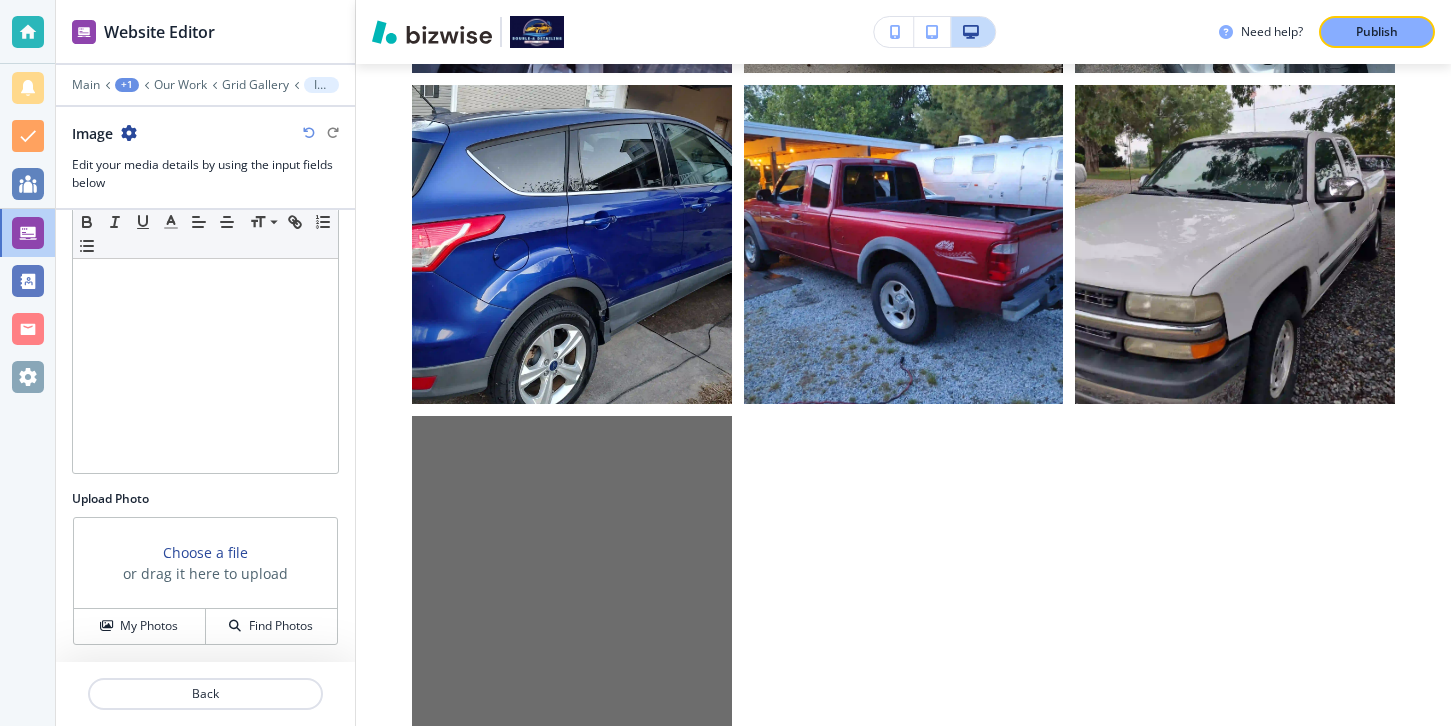 click on "or drag it here to upload" at bounding box center (205, 573) 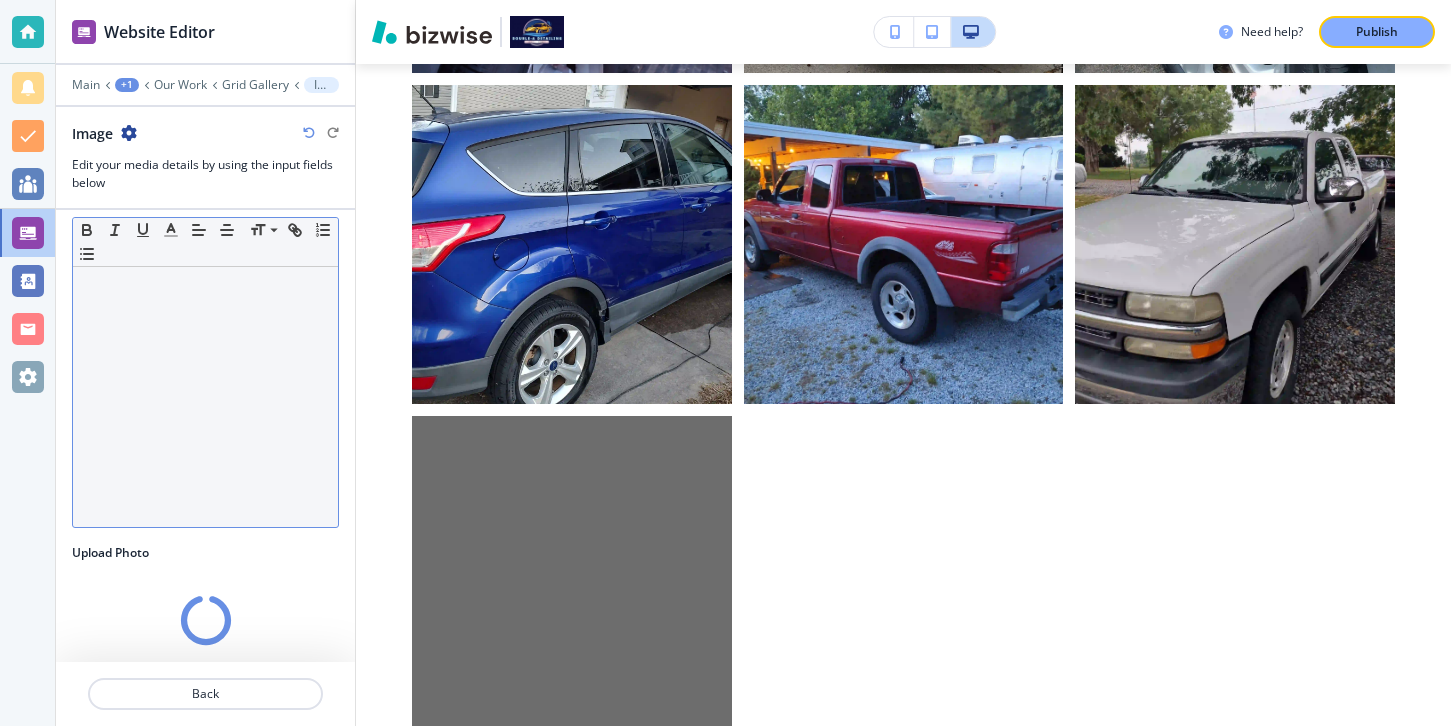 scroll, scrollTop: 220, scrollLeft: 0, axis: vertical 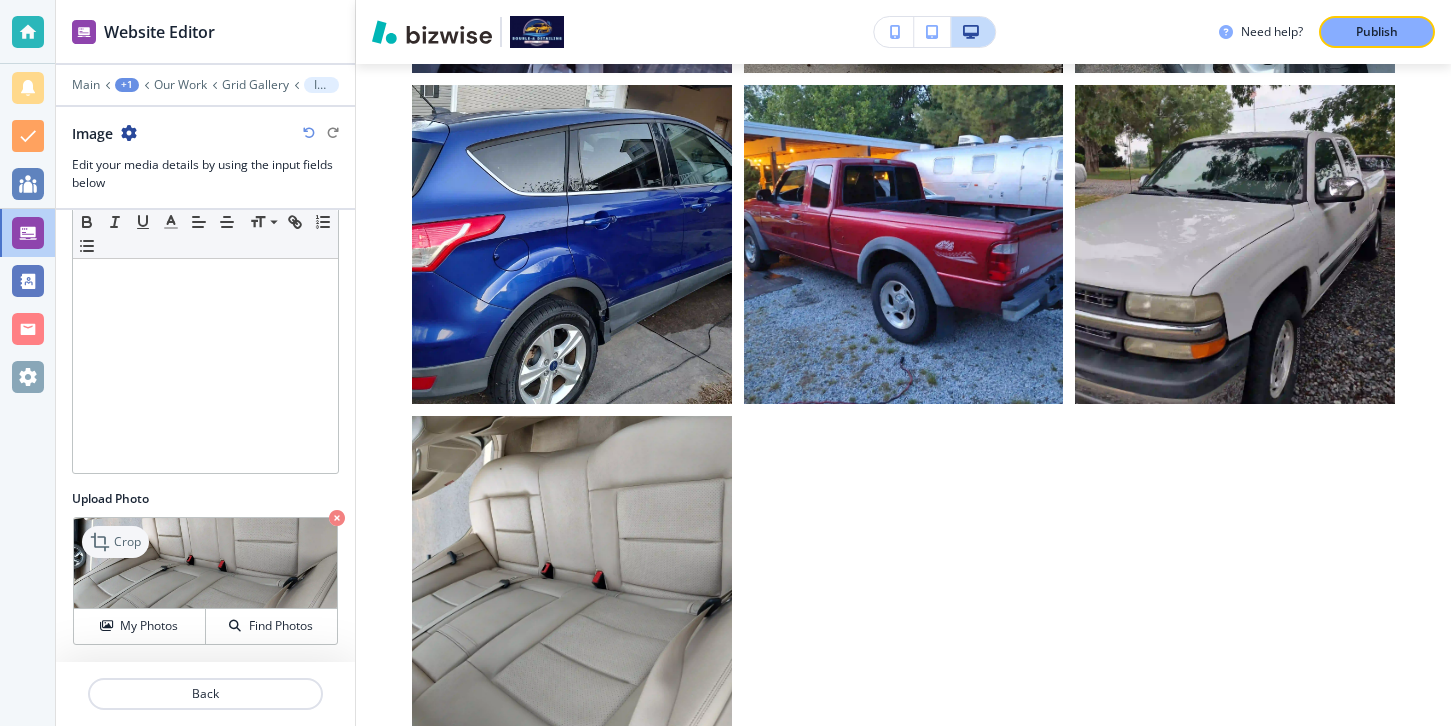 click on "Crop" at bounding box center [127, 542] 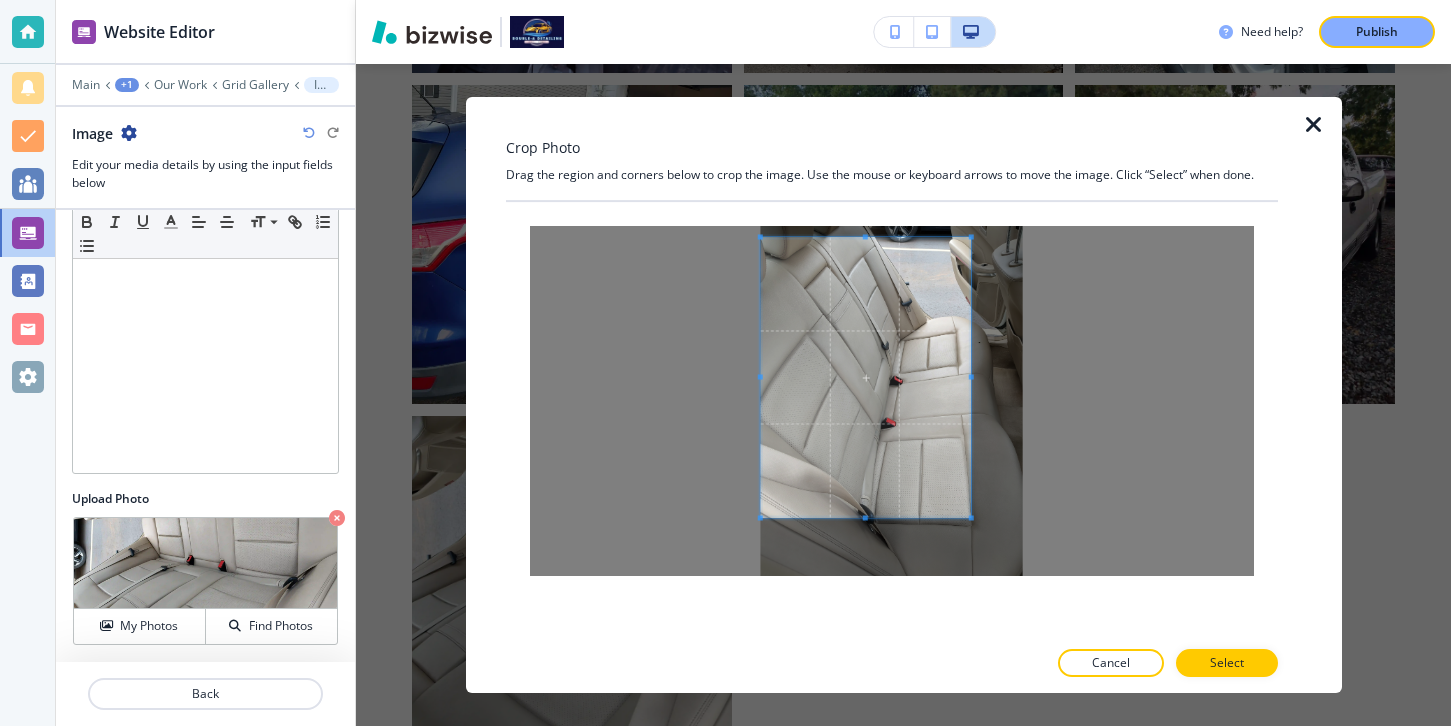 click at bounding box center (865, 377) 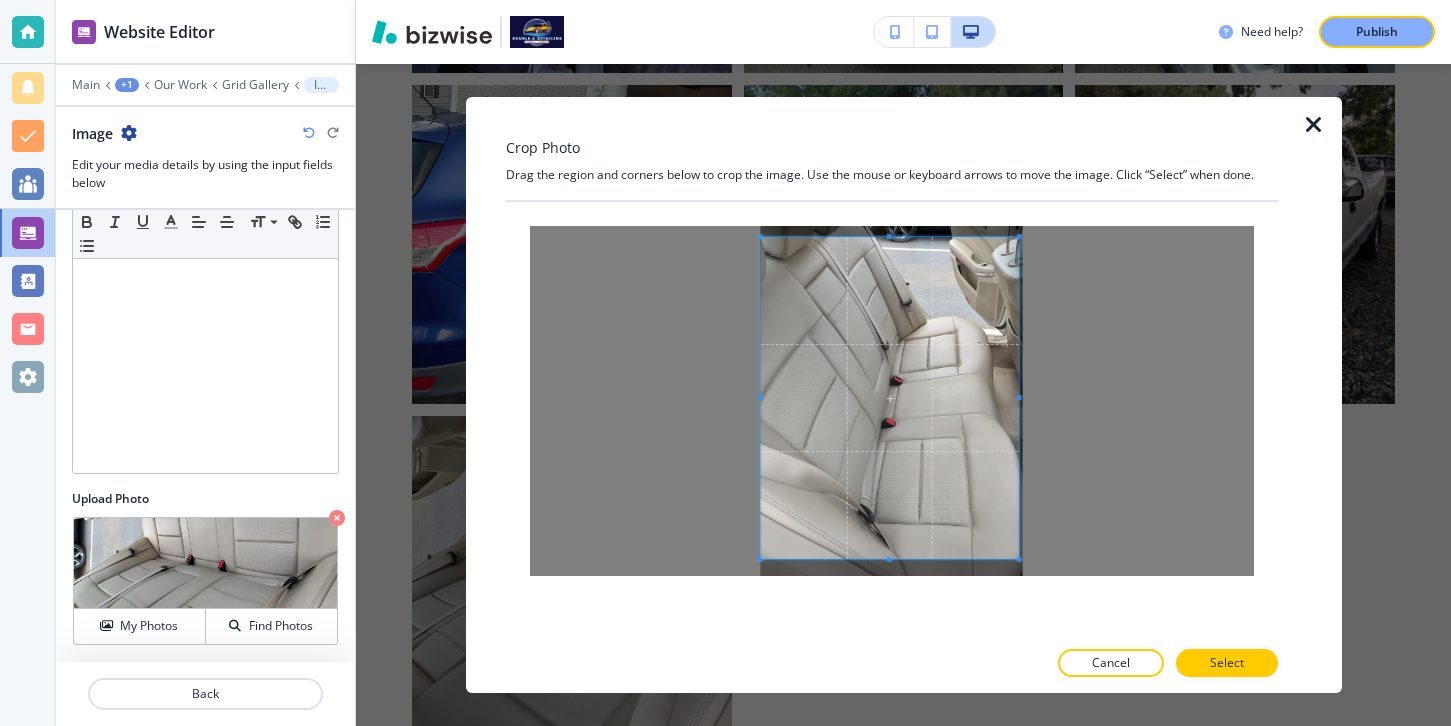 click at bounding box center (1019, 559) 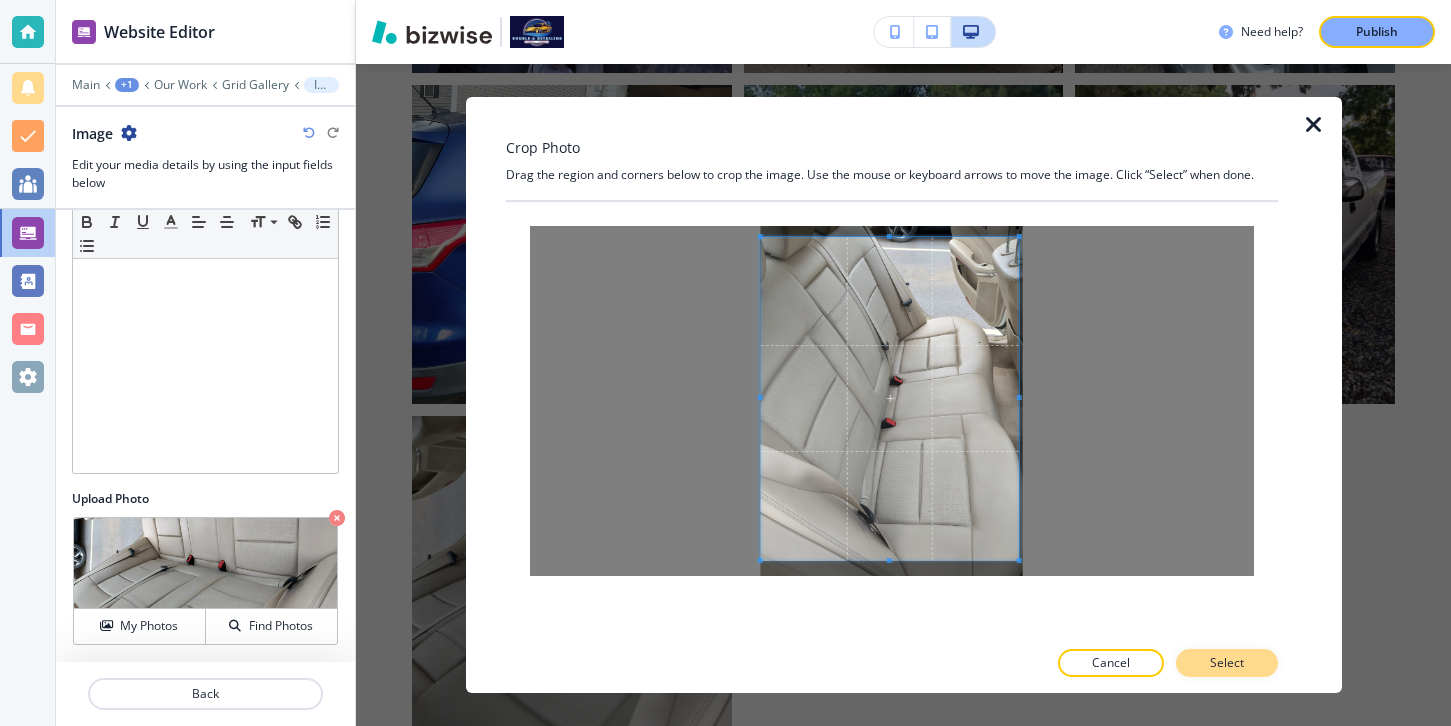 click on "Select" at bounding box center [1227, 663] 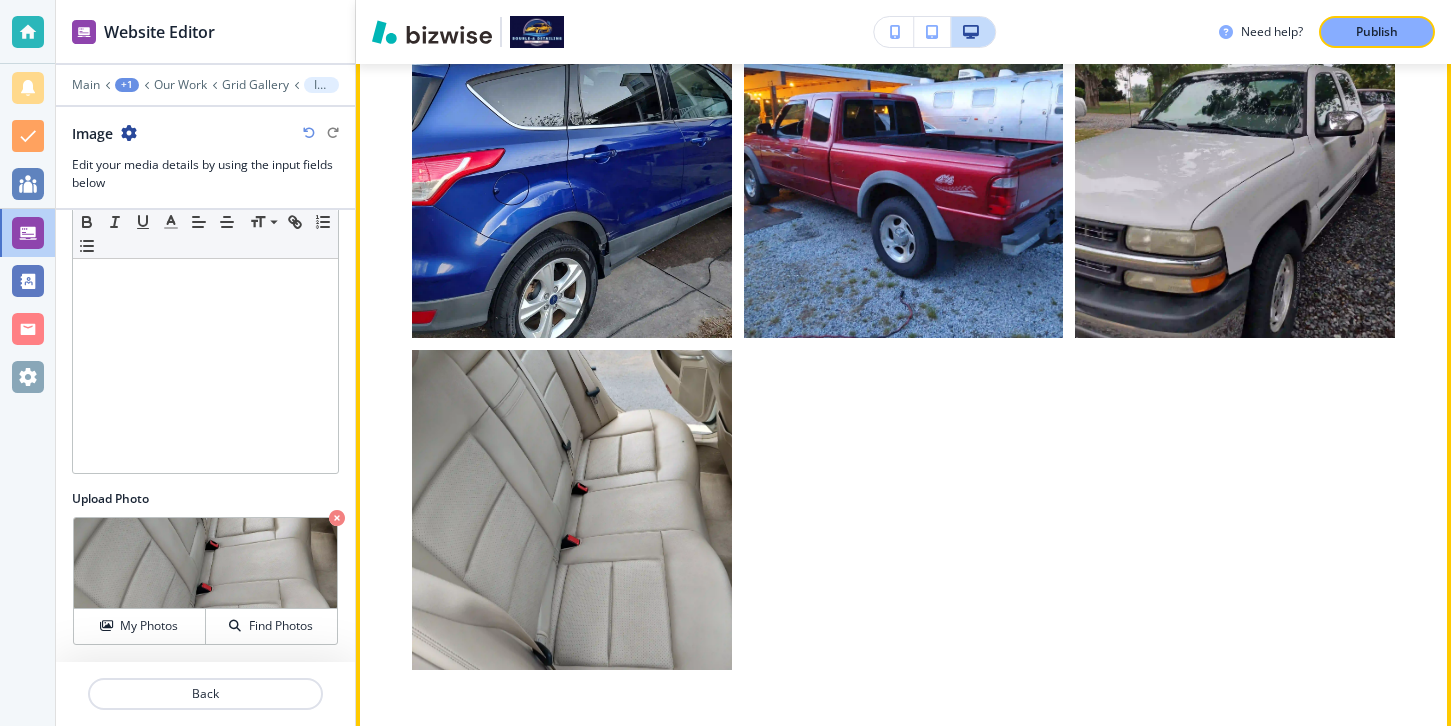 scroll, scrollTop: 1280, scrollLeft: 0, axis: vertical 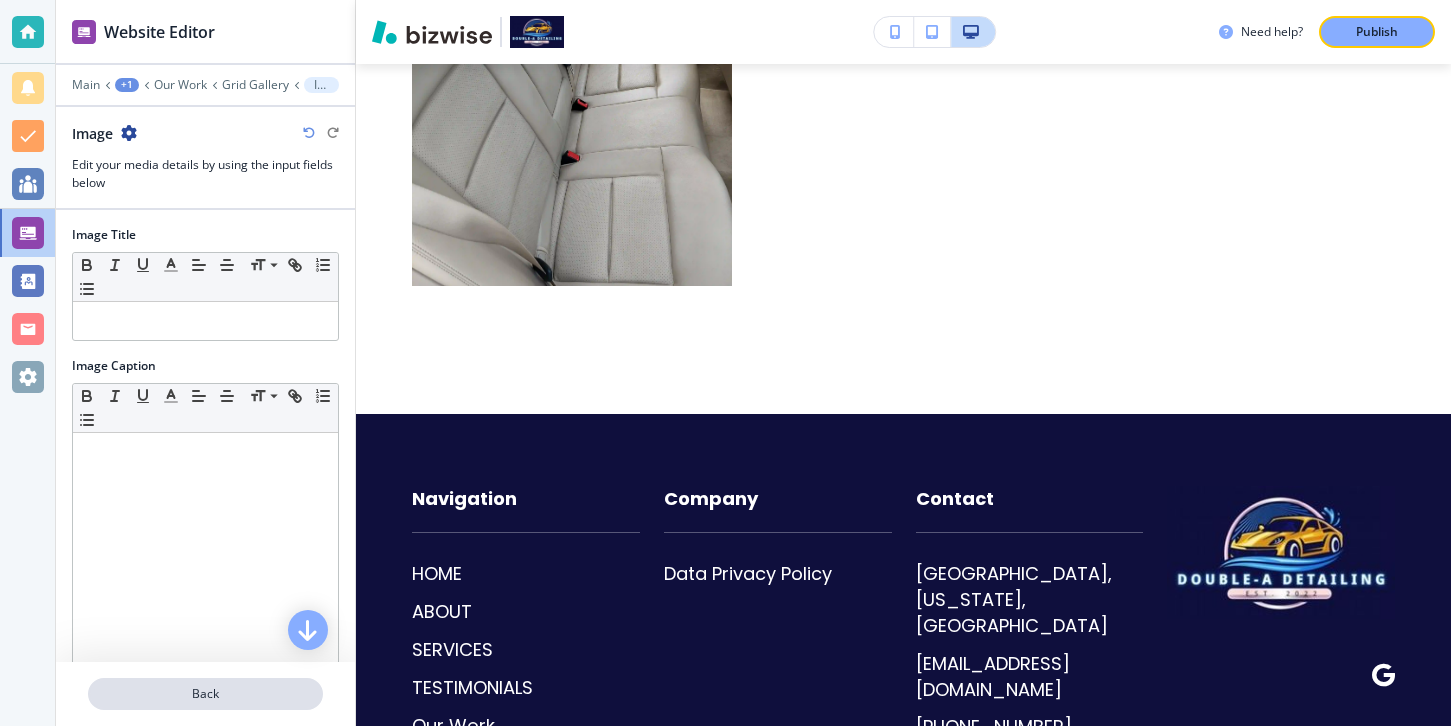 click on "Back" at bounding box center (205, 694) 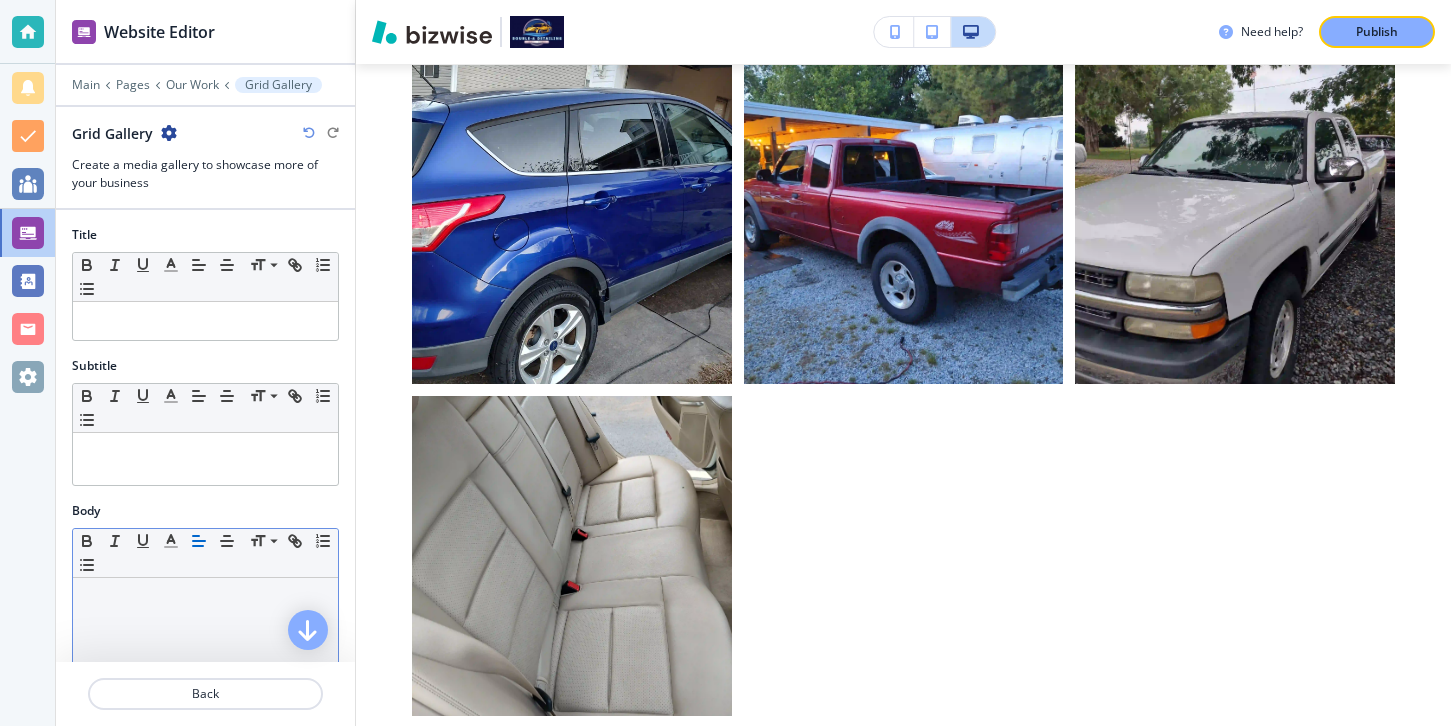 scroll, scrollTop: 851, scrollLeft: 0, axis: vertical 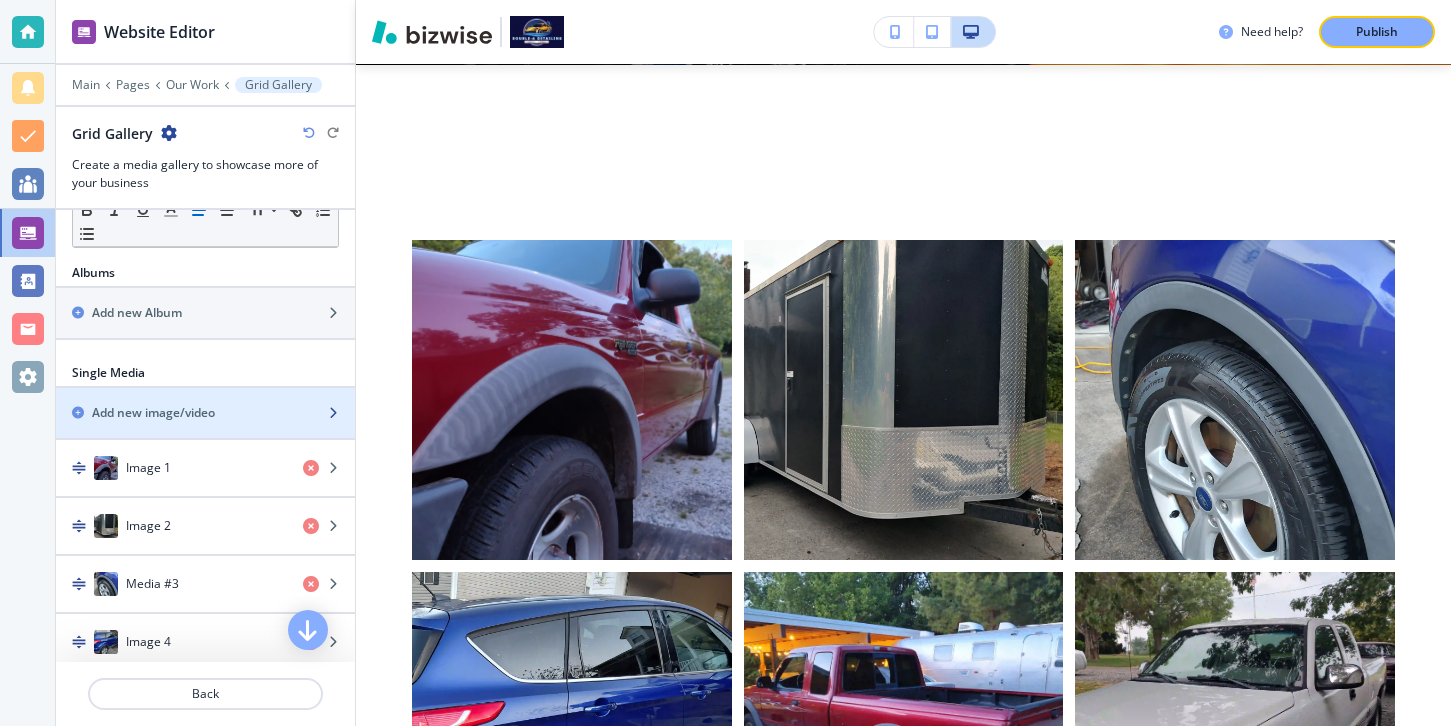 click at bounding box center [205, 430] 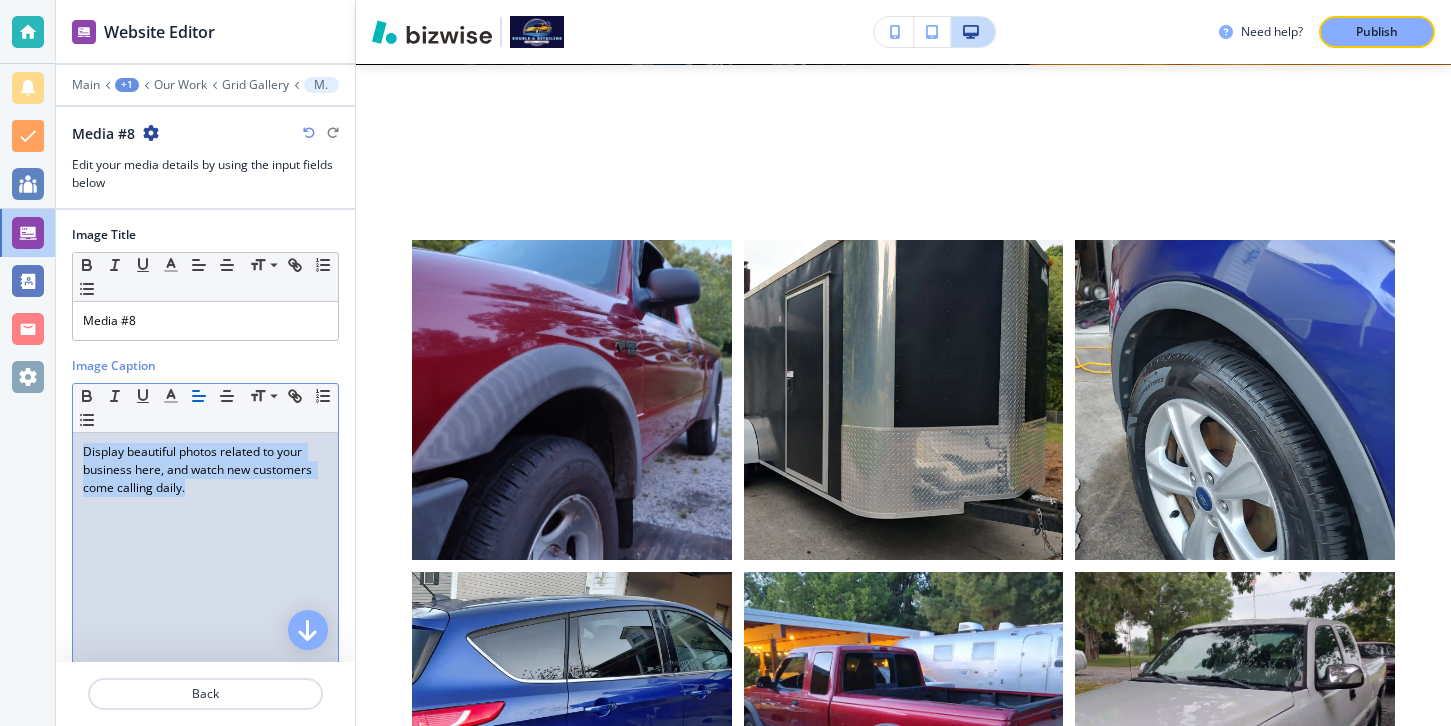 drag, startPoint x: 186, startPoint y: 494, endPoint x: 50, endPoint y: 427, distance: 151.60805 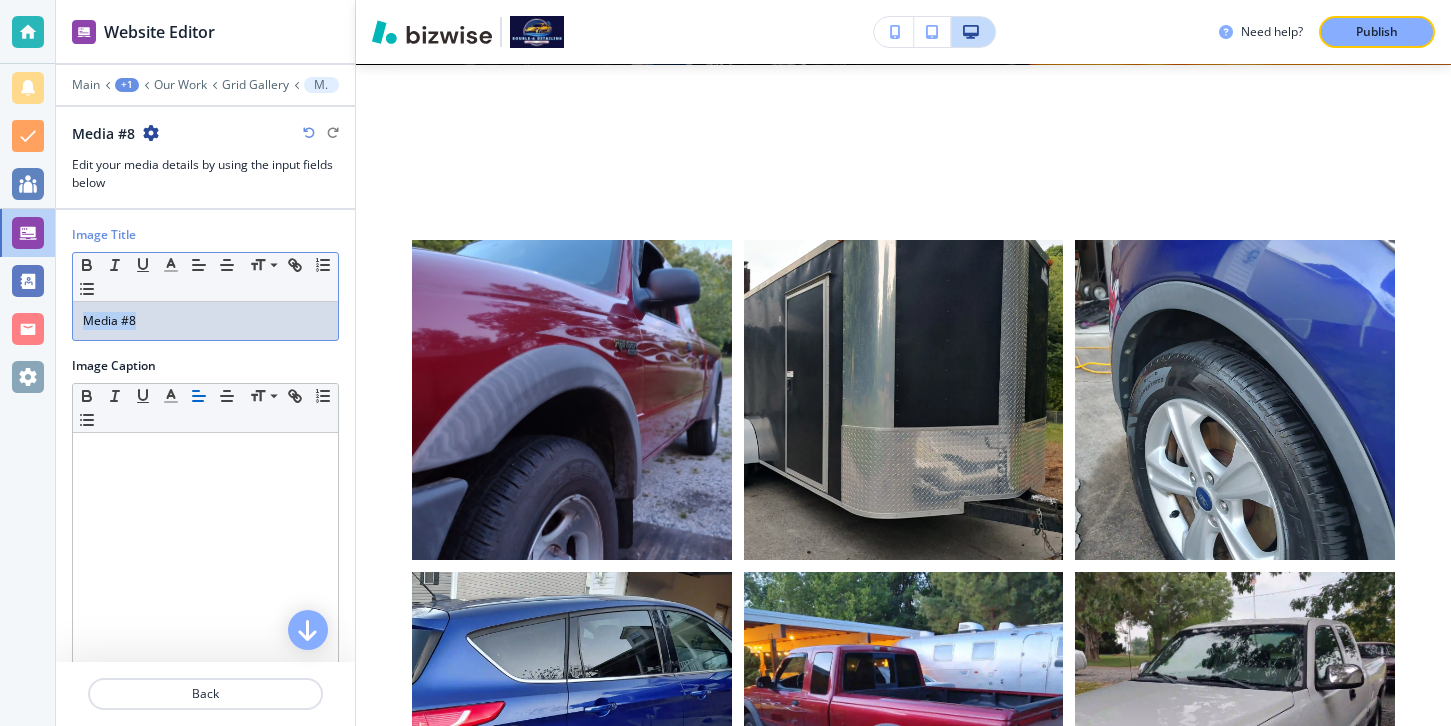 drag, startPoint x: 209, startPoint y: 306, endPoint x: 164, endPoint y: 330, distance: 51 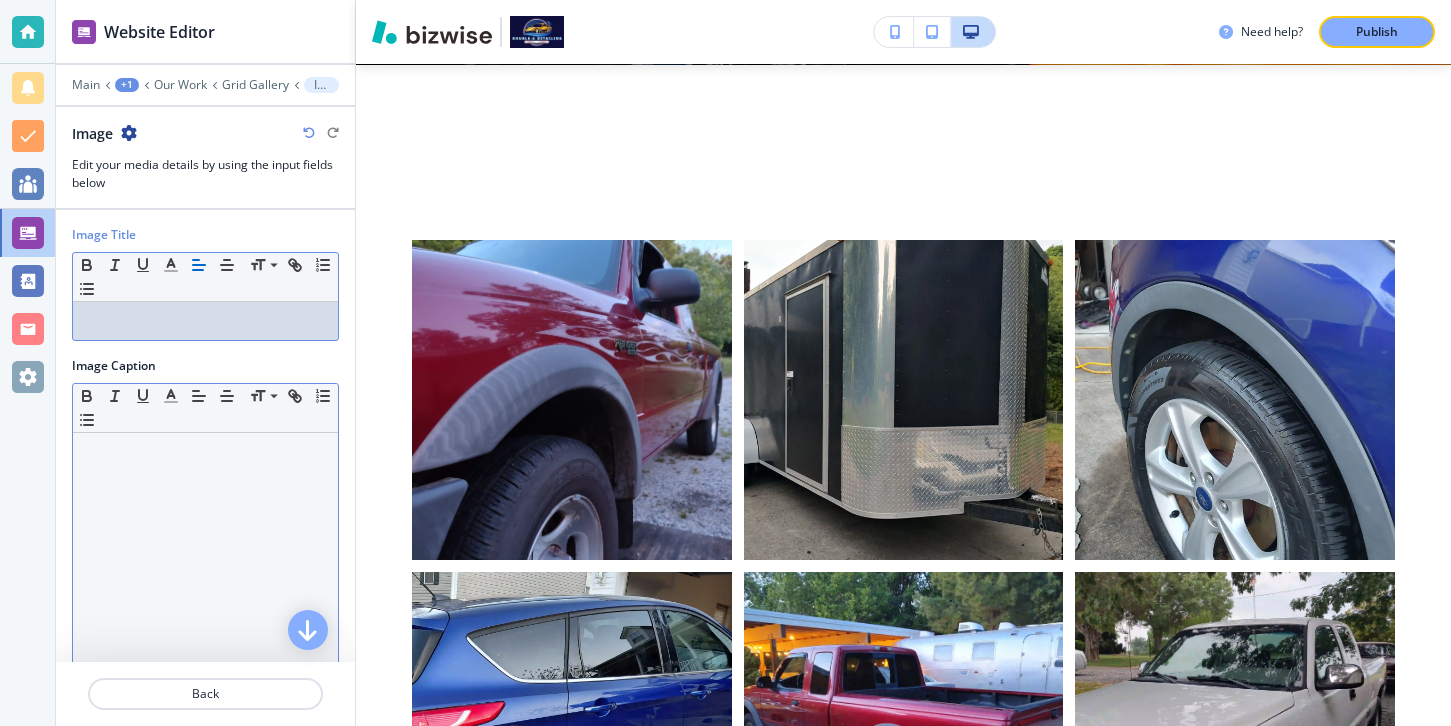 scroll, scrollTop: 220, scrollLeft: 0, axis: vertical 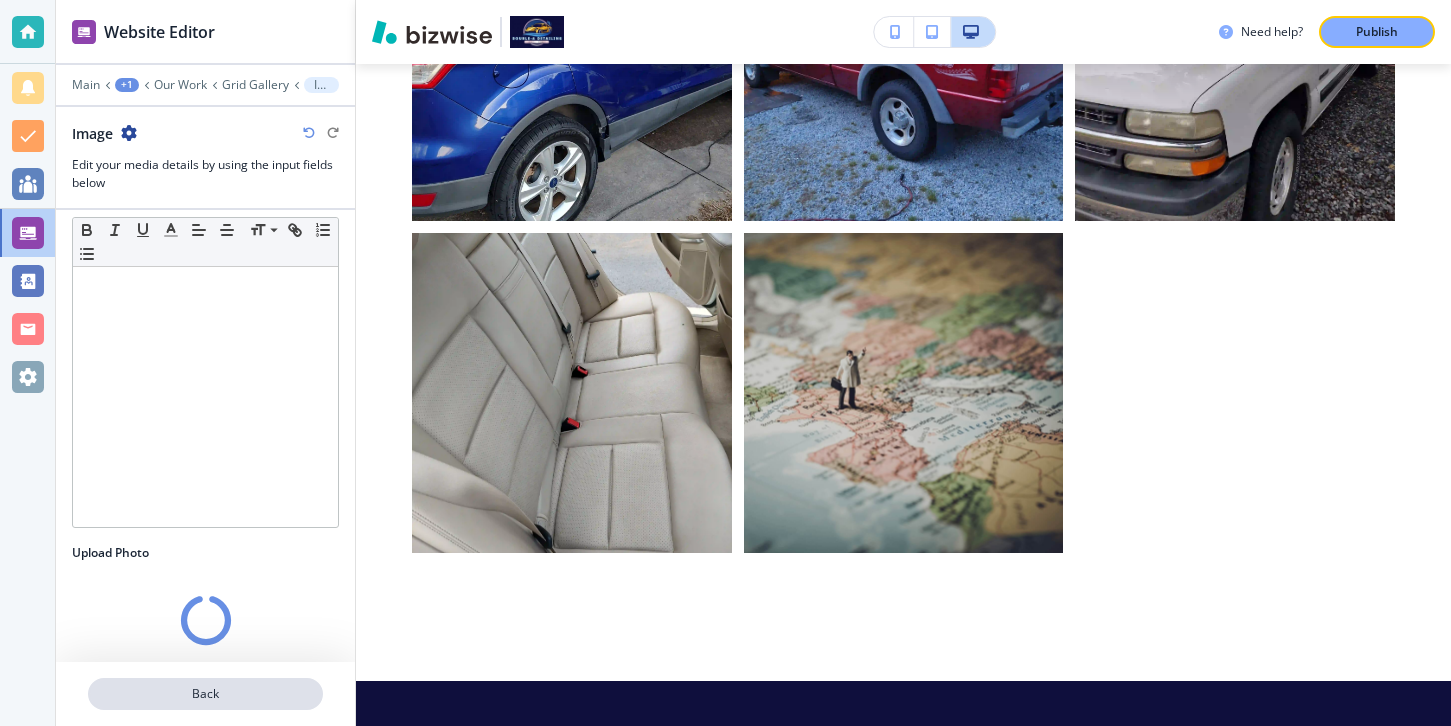 click on "Back" at bounding box center [205, 694] 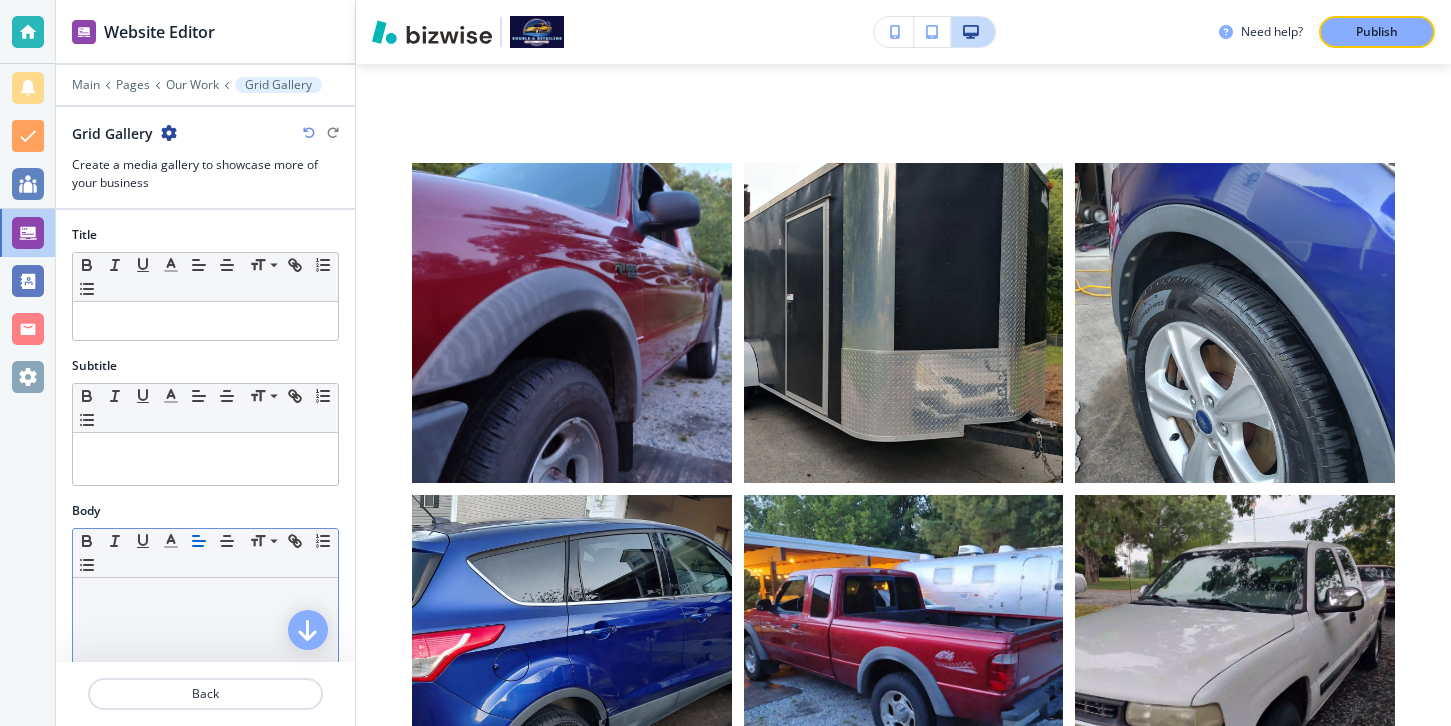 scroll, scrollTop: 764, scrollLeft: 0, axis: vertical 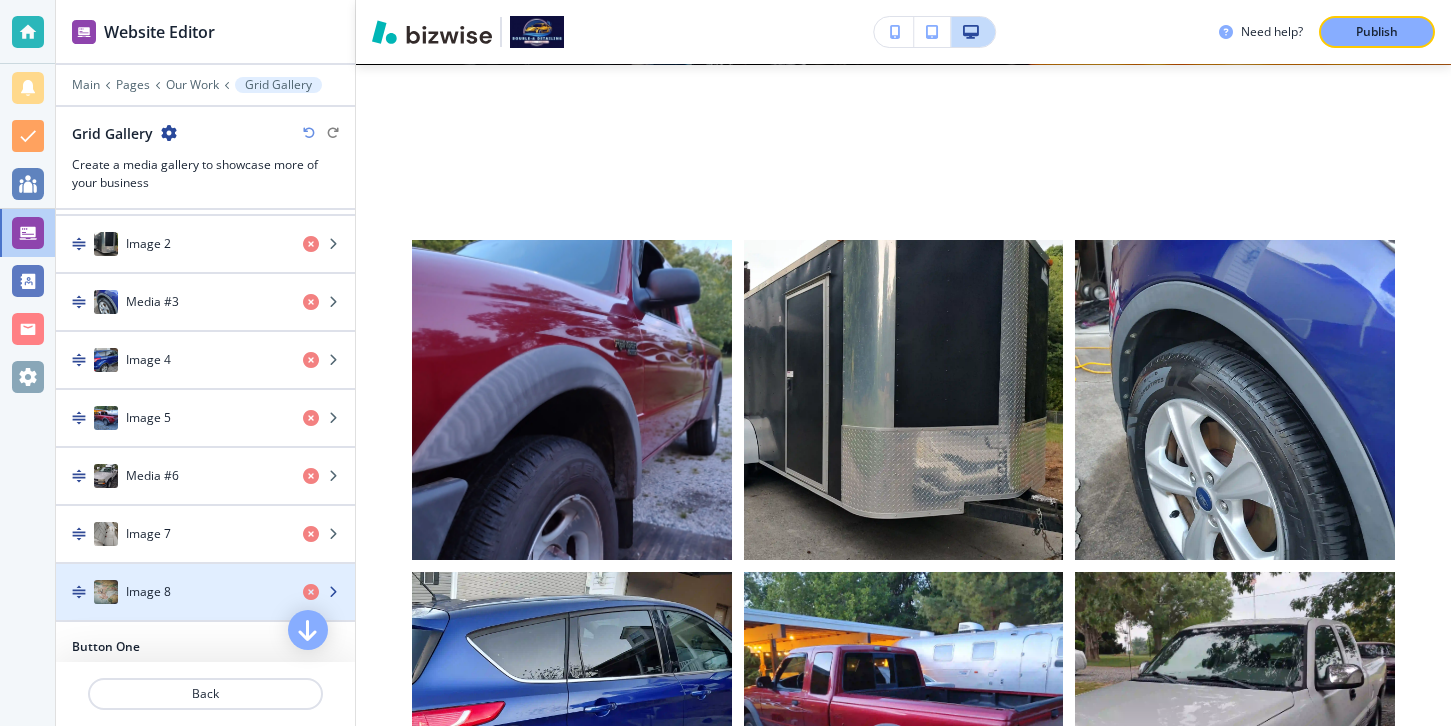 click on "Image 8" at bounding box center (171, 592) 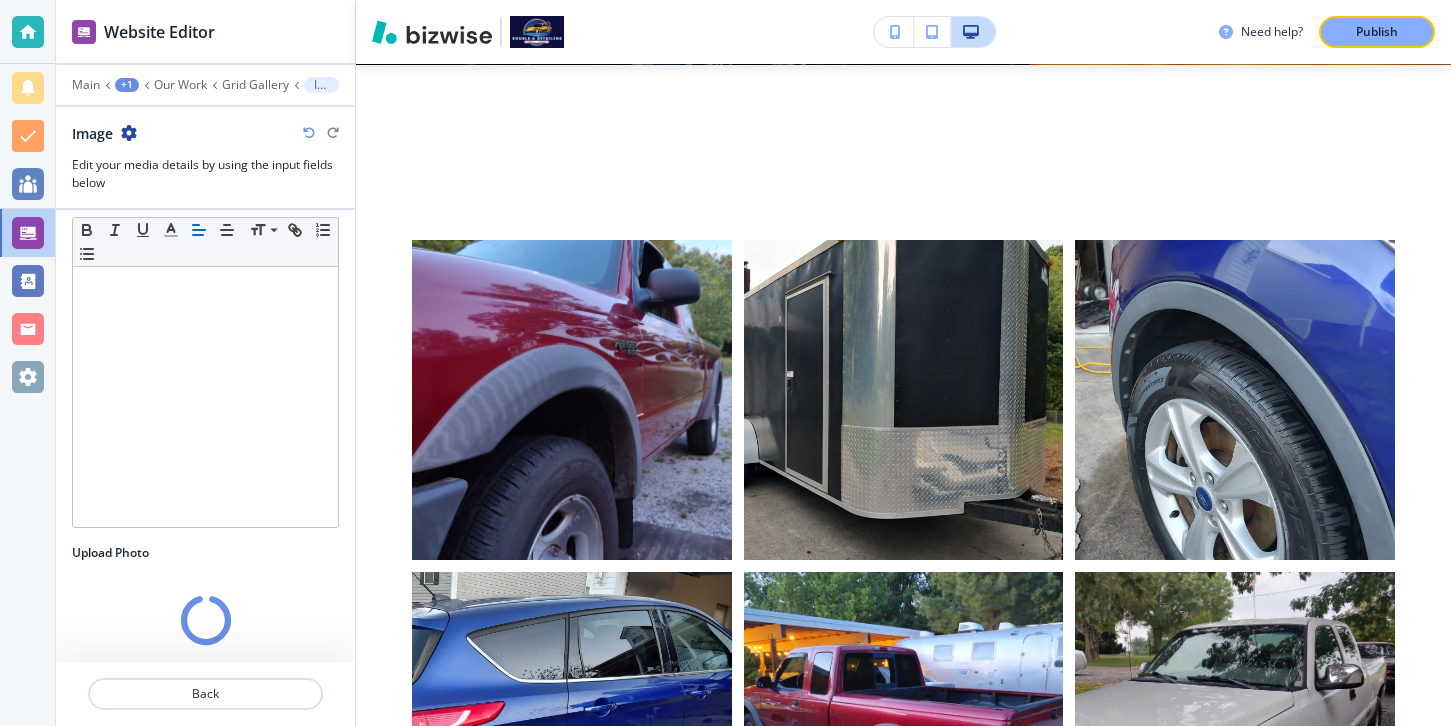 scroll, scrollTop: 167, scrollLeft: 0, axis: vertical 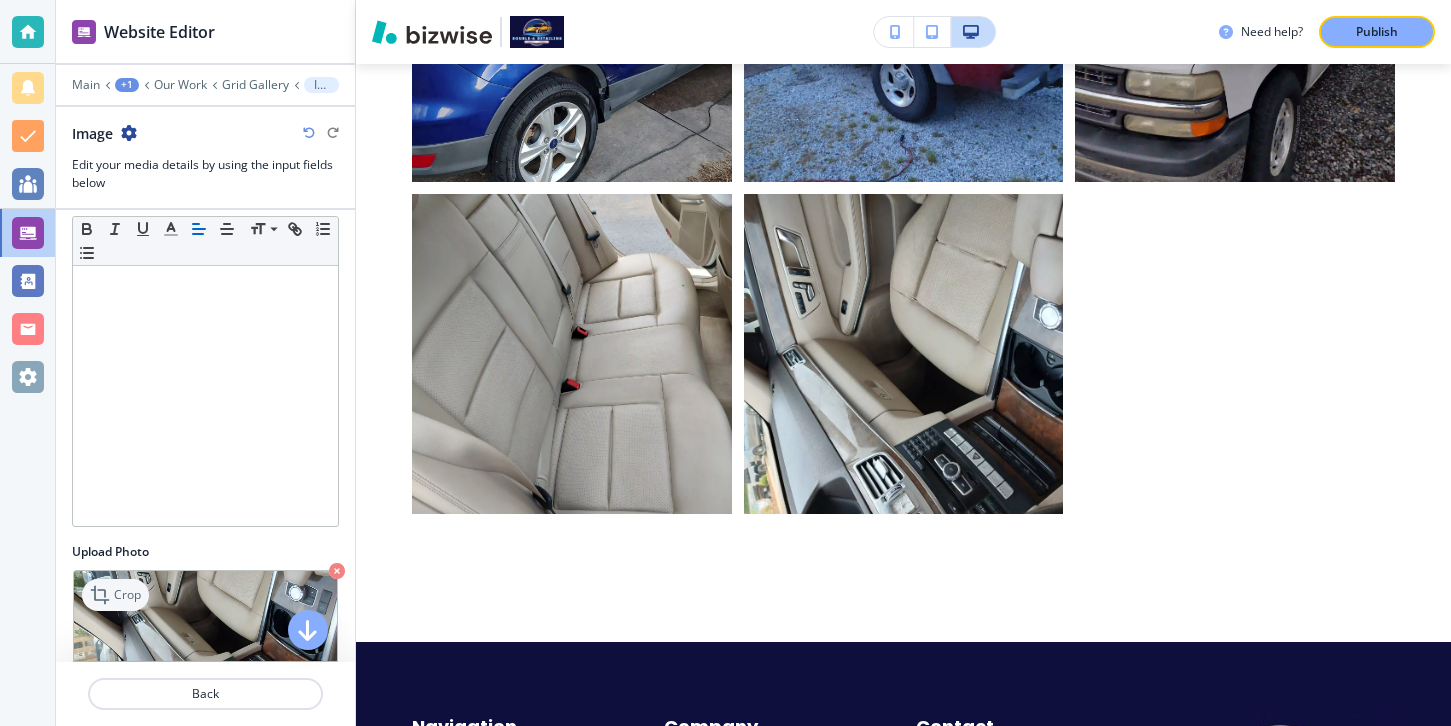 click on "Crop" at bounding box center [115, 595] 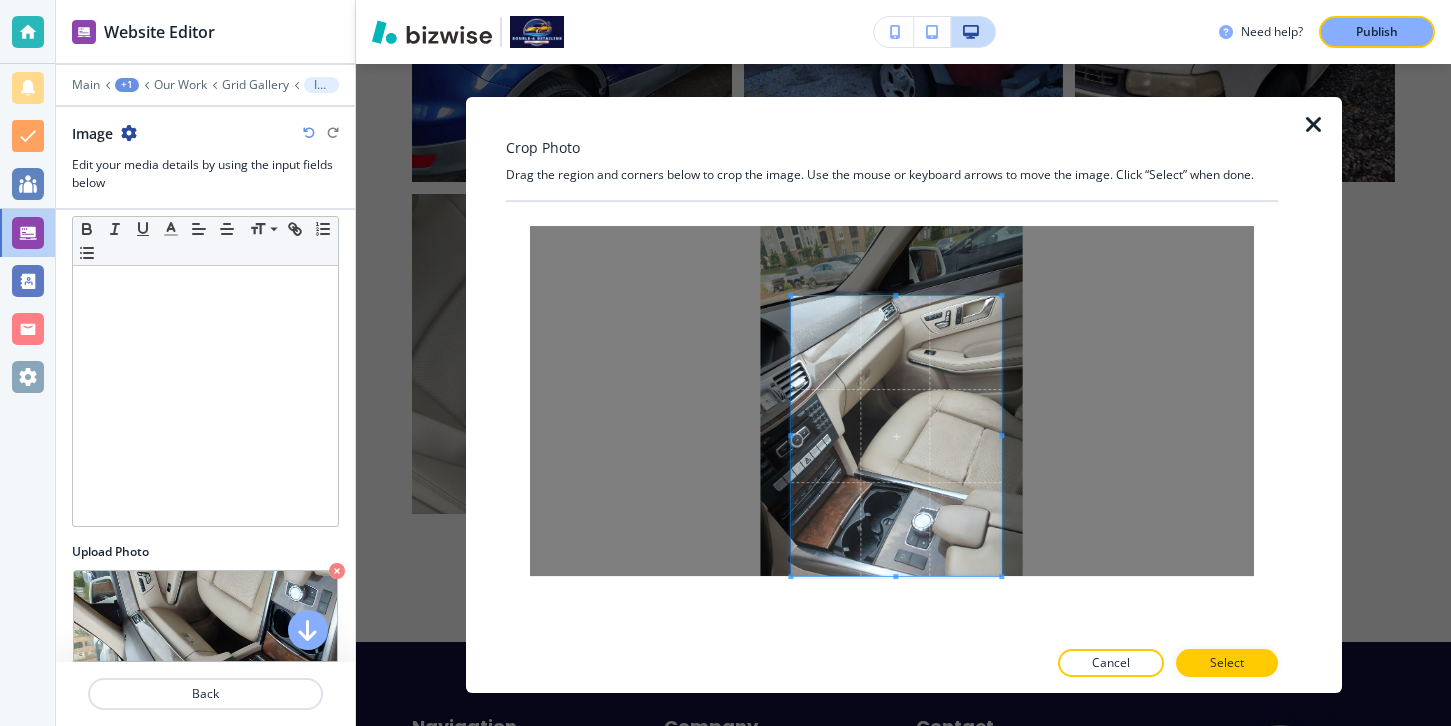click at bounding box center [896, 436] 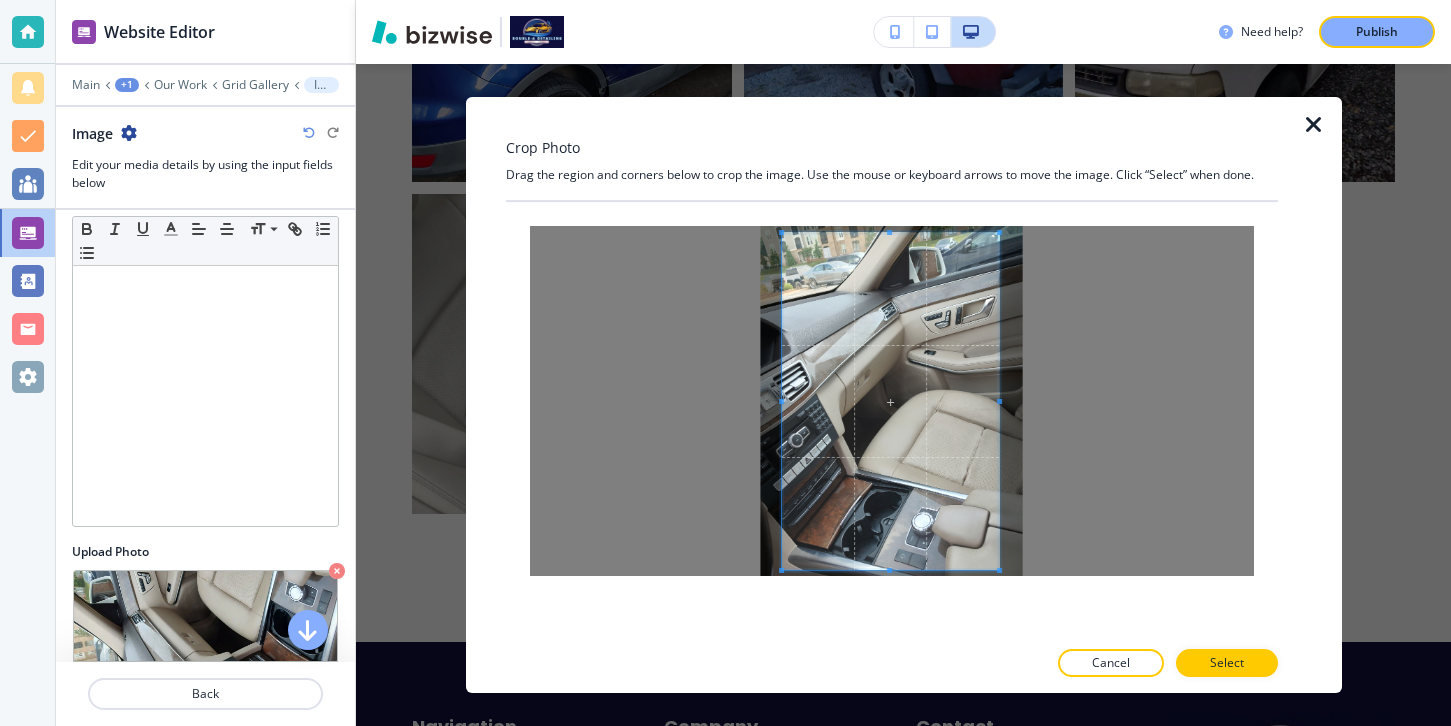 click at bounding box center (781, 232) 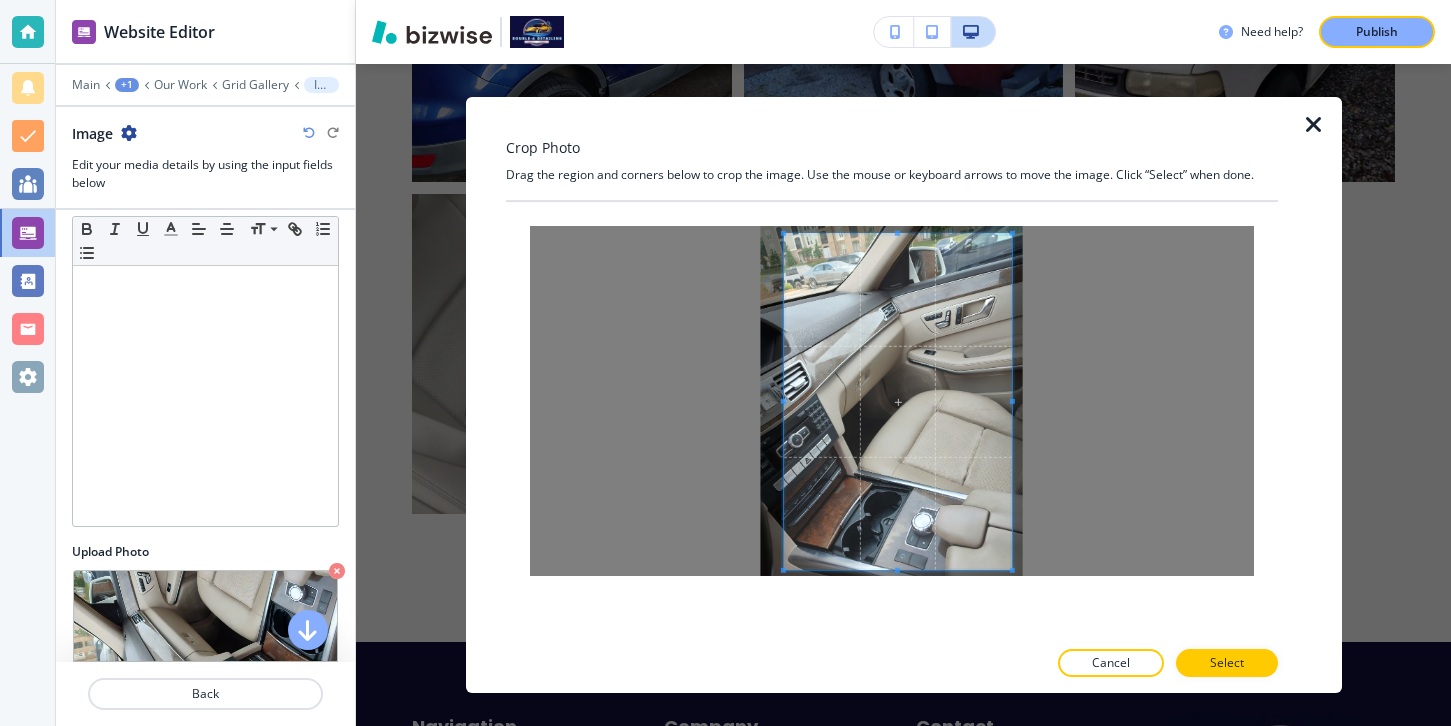 click at bounding box center [1011, 401] 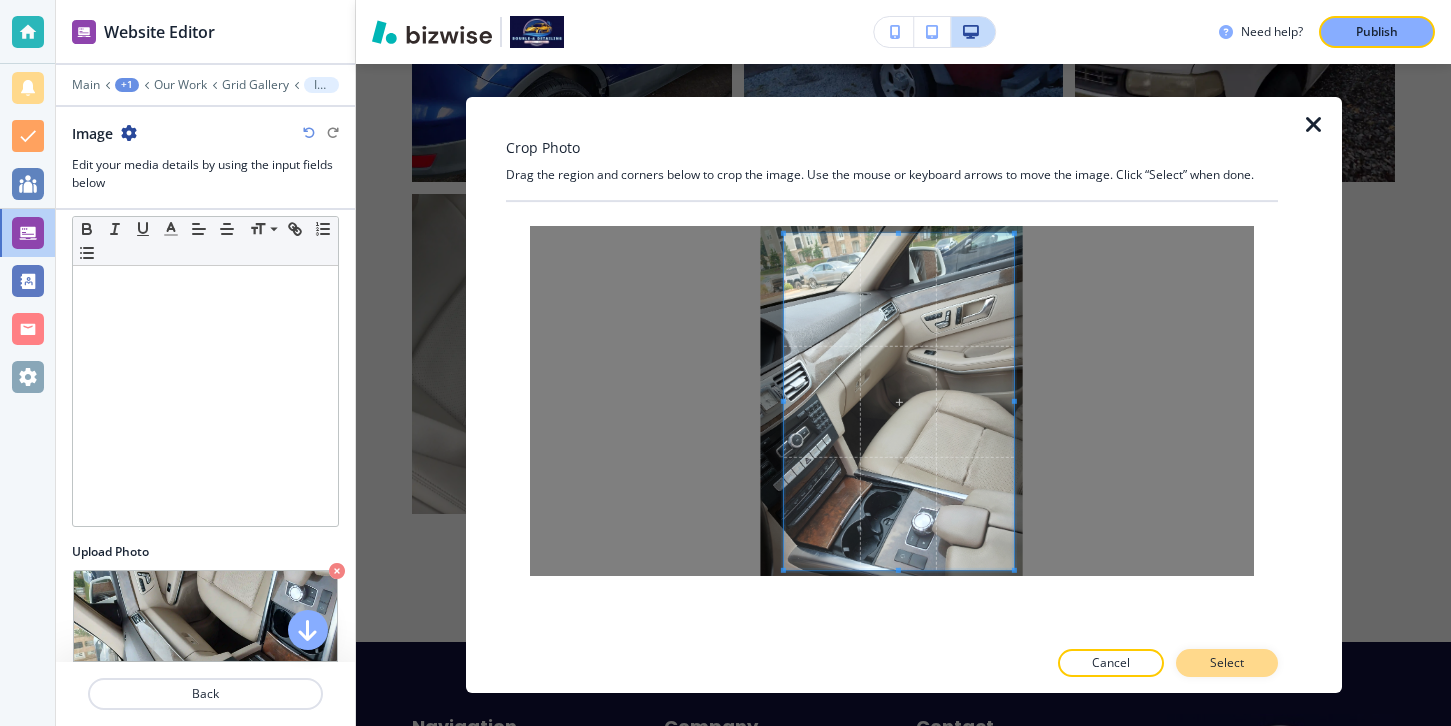 click on "Select" at bounding box center (1227, 663) 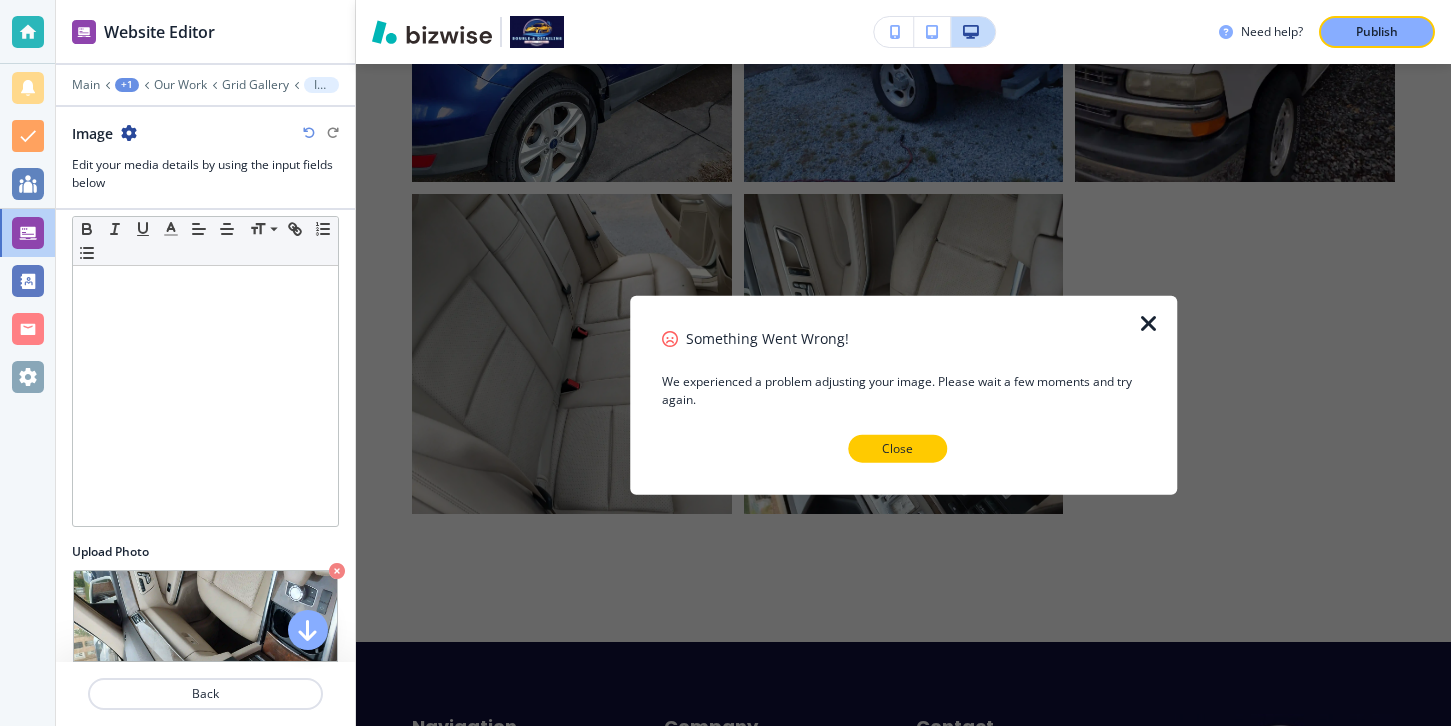 click on "Close" at bounding box center (897, 448) 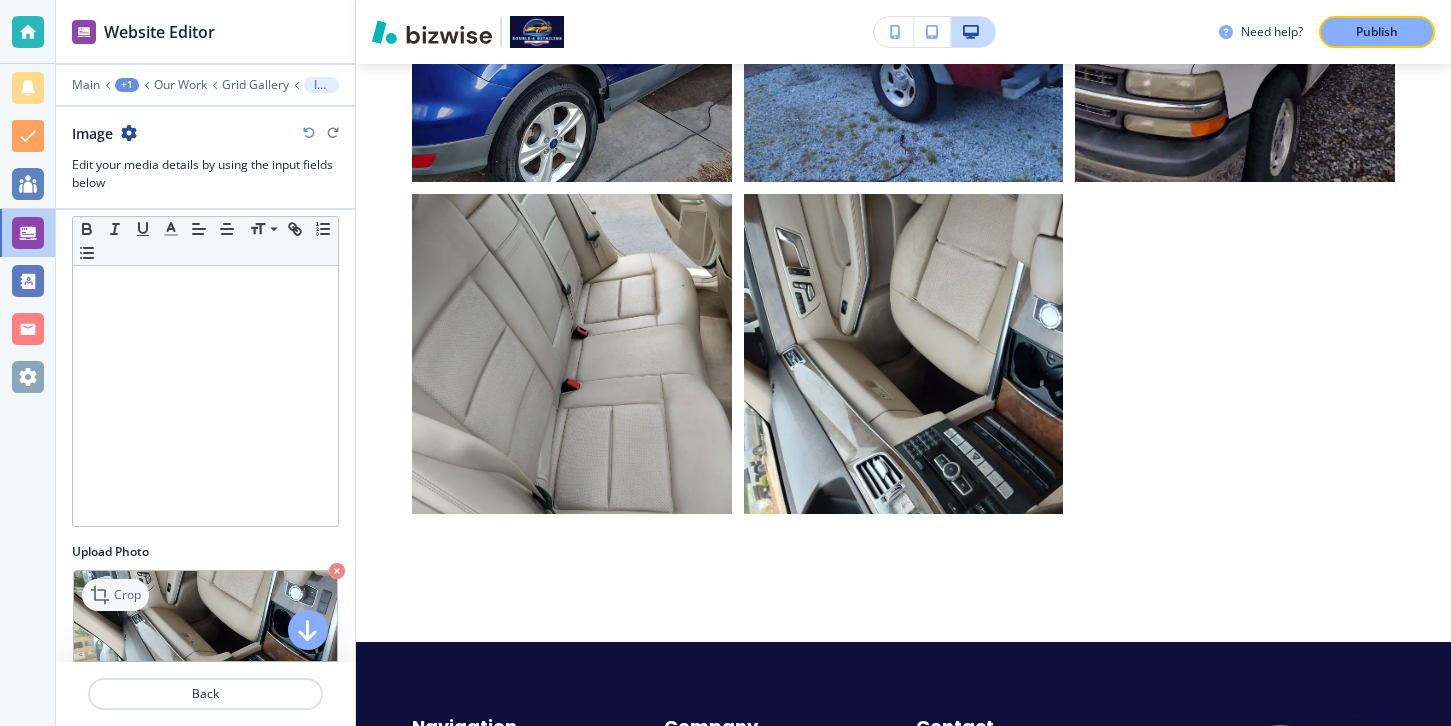 click 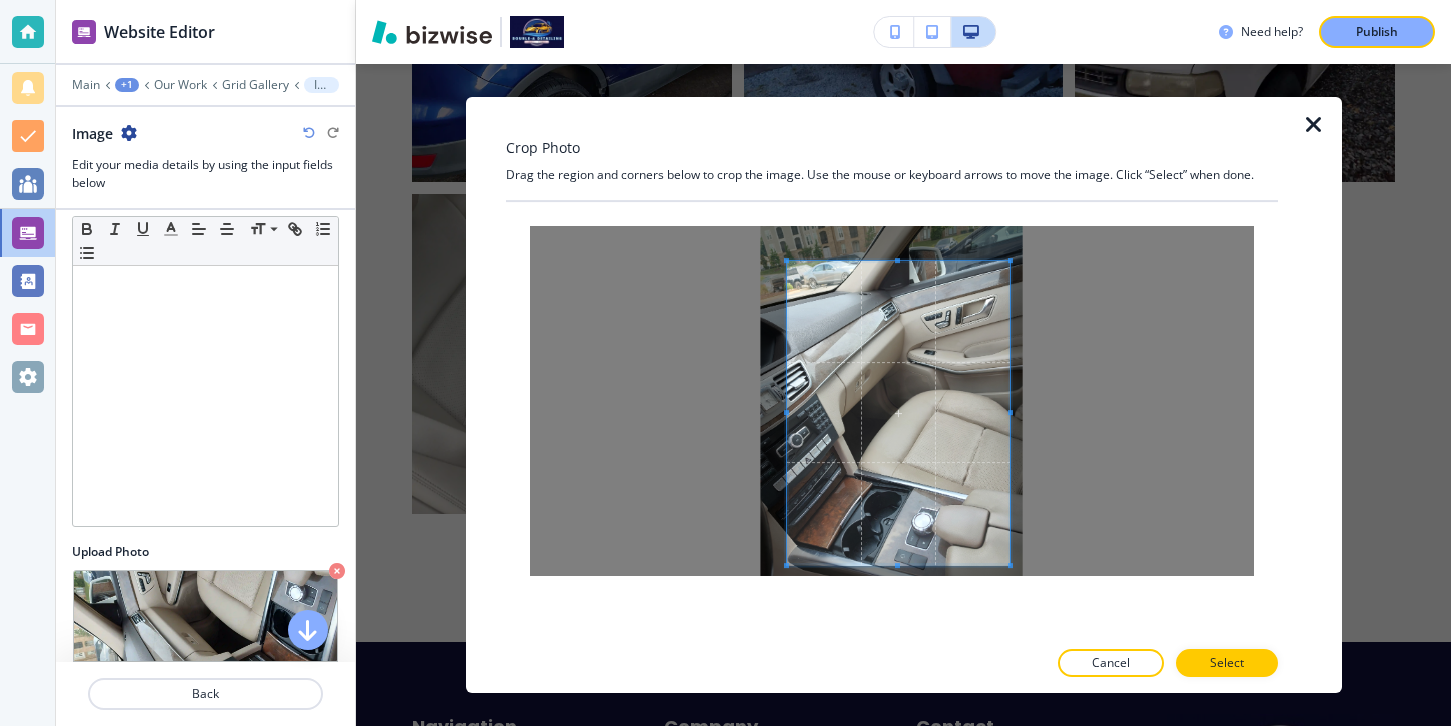 click at bounding box center [1010, 565] 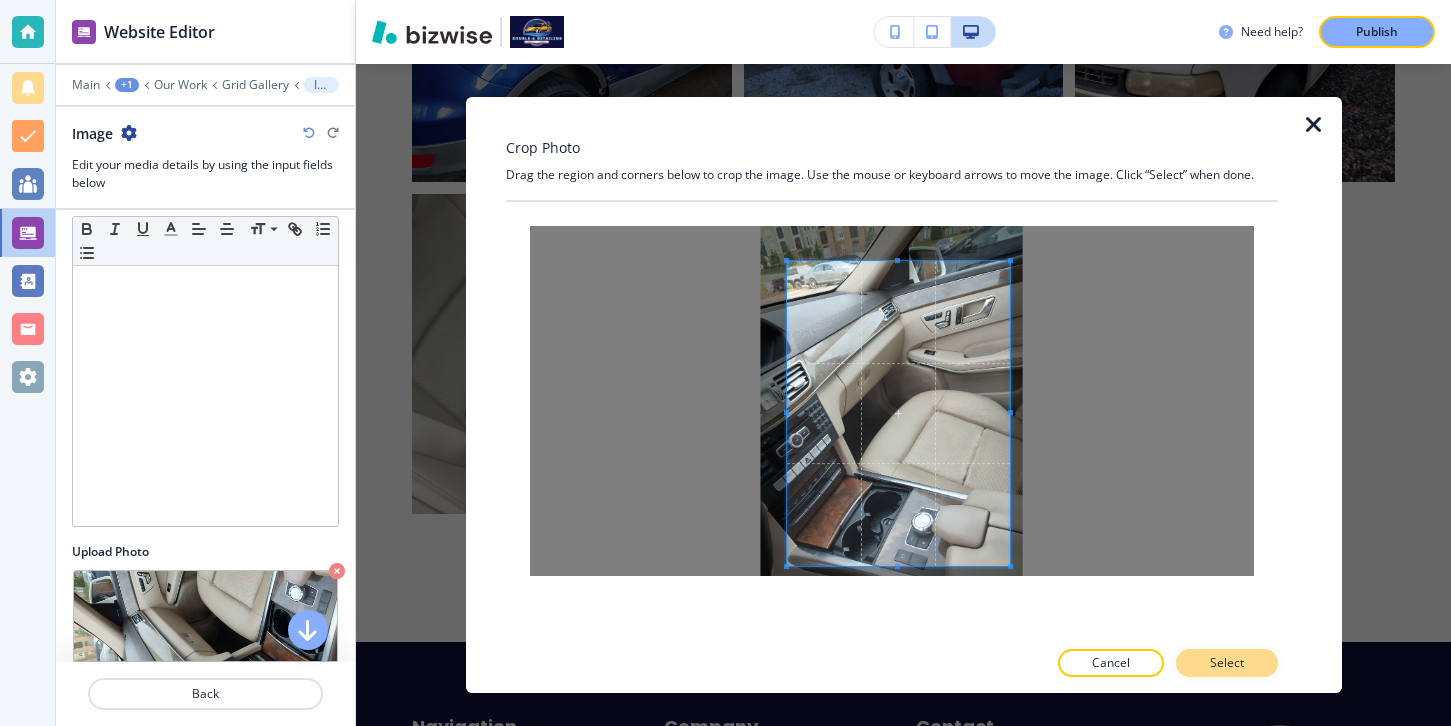 click on "Select" at bounding box center [1227, 663] 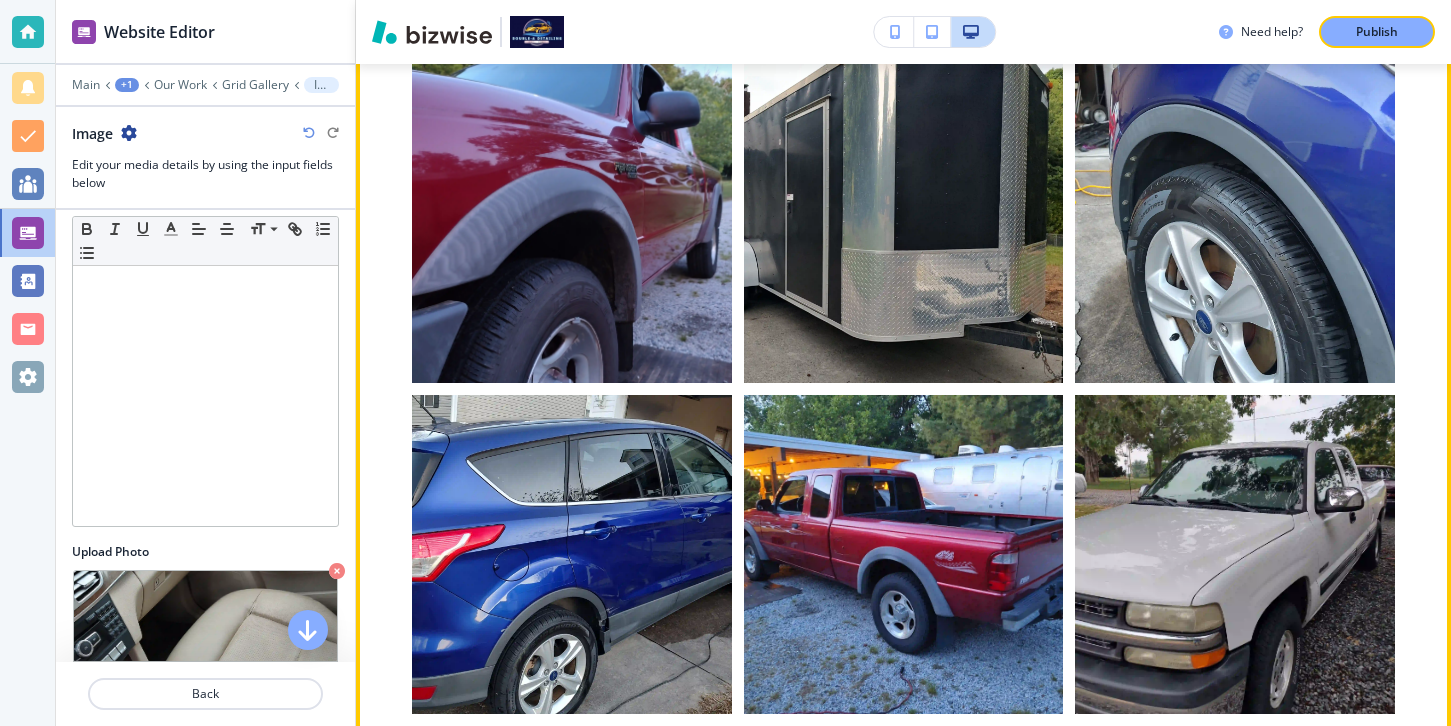 scroll, scrollTop: 1130, scrollLeft: 0, axis: vertical 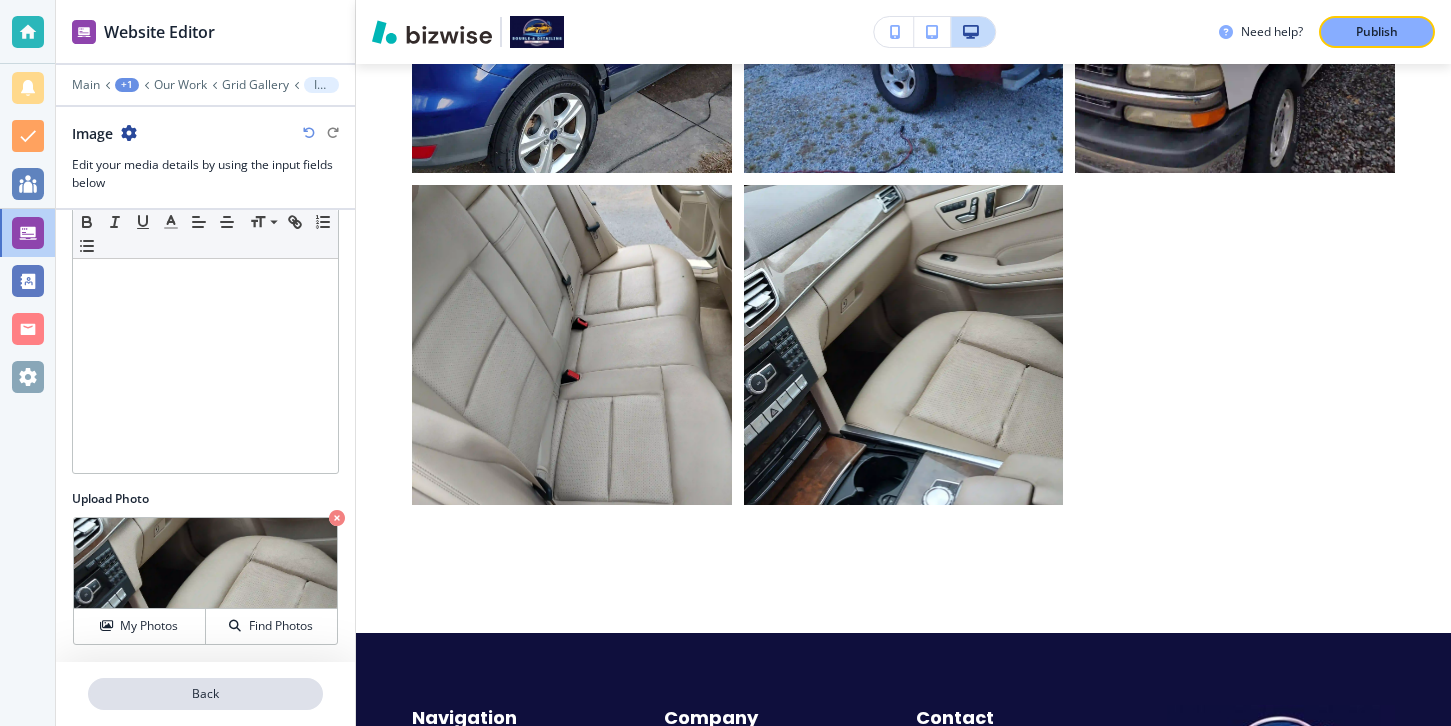 click on "Back" at bounding box center (205, 694) 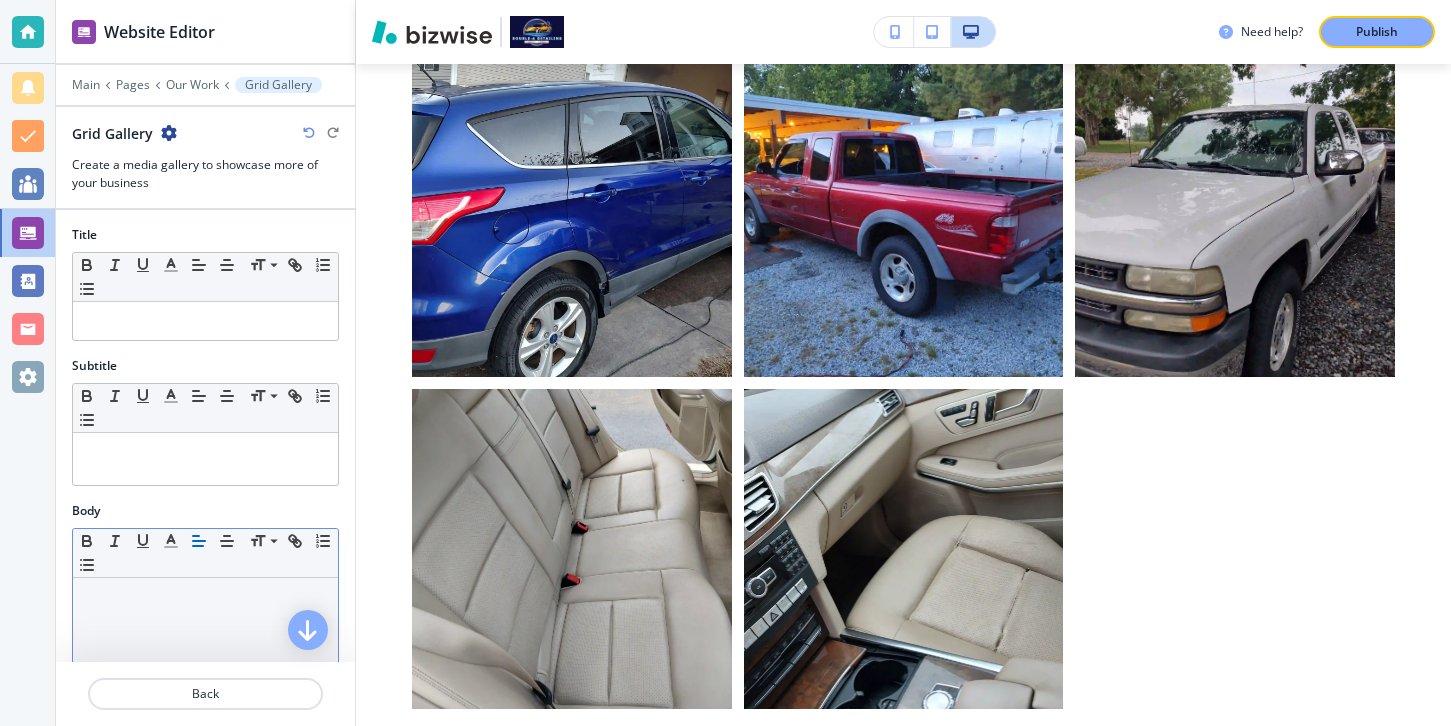 scroll, scrollTop: 1054, scrollLeft: 0, axis: vertical 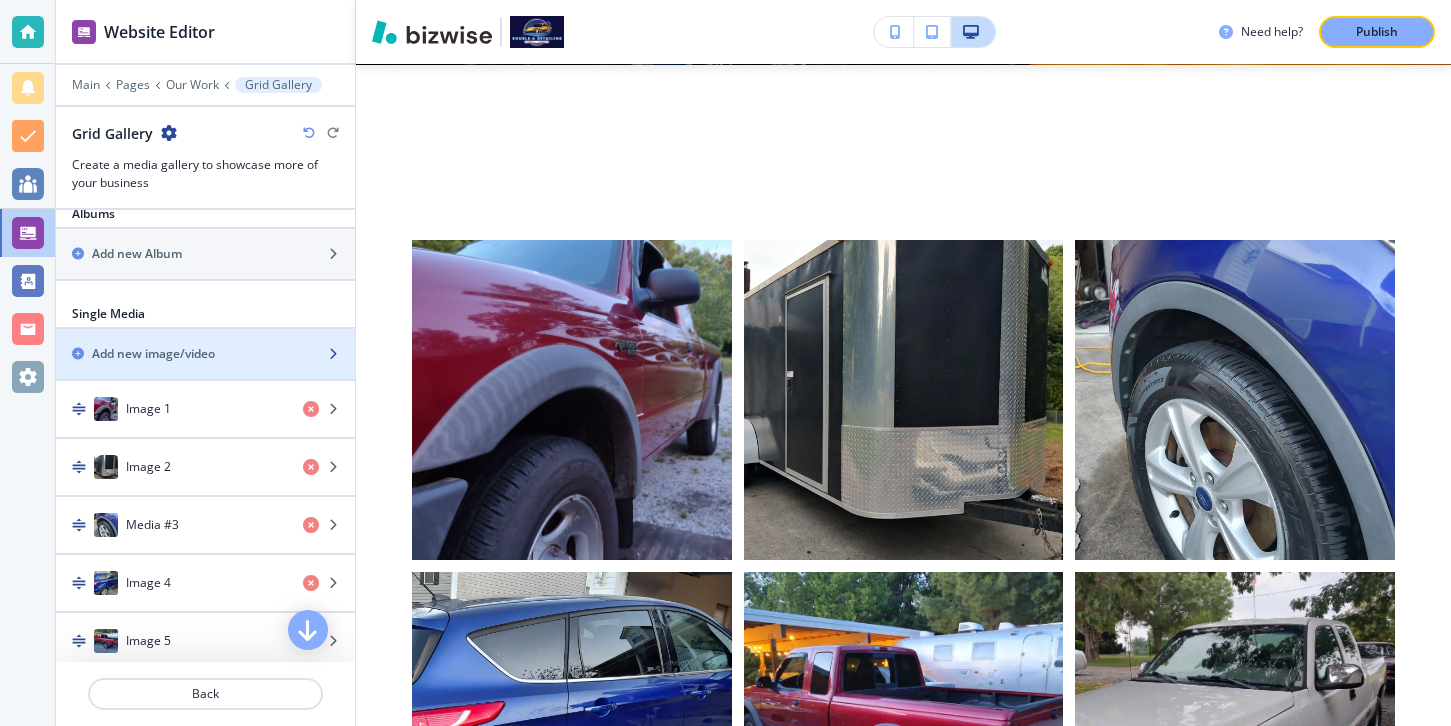 click on "Add new image/video" at bounding box center (183, 354) 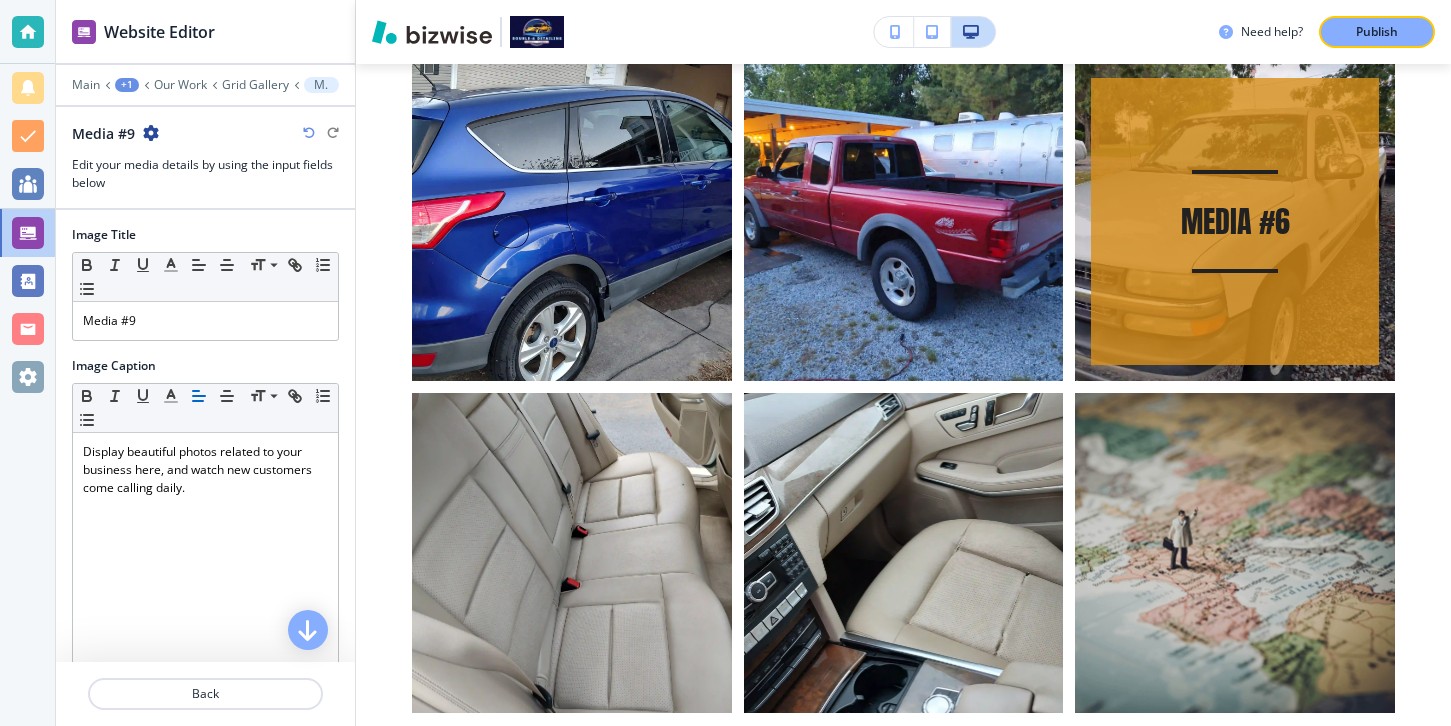 scroll, scrollTop: 1380, scrollLeft: 0, axis: vertical 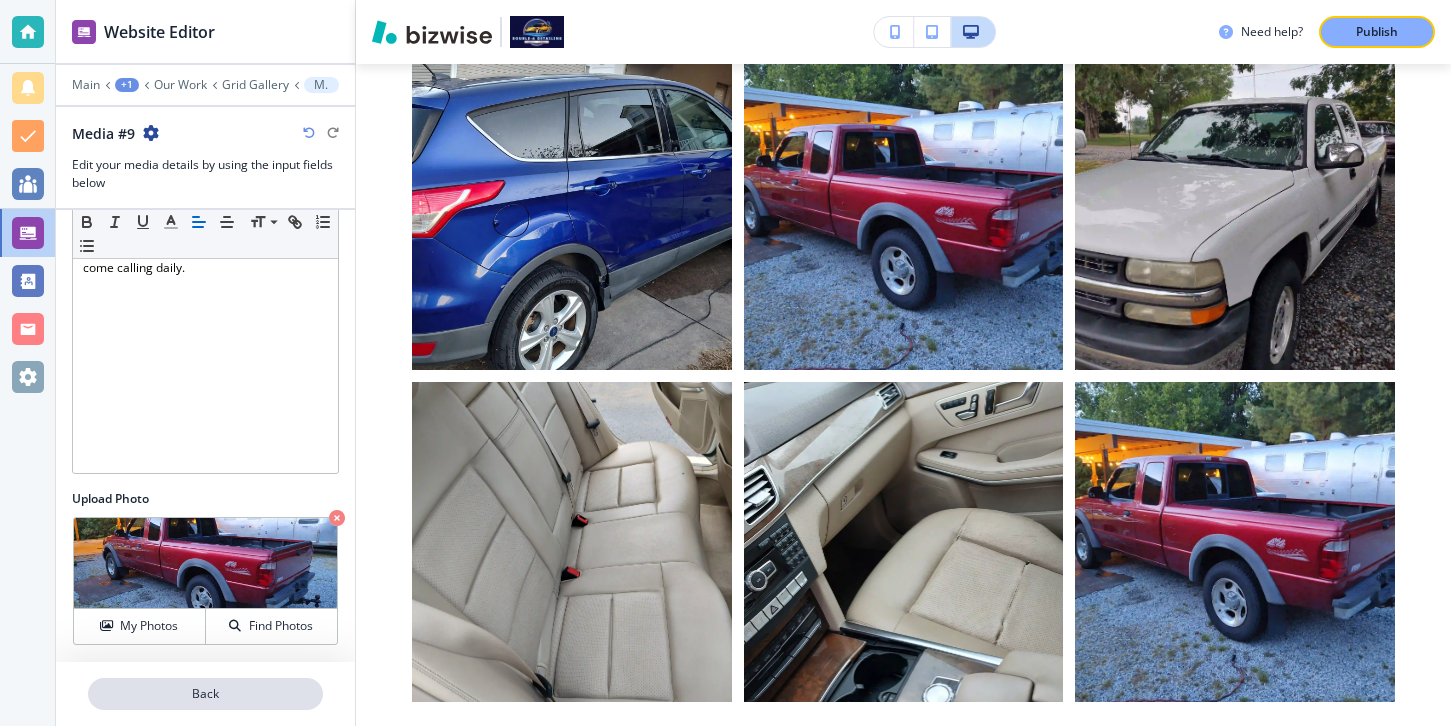 click on "Back" at bounding box center (205, 694) 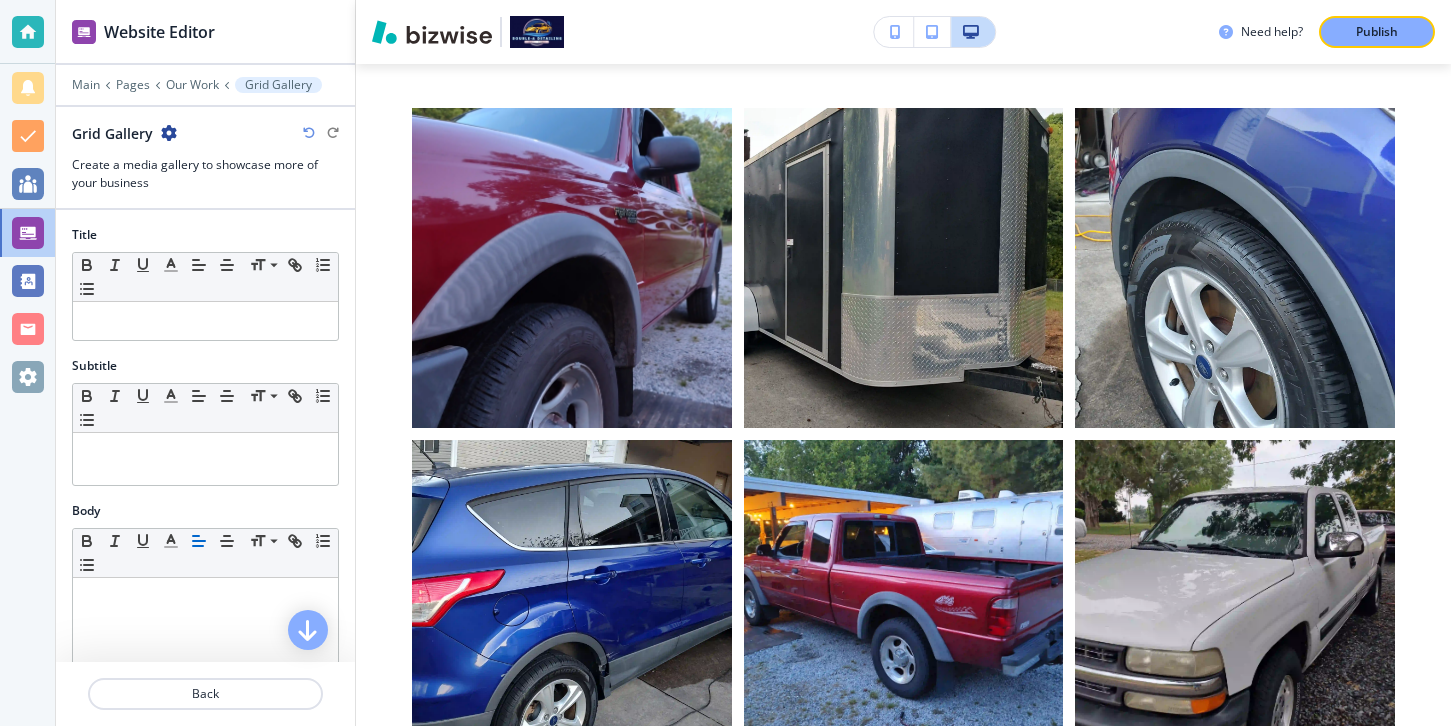 scroll, scrollTop: 762, scrollLeft: 0, axis: vertical 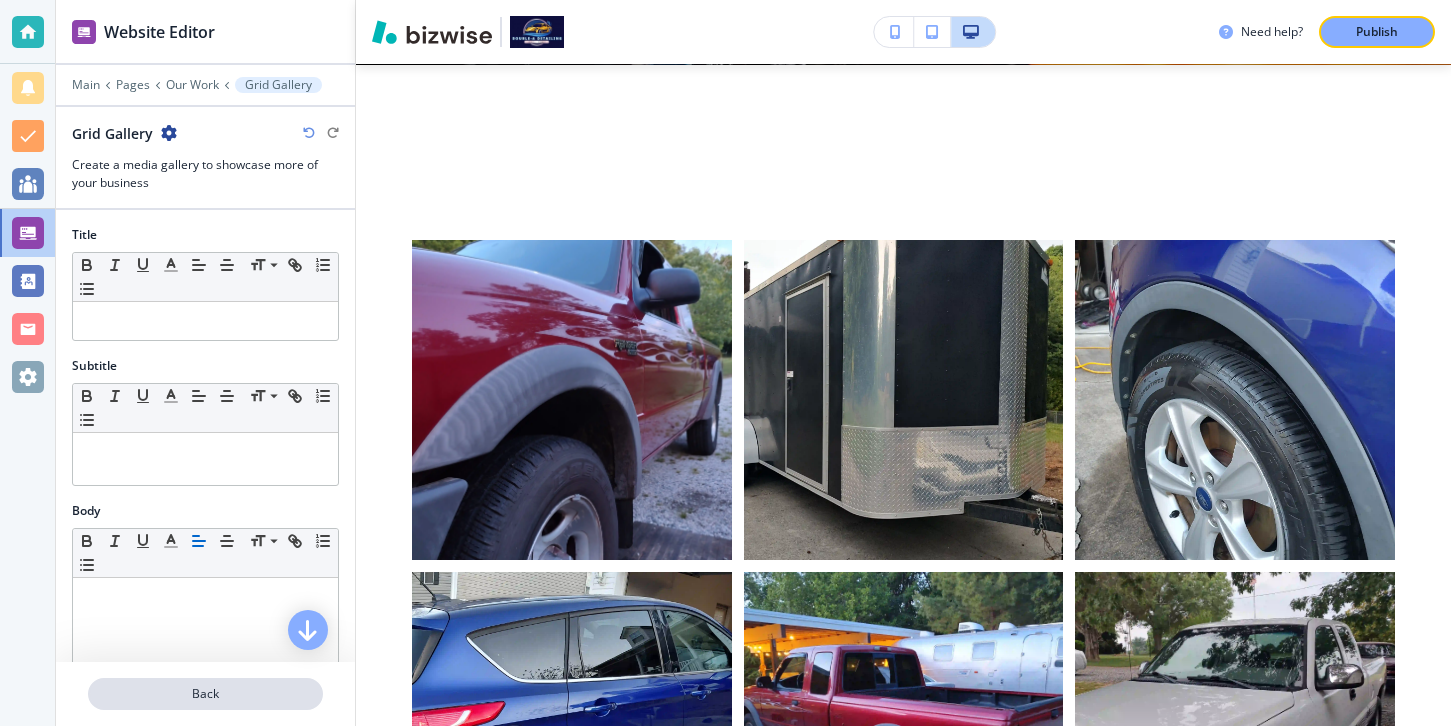click on "Back" at bounding box center [205, 694] 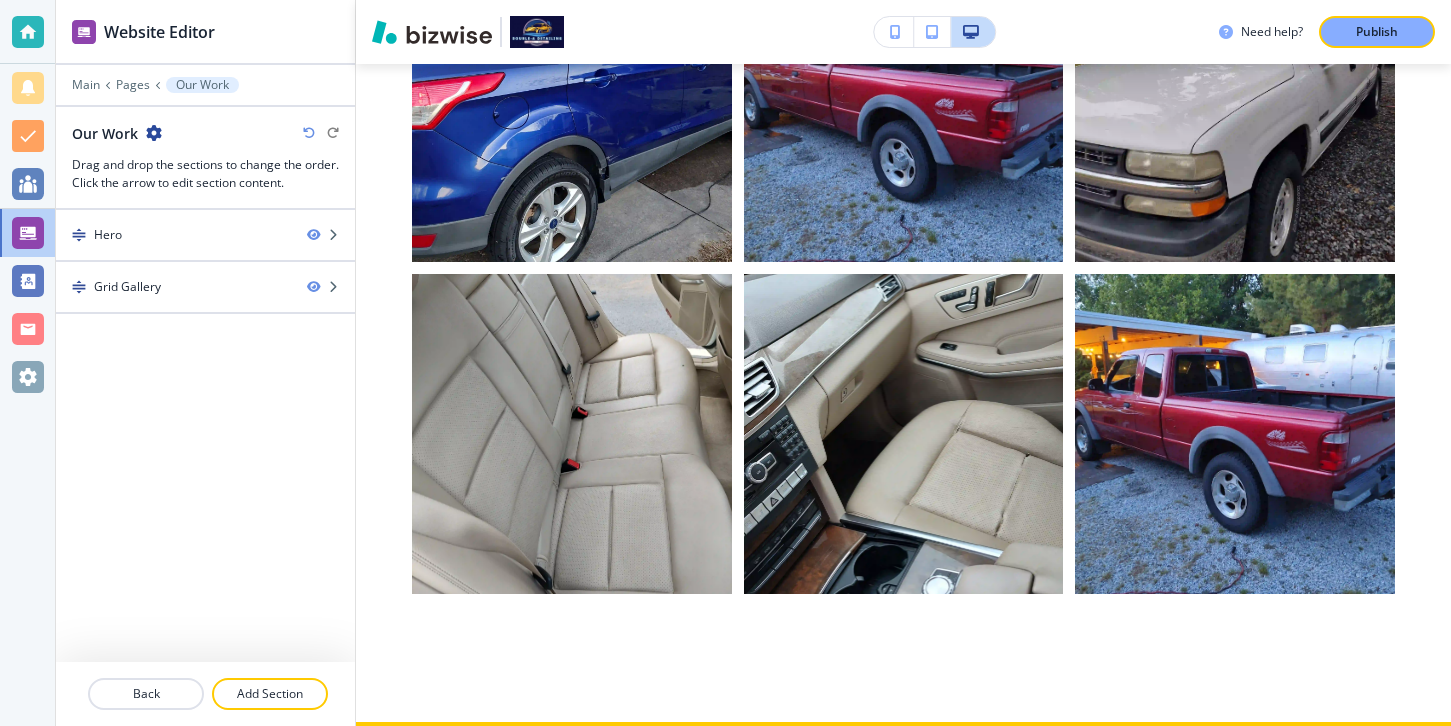 scroll, scrollTop: 1310, scrollLeft: 0, axis: vertical 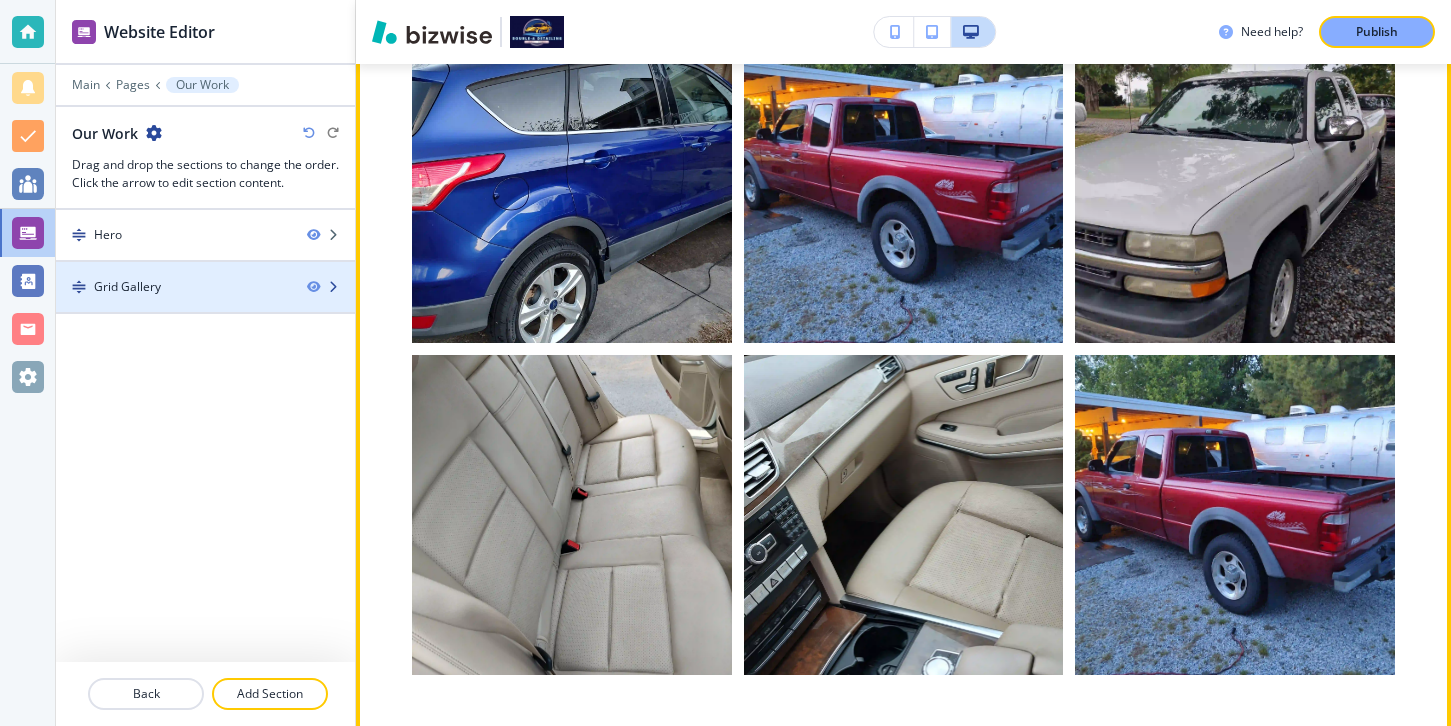 click at bounding box center [205, 304] 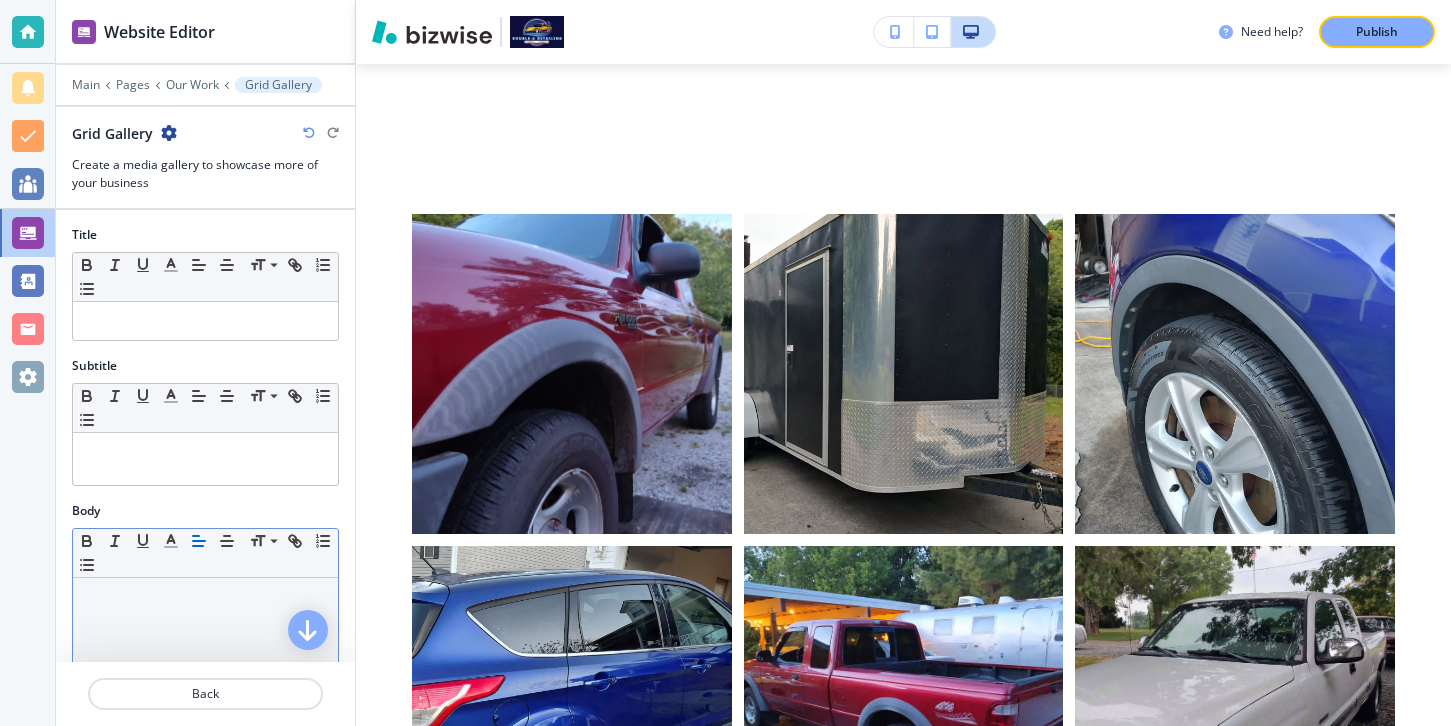 scroll, scrollTop: 762, scrollLeft: 0, axis: vertical 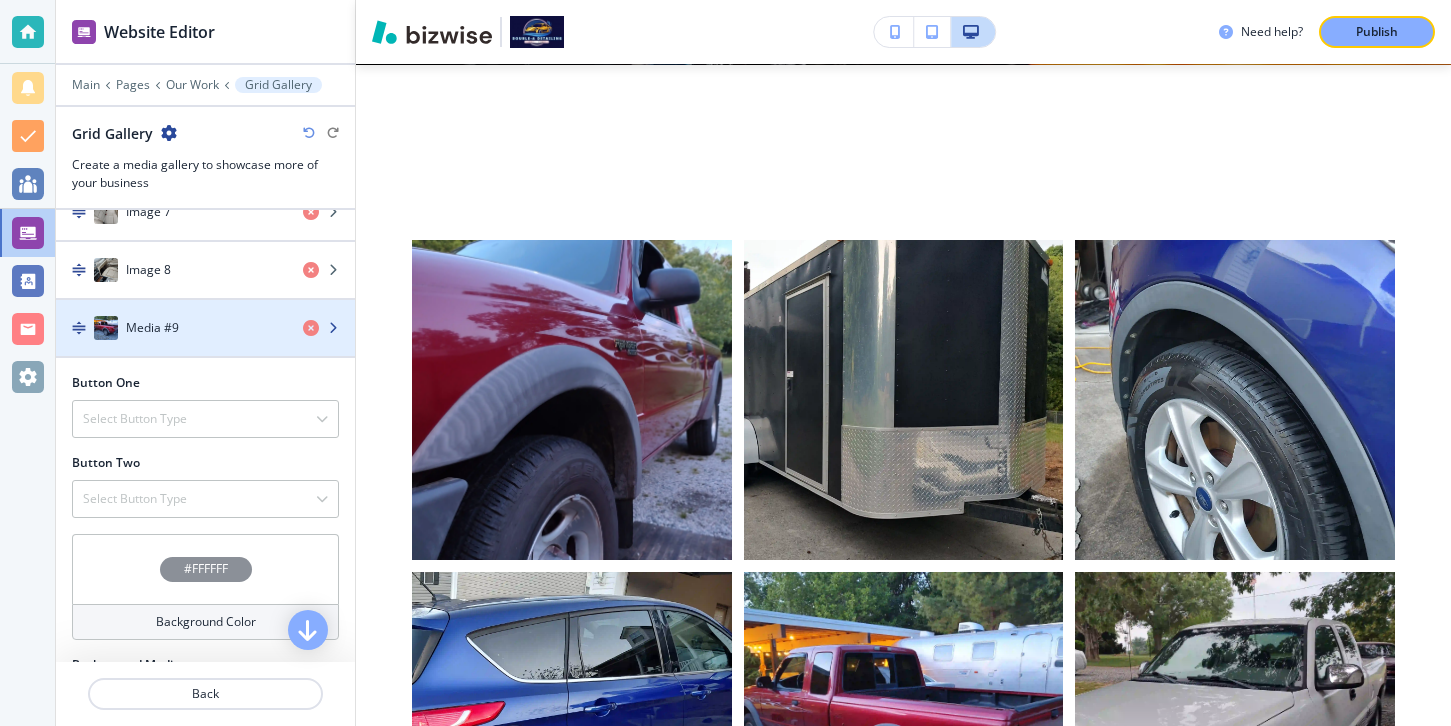 click at bounding box center (205, 308) 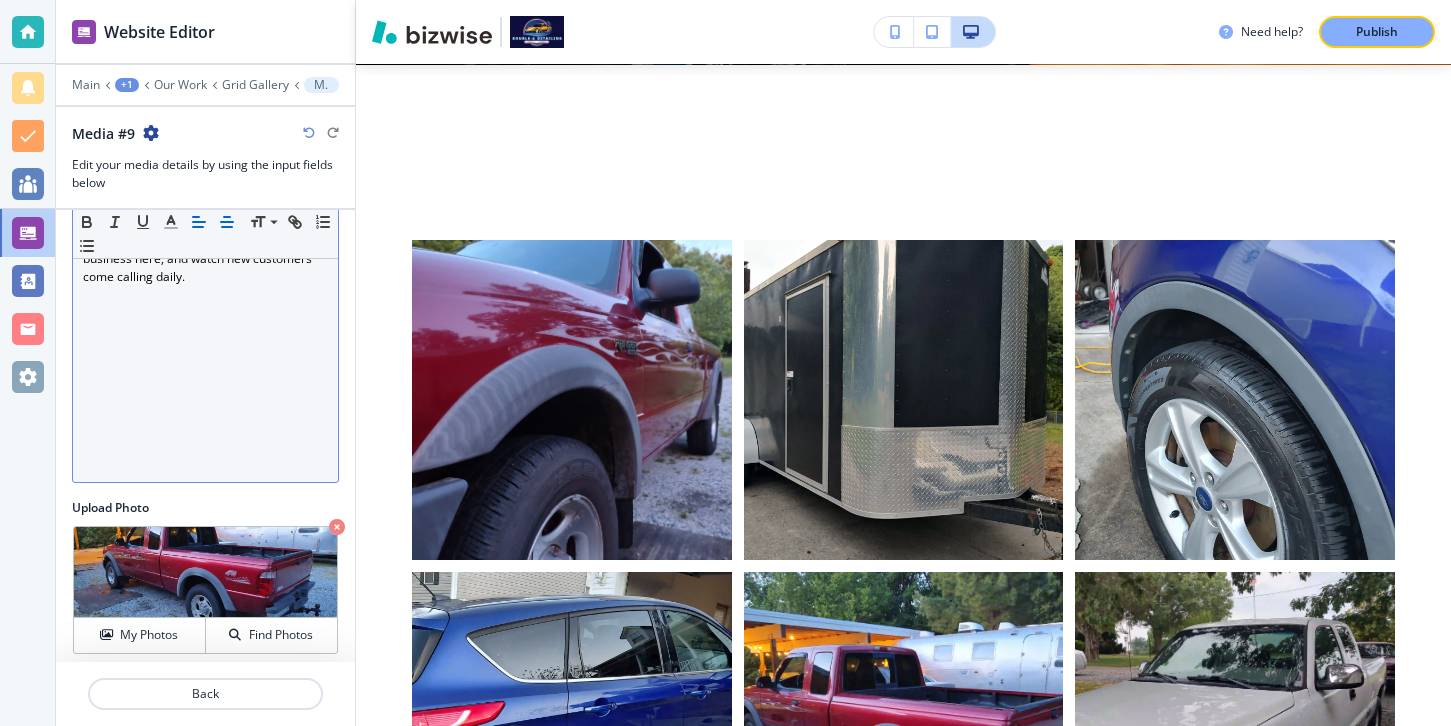 scroll, scrollTop: 220, scrollLeft: 0, axis: vertical 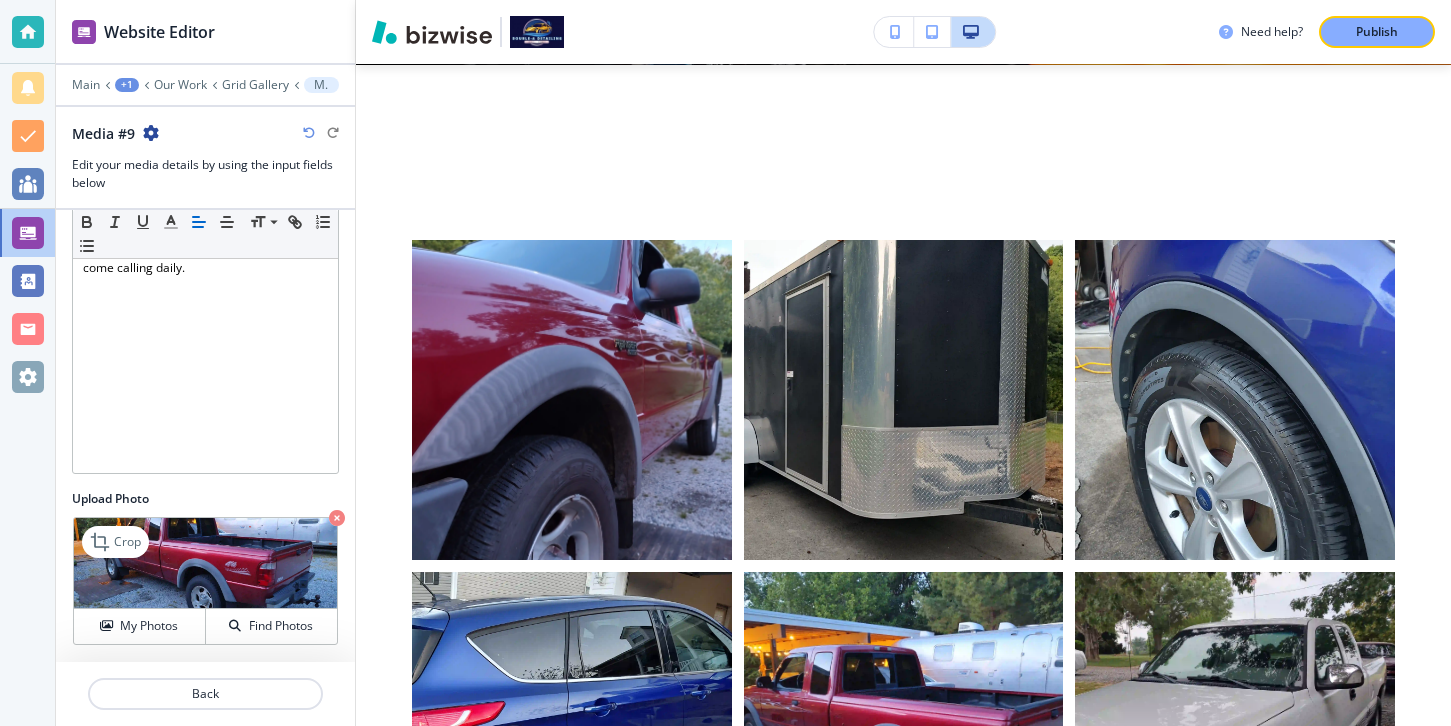 click at bounding box center (337, 518) 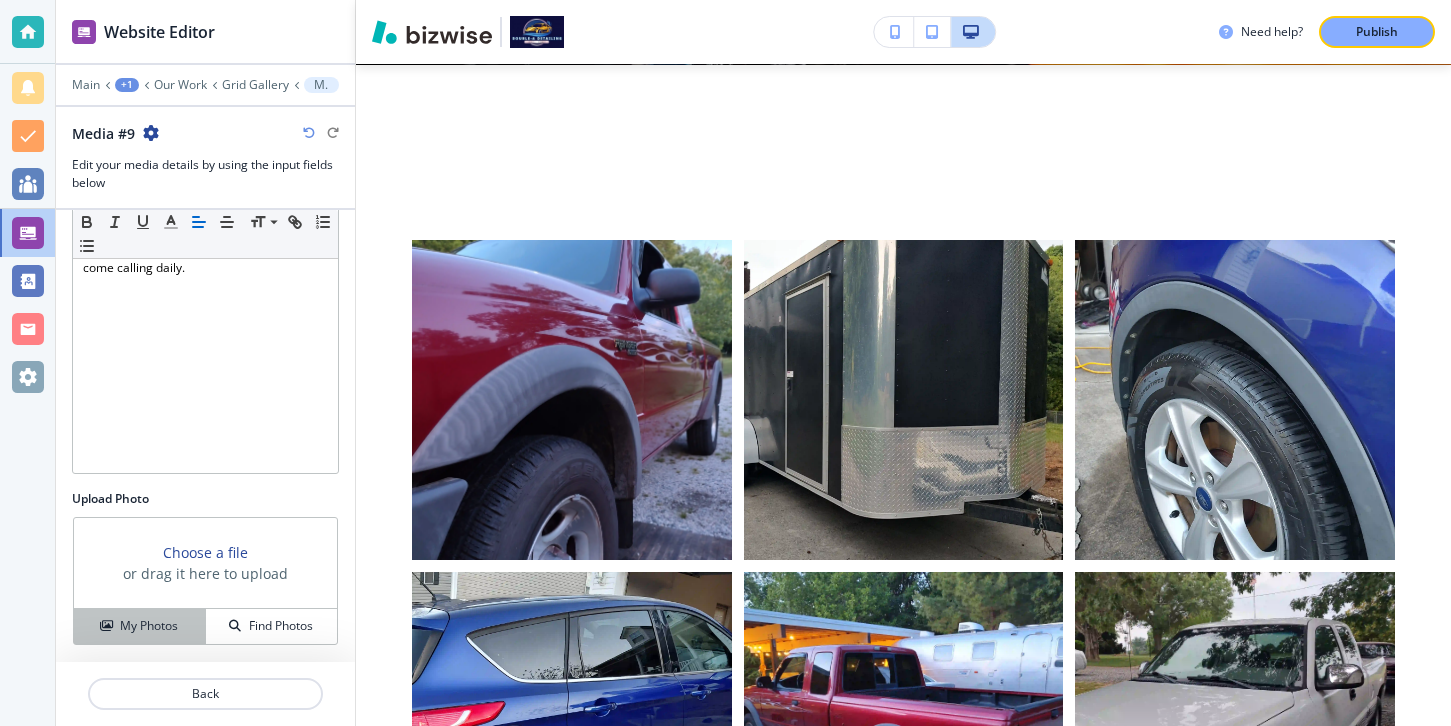 click on "My Photos" at bounding box center (149, 626) 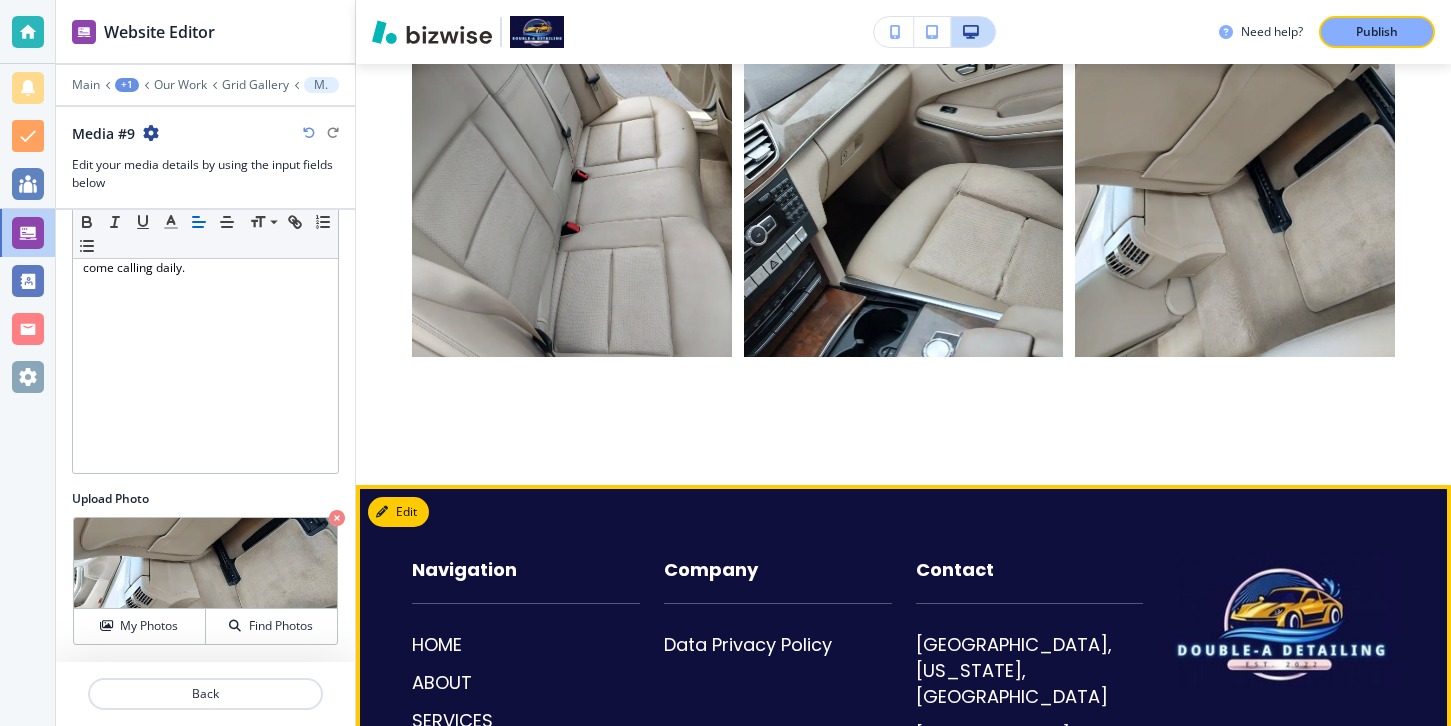scroll, scrollTop: 1565, scrollLeft: 0, axis: vertical 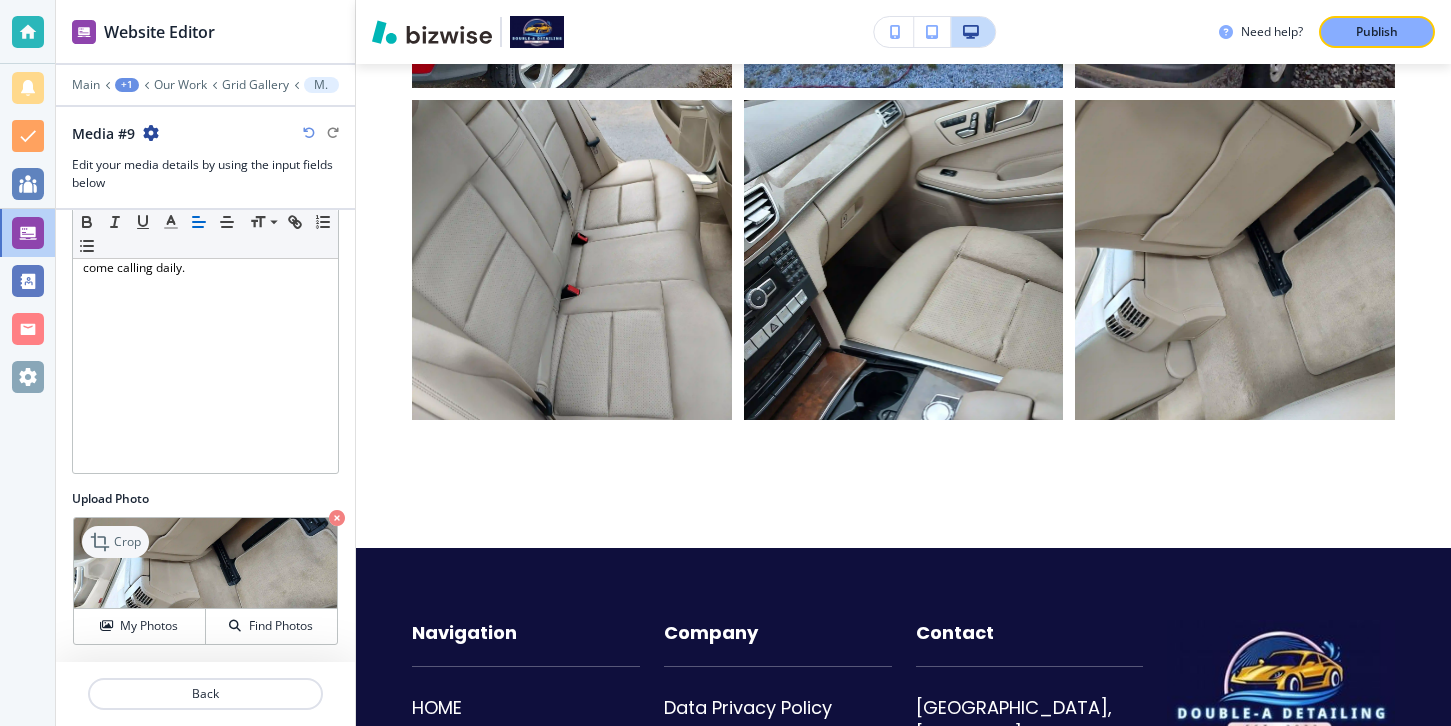 click on "Crop" at bounding box center [127, 542] 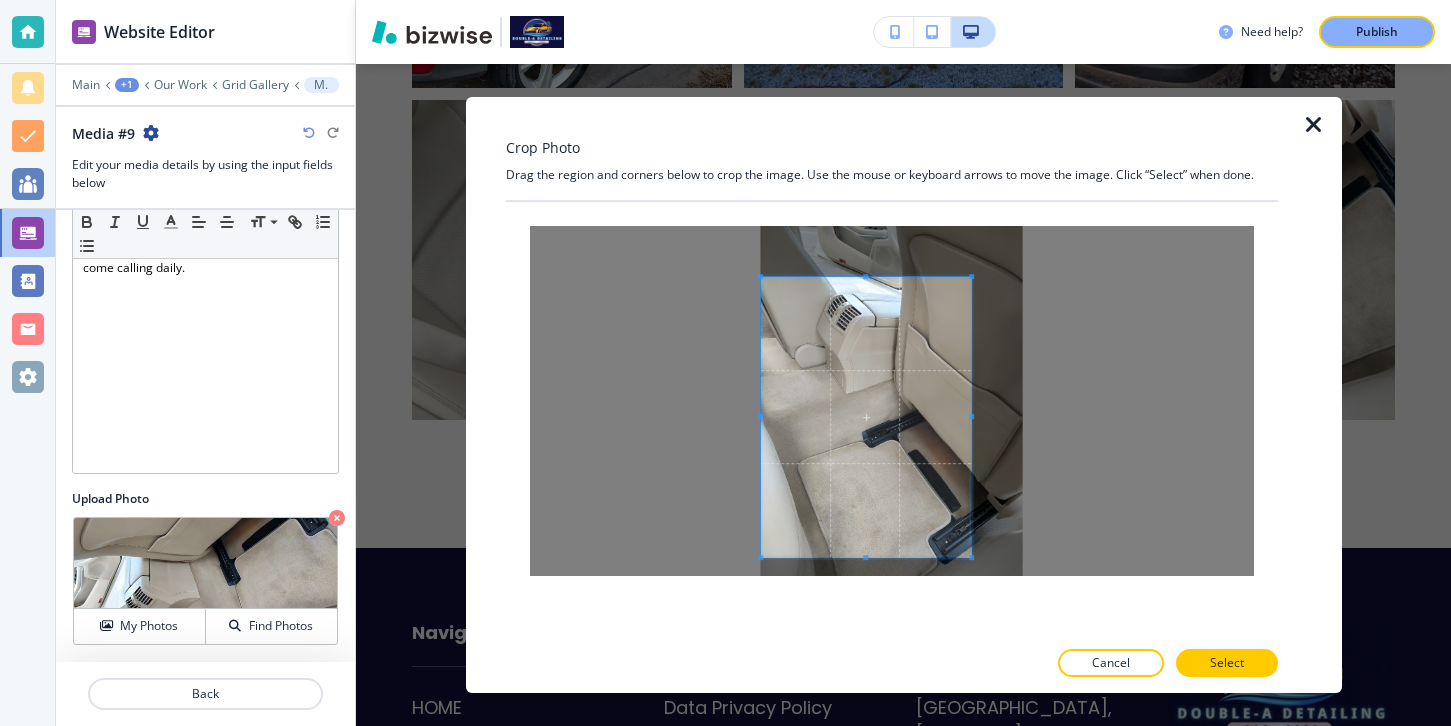 click at bounding box center [866, 417] 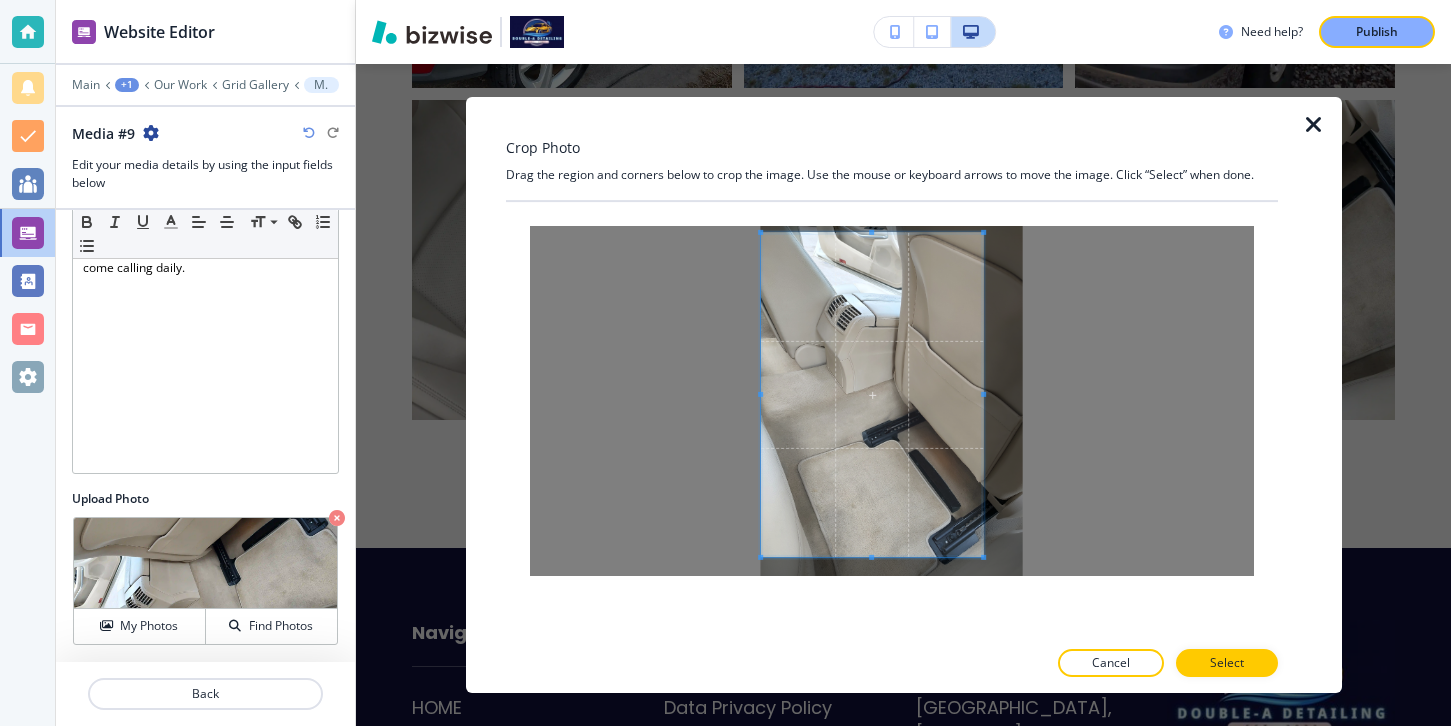 click at bounding box center (892, 401) 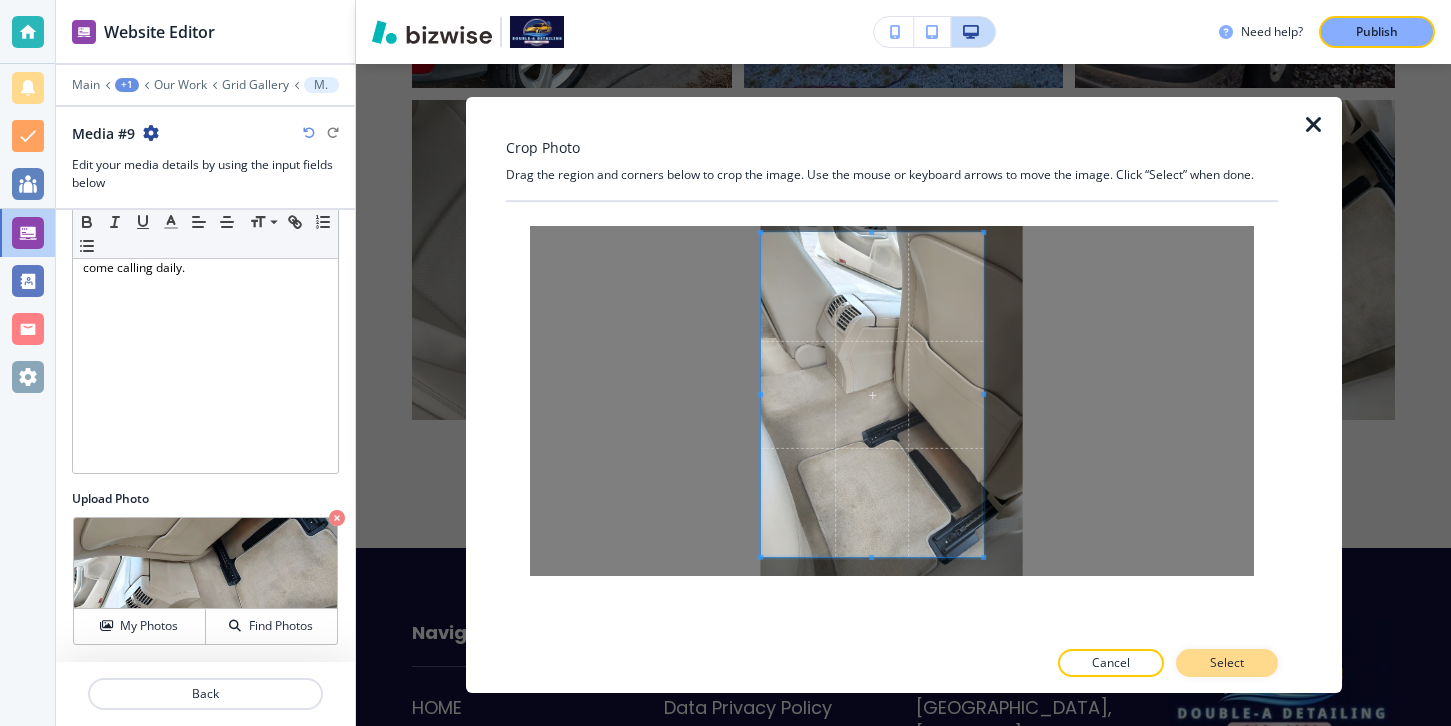 click on "Select" at bounding box center (1227, 663) 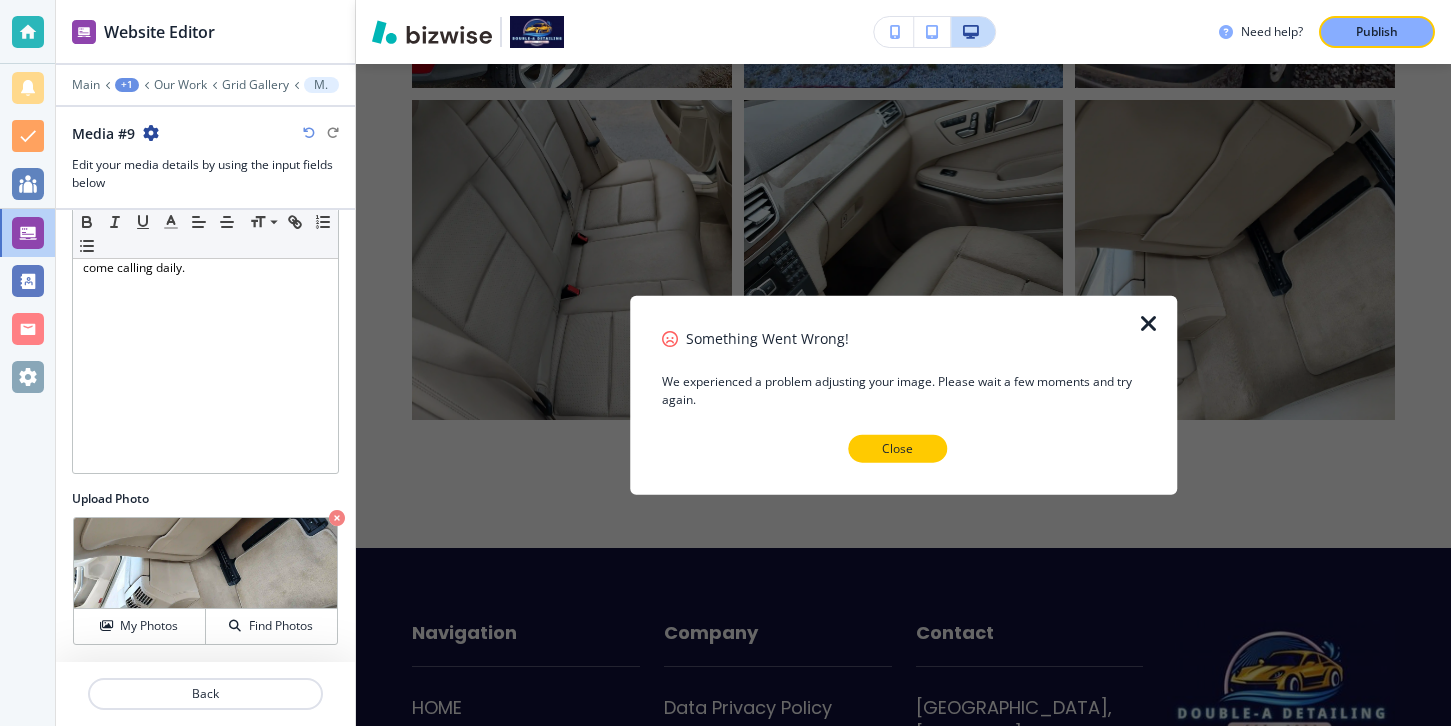 click on "Close" at bounding box center [897, 448] 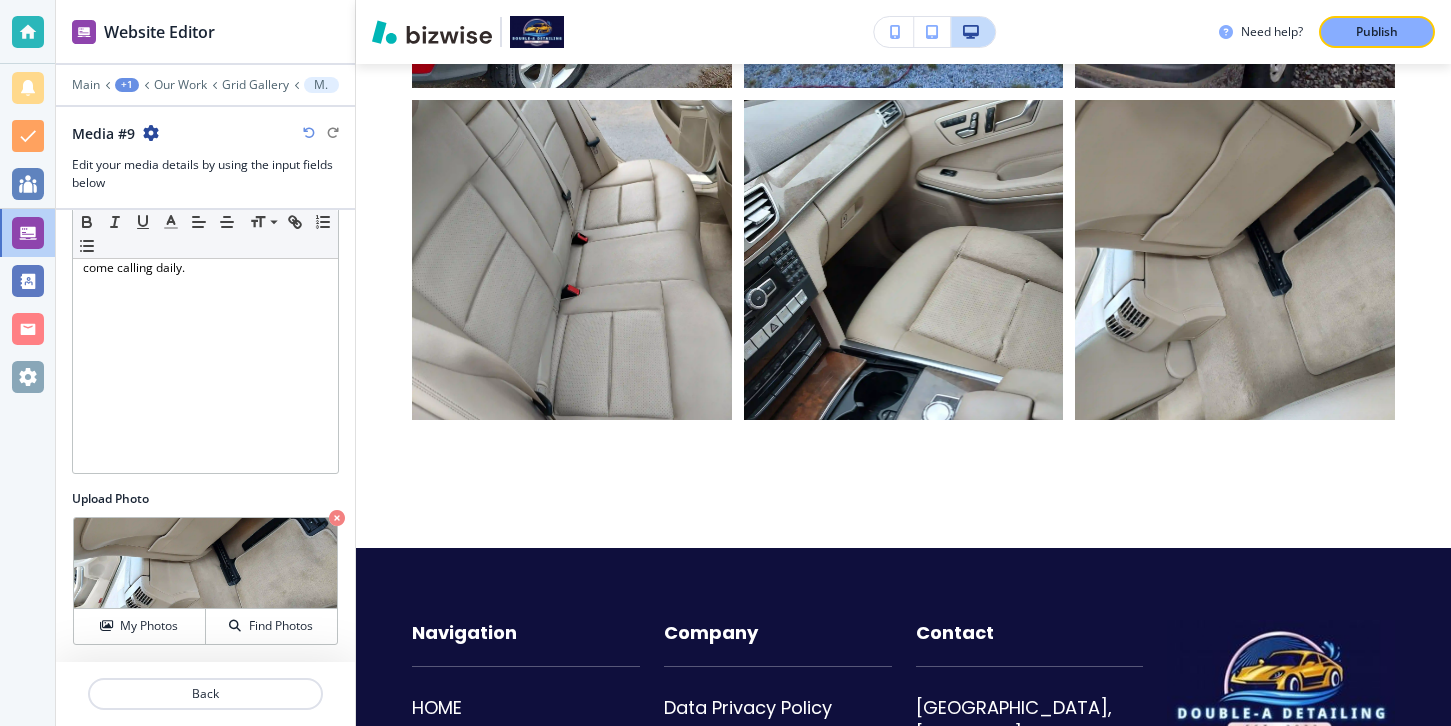 click at bounding box center [205, 563] 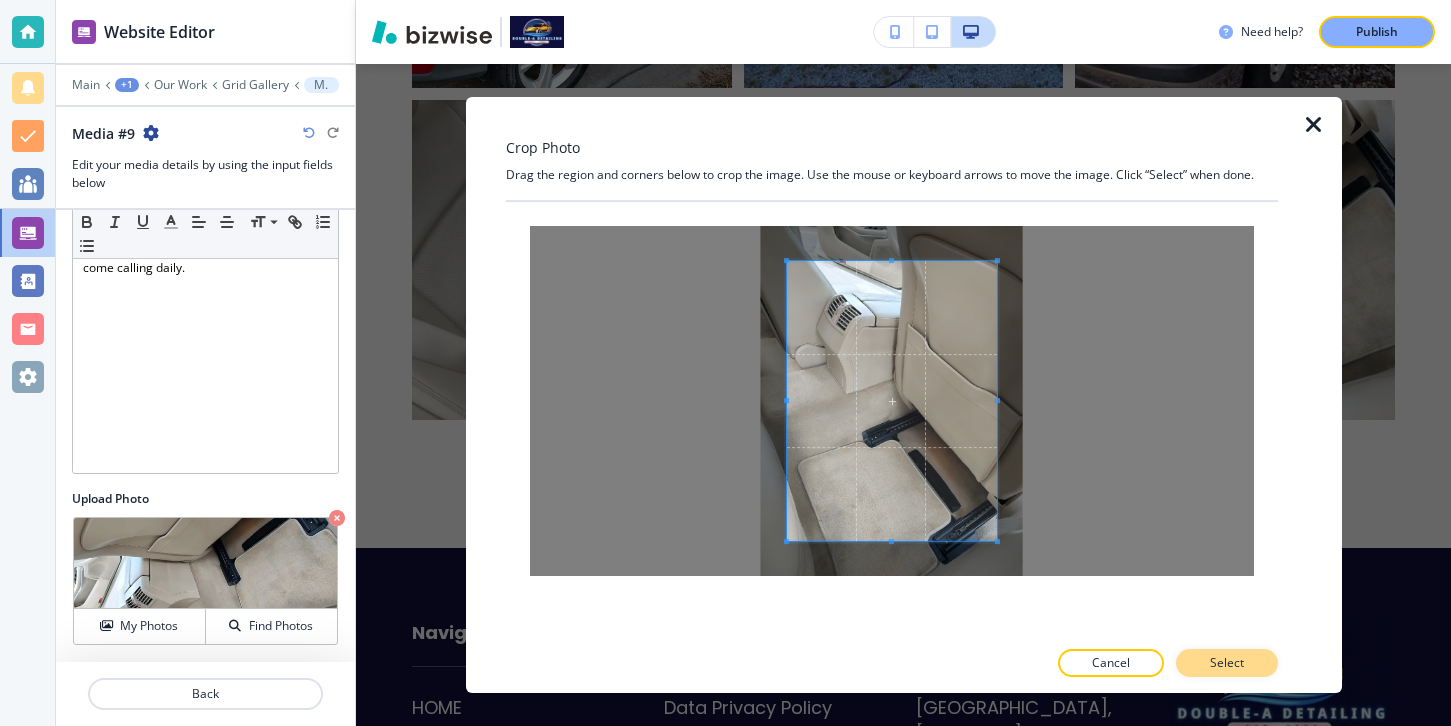 click on "Select" at bounding box center (1227, 663) 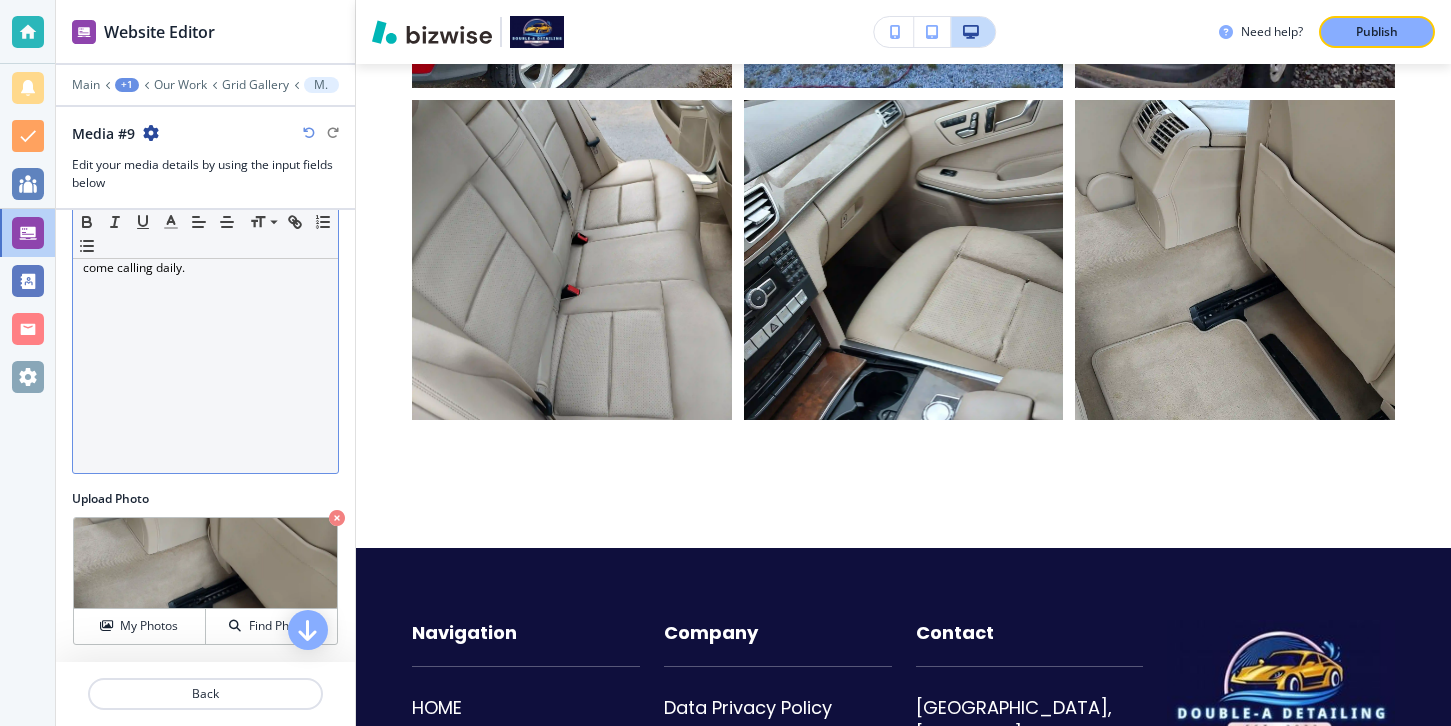 scroll, scrollTop: 0, scrollLeft: 0, axis: both 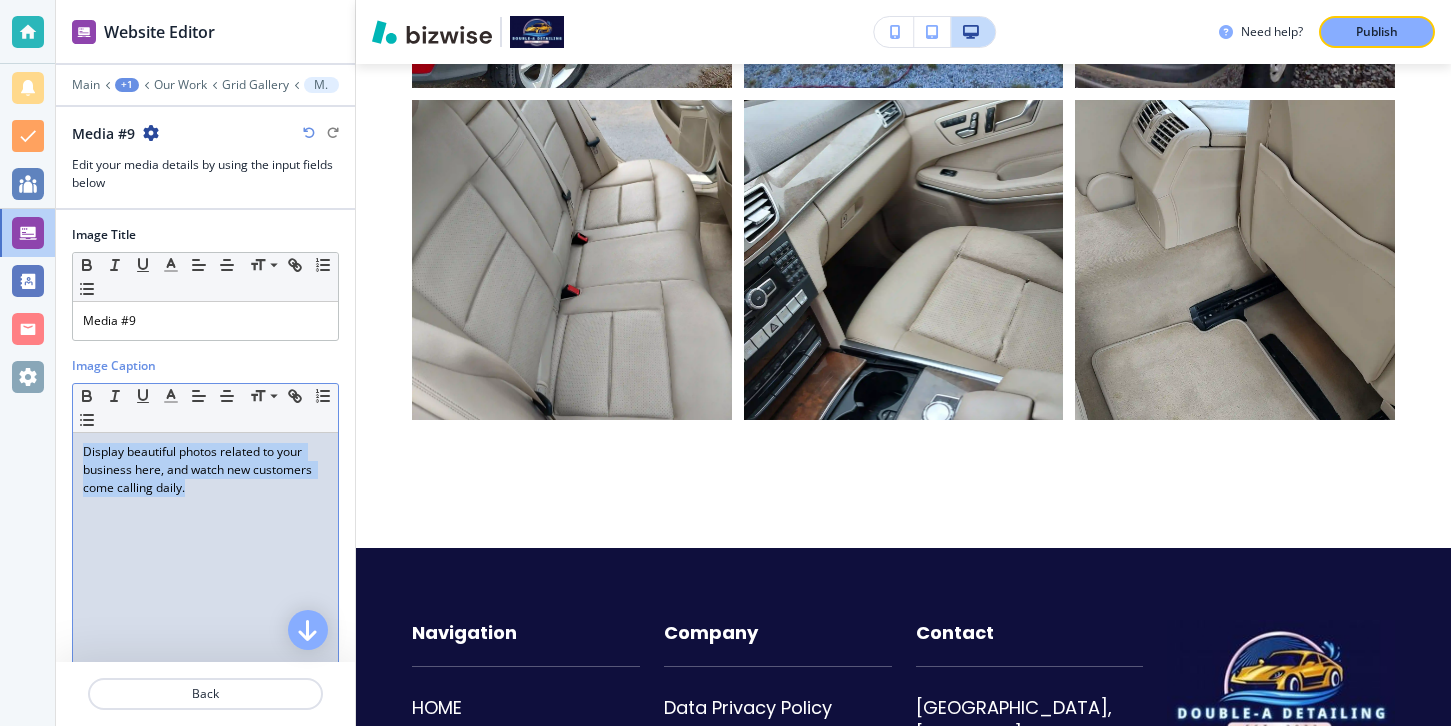 drag, startPoint x: 258, startPoint y: 491, endPoint x: 120, endPoint y: 426, distance: 152.5418 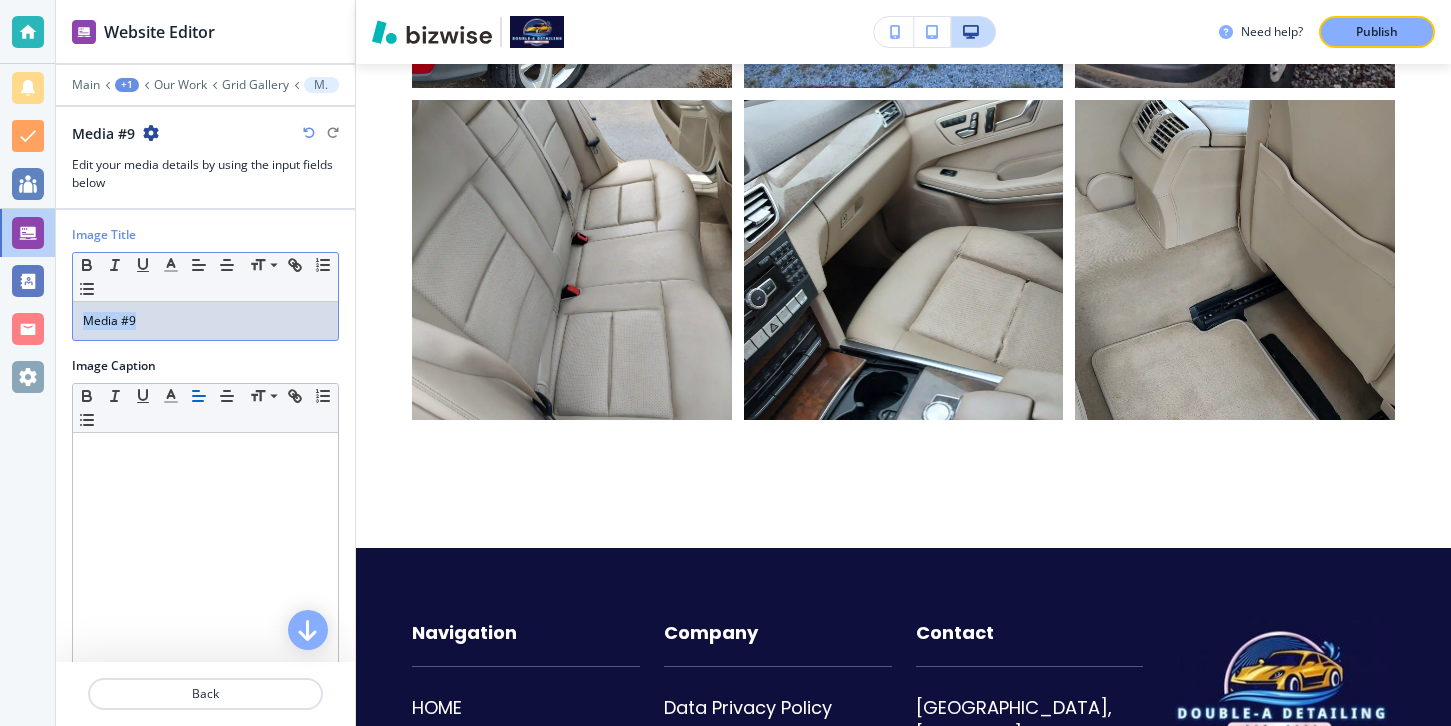 drag, startPoint x: 169, startPoint y: 324, endPoint x: 56, endPoint y: 317, distance: 113.216606 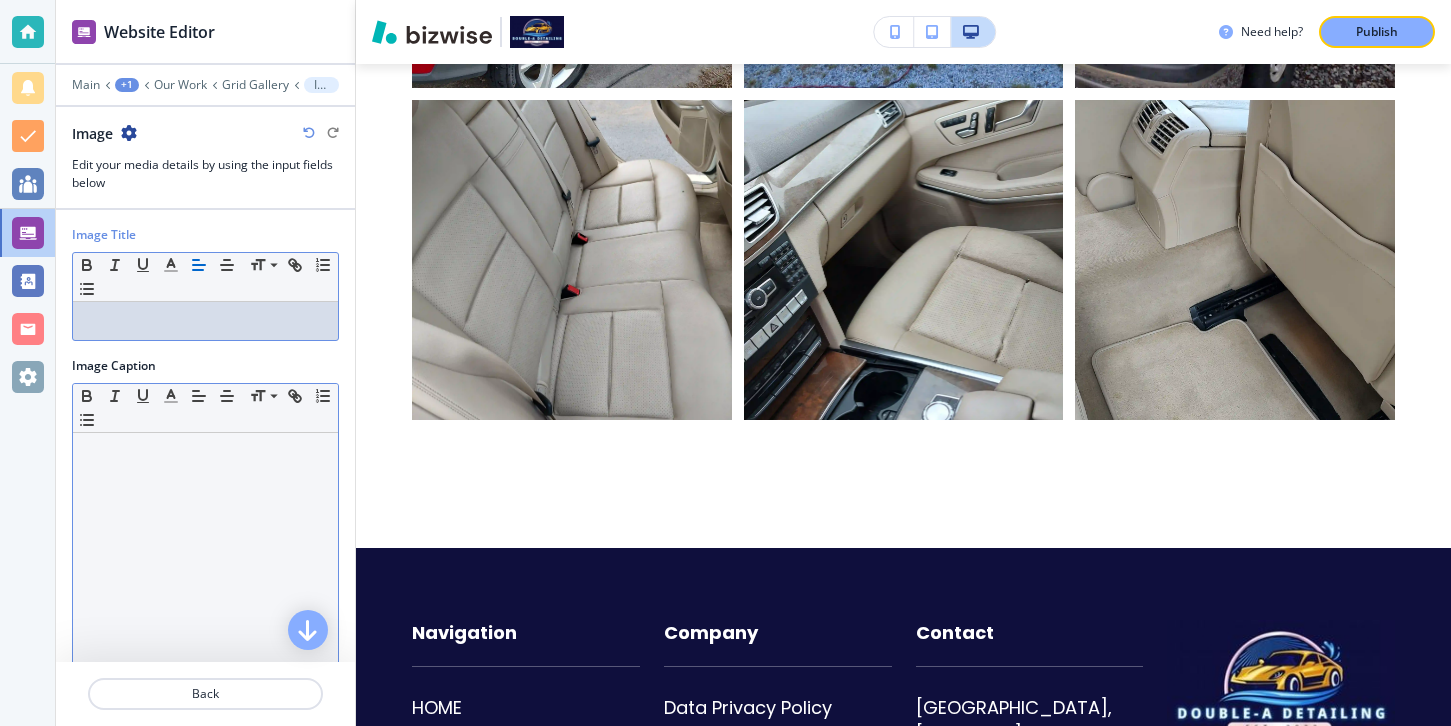 scroll, scrollTop: 220, scrollLeft: 0, axis: vertical 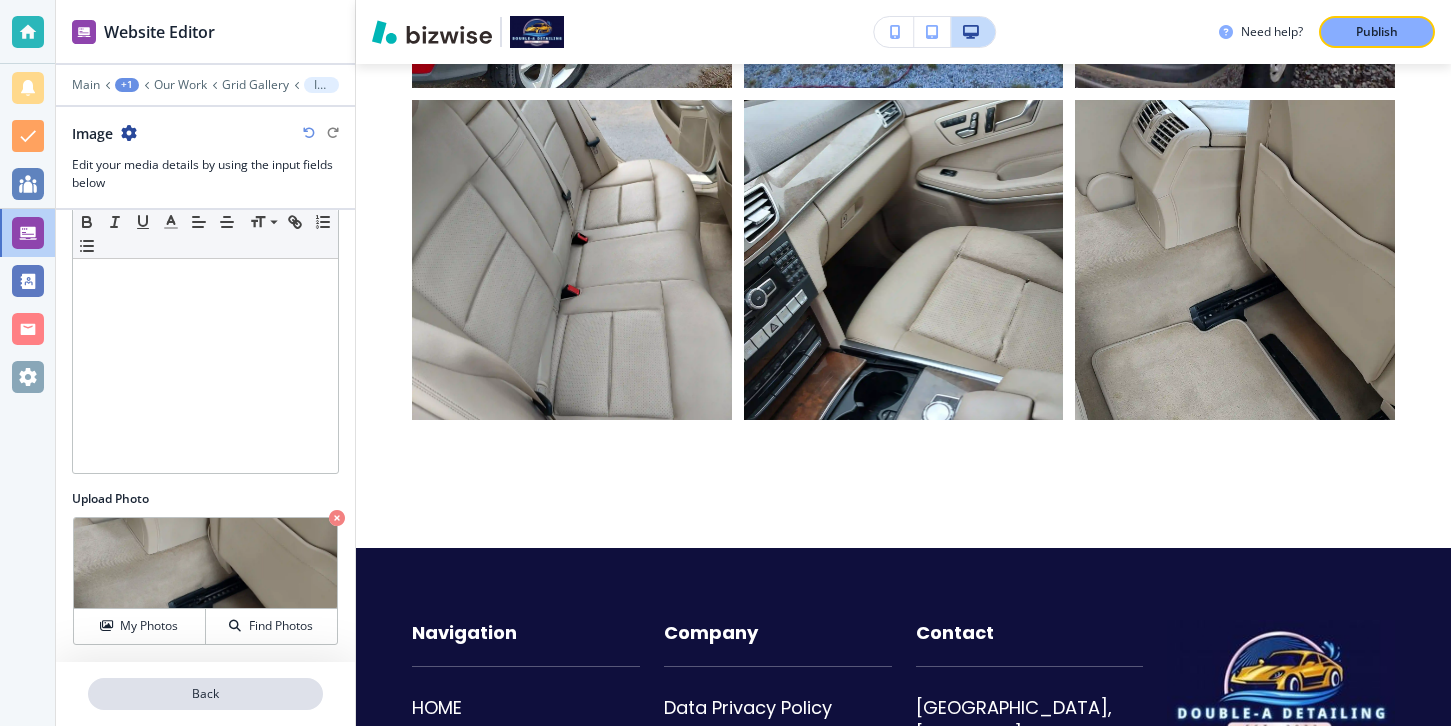 click on "Back" at bounding box center [205, 694] 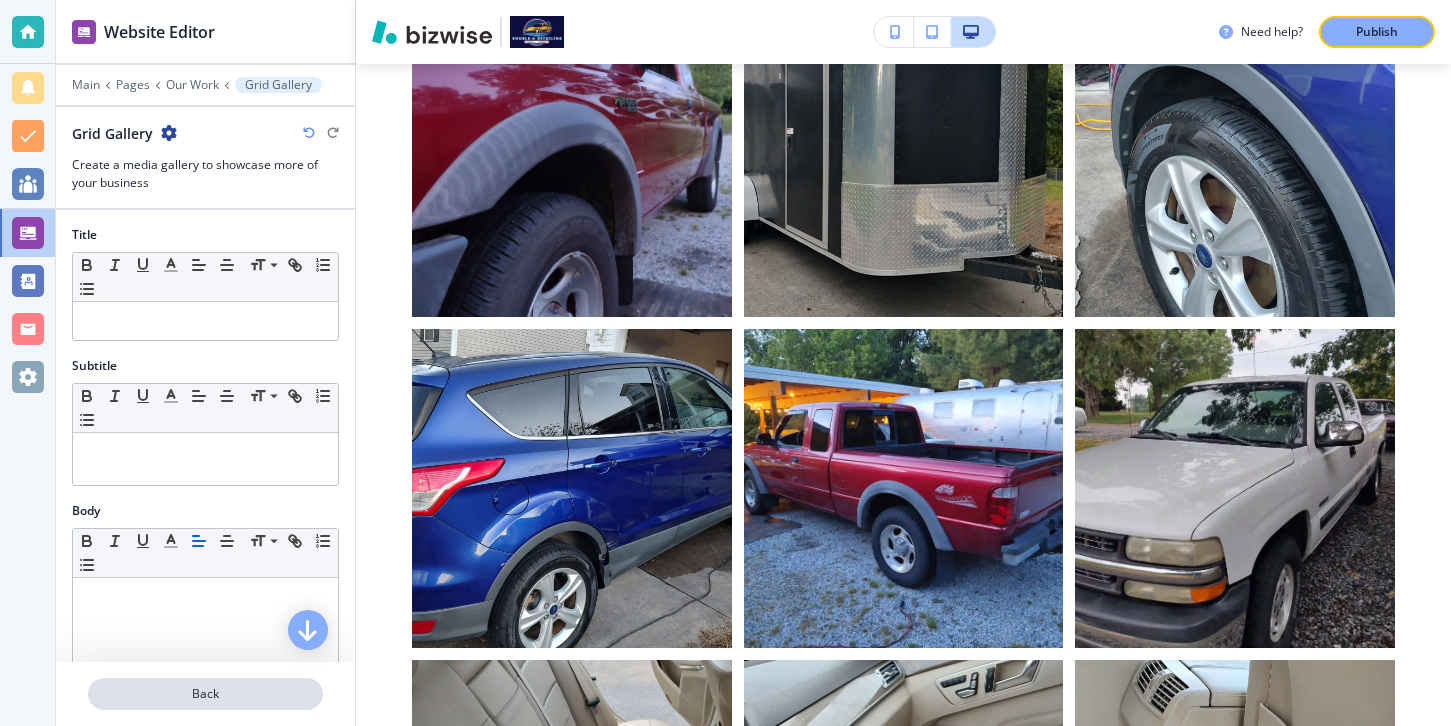 scroll, scrollTop: 1004, scrollLeft: 0, axis: vertical 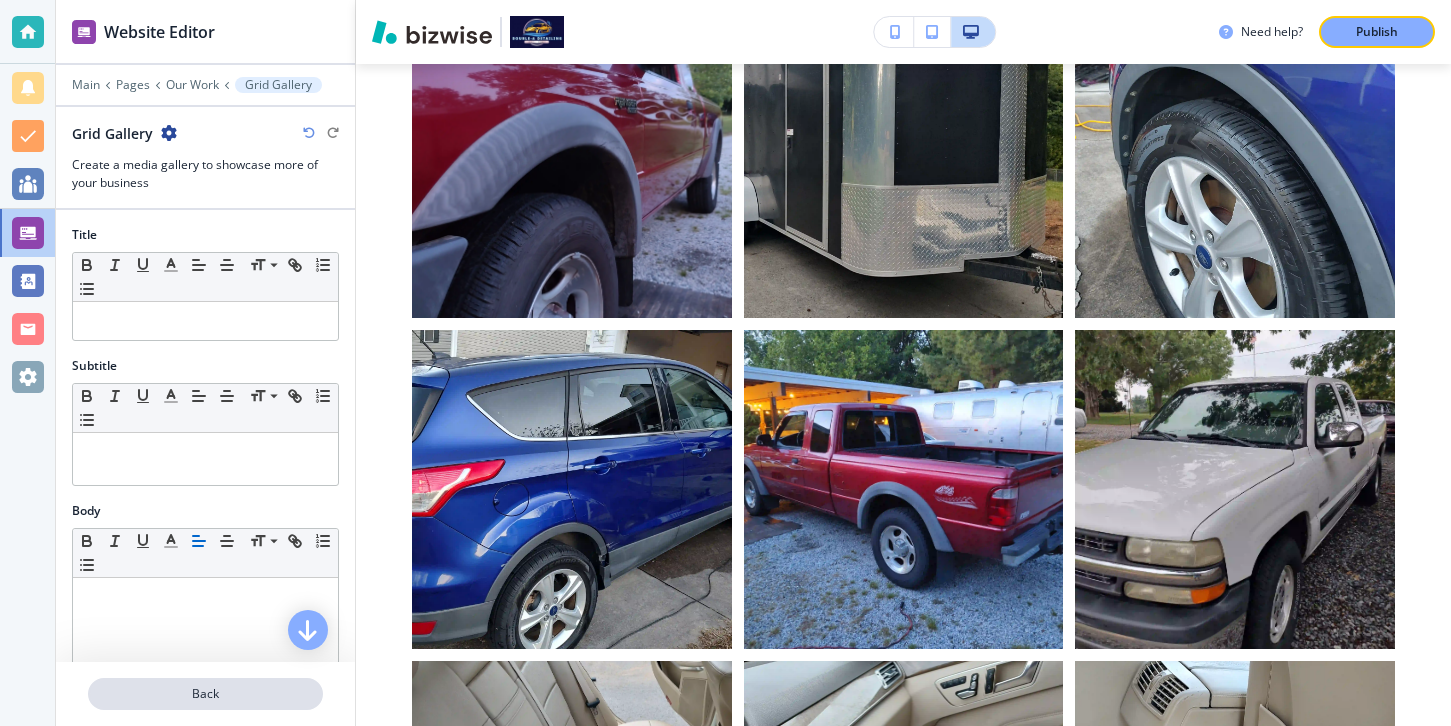 click on "Back" at bounding box center (205, 694) 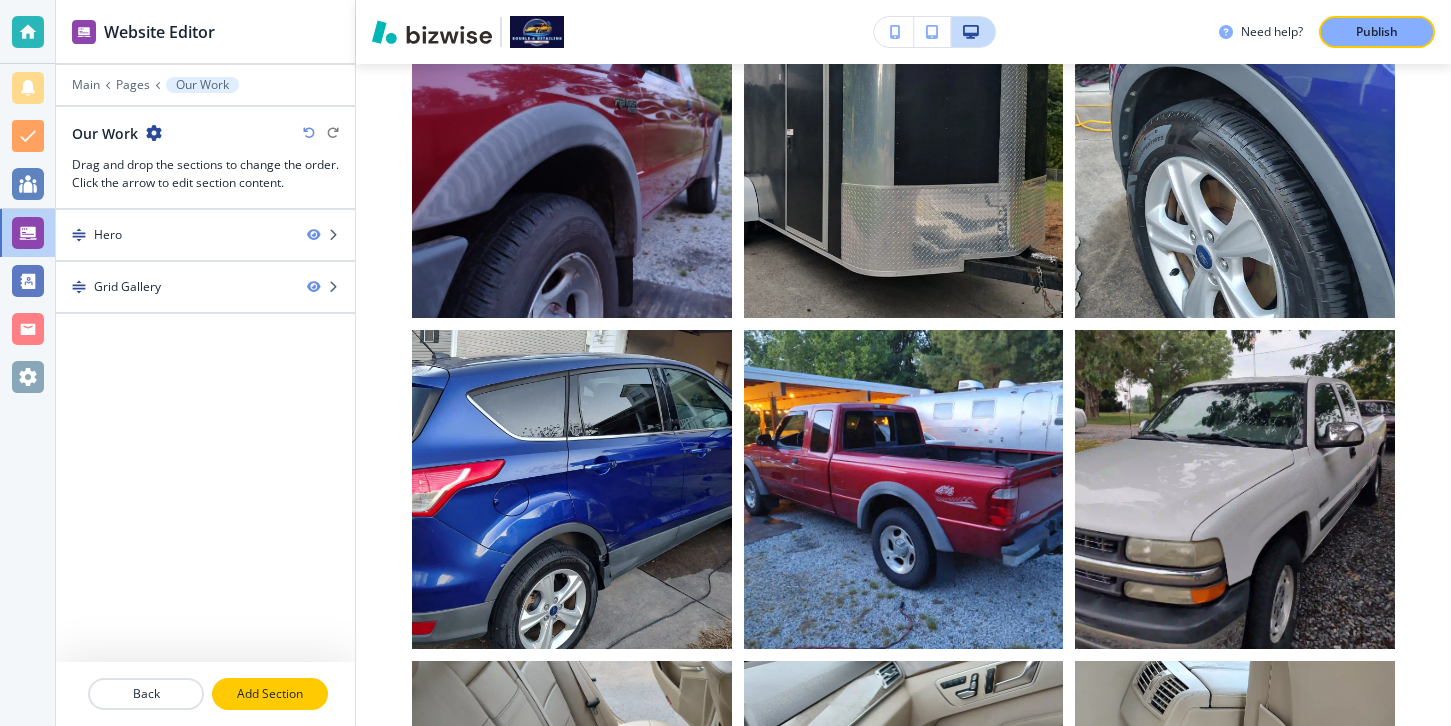 click on "Add Section" at bounding box center [270, 694] 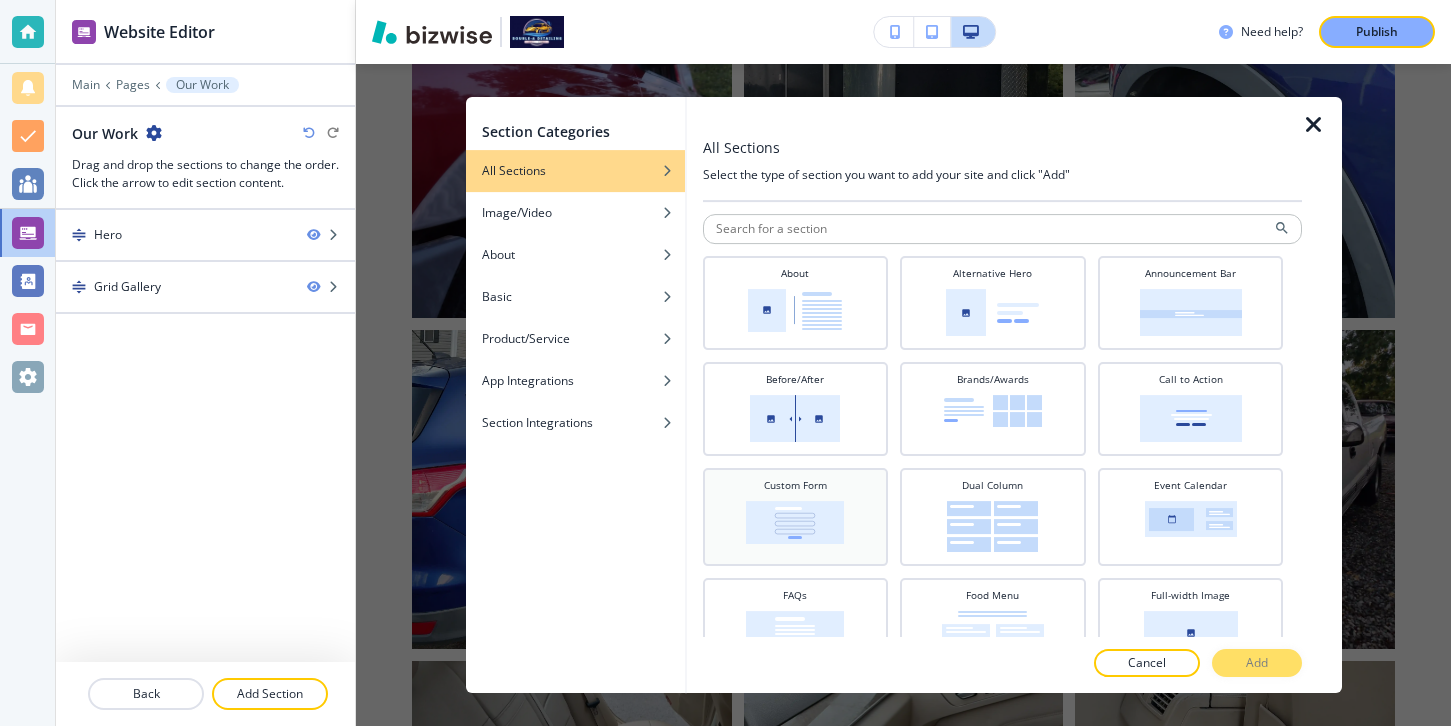 scroll, scrollTop: 31, scrollLeft: 0, axis: vertical 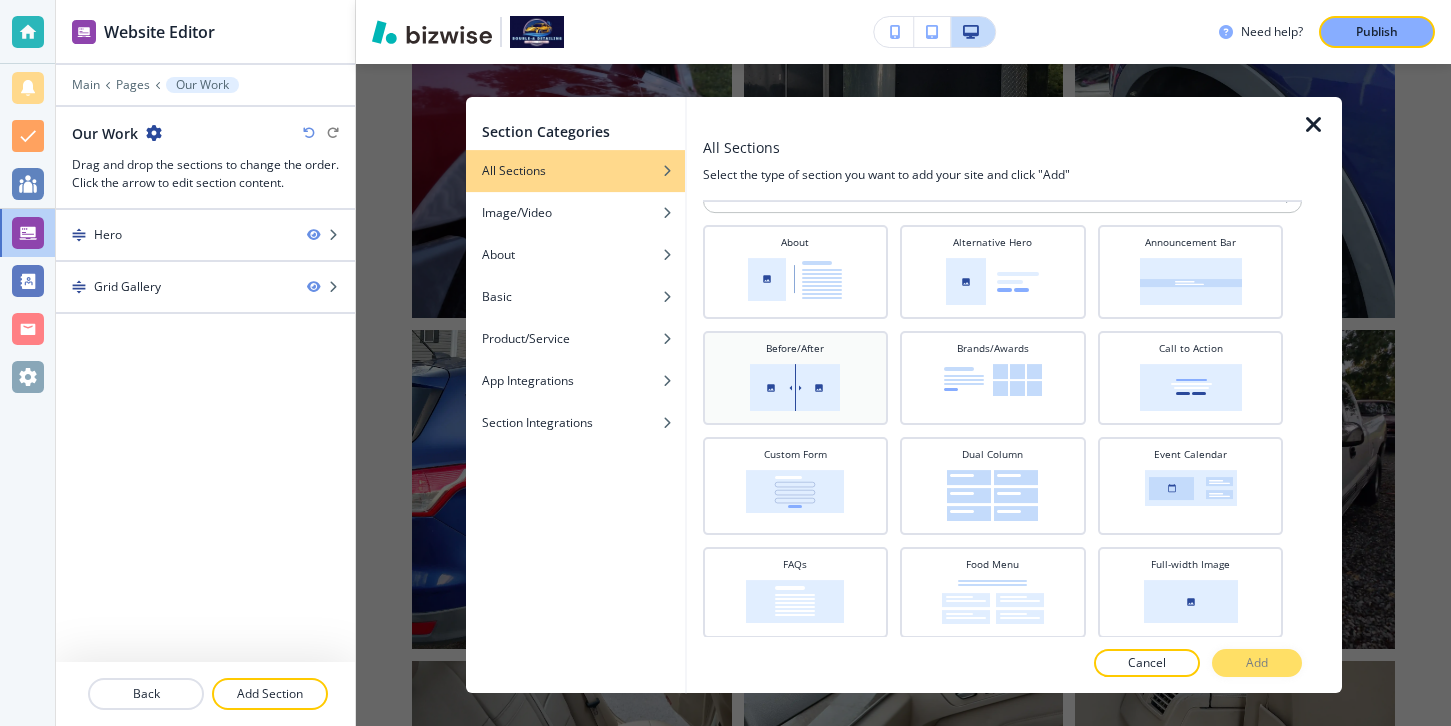 click on "Before/After" at bounding box center (796, 378) 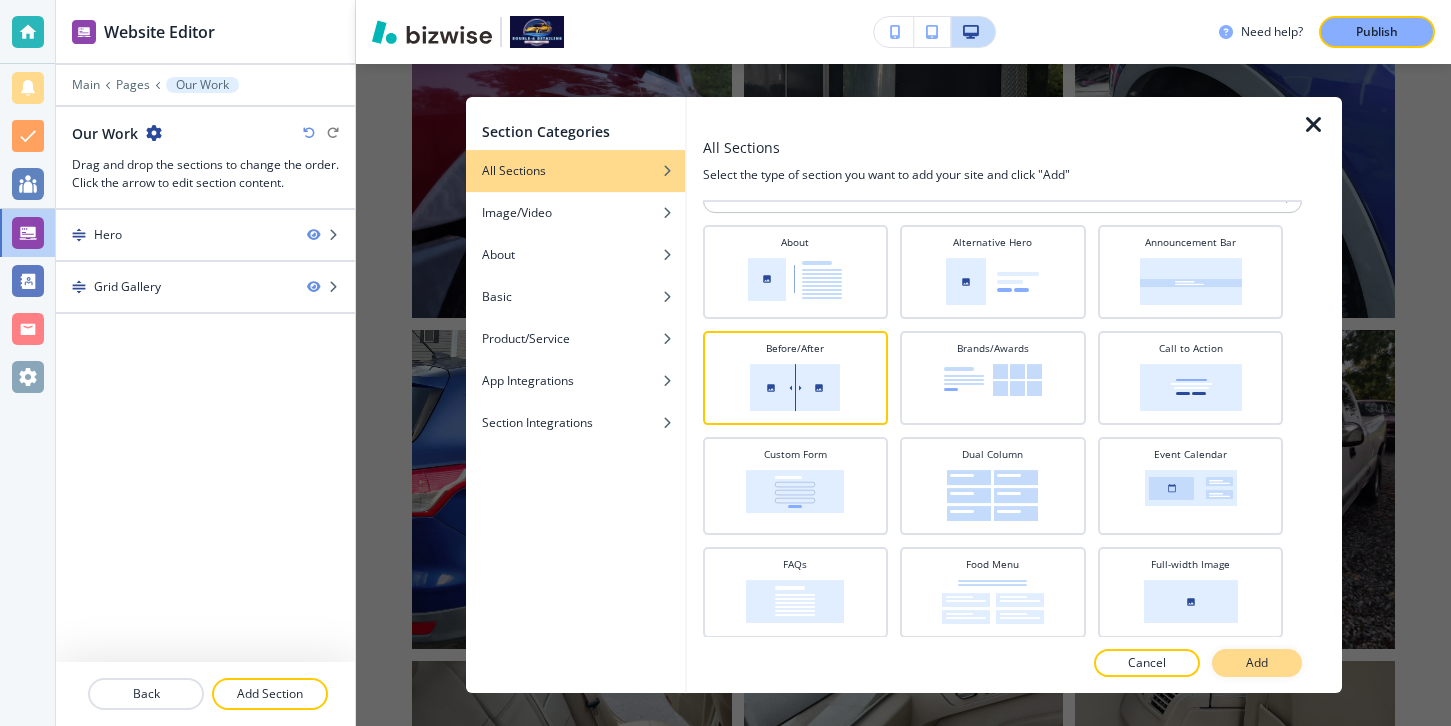 click on "Add" at bounding box center (1257, 663) 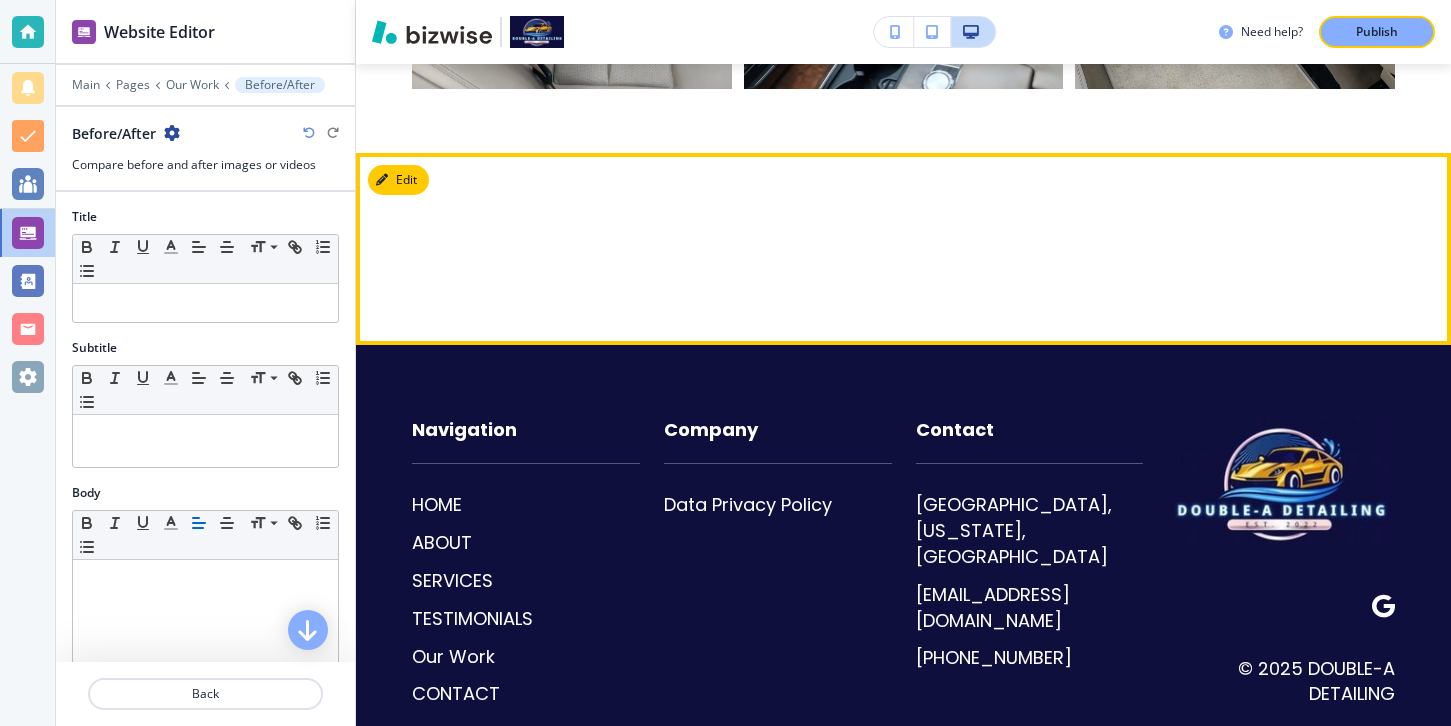 scroll, scrollTop: 1949, scrollLeft: 0, axis: vertical 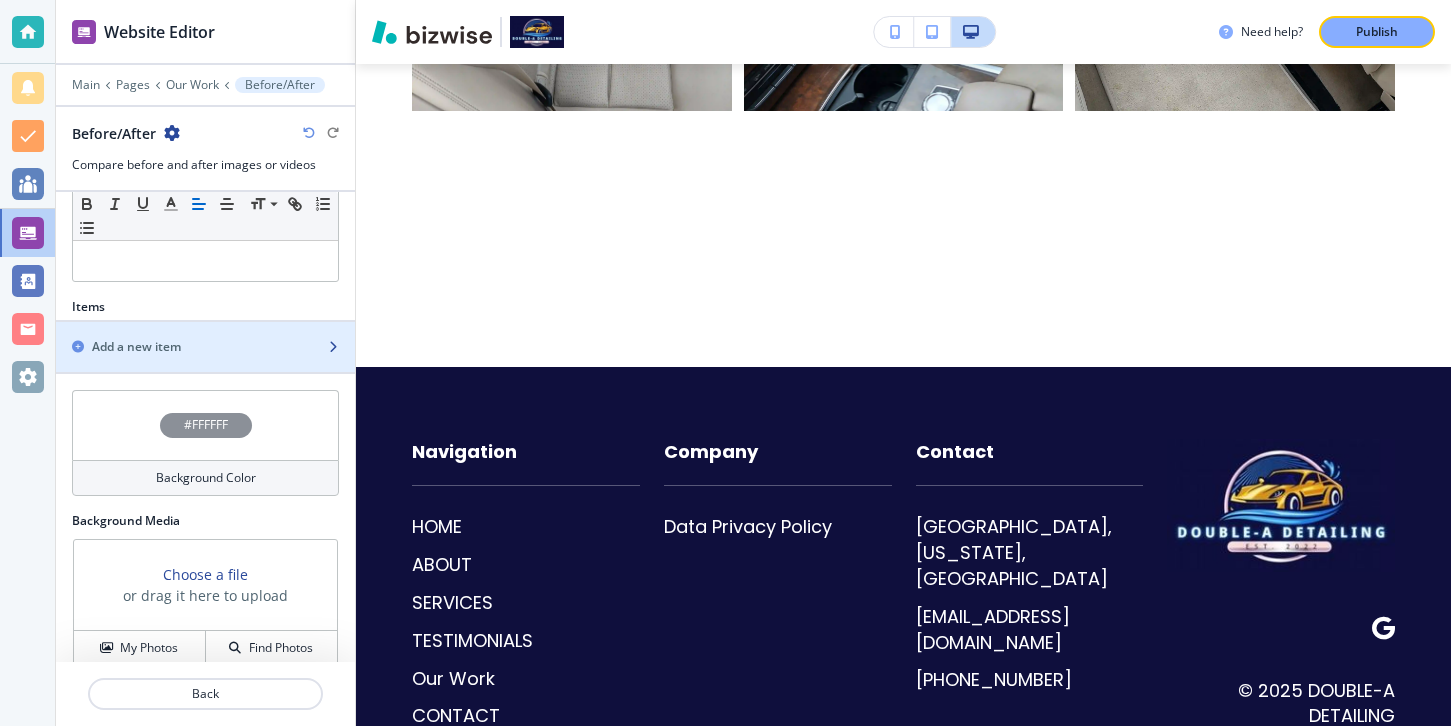 click on "Add a new item" at bounding box center [183, 347] 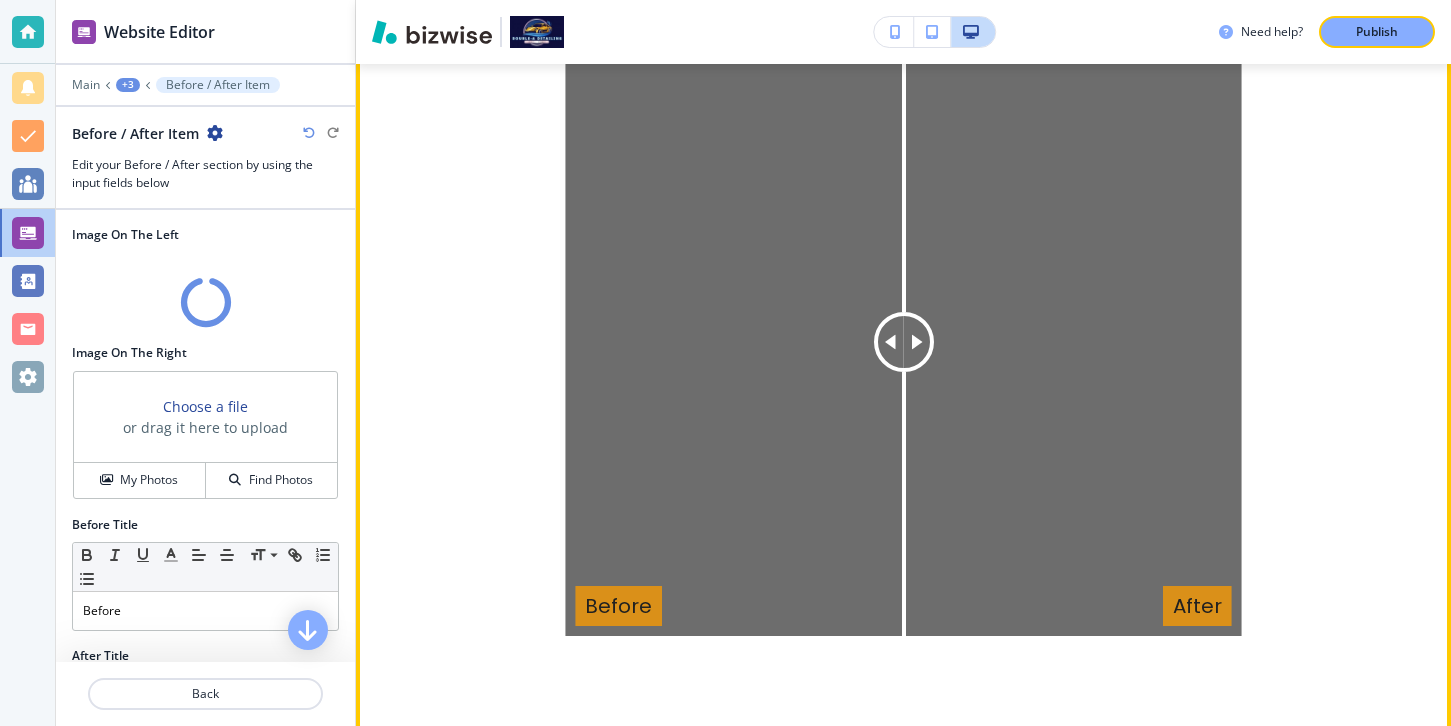 scroll, scrollTop: 1994, scrollLeft: 0, axis: vertical 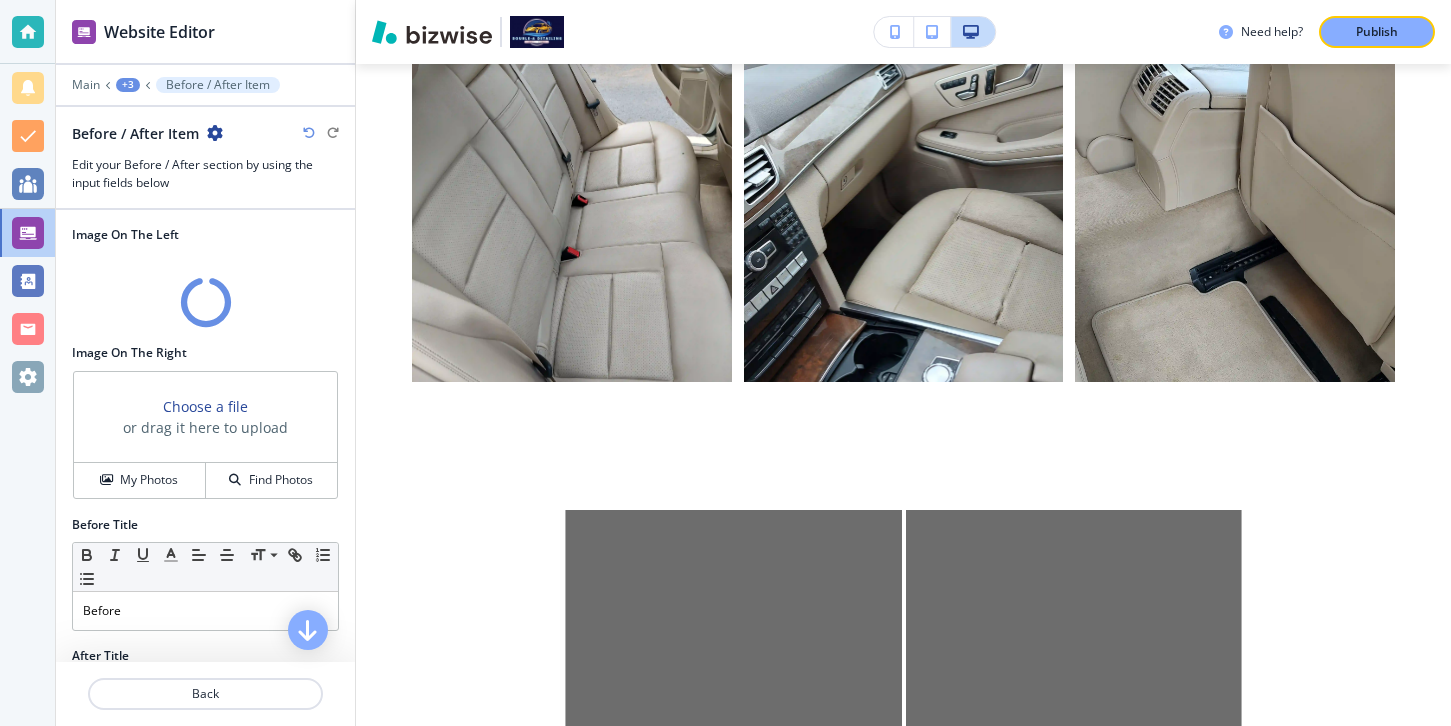 click at bounding box center [206, 302] 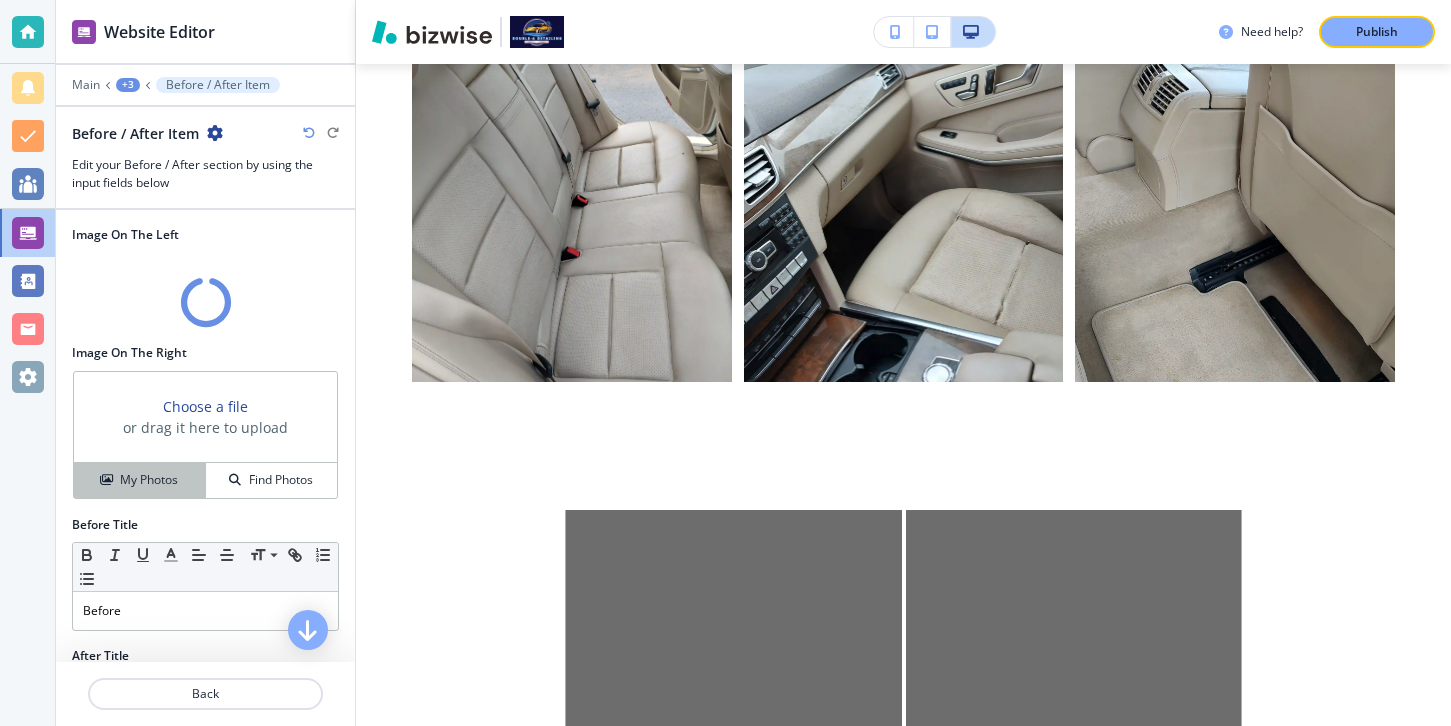 click on "My Photos" at bounding box center (140, 480) 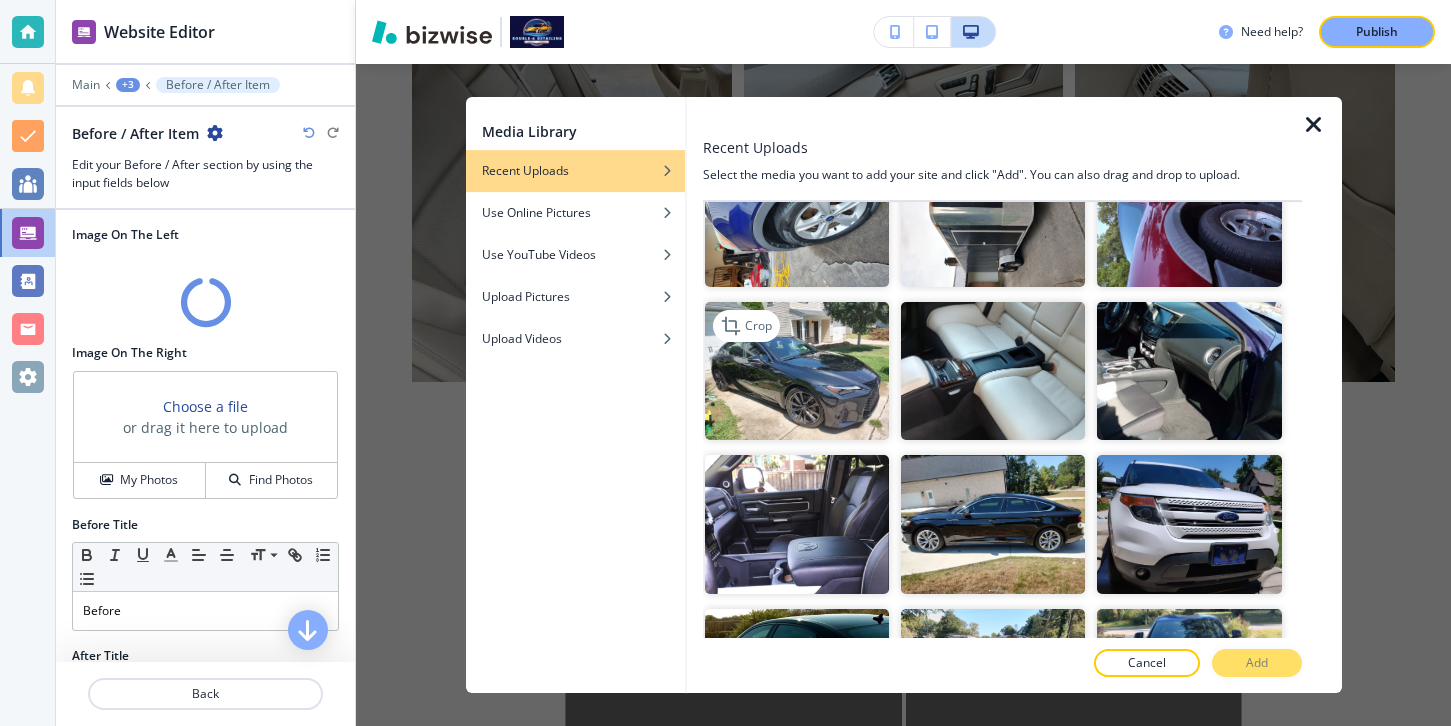 scroll, scrollTop: 0, scrollLeft: 0, axis: both 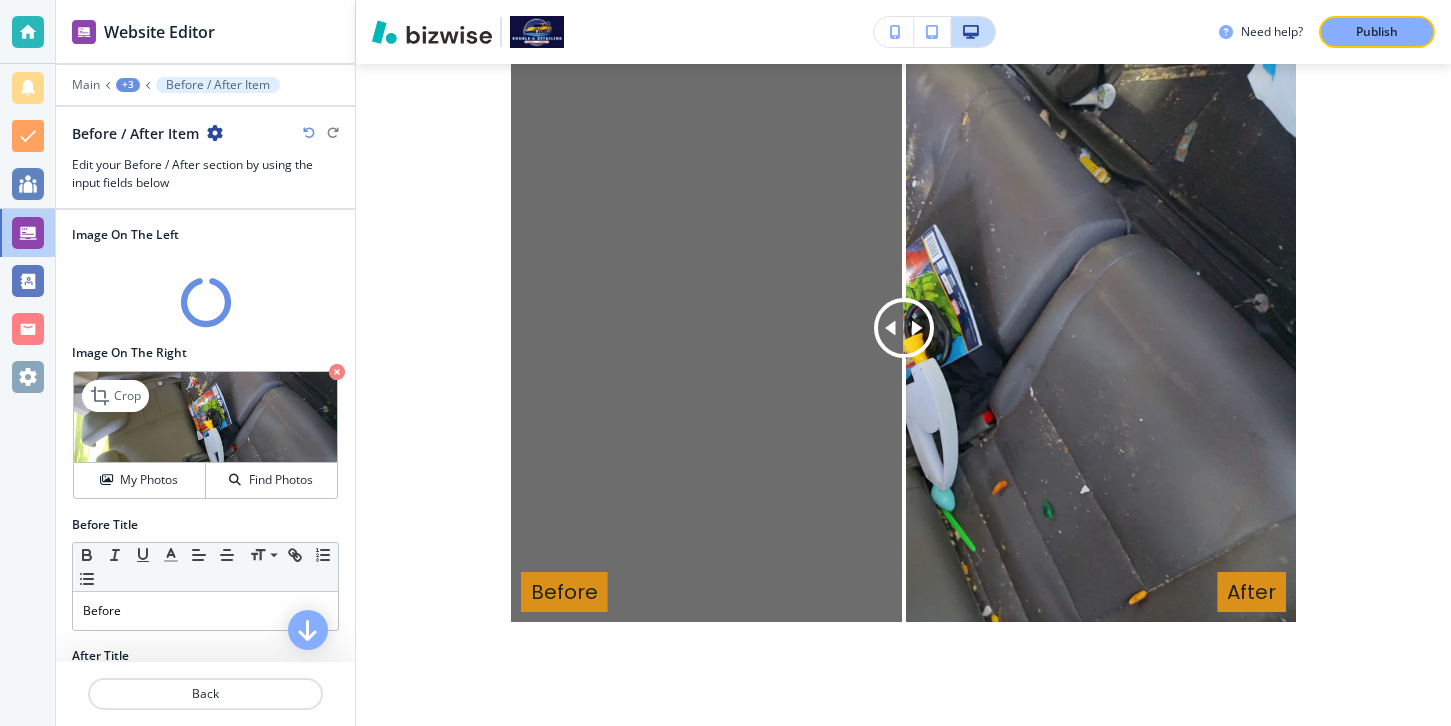 click at bounding box center [337, 372] 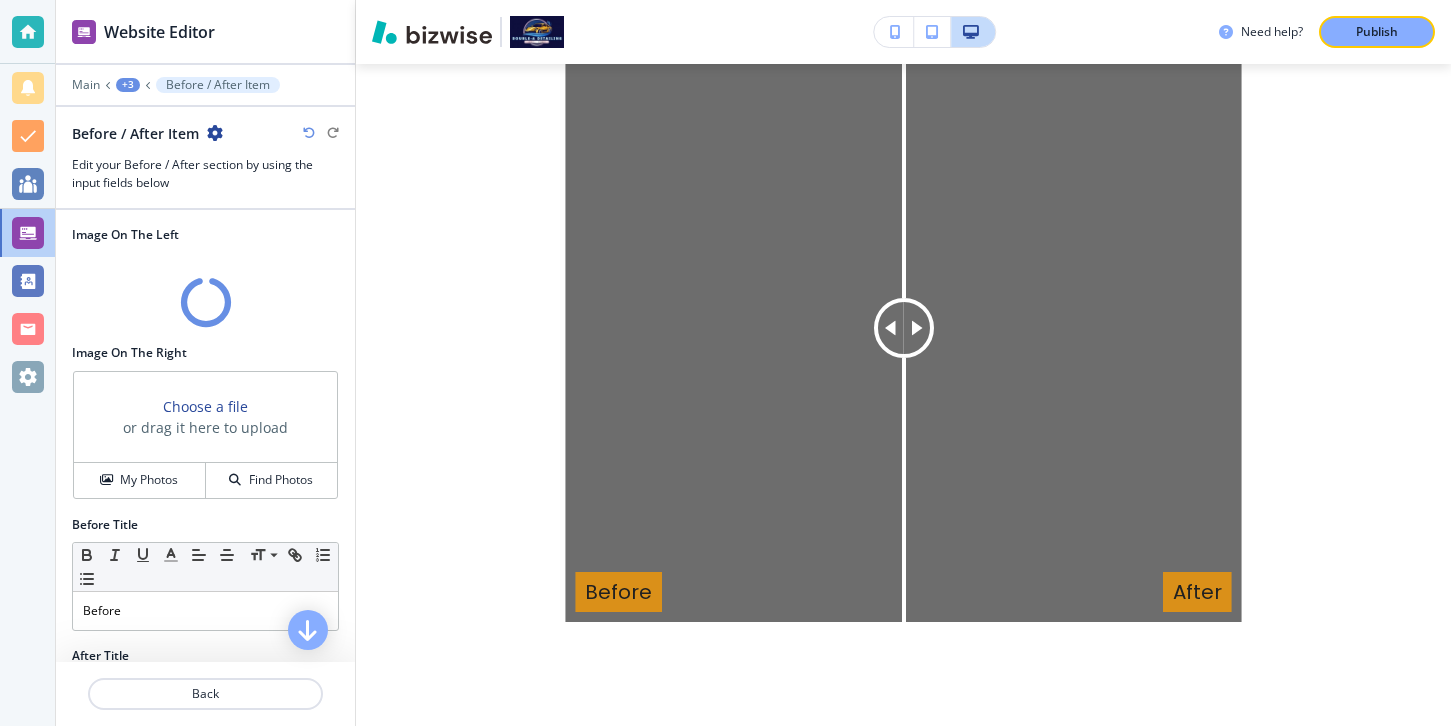 click at bounding box center [205, 290] 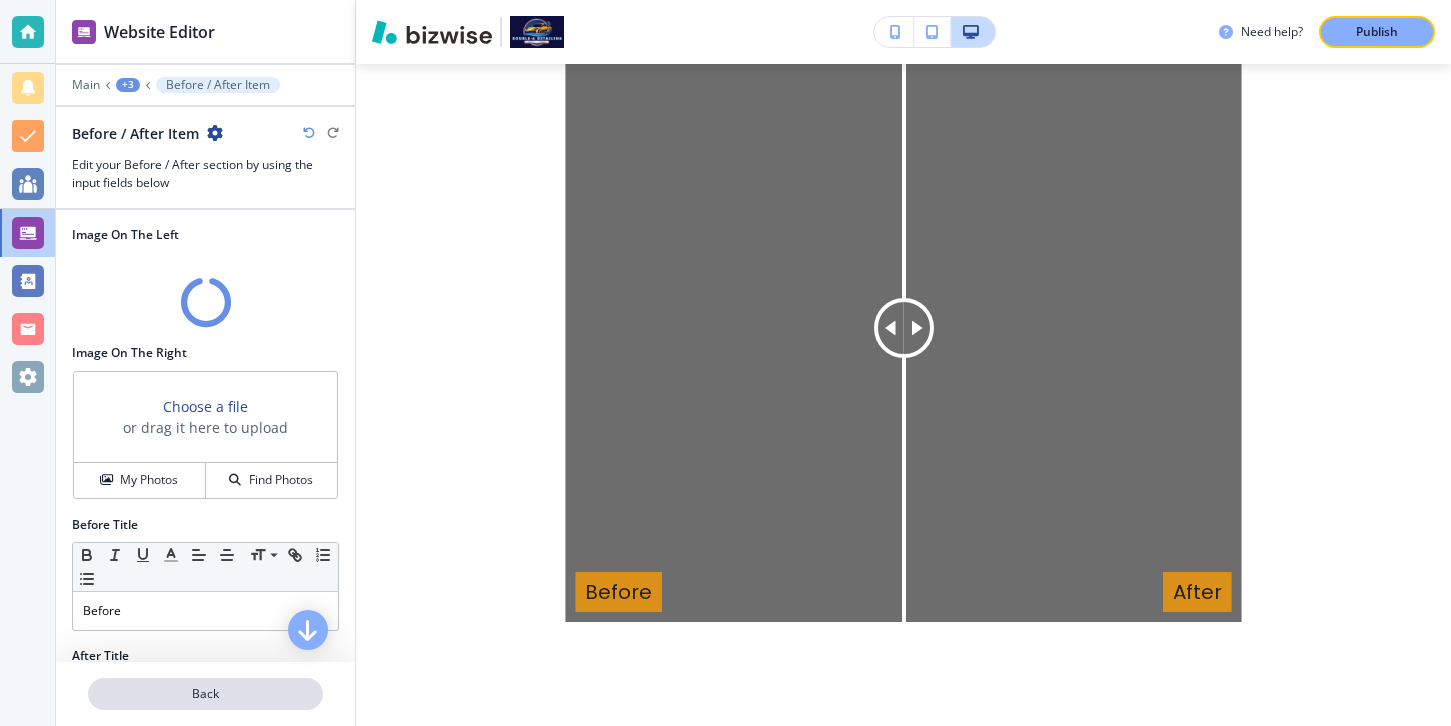click on "Back" at bounding box center (205, 694) 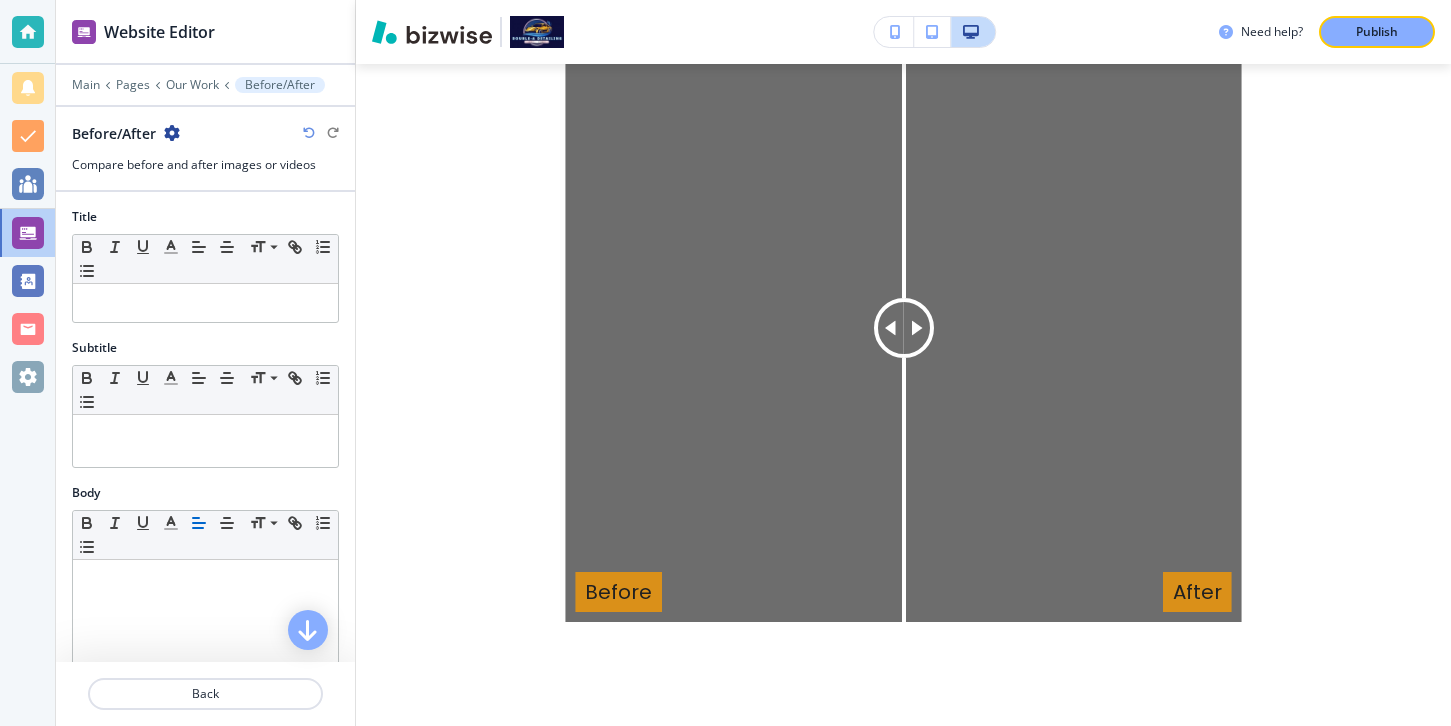 scroll, scrollTop: 1985, scrollLeft: 0, axis: vertical 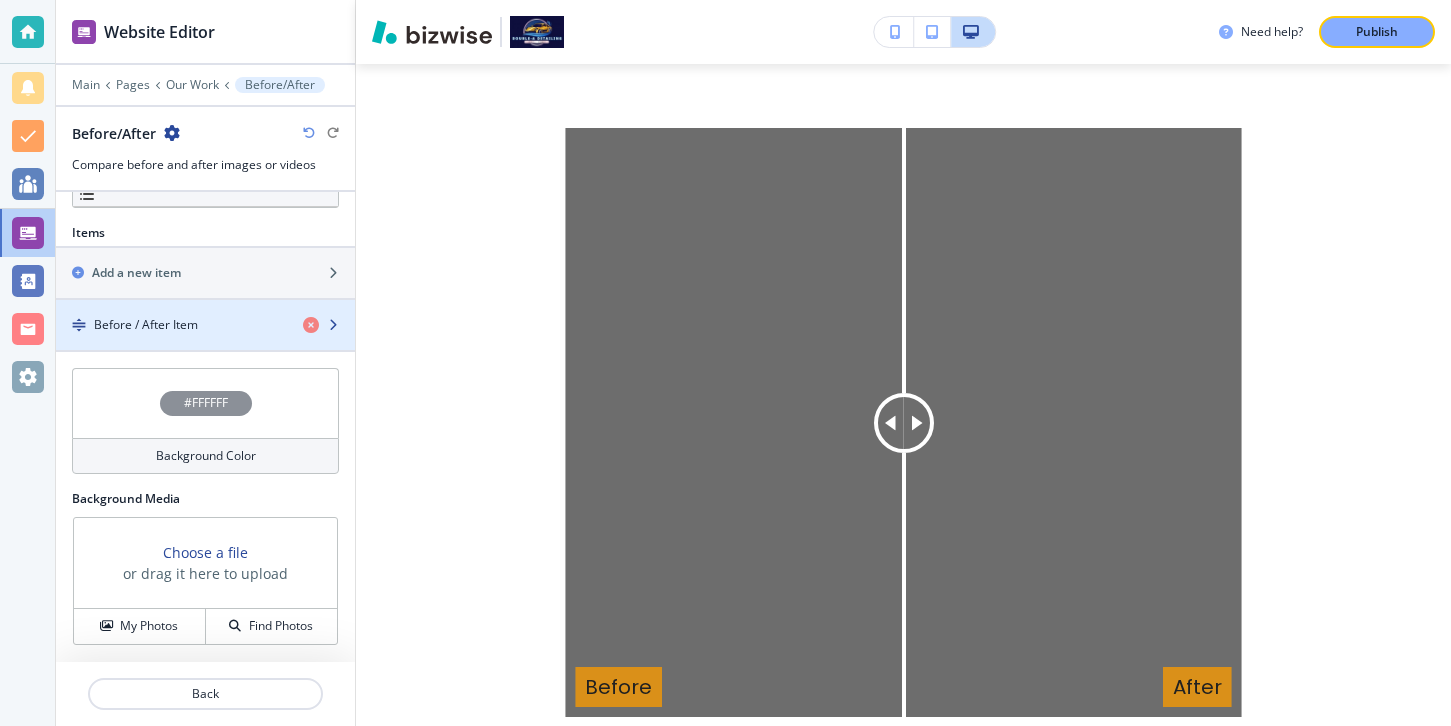 click on "Before / After Item" at bounding box center (171, 325) 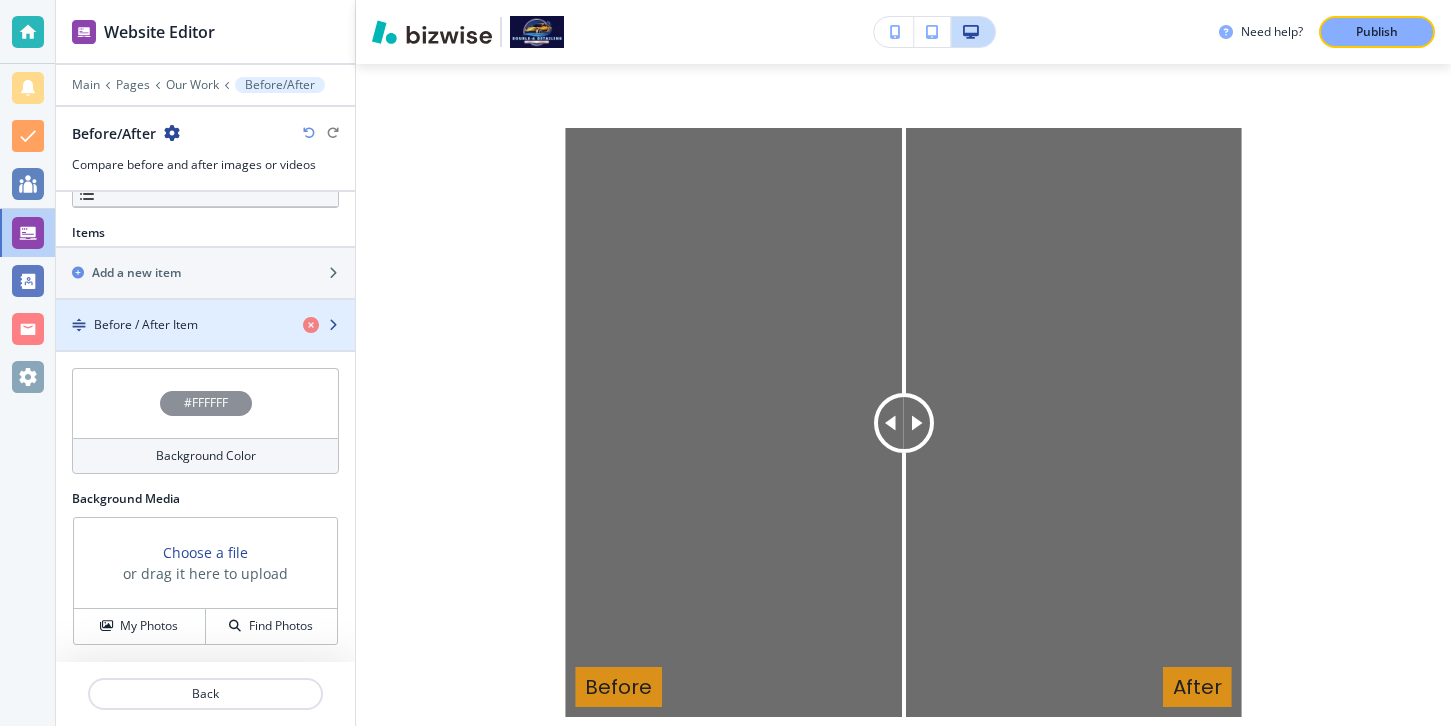 click on "Before / After Item" at bounding box center [171, 325] 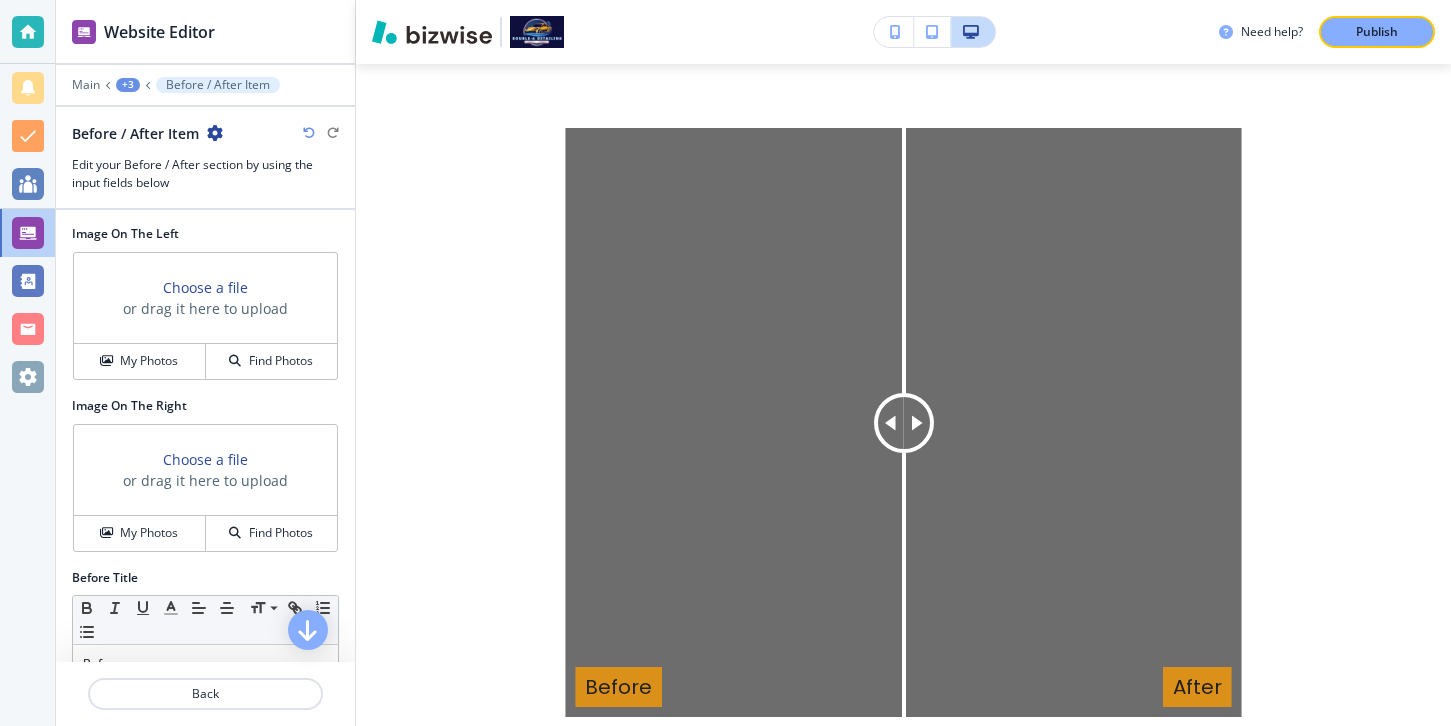 scroll, scrollTop: 0, scrollLeft: 0, axis: both 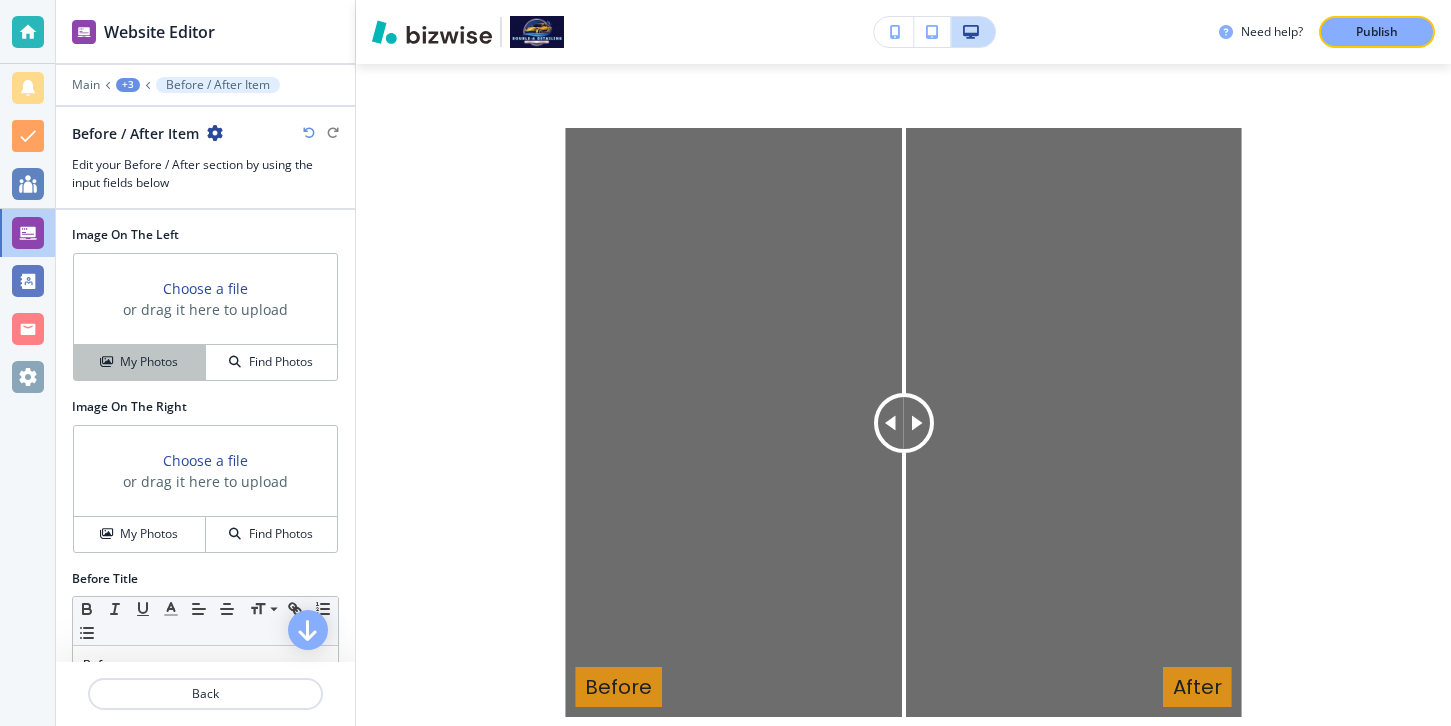 click on "My Photos" at bounding box center (149, 362) 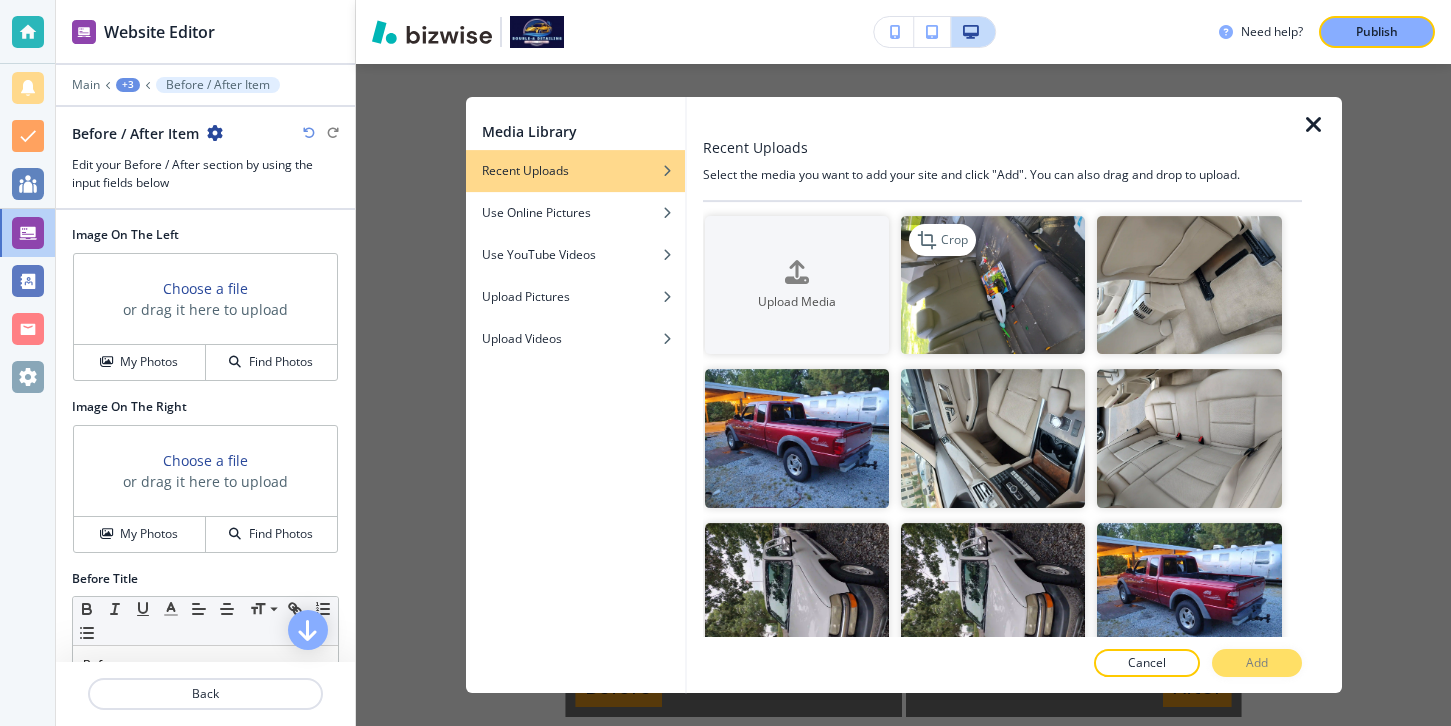 click at bounding box center [993, 285] 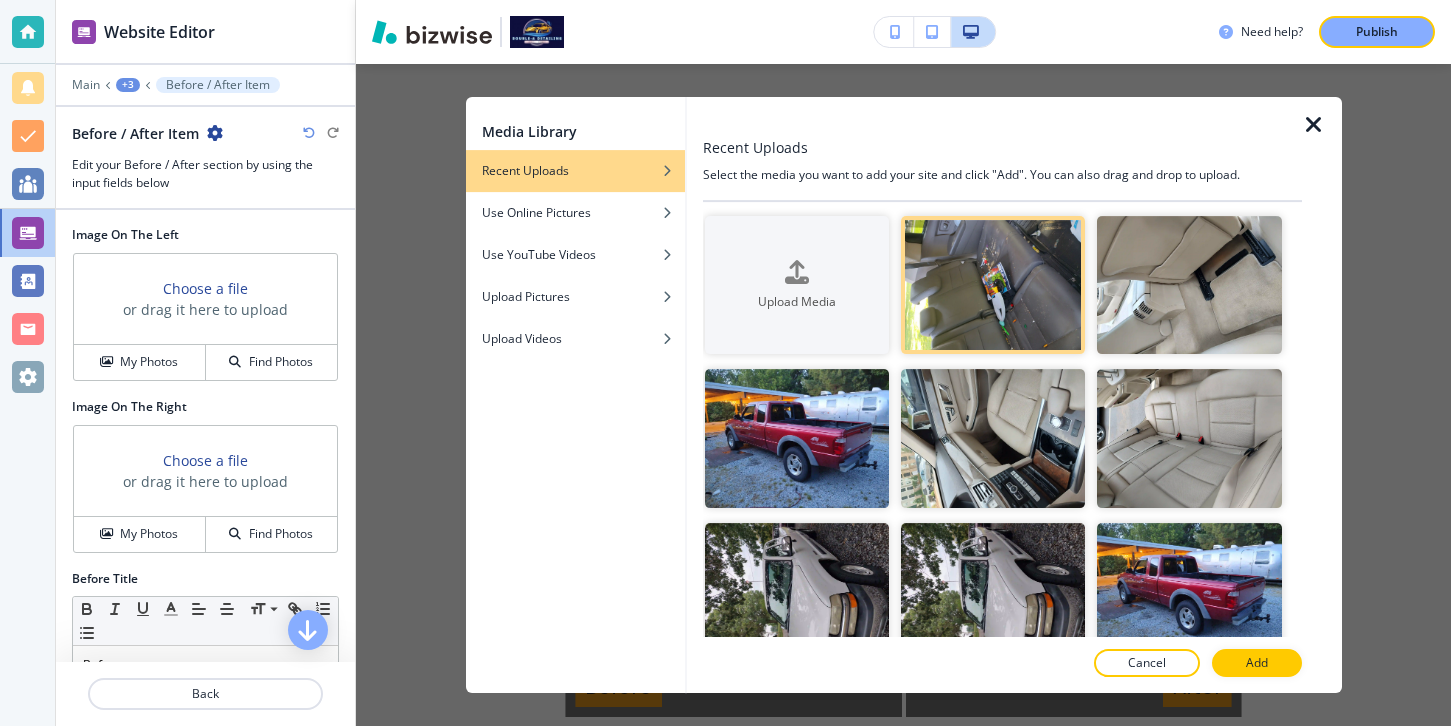 click on "Add" at bounding box center [1257, 663] 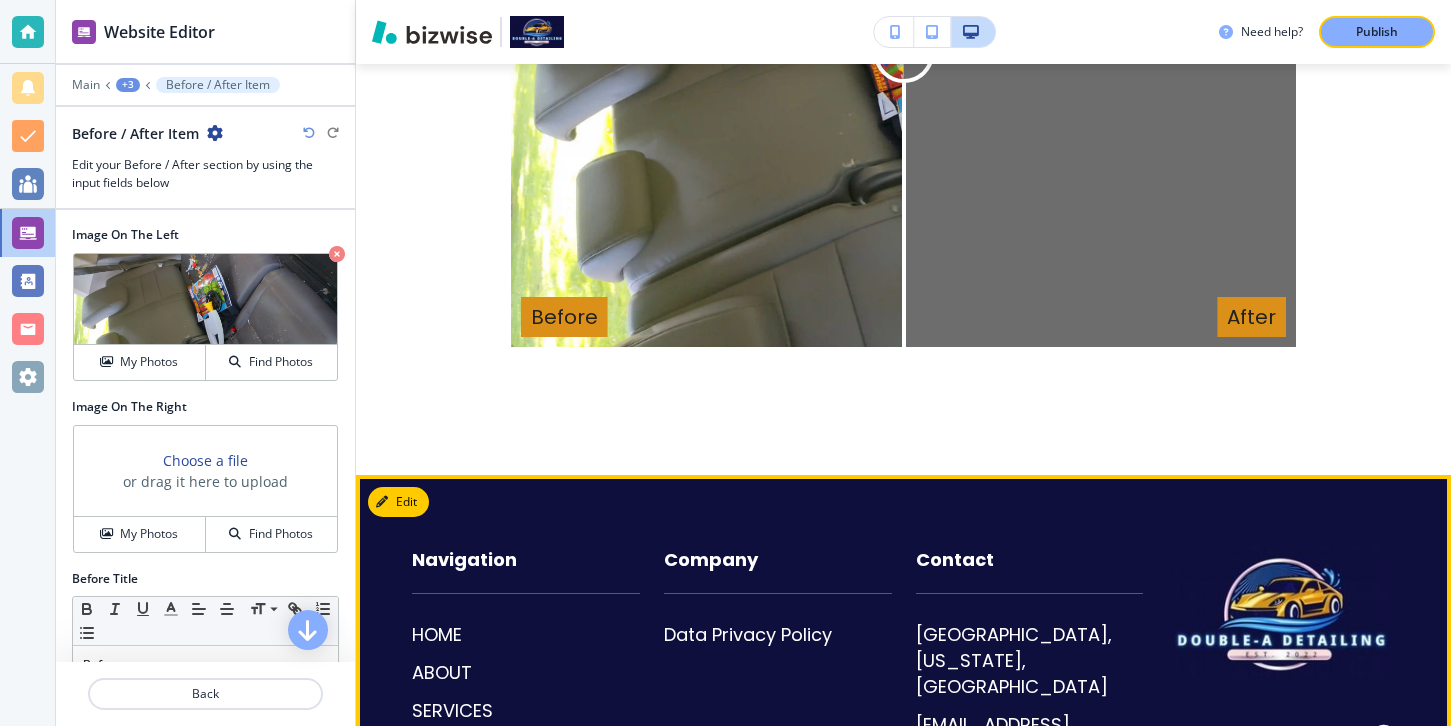 scroll, scrollTop: 2153, scrollLeft: 0, axis: vertical 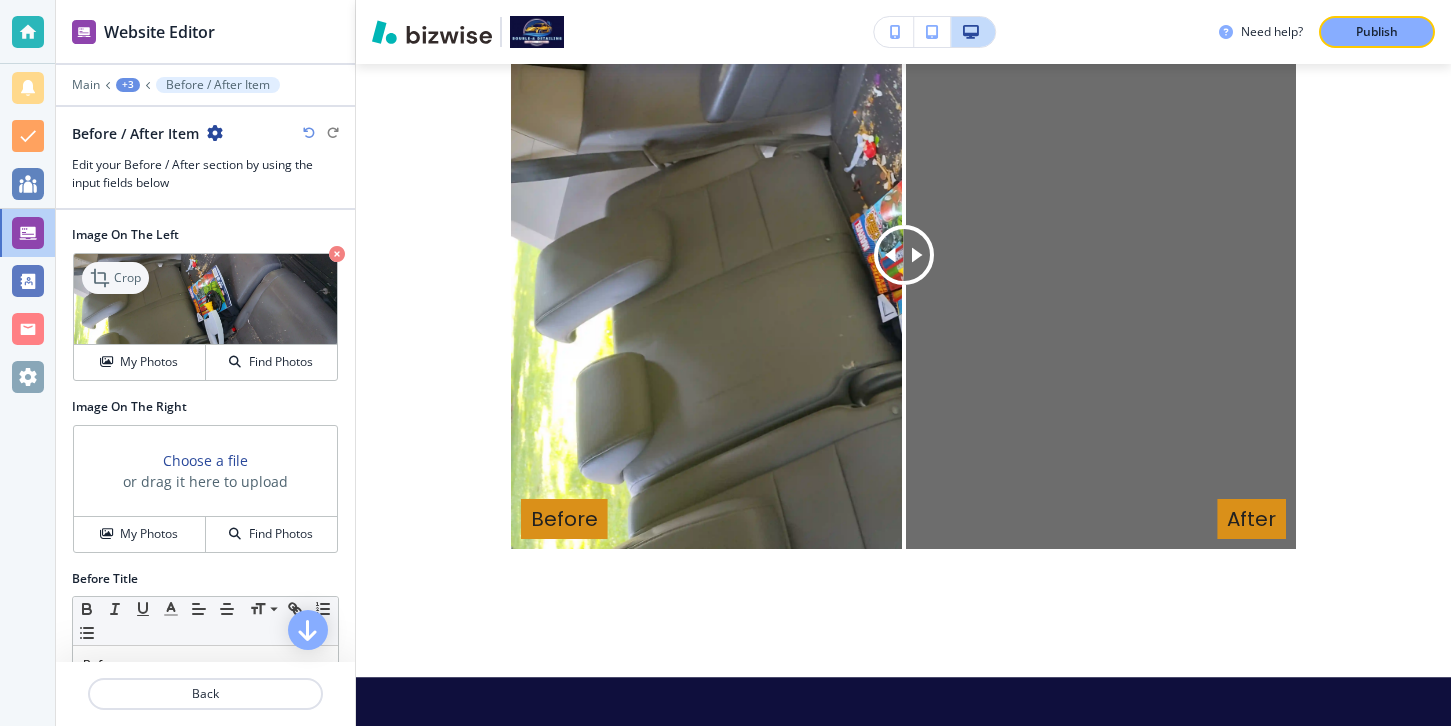 click on "Crop" at bounding box center (127, 278) 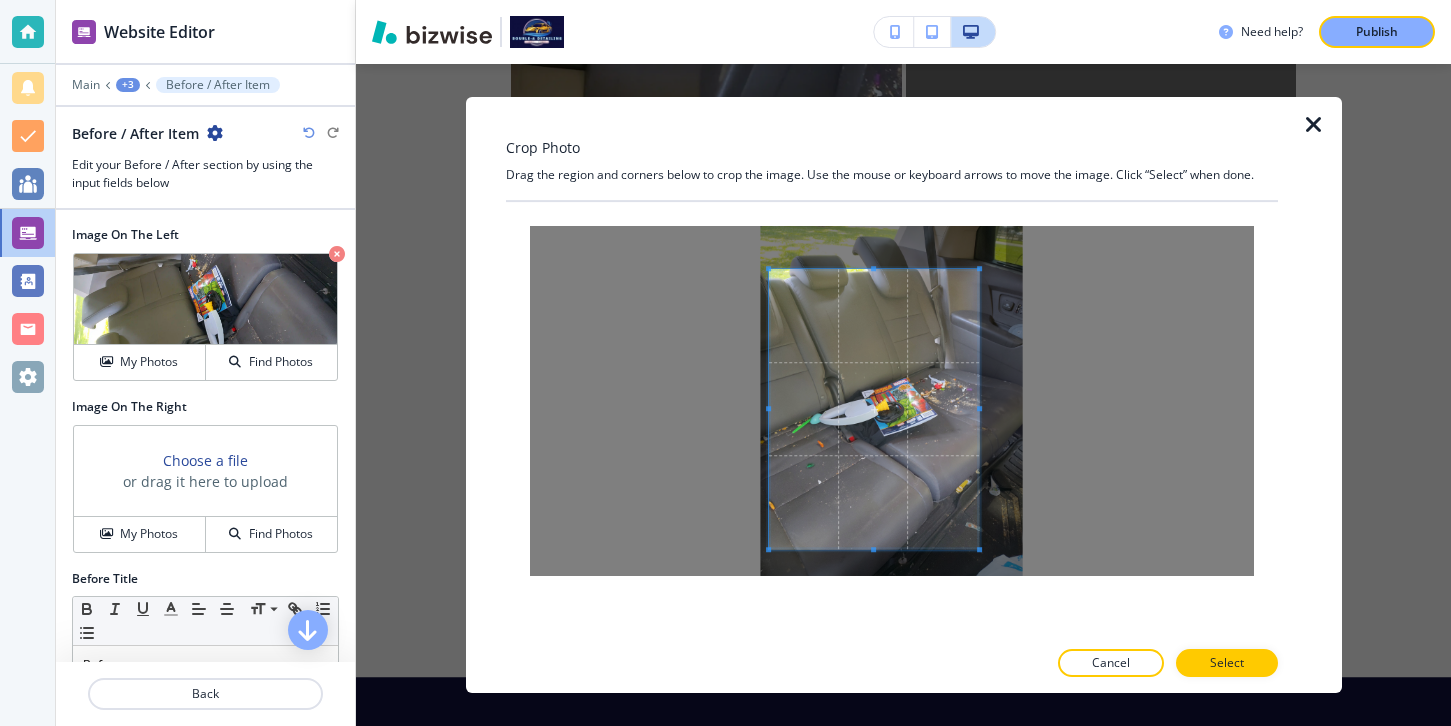 click at bounding box center (874, 409) 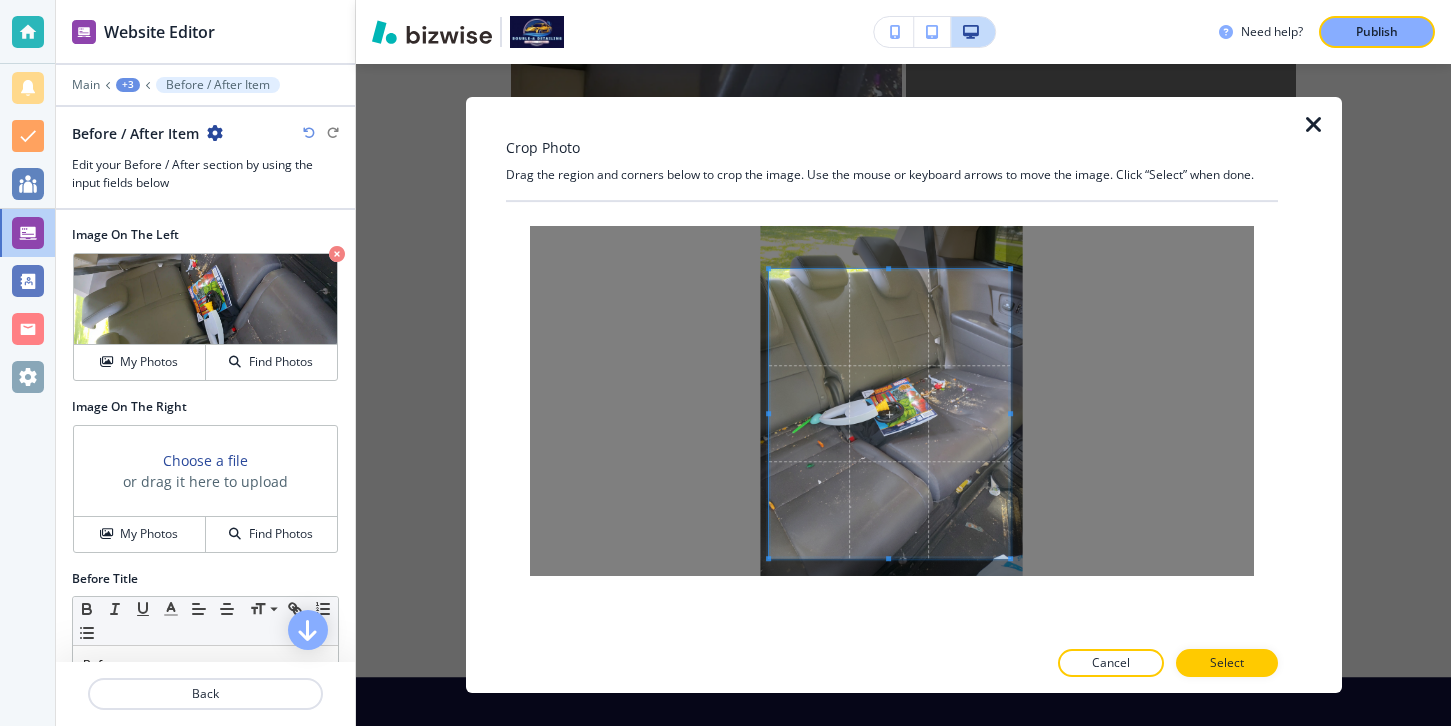 click at bounding box center (1010, 558) 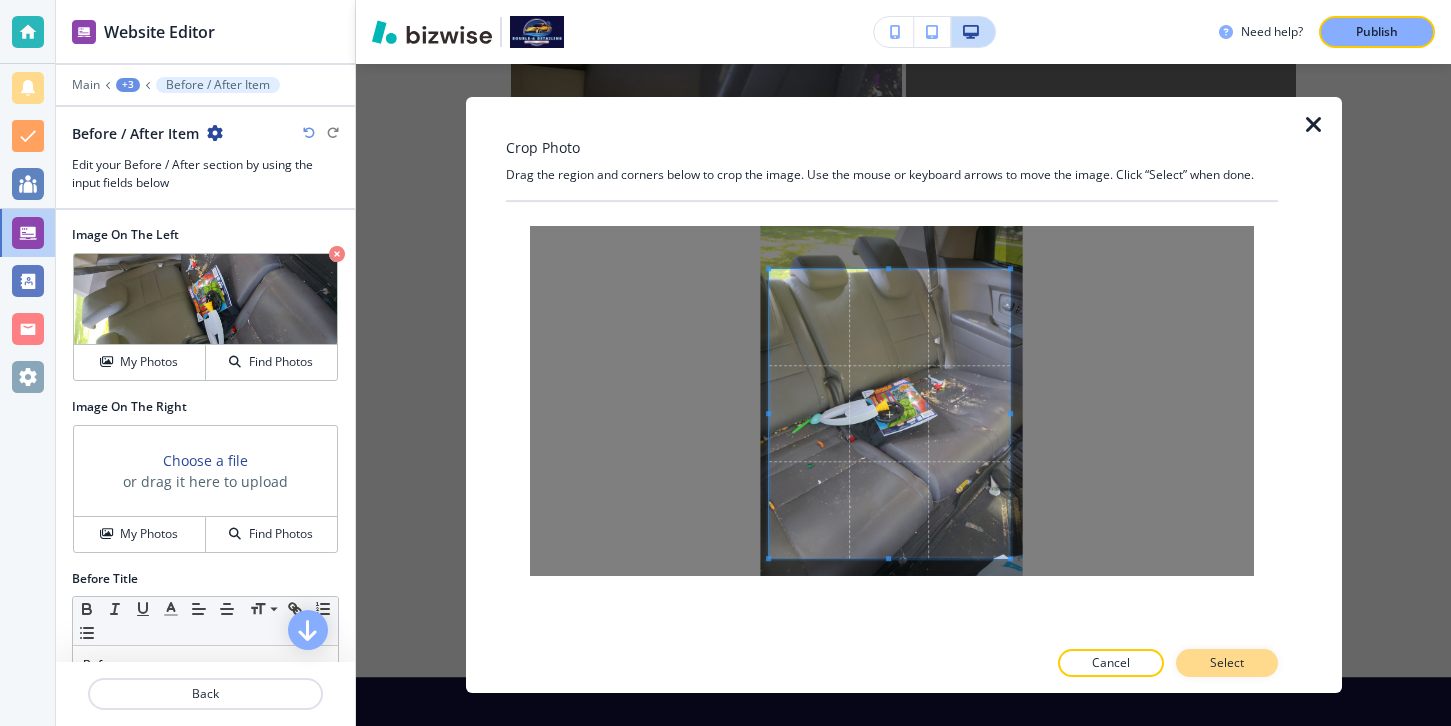 click on "Select" at bounding box center (1227, 663) 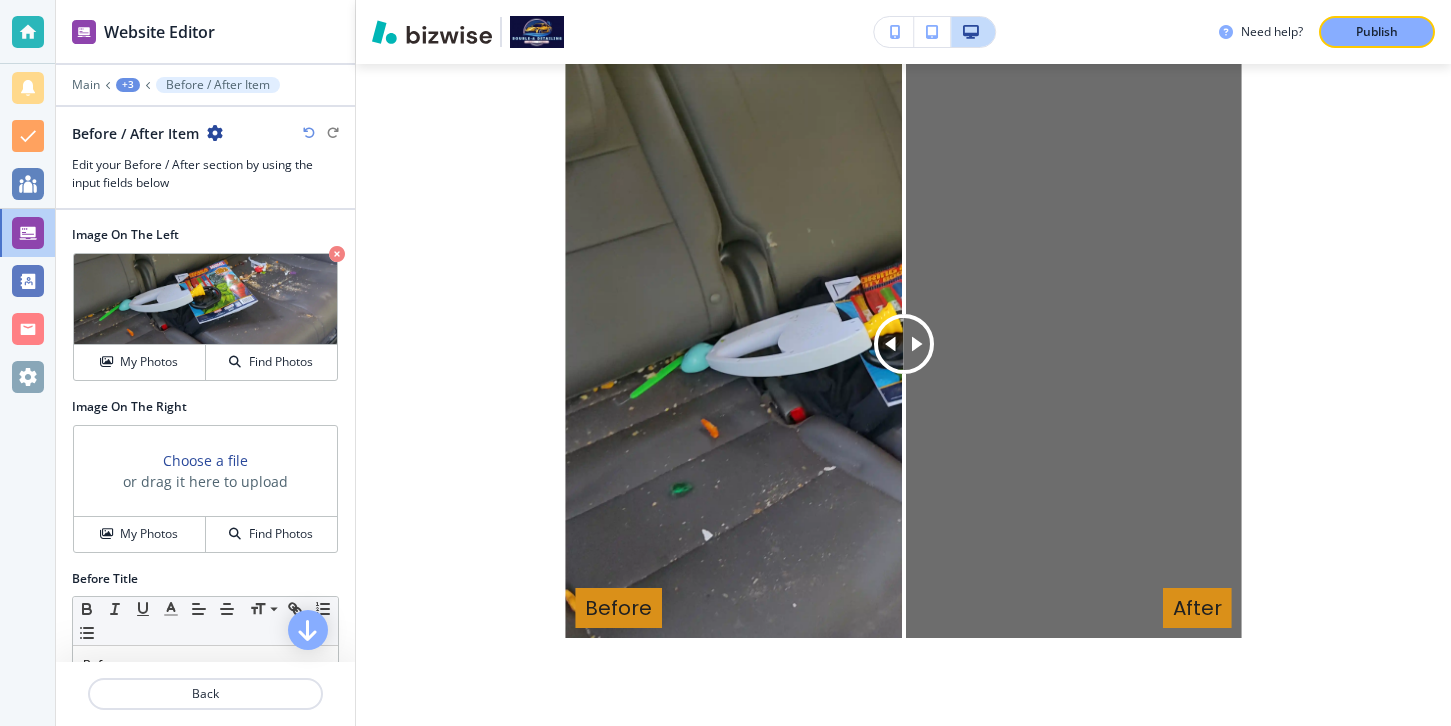 scroll, scrollTop: 1949, scrollLeft: 0, axis: vertical 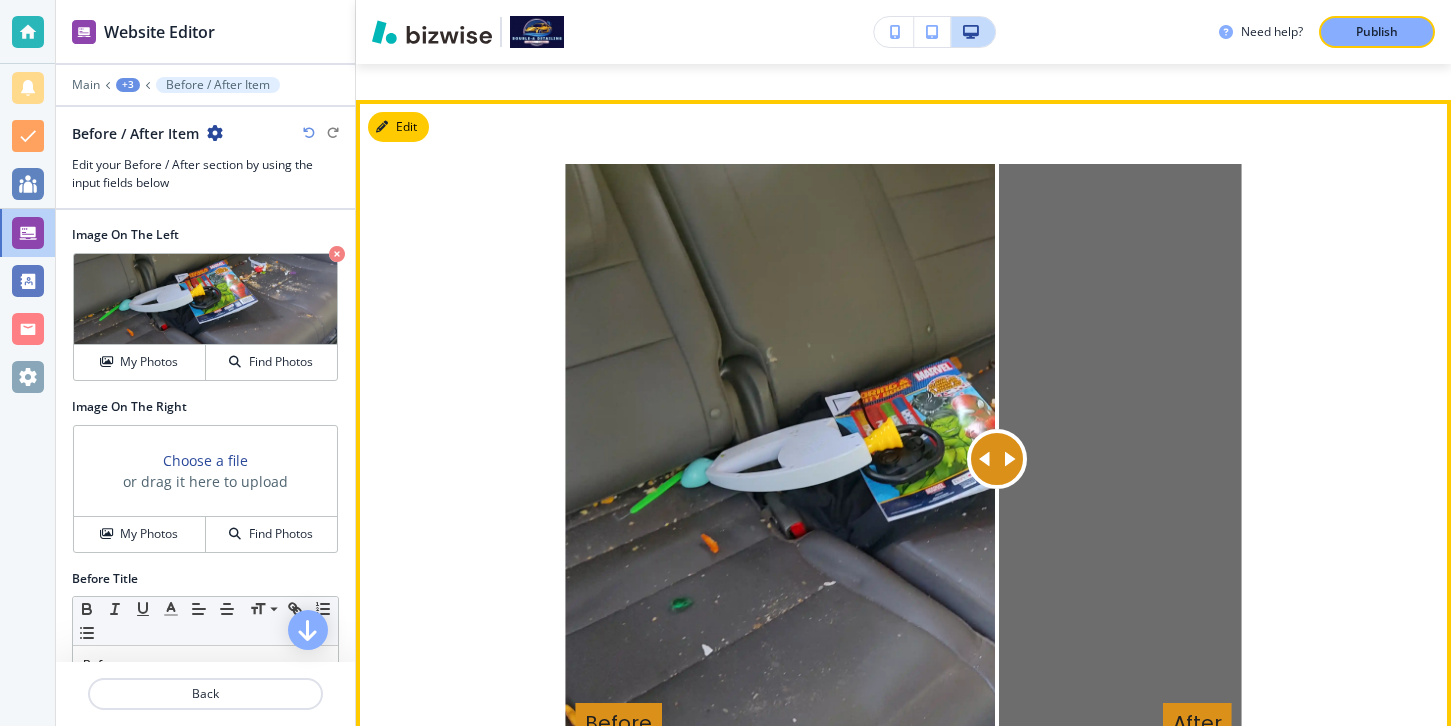 drag, startPoint x: 888, startPoint y: 448, endPoint x: 997, endPoint y: 459, distance: 109.55364 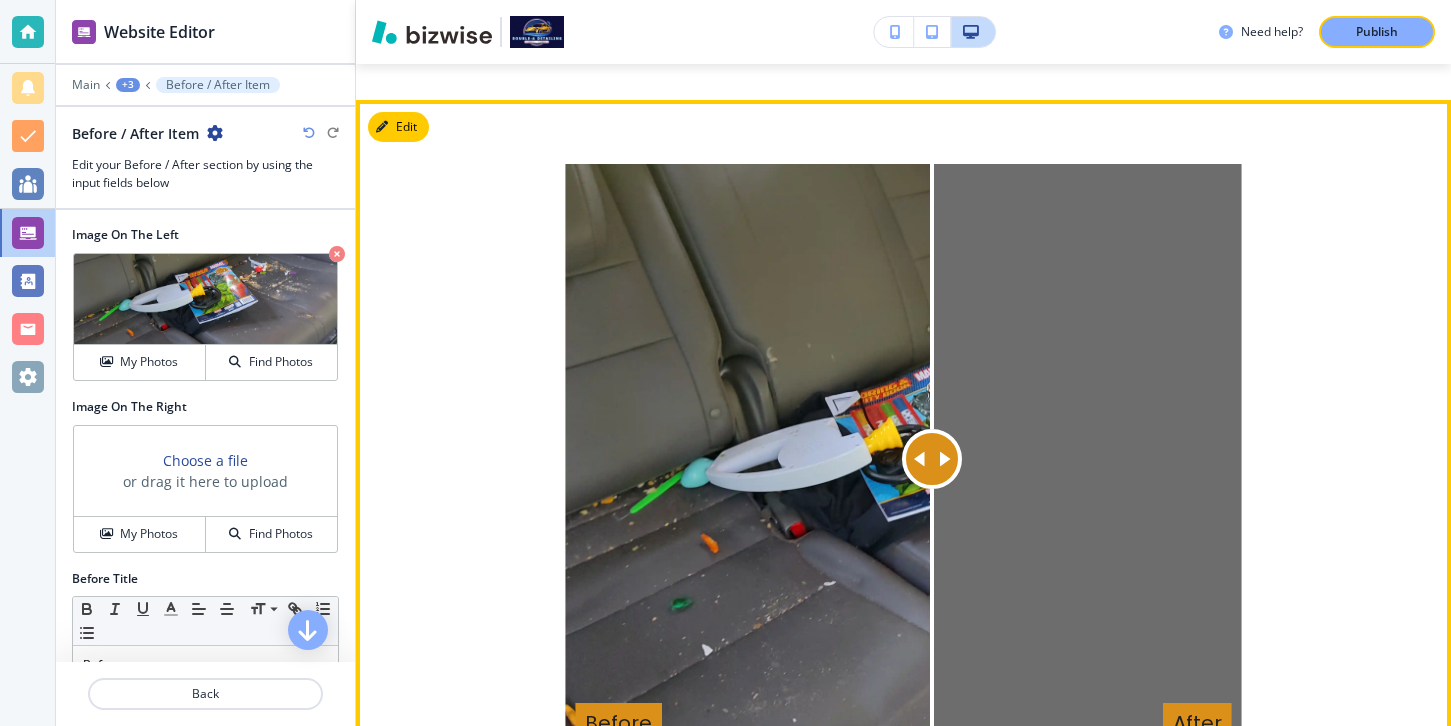 drag, startPoint x: 1005, startPoint y: 450, endPoint x: 924, endPoint y: 449, distance: 81.00617 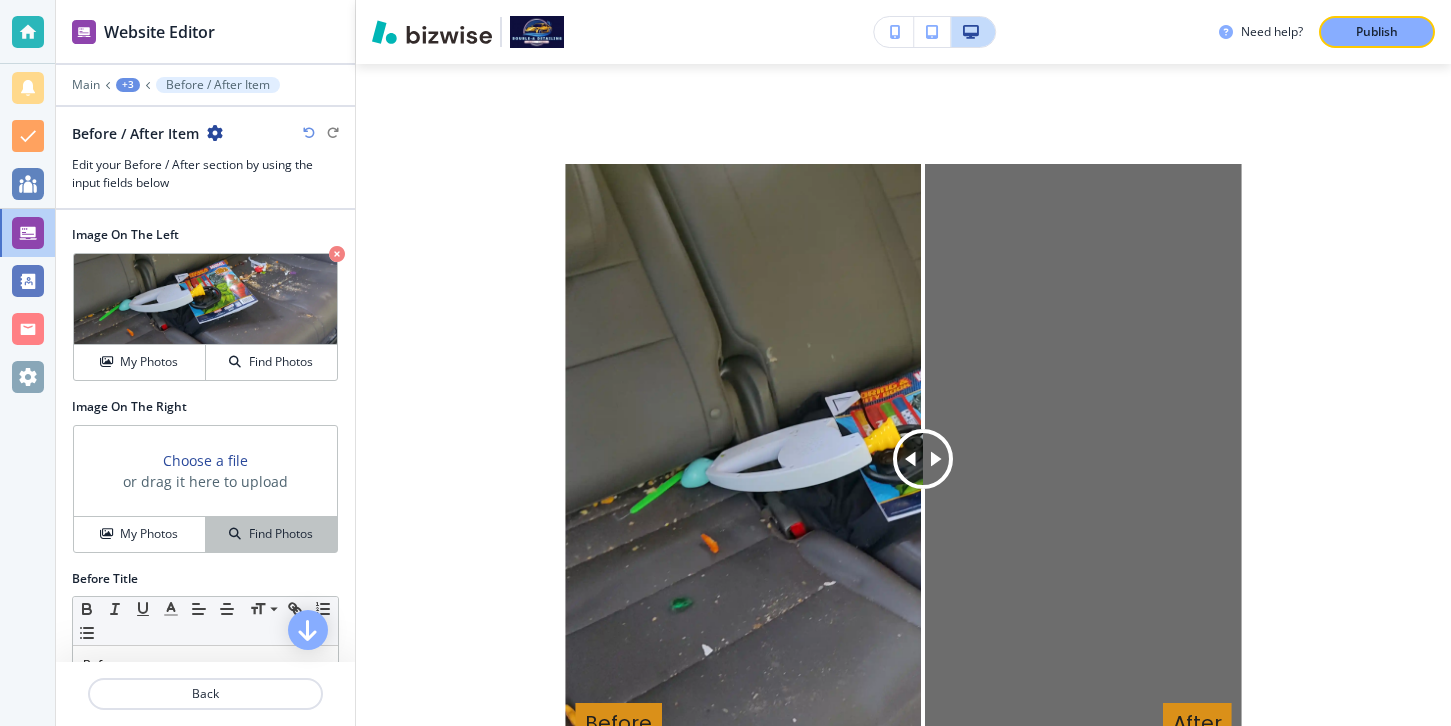 click on "Find Photos" at bounding box center (271, 534) 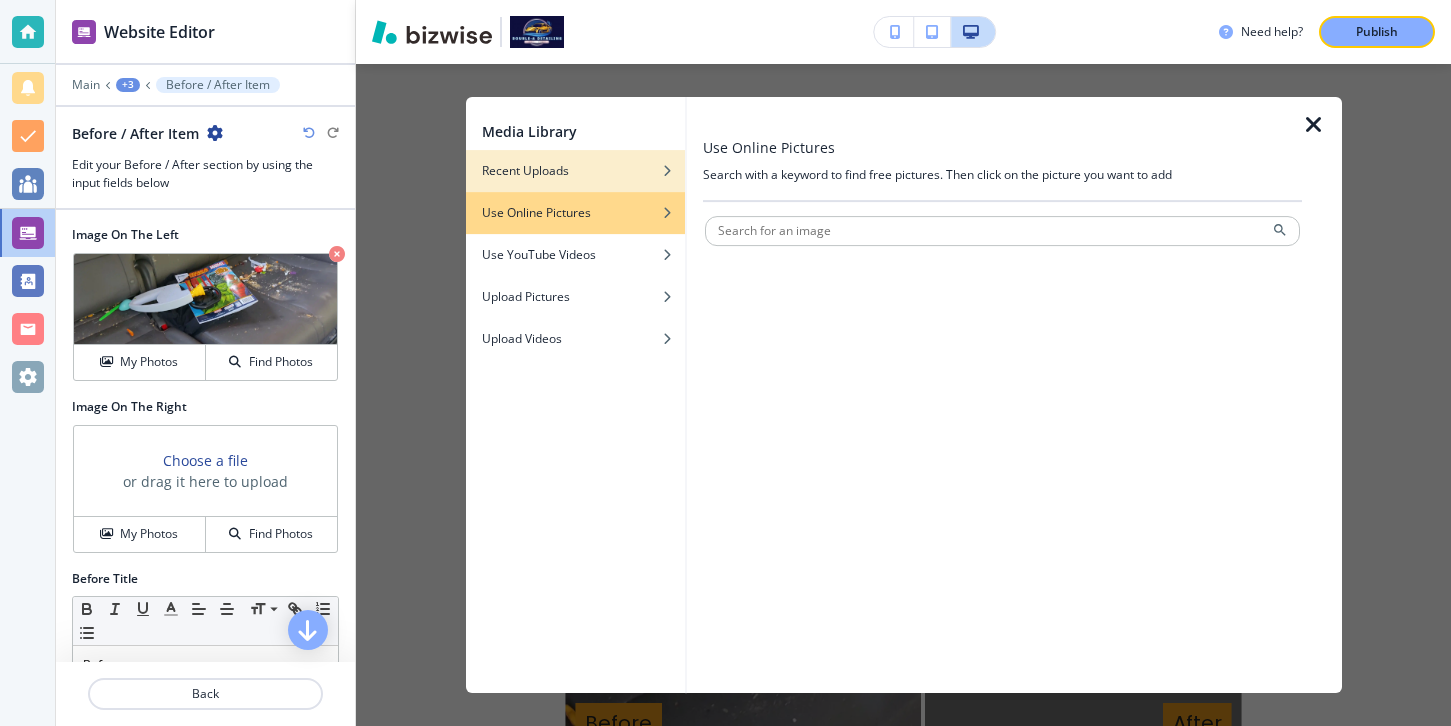 click on "Recent Uploads" at bounding box center [525, 171] 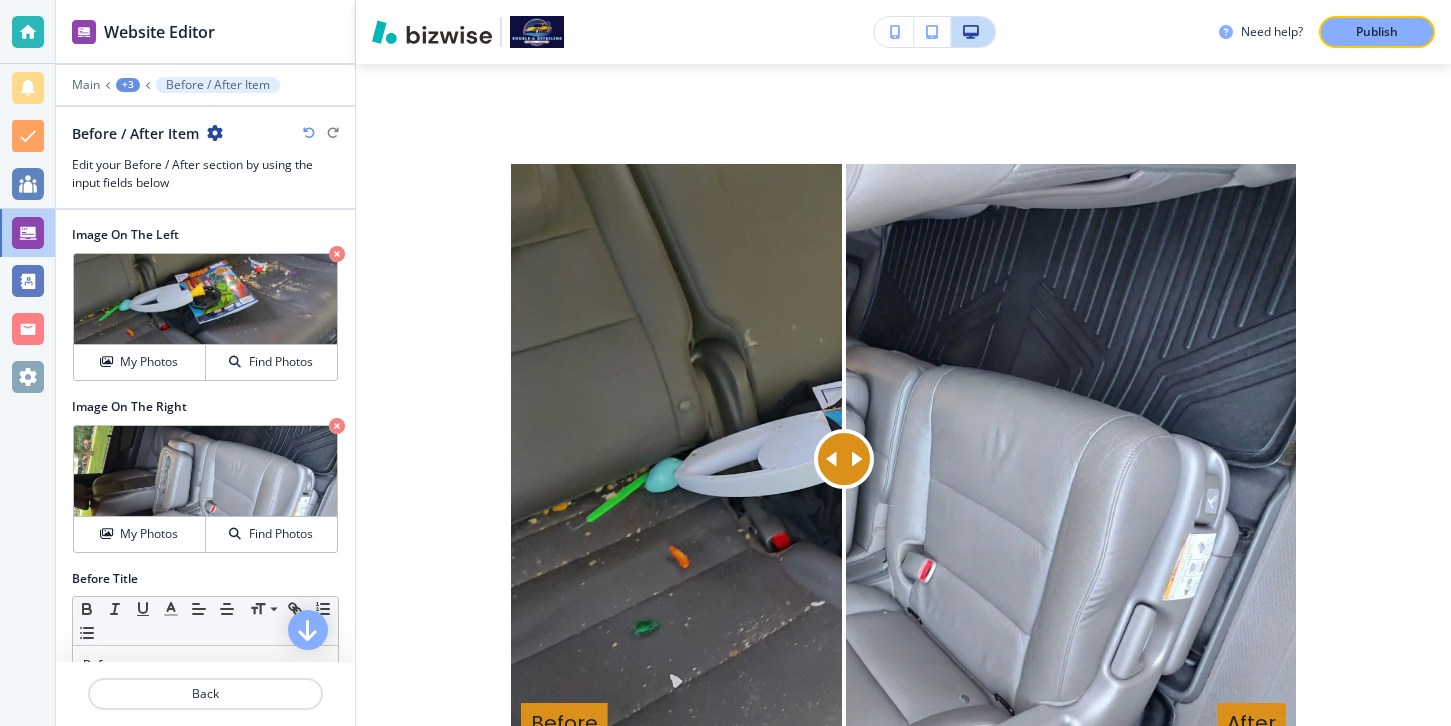 drag, startPoint x: 928, startPoint y: 453, endPoint x: 838, endPoint y: 446, distance: 90.27181 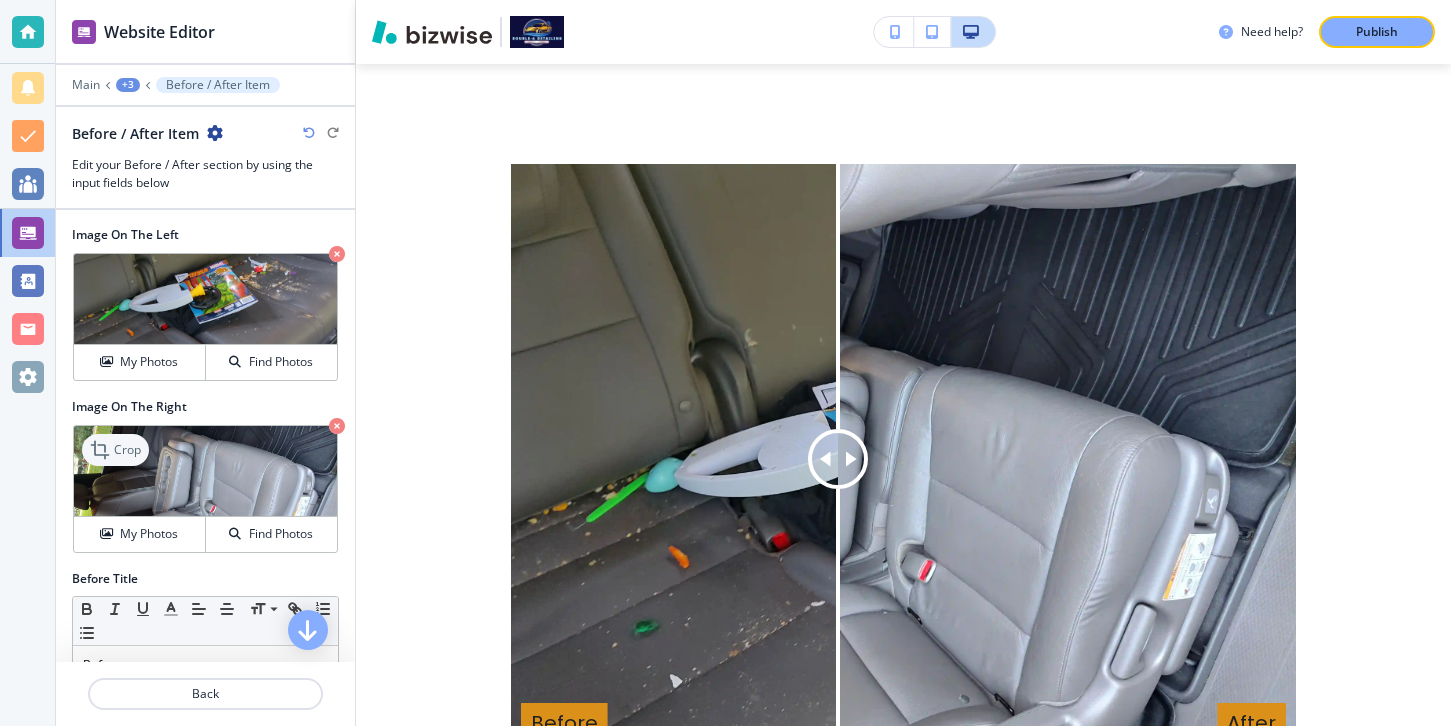 click 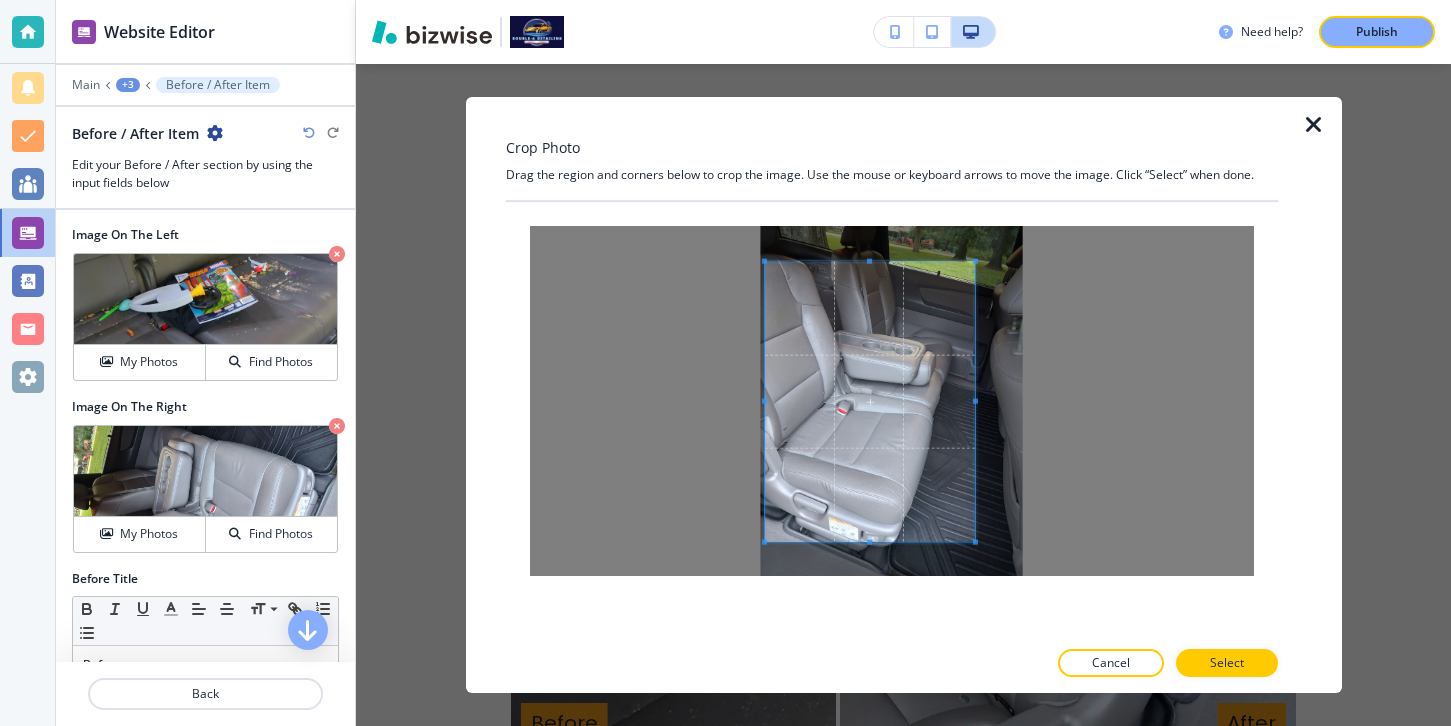 click at bounding box center (869, 402) 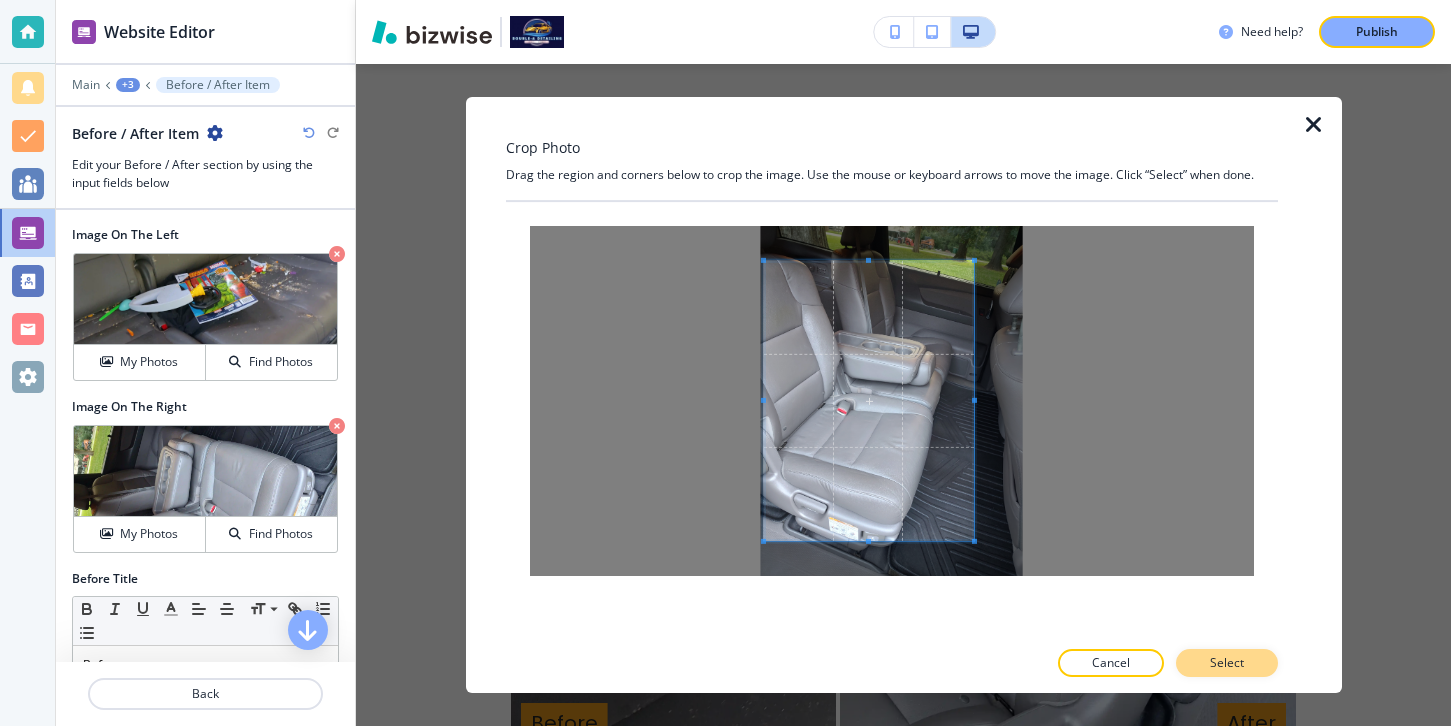 click on "Select" at bounding box center [1227, 663] 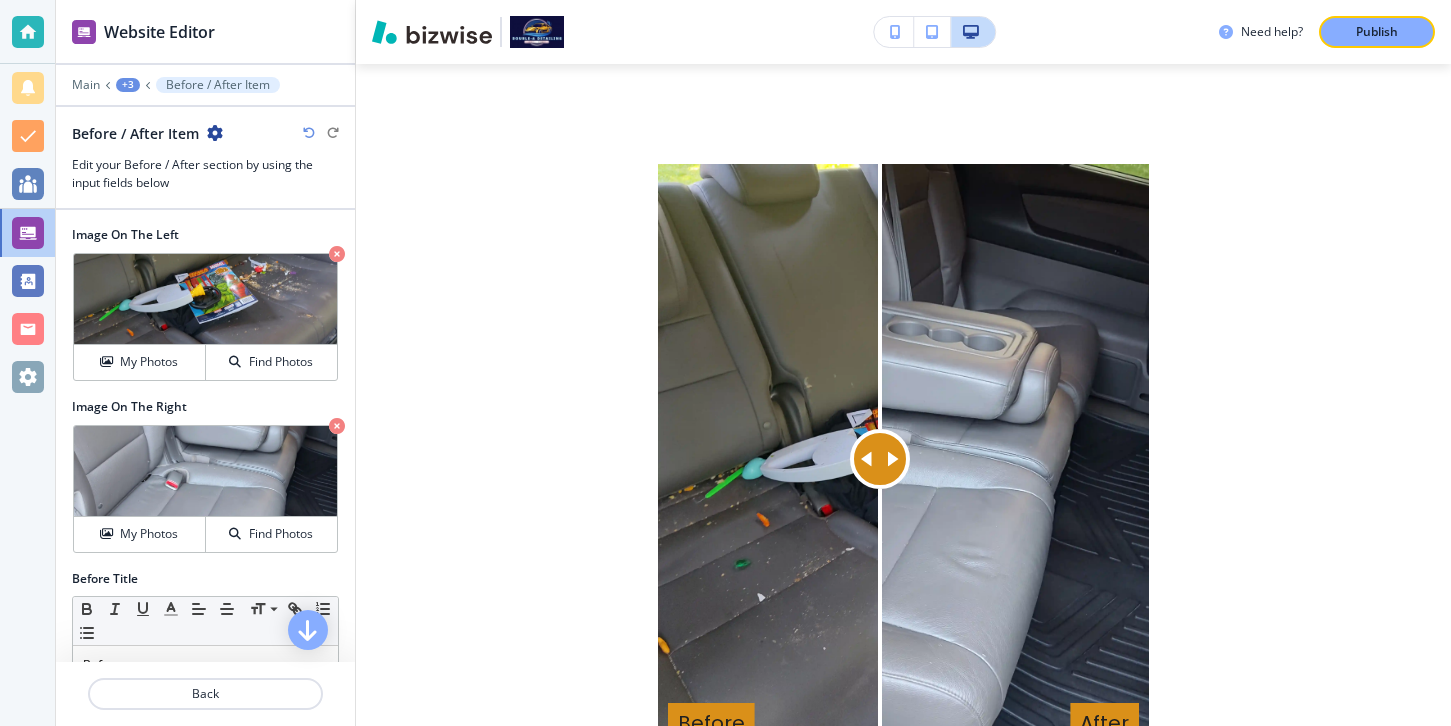 drag, startPoint x: 881, startPoint y: 439, endPoint x: 880, endPoint y: 456, distance: 17.029387 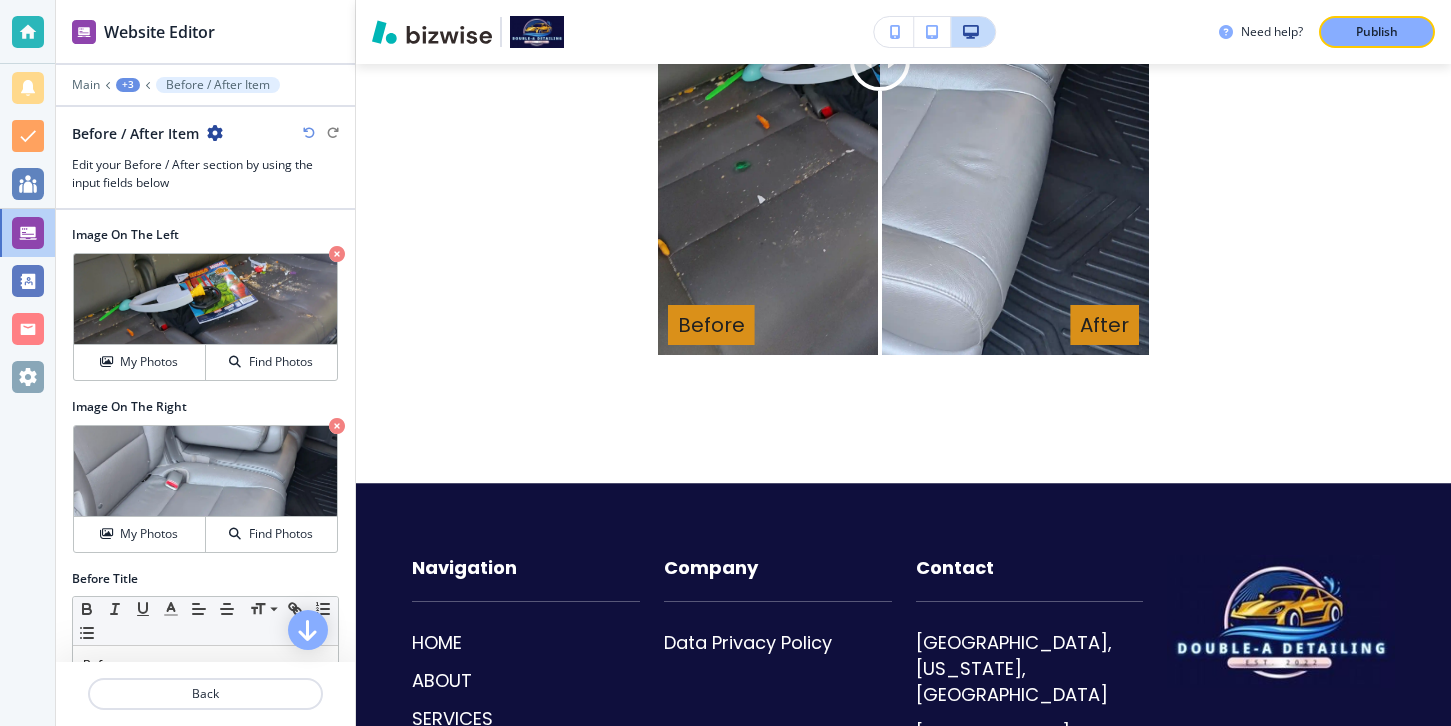 scroll, scrollTop: 2166, scrollLeft: 0, axis: vertical 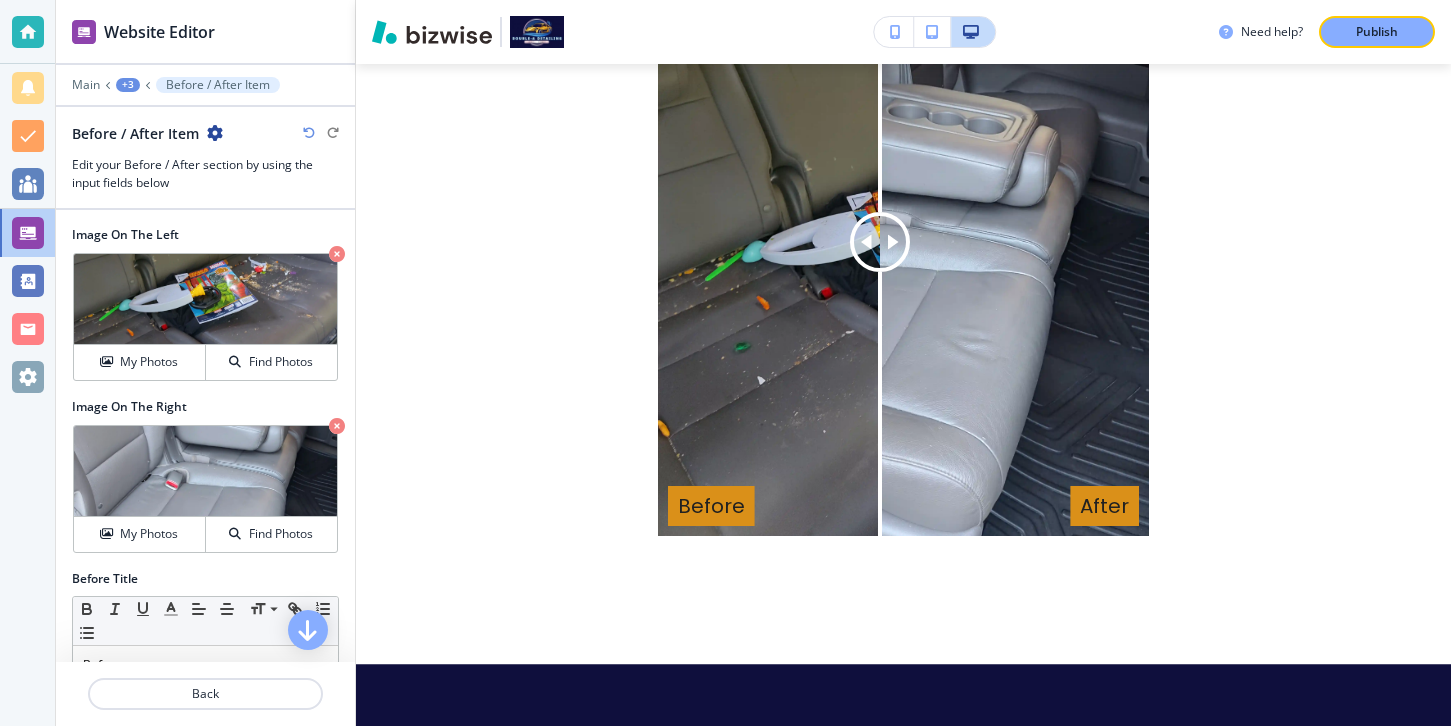 drag, startPoint x: 1117, startPoint y: 503, endPoint x: 1131, endPoint y: 503, distance: 14 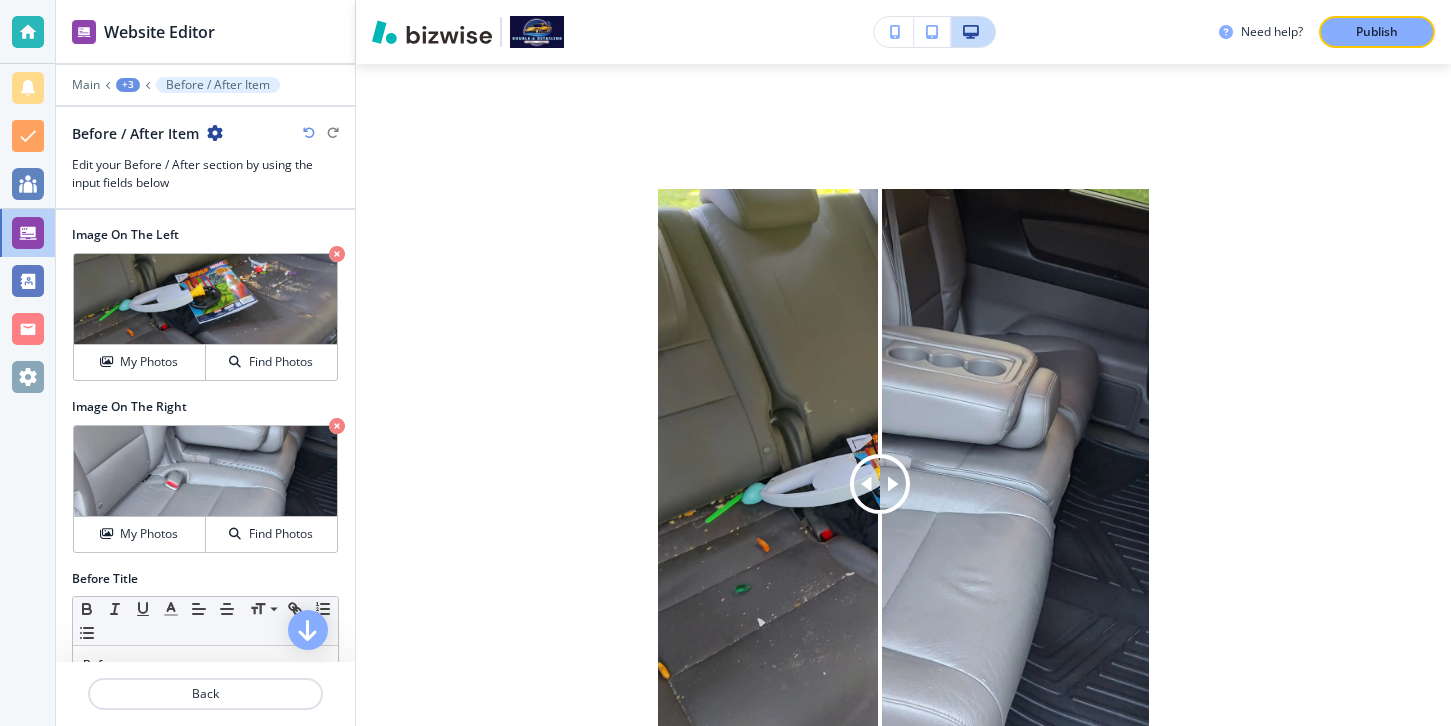 scroll, scrollTop: 1953, scrollLeft: 0, axis: vertical 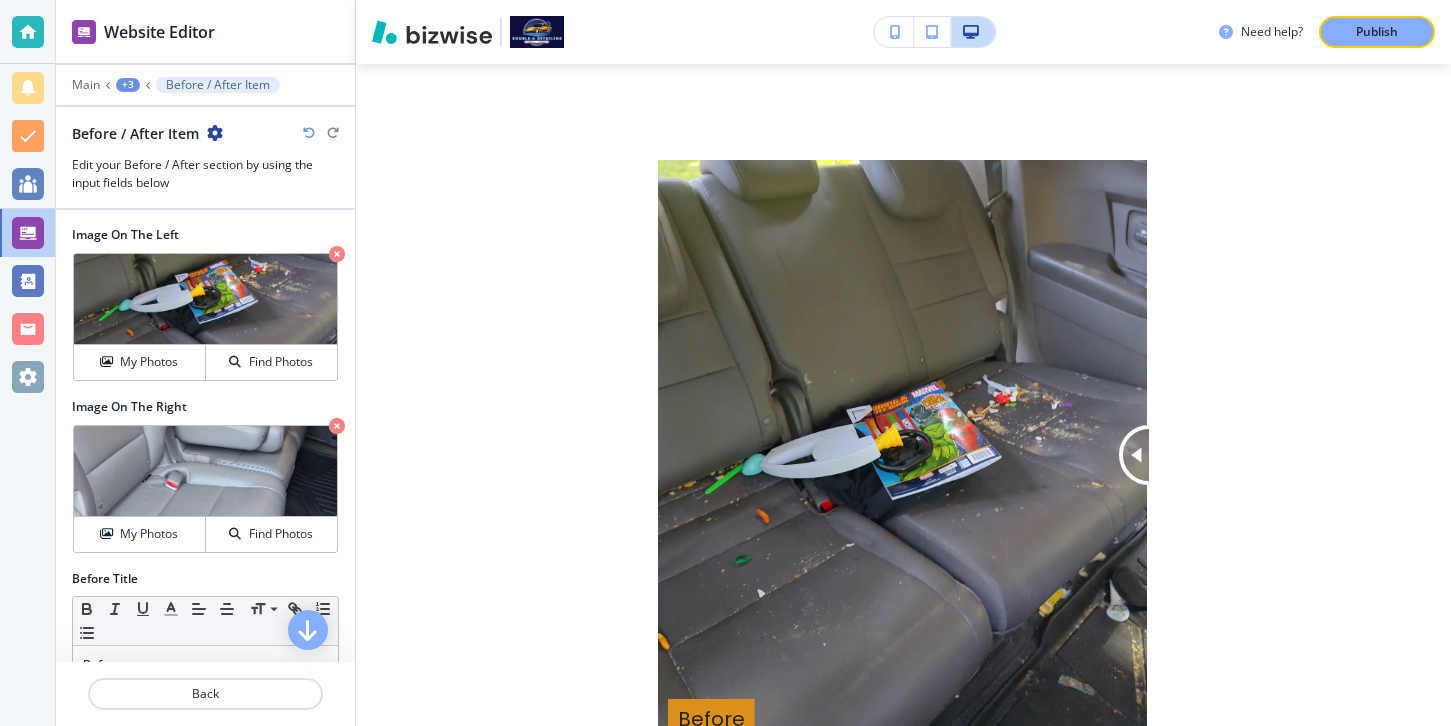 drag, startPoint x: 870, startPoint y: 440, endPoint x: 1170, endPoint y: 441, distance: 300.00168 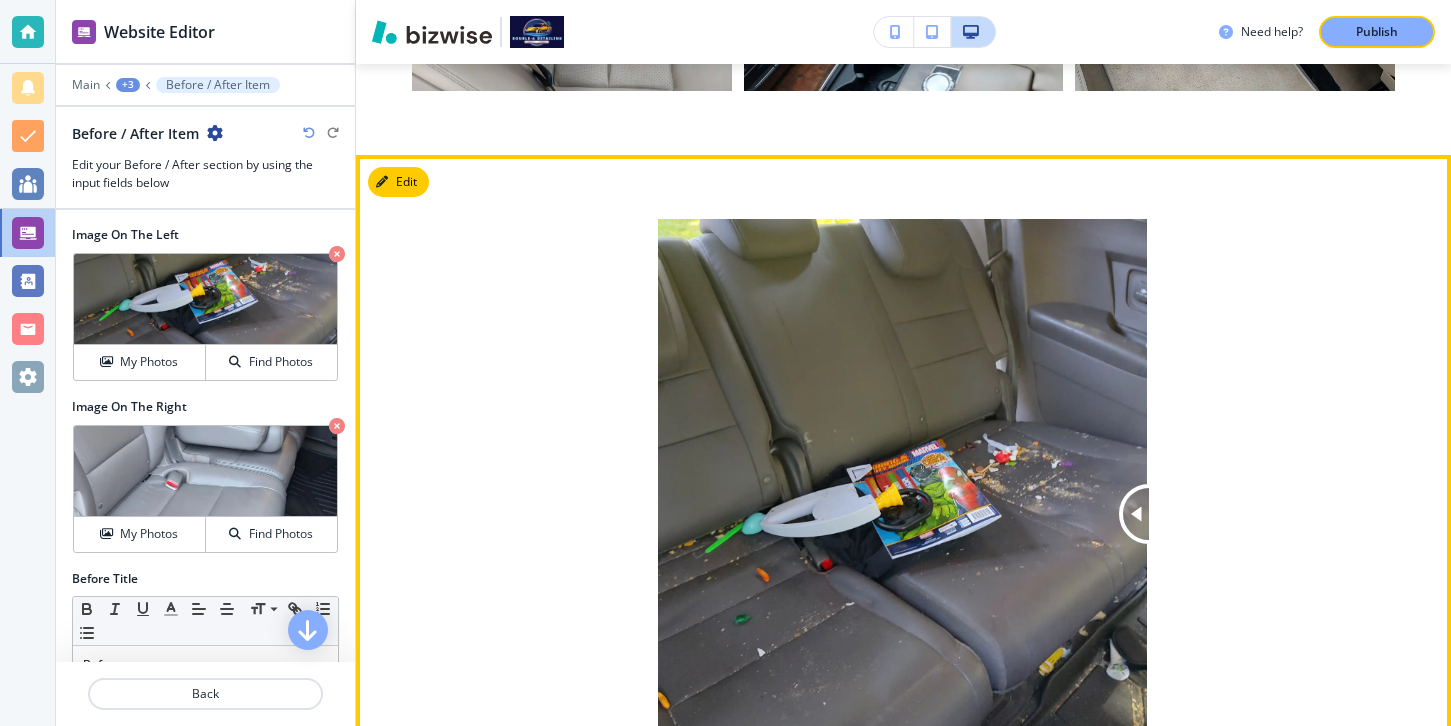 scroll, scrollTop: 1795, scrollLeft: 0, axis: vertical 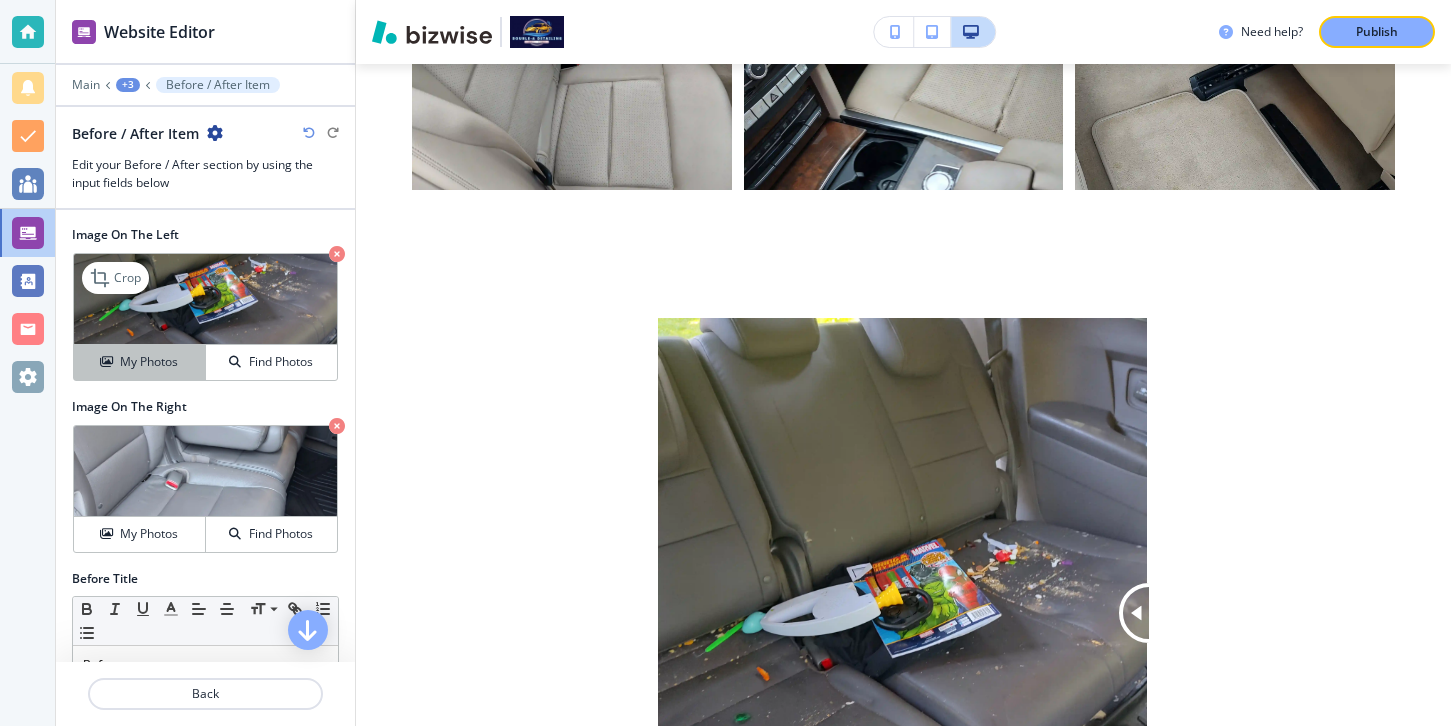 click on "My Photos" at bounding box center [149, 362] 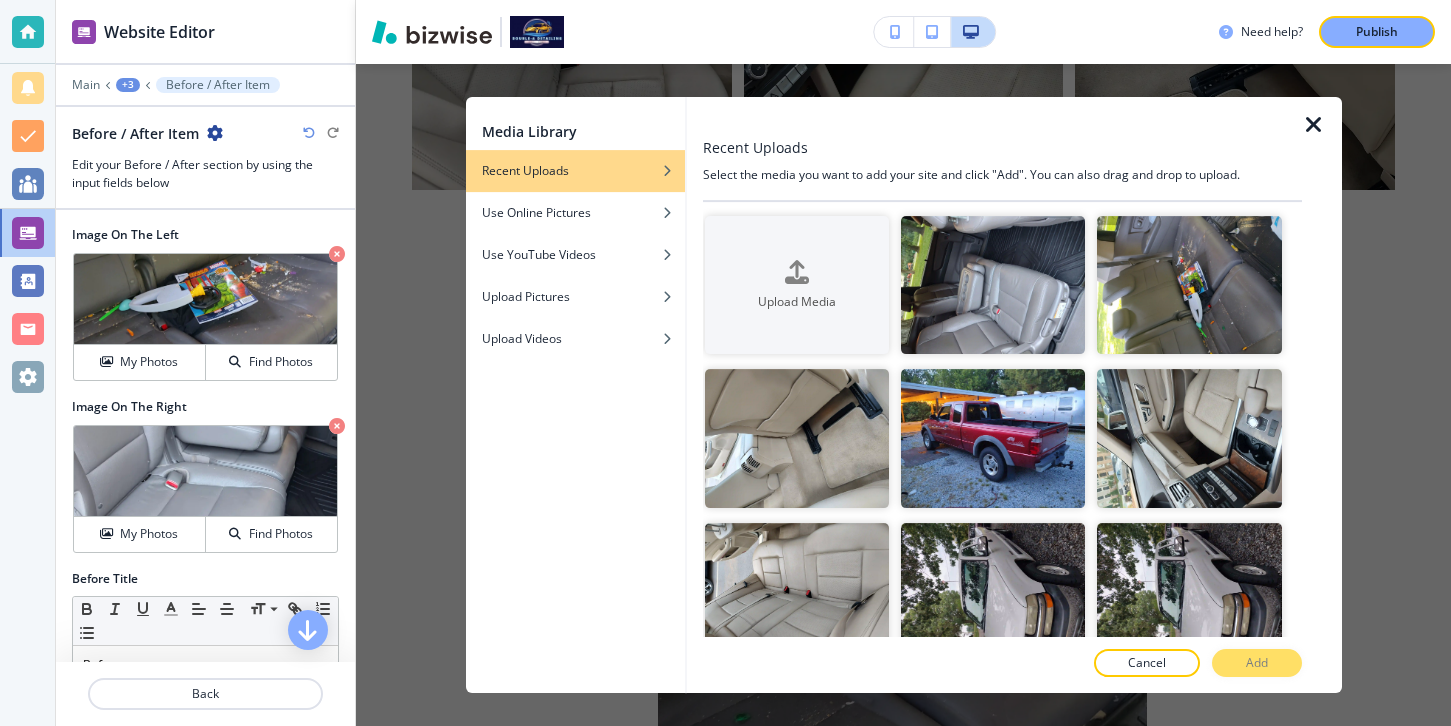 click at bounding box center (1314, 125) 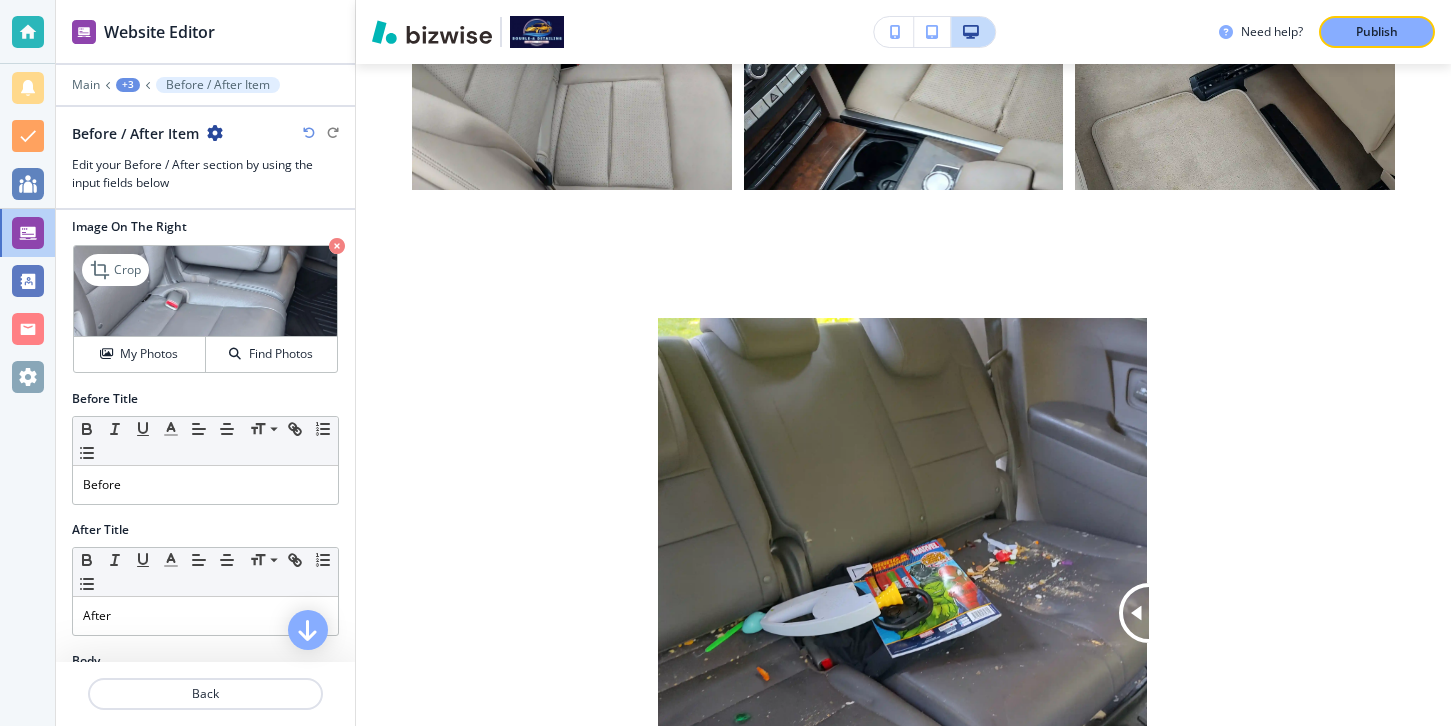 scroll, scrollTop: 199, scrollLeft: 0, axis: vertical 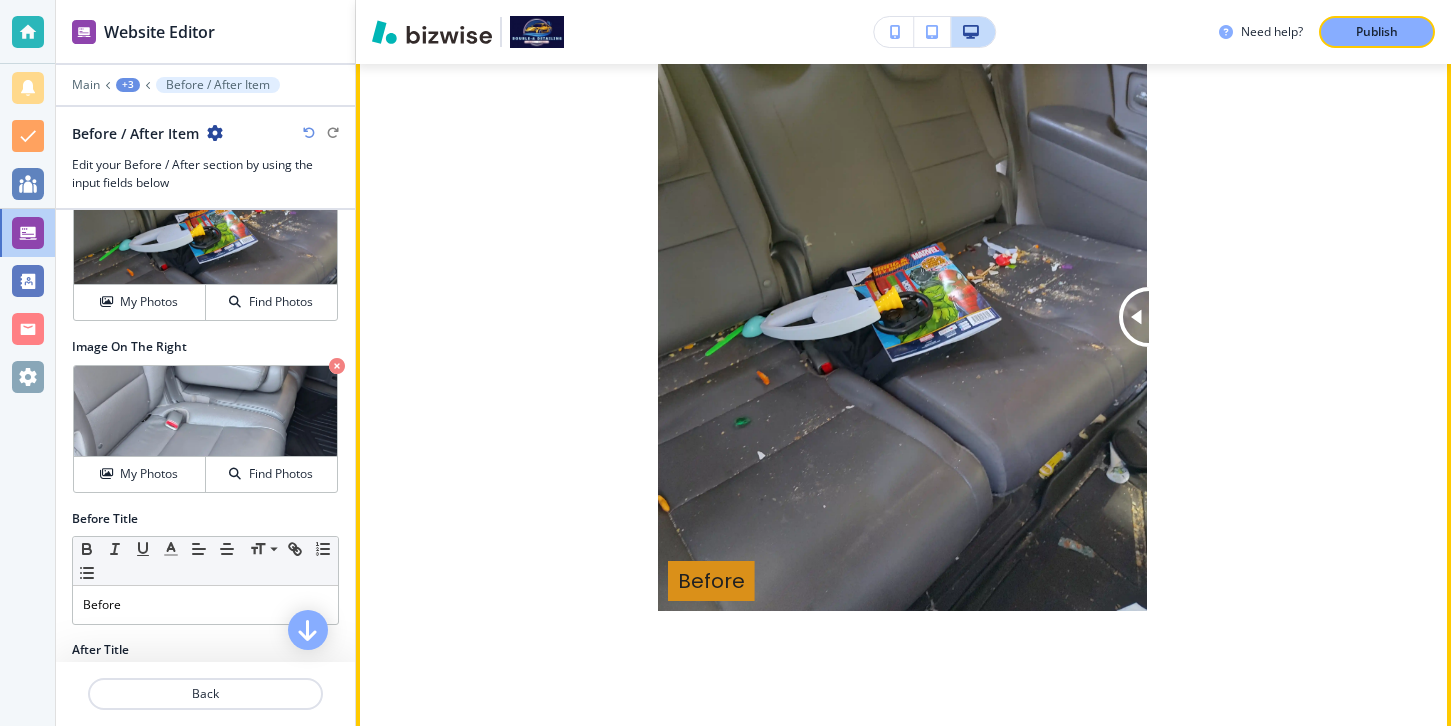 drag, startPoint x: 1131, startPoint y: 330, endPoint x: 1177, endPoint y: 330, distance: 46 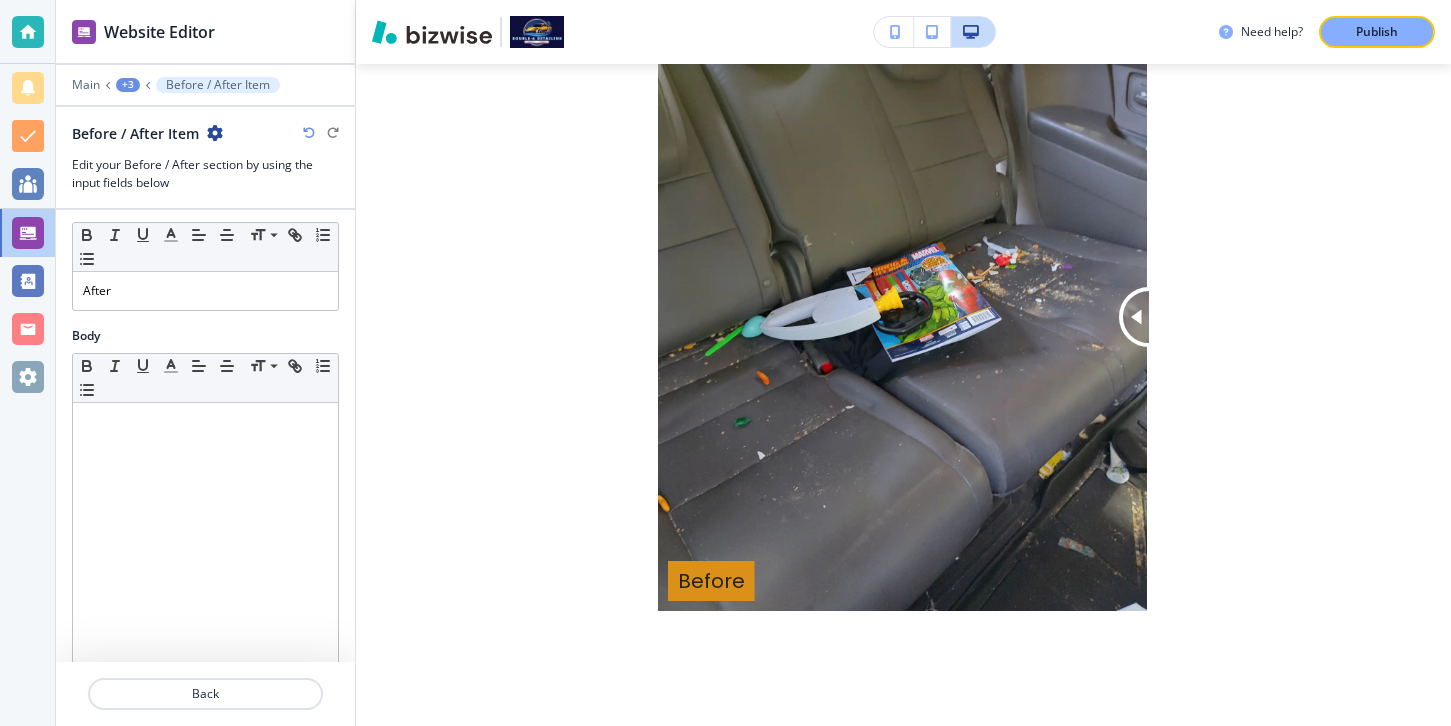 scroll, scrollTop: 523, scrollLeft: 0, axis: vertical 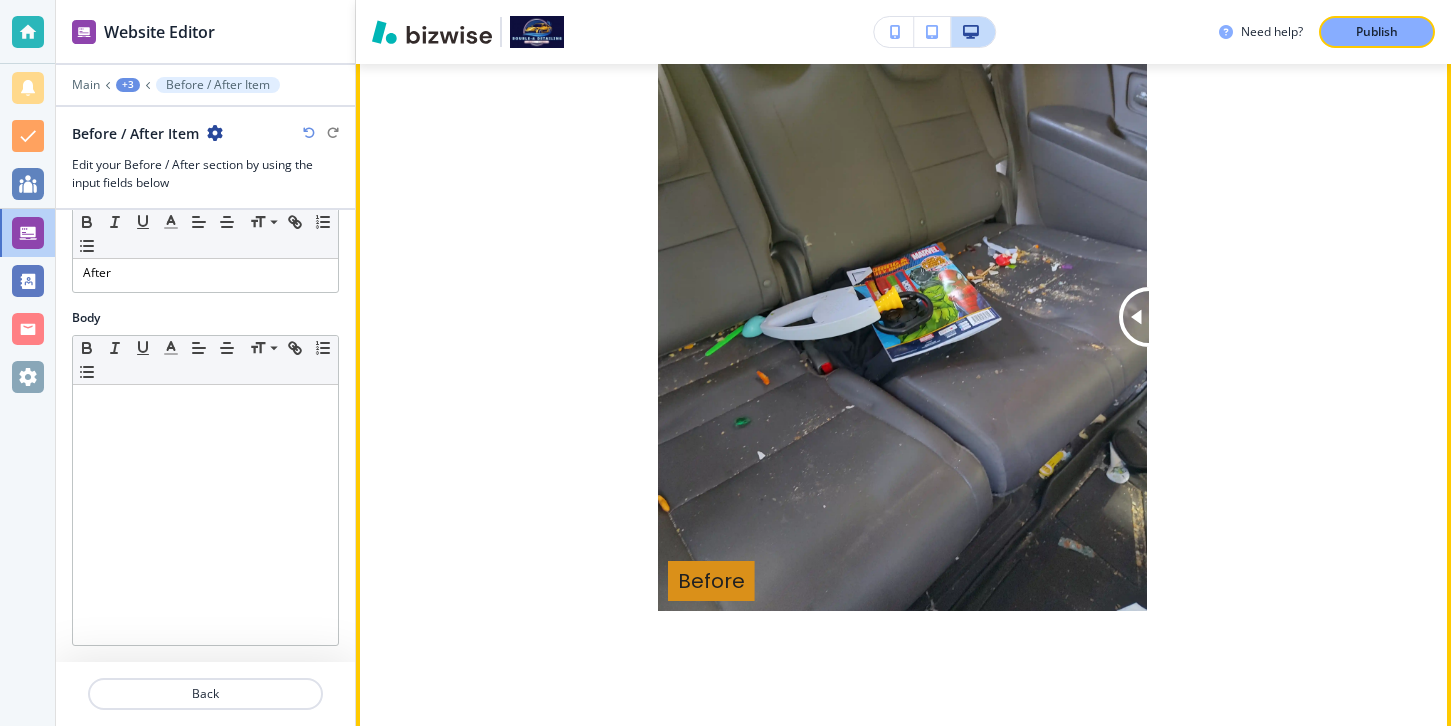 click on "Before After" at bounding box center (903, 316) 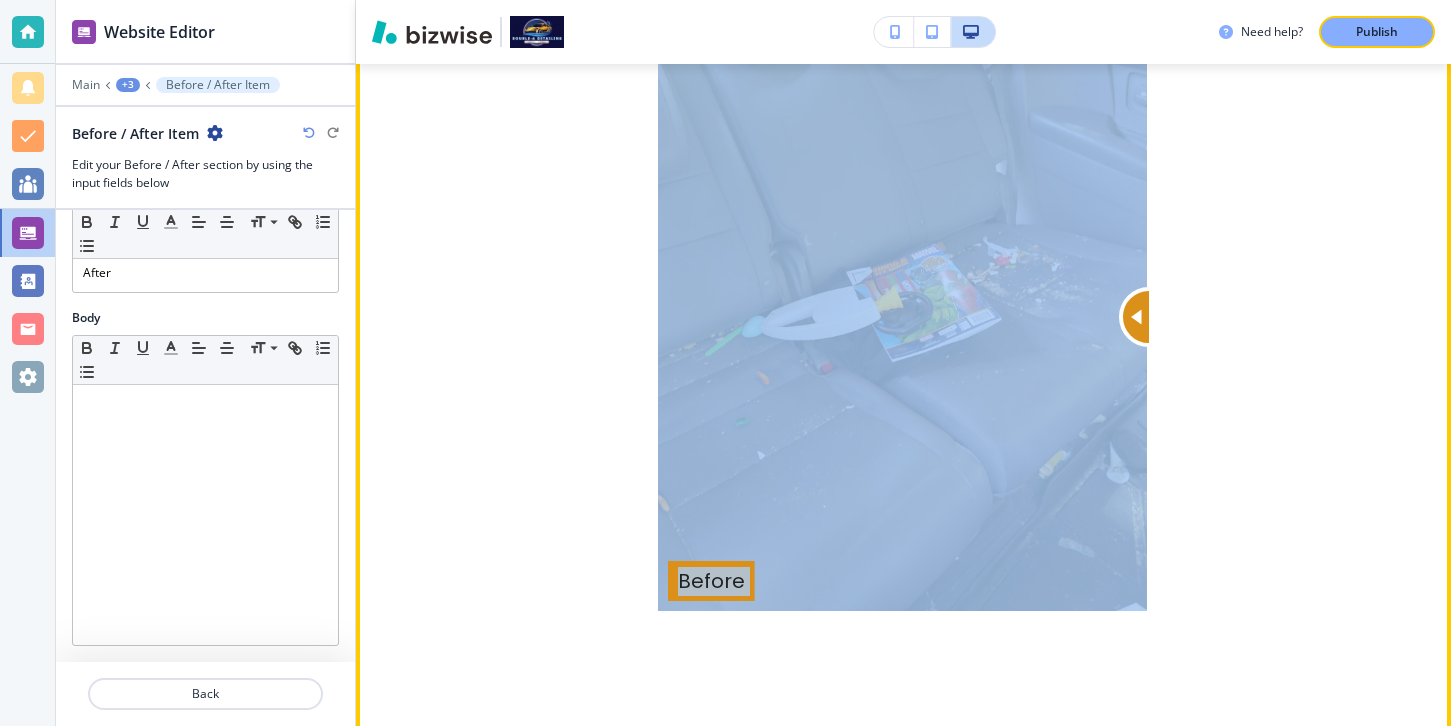 drag, startPoint x: 1151, startPoint y: 335, endPoint x: 1136, endPoint y: 335, distance: 15 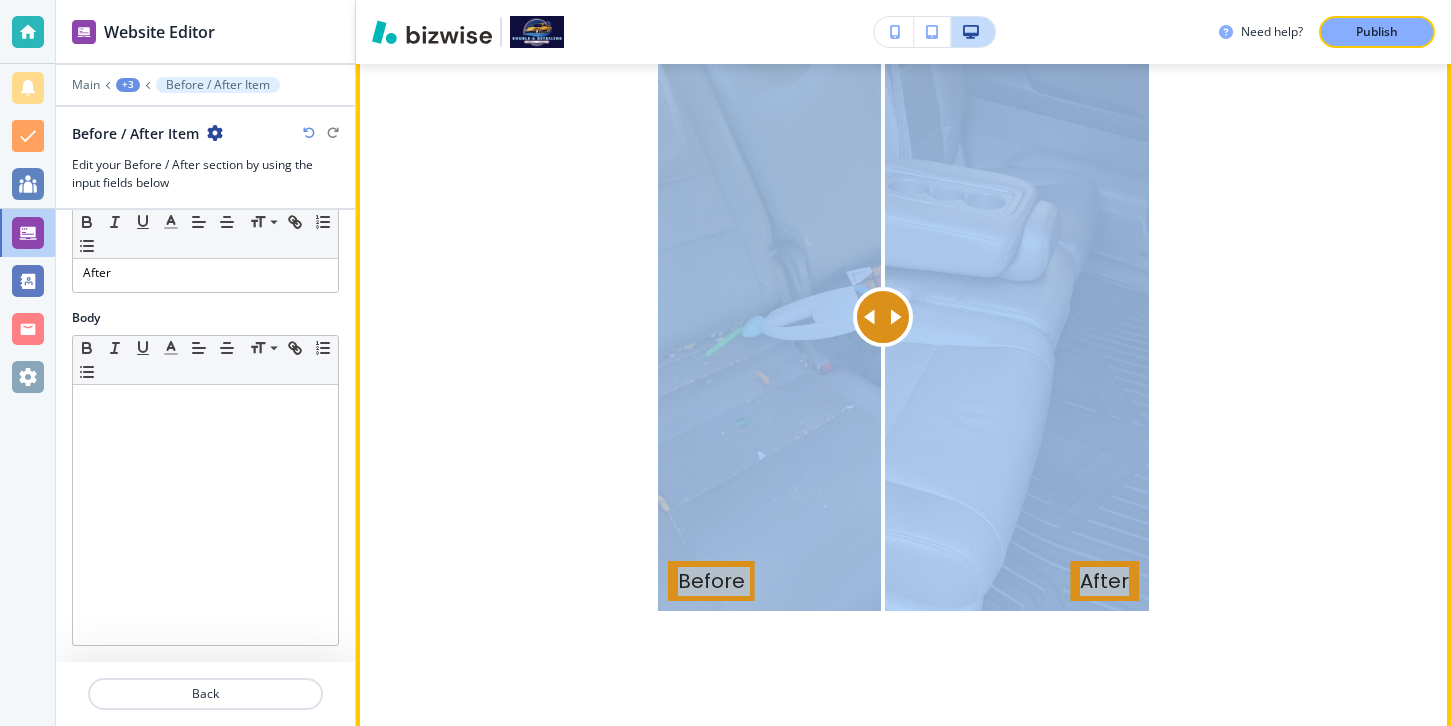 drag, startPoint x: 1136, startPoint y: 335, endPoint x: 884, endPoint y: 338, distance: 252.01785 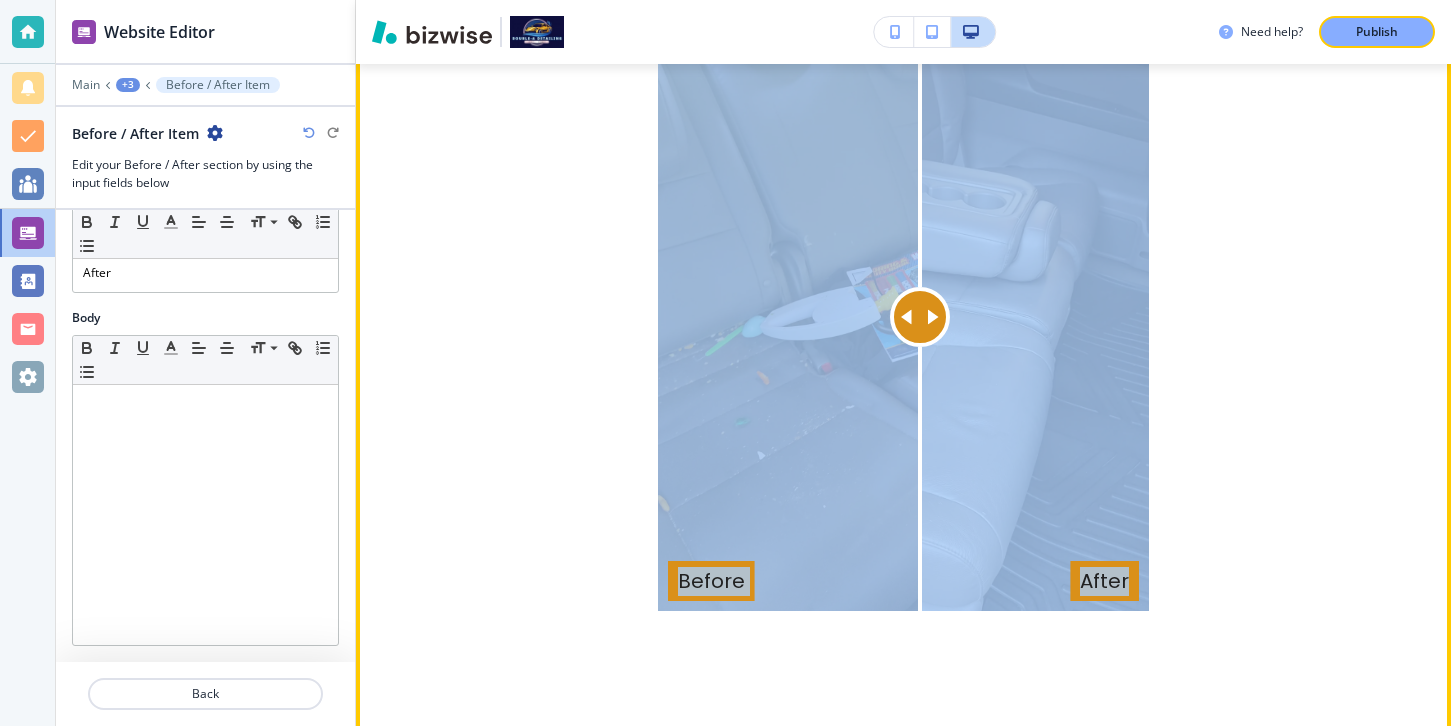 drag, startPoint x: 884, startPoint y: 338, endPoint x: 918, endPoint y: 405, distance: 75.13322 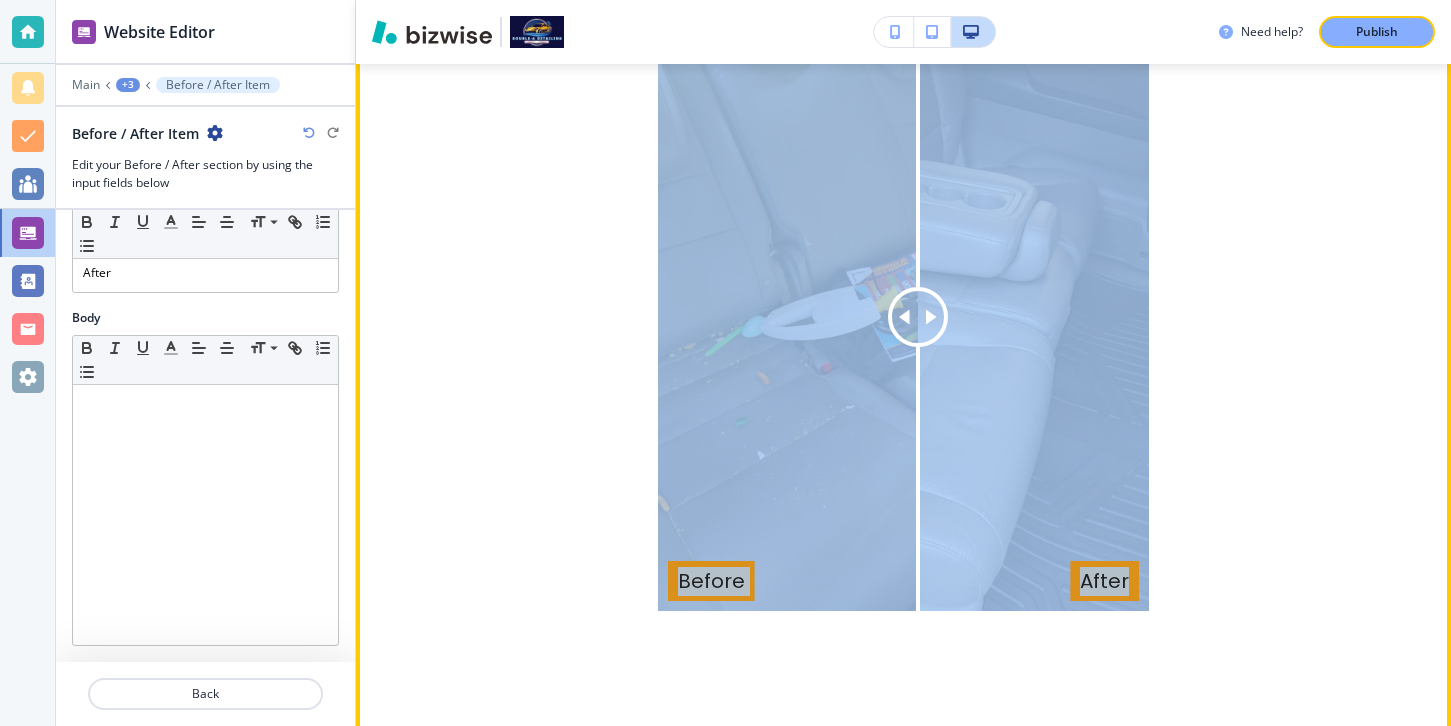 click on "Before After" at bounding box center (903, 316) 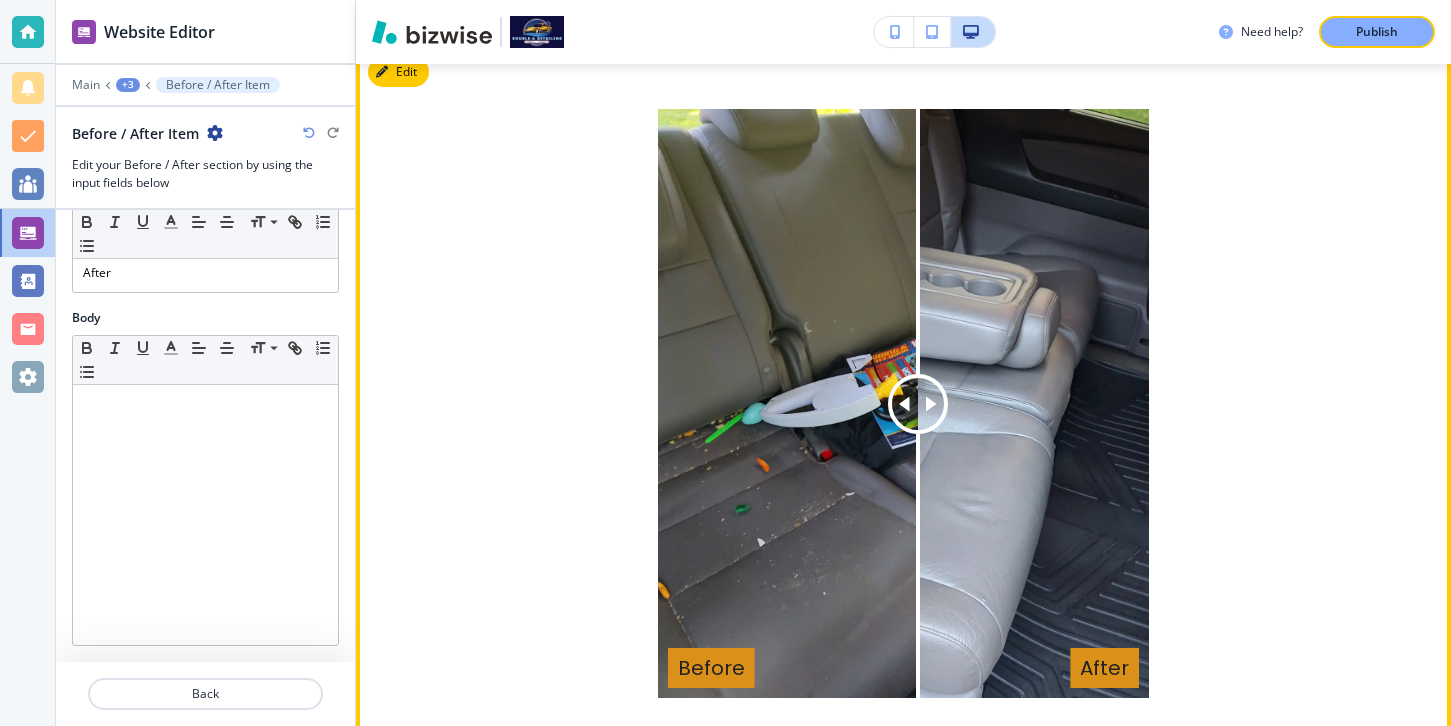scroll, scrollTop: 2068, scrollLeft: 0, axis: vertical 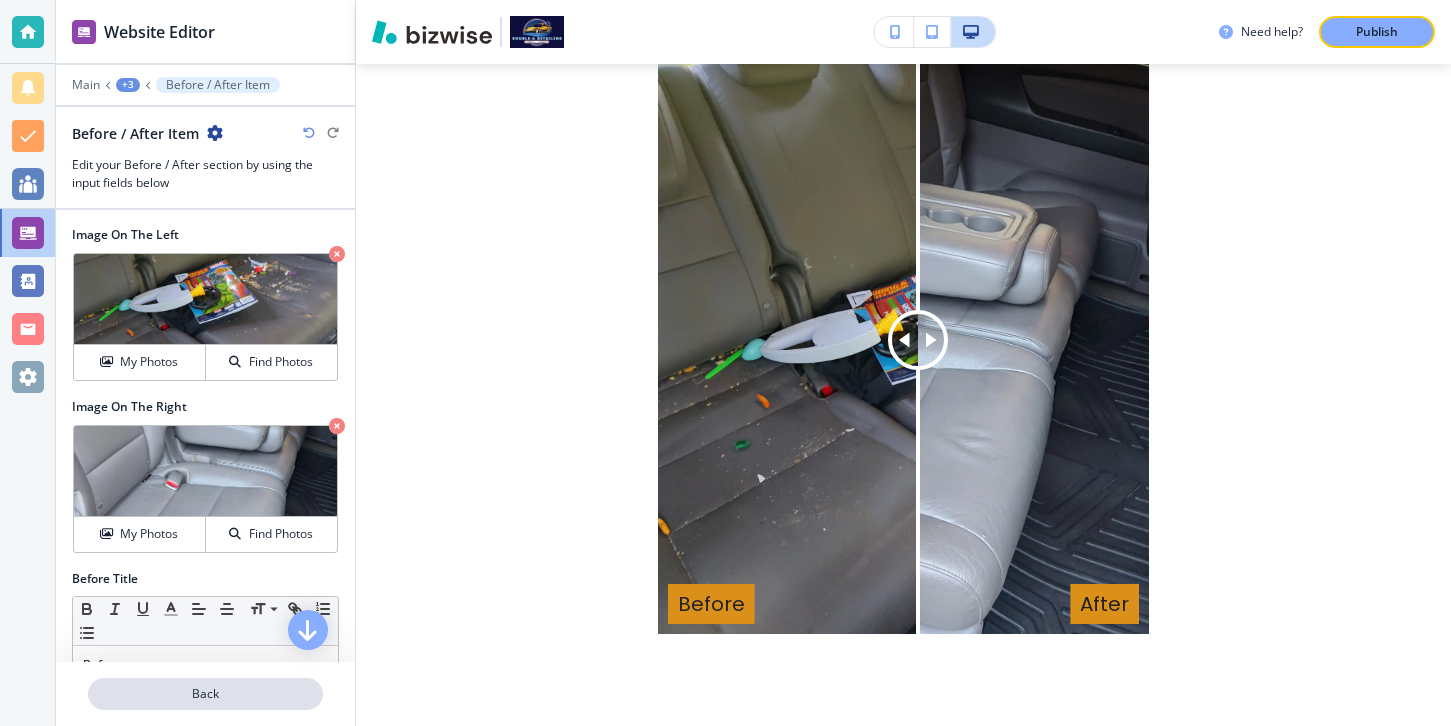 click on "Back" at bounding box center [205, 694] 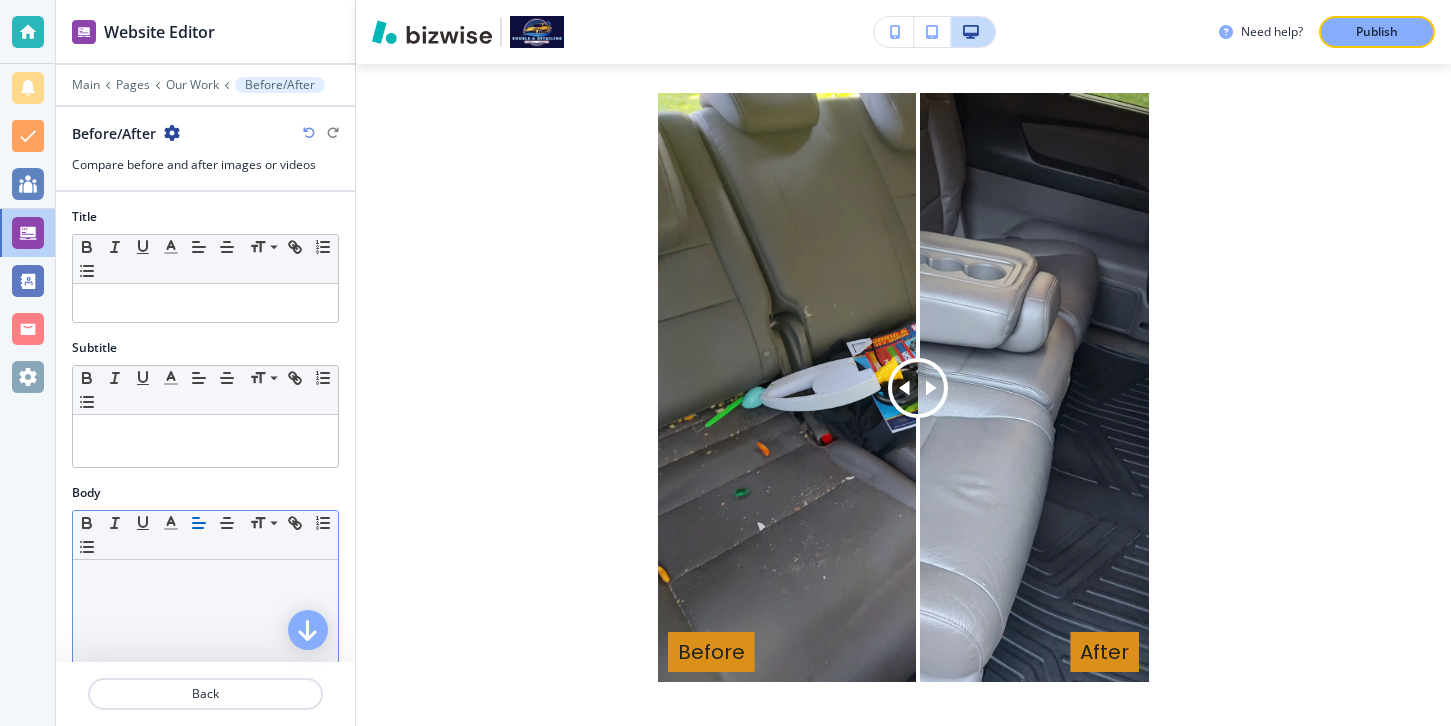 scroll, scrollTop: 1985, scrollLeft: 0, axis: vertical 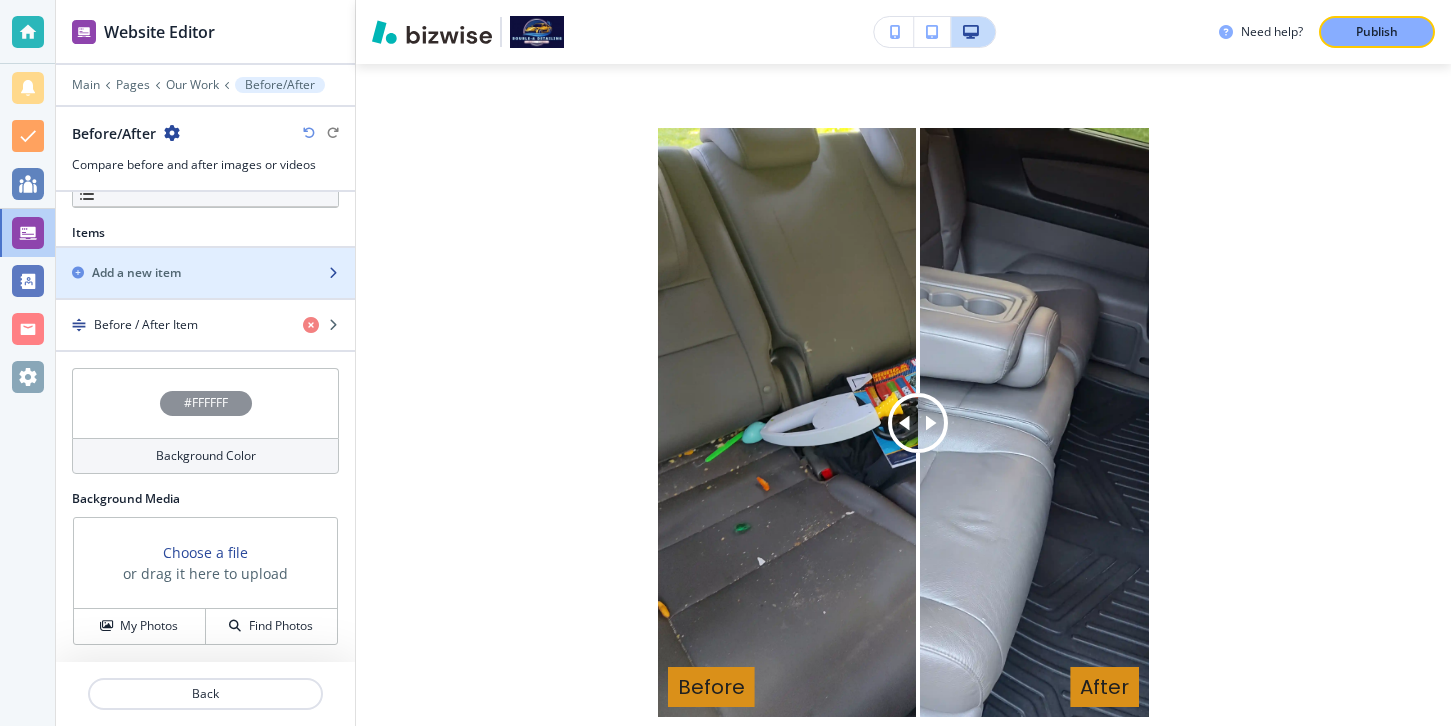 click at bounding box center (205, 290) 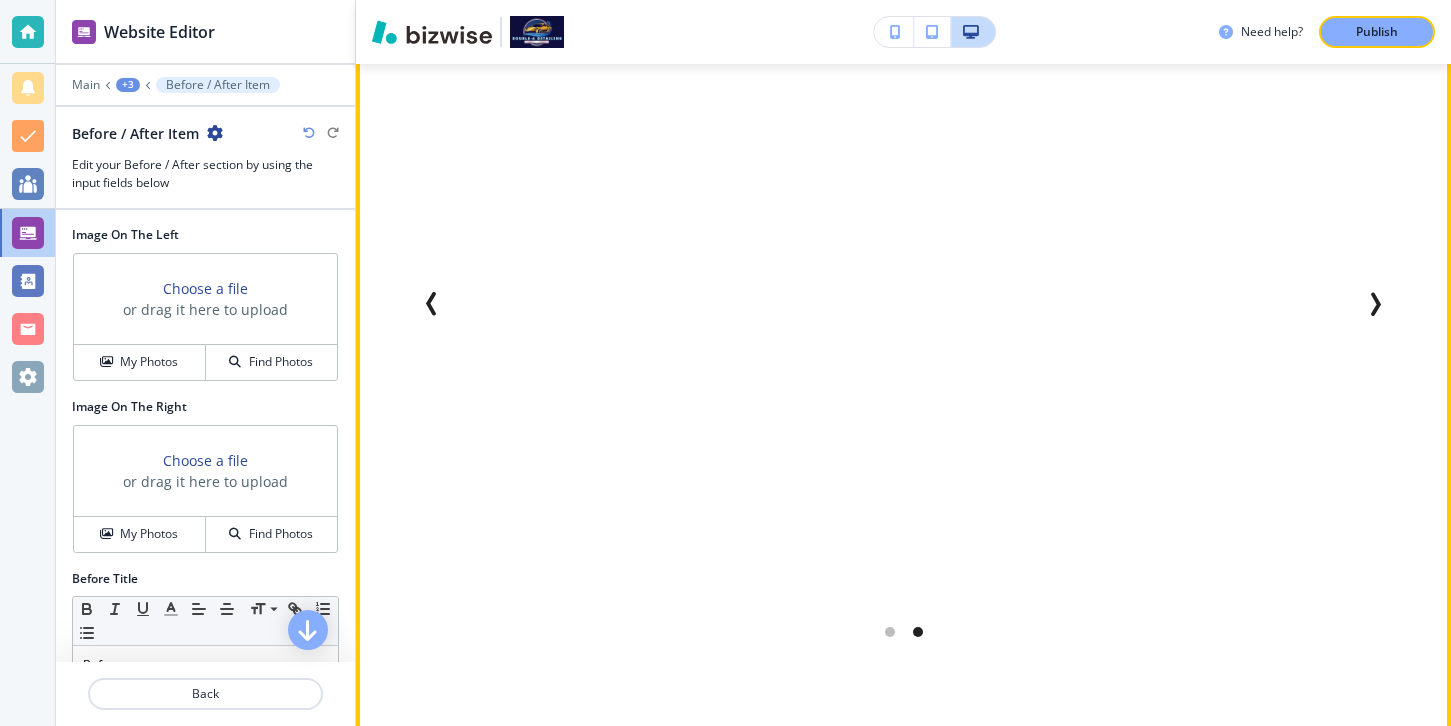 scroll, scrollTop: 2093, scrollLeft: 0, axis: vertical 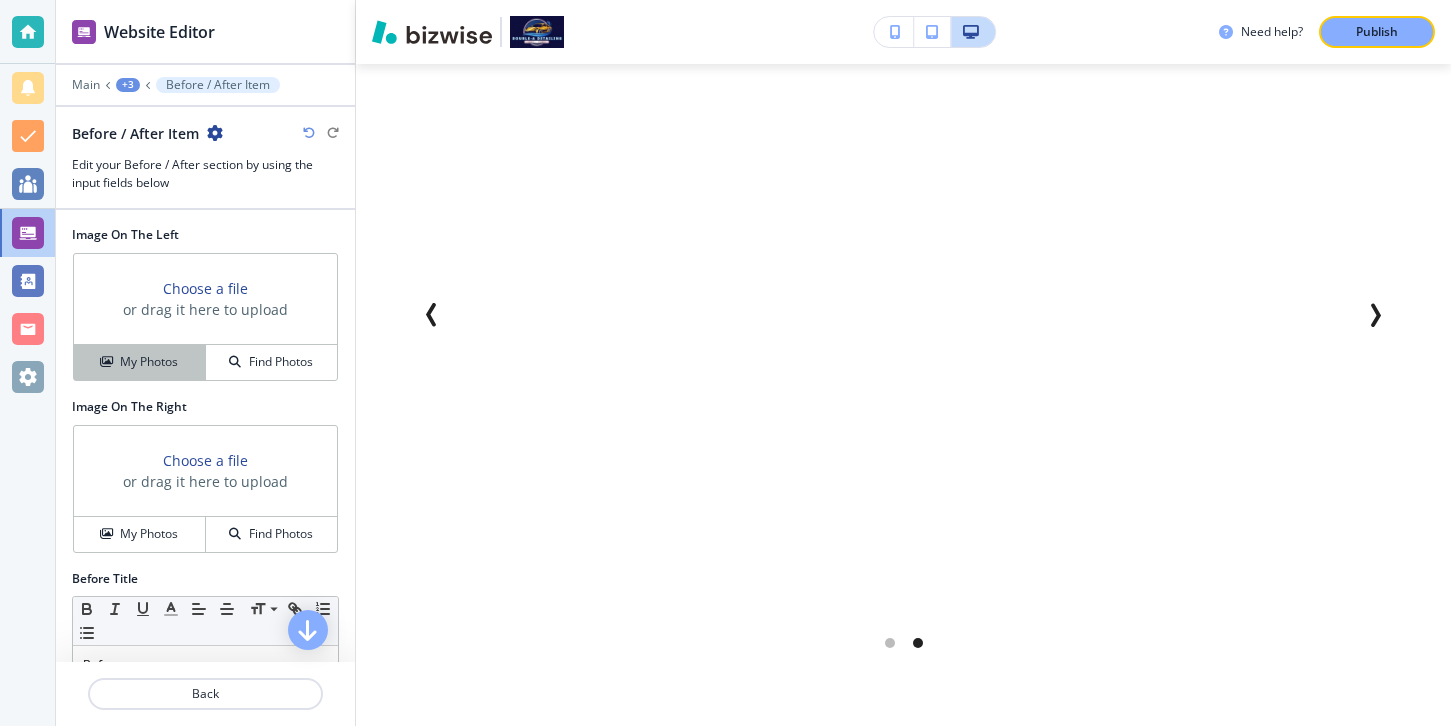 click on "My Photos" at bounding box center (149, 362) 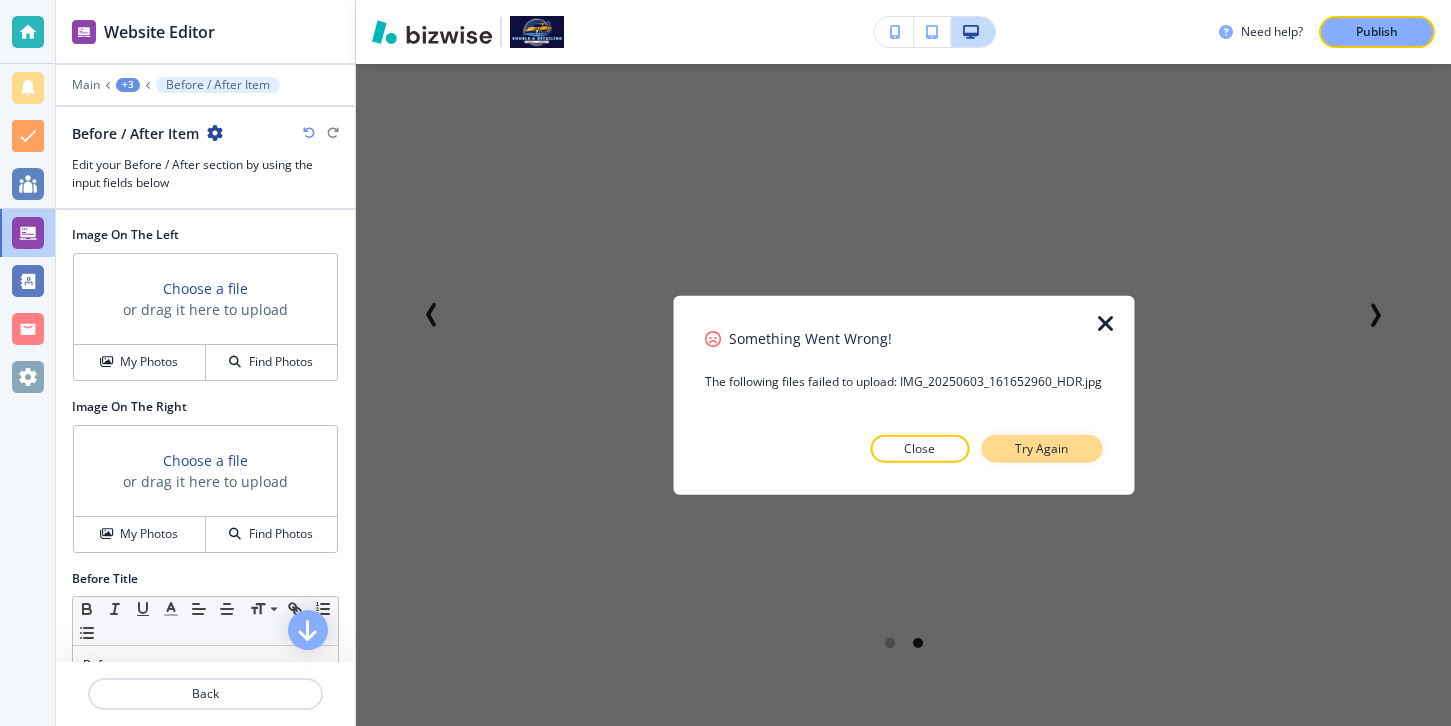 click on "Try Again" at bounding box center (1041, 448) 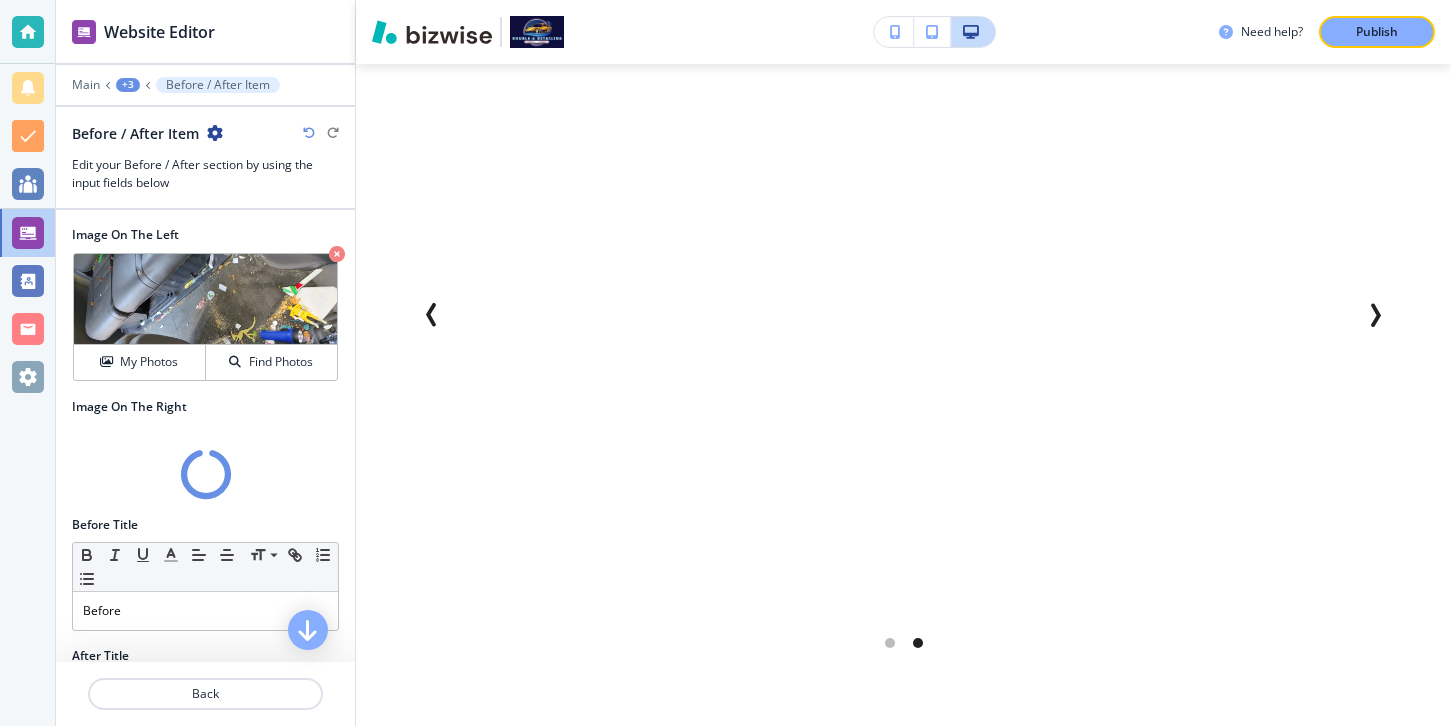 click at bounding box center [206, 474] 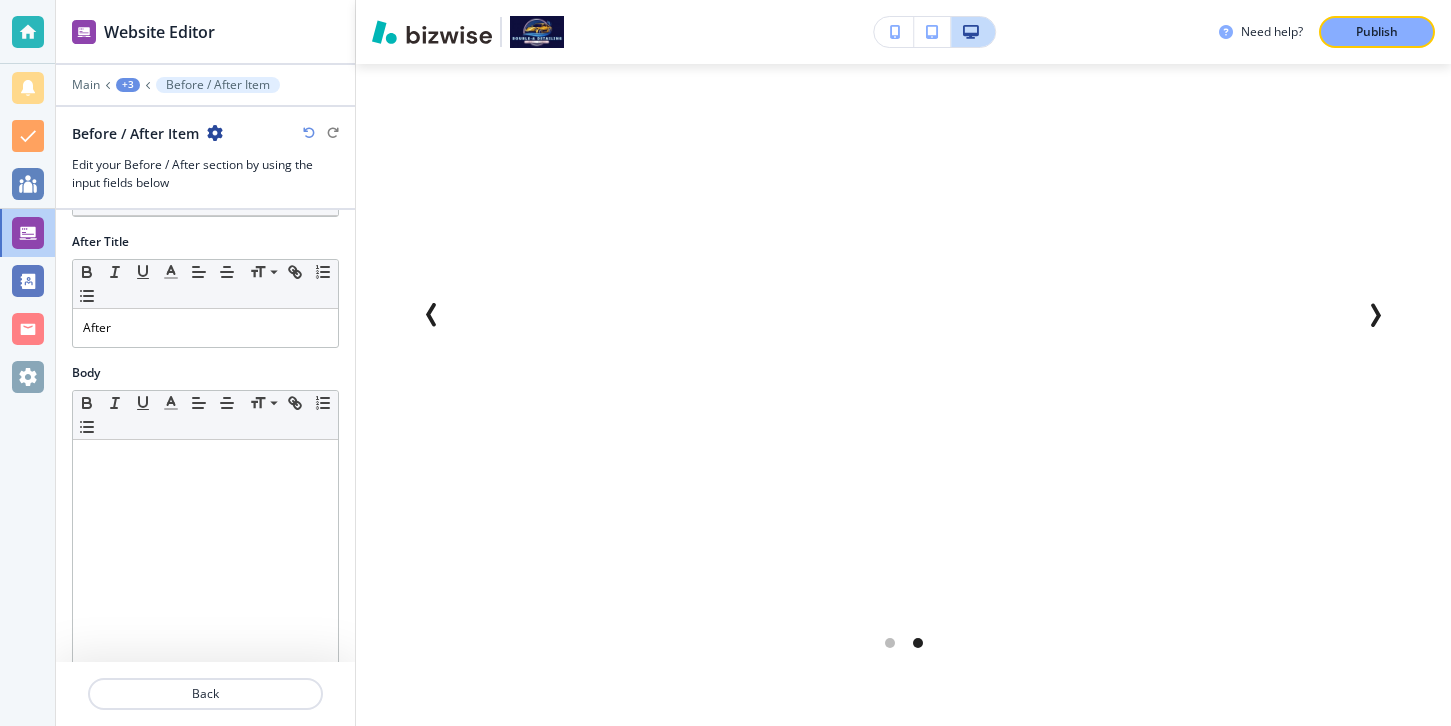 scroll, scrollTop: 470, scrollLeft: 0, axis: vertical 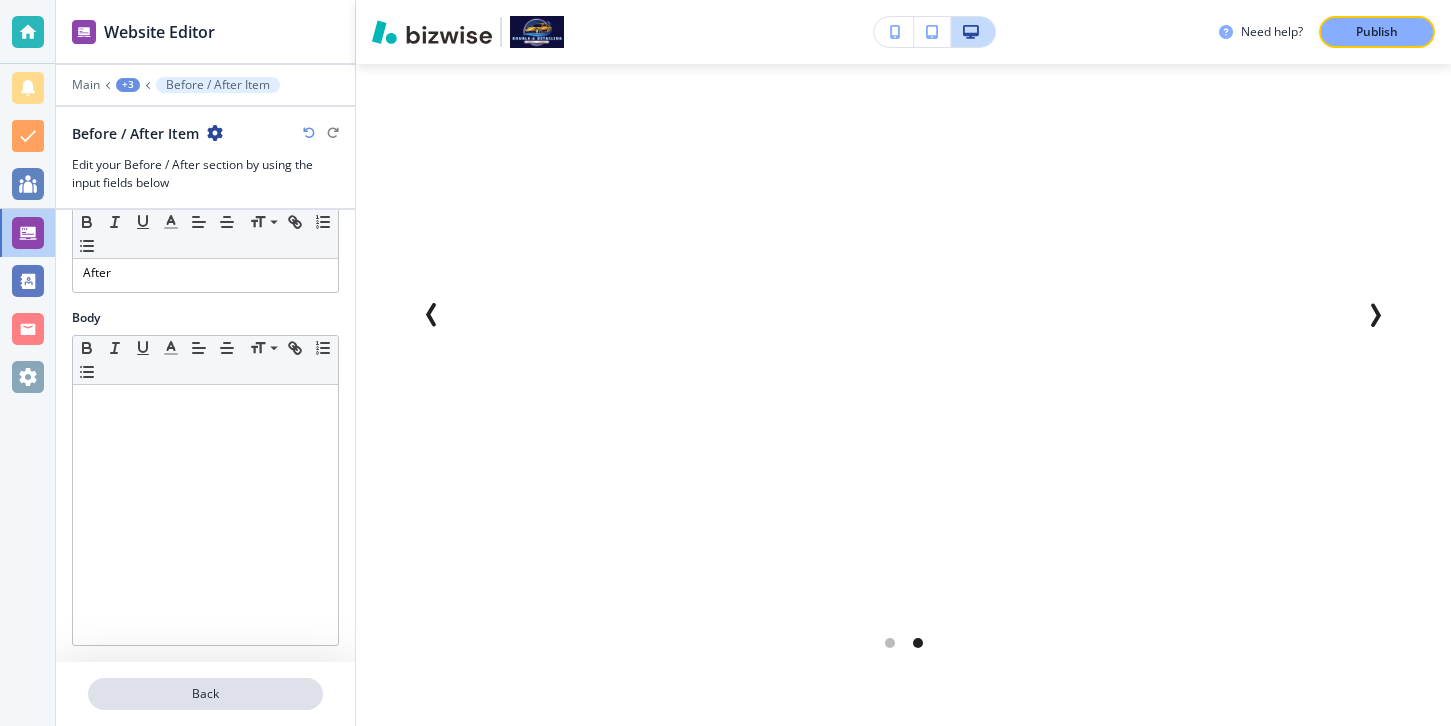 click on "Back" at bounding box center [205, 694] 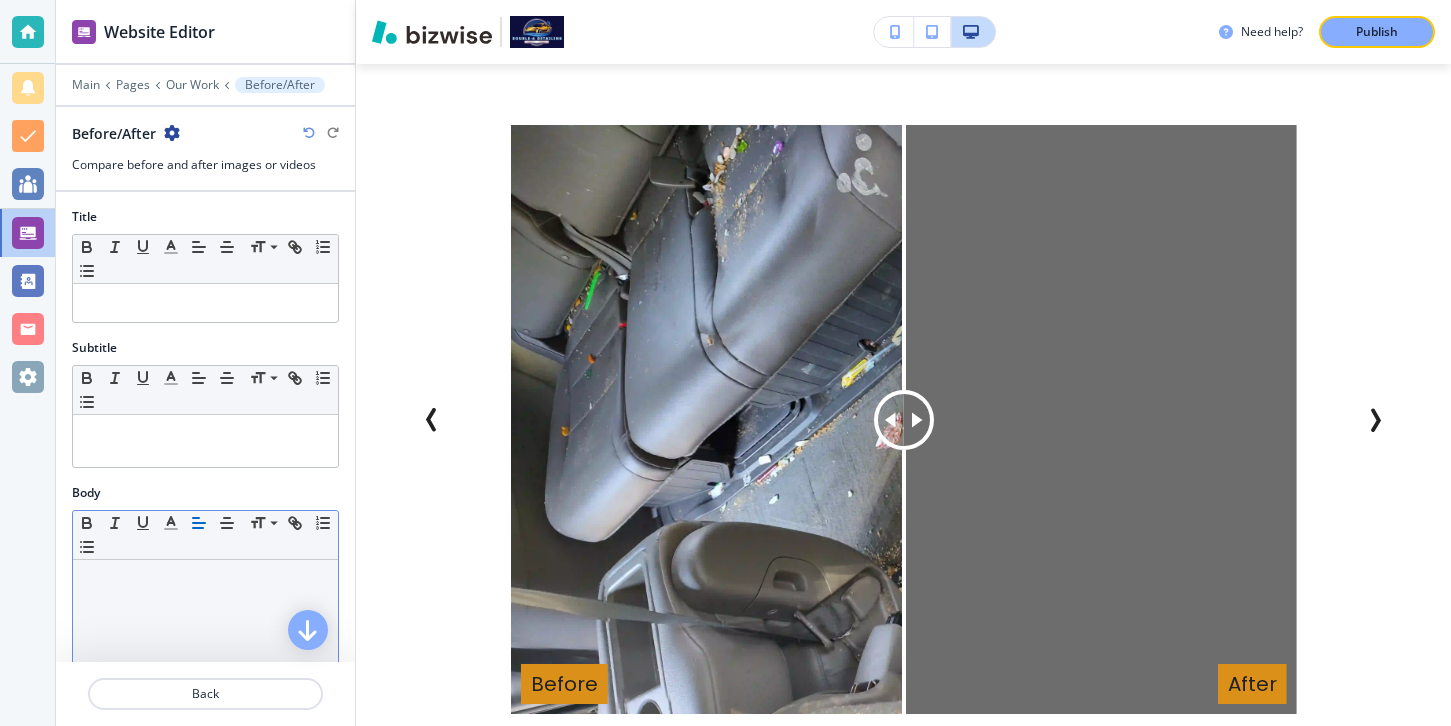 scroll, scrollTop: 1985, scrollLeft: 0, axis: vertical 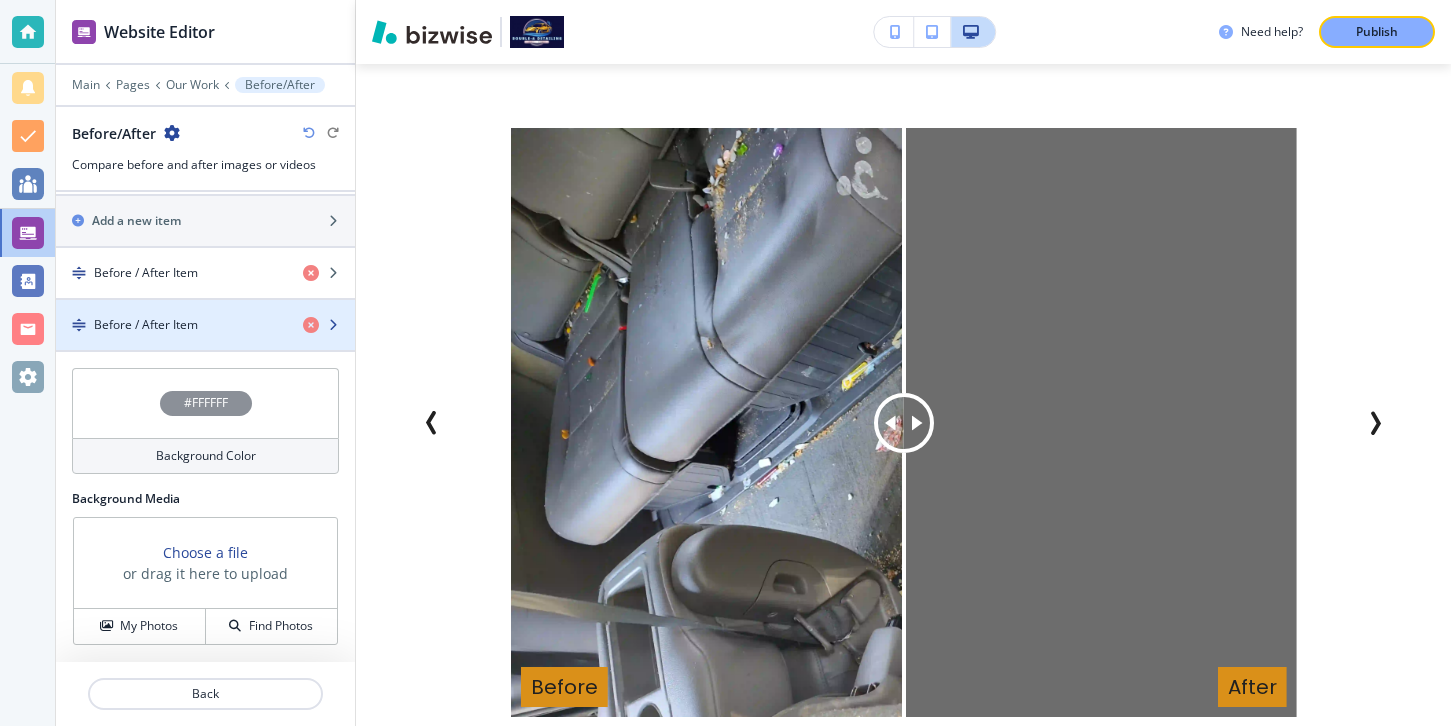 click on "Before / After Item" at bounding box center (171, 325) 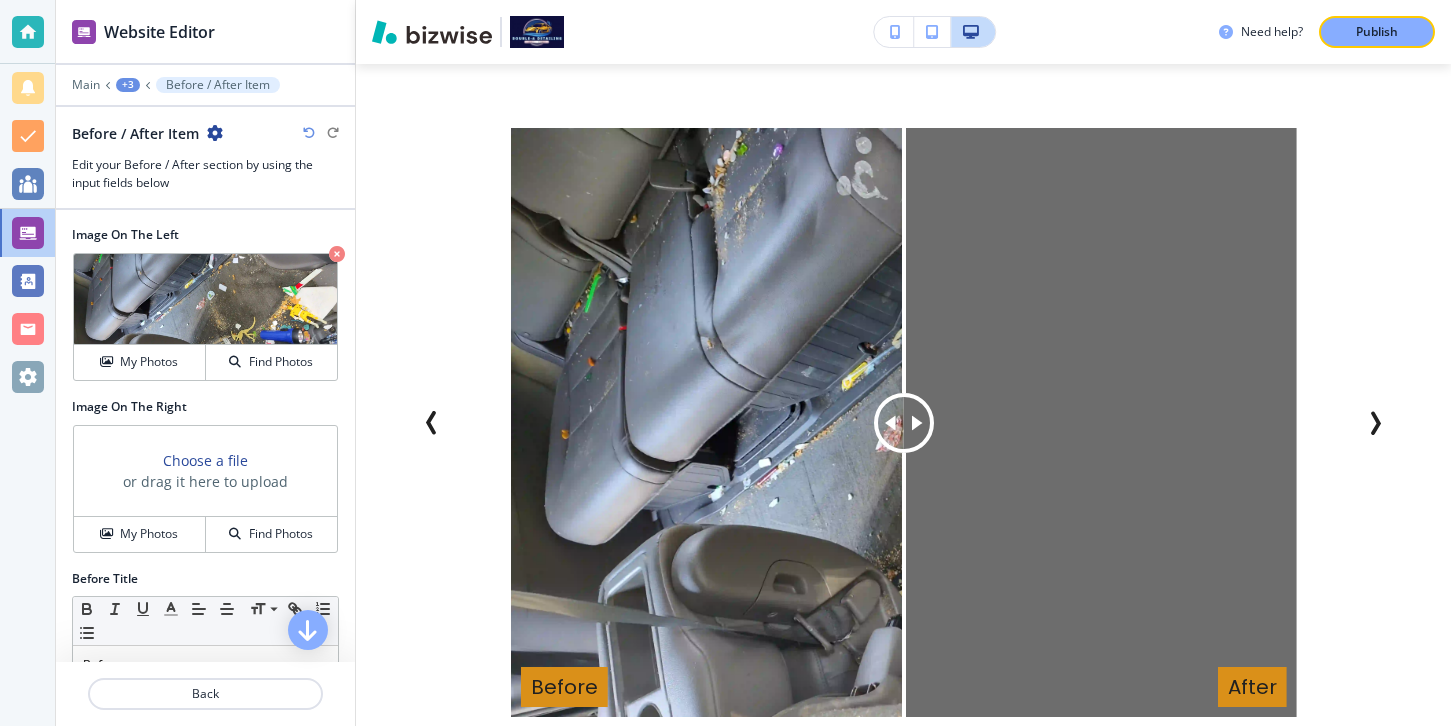 scroll, scrollTop: 19, scrollLeft: 0, axis: vertical 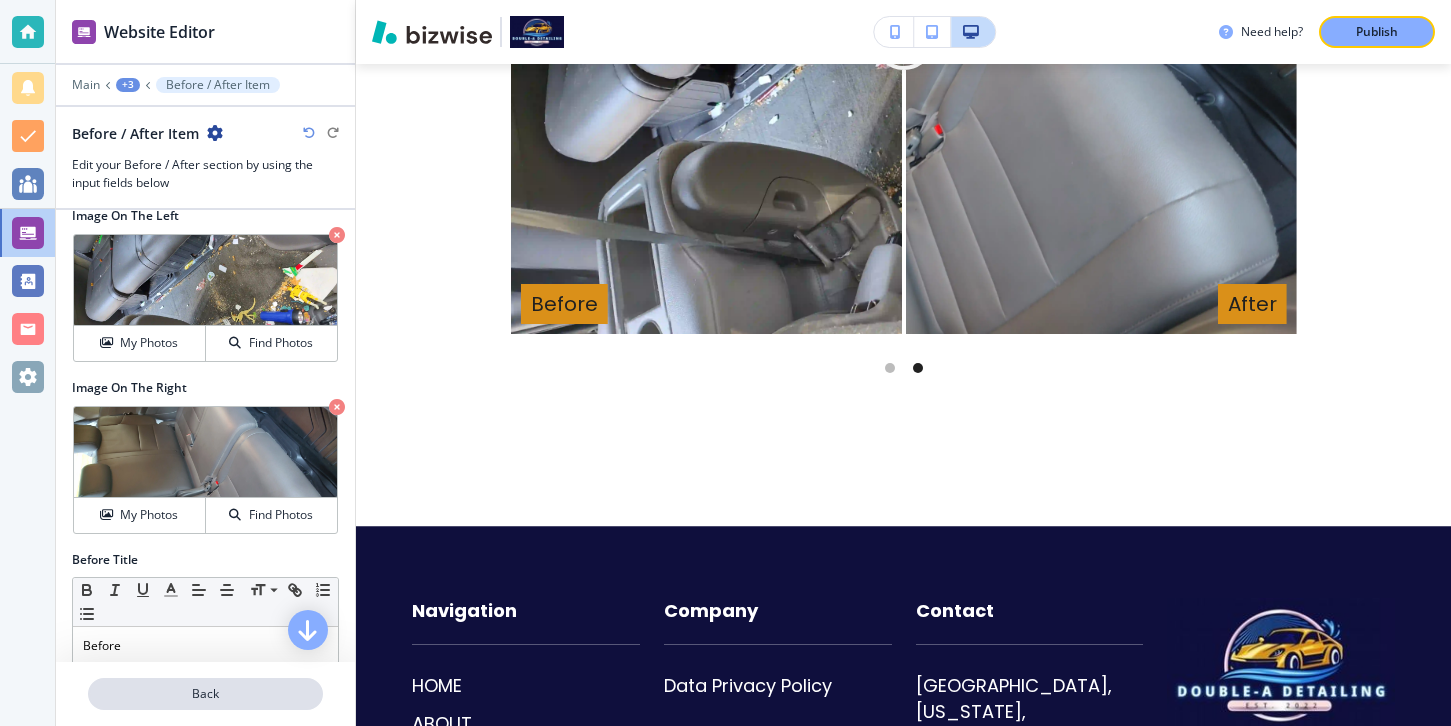 click on "Back" at bounding box center (205, 694) 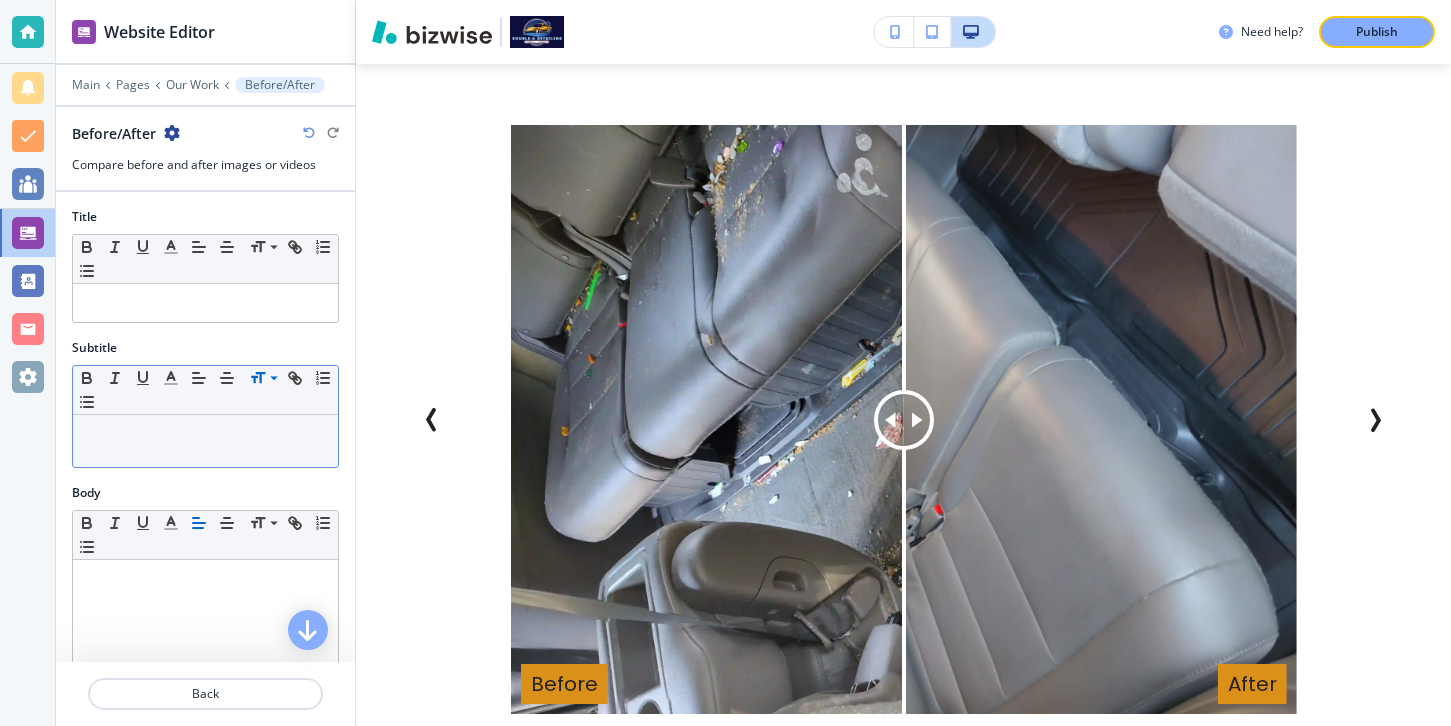scroll, scrollTop: 1985, scrollLeft: 0, axis: vertical 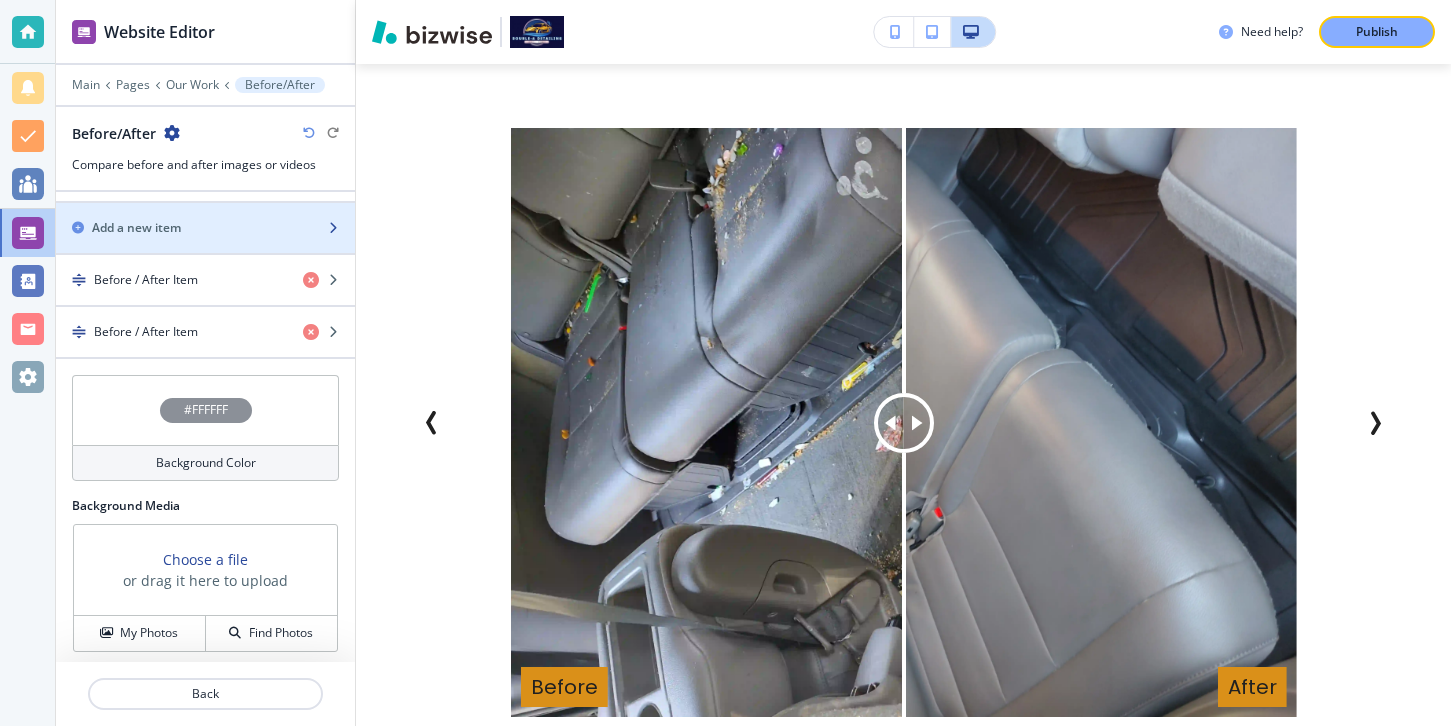 click on "Add a new item" at bounding box center (183, 228) 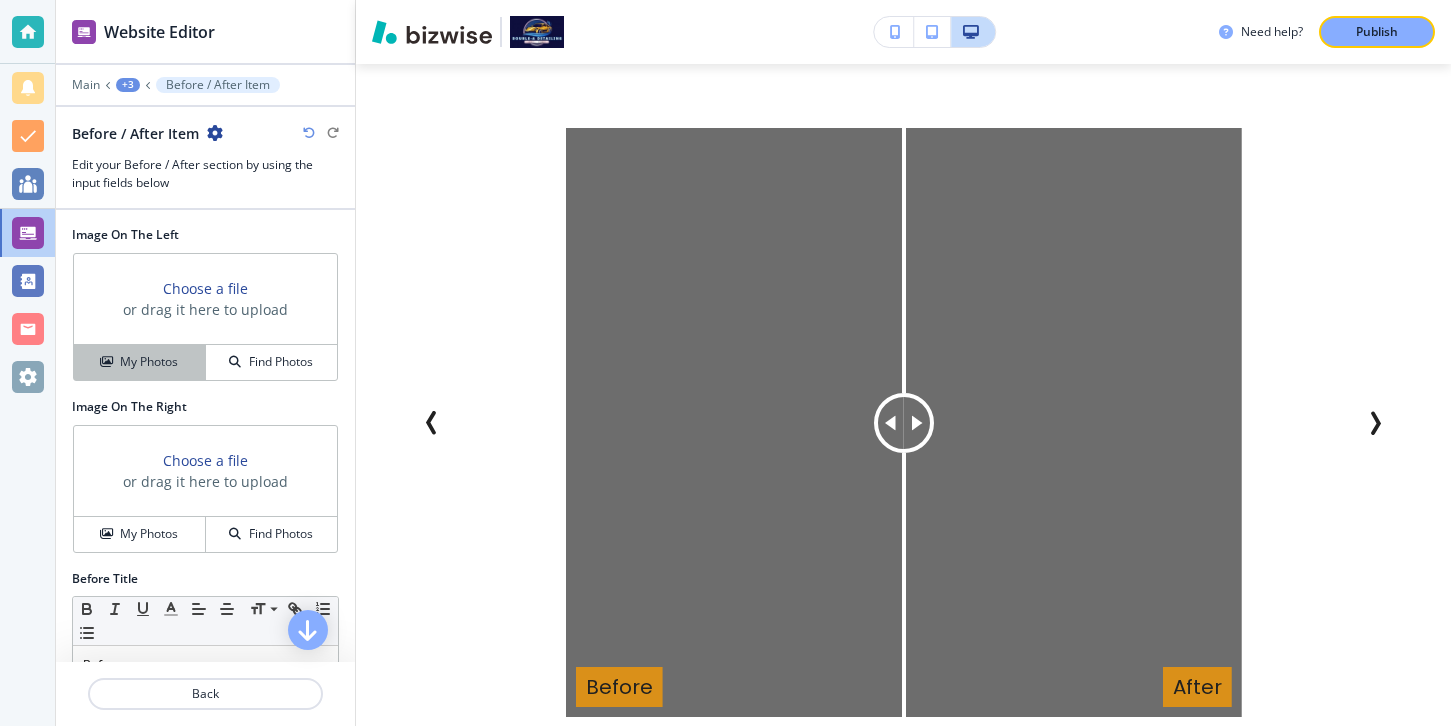 click on "My Photos" at bounding box center (149, 362) 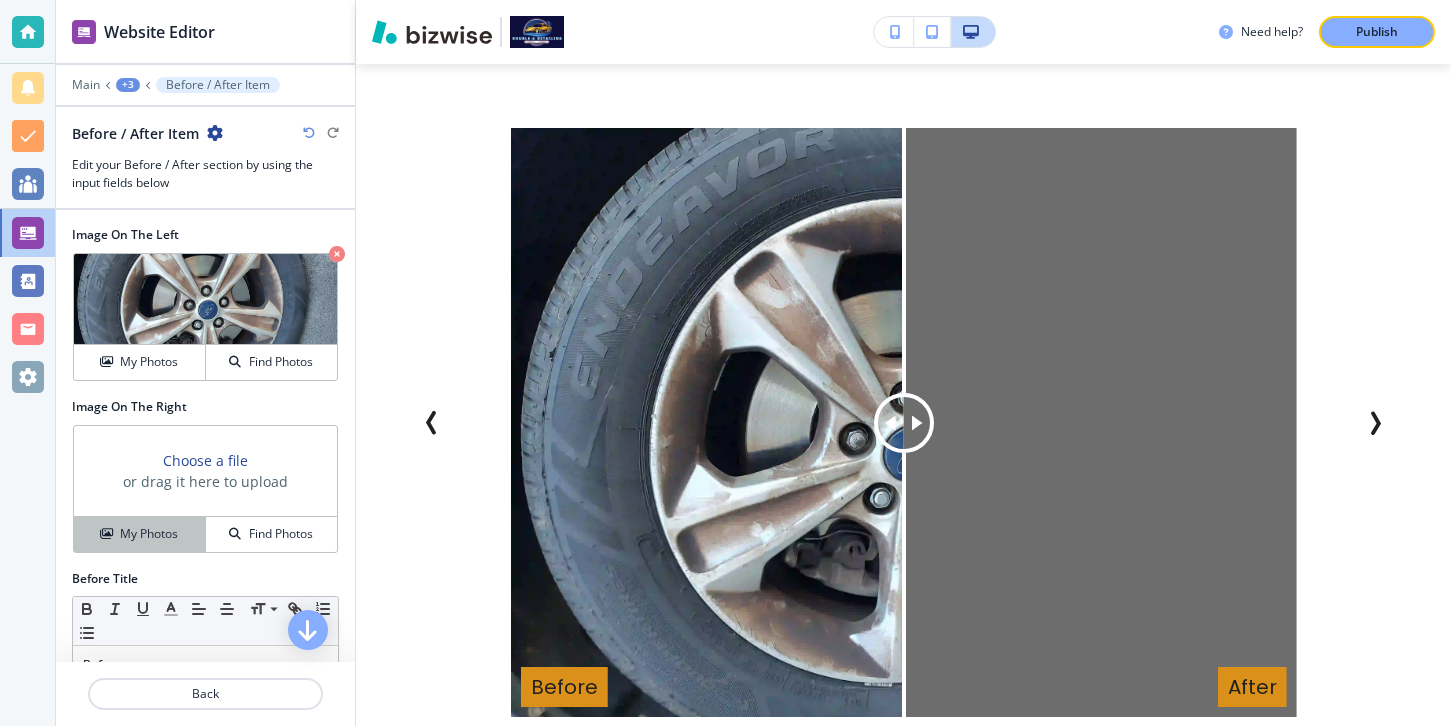 click on "My Photos" at bounding box center [149, 534] 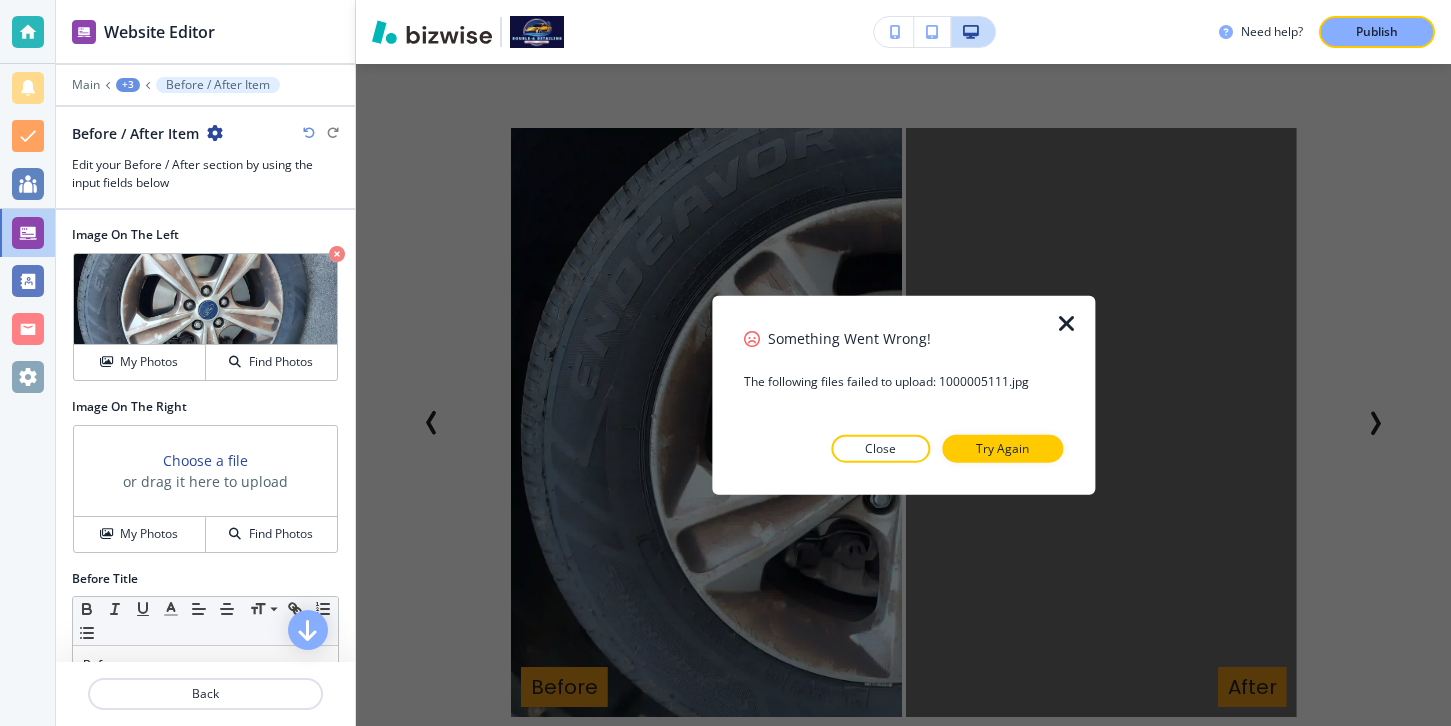 click at bounding box center (1067, 324) 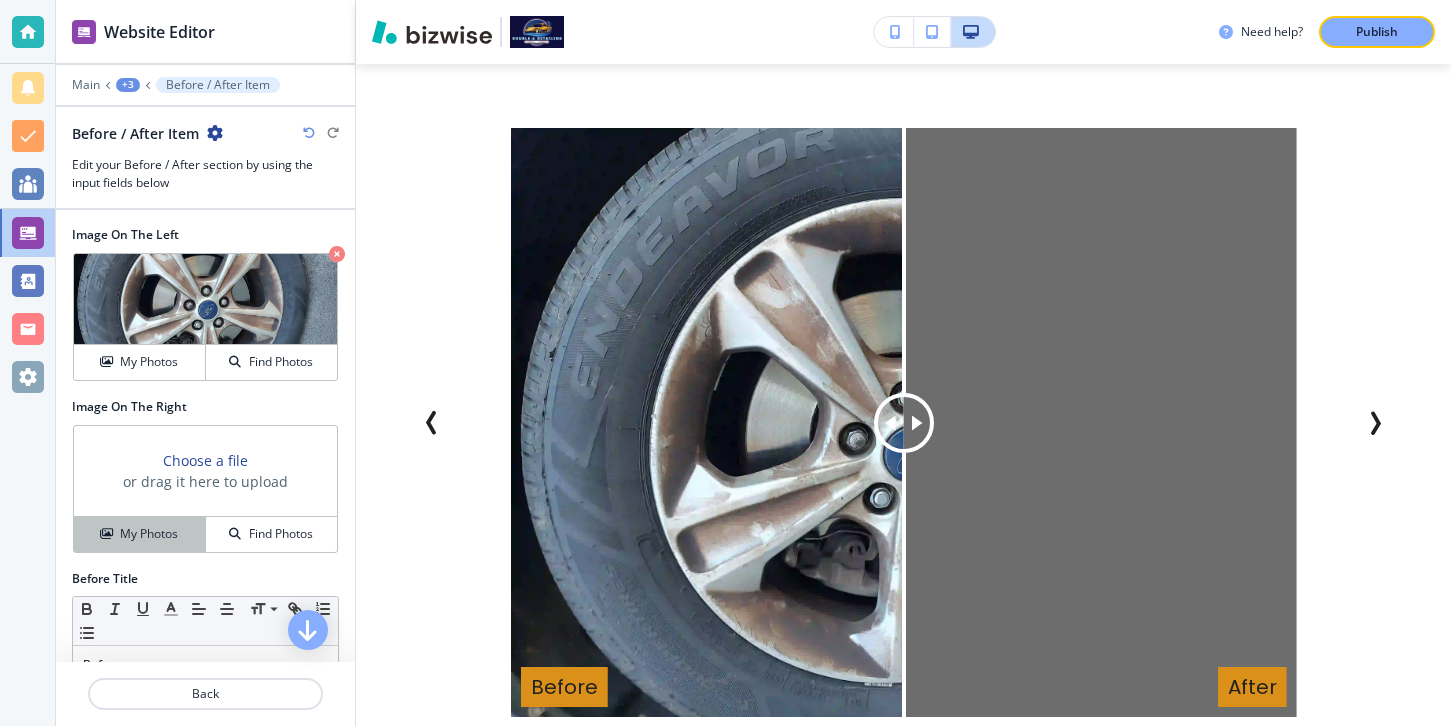 click on "My Photos" at bounding box center (139, 534) 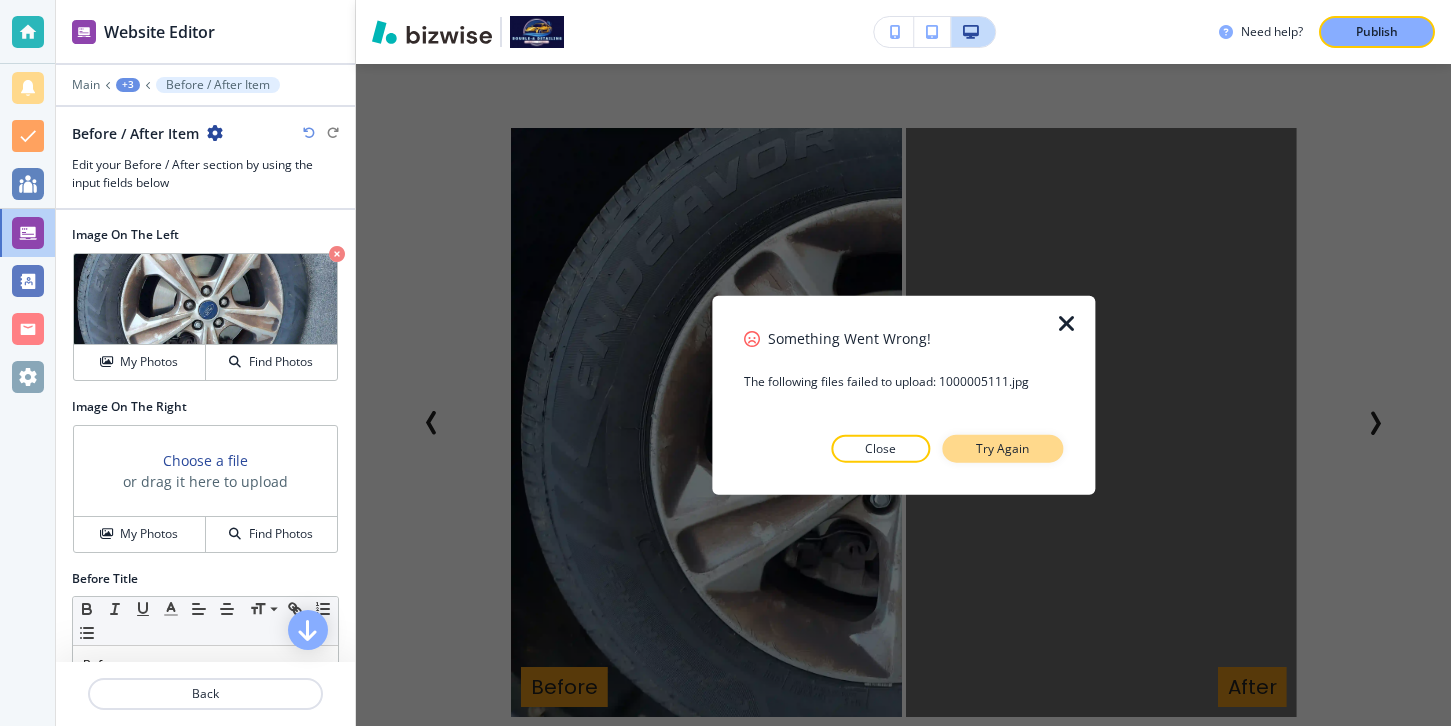 click on "Try Again" at bounding box center [1002, 448] 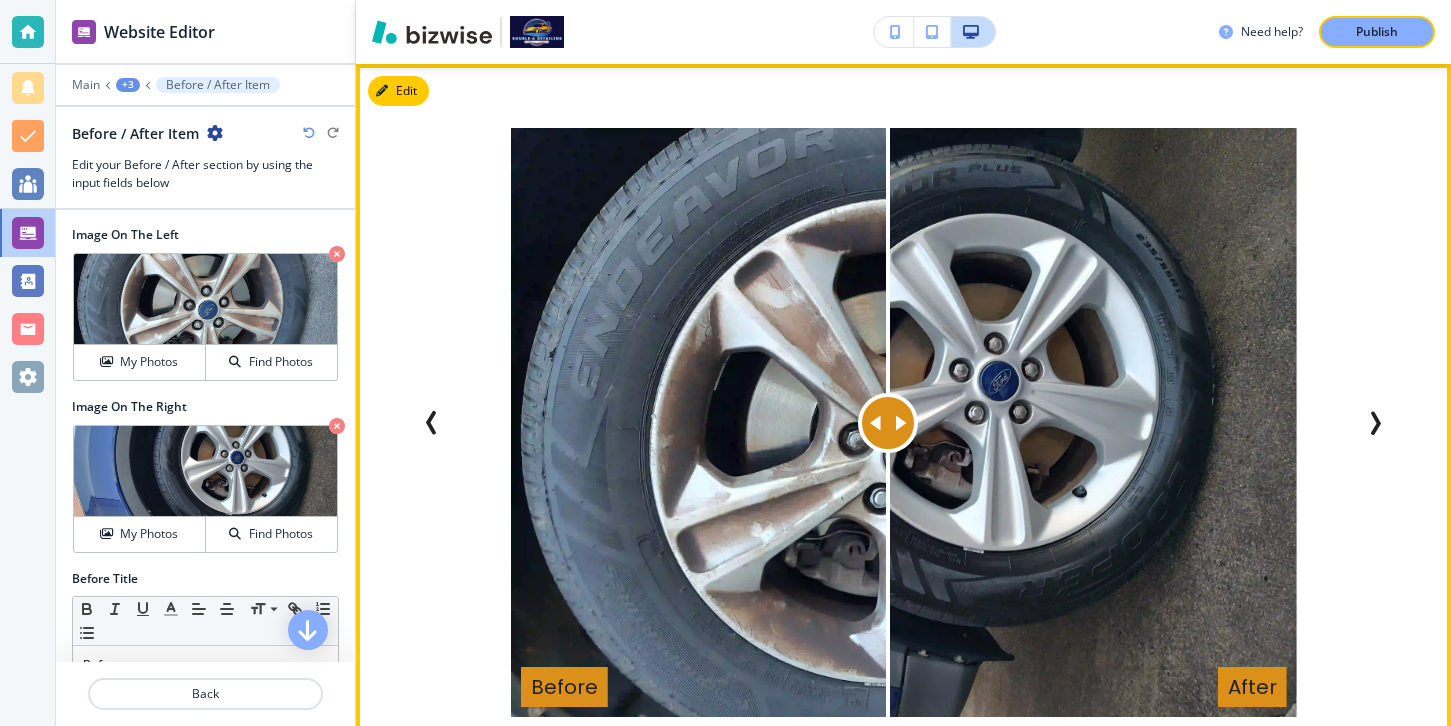 drag, startPoint x: 899, startPoint y: 436, endPoint x: 874, endPoint y: 424, distance: 27.730848 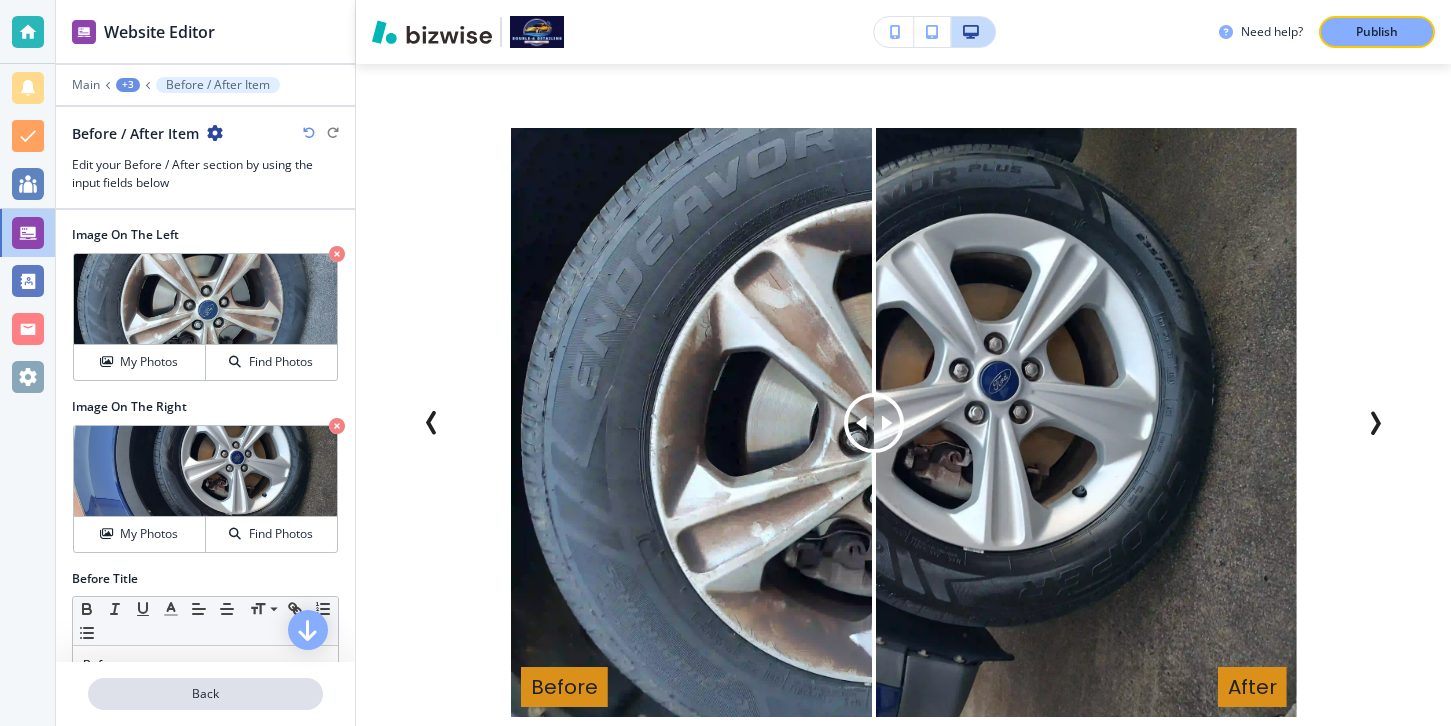 click on "Back" at bounding box center (205, 694) 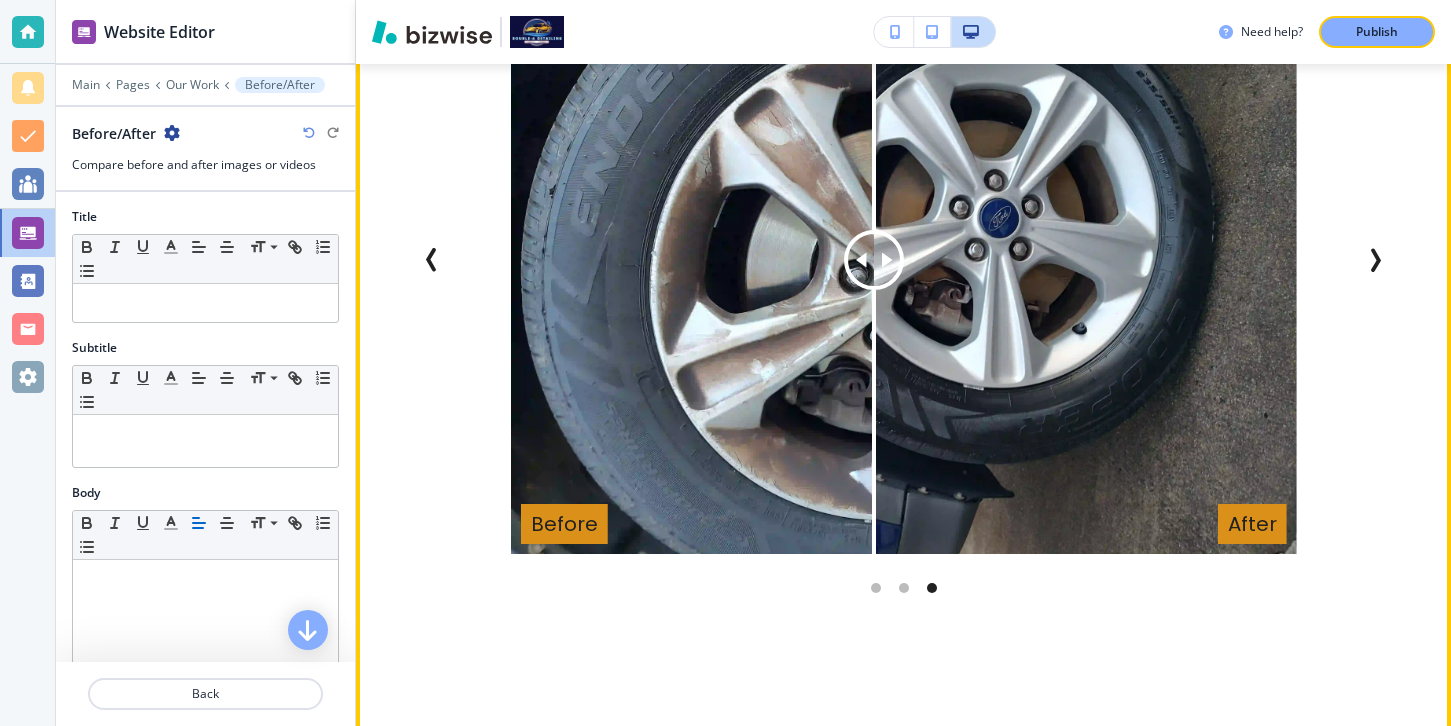 scroll, scrollTop: 2077, scrollLeft: 0, axis: vertical 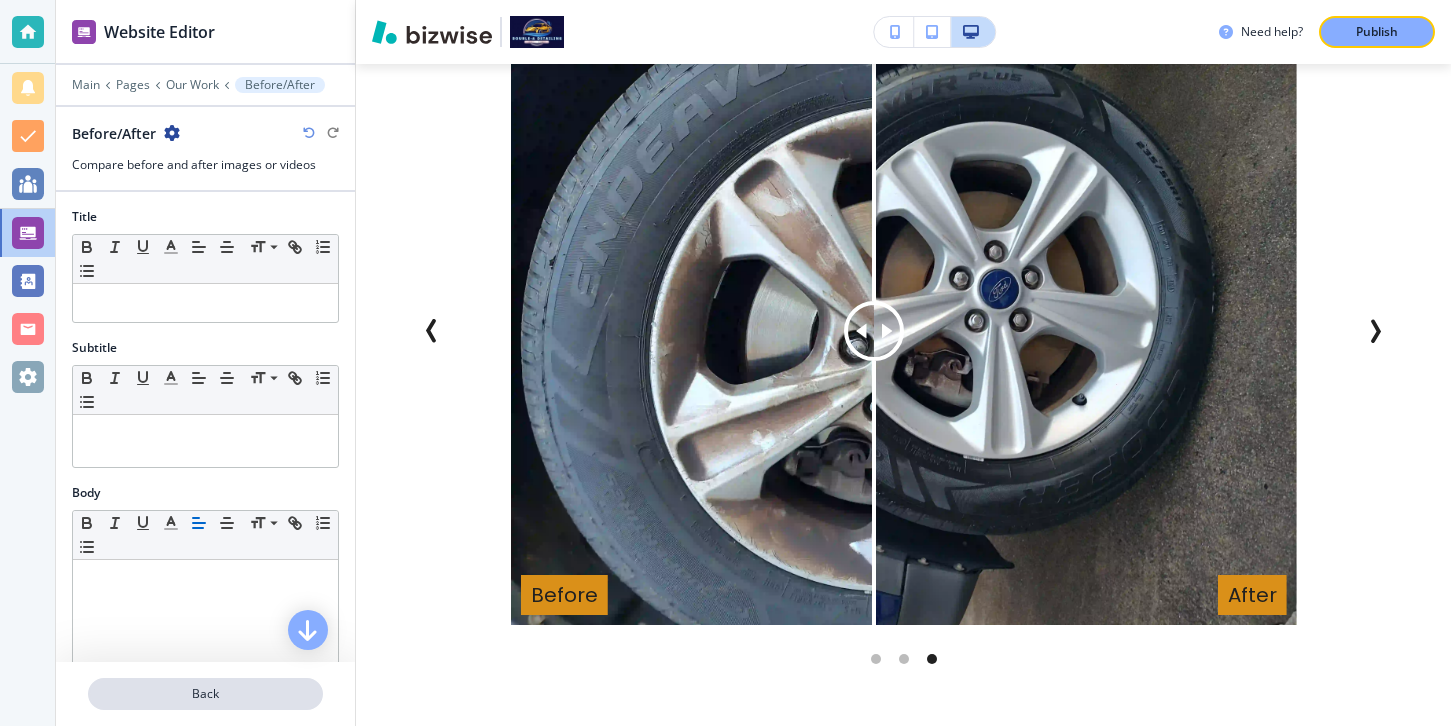 click on "Back" at bounding box center (205, 694) 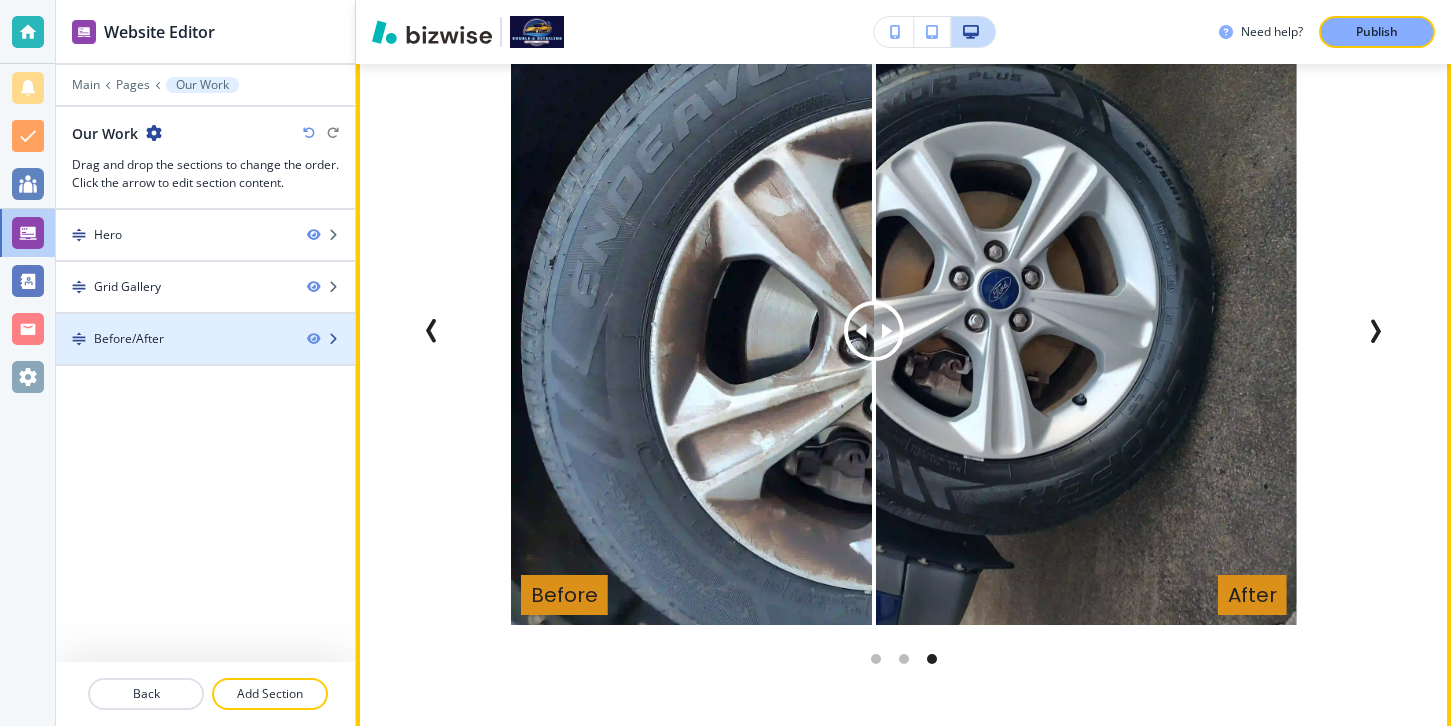 click on "Before/After" at bounding box center (173, 339) 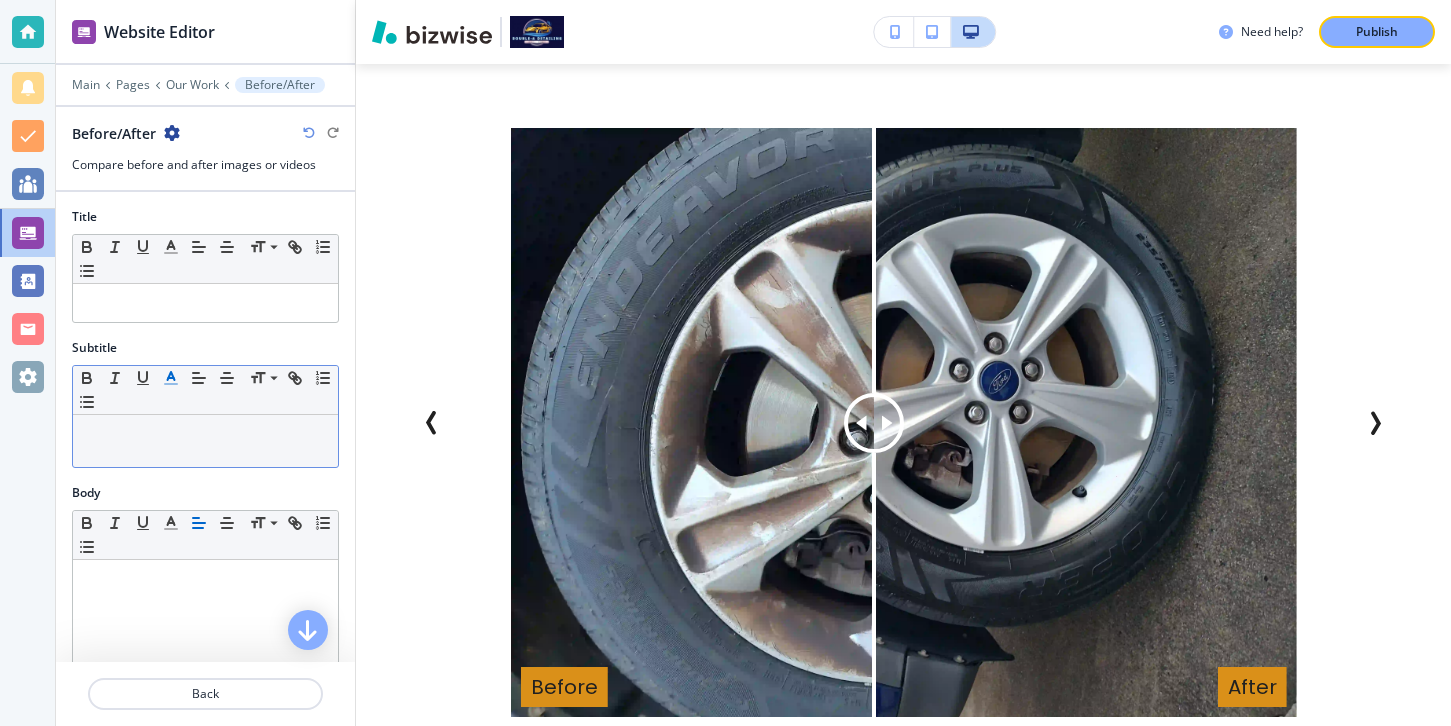 scroll, scrollTop: 1985, scrollLeft: 0, axis: vertical 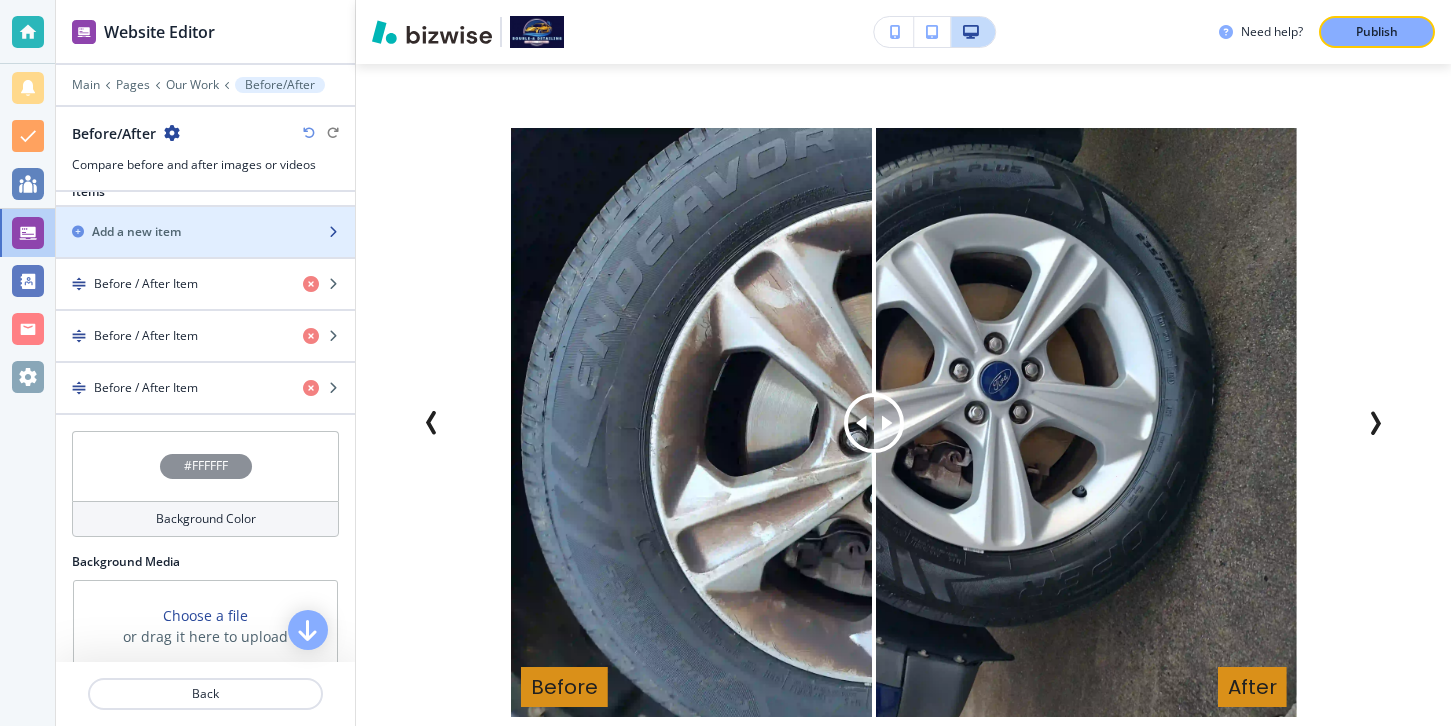 click at bounding box center [205, 249] 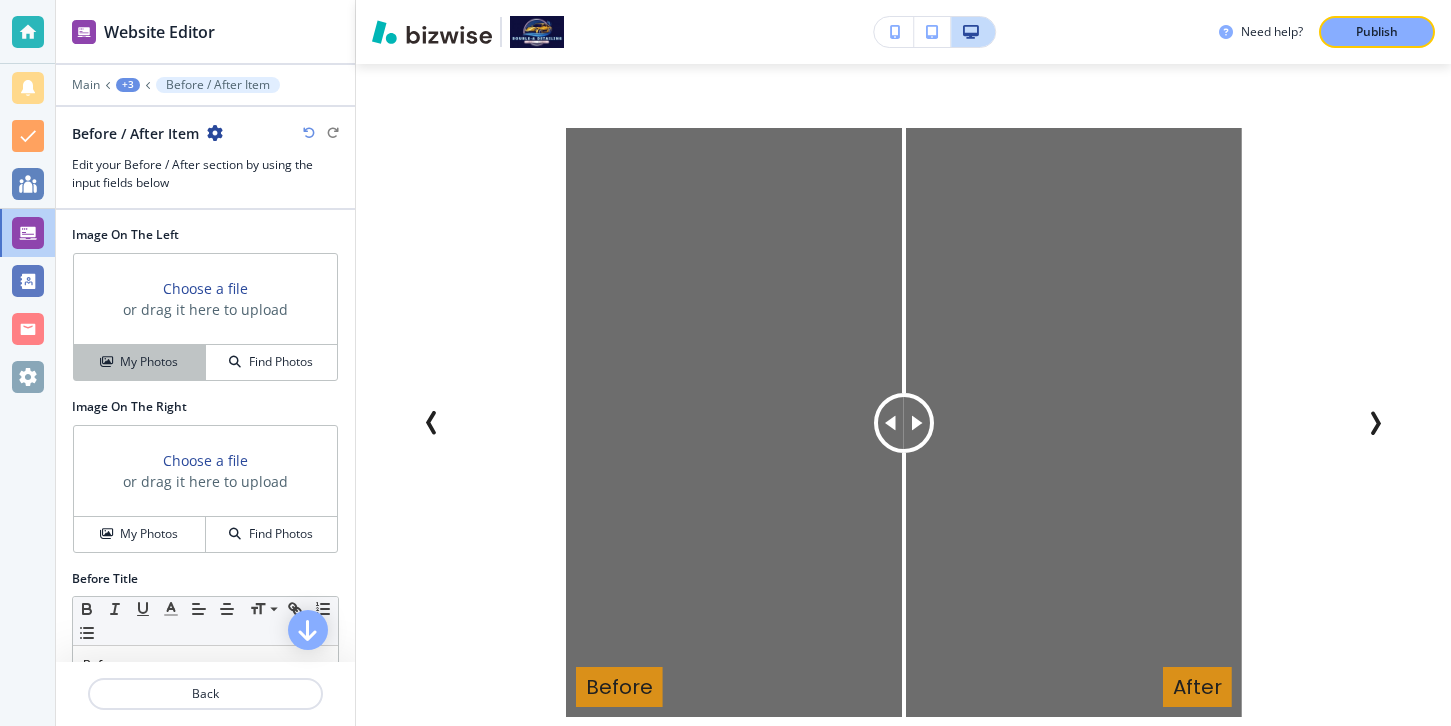 click on "My Photos" at bounding box center [149, 362] 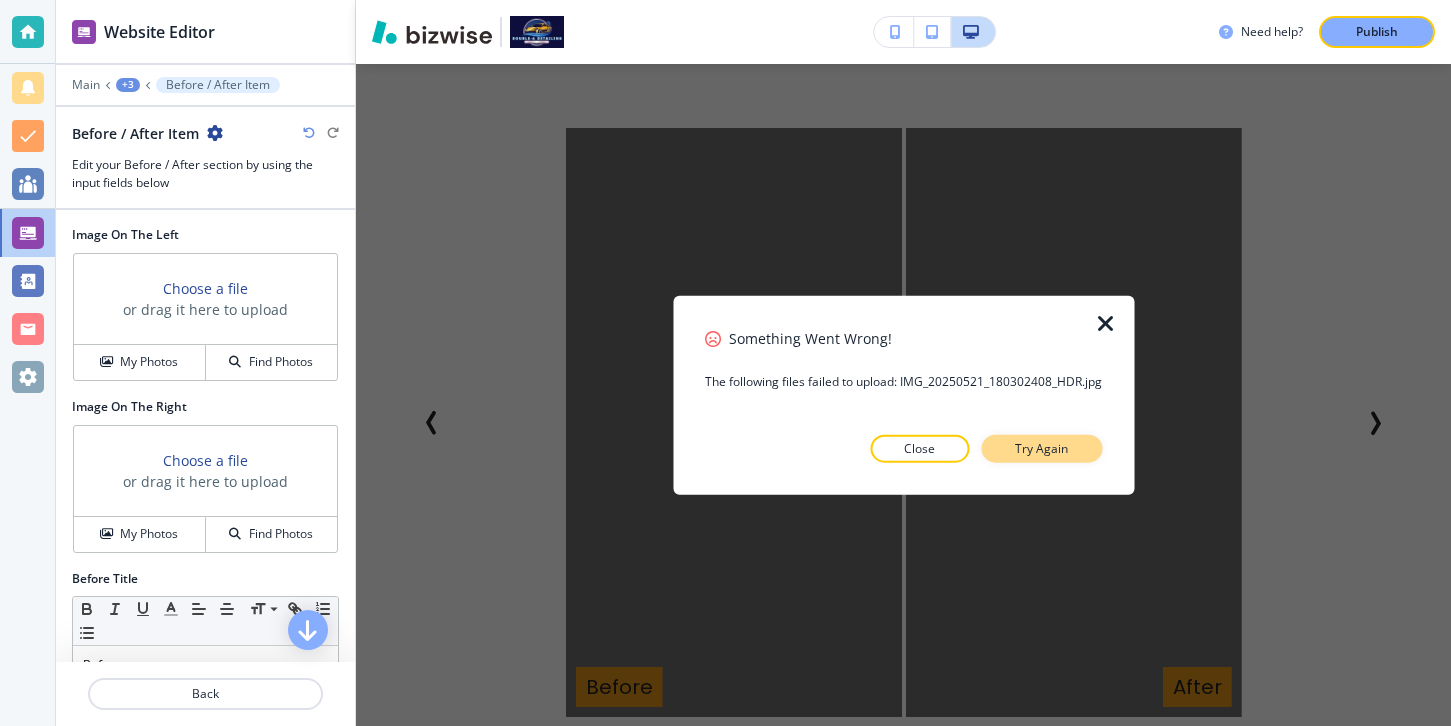 click on "Try Again" at bounding box center (1041, 448) 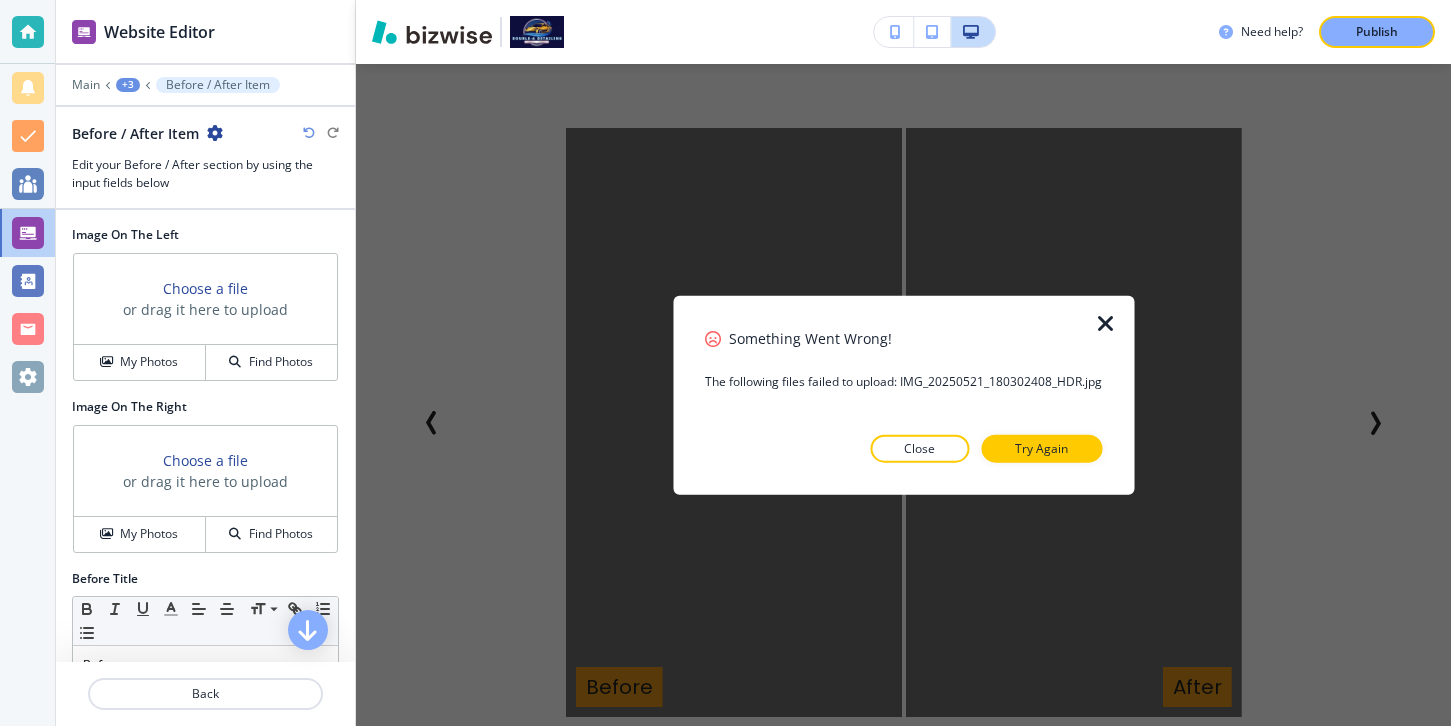 click on "Try Again" at bounding box center [1041, 448] 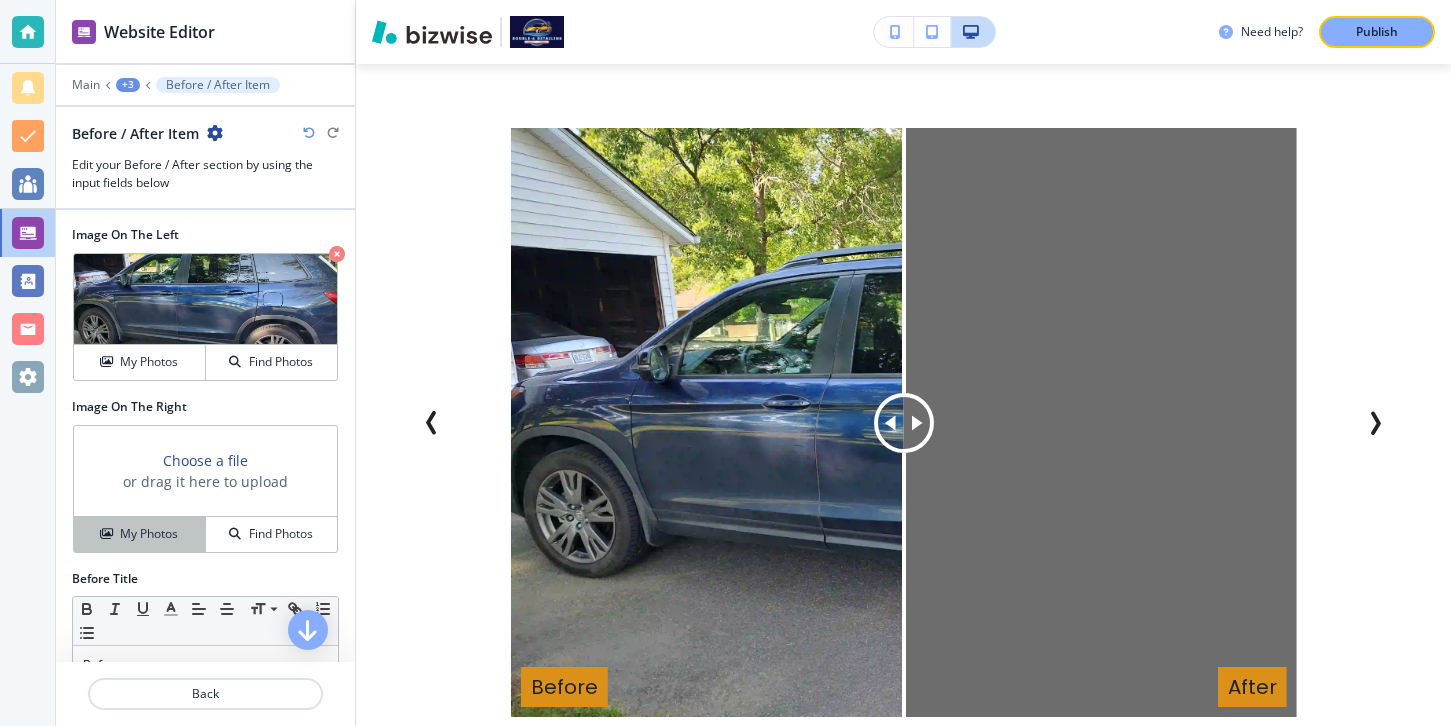 click on "My Photos" at bounding box center [149, 534] 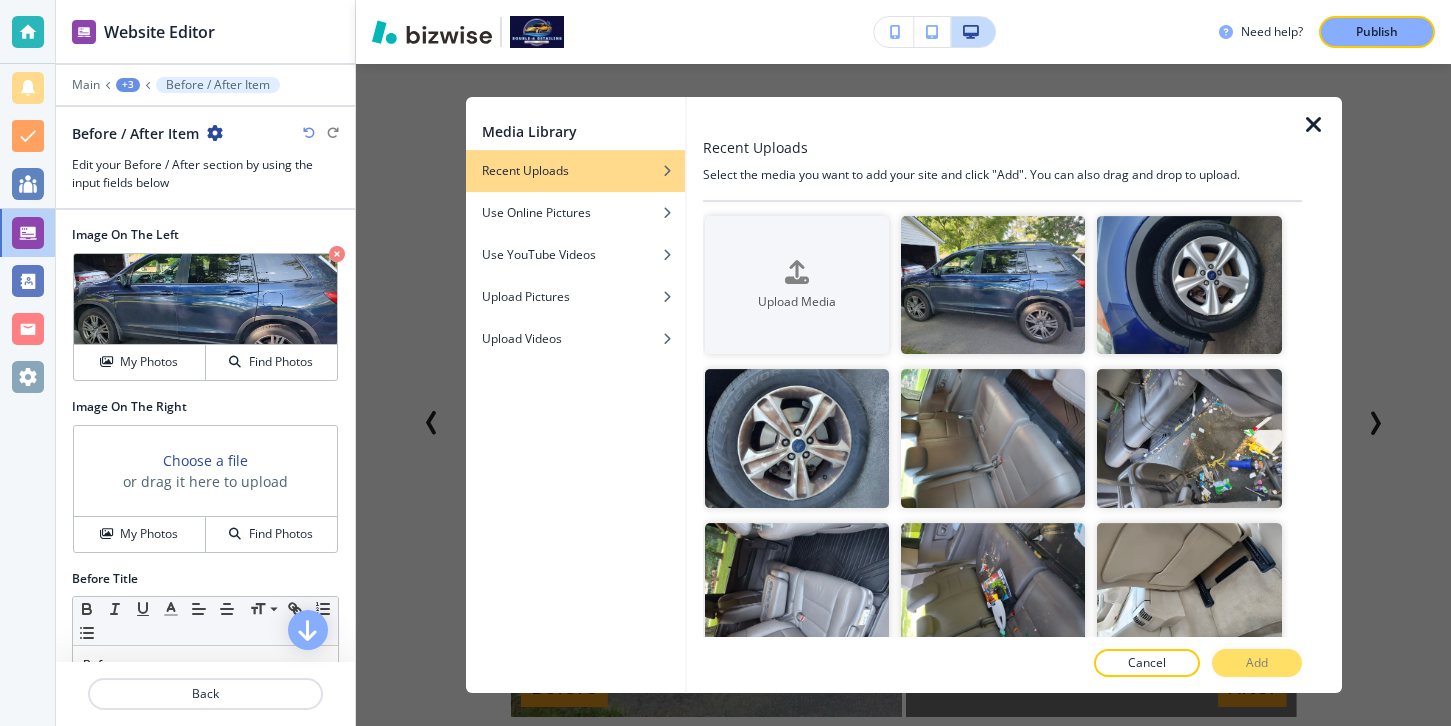 click at bounding box center [1314, 125] 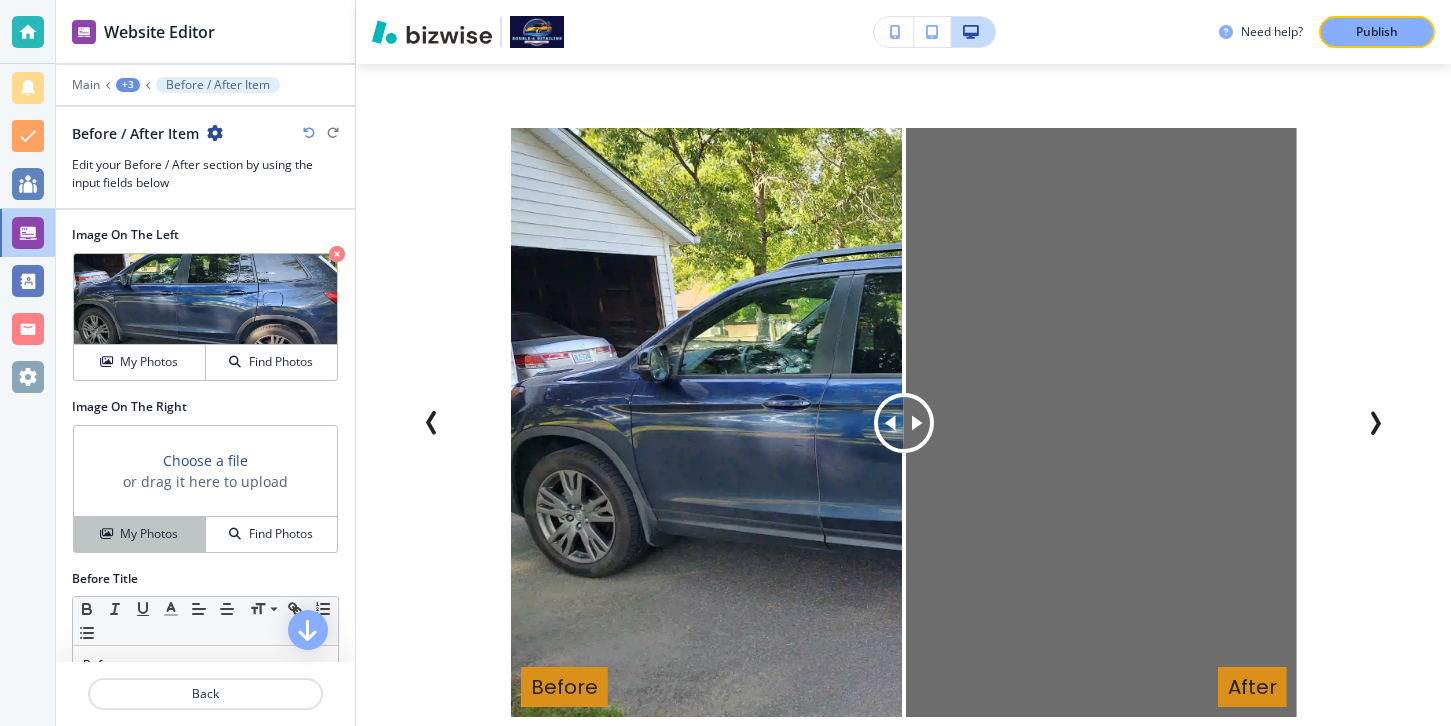 click on "My Photos" at bounding box center (149, 534) 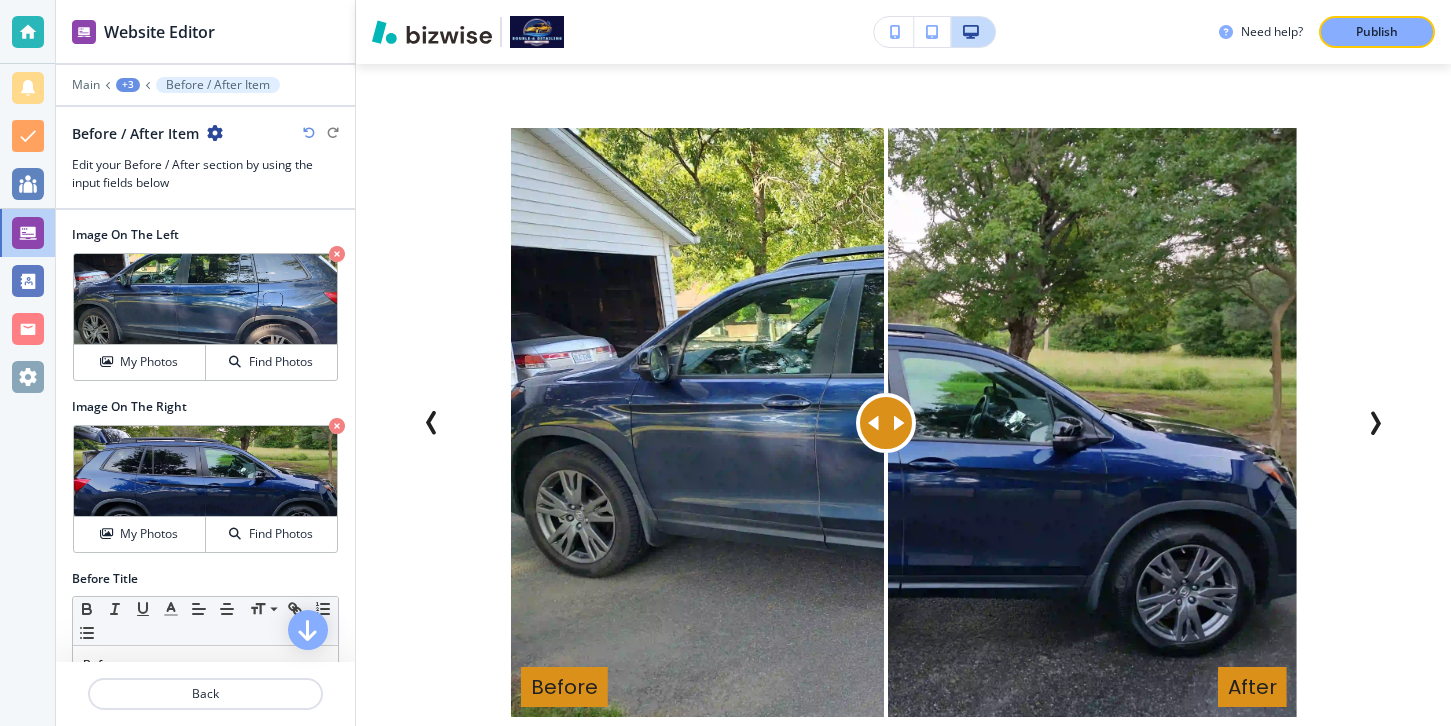 drag, startPoint x: 906, startPoint y: 403, endPoint x: 886, endPoint y: 447, distance: 48.332184 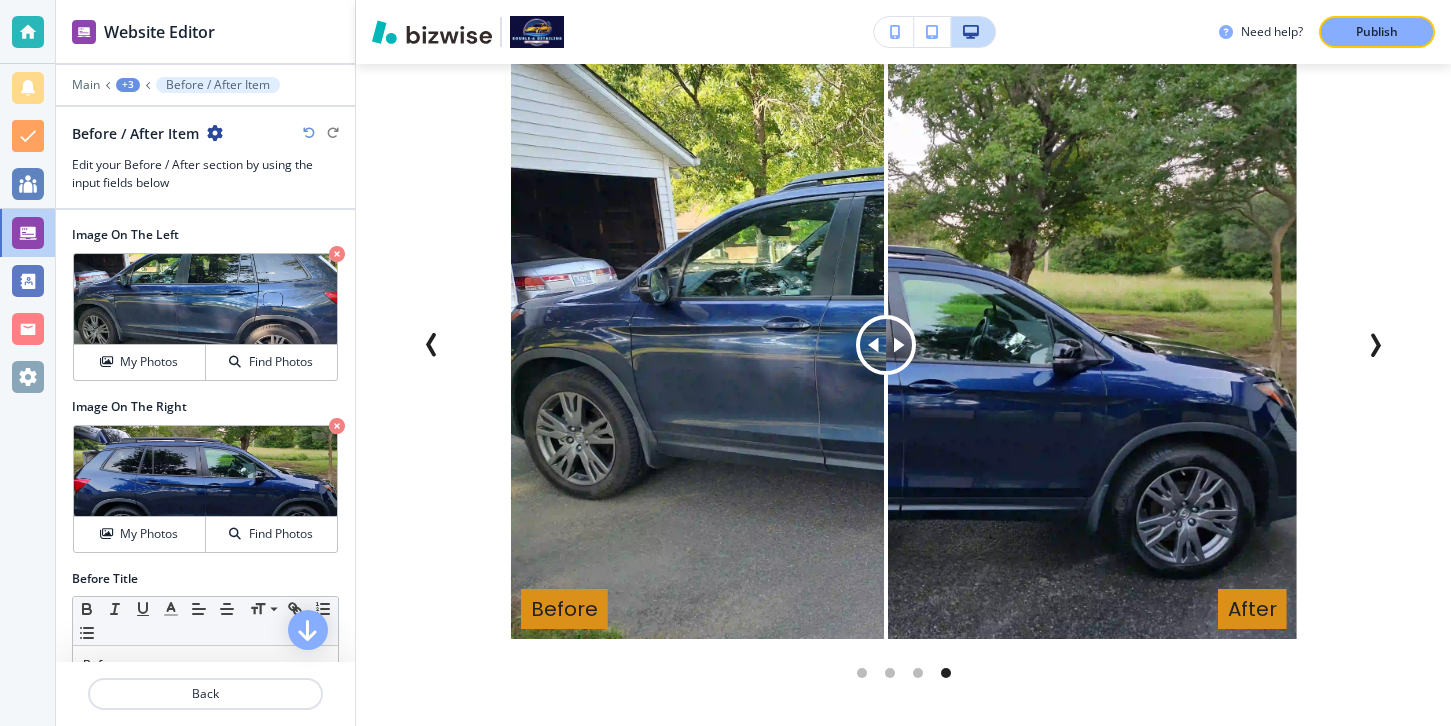 scroll, scrollTop: 2039, scrollLeft: 0, axis: vertical 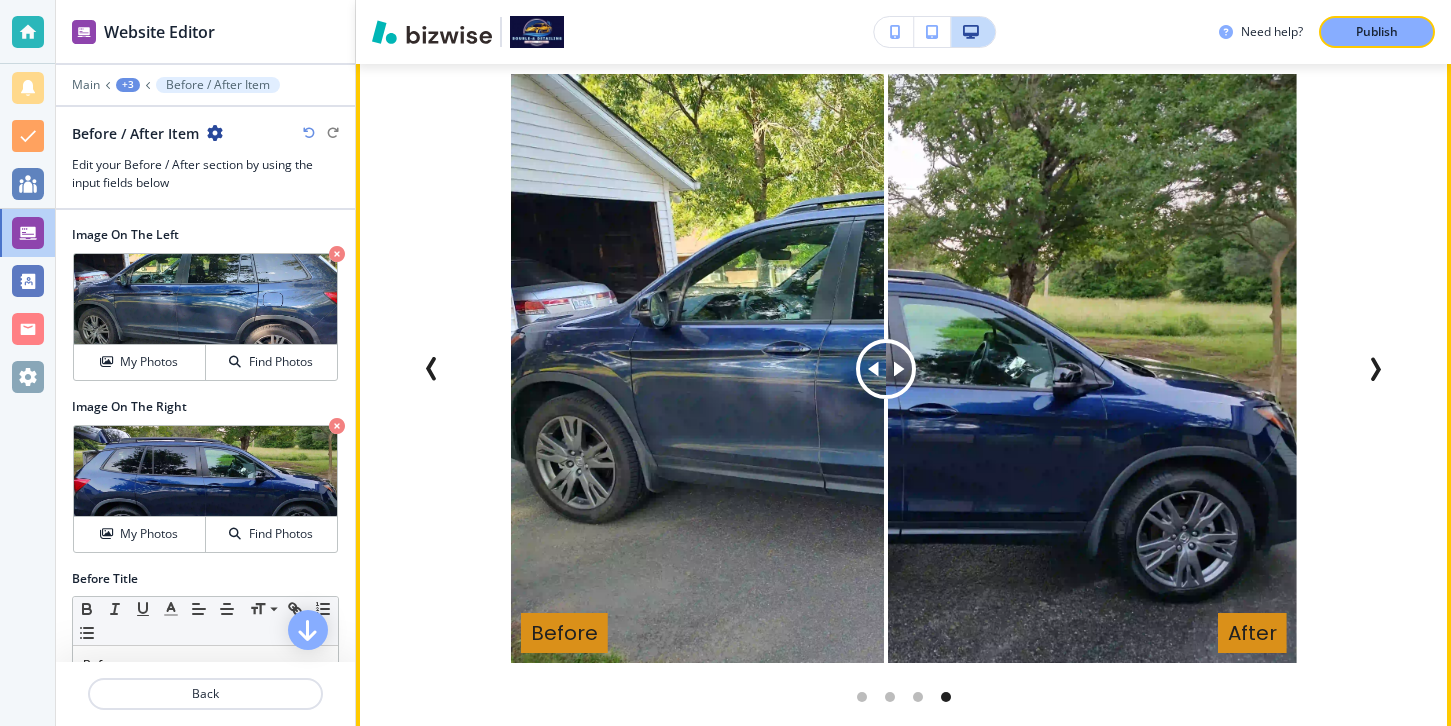 click 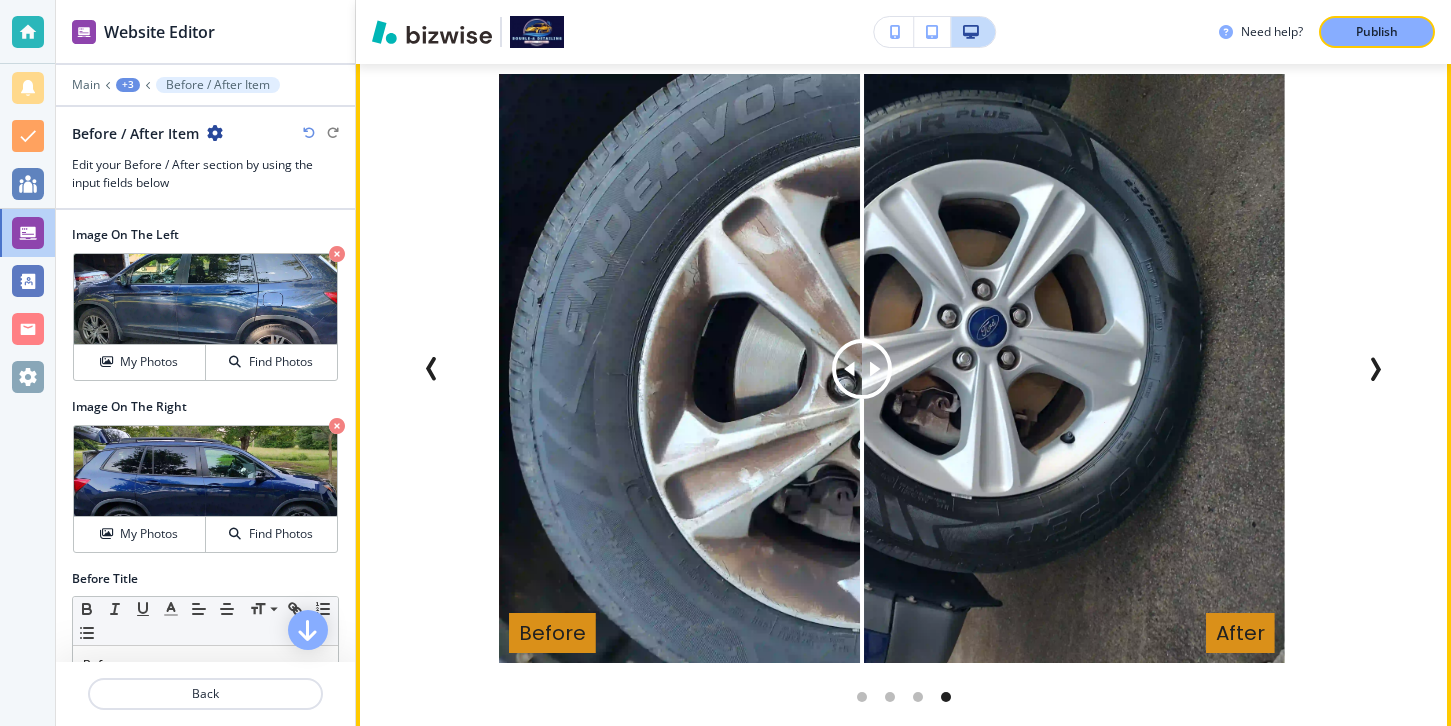 click 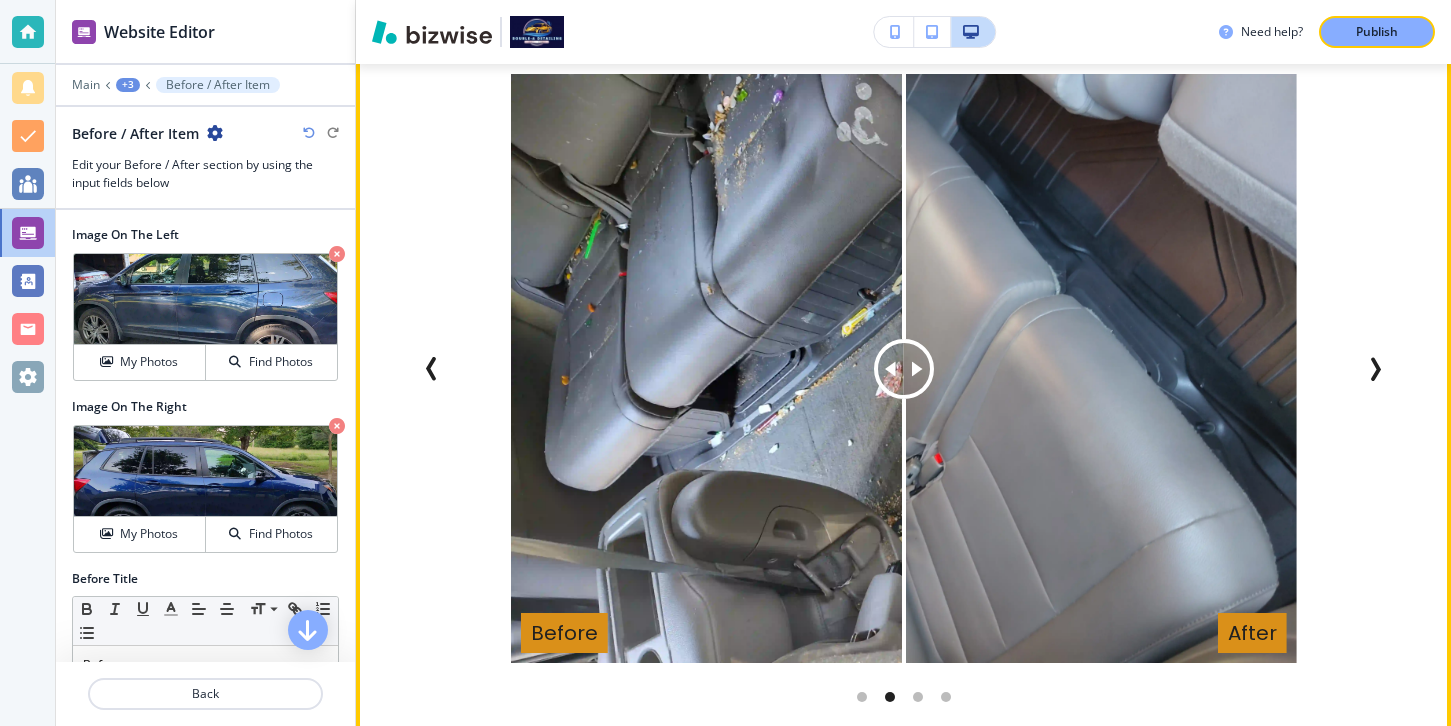 click 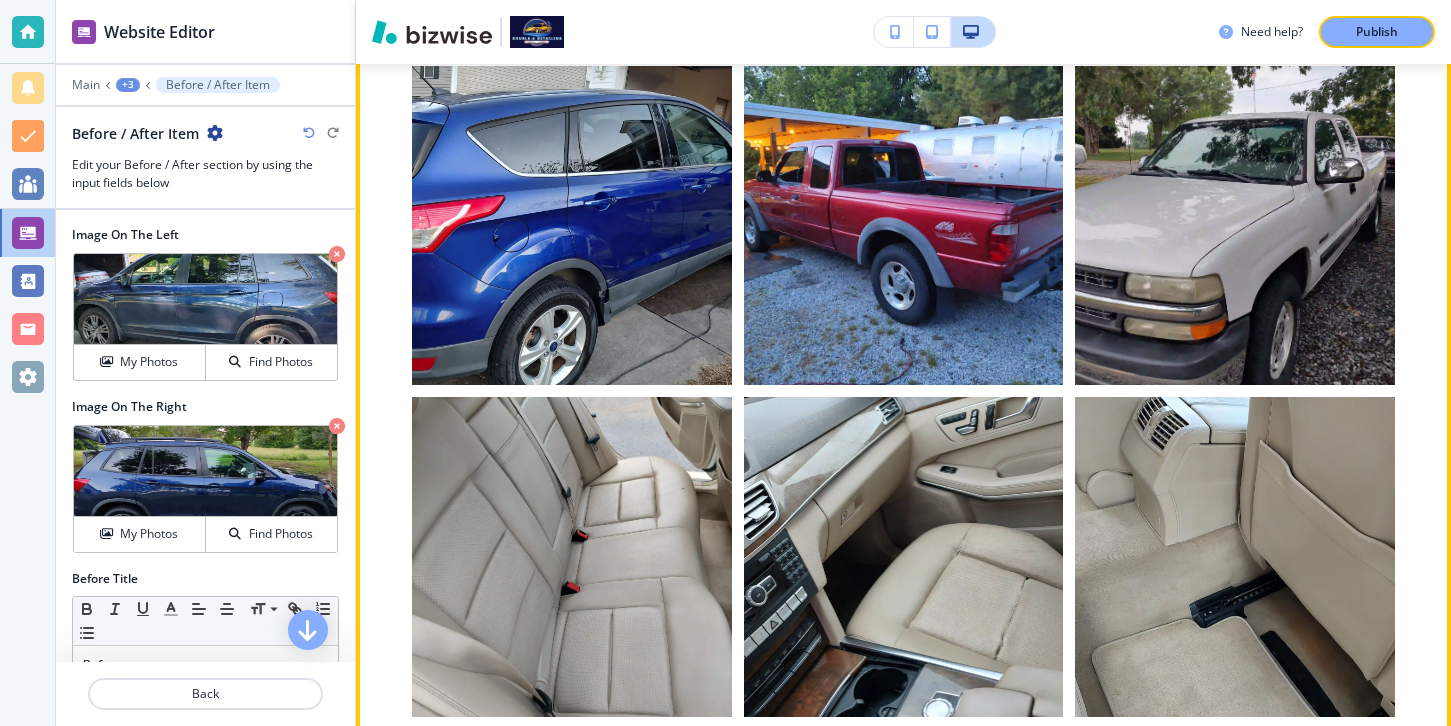 scroll, scrollTop: 1243, scrollLeft: 0, axis: vertical 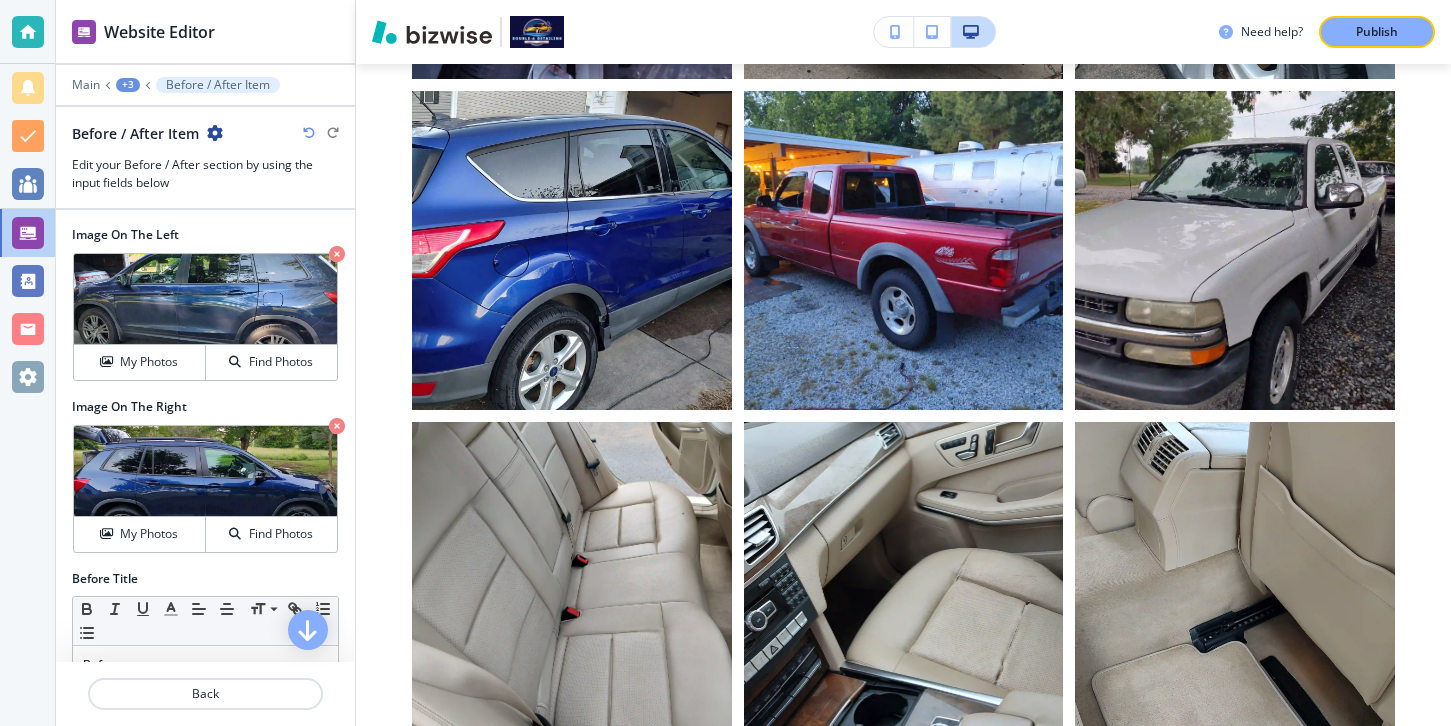 click at bounding box center [205, 670] 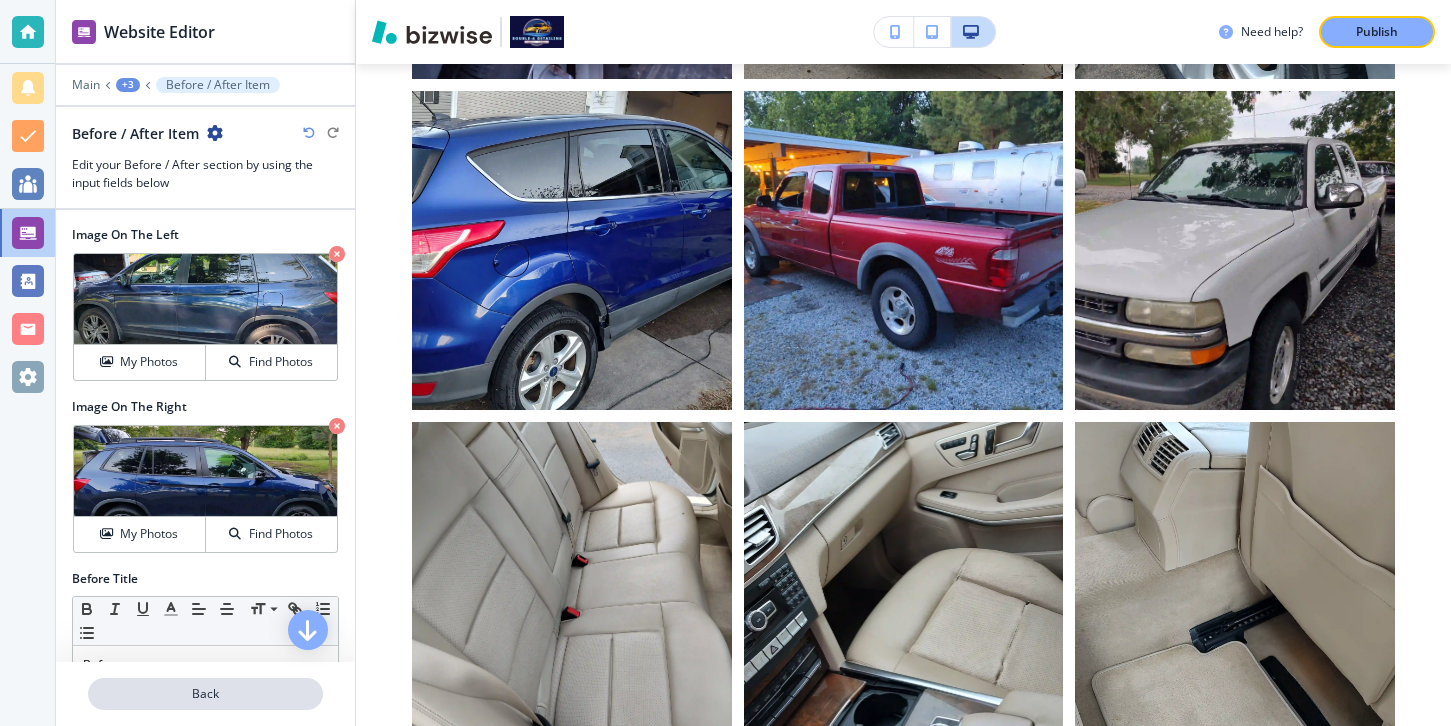 click on "Back" at bounding box center [205, 694] 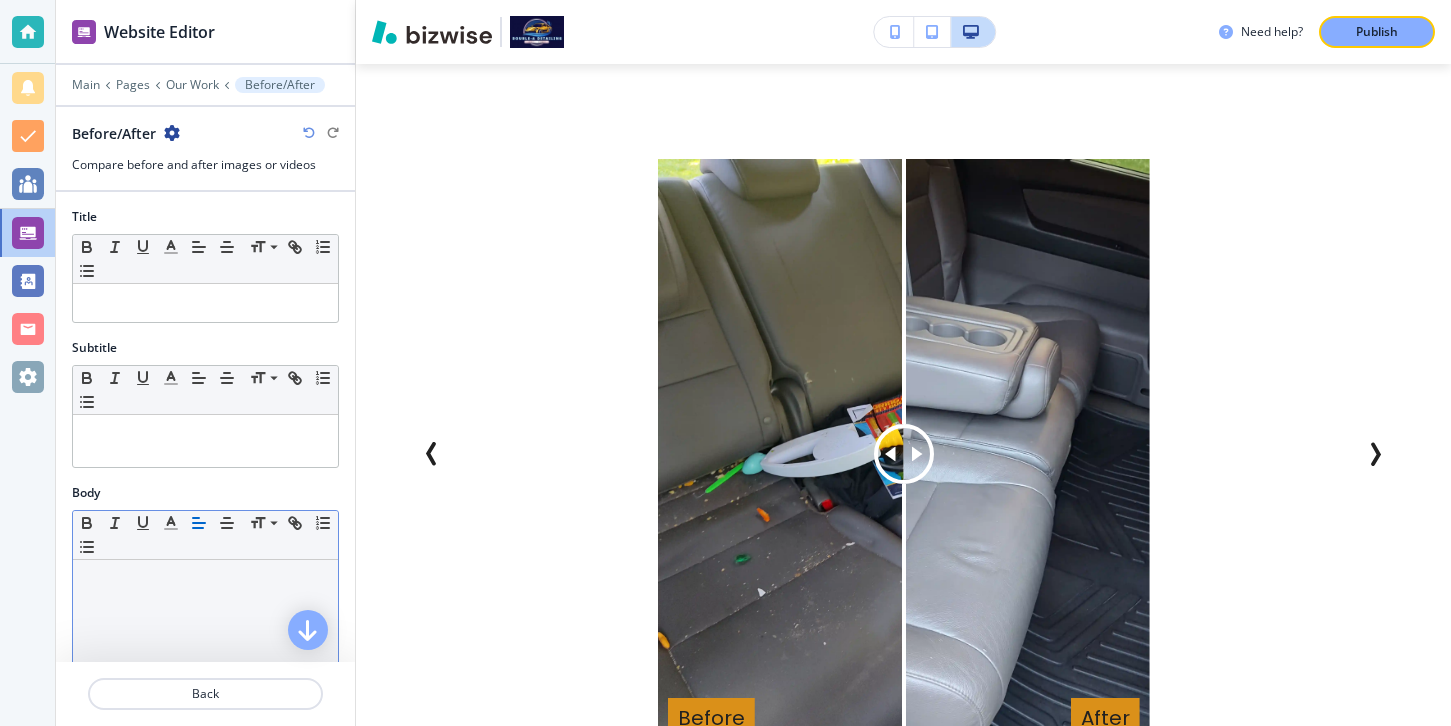 scroll, scrollTop: 1985, scrollLeft: 0, axis: vertical 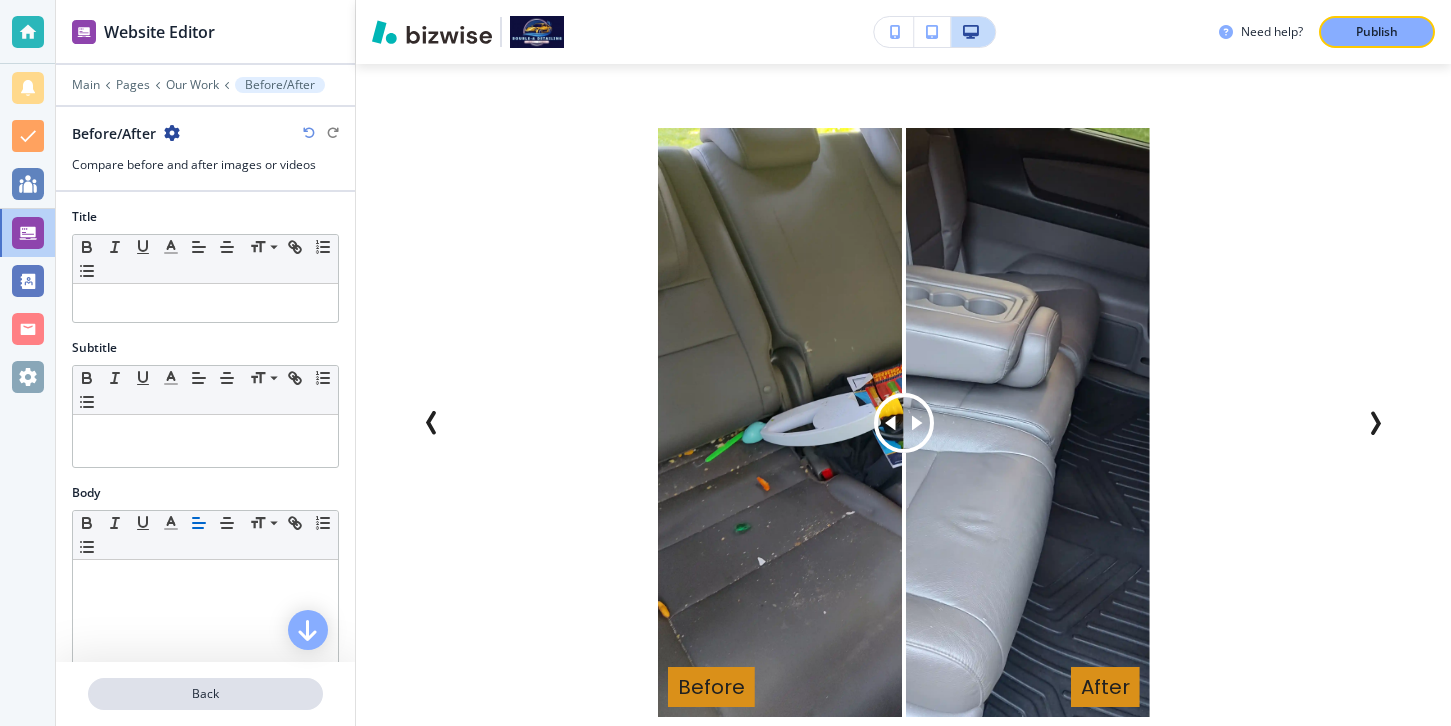 click on "Back" at bounding box center [205, 694] 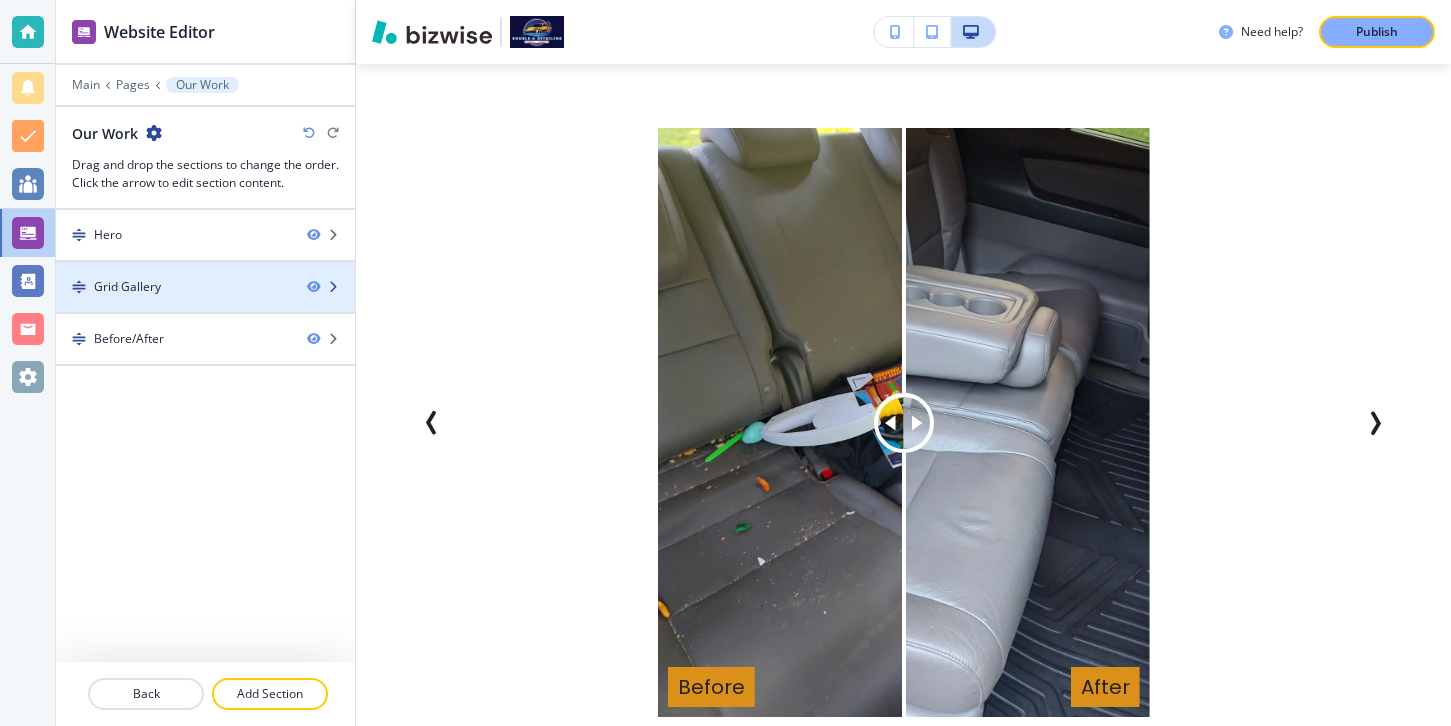 click on "Grid Gallery" at bounding box center (173, 287) 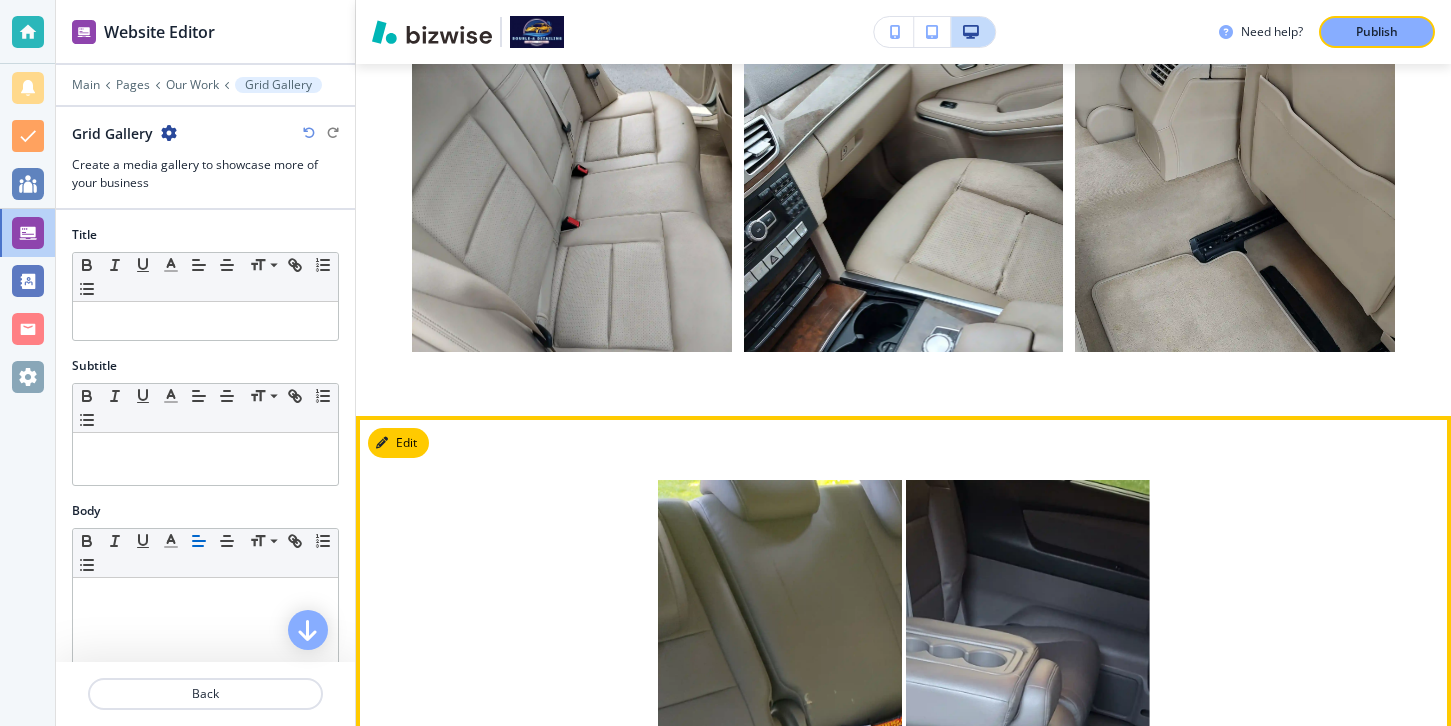 scroll, scrollTop: 1626, scrollLeft: 0, axis: vertical 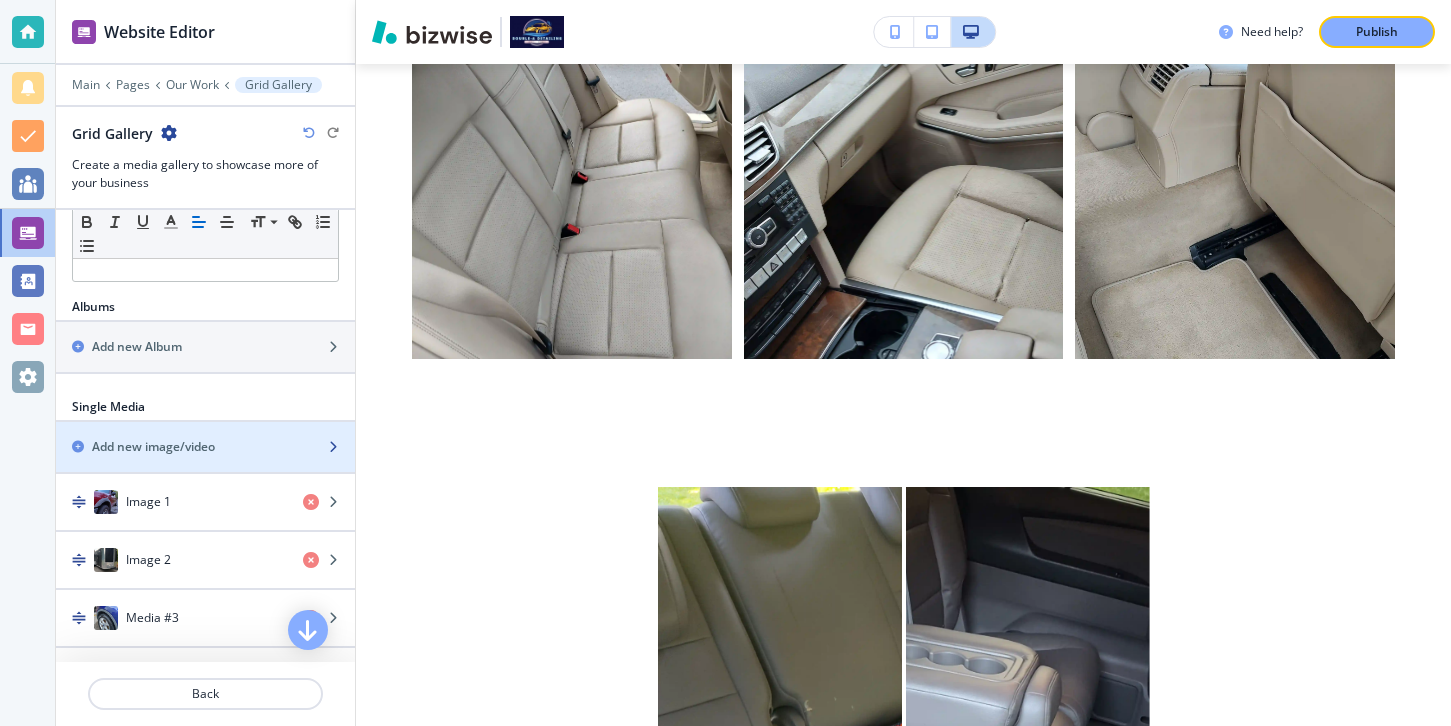 click on "Add new image/video" at bounding box center (183, 447) 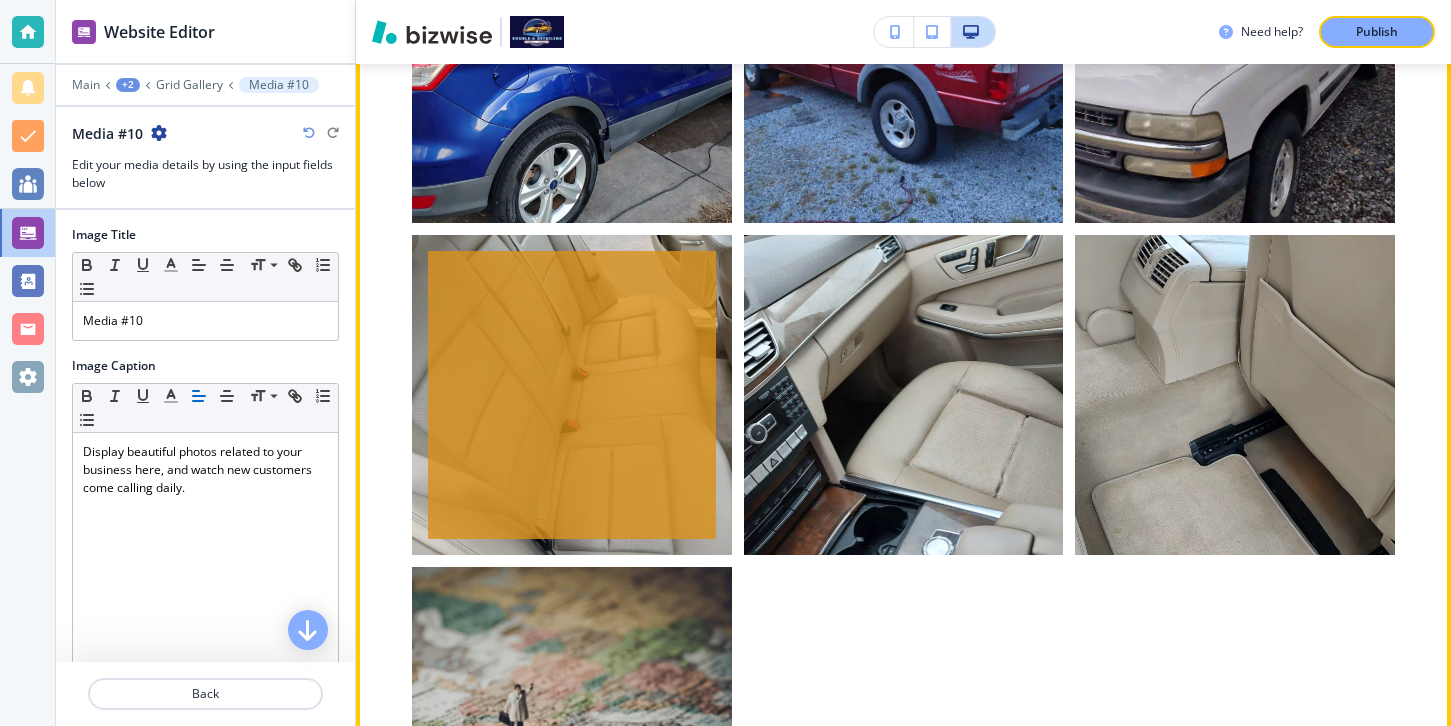 scroll, scrollTop: 1416, scrollLeft: 0, axis: vertical 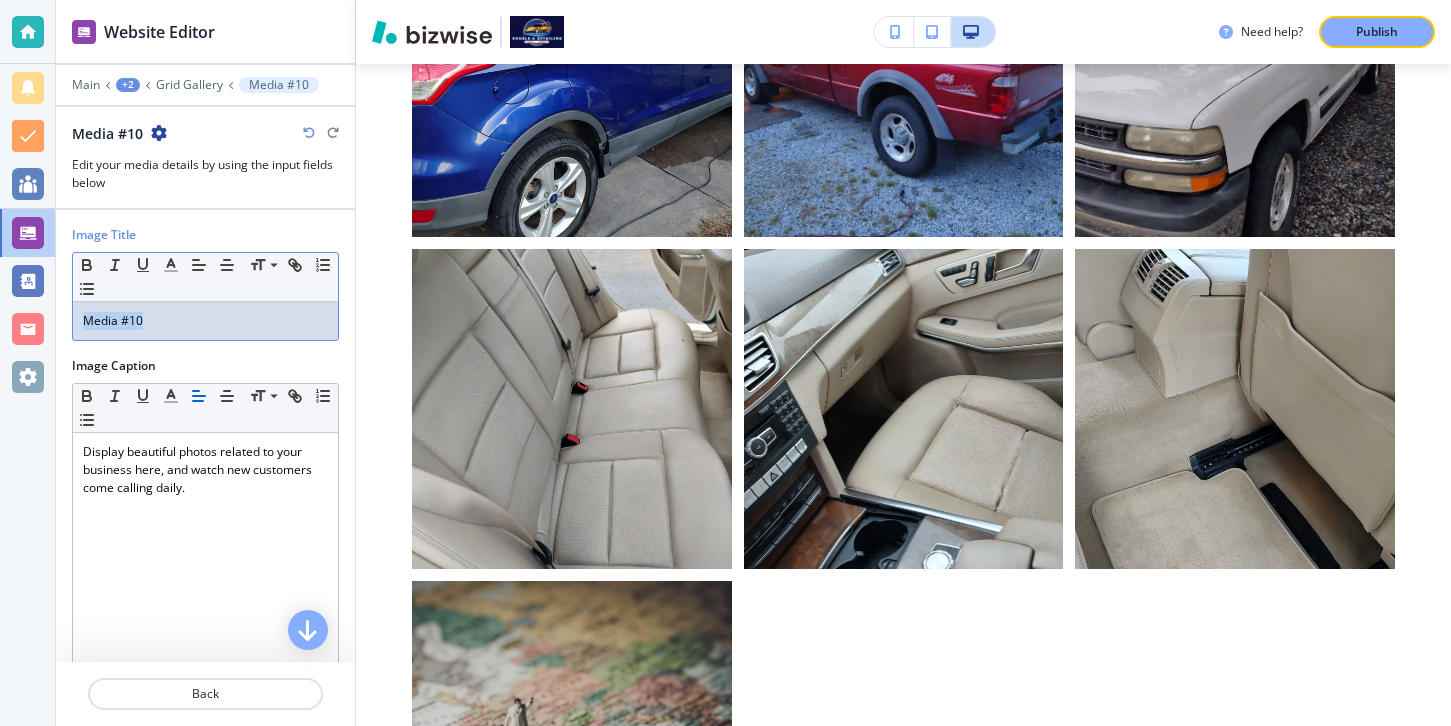drag, startPoint x: 321, startPoint y: 318, endPoint x: 78, endPoint y: 318, distance: 243 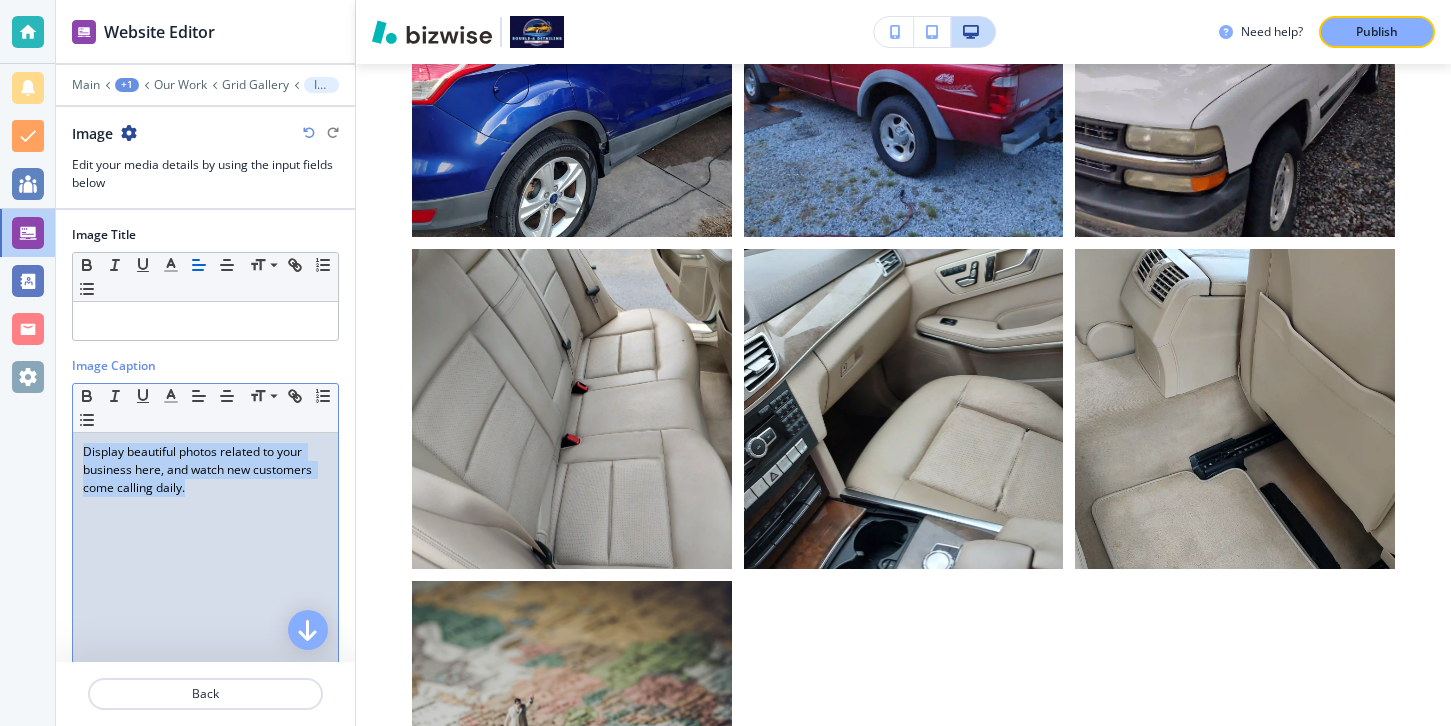 drag, startPoint x: 205, startPoint y: 502, endPoint x: 56, endPoint y: 454, distance: 156.54073 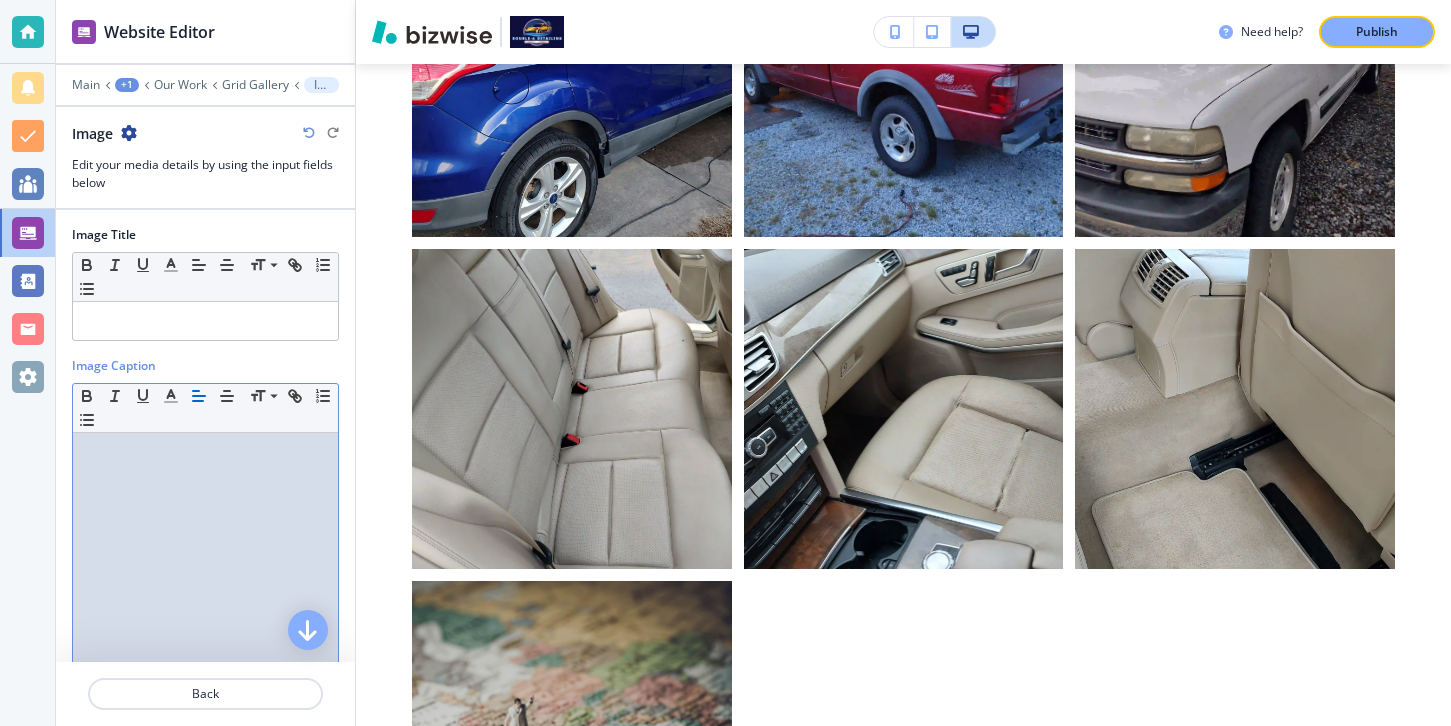 scroll, scrollTop: 220, scrollLeft: 0, axis: vertical 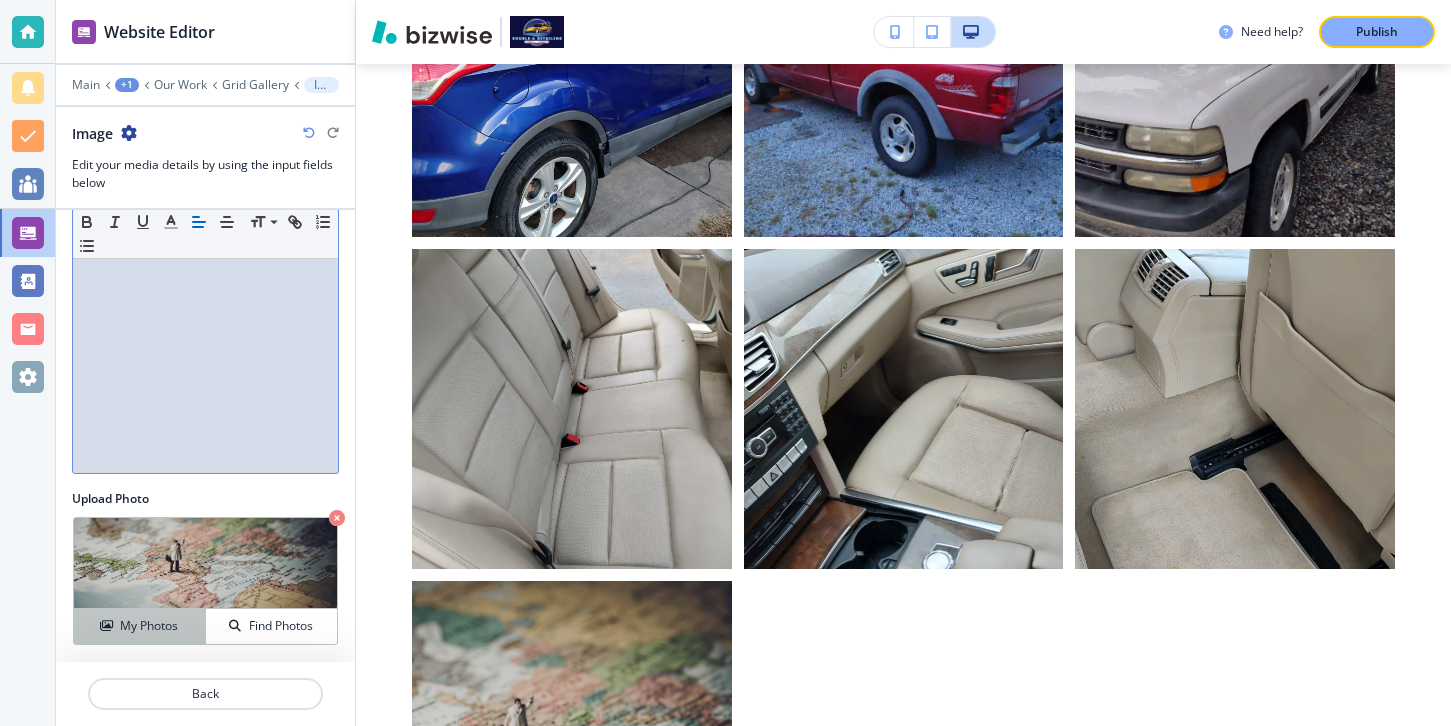 click on "My Photos" at bounding box center [139, 626] 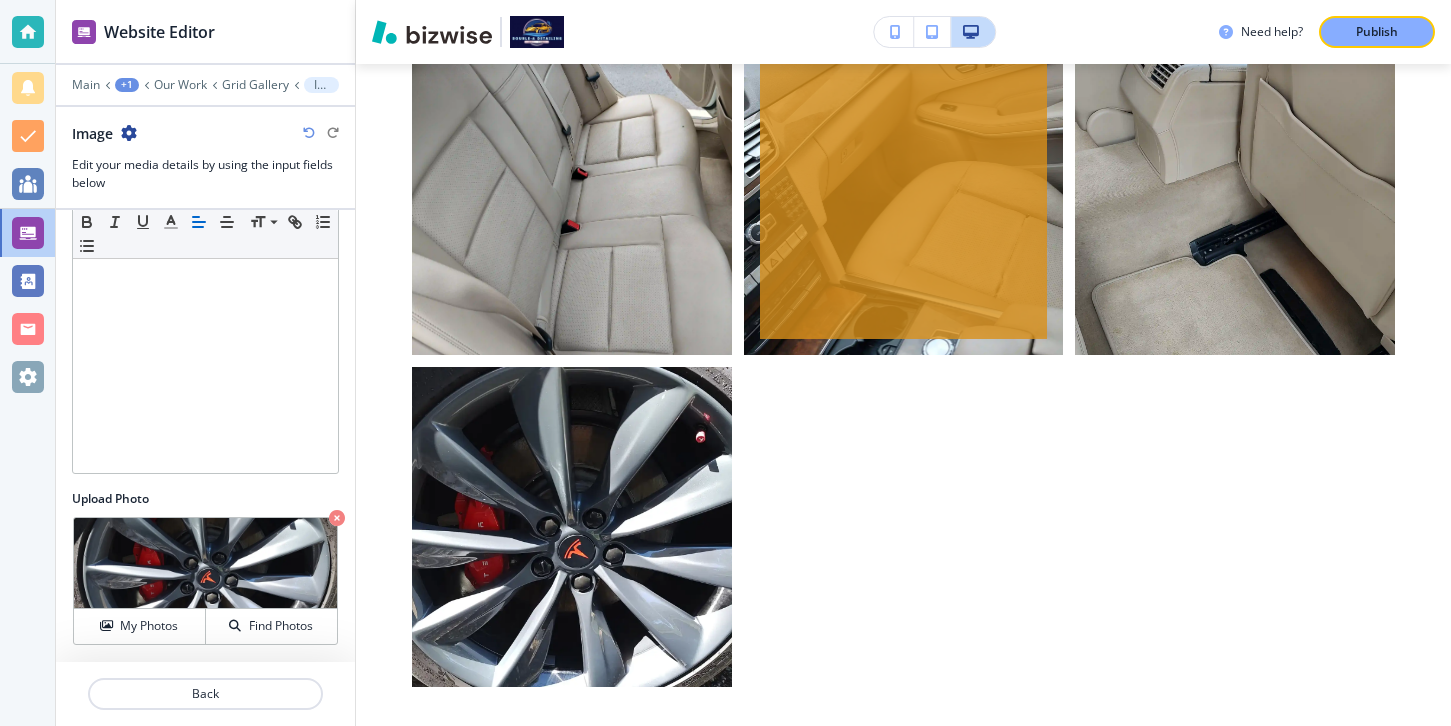 scroll, scrollTop: 1669, scrollLeft: 0, axis: vertical 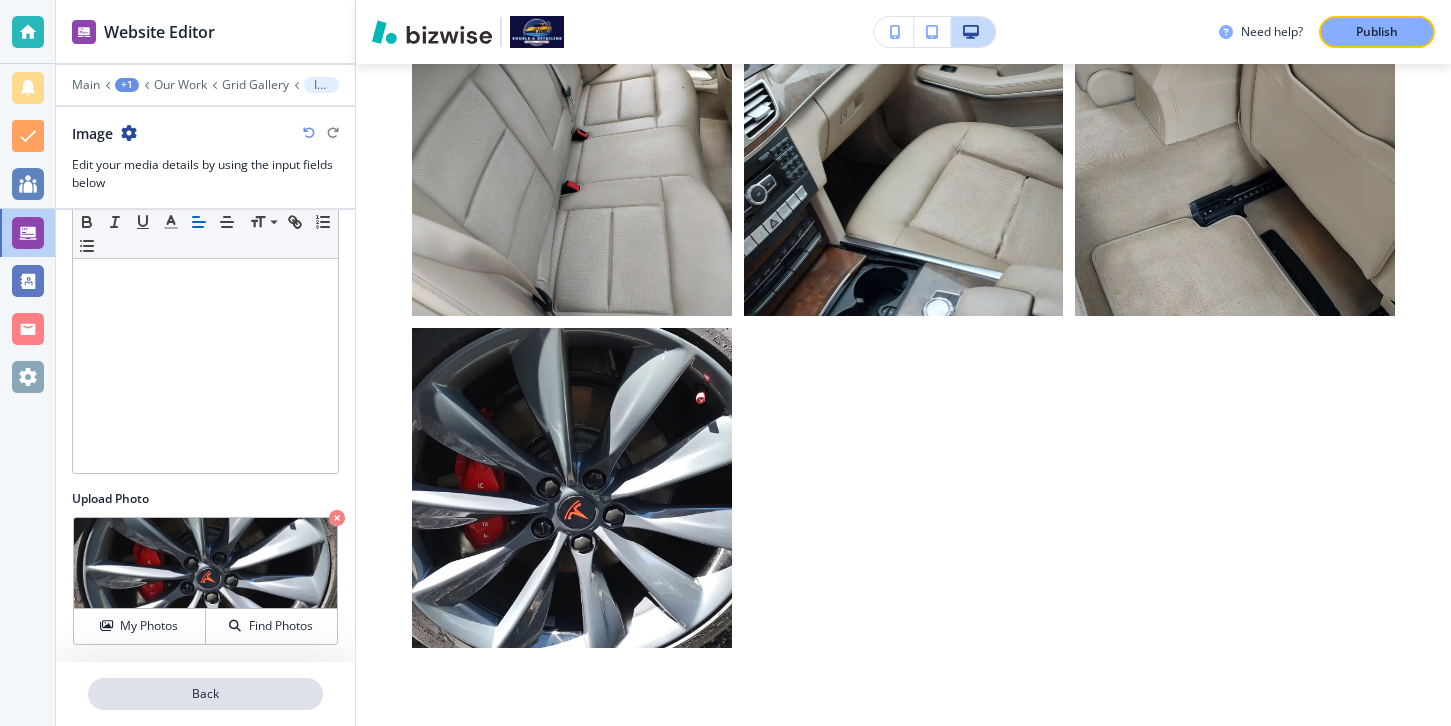 click on "Back" at bounding box center [205, 694] 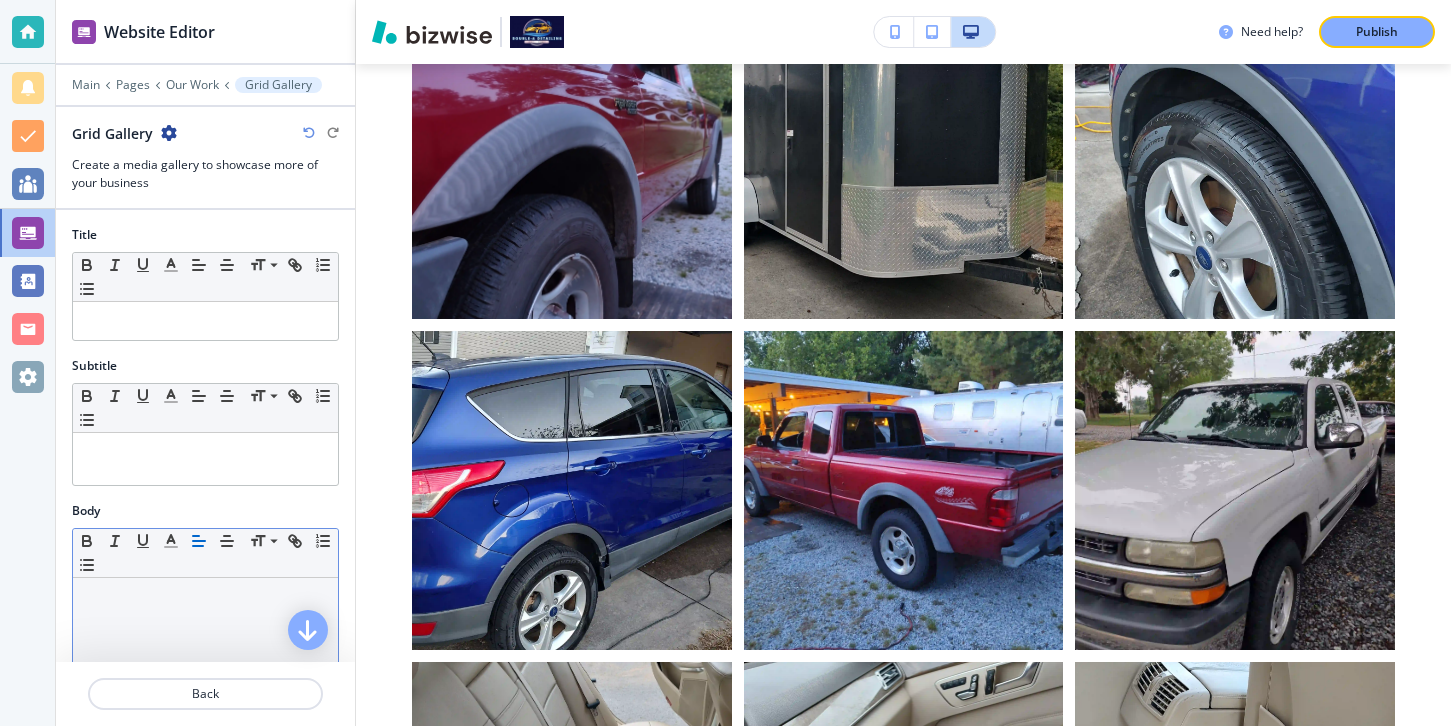 scroll, scrollTop: 771, scrollLeft: 0, axis: vertical 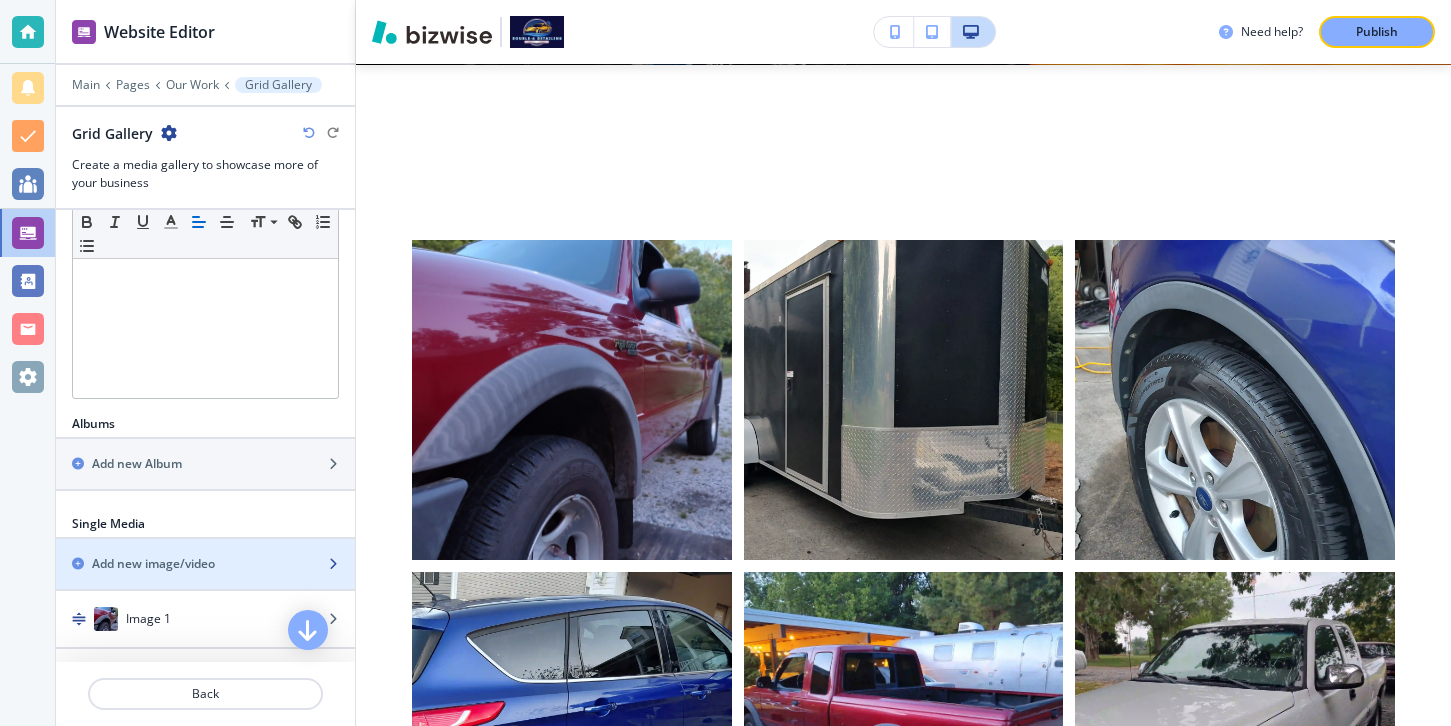 click at bounding box center [205, 547] 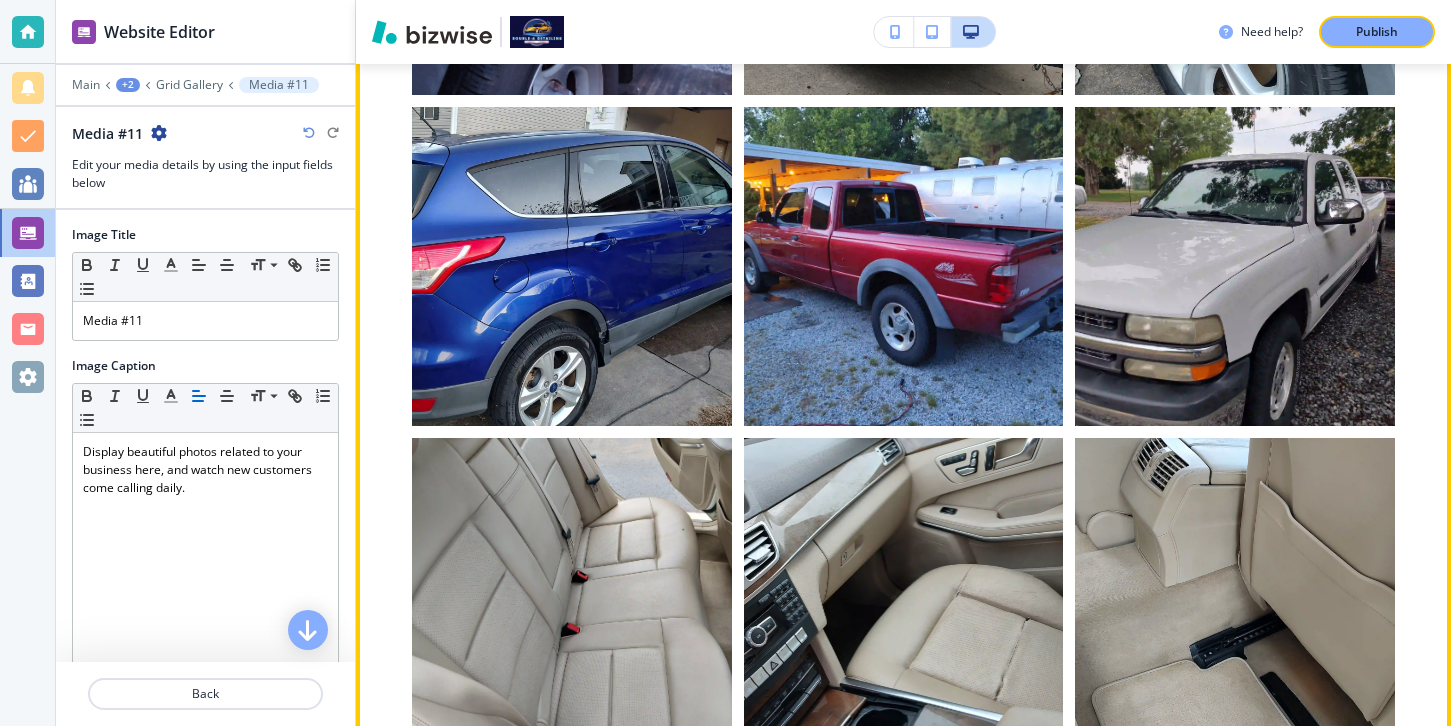 scroll, scrollTop: 1319, scrollLeft: 0, axis: vertical 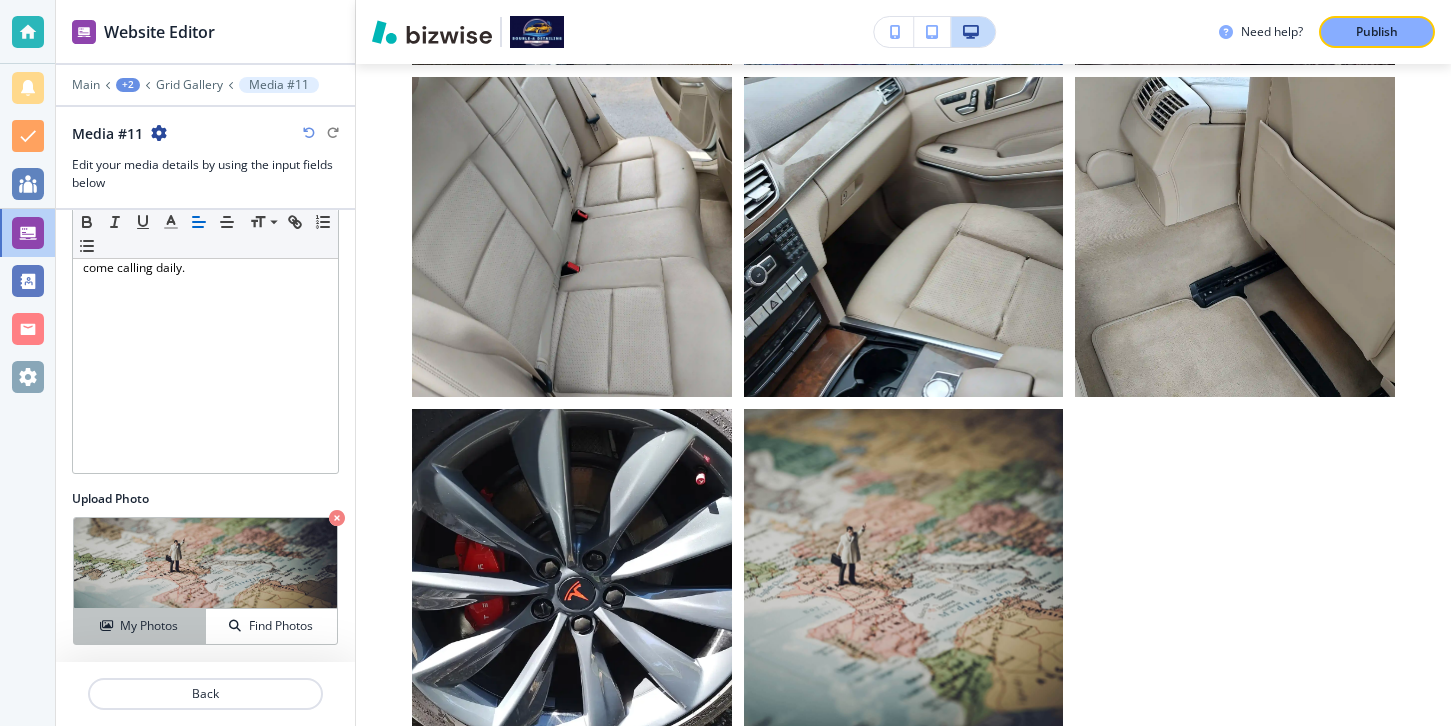 click on "My Photos" at bounding box center (149, 626) 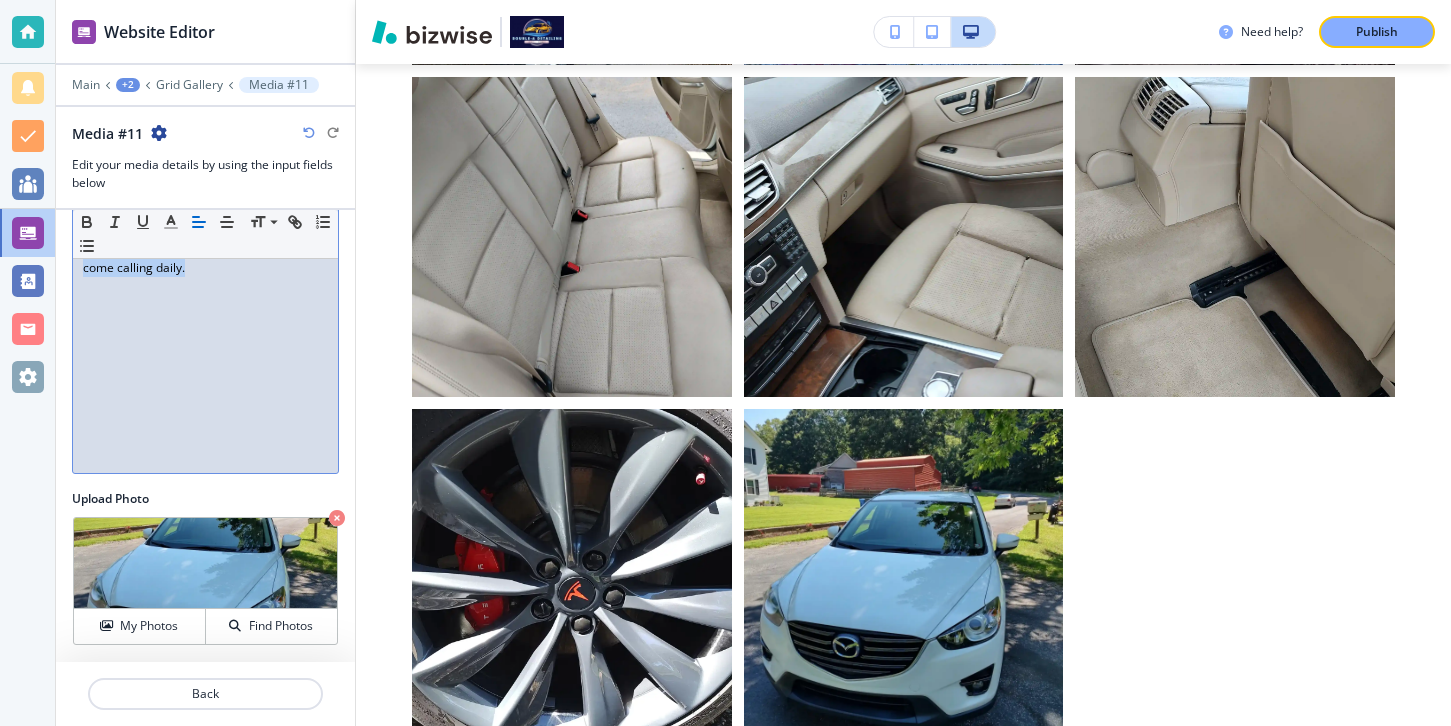 drag, startPoint x: 321, startPoint y: 347, endPoint x: 64, endPoint y: 259, distance: 271.64868 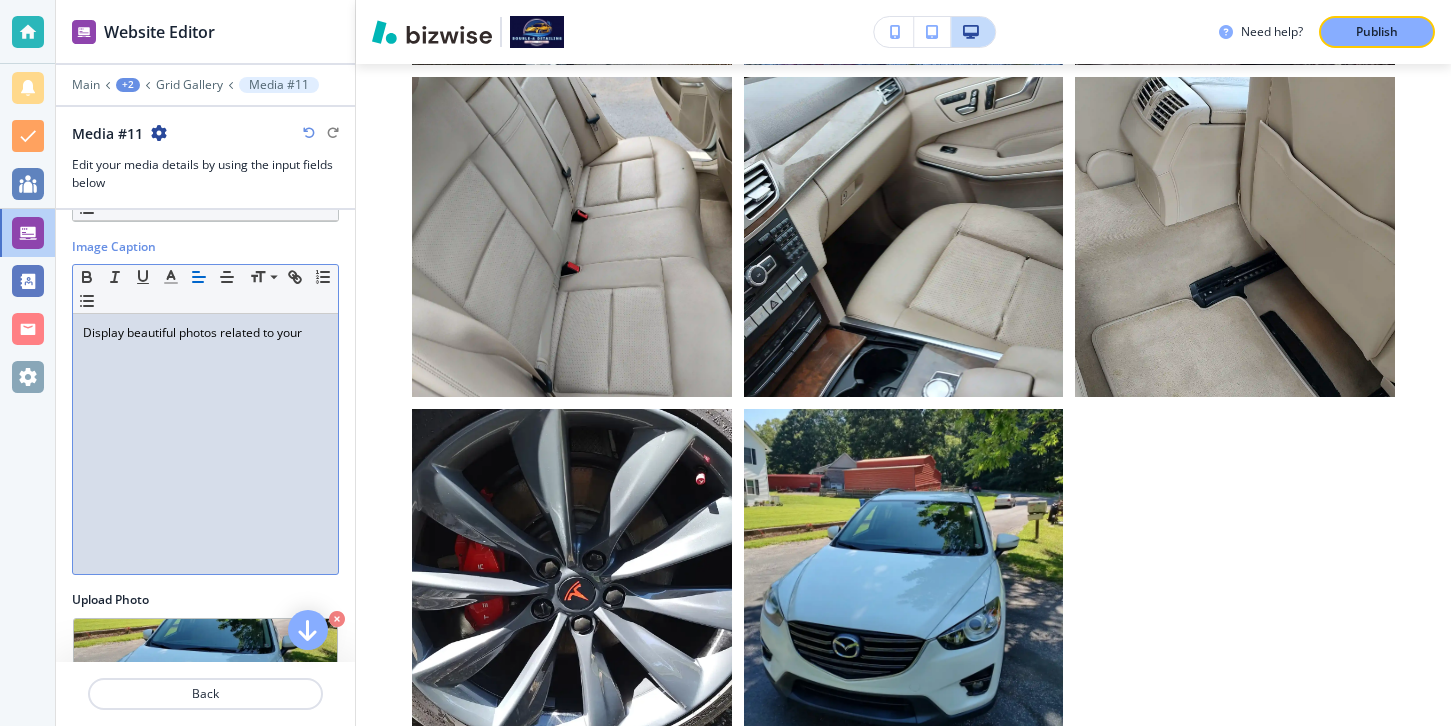 scroll, scrollTop: 0, scrollLeft: 0, axis: both 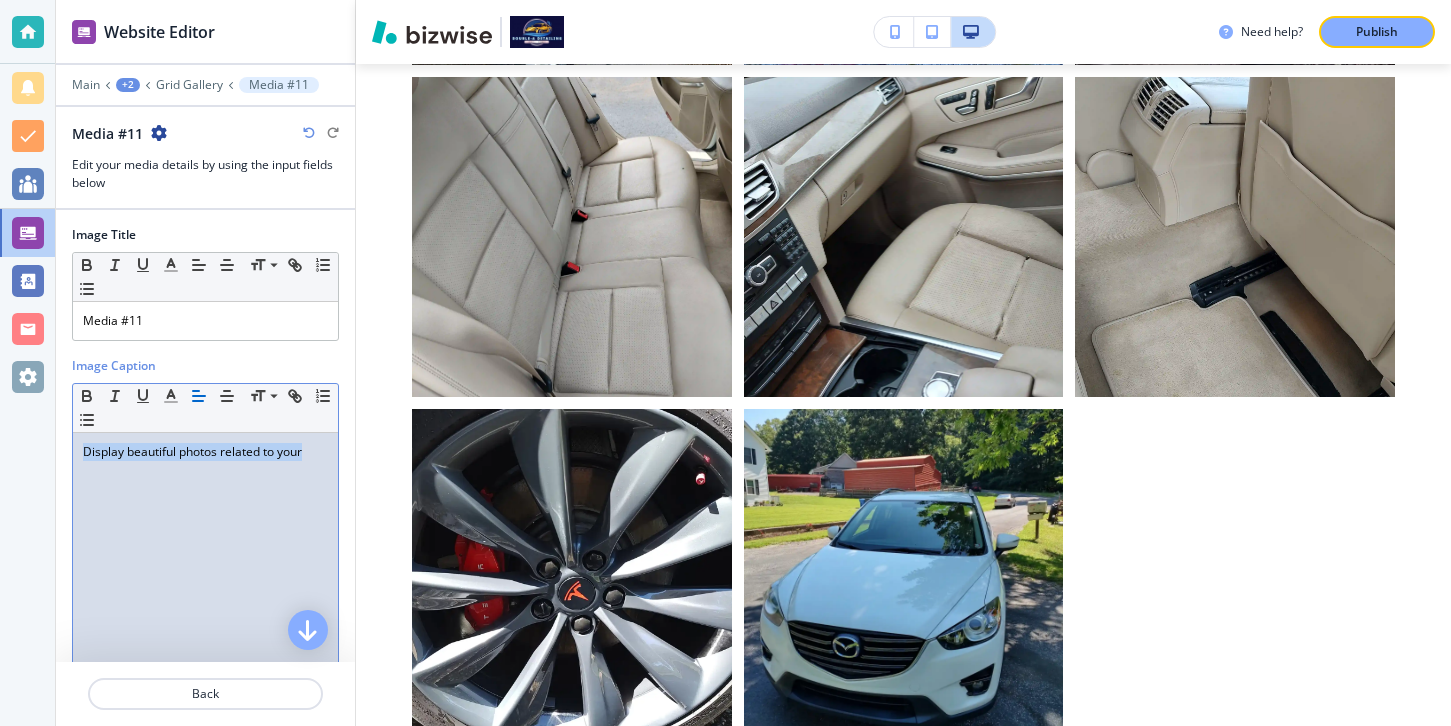 drag, startPoint x: 304, startPoint y: 456, endPoint x: 11, endPoint y: 452, distance: 293.0273 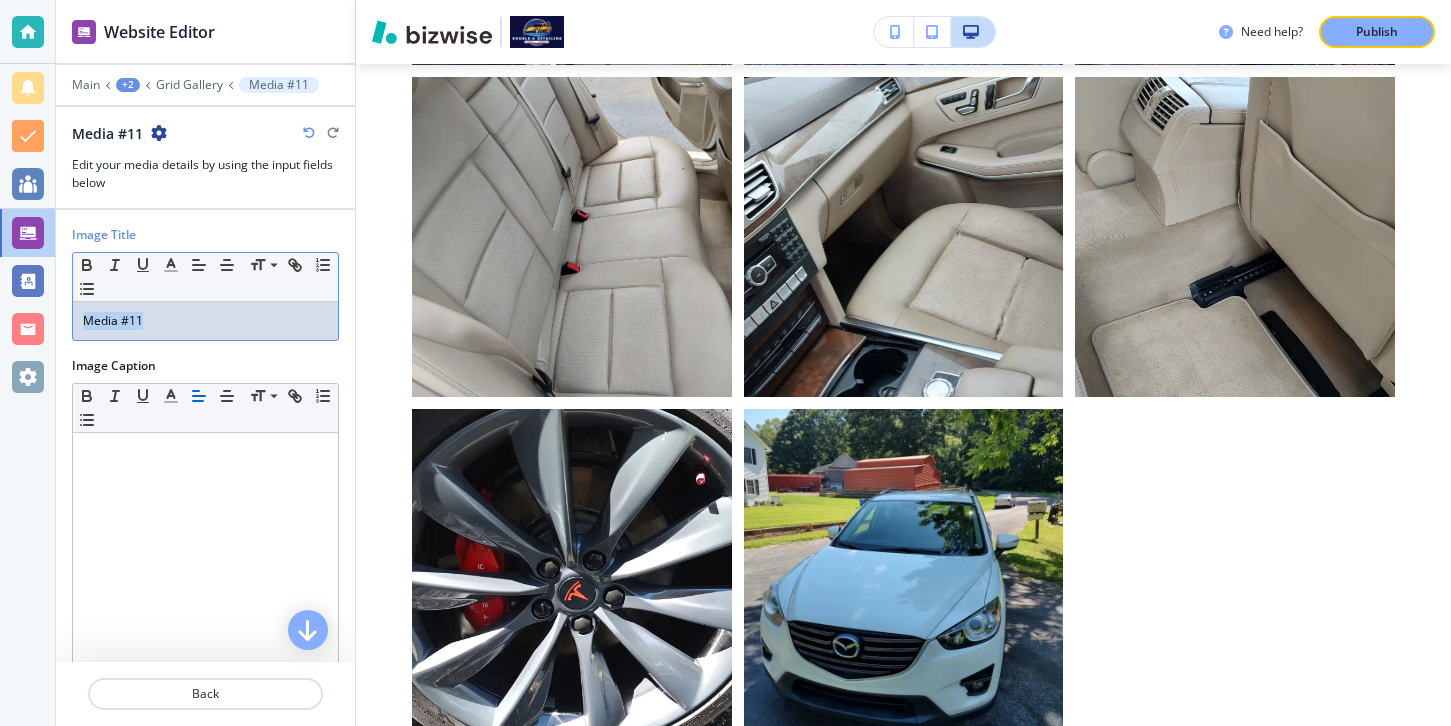 drag, startPoint x: 164, startPoint y: 330, endPoint x: 27, endPoint y: 280, distance: 145.83896 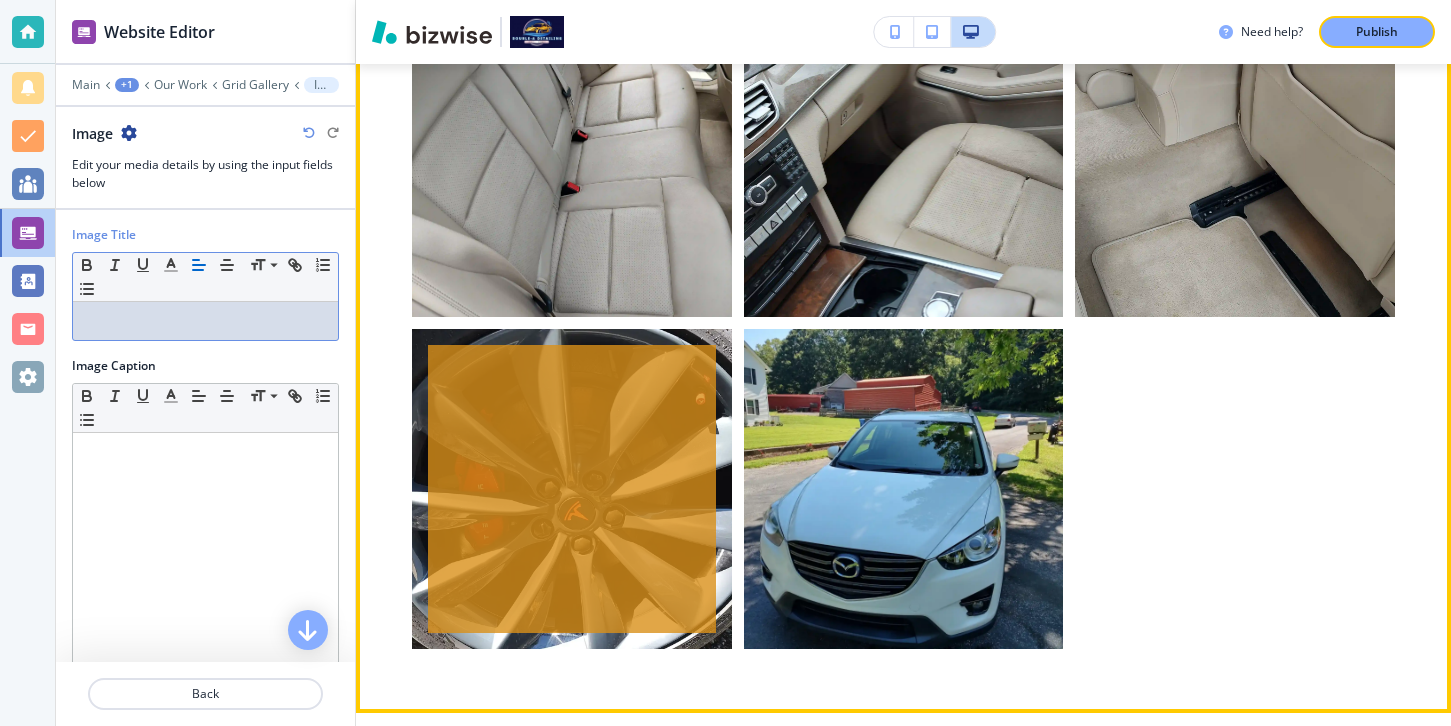 scroll, scrollTop: 1702, scrollLeft: 0, axis: vertical 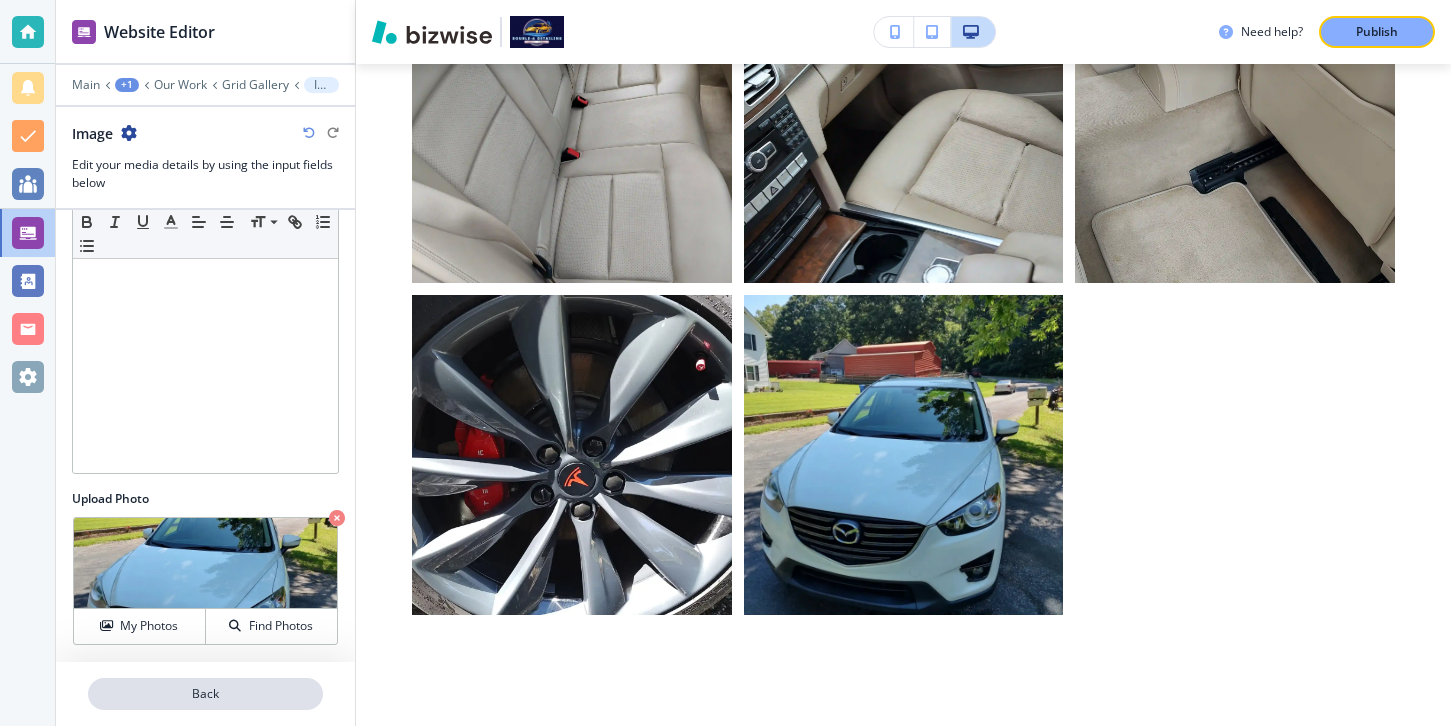 click on "Back" at bounding box center [205, 694] 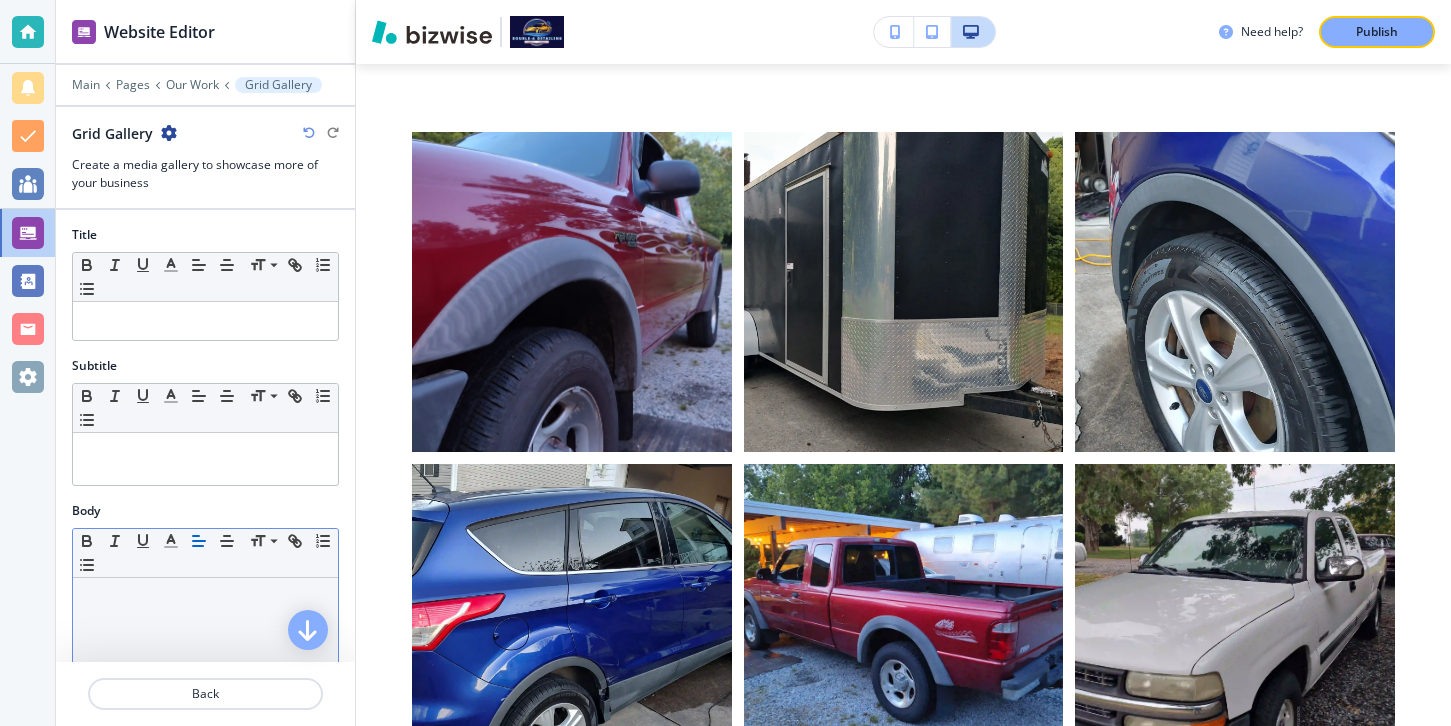 scroll, scrollTop: 762, scrollLeft: 0, axis: vertical 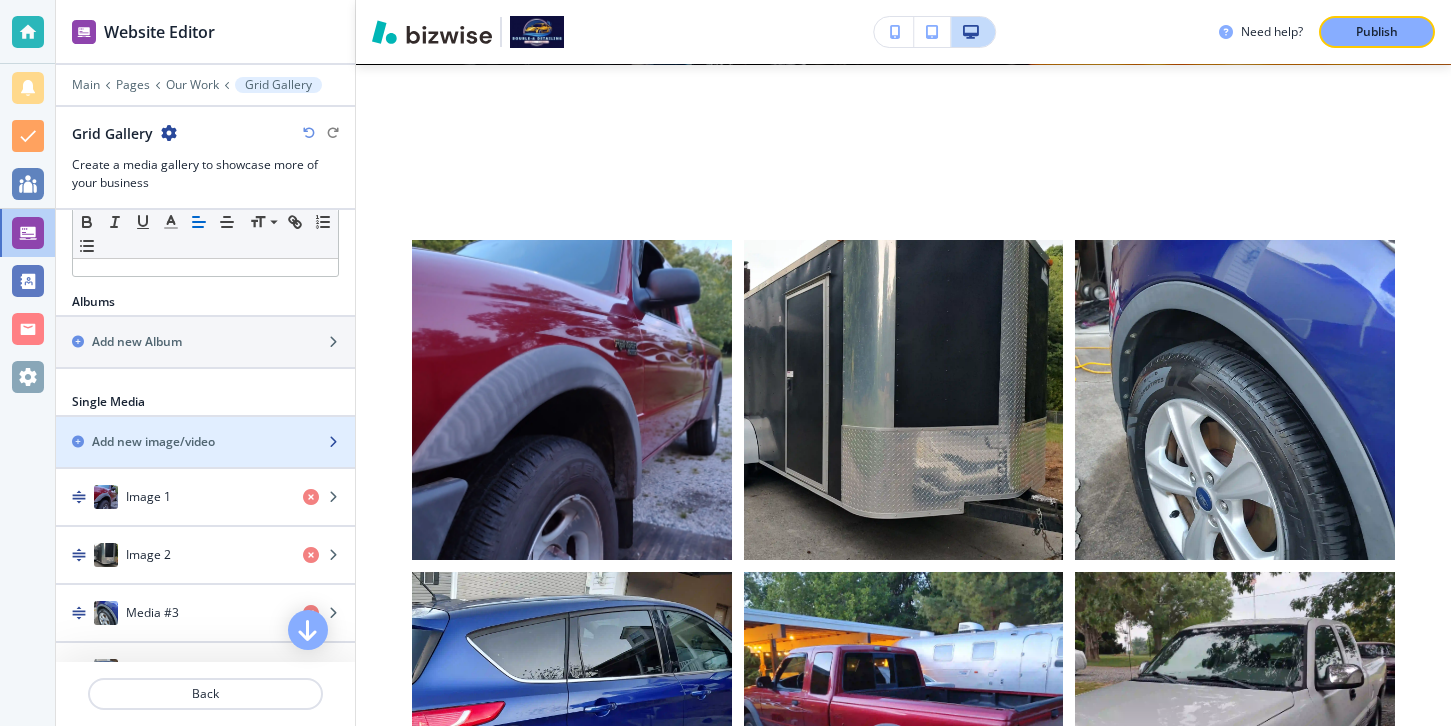 click at bounding box center [205, 459] 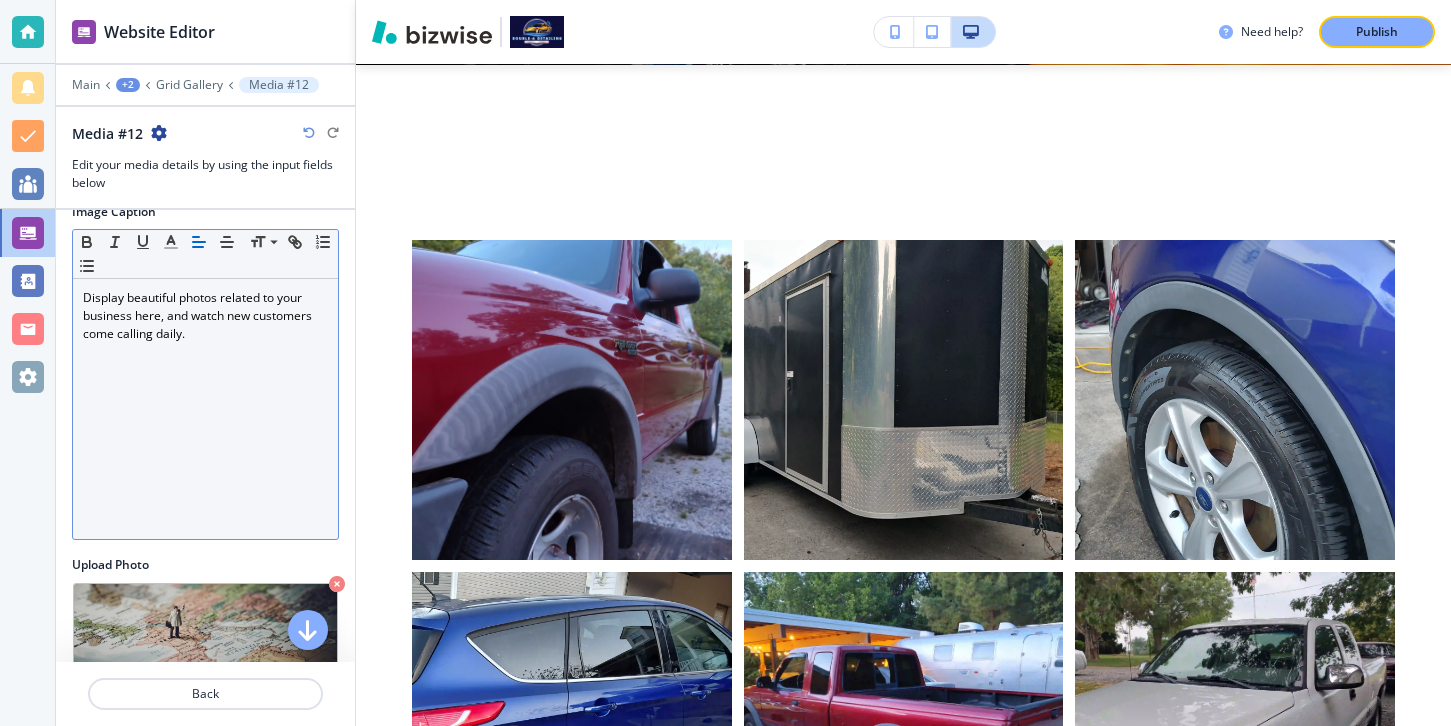 scroll, scrollTop: 141, scrollLeft: 0, axis: vertical 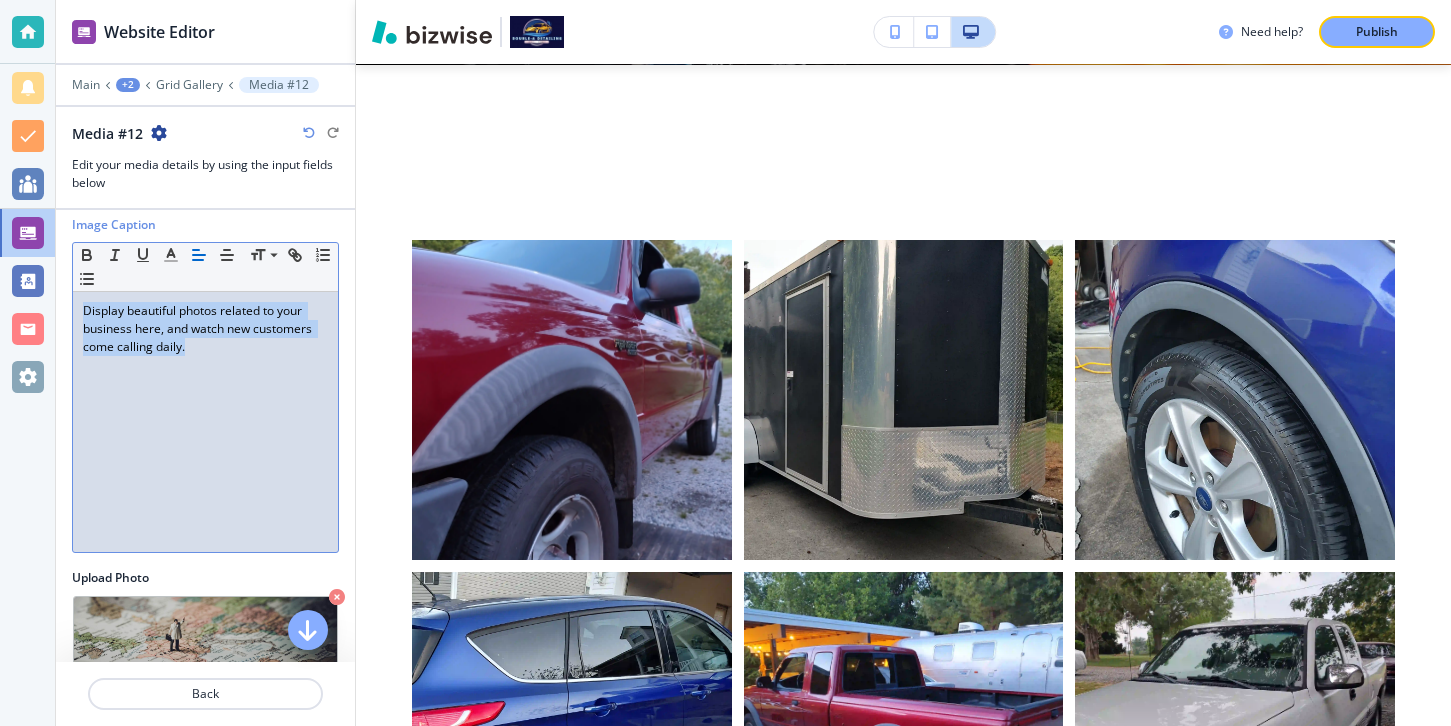 drag, startPoint x: 242, startPoint y: 433, endPoint x: 74, endPoint y: 292, distance: 219.32852 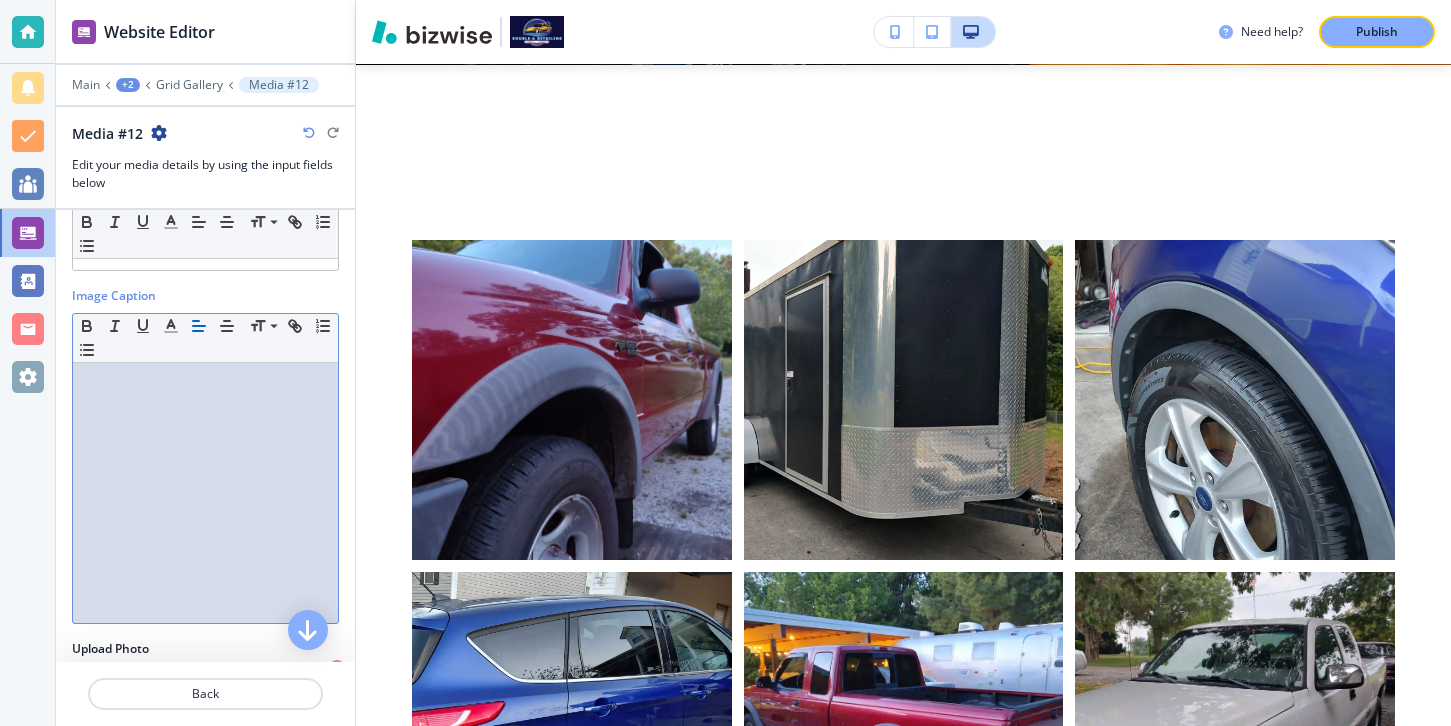 scroll, scrollTop: 54, scrollLeft: 0, axis: vertical 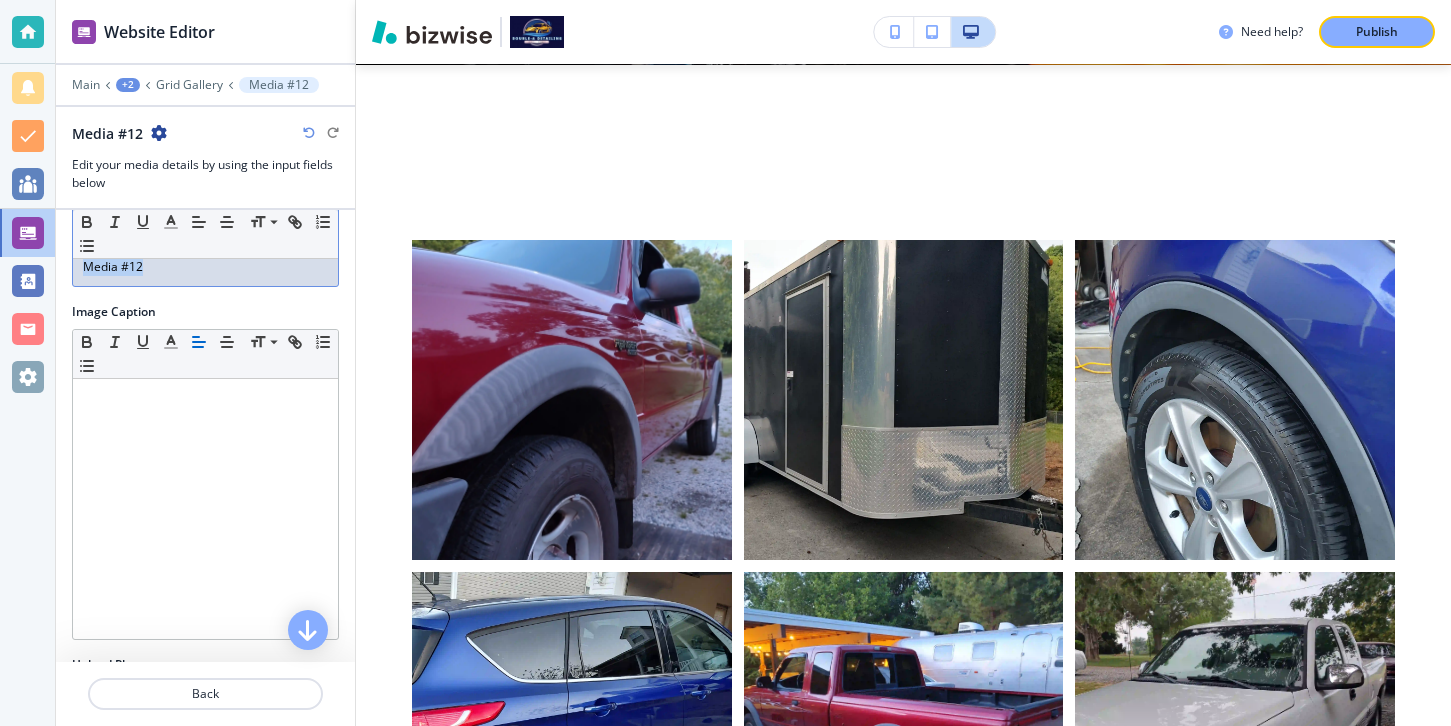drag, startPoint x: 161, startPoint y: 263, endPoint x: 85, endPoint y: 264, distance: 76.00658 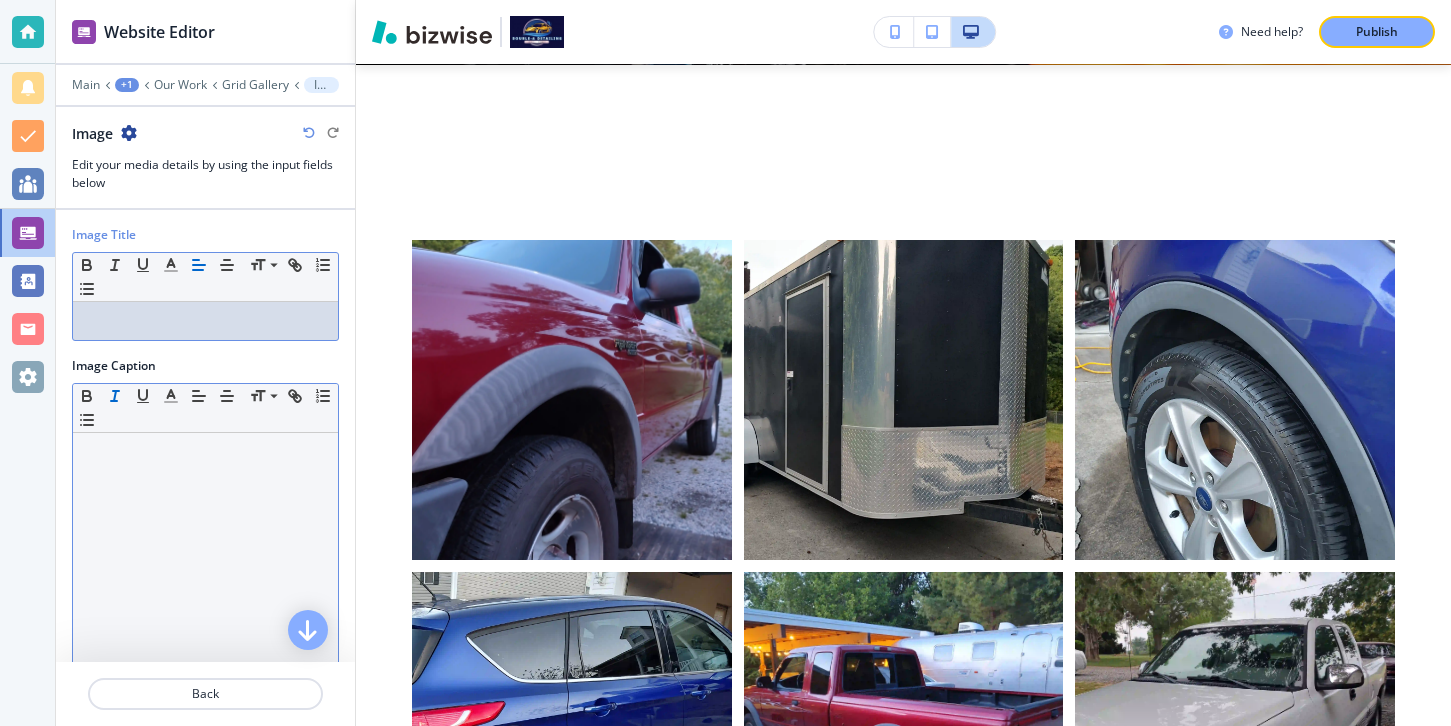 scroll, scrollTop: 220, scrollLeft: 0, axis: vertical 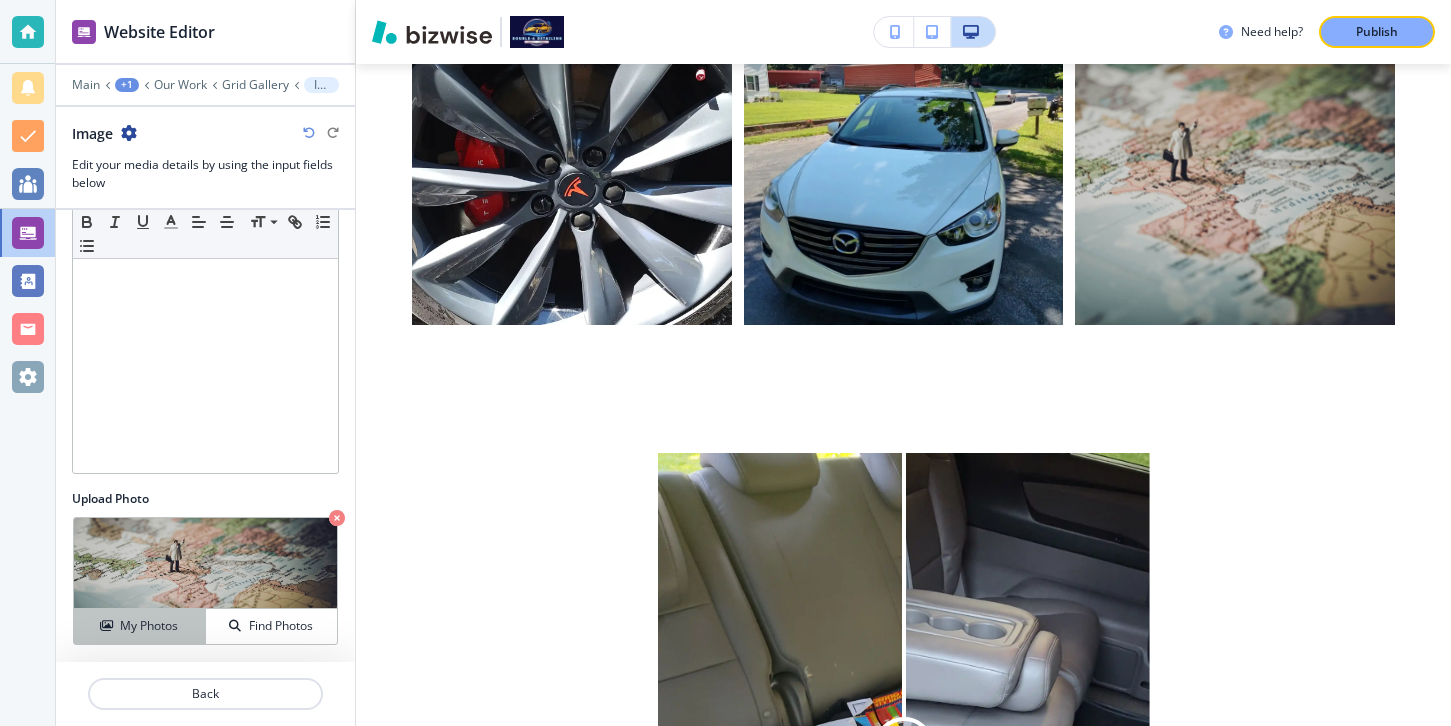click on "My Photos" at bounding box center (149, 626) 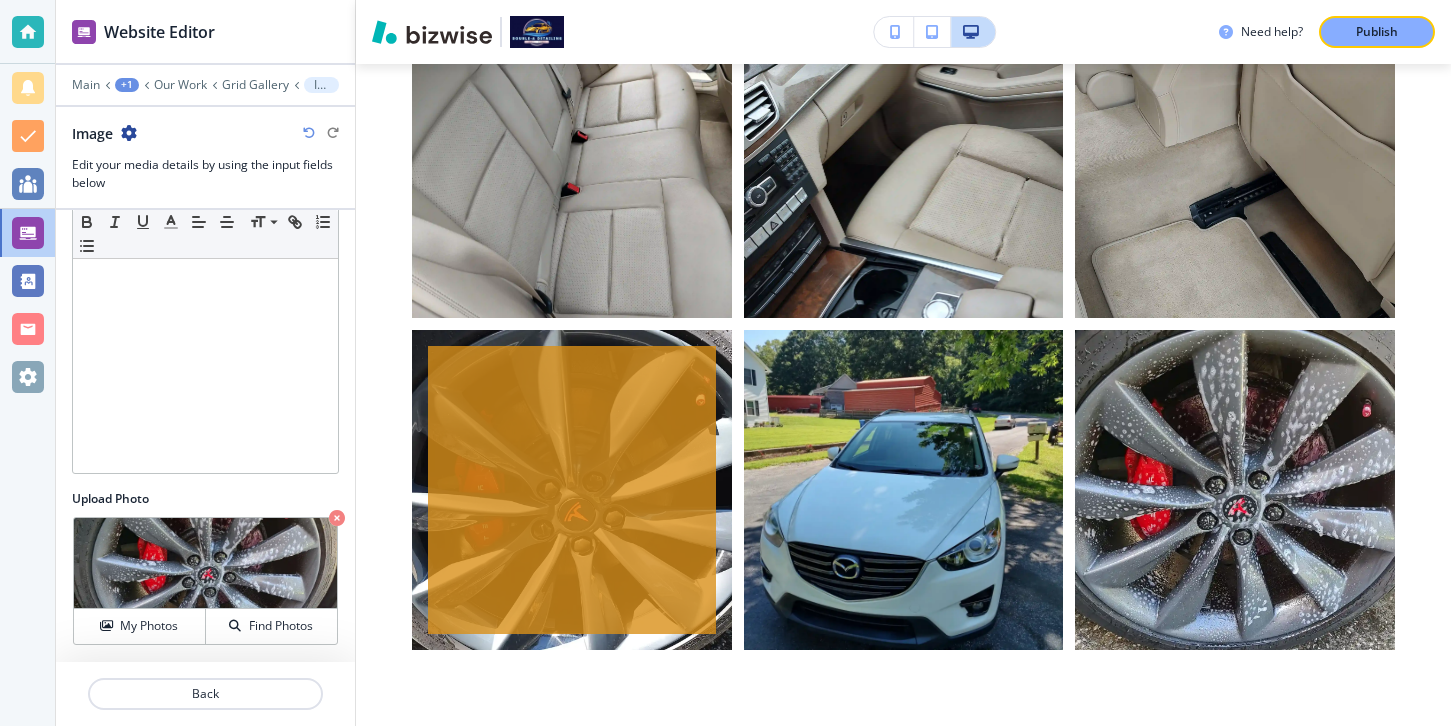 scroll, scrollTop: 1671, scrollLeft: 0, axis: vertical 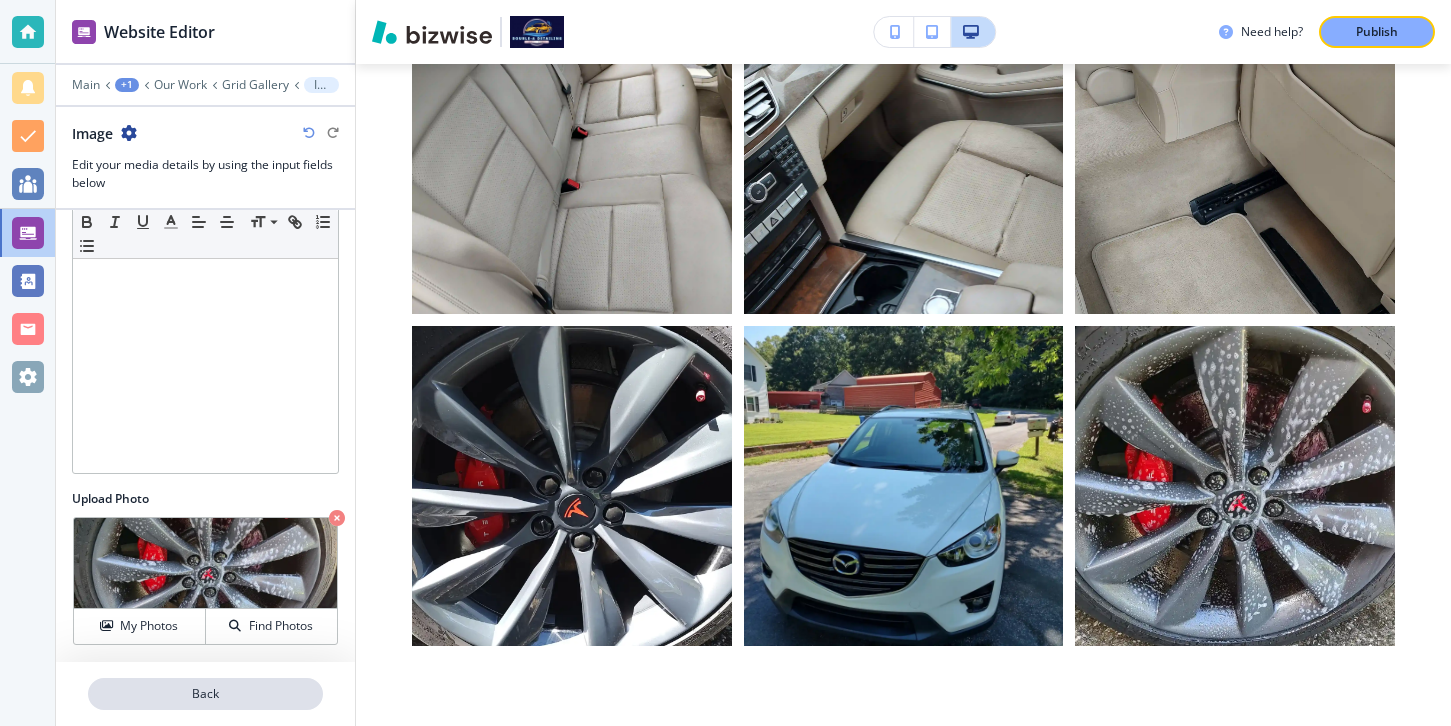 click on "Back" at bounding box center (205, 694) 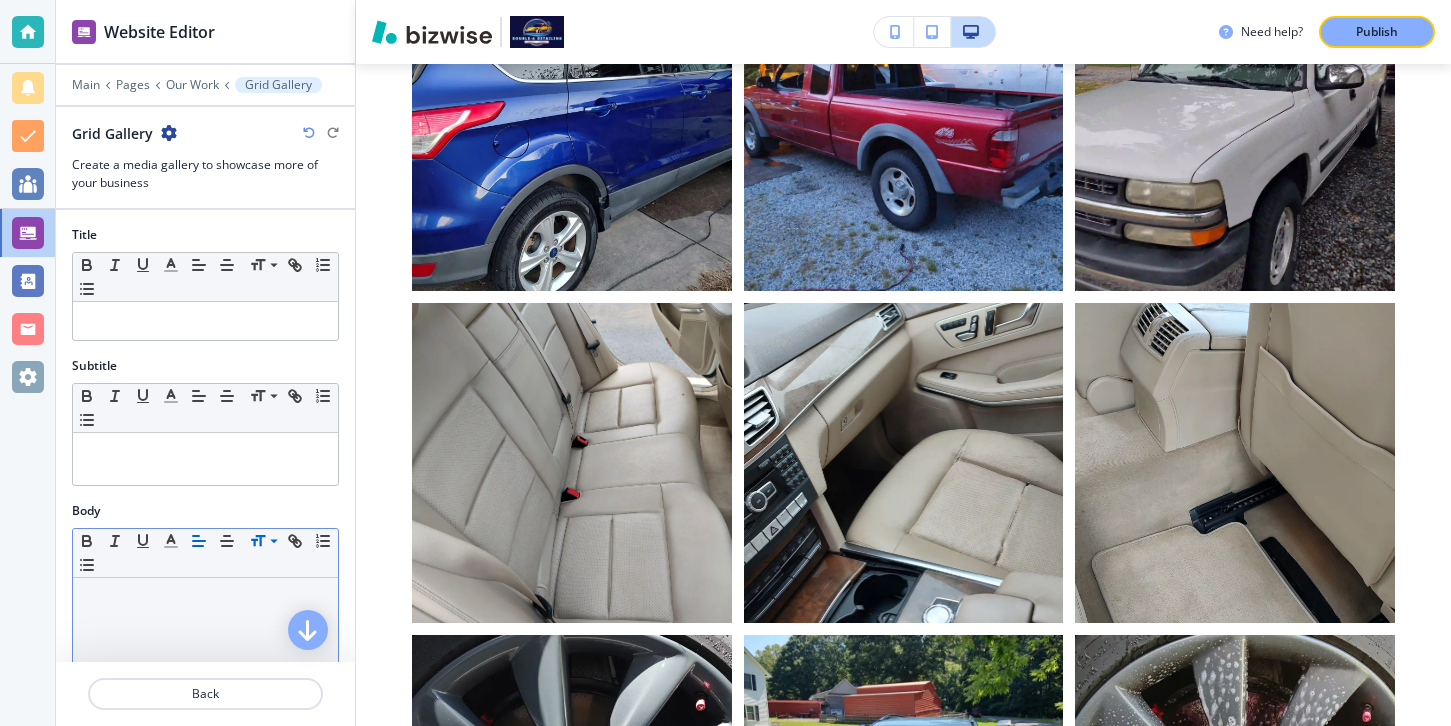 scroll, scrollTop: 892, scrollLeft: 0, axis: vertical 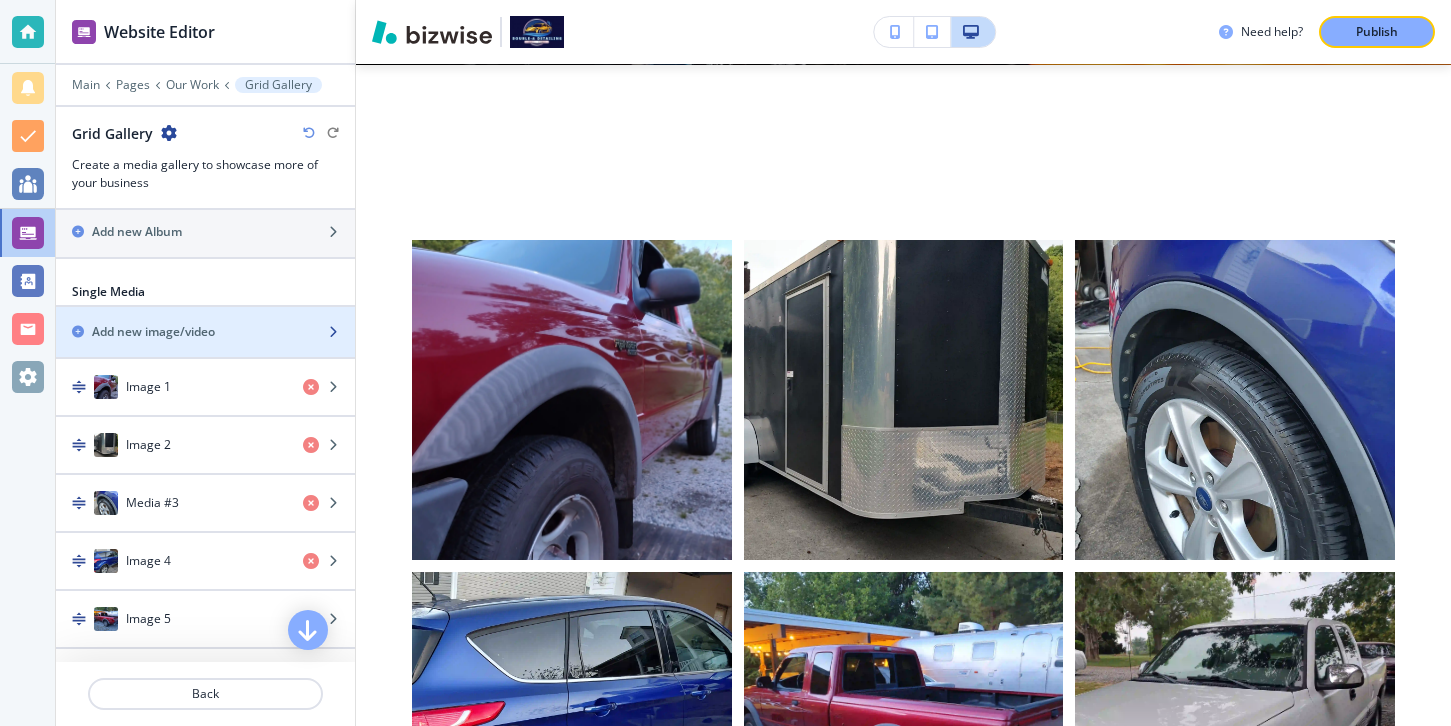 click at bounding box center (205, 349) 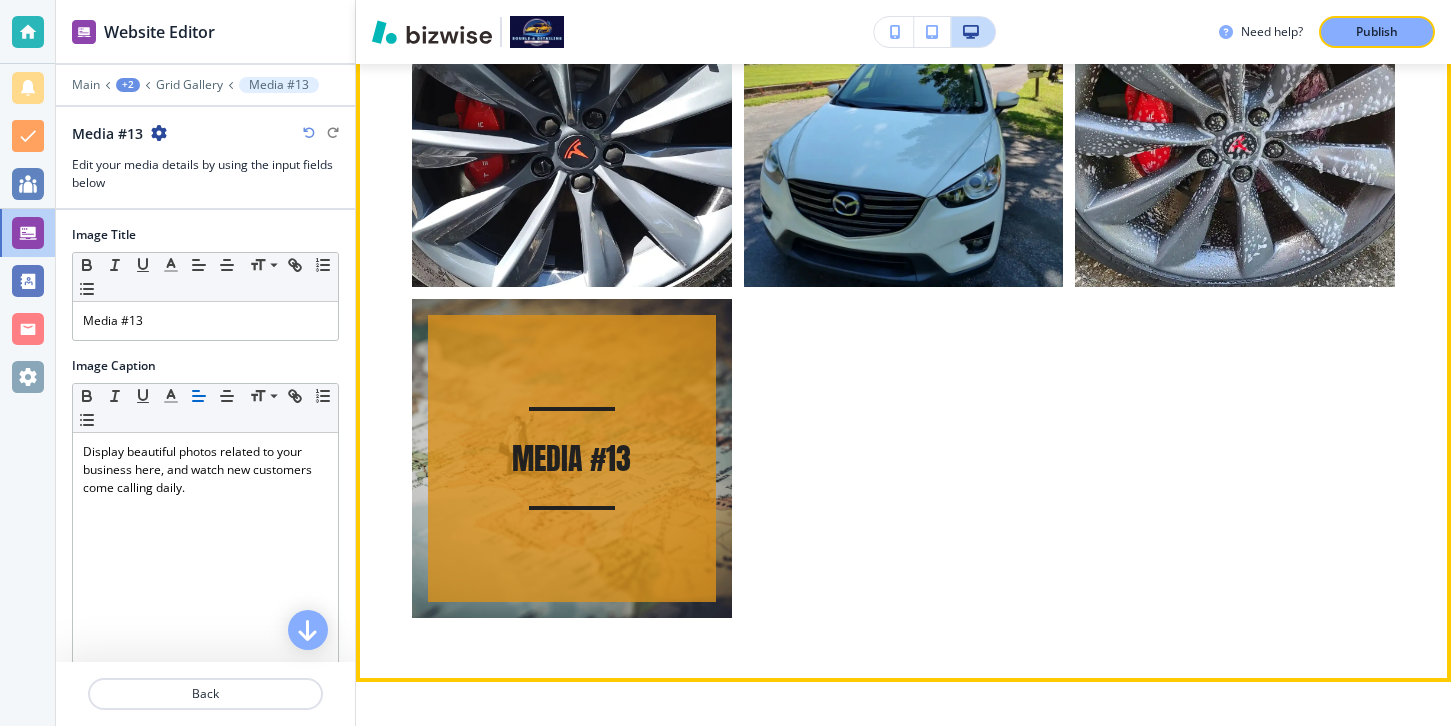 scroll, scrollTop: 2126, scrollLeft: 0, axis: vertical 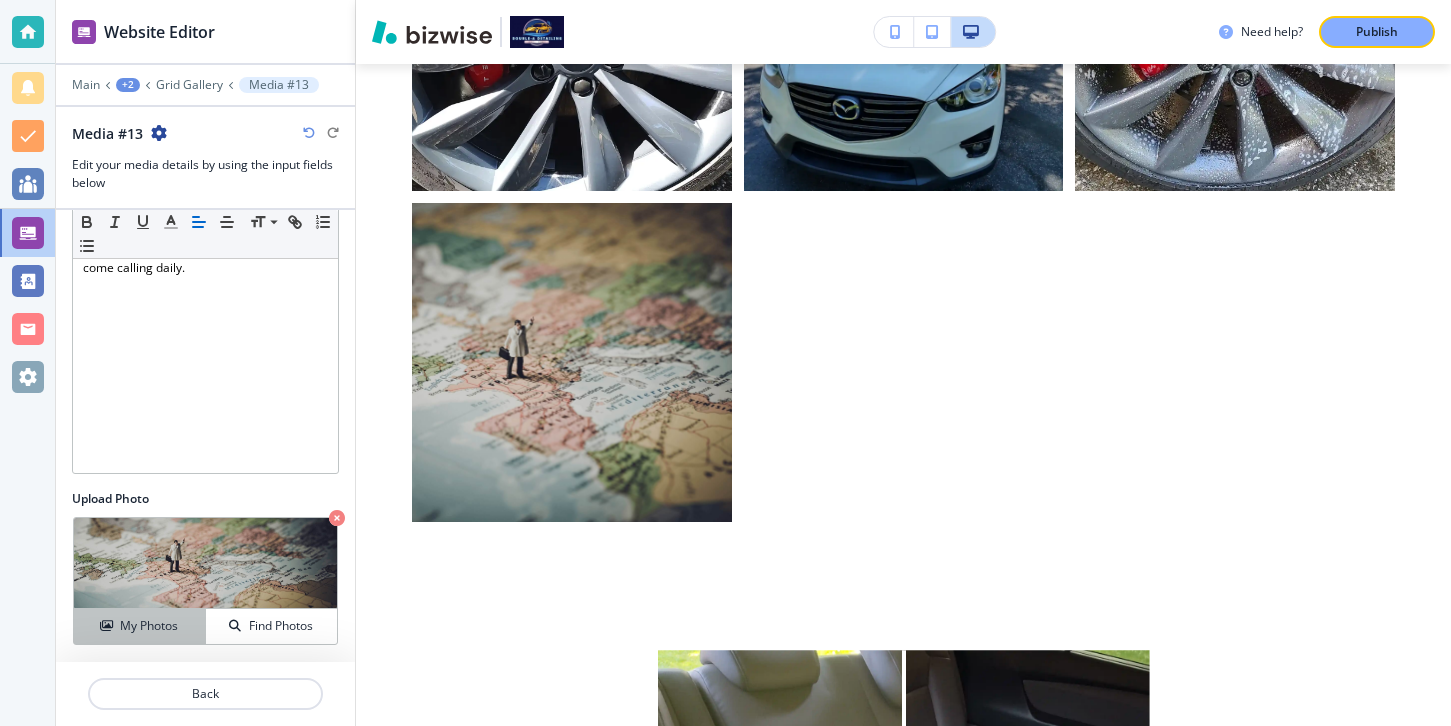 click on "My Photos" at bounding box center (149, 626) 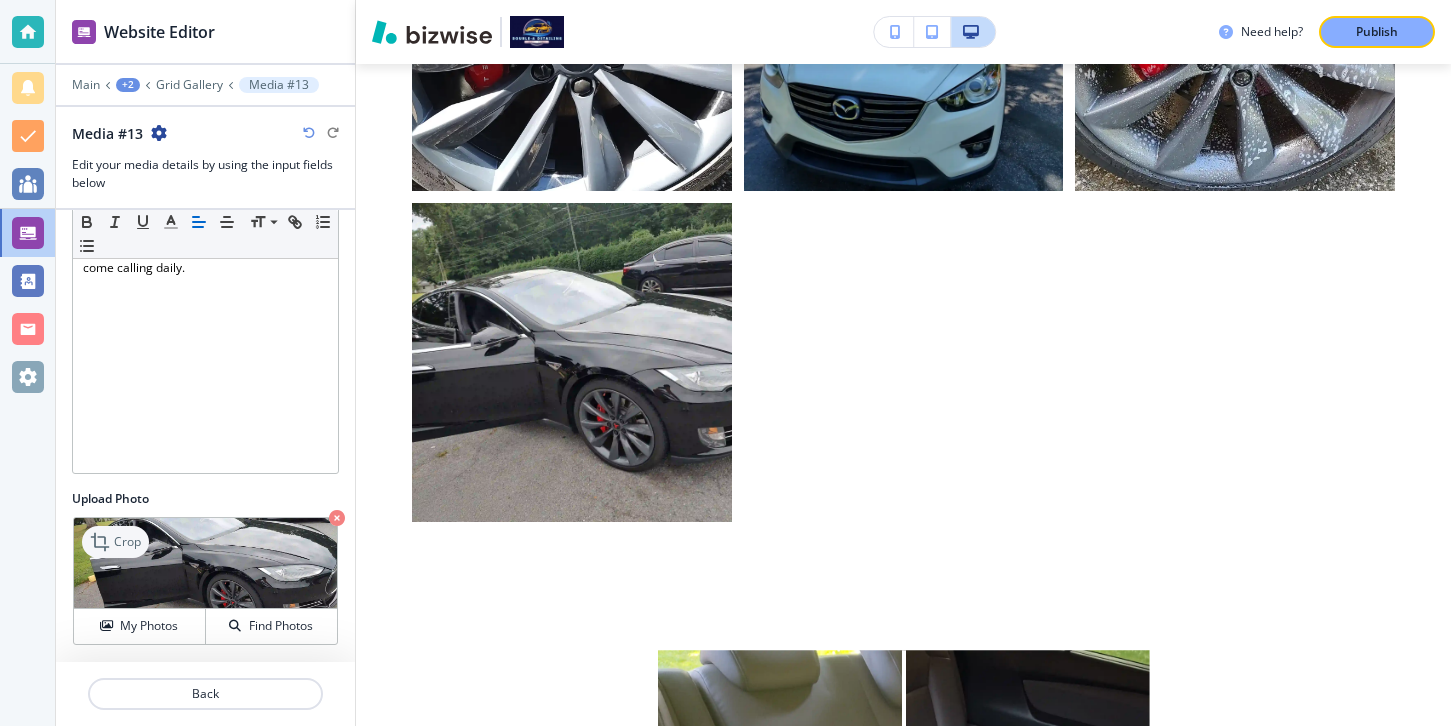 click on "Crop" at bounding box center [127, 542] 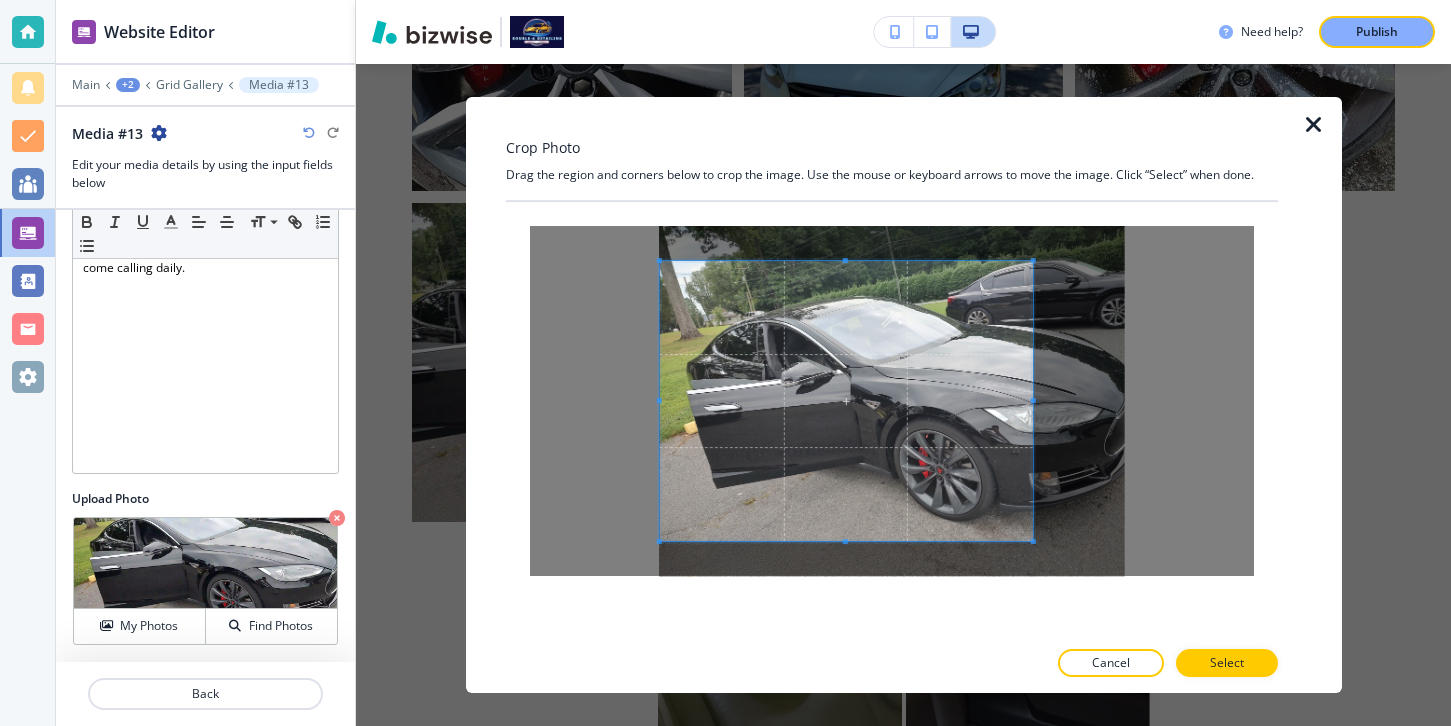 click at bounding box center [845, 401] 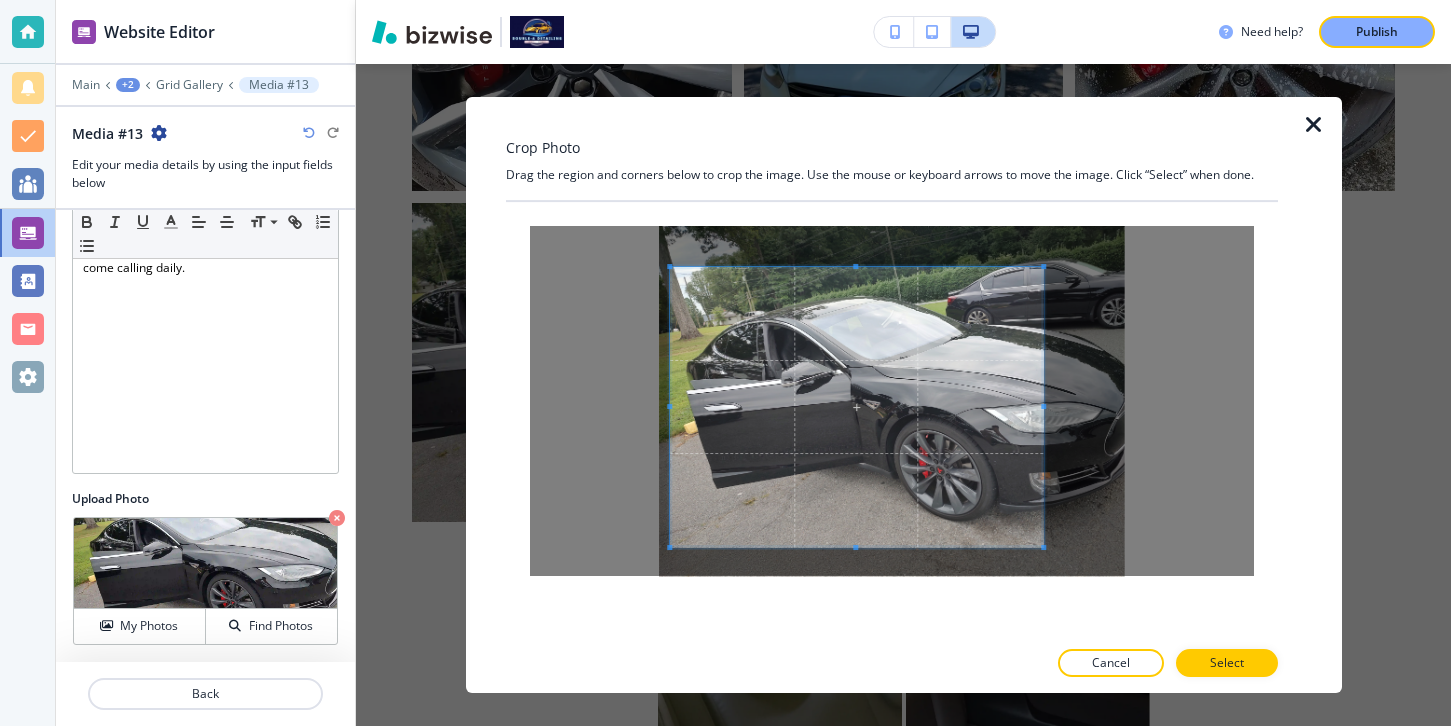 click at bounding box center [856, 407] 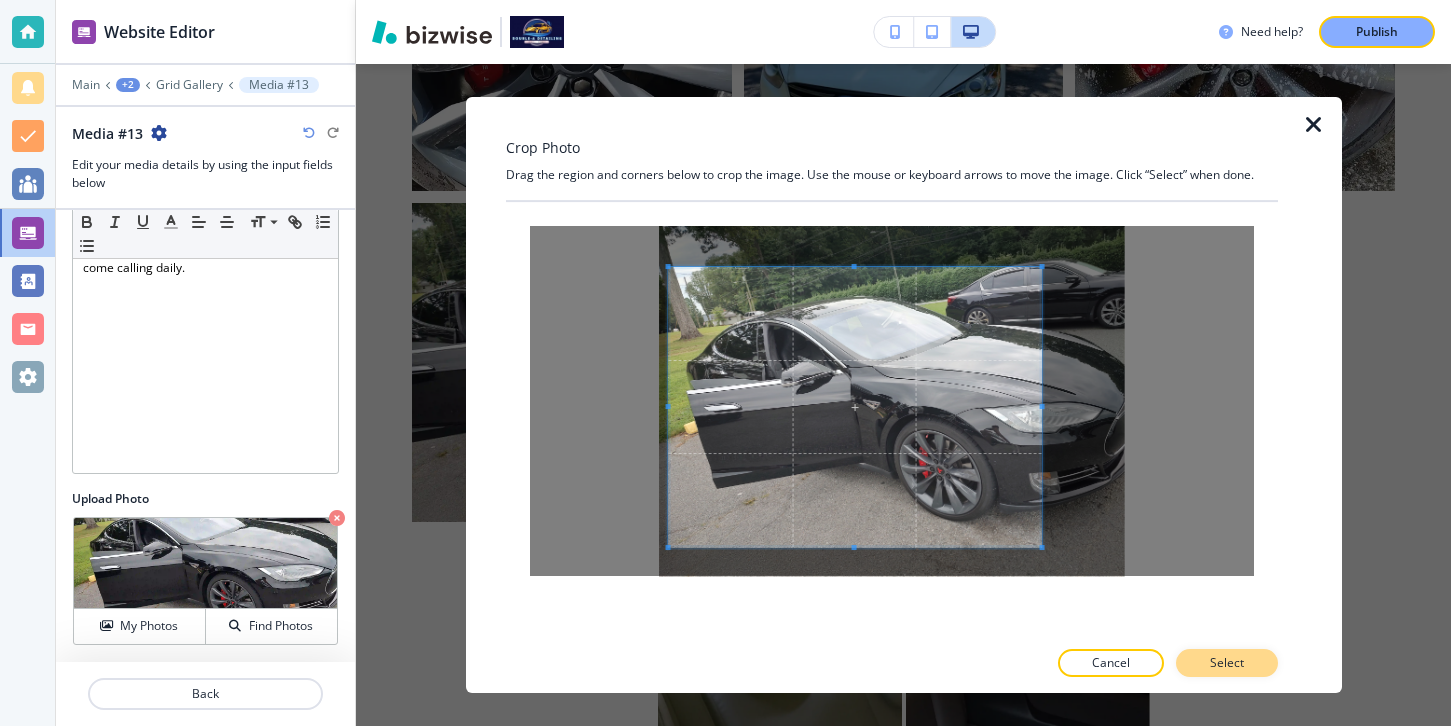 click on "Select" at bounding box center [1227, 663] 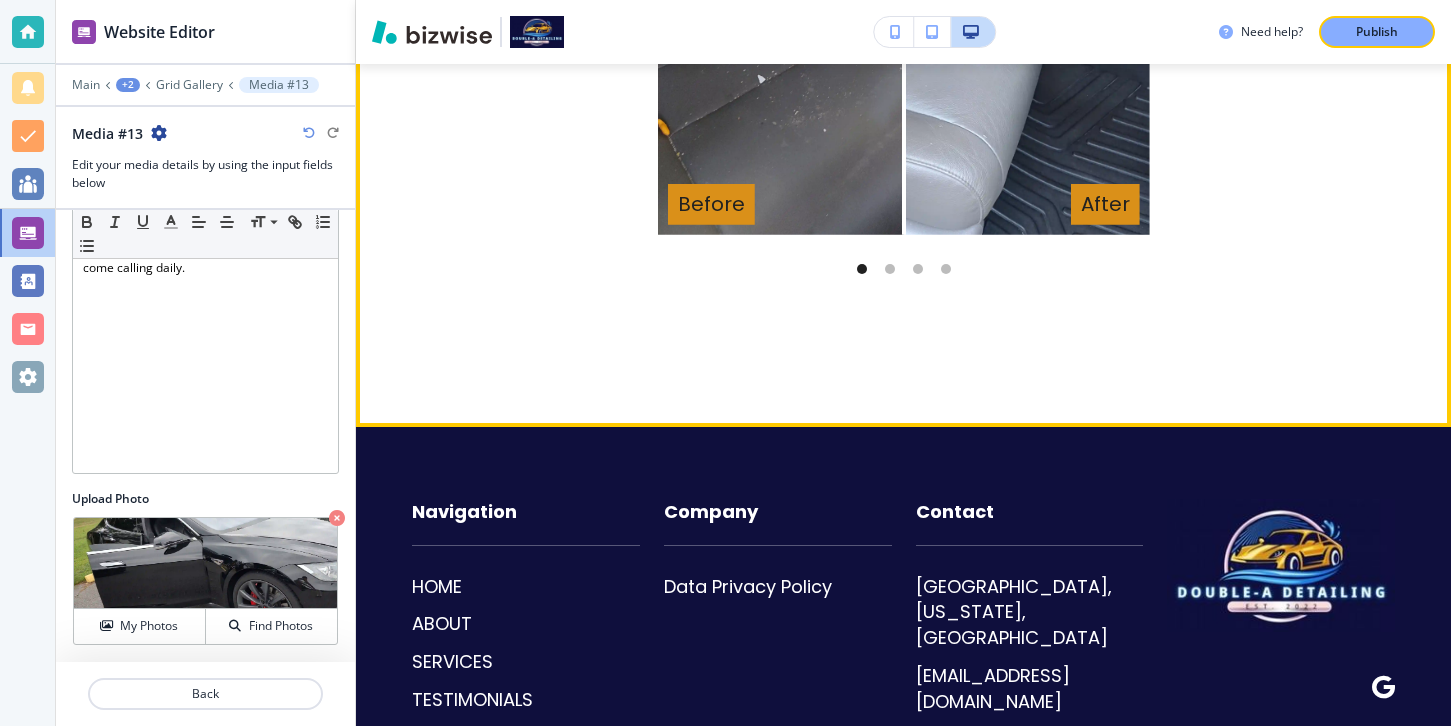 scroll, scrollTop: 3003, scrollLeft: 0, axis: vertical 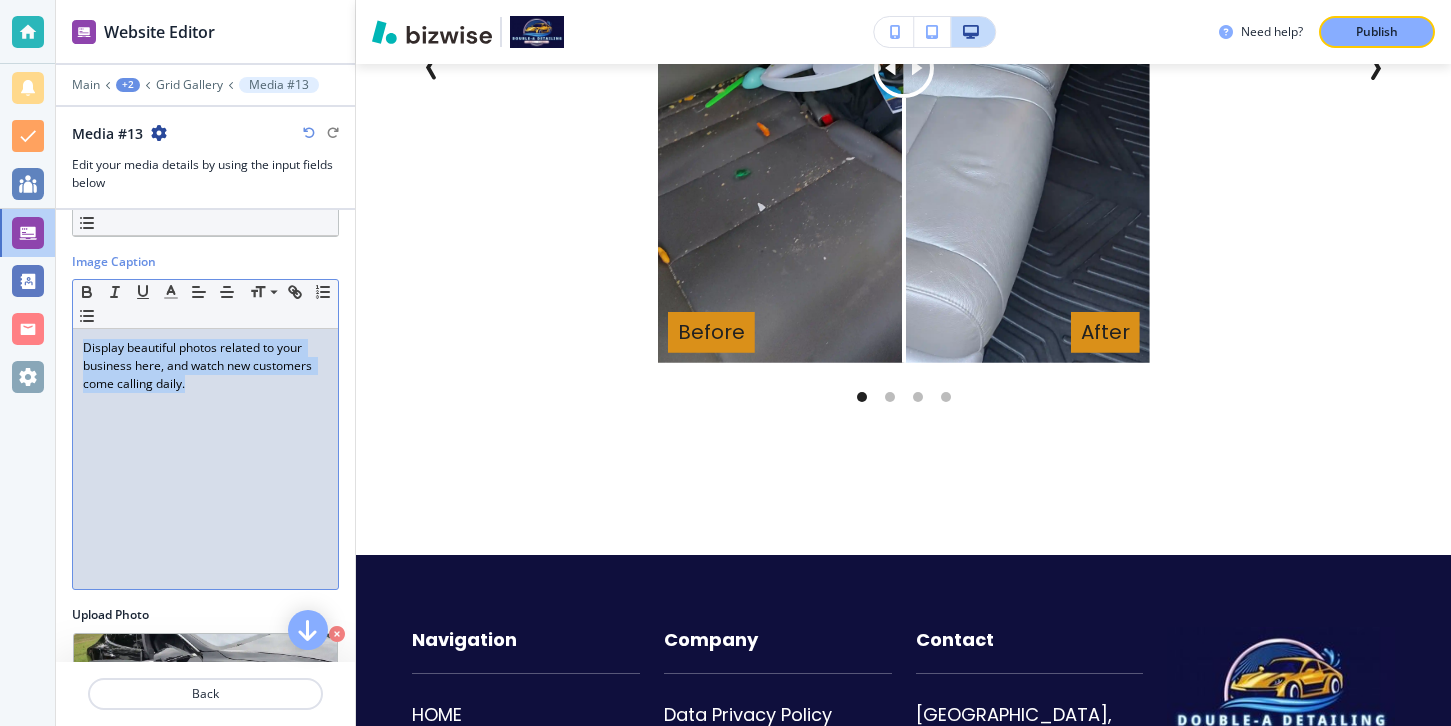 drag, startPoint x: 215, startPoint y: 380, endPoint x: 59, endPoint y: 327, distance: 164.7574 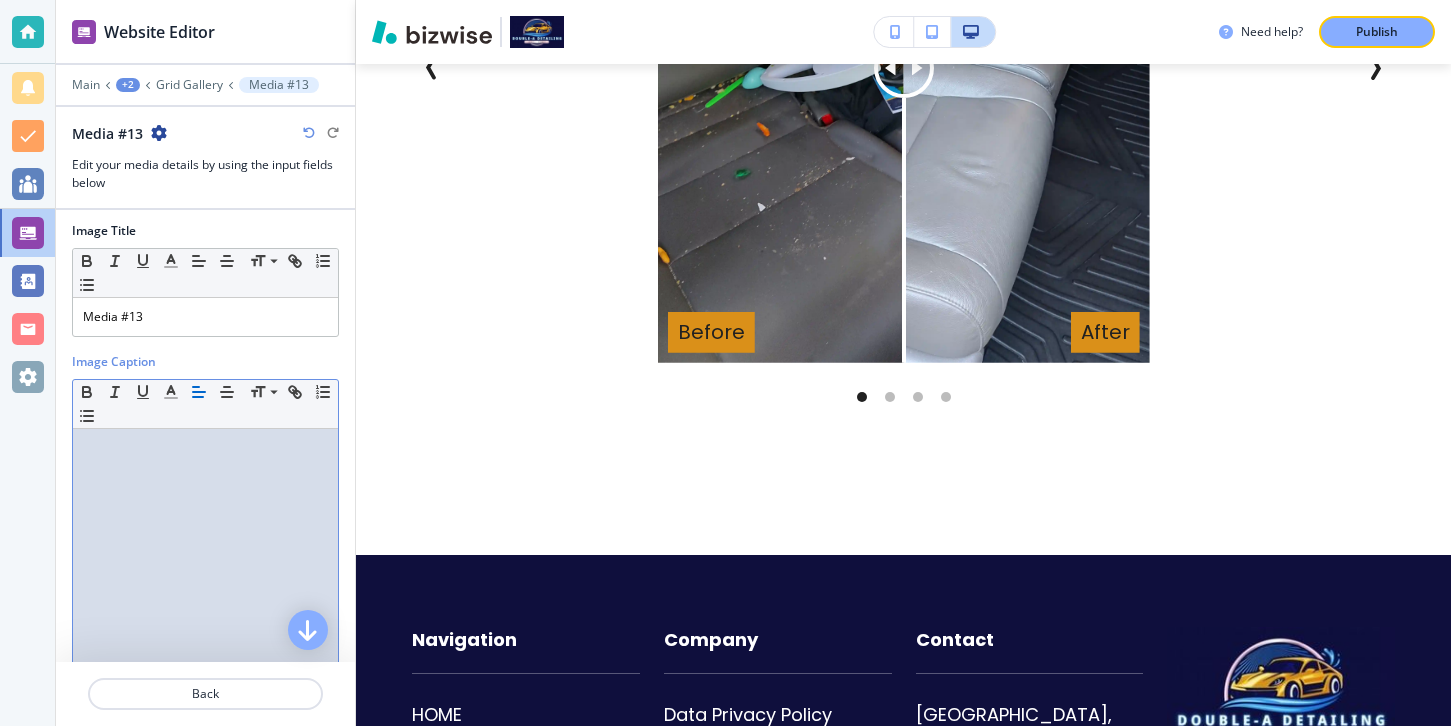 scroll, scrollTop: 1, scrollLeft: 0, axis: vertical 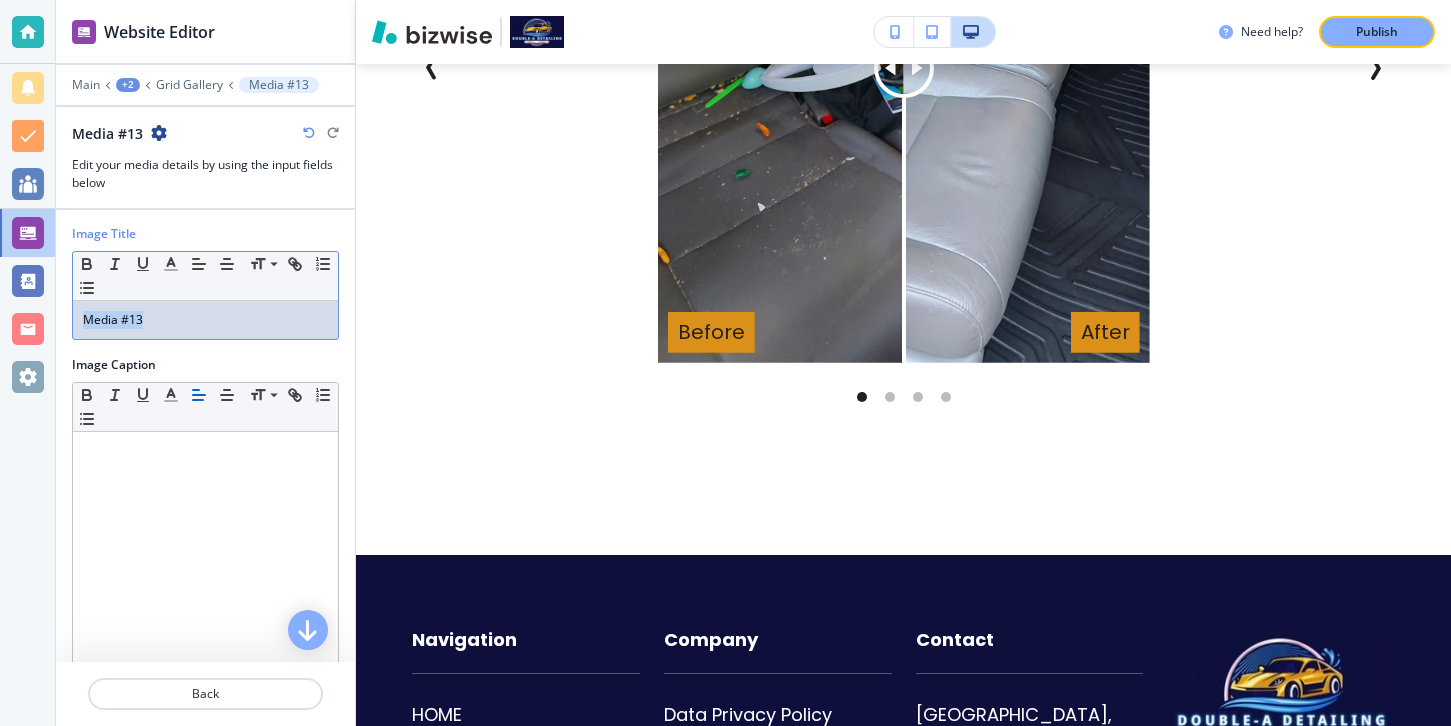 drag, startPoint x: 205, startPoint y: 336, endPoint x: 81, endPoint y: 313, distance: 126.11503 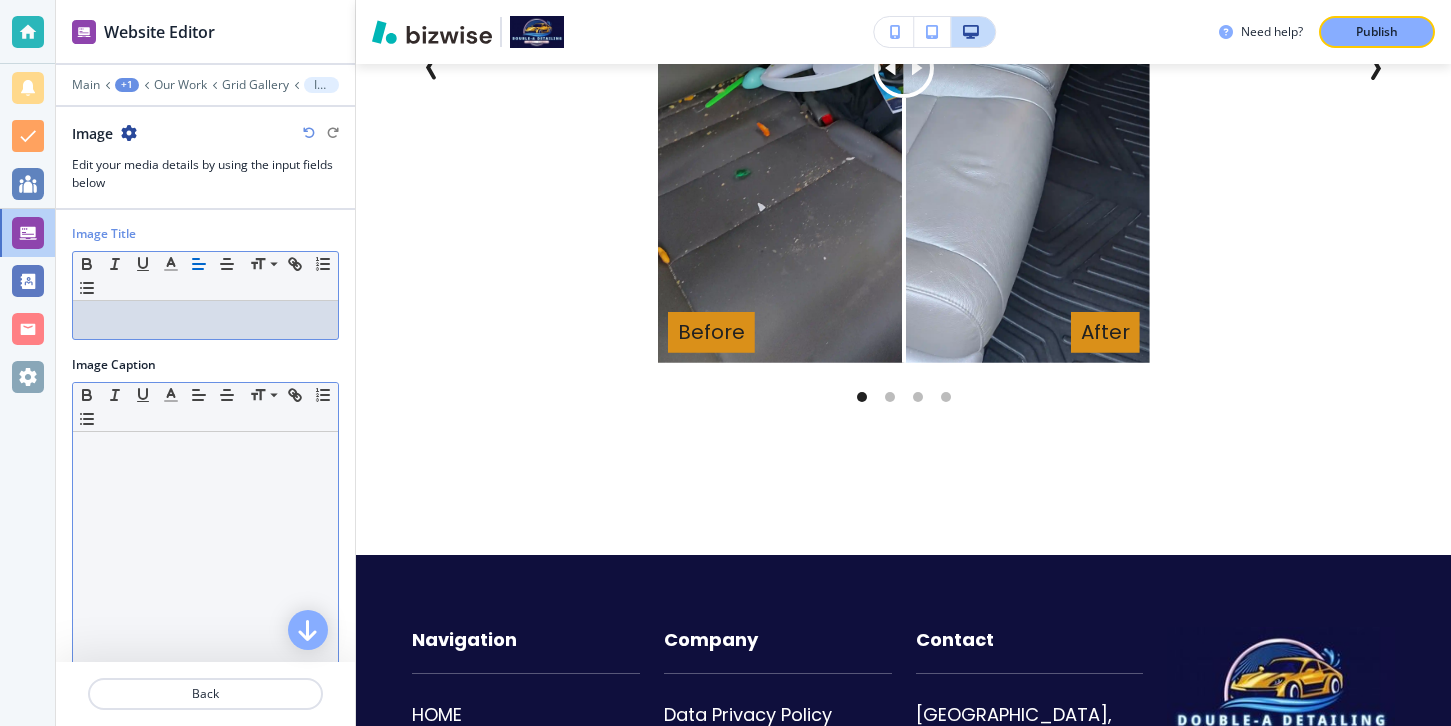 scroll, scrollTop: 220, scrollLeft: 0, axis: vertical 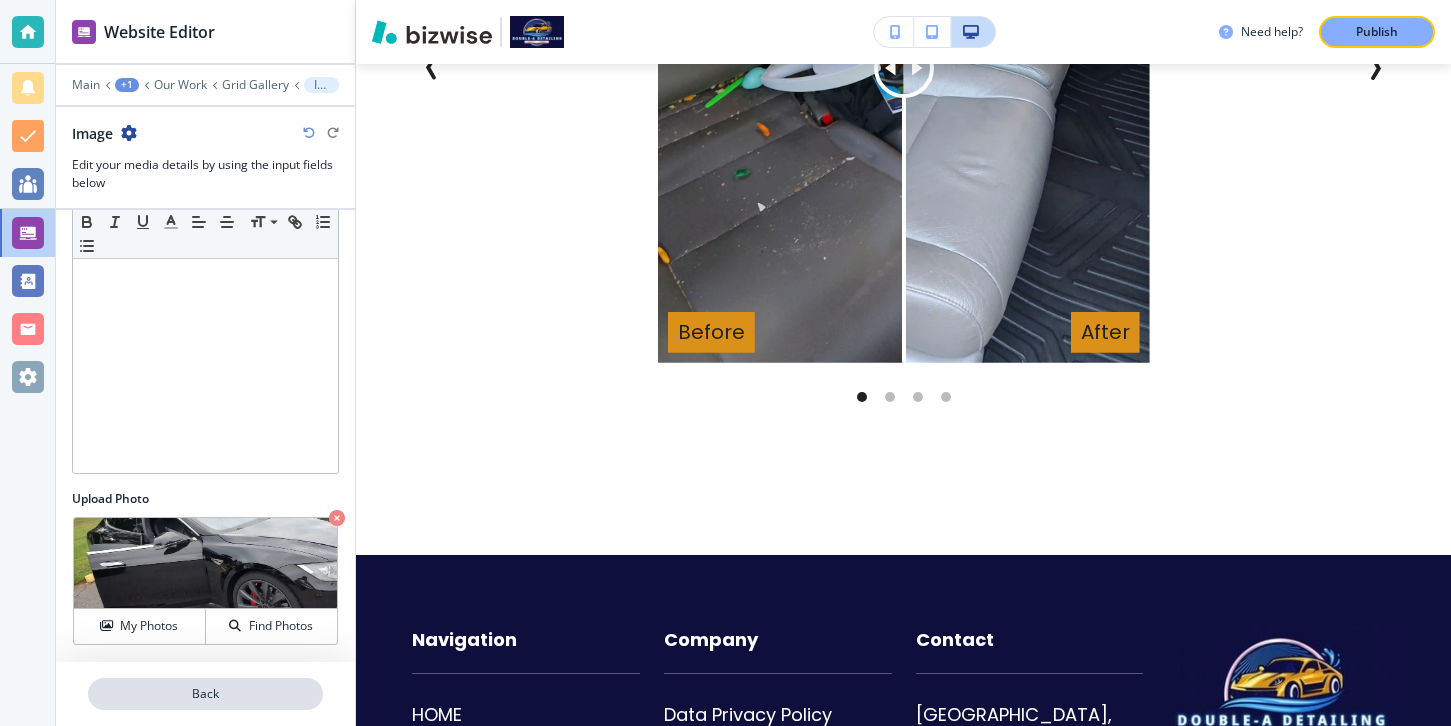 click on "Back" at bounding box center [205, 694] 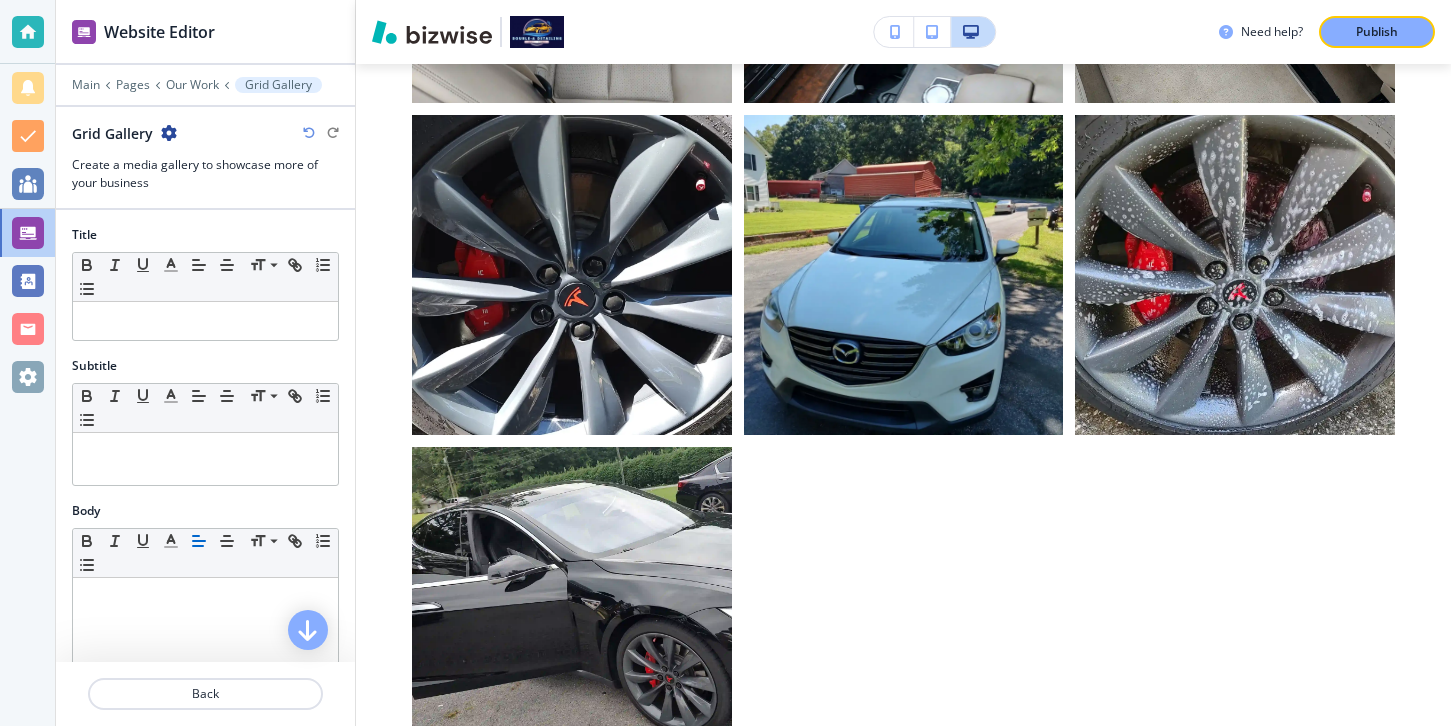 scroll, scrollTop: 888, scrollLeft: 0, axis: vertical 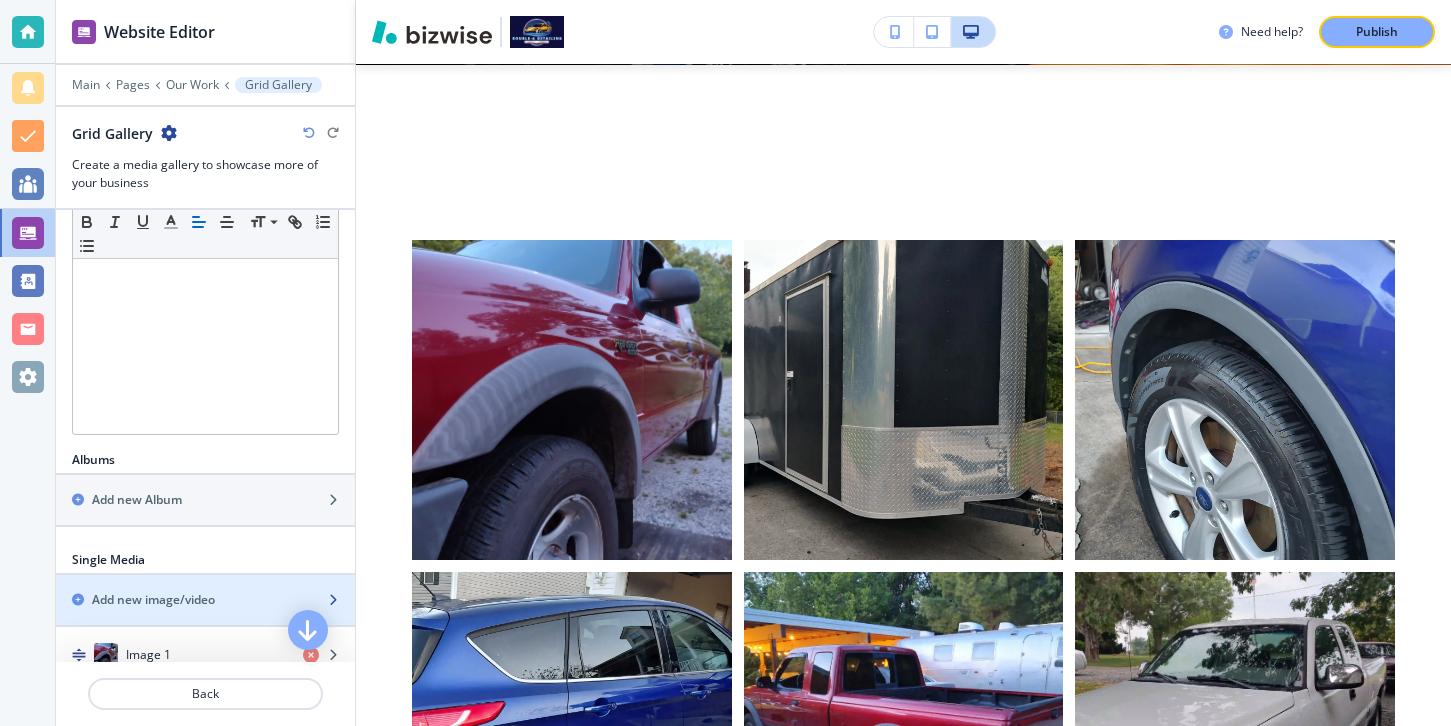 click on "Add new image/video" at bounding box center (153, 600) 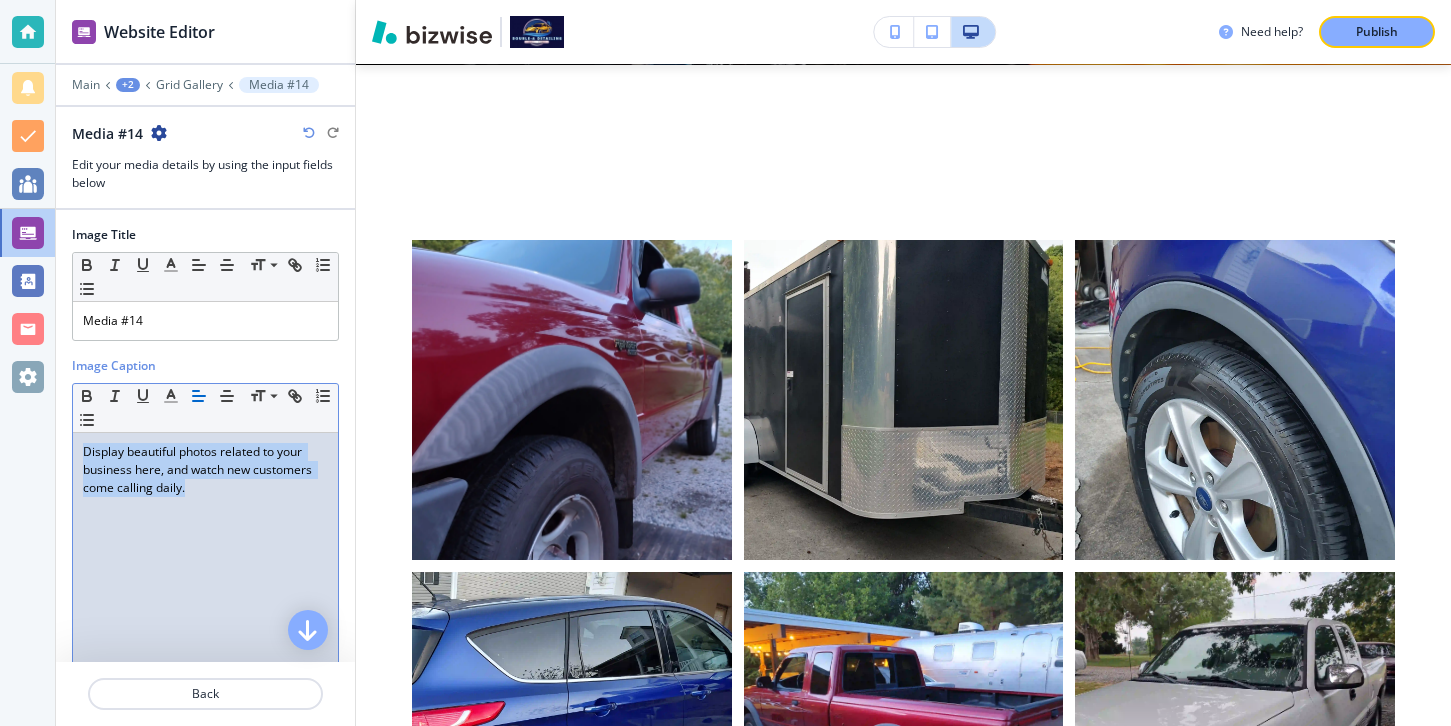 drag, startPoint x: 197, startPoint y: 527, endPoint x: 63, endPoint y: 447, distance: 156.06409 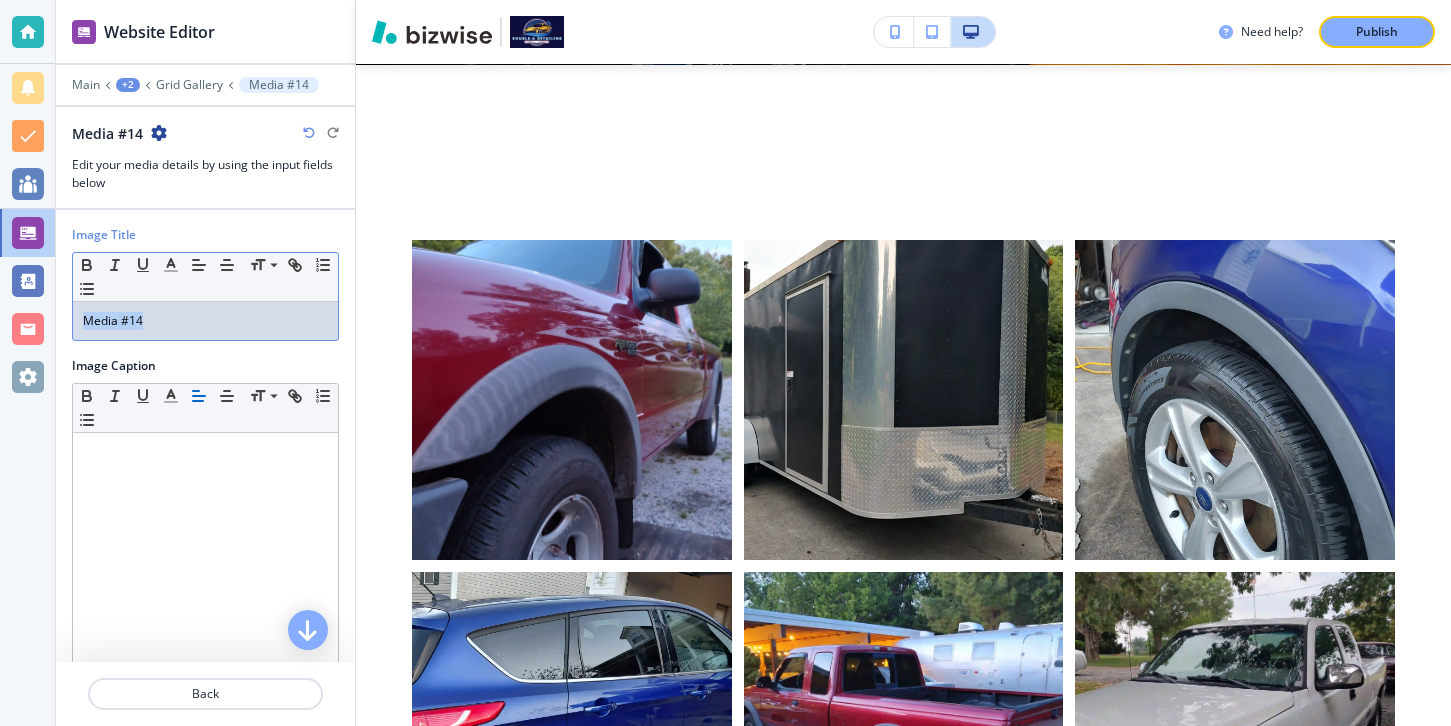 drag, startPoint x: 179, startPoint y: 337, endPoint x: 61, endPoint y: 326, distance: 118.511604 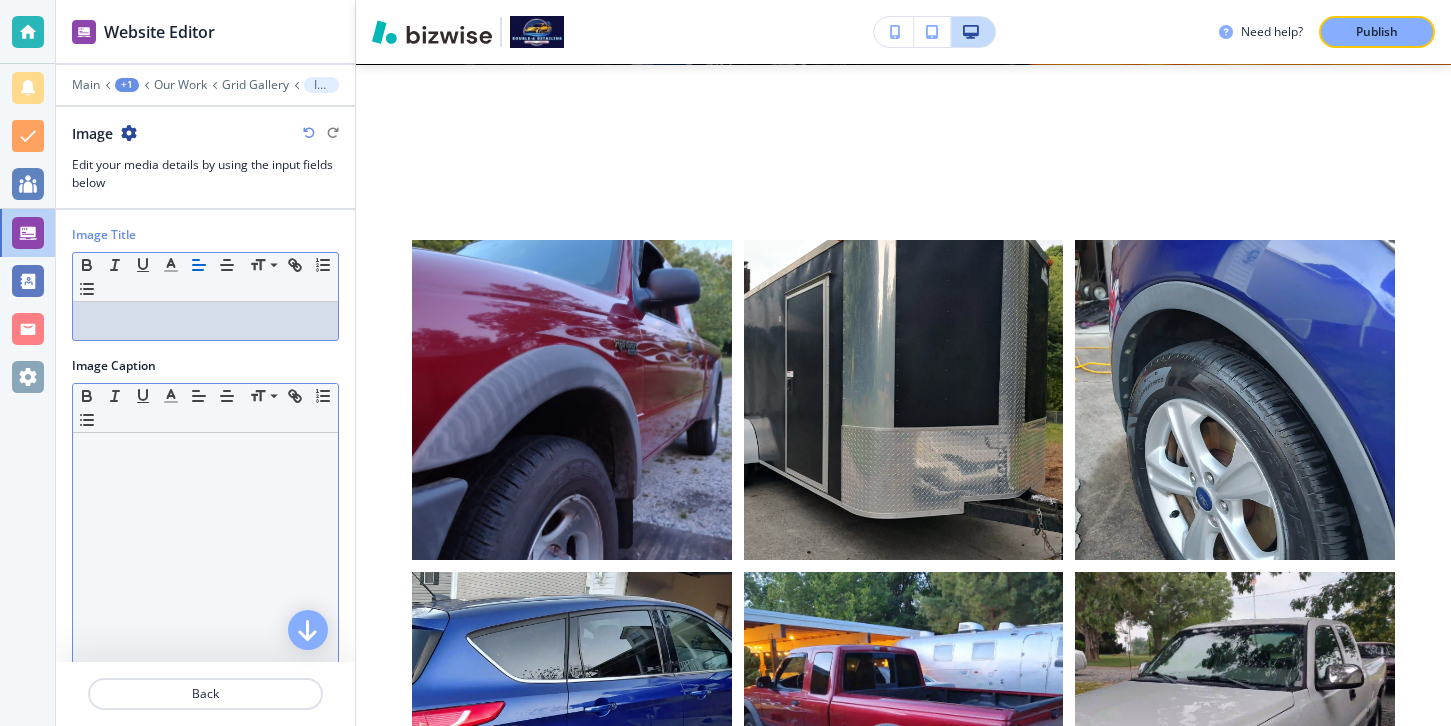 scroll, scrollTop: 220, scrollLeft: 0, axis: vertical 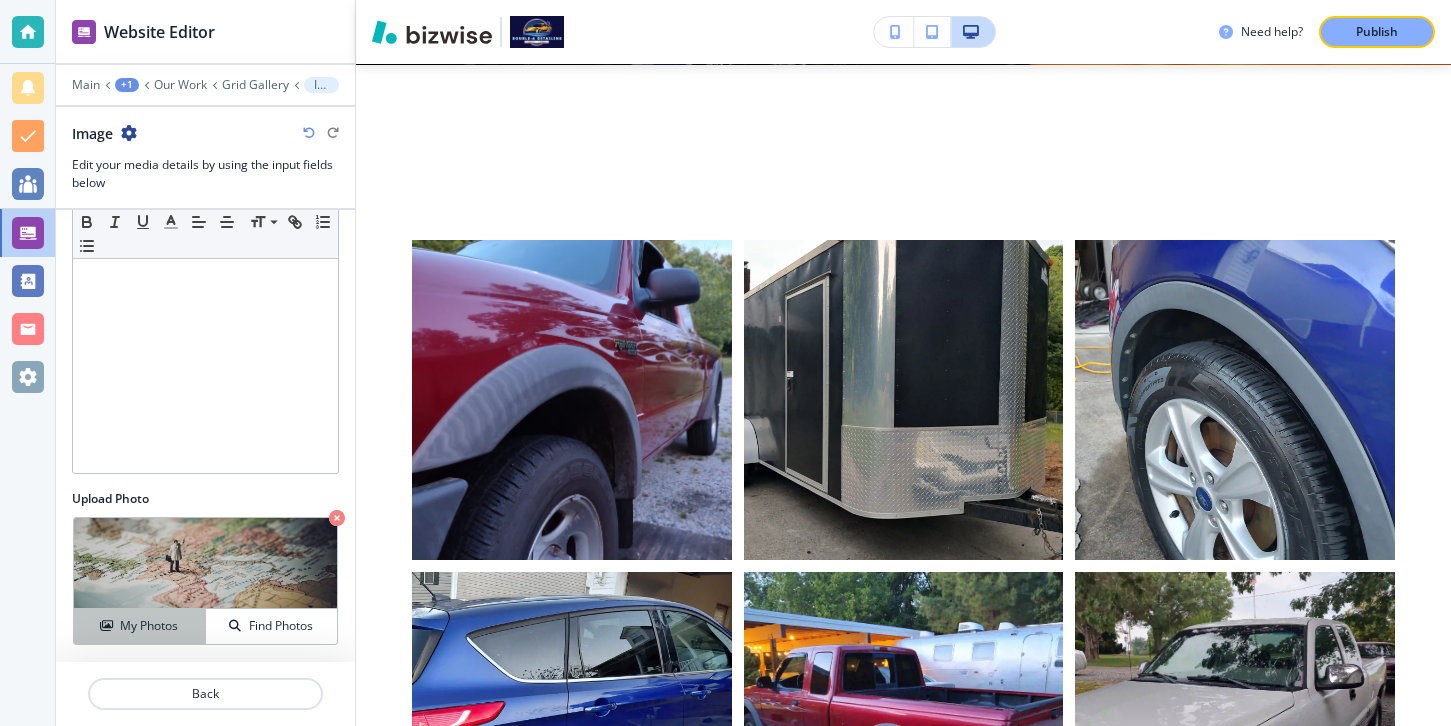 click on "My Photos" at bounding box center (149, 626) 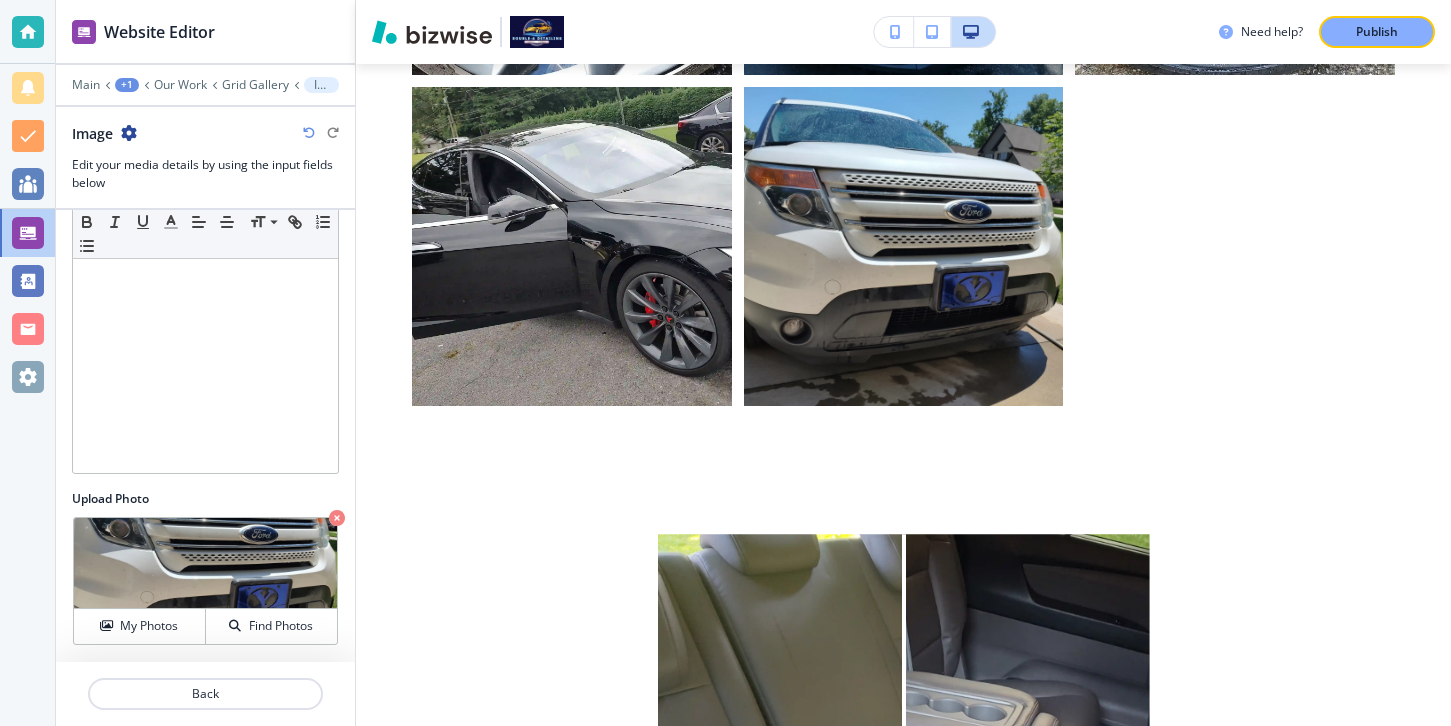 scroll, scrollTop: 2178, scrollLeft: 0, axis: vertical 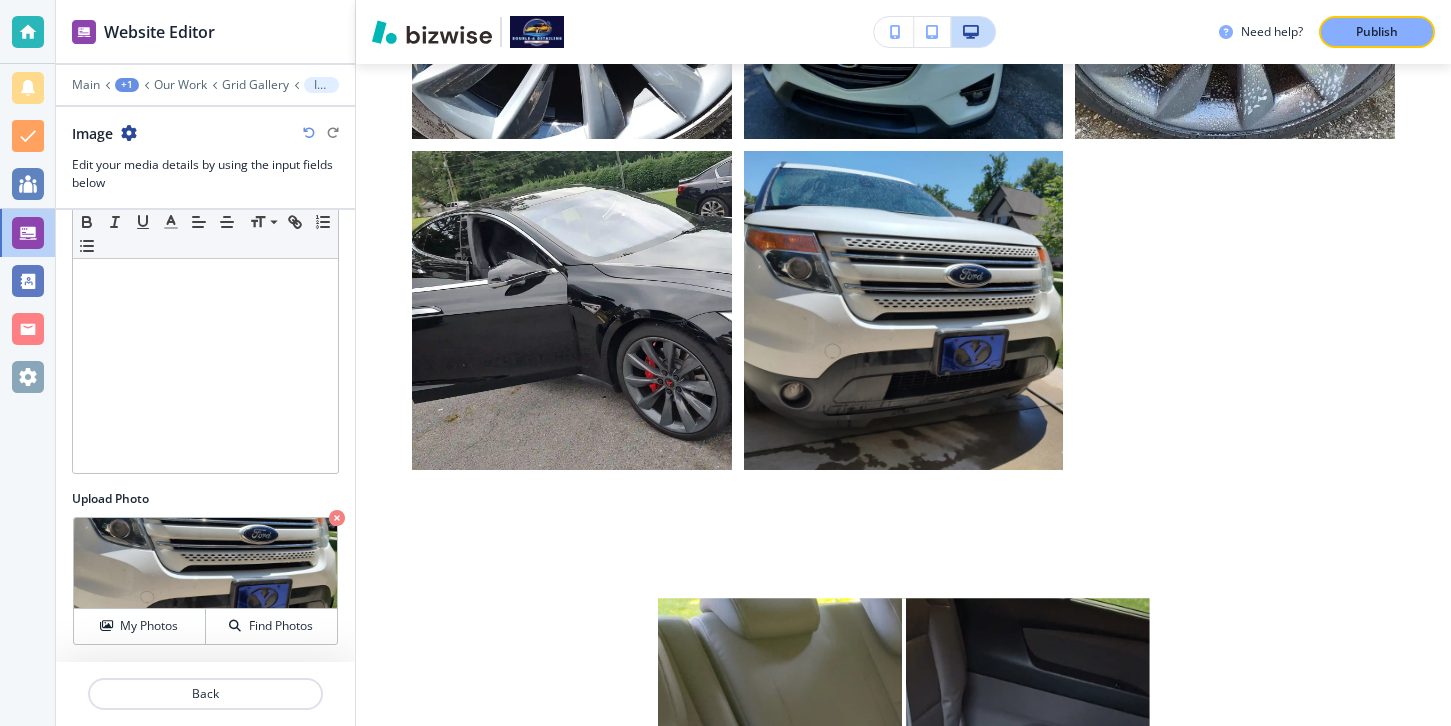 click at bounding box center (205, 670) 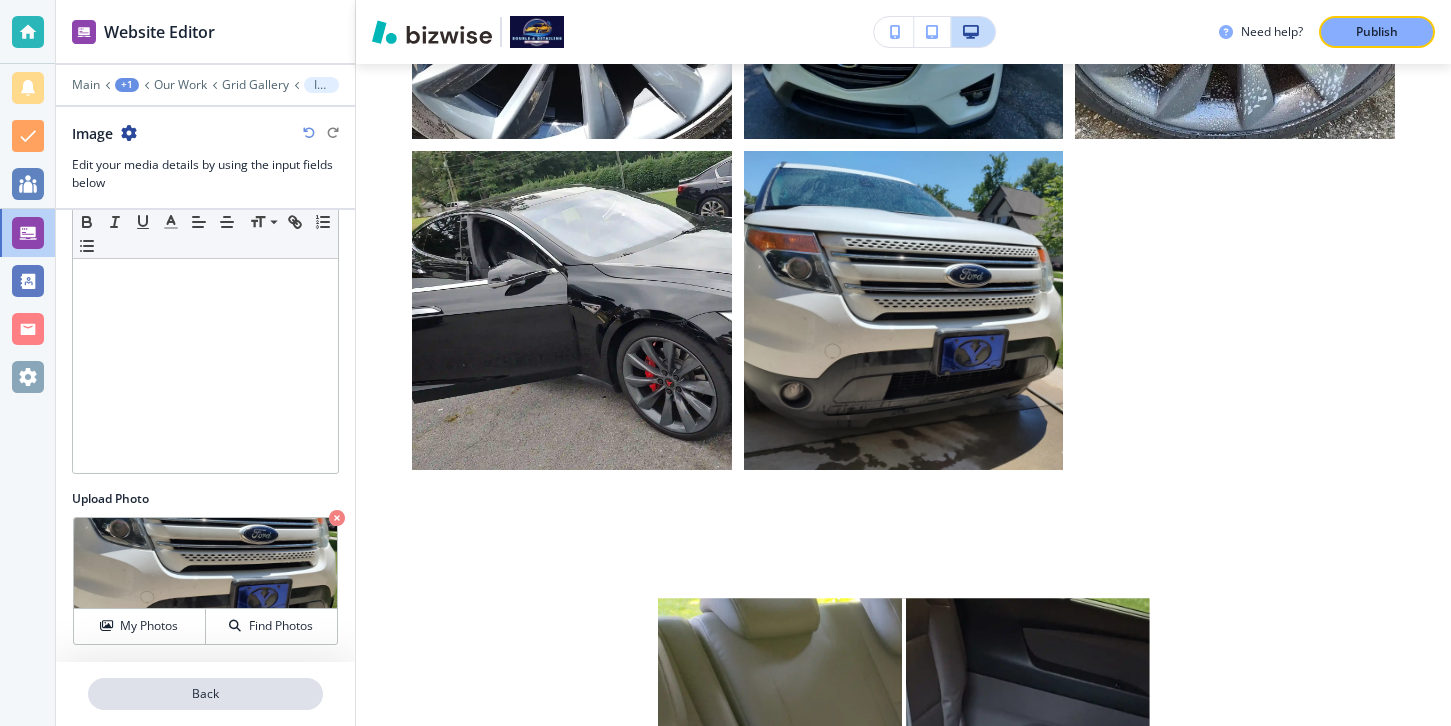 click on "Back" at bounding box center [205, 694] 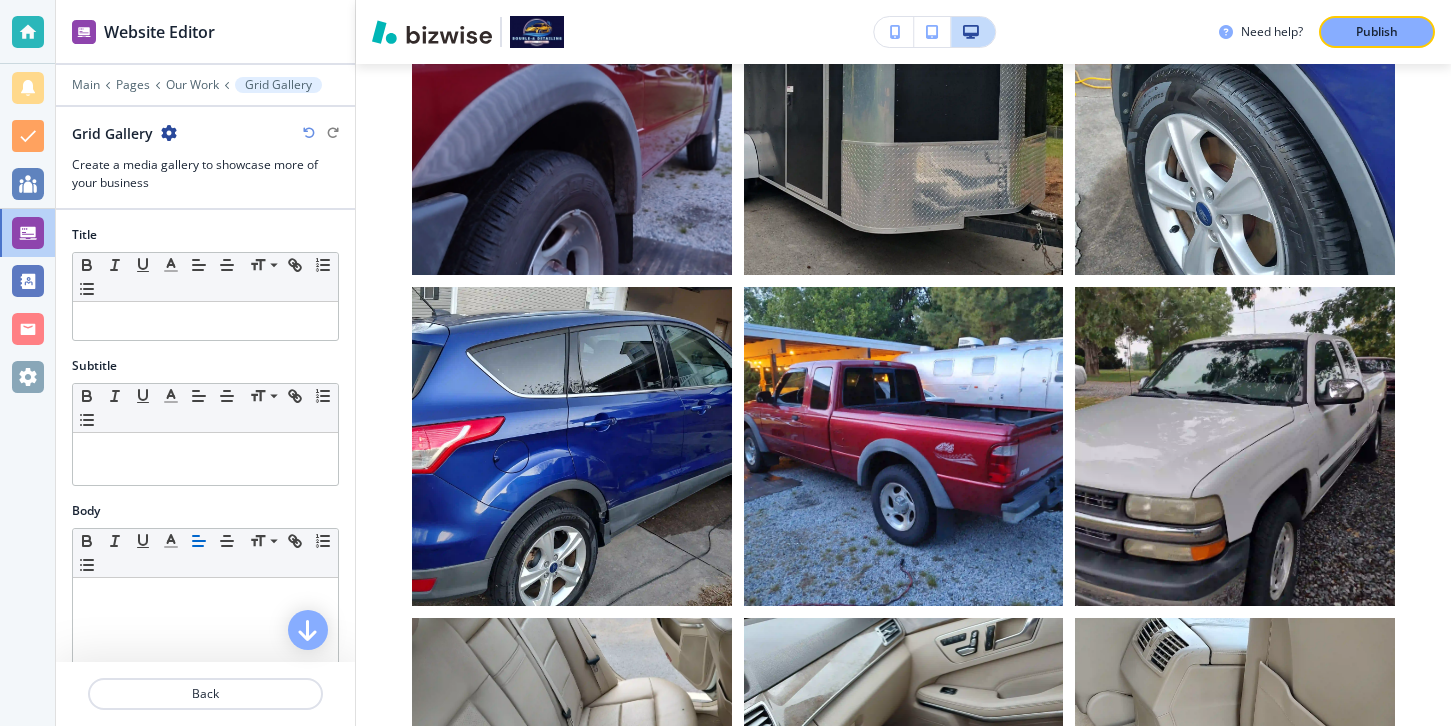 scroll, scrollTop: 821, scrollLeft: 0, axis: vertical 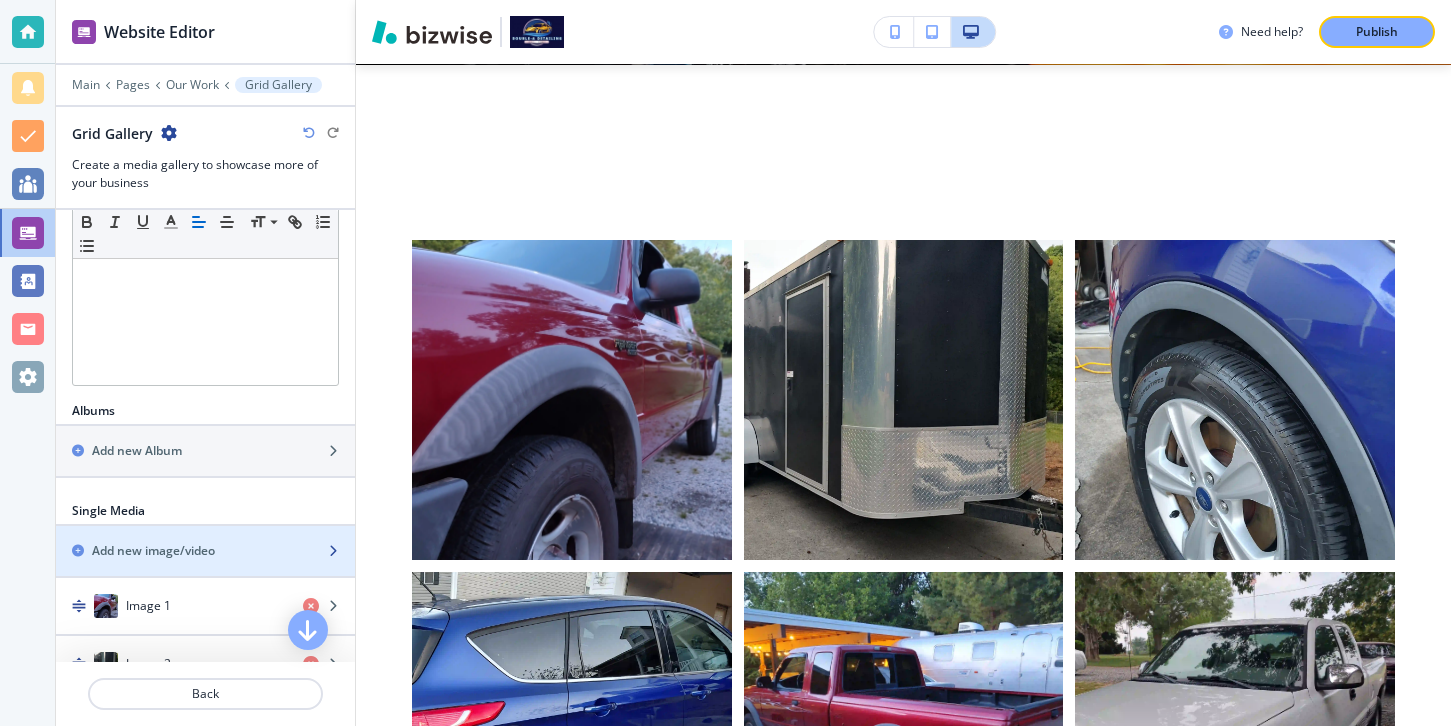 click at bounding box center [205, 534] 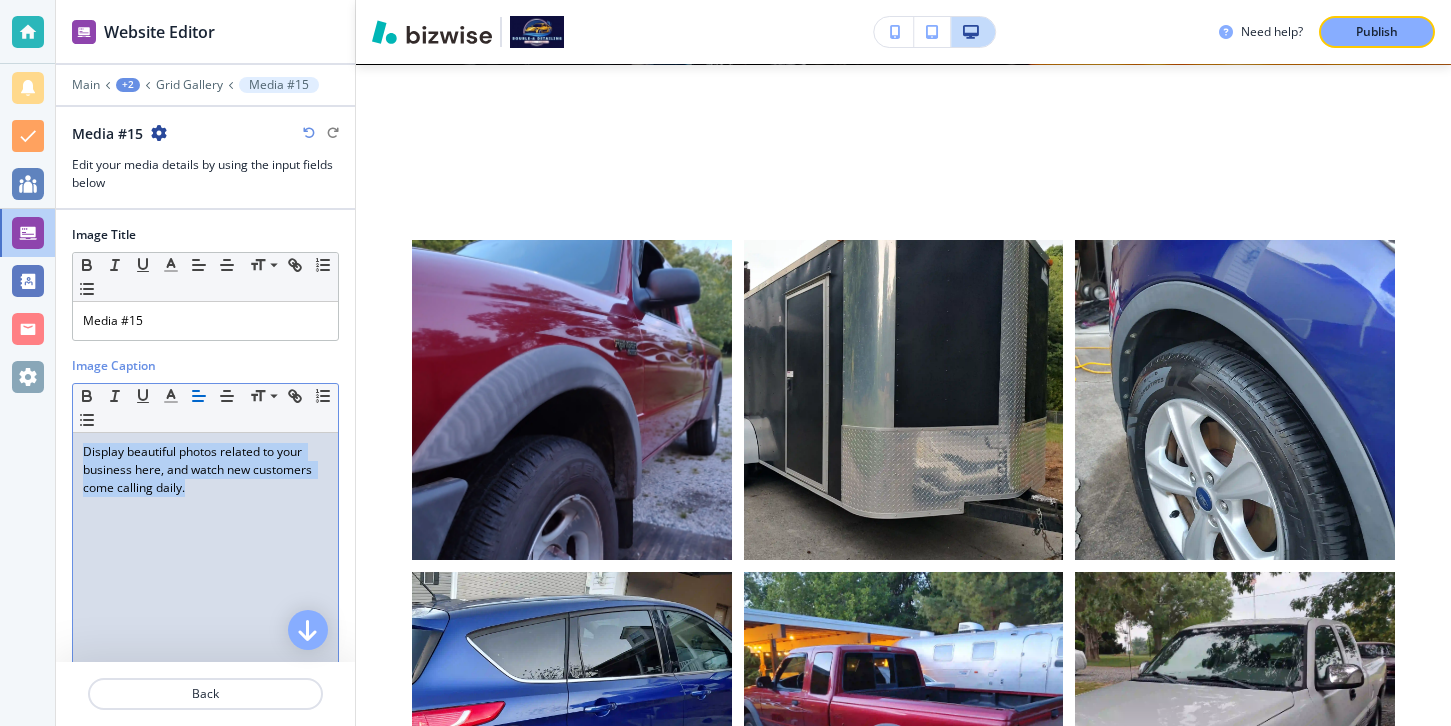 drag, startPoint x: 225, startPoint y: 492, endPoint x: 45, endPoint y: 425, distance: 192.0651 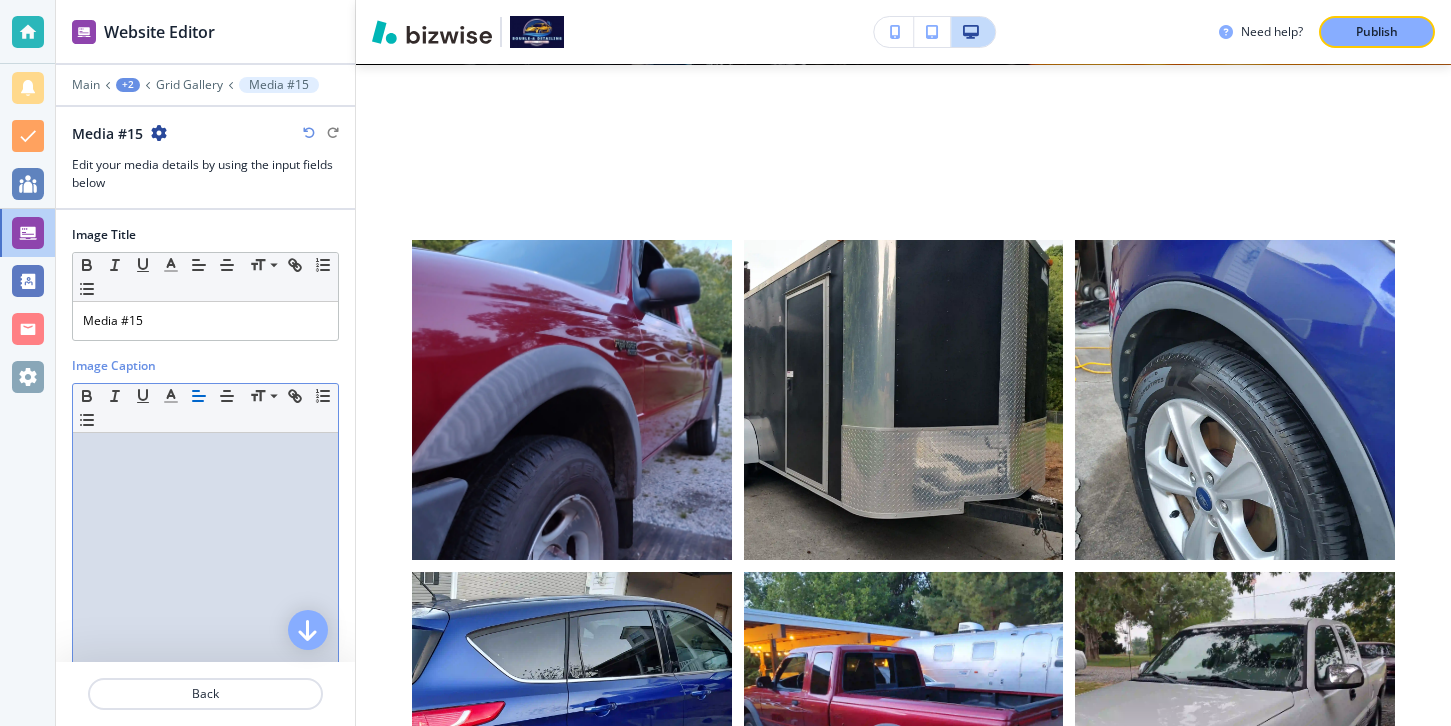 click at bounding box center [205, 349] 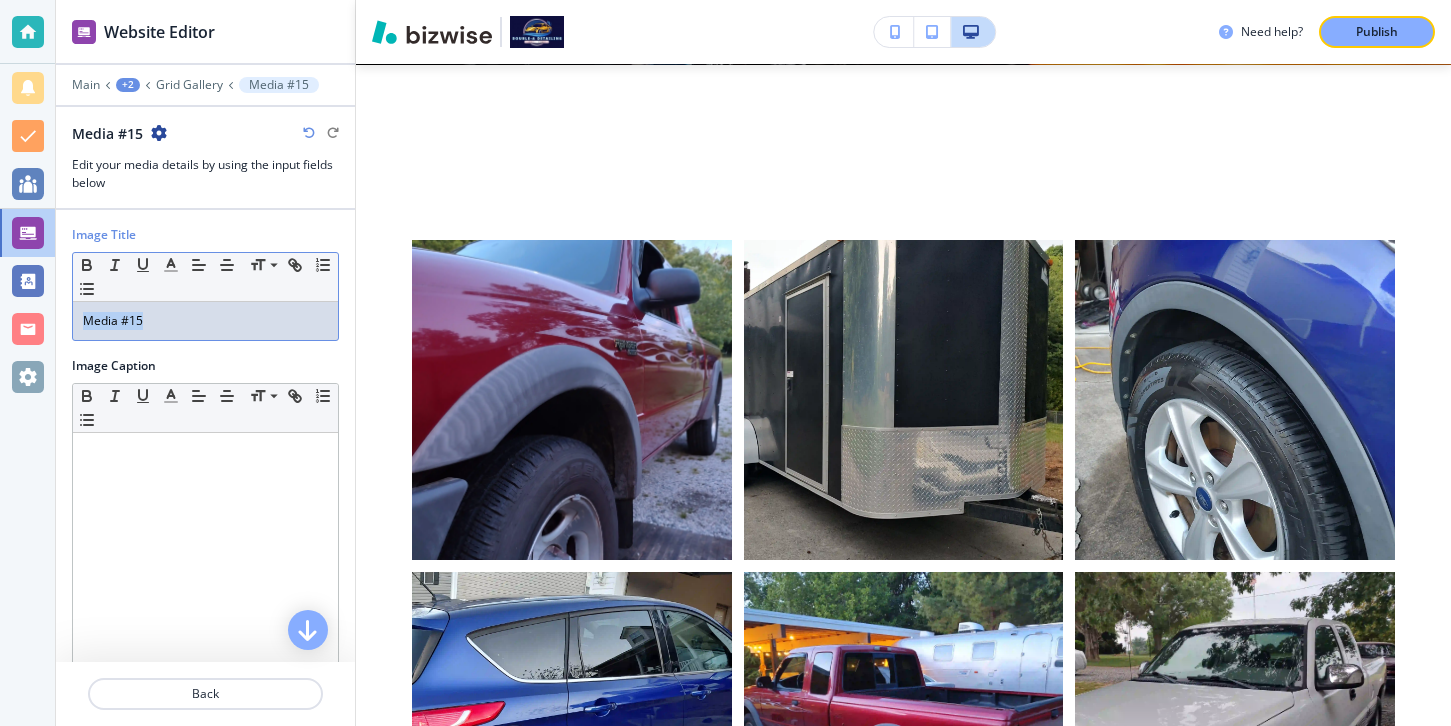 drag, startPoint x: 202, startPoint y: 334, endPoint x: 77, endPoint y: 324, distance: 125.39936 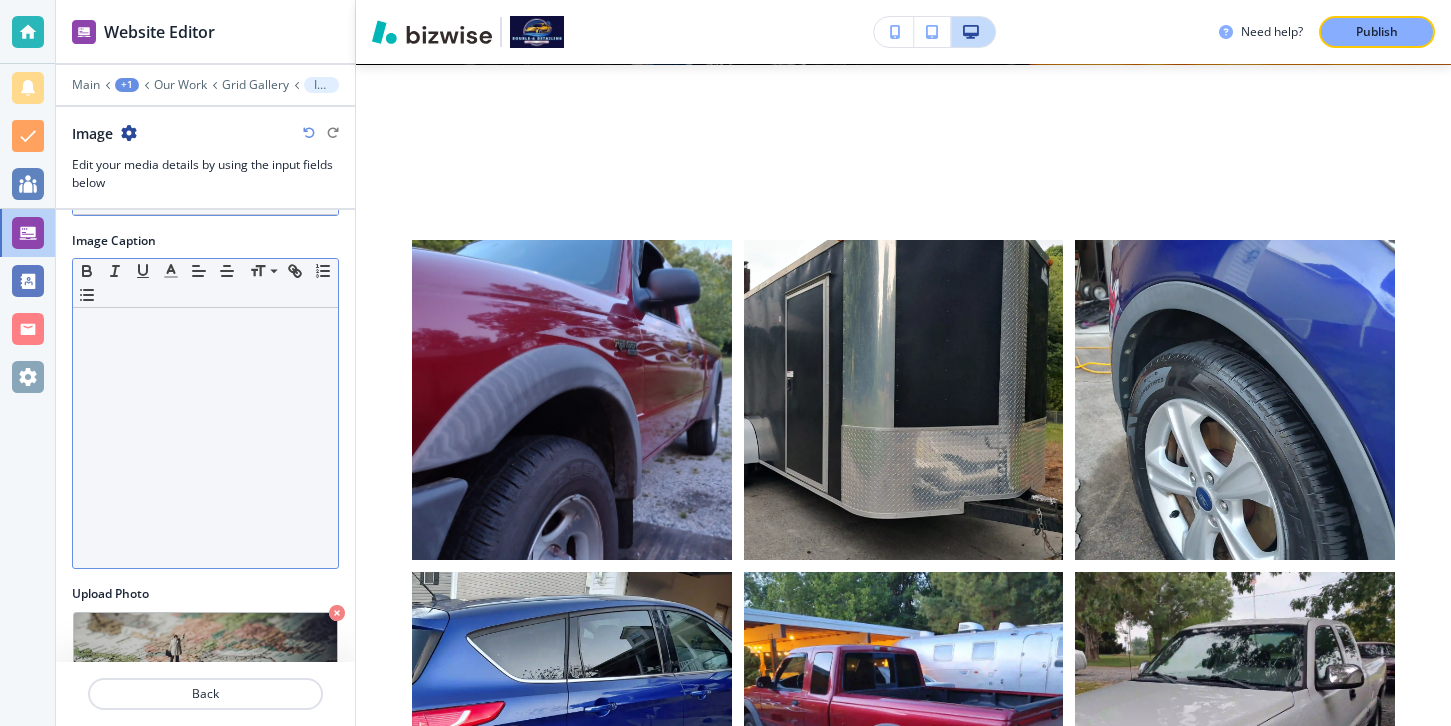 scroll, scrollTop: 220, scrollLeft: 0, axis: vertical 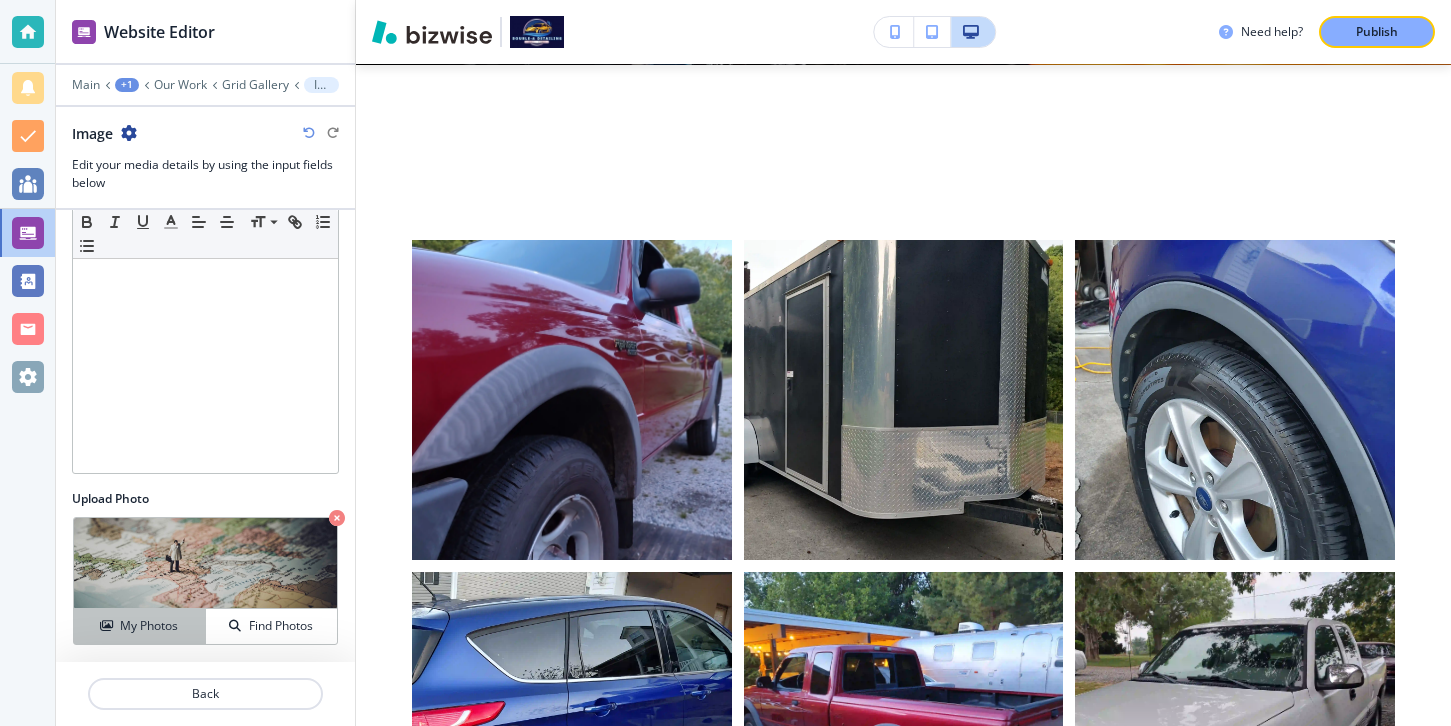 click on "My Photos" at bounding box center [149, 626] 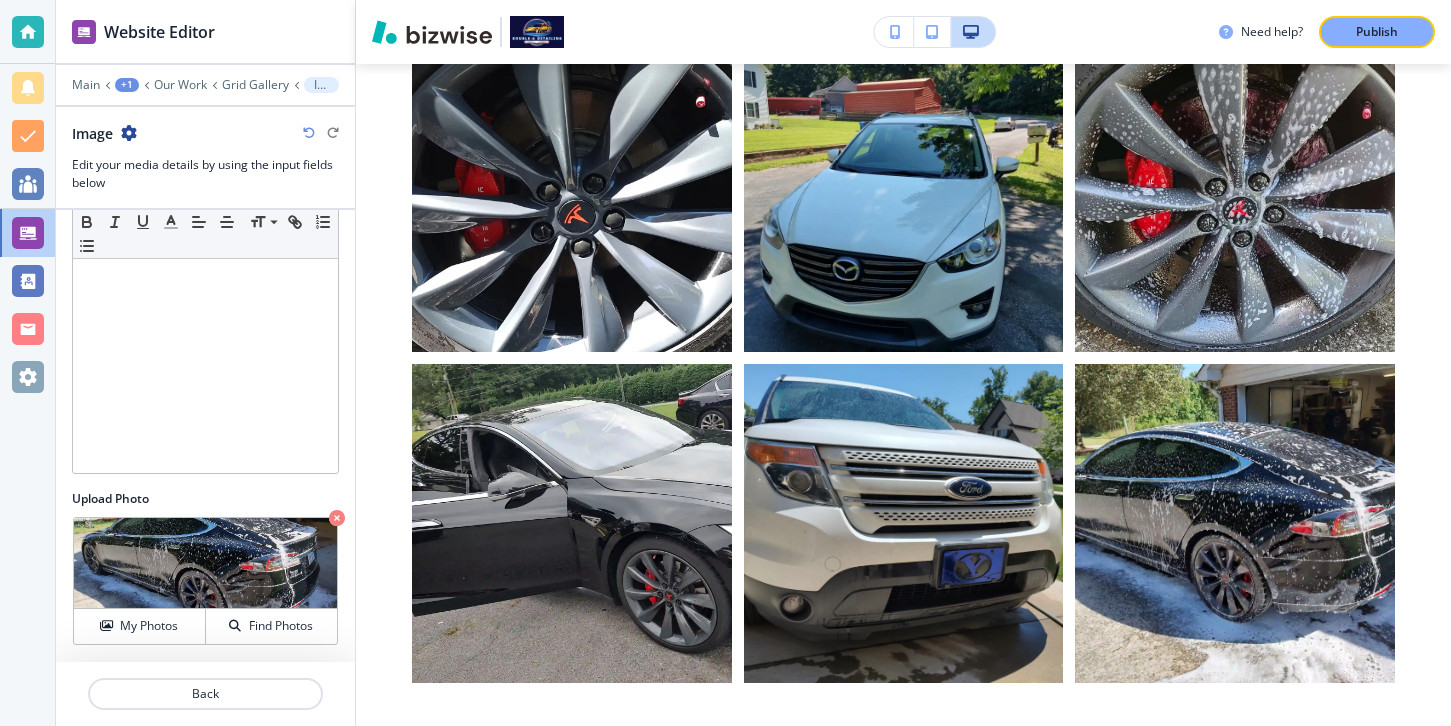 scroll, scrollTop: 2029, scrollLeft: 0, axis: vertical 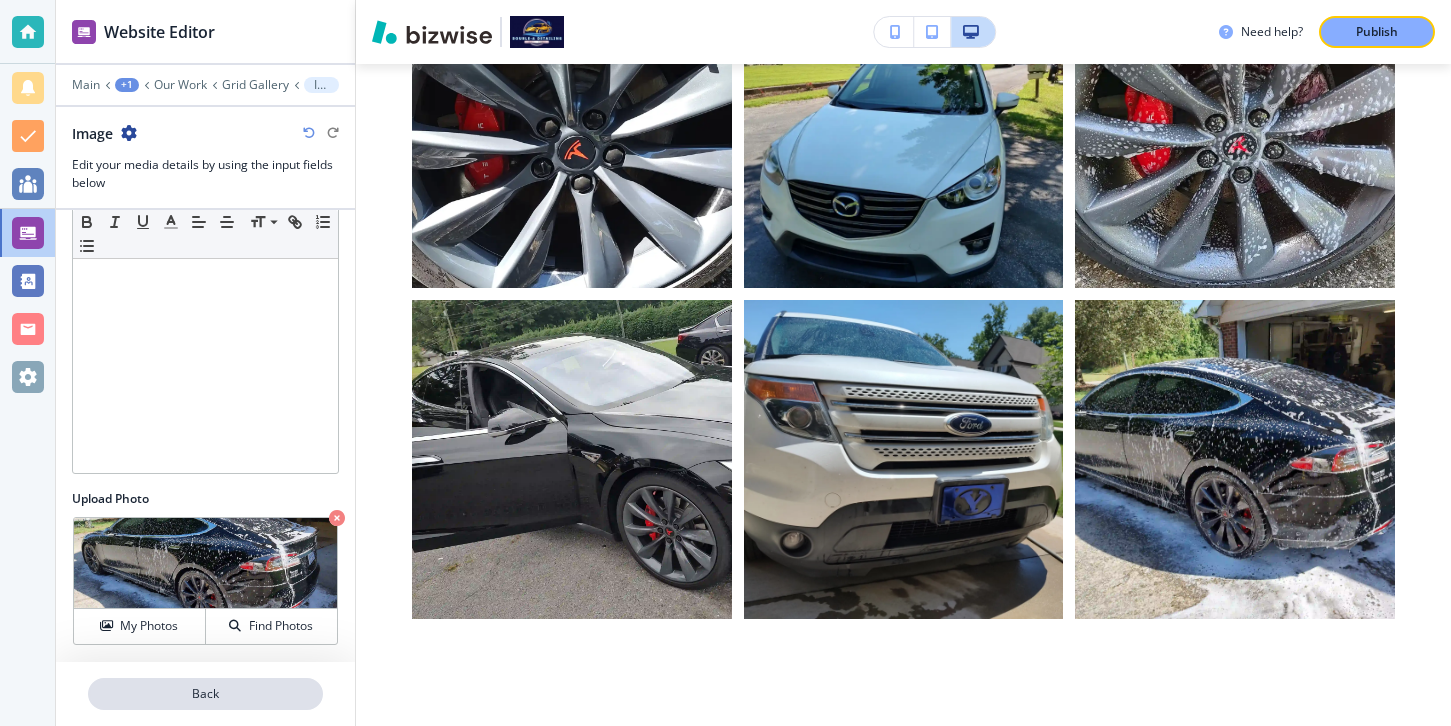 click on "Back" at bounding box center [205, 694] 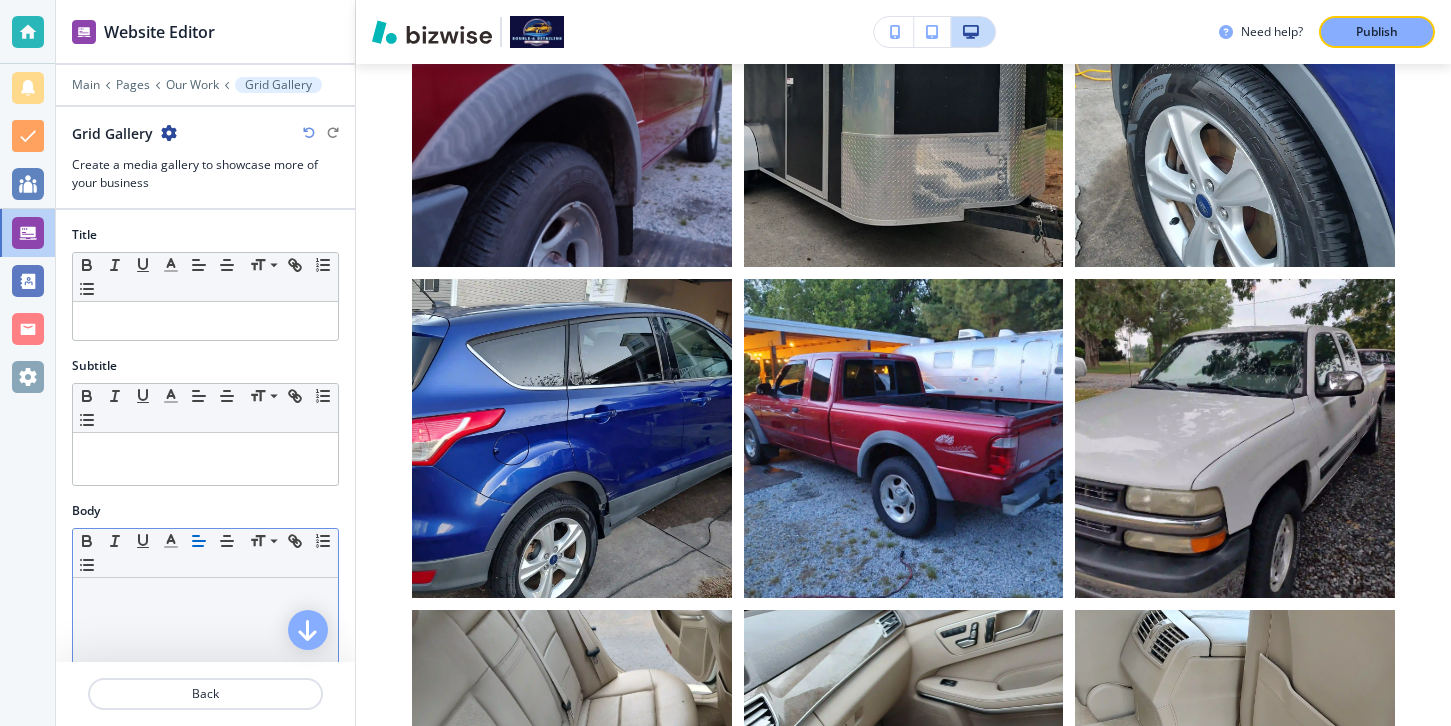 scroll, scrollTop: 833, scrollLeft: 0, axis: vertical 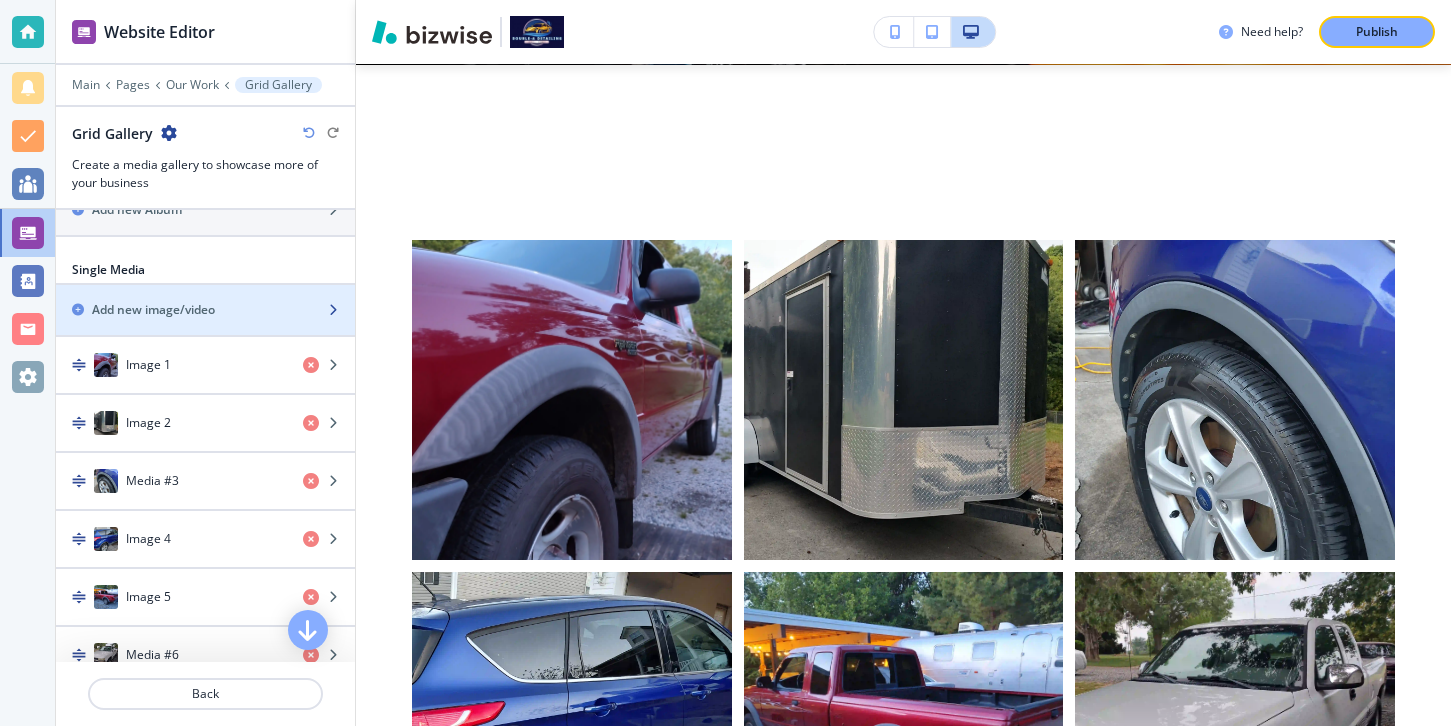 click on "Add new image/video" at bounding box center [183, 310] 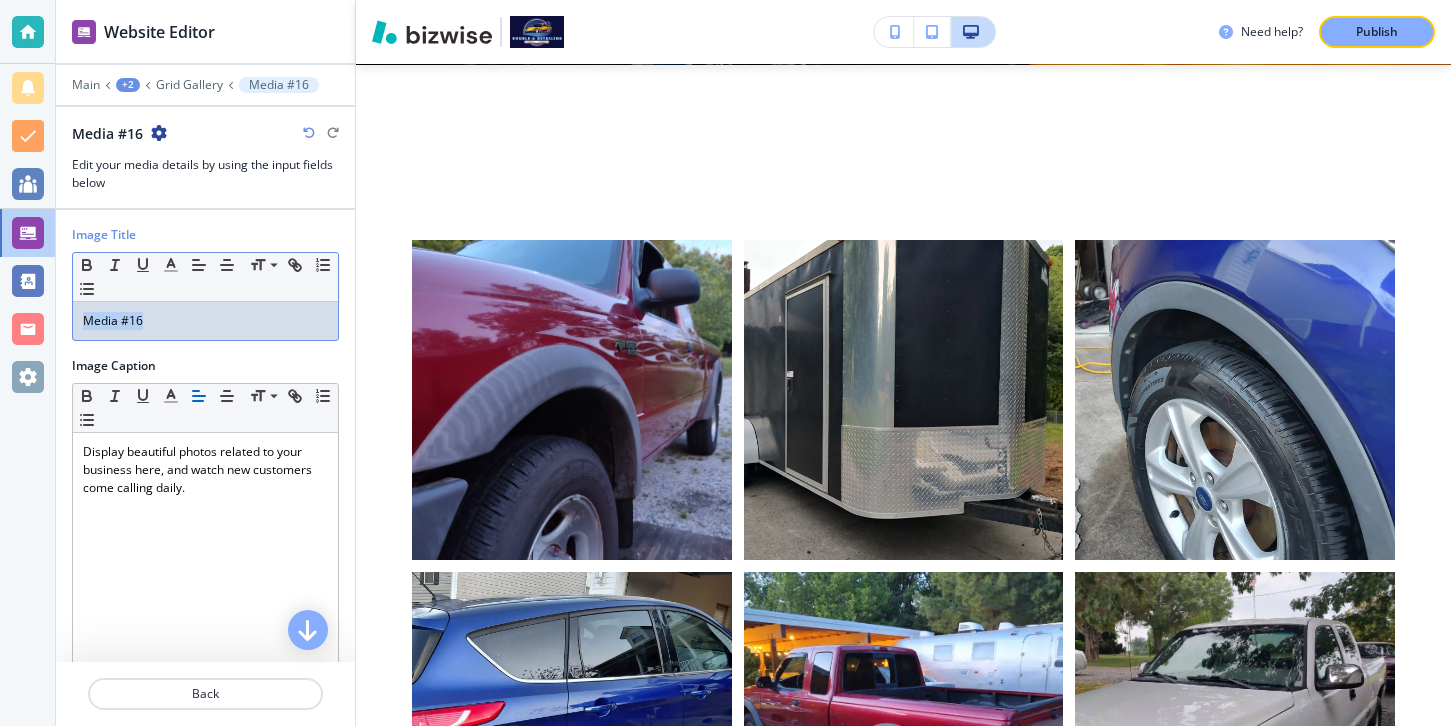 drag, startPoint x: 195, startPoint y: 319, endPoint x: 60, endPoint y: 319, distance: 135 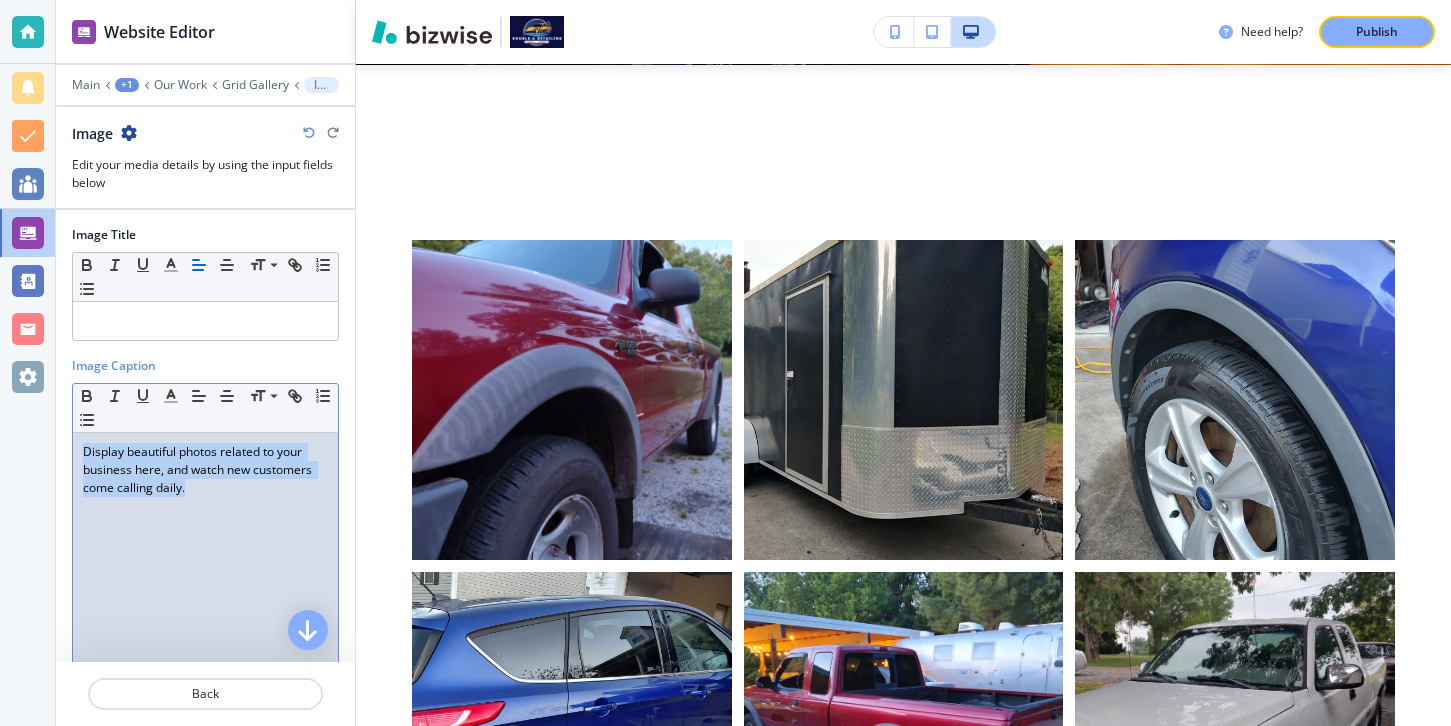drag, startPoint x: 197, startPoint y: 494, endPoint x: 72, endPoint y: 440, distance: 136.16534 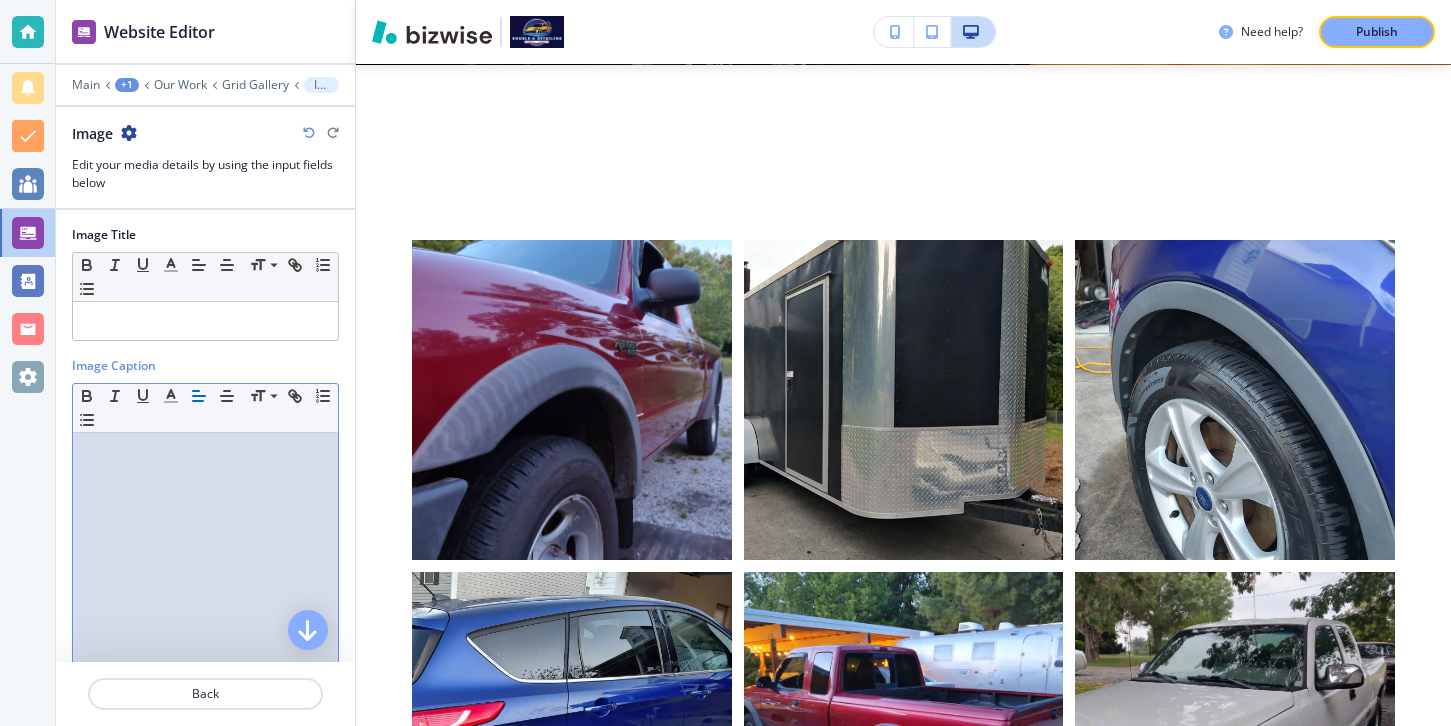 scroll, scrollTop: 220, scrollLeft: 0, axis: vertical 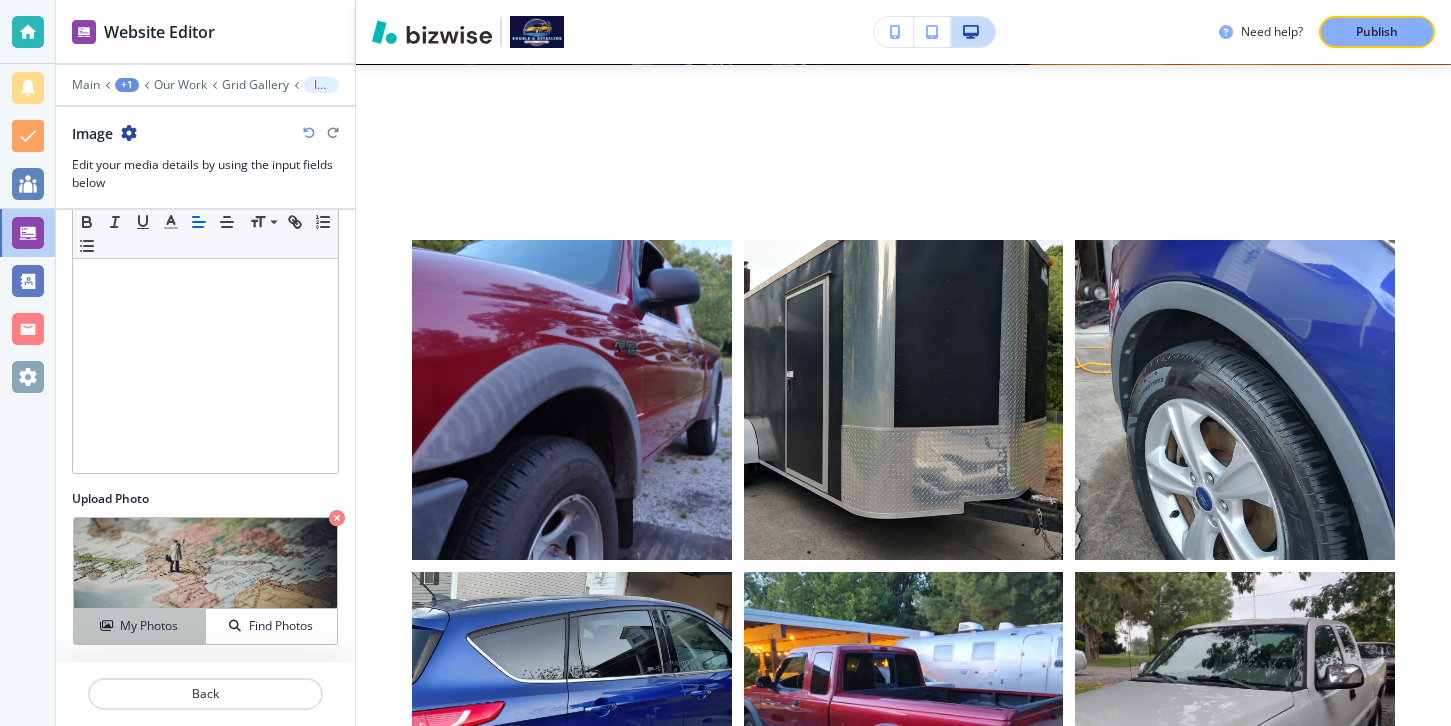 click on "My Photos" at bounding box center [140, 626] 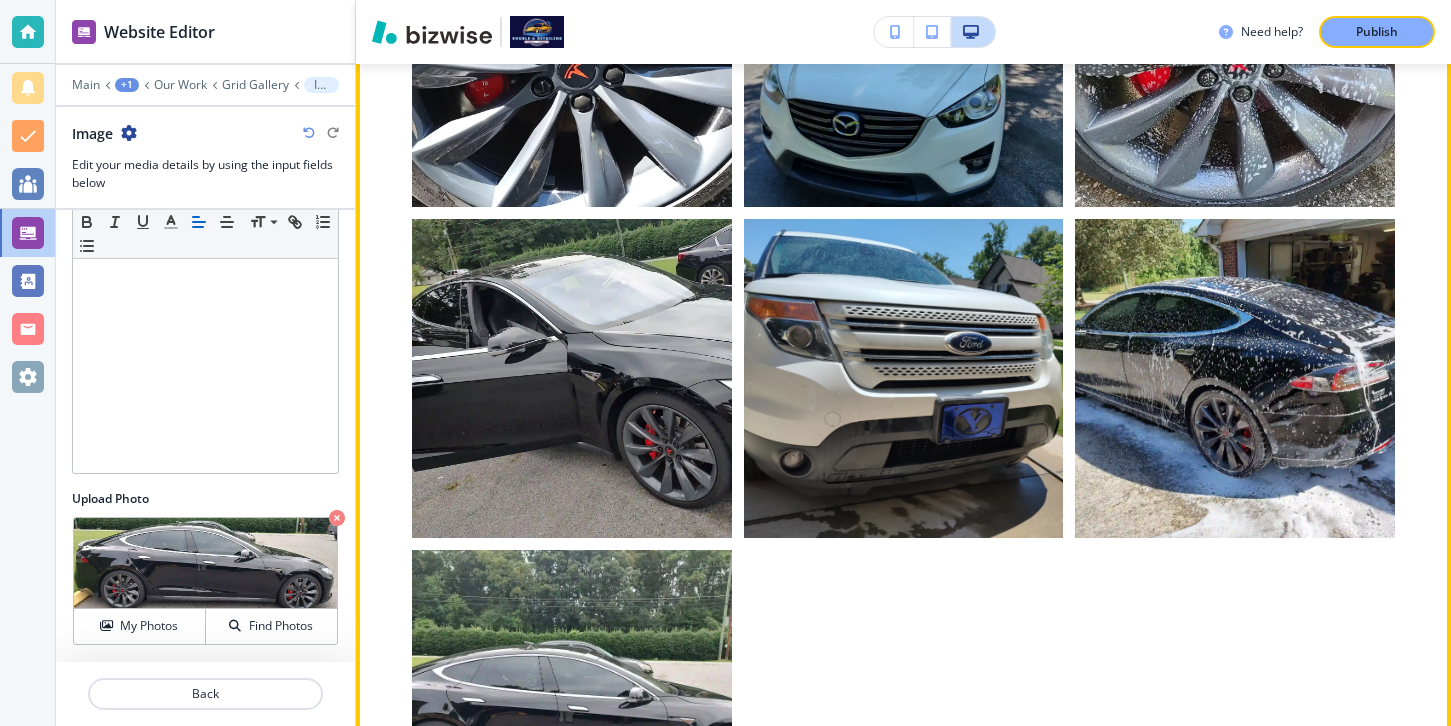 scroll, scrollTop: 2335, scrollLeft: 0, axis: vertical 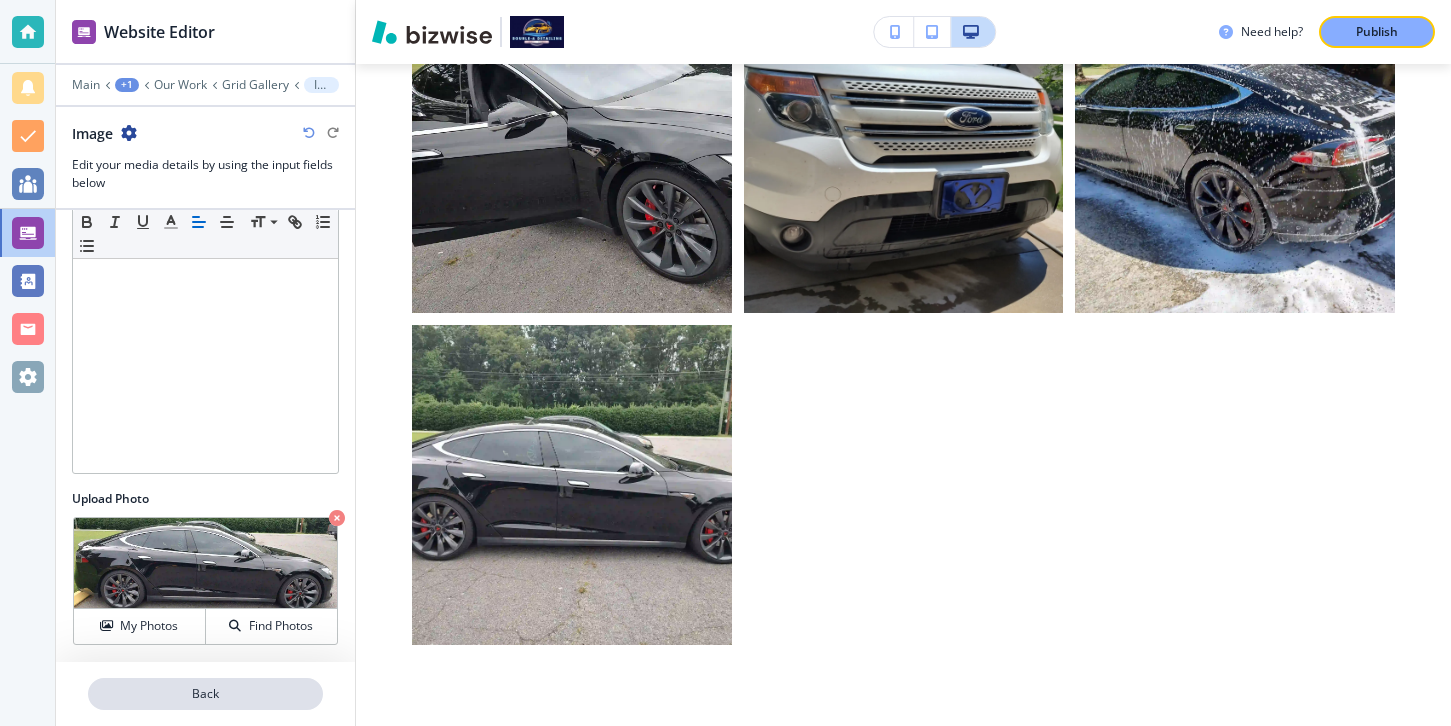 click on "Back" at bounding box center (205, 694) 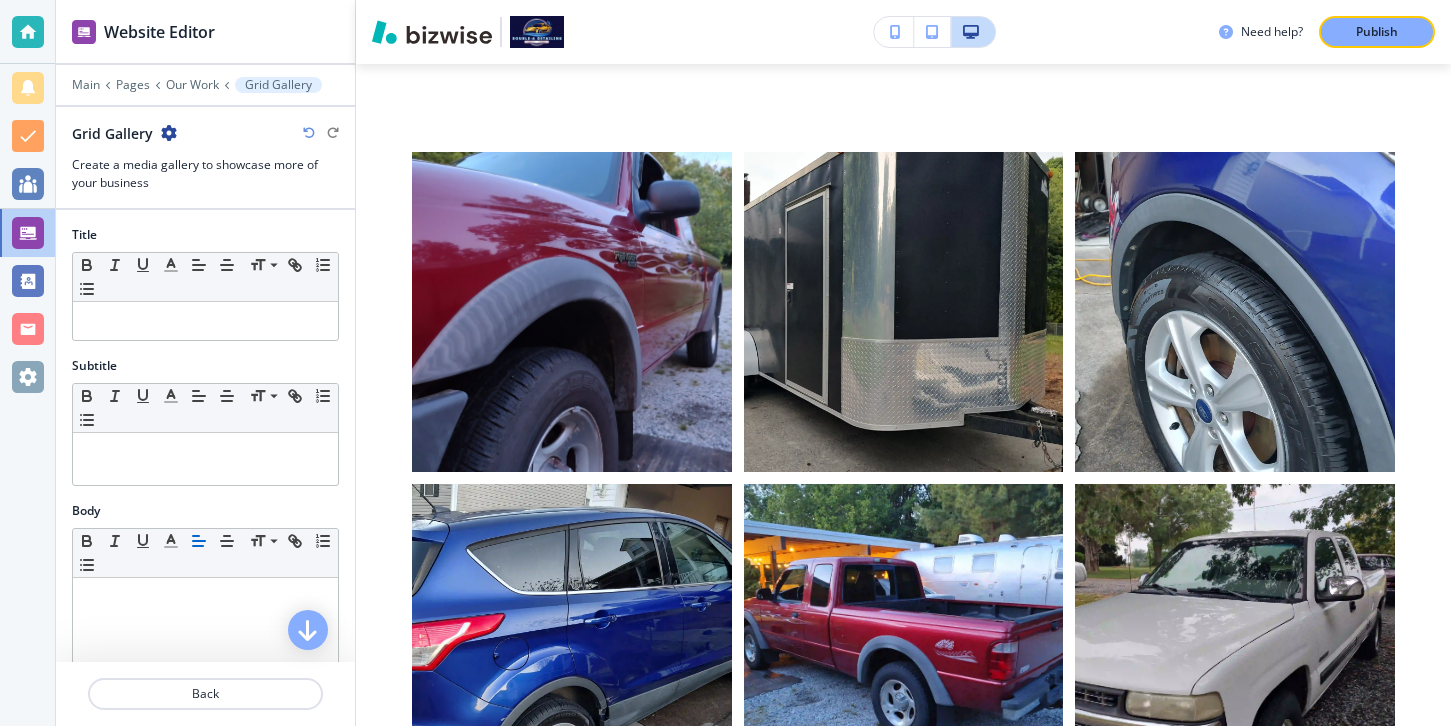 scroll, scrollTop: 762, scrollLeft: 0, axis: vertical 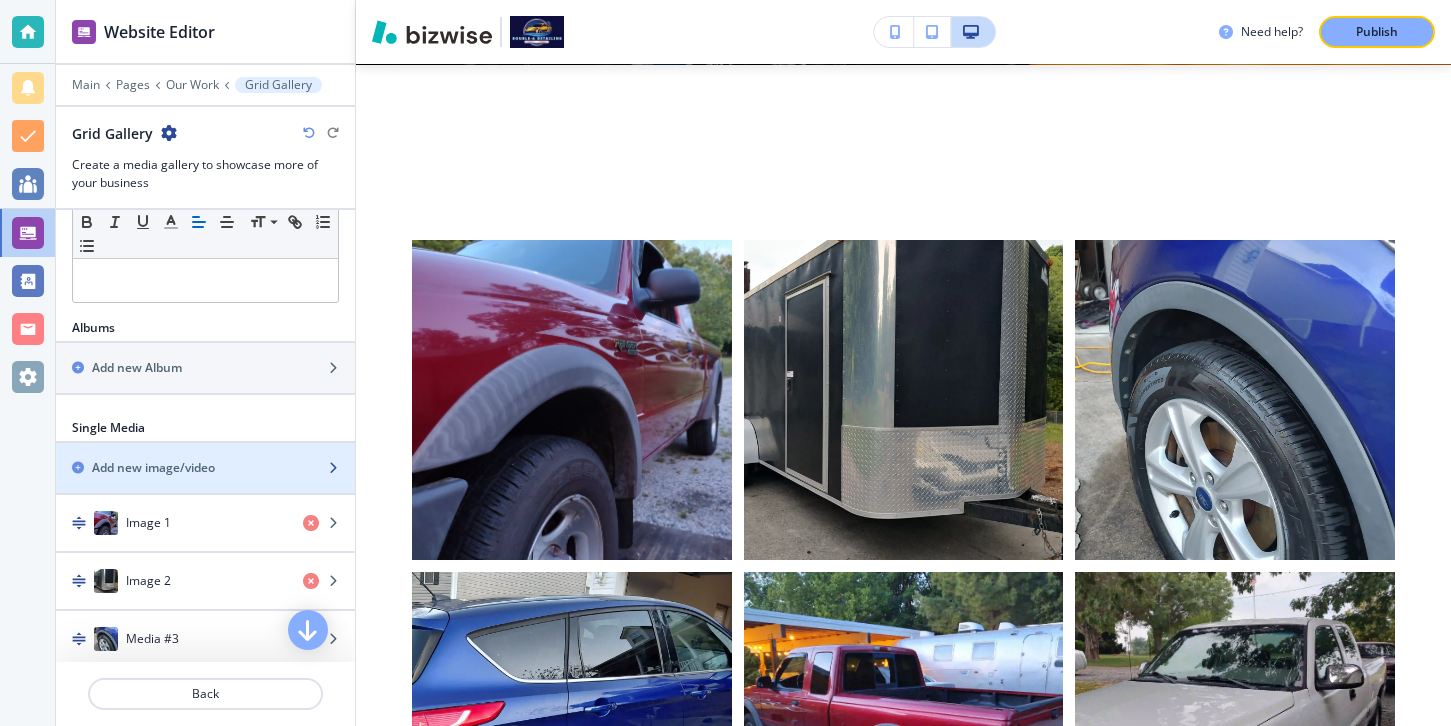 click at bounding box center [205, 485] 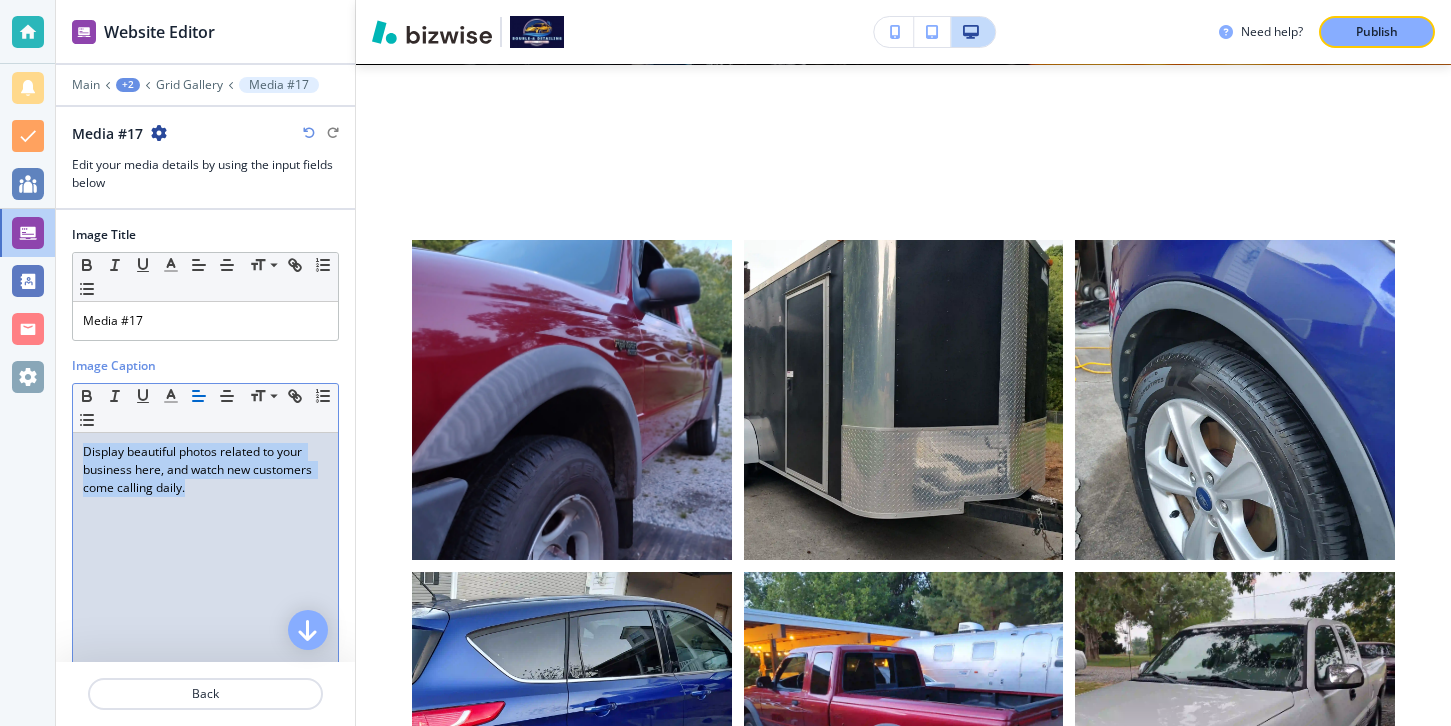 drag, startPoint x: 277, startPoint y: 526, endPoint x: 50, endPoint y: 437, distance: 243.8237 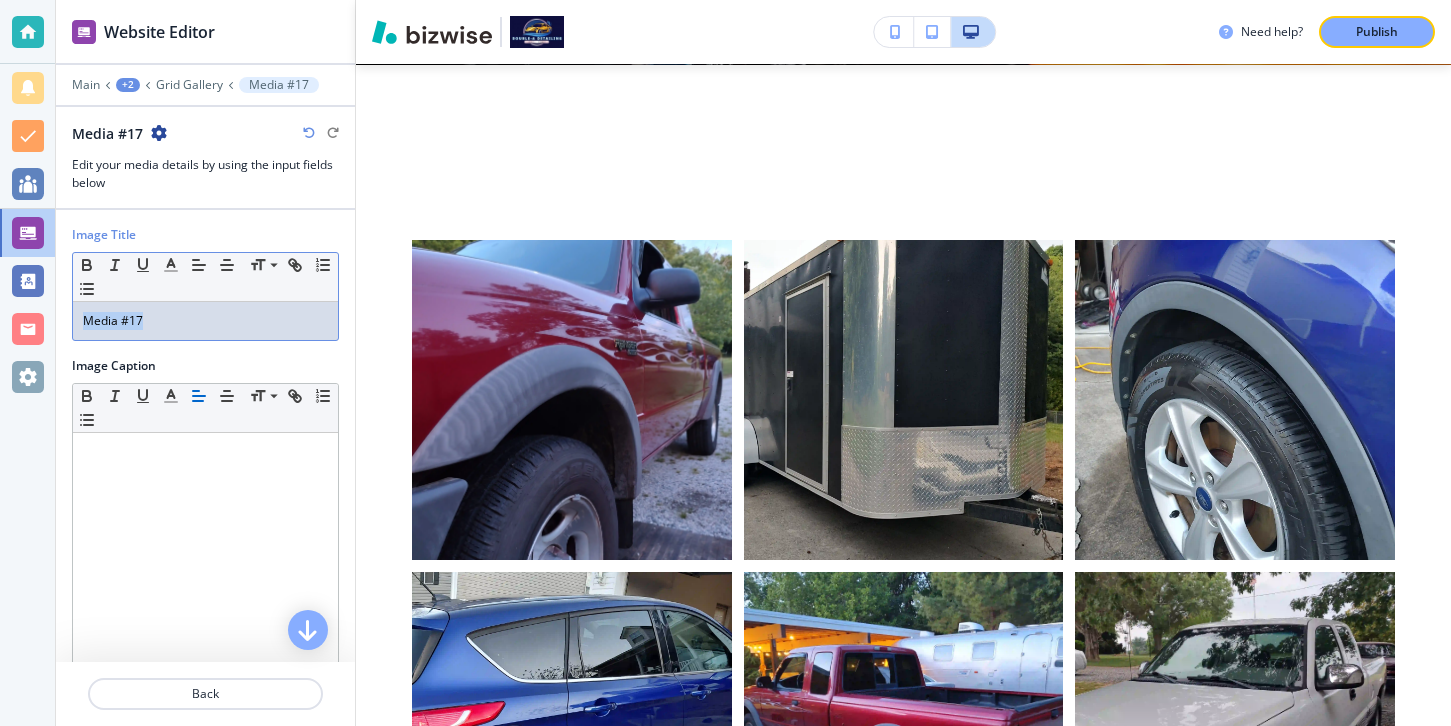 drag, startPoint x: 215, startPoint y: 321, endPoint x: 85, endPoint y: 318, distance: 130.0346 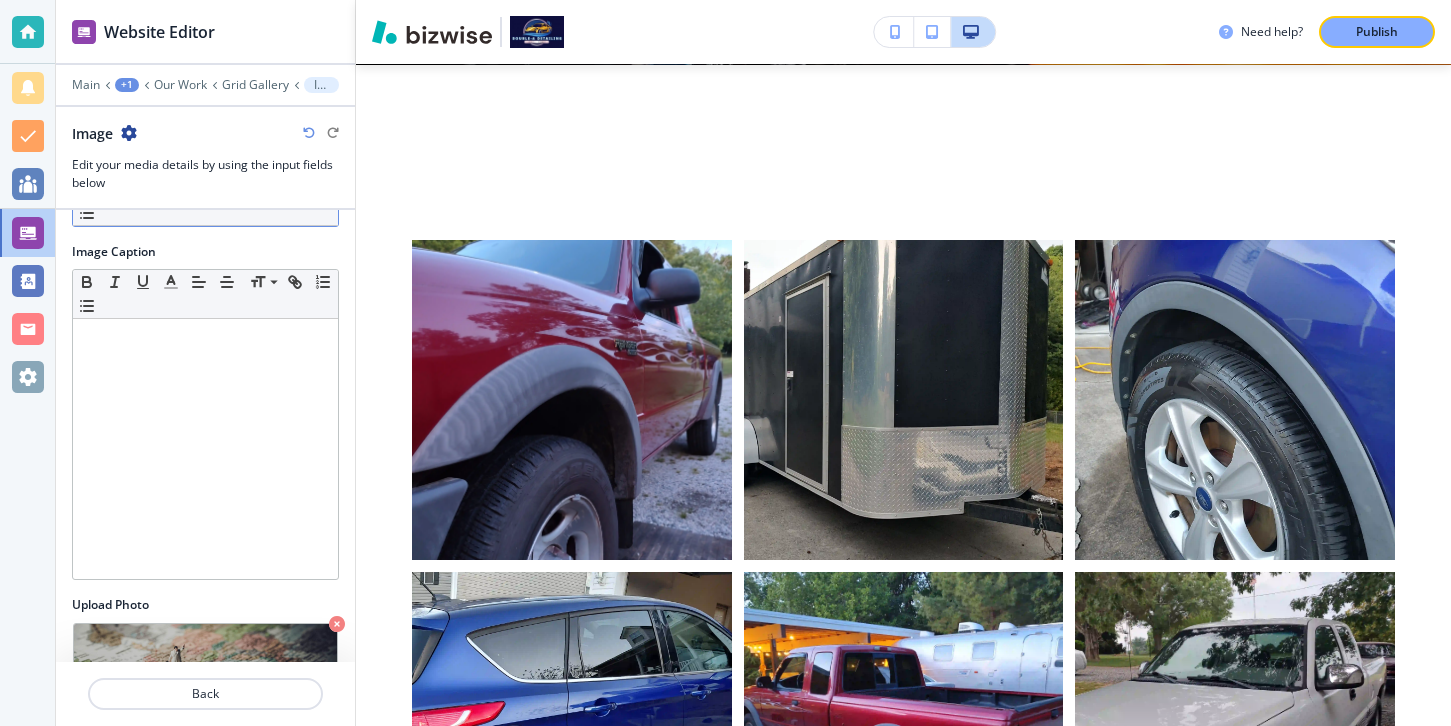 scroll, scrollTop: 220, scrollLeft: 0, axis: vertical 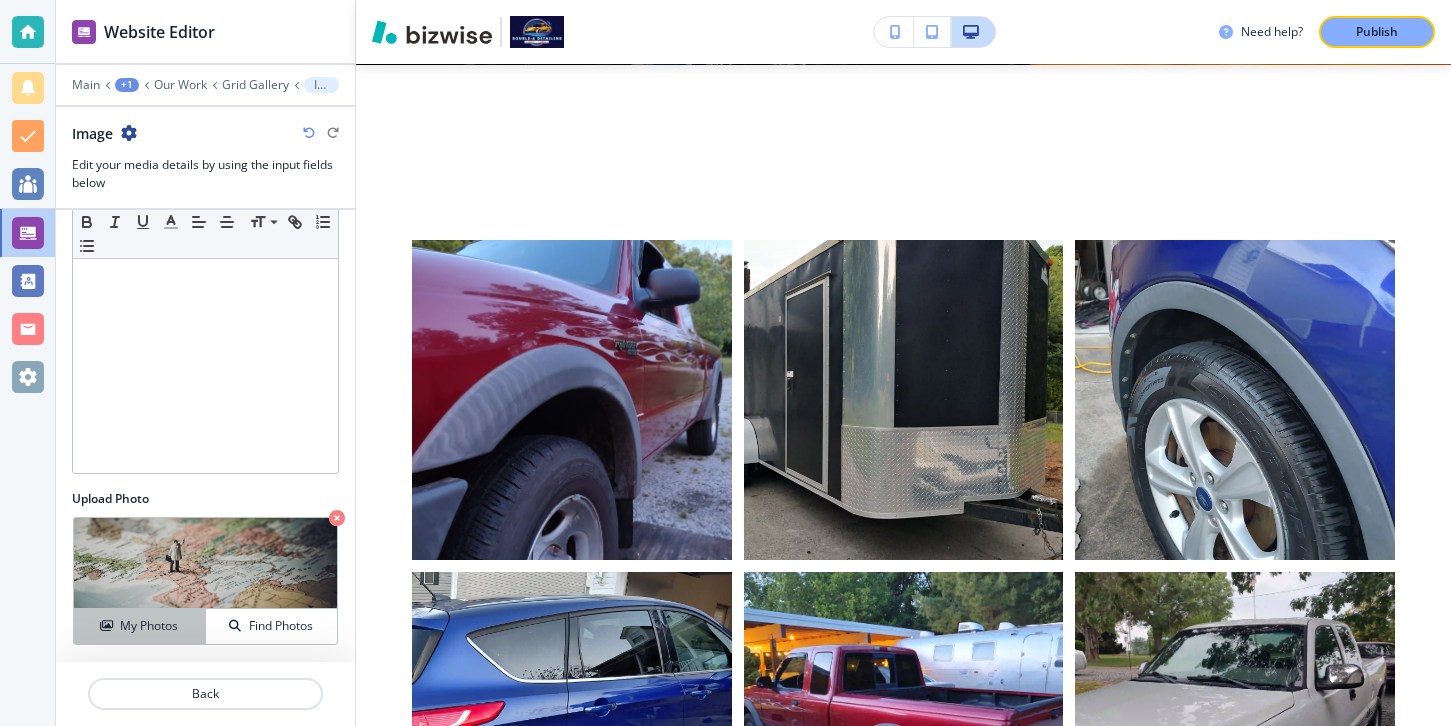 click on "My Photos" at bounding box center (149, 626) 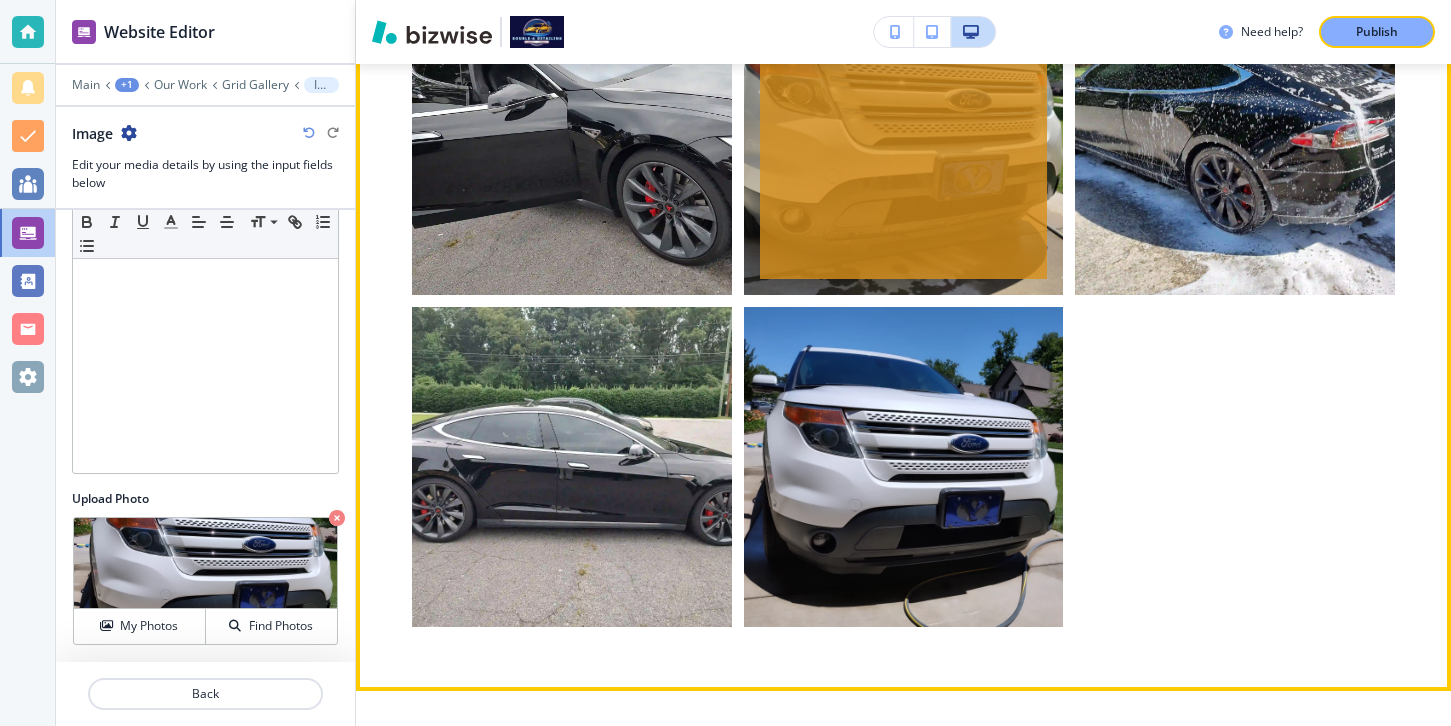 scroll, scrollTop: 2445, scrollLeft: 0, axis: vertical 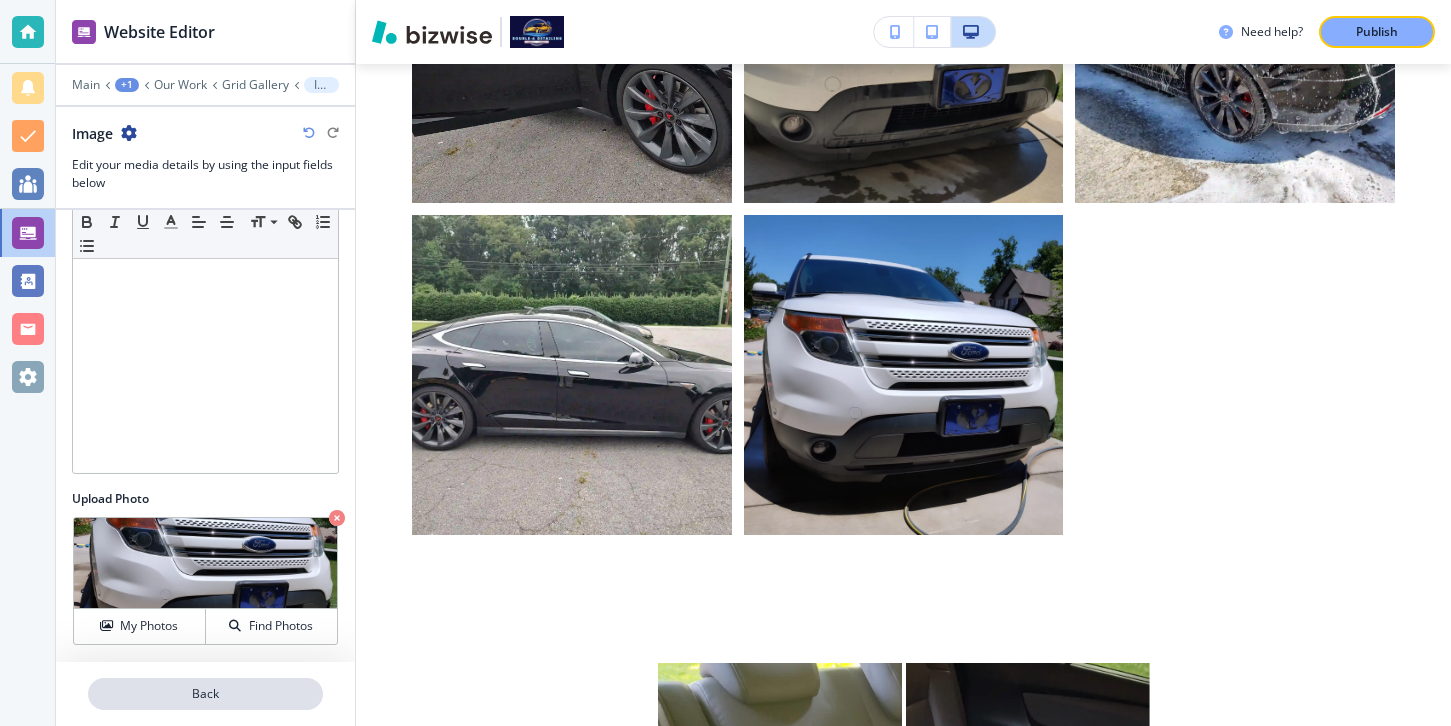click on "Back" at bounding box center [205, 694] 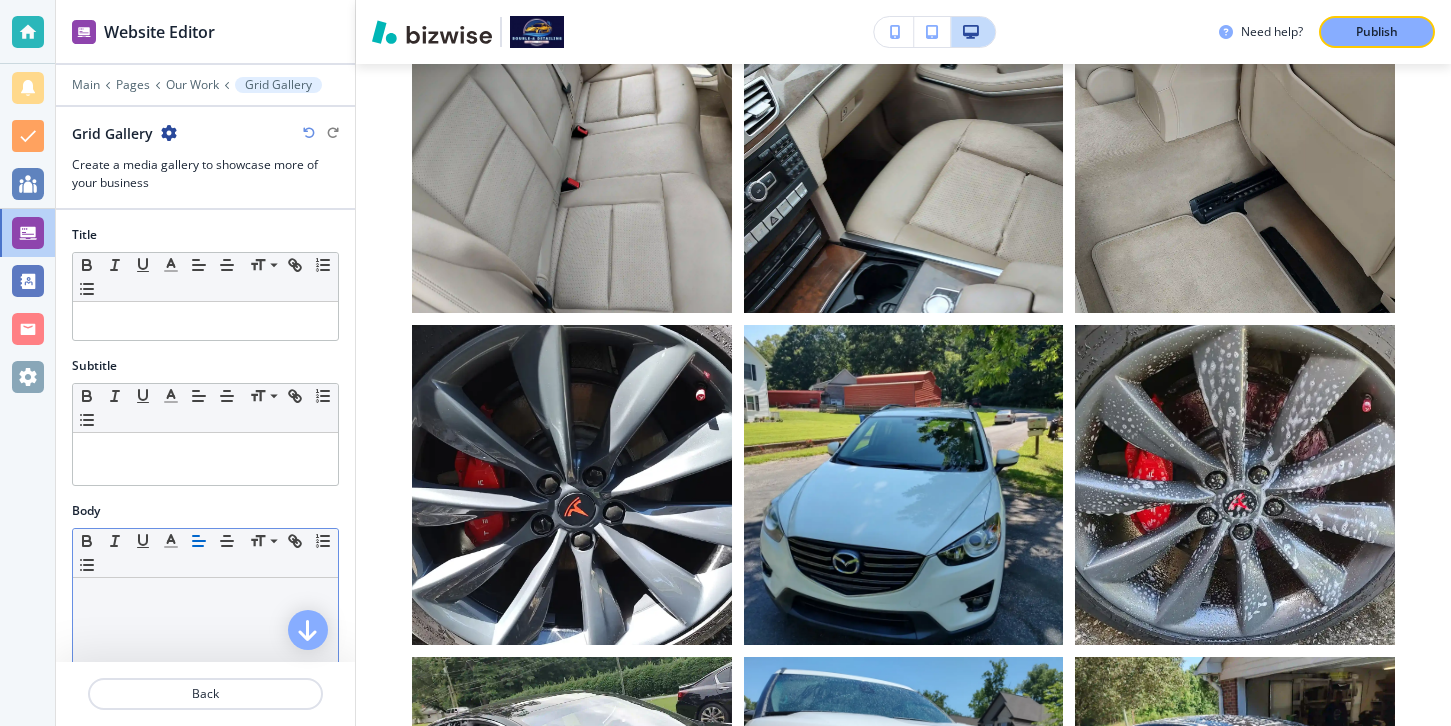 scroll, scrollTop: 1209, scrollLeft: 0, axis: vertical 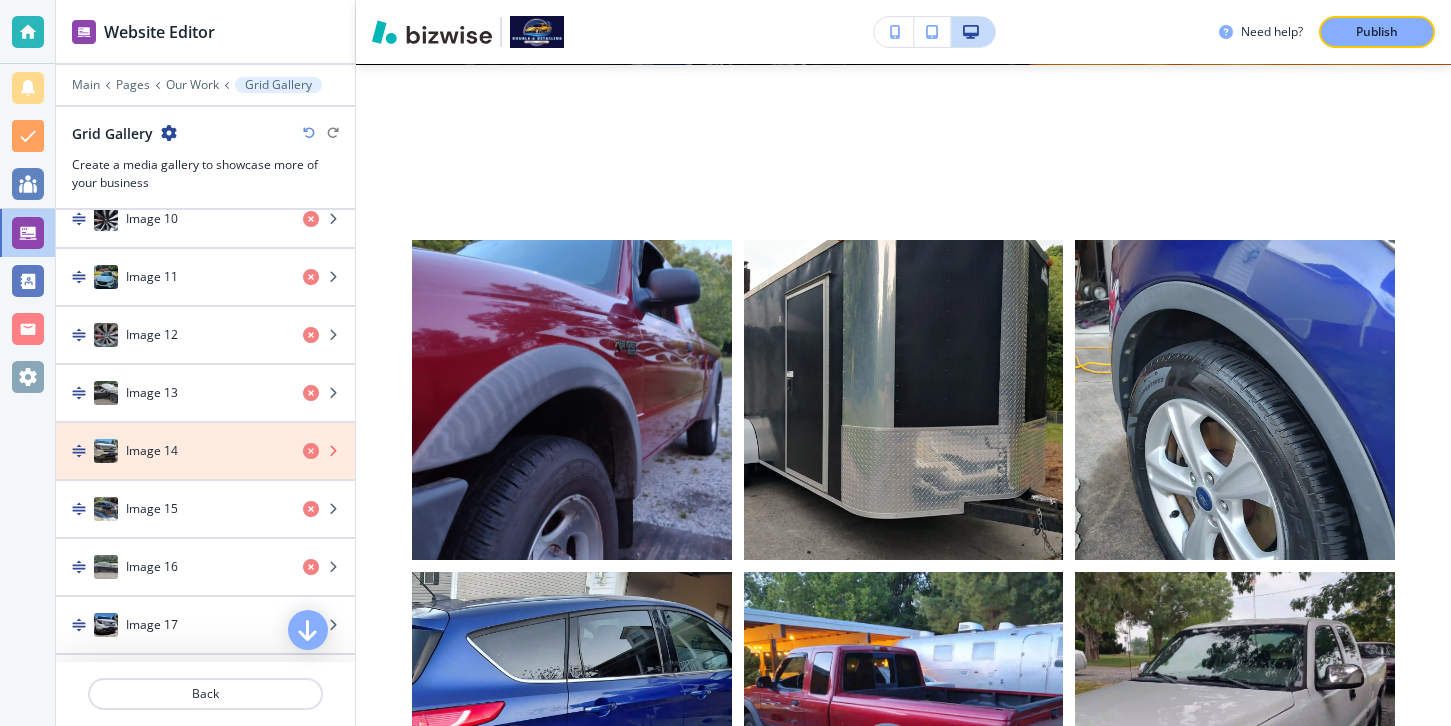 click at bounding box center (311, 451) 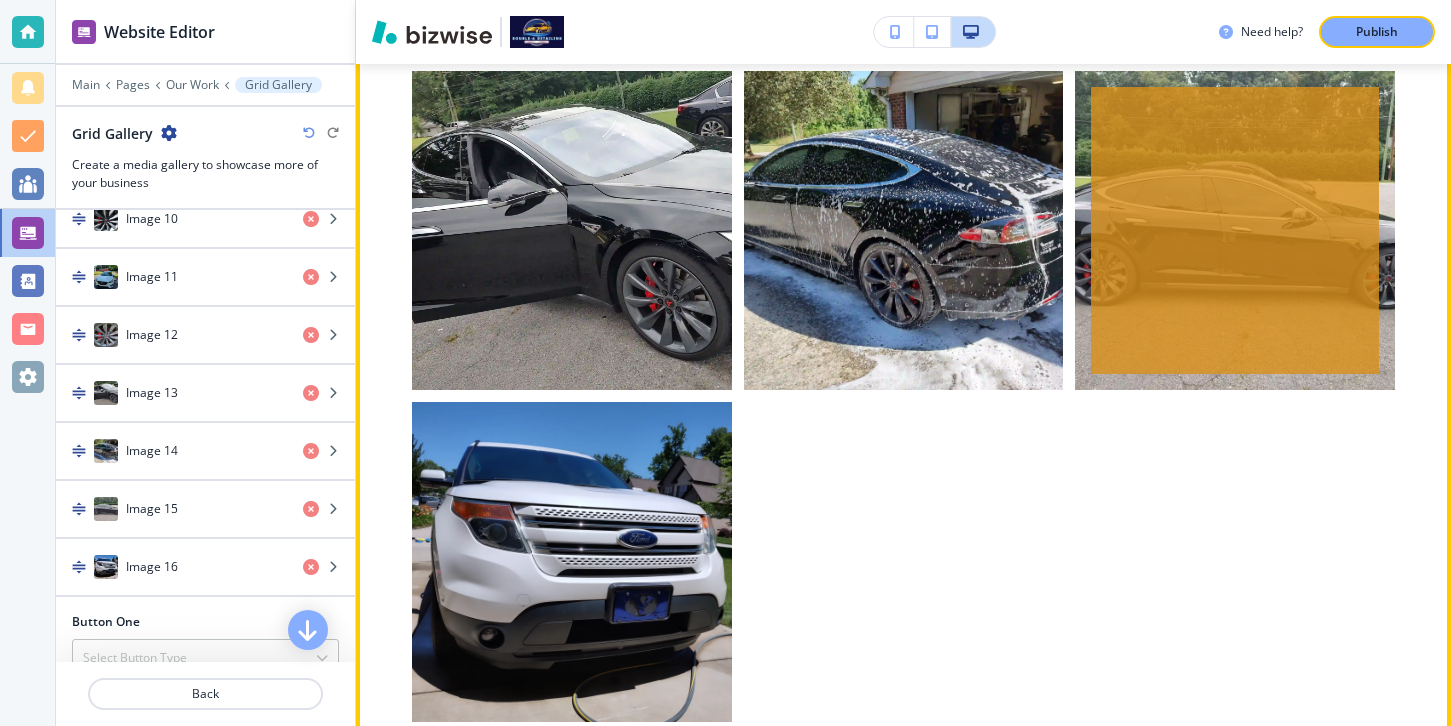 scroll, scrollTop: 2259, scrollLeft: 0, axis: vertical 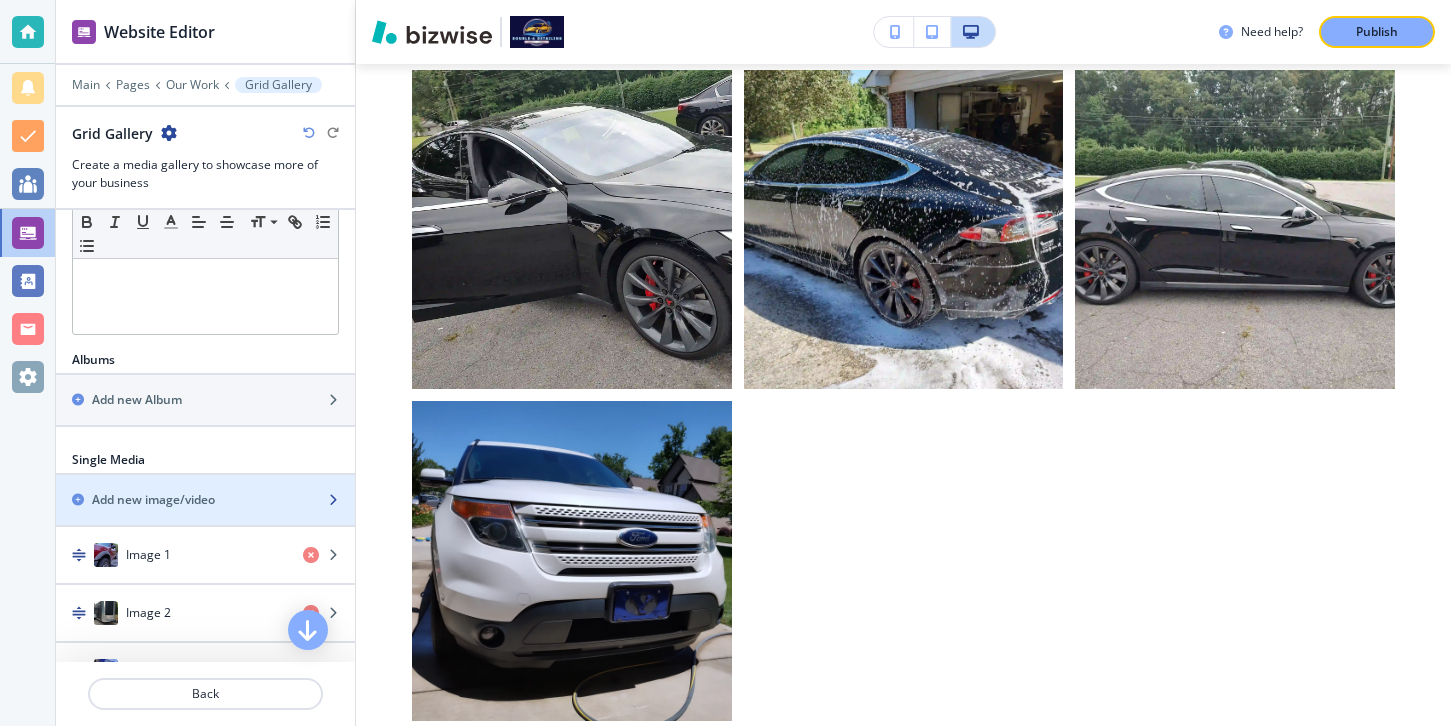 click at bounding box center [205, 483] 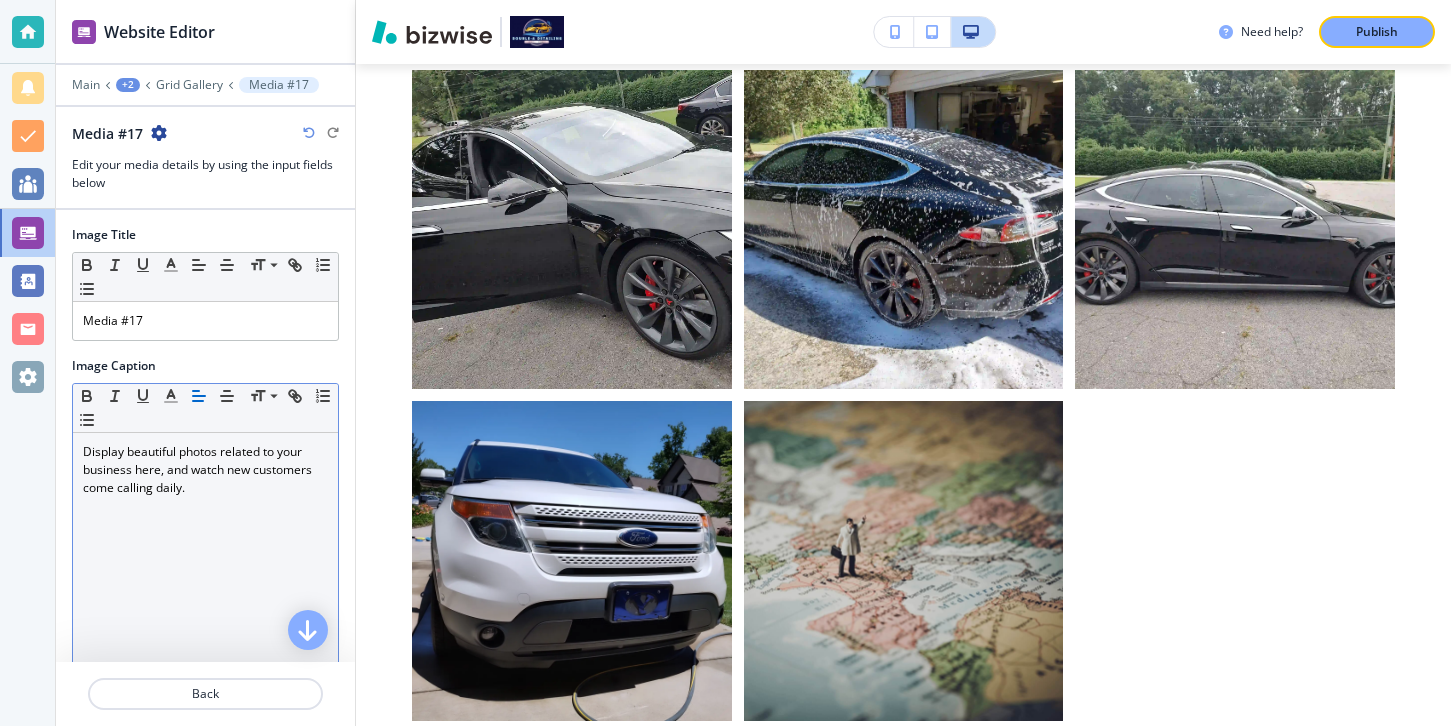 scroll, scrollTop: 220, scrollLeft: 0, axis: vertical 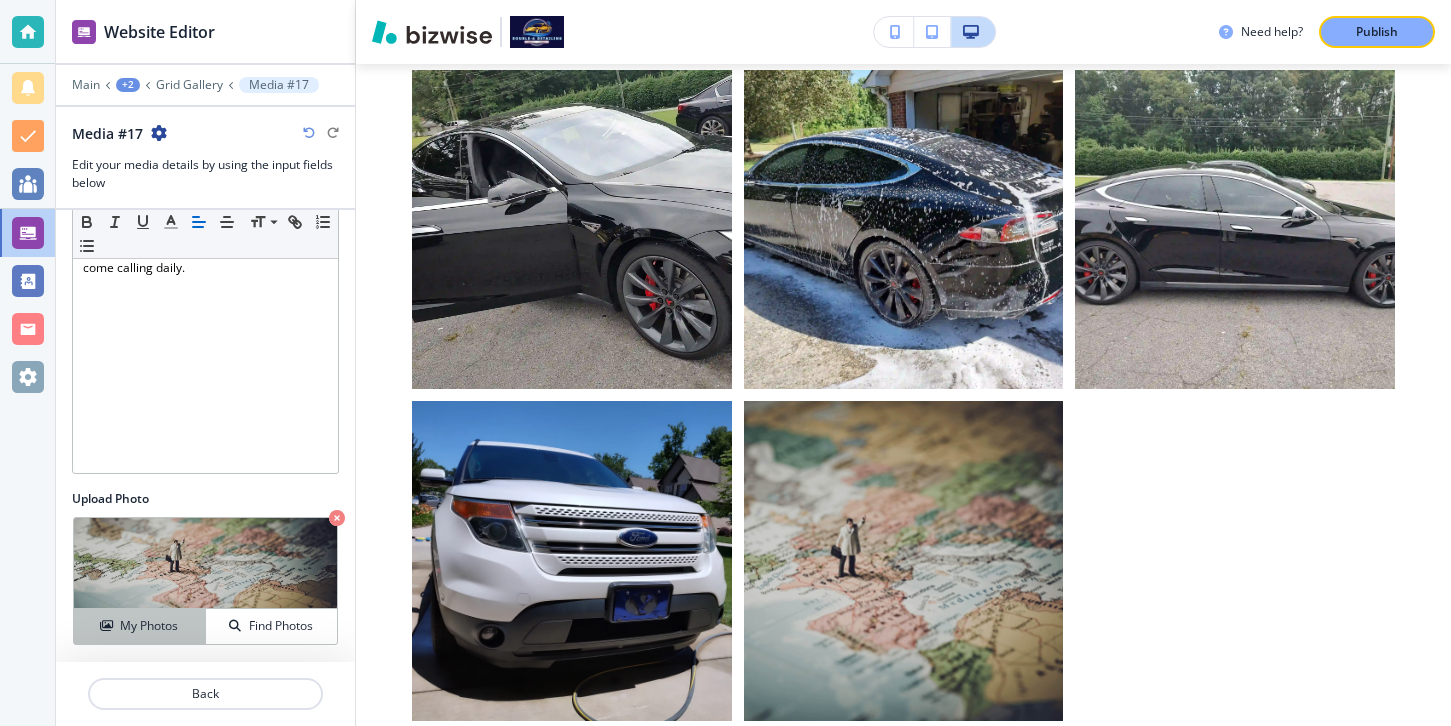 click on "My Photos" at bounding box center (140, 626) 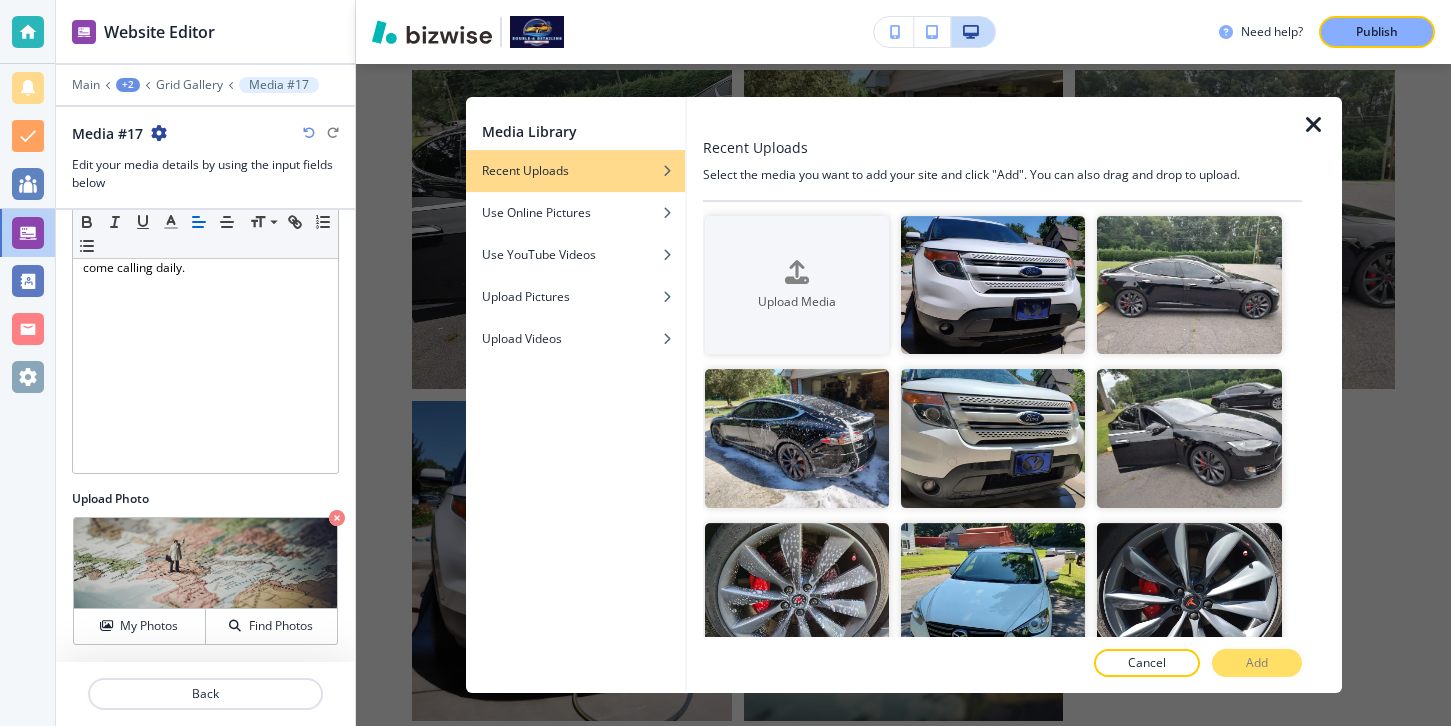 click on "Media Library Recent Uploads Use Online Pictures Use YouTube Videos Upload Pictures Upload Videos Recent Uploads Select the media you want to add your site and click "Add". You can also drag and drop to upload. Upload Media Crop Crop Crop Crop Crop Crop Crop Crop Crop Crop Crop Crop Crop Crop Crop Crop Crop Crop Crop Crop Crop Crop Crop Crop Crop Crop Crop Crop Crop Crop Crop Crop Crop Crop Crop Crop Crop Crop Crop Crop Crop Crop Crop Crop Crop Crop Crop Crop Crop Crop Crop Crop Crop Crop Crop Cancel Add" at bounding box center (903, 395) 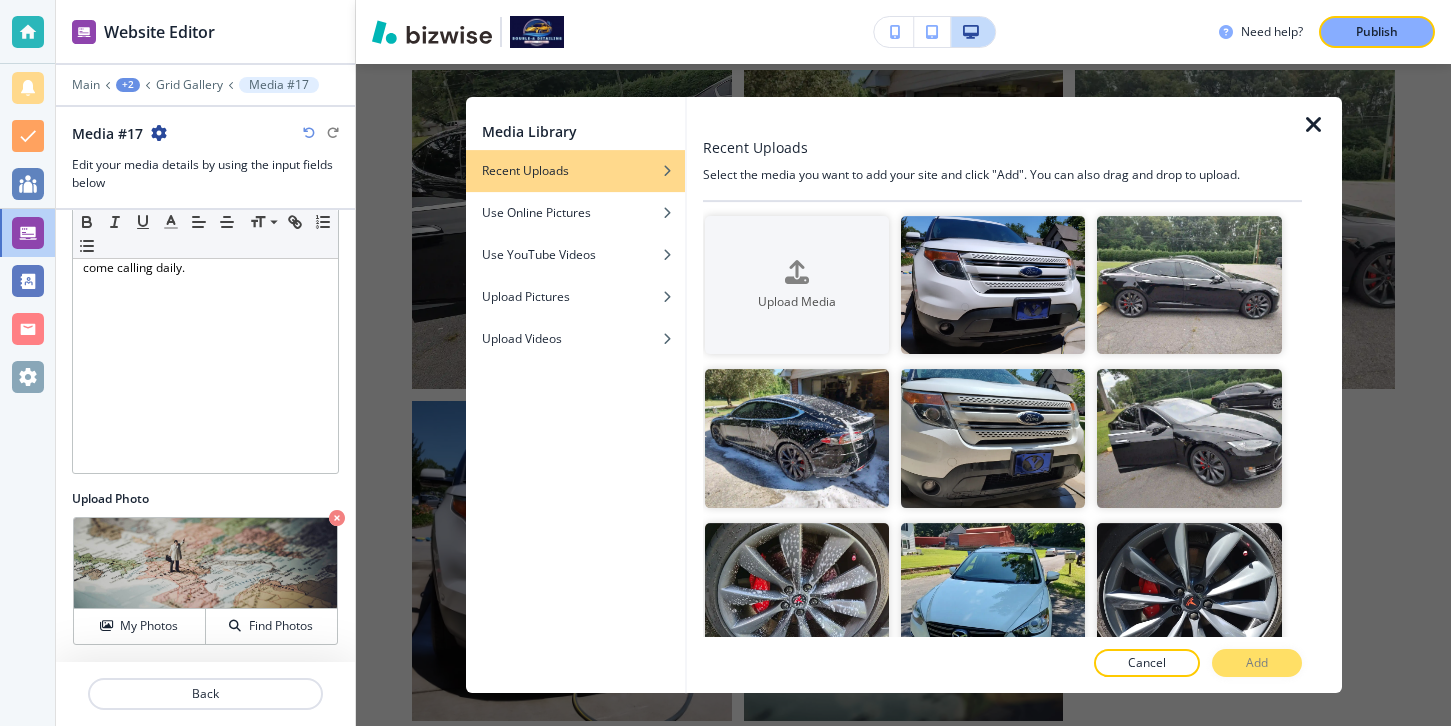 click at bounding box center (1322, 395) 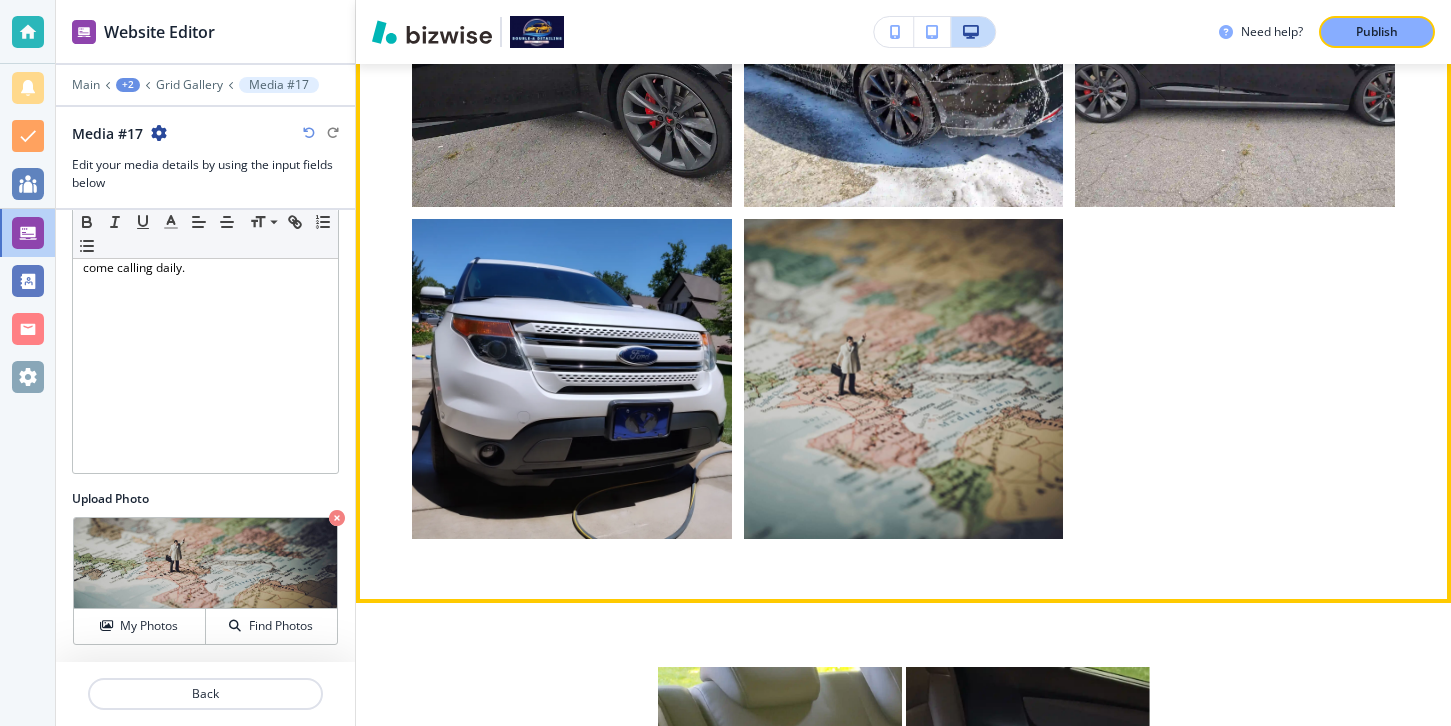 scroll, scrollTop: 2466, scrollLeft: 0, axis: vertical 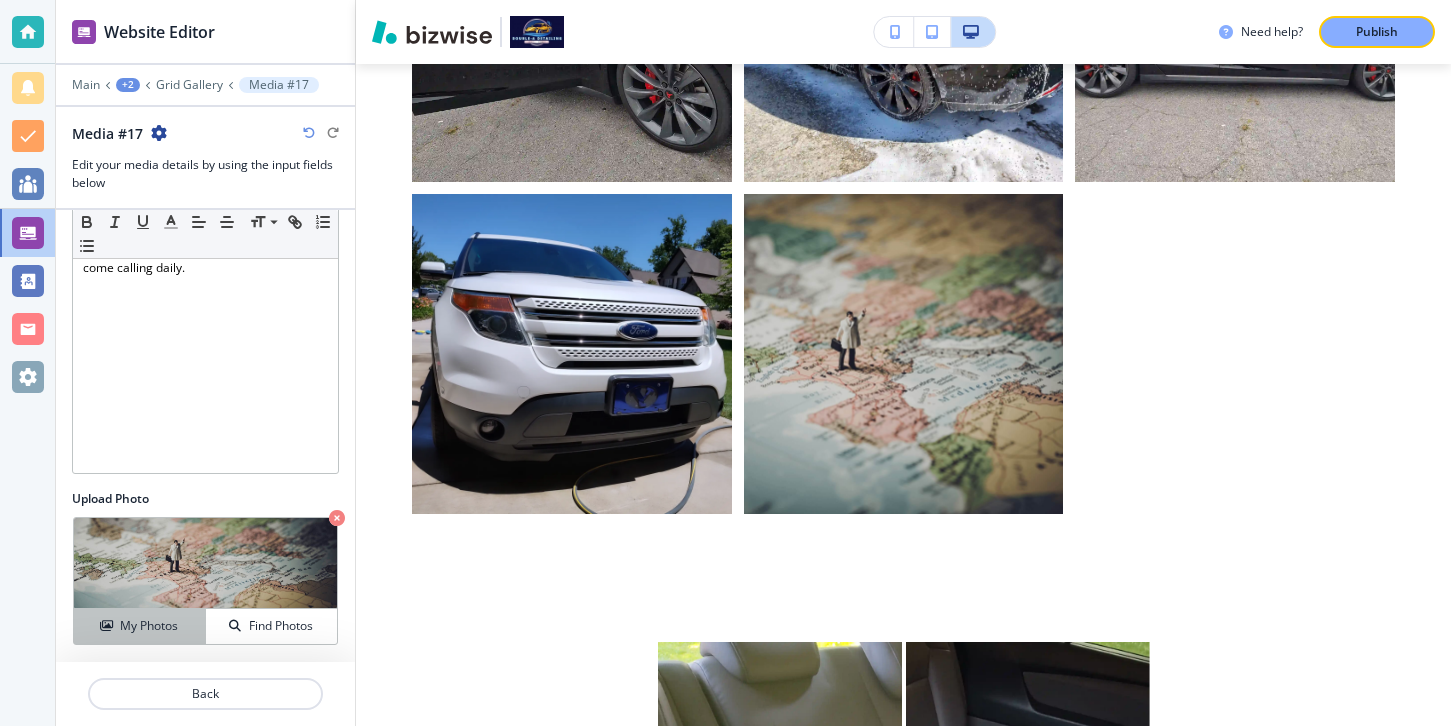 click on "My Photos" at bounding box center (139, 626) 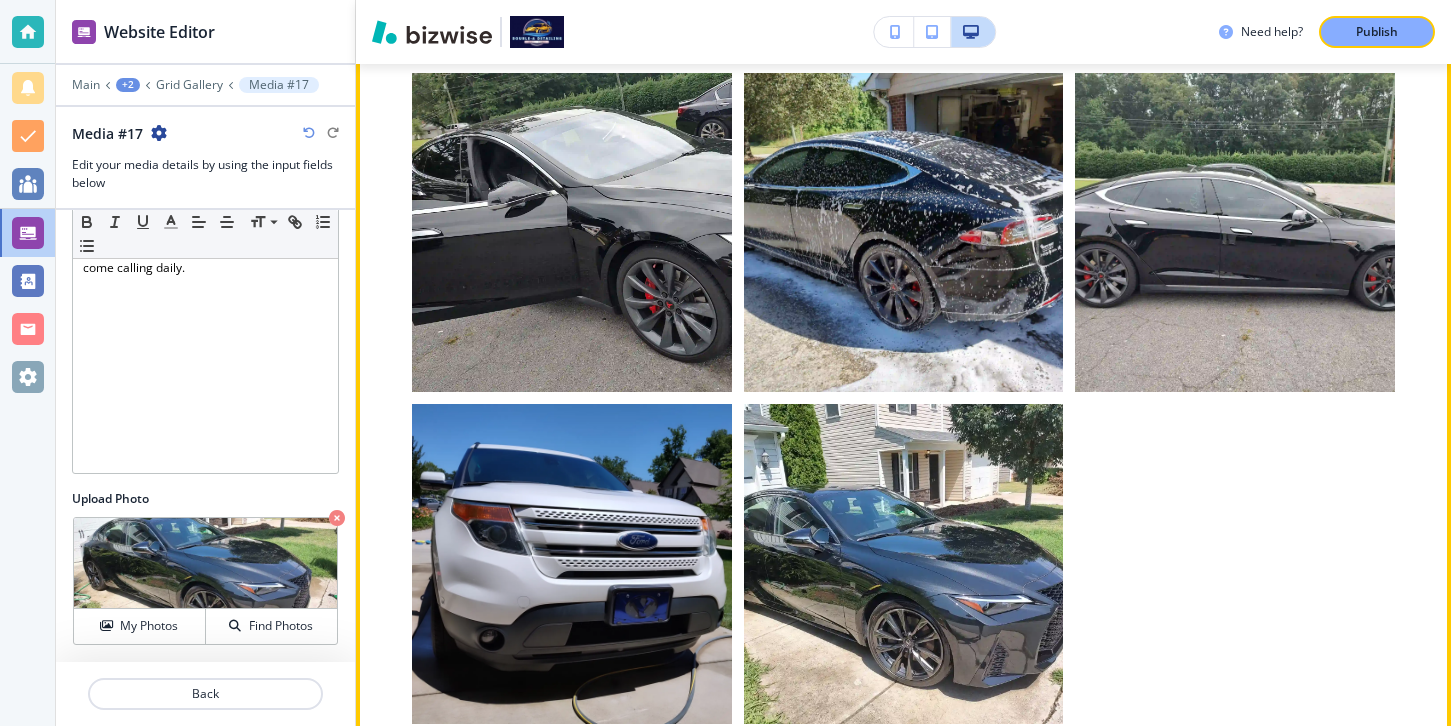 scroll, scrollTop: 2255, scrollLeft: 0, axis: vertical 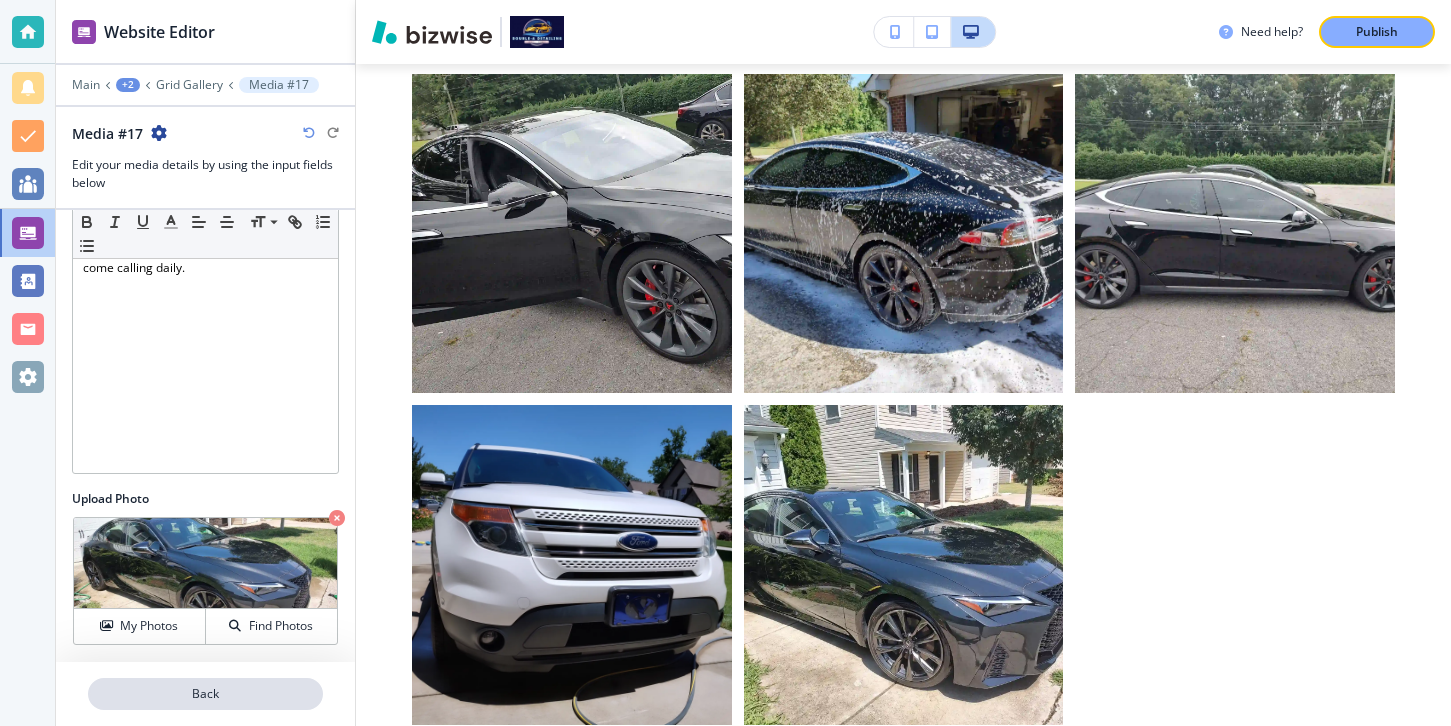 click on "Back" at bounding box center [205, 694] 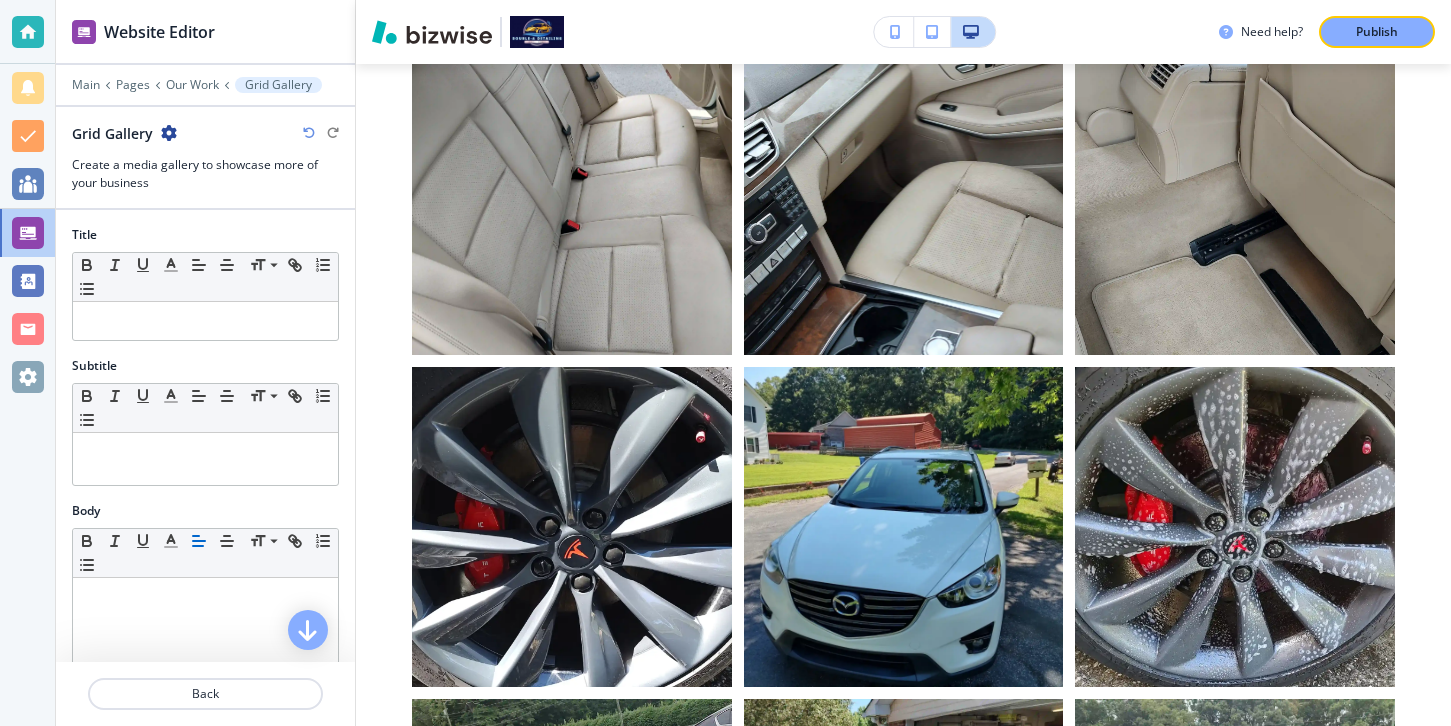 scroll, scrollTop: 1213, scrollLeft: 0, axis: vertical 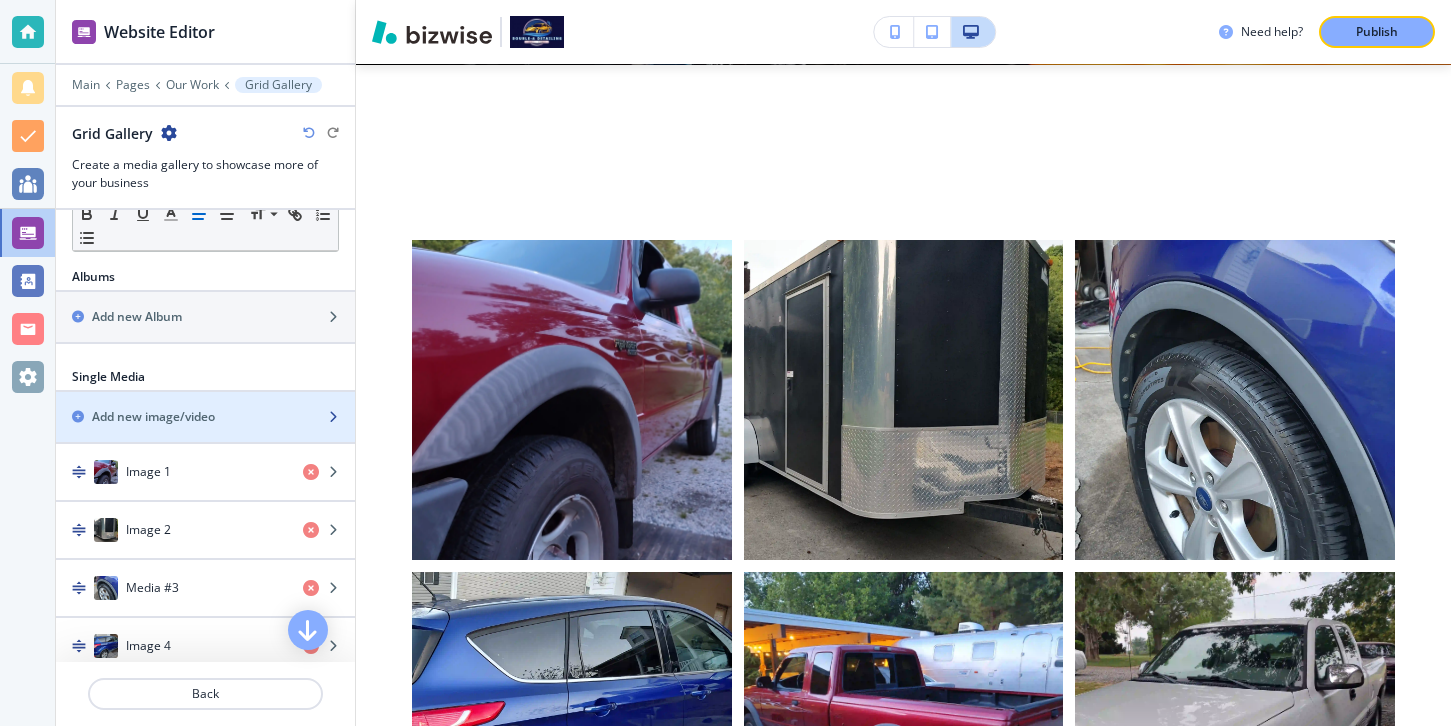 click on "Add new image/video" at bounding box center [183, 417] 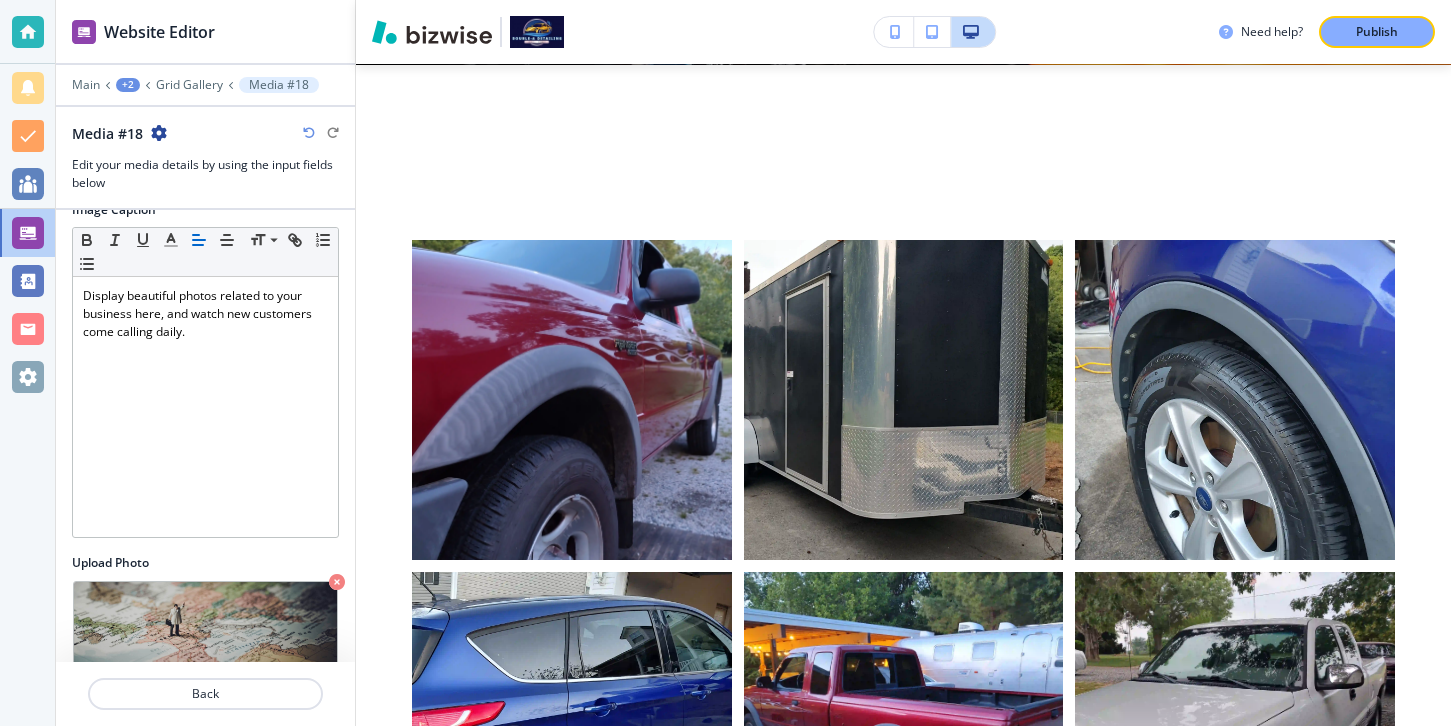 scroll, scrollTop: 220, scrollLeft: 0, axis: vertical 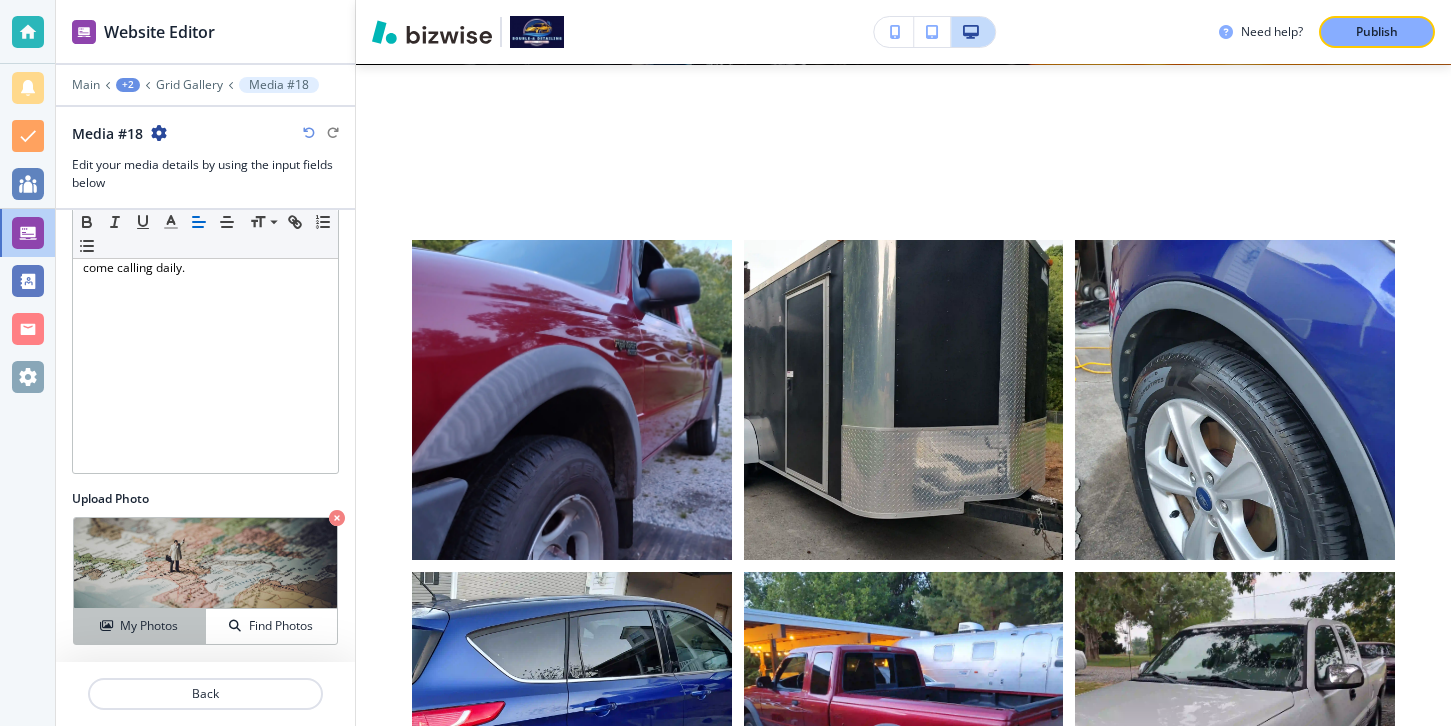click on "My Photos" at bounding box center [149, 626] 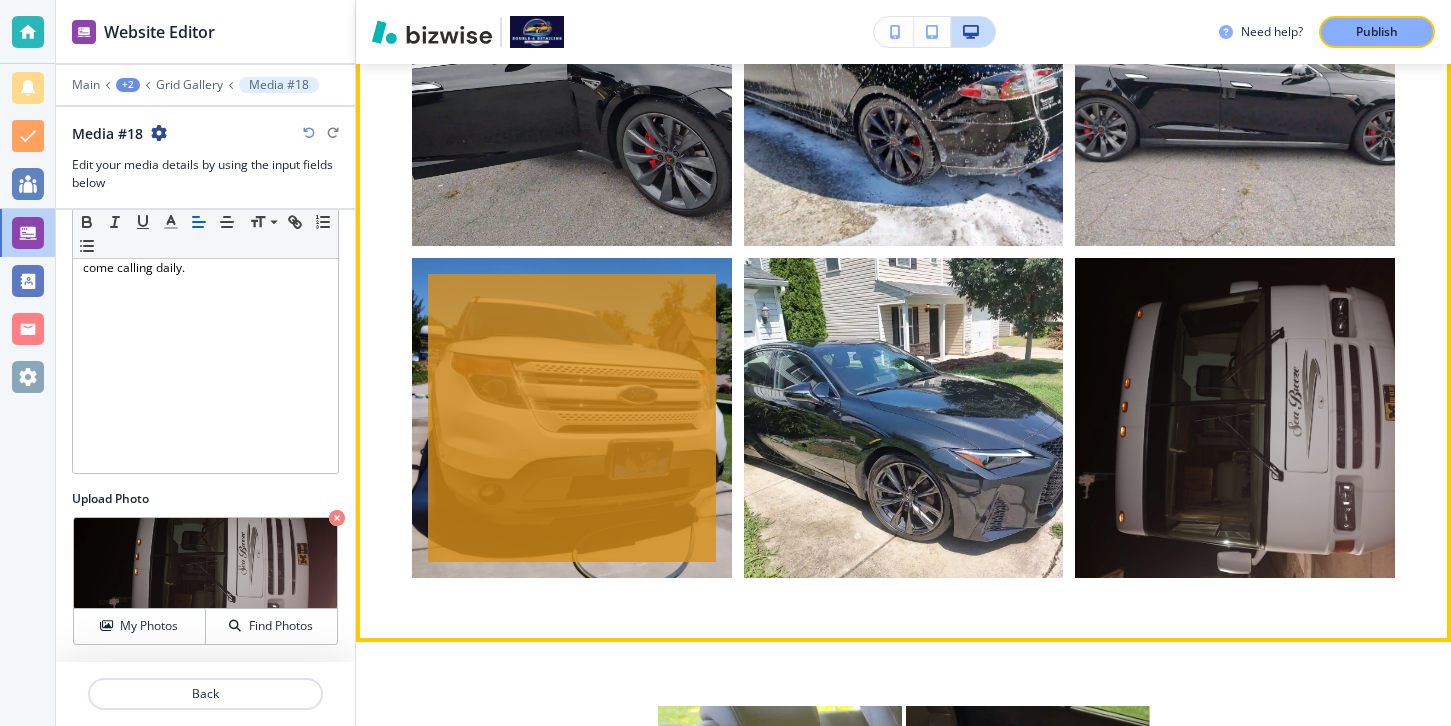 scroll, scrollTop: 2376, scrollLeft: 0, axis: vertical 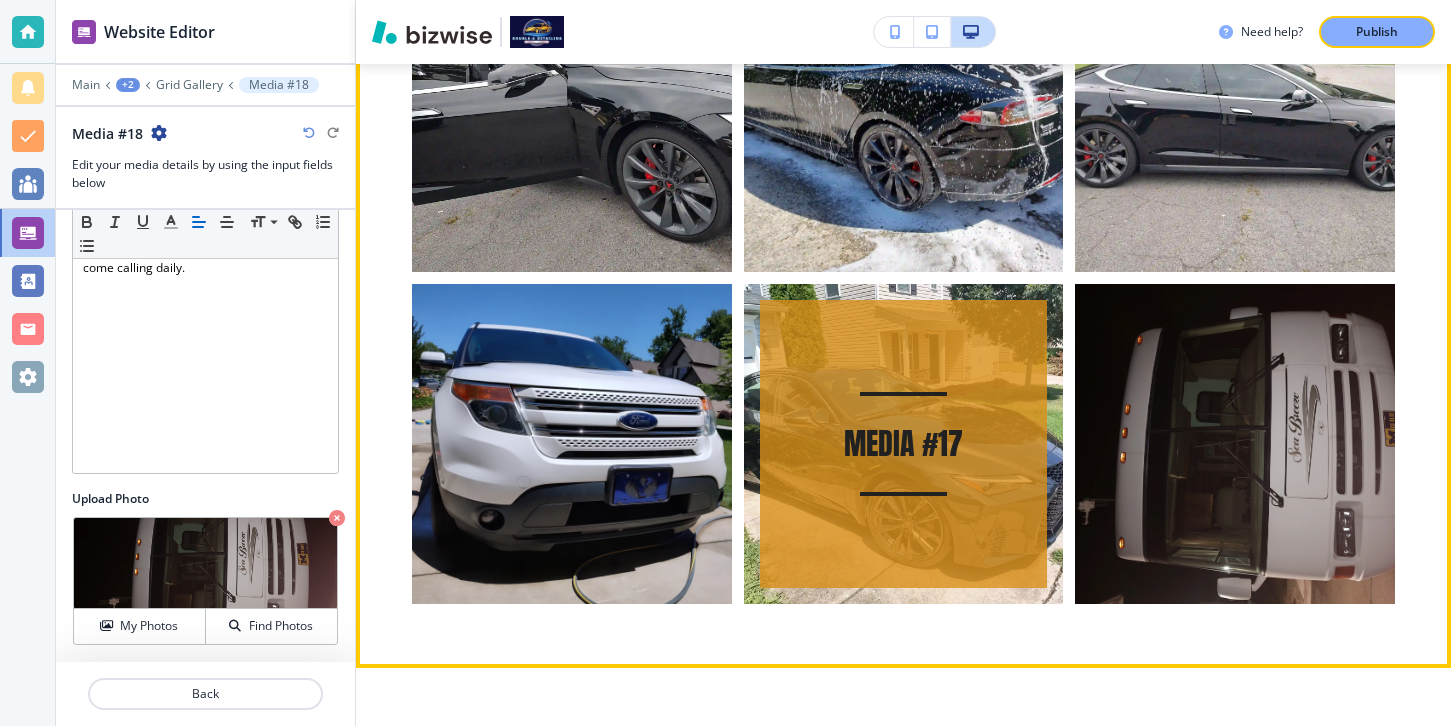 click on "Media #17" at bounding box center [904, 444] 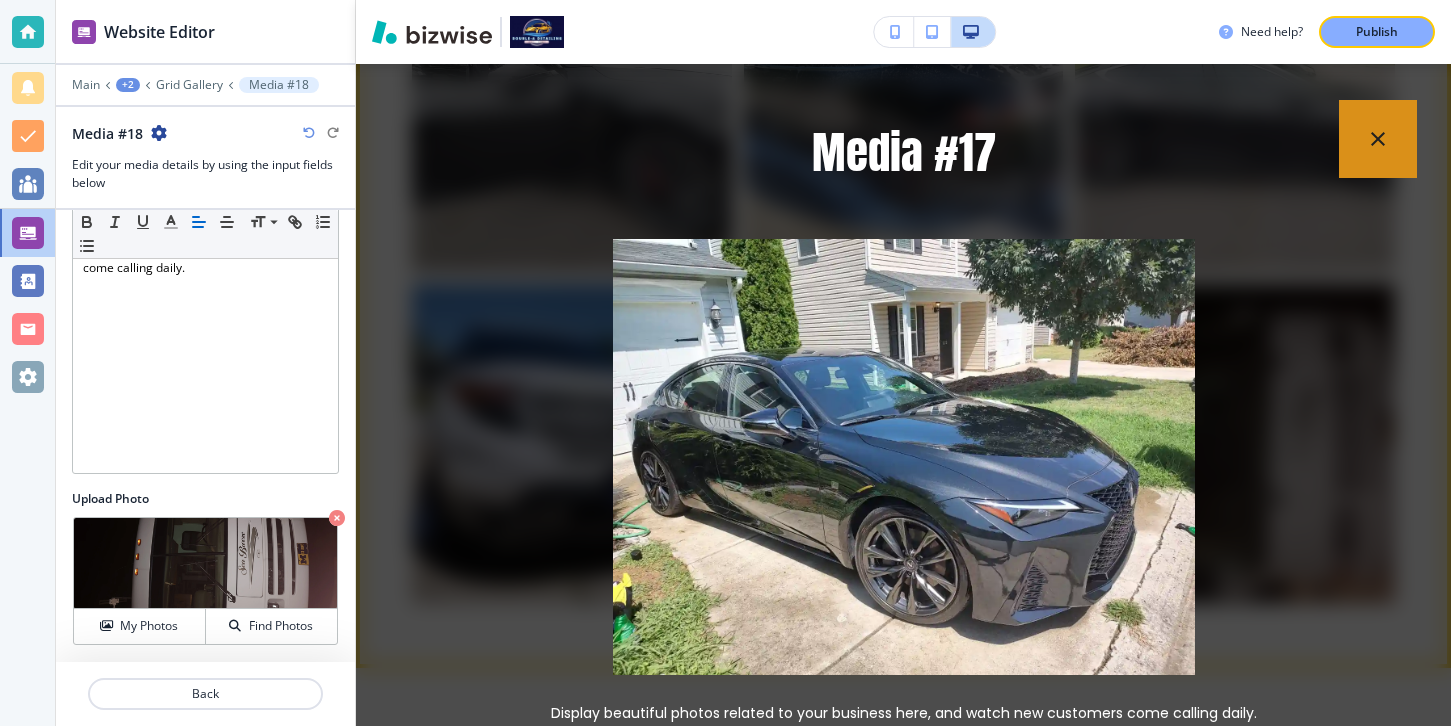 scroll, scrollTop: 1, scrollLeft: 0, axis: vertical 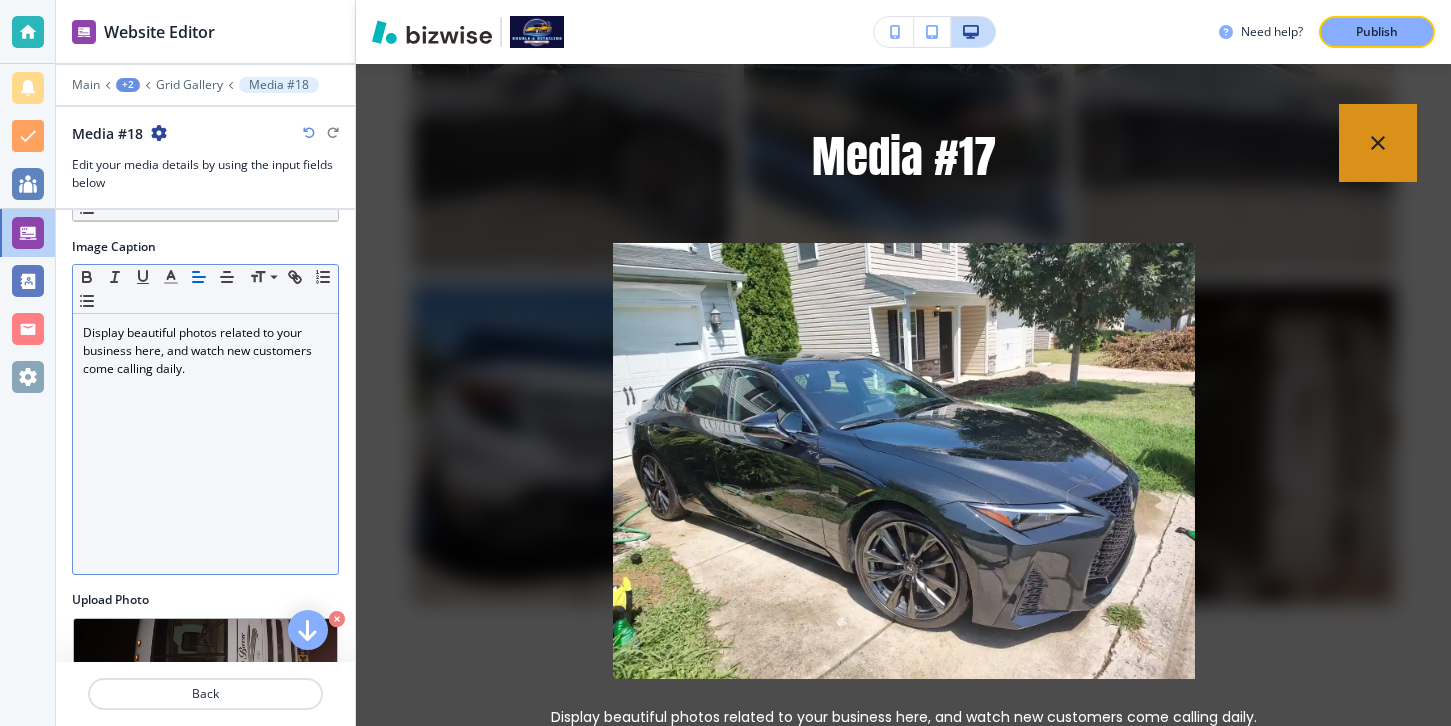 click on "Display beautiful photos related to your business here, and watch new customers come calling daily." at bounding box center (205, 444) 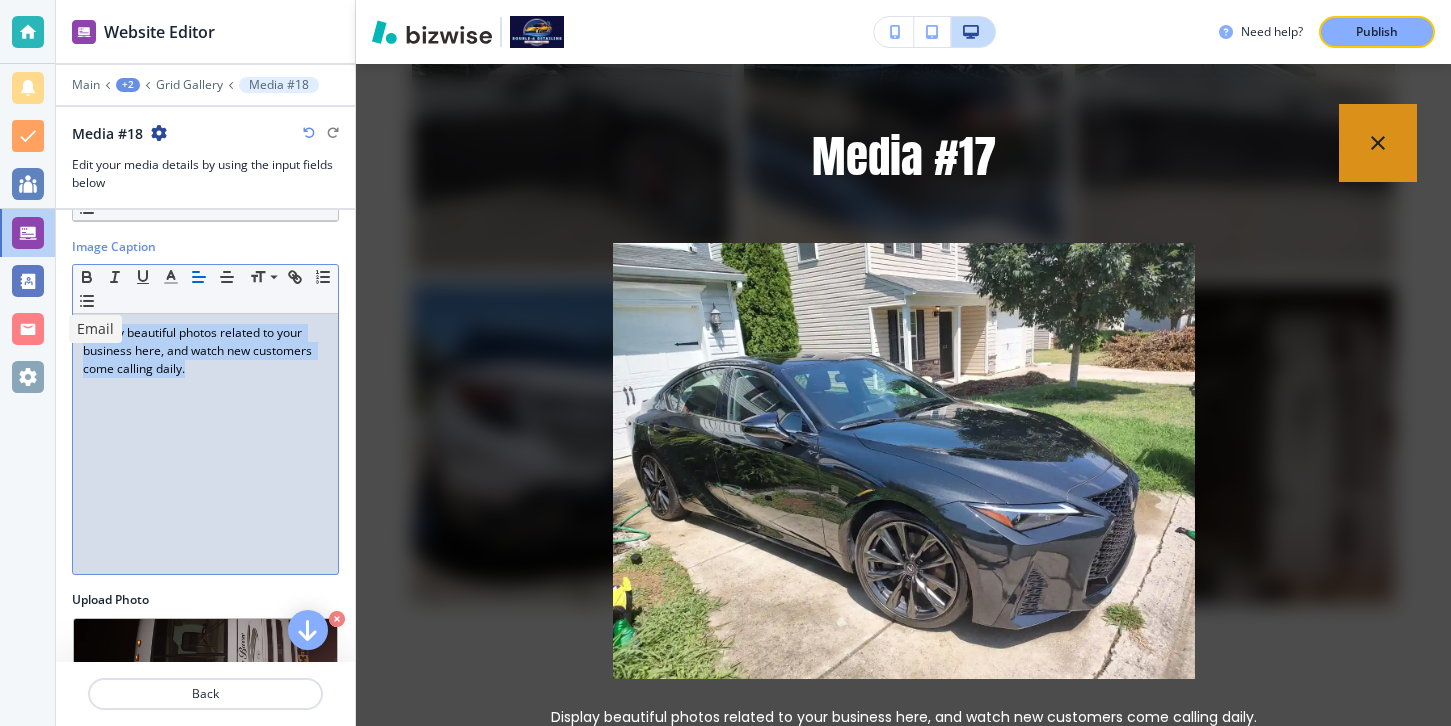 drag, startPoint x: 201, startPoint y: 384, endPoint x: 48, endPoint y: 319, distance: 166.23477 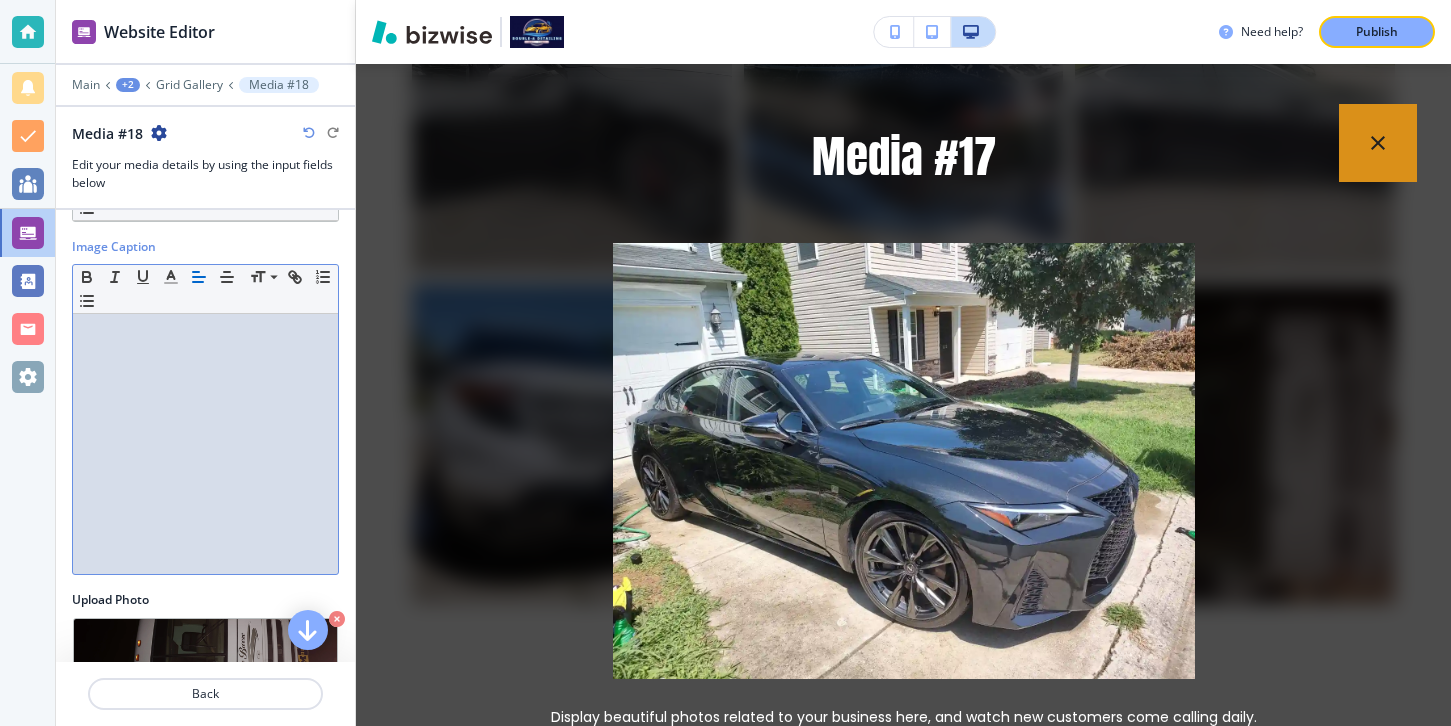 scroll, scrollTop: 0, scrollLeft: 0, axis: both 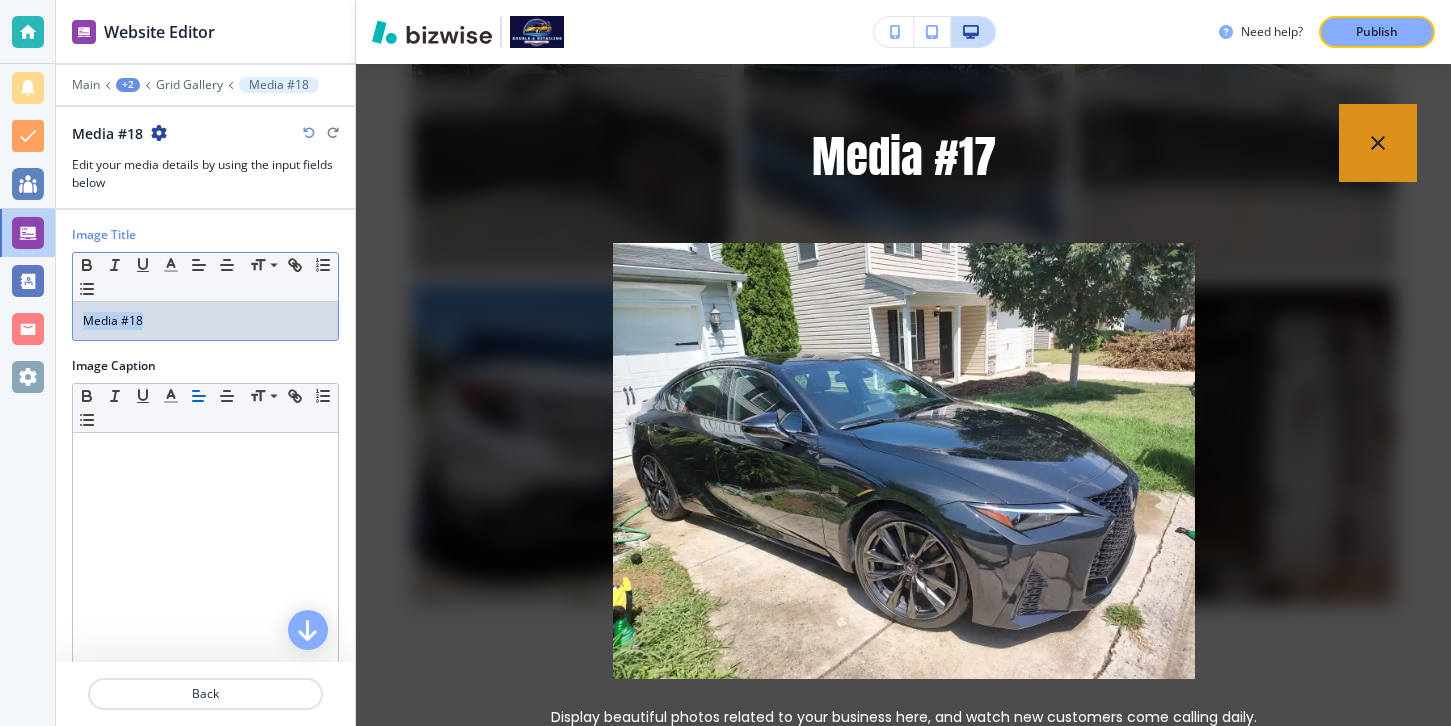 drag, startPoint x: 205, startPoint y: 319, endPoint x: 70, endPoint y: 318, distance: 135.00371 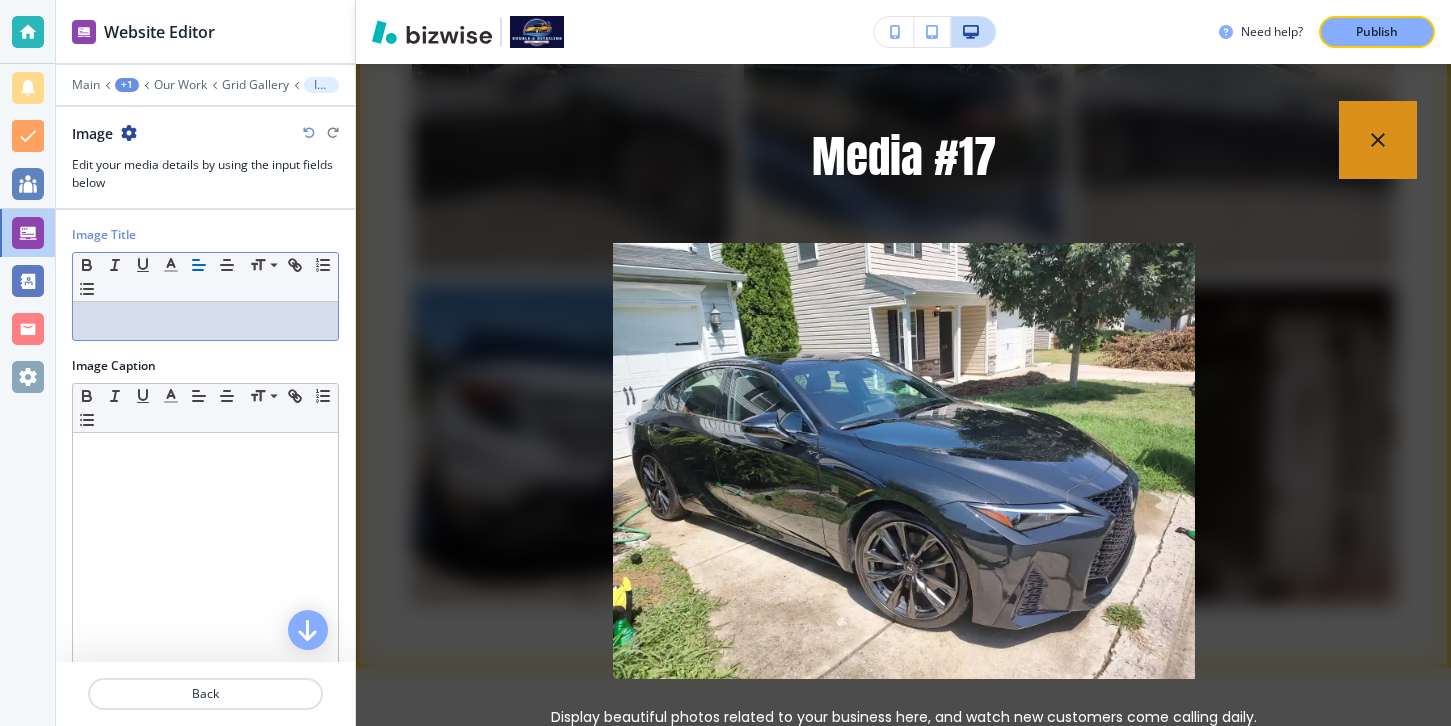 click at bounding box center (1378, 140) 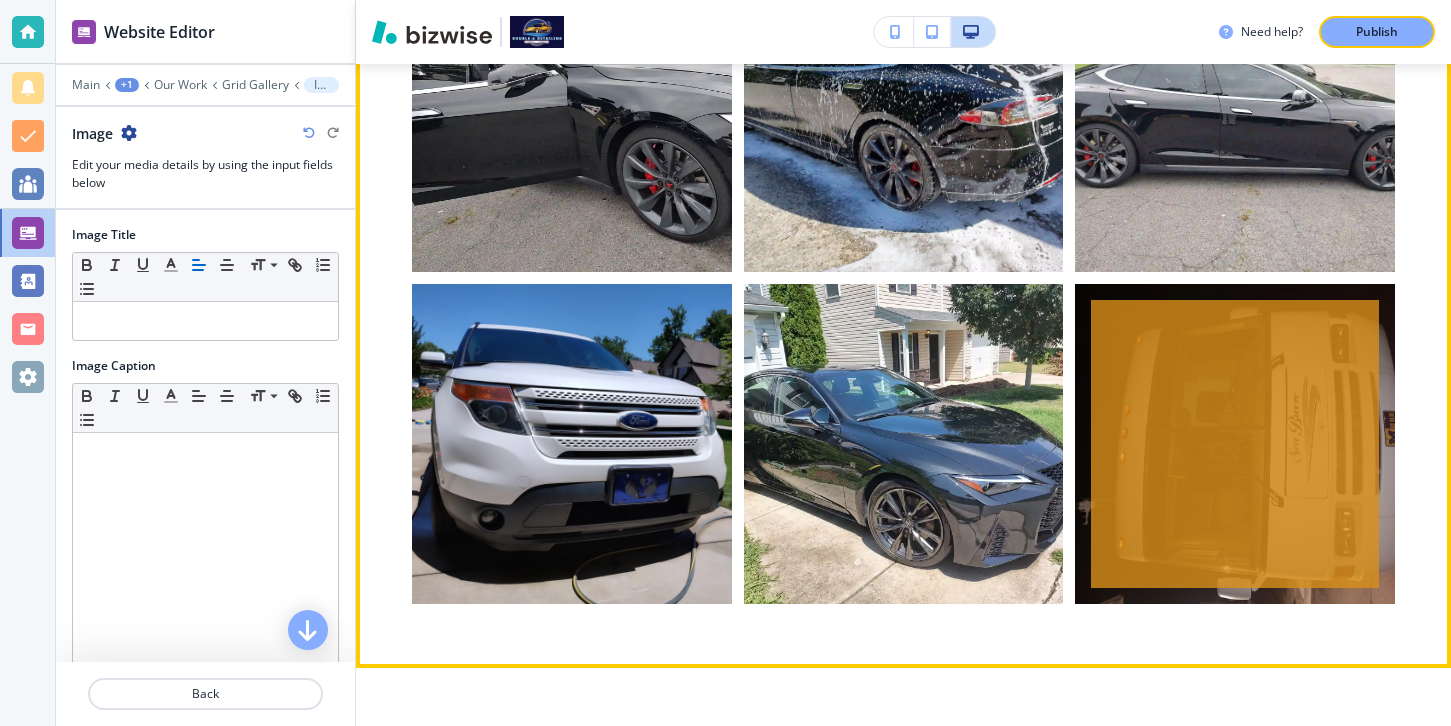 click at bounding box center [1235, 444] 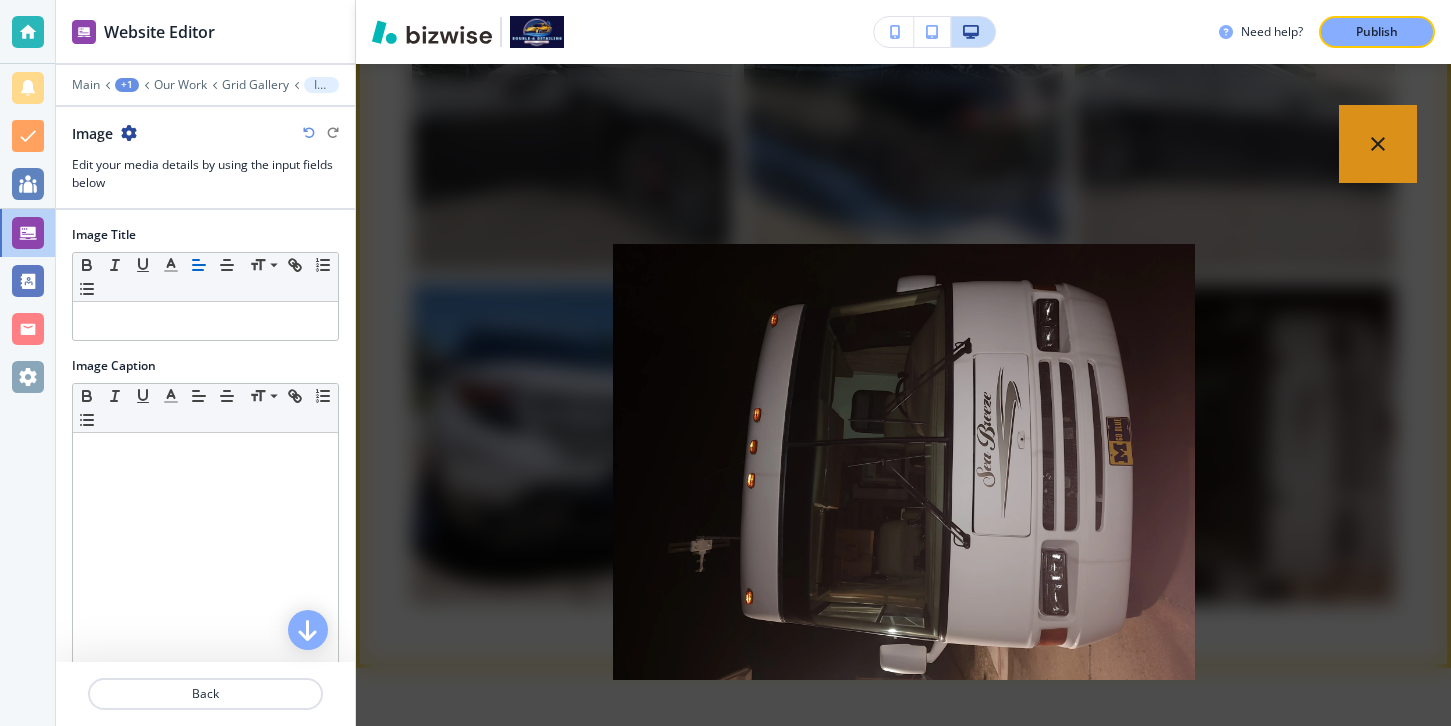 click on "placeholder" at bounding box center (903, 395) 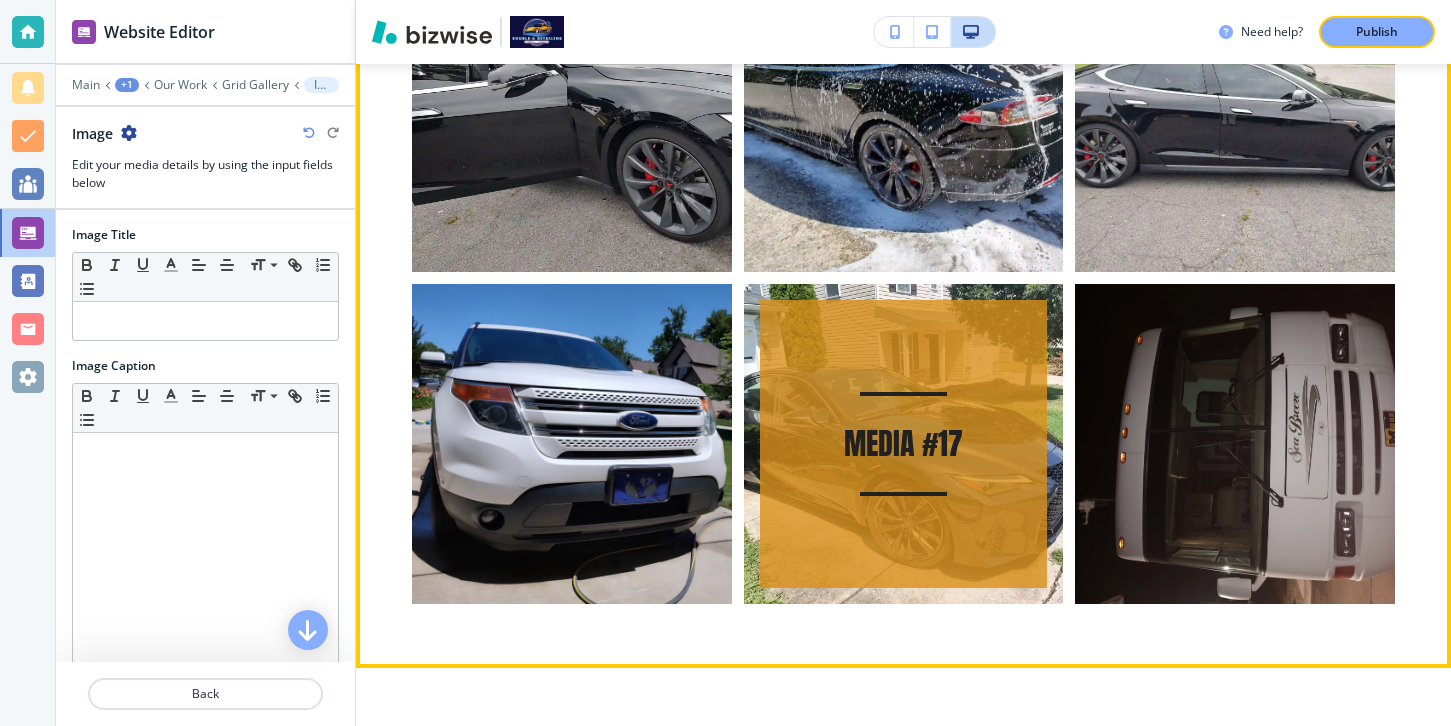 click on "Media #17" at bounding box center [904, 444] 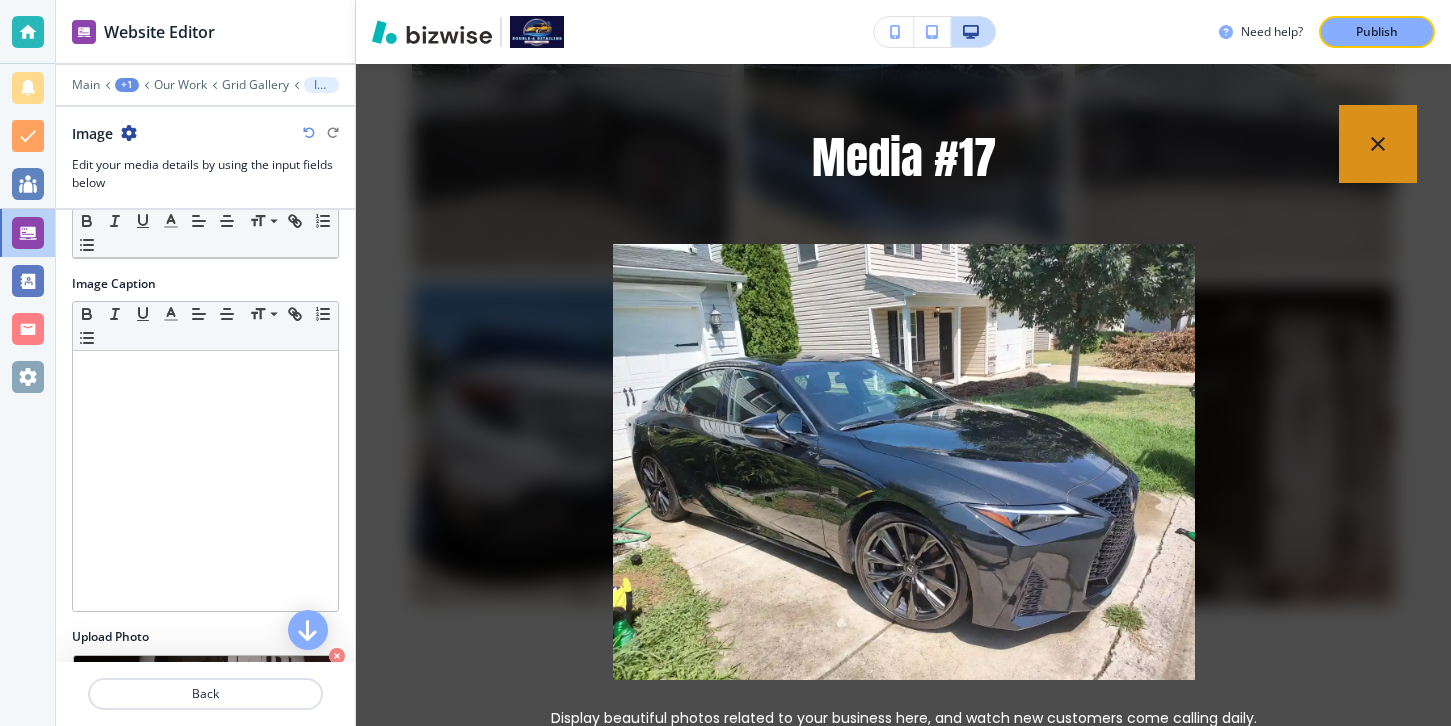scroll, scrollTop: 0, scrollLeft: 0, axis: both 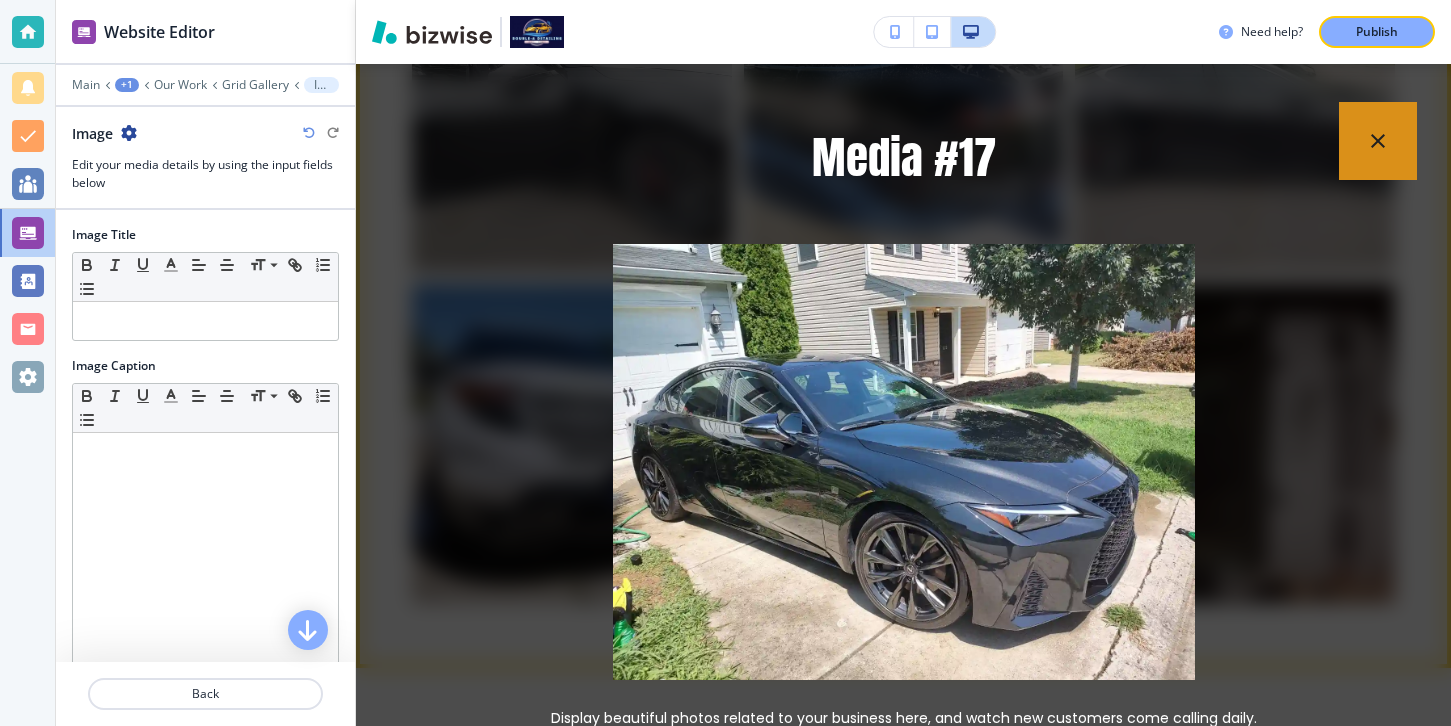click at bounding box center [1378, 141] 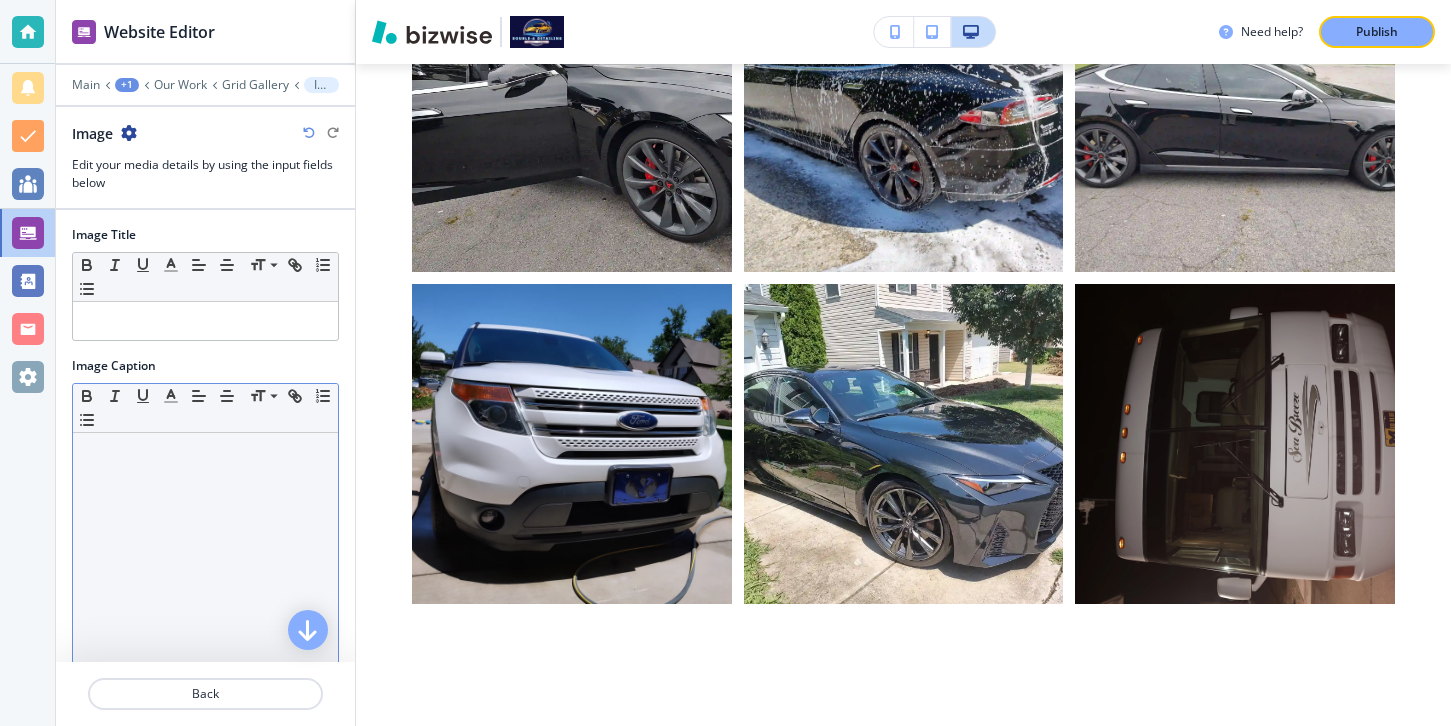 scroll, scrollTop: 220, scrollLeft: 0, axis: vertical 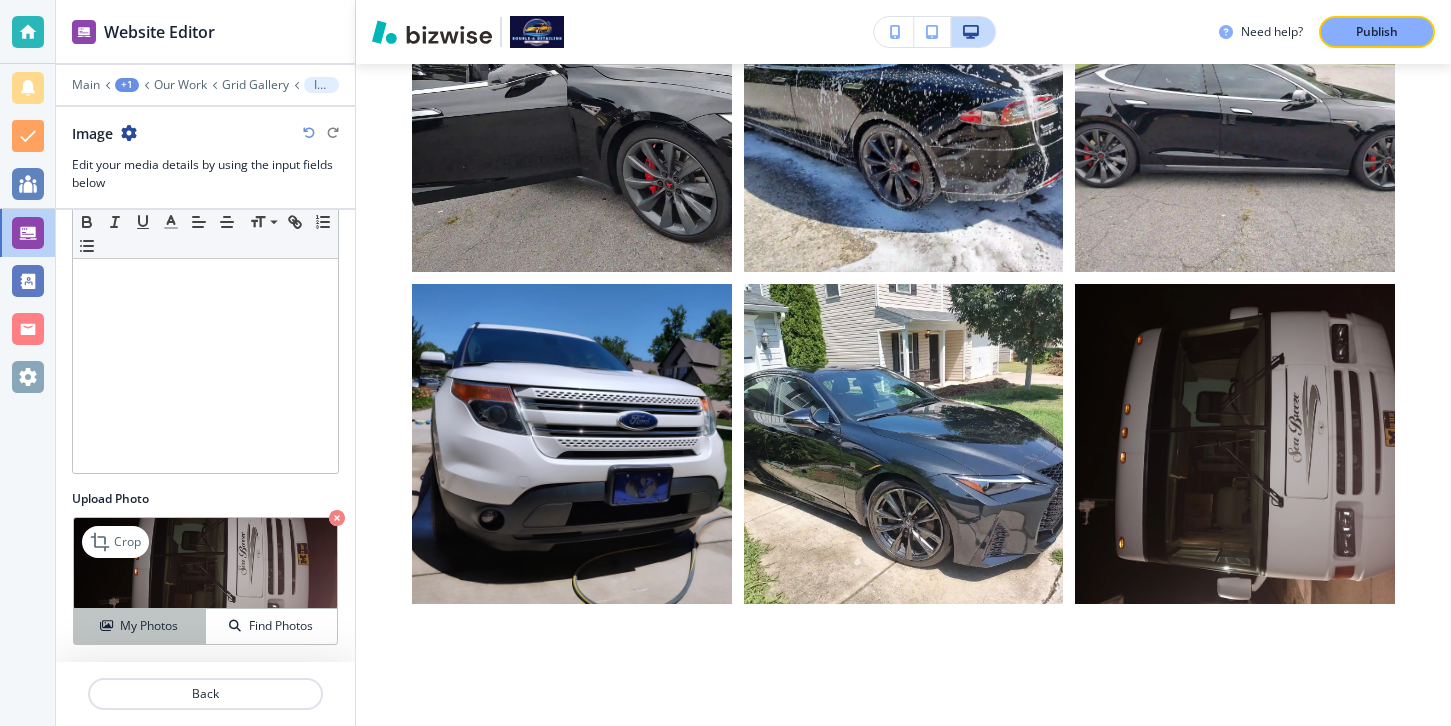 click on "My Photos" at bounding box center (149, 626) 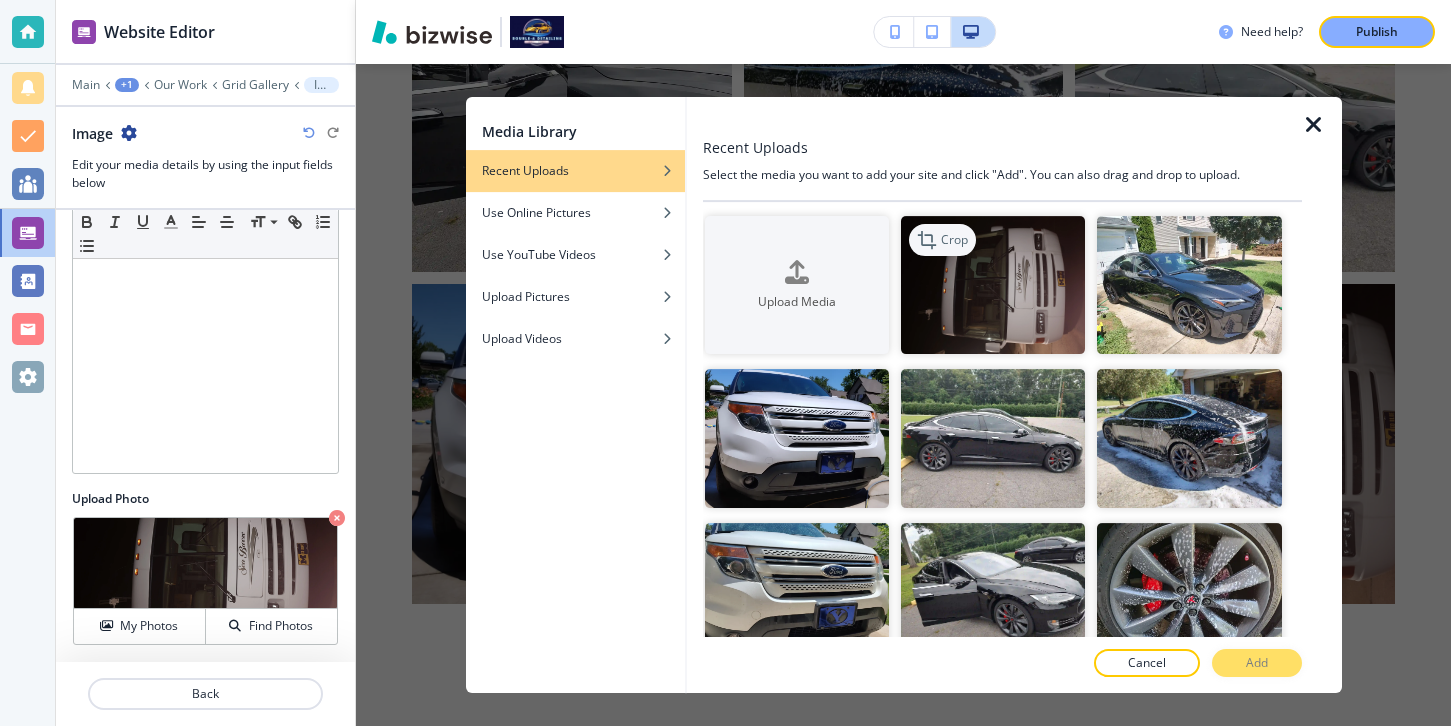 click 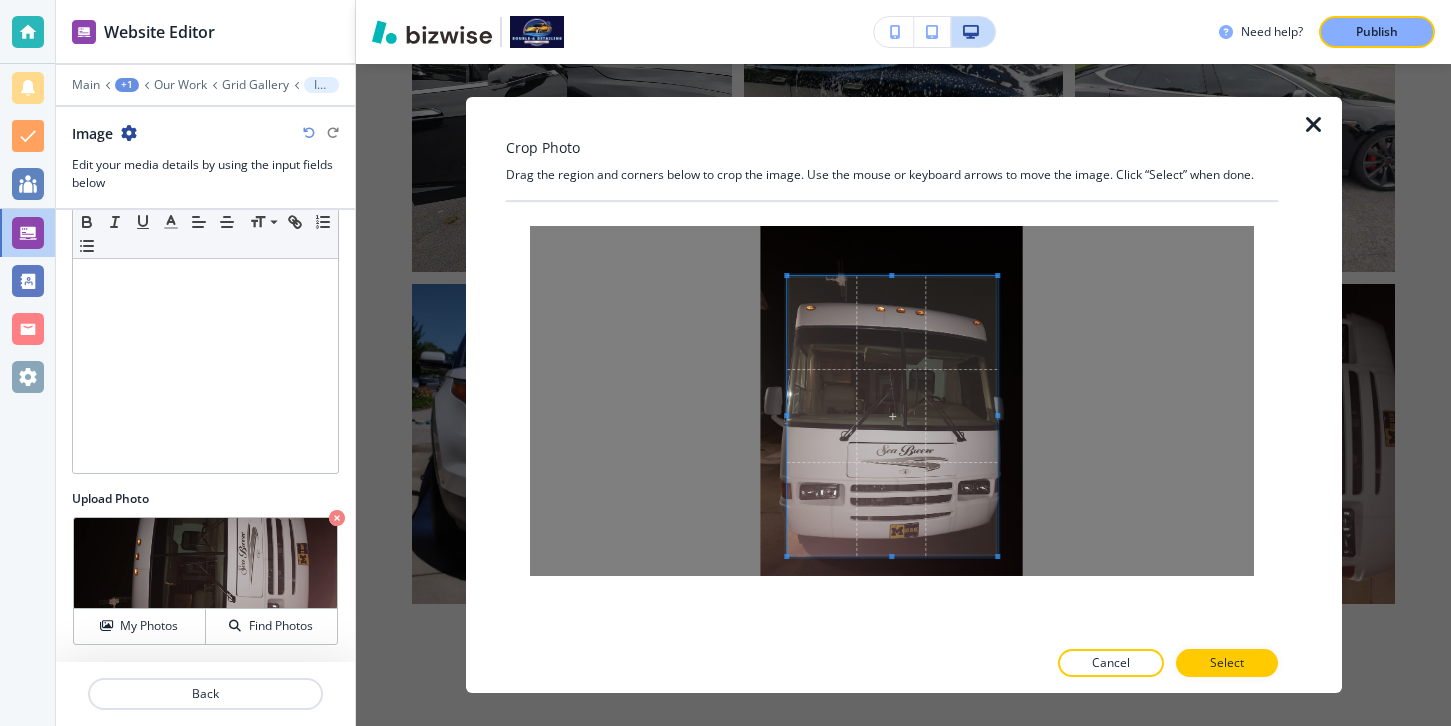 click at bounding box center [892, 416] 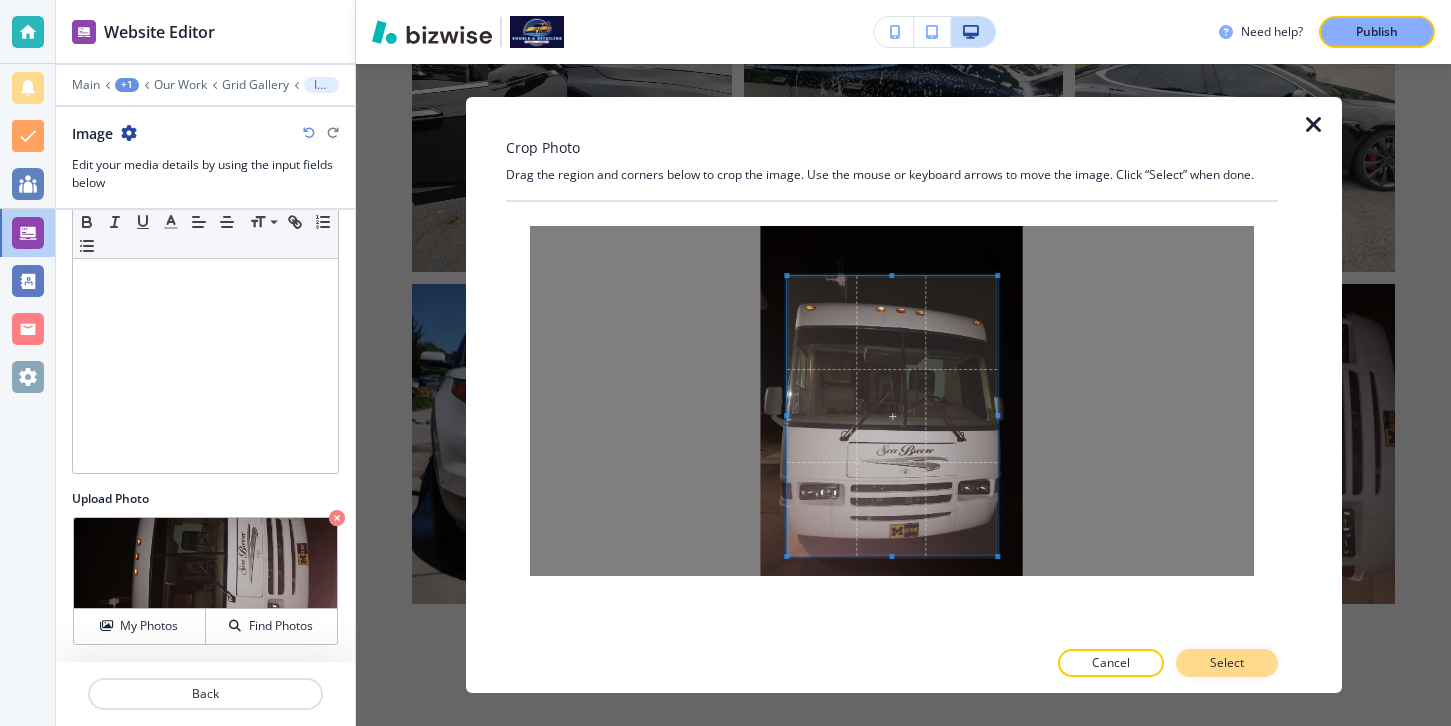 click on "Select" at bounding box center [1227, 663] 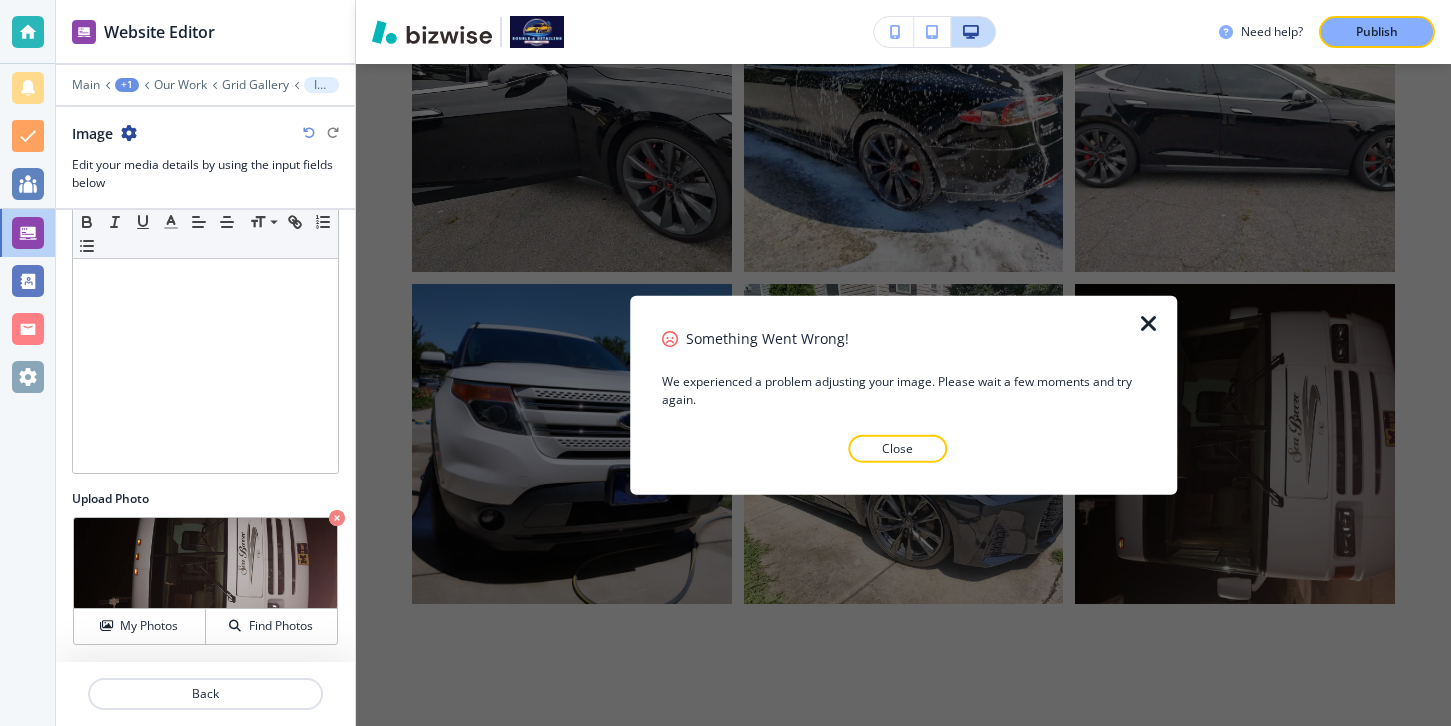 click on "Something Went Wrong! We experienced a problem adjusting your image. Please wait a few moments and try again. Close" at bounding box center (904, 395) 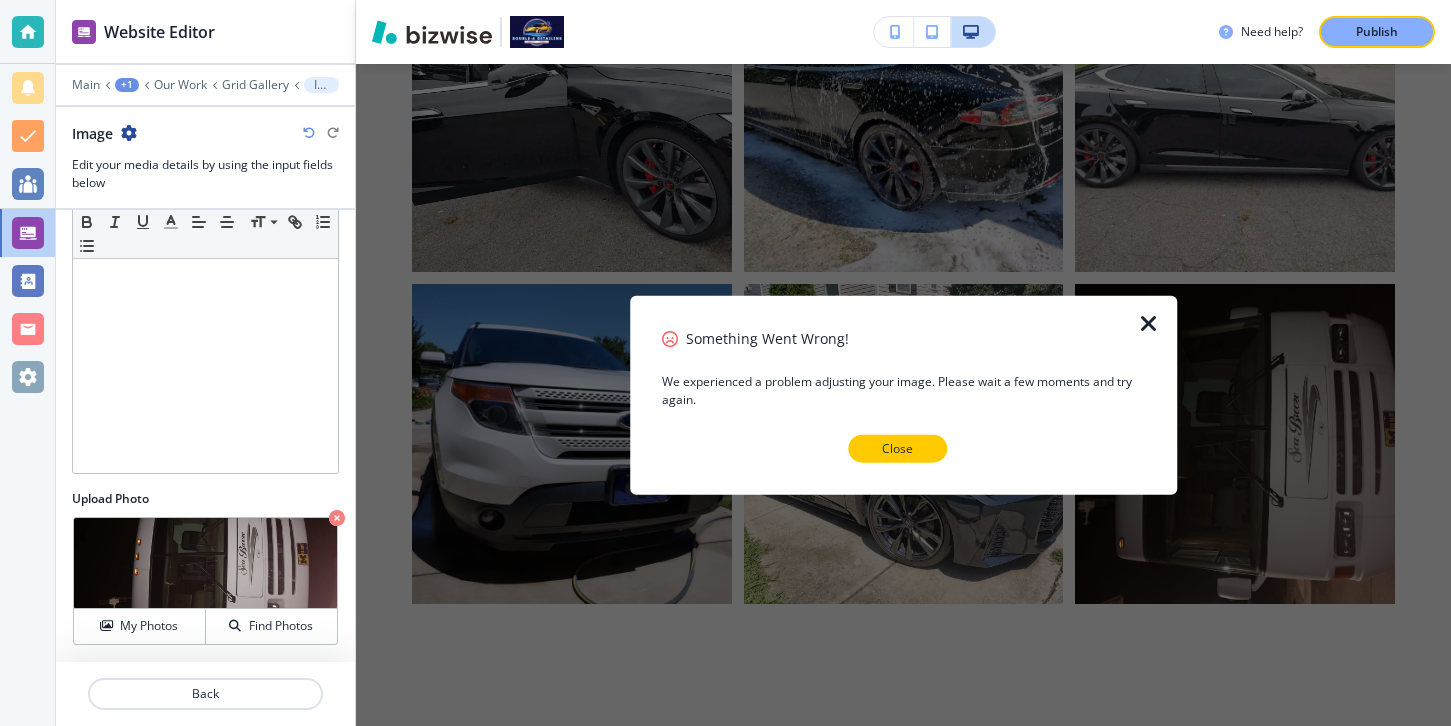 click on "Close" at bounding box center [897, 448] 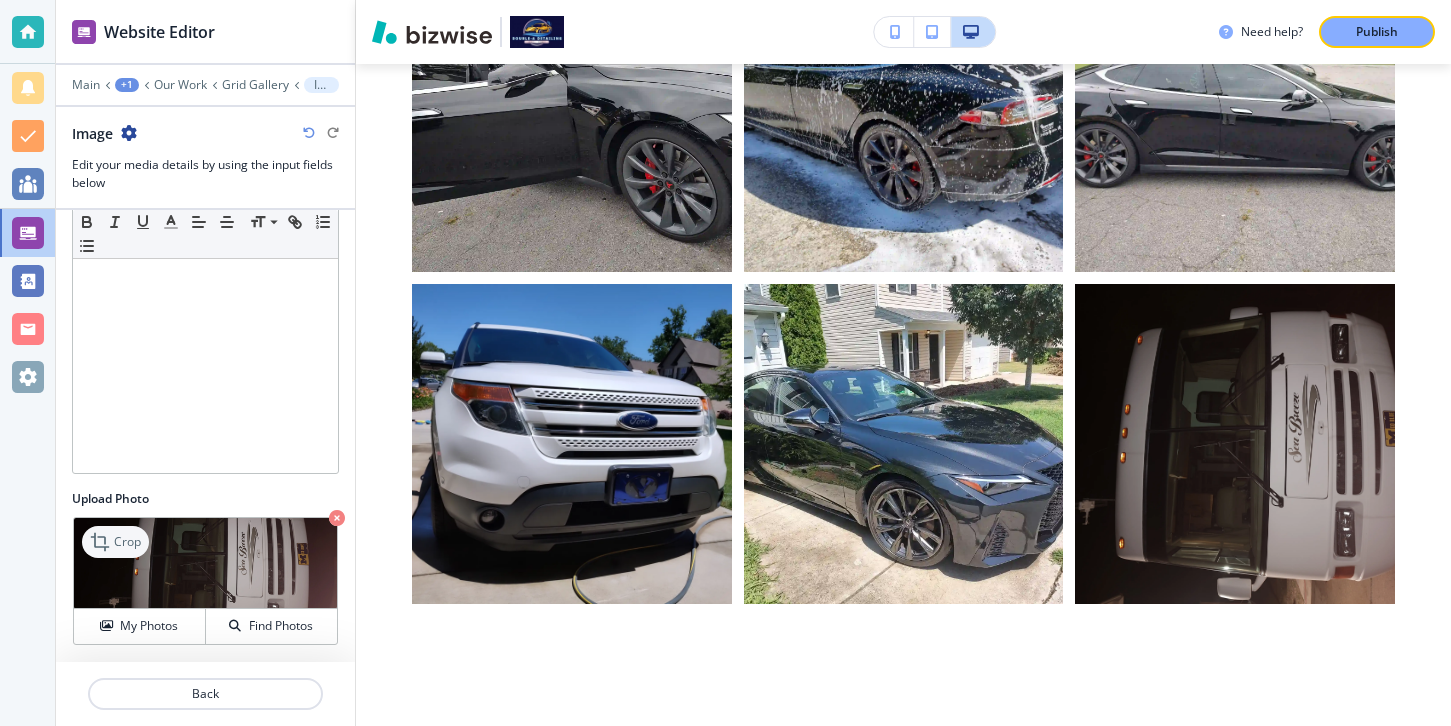 click on "Crop" at bounding box center [127, 542] 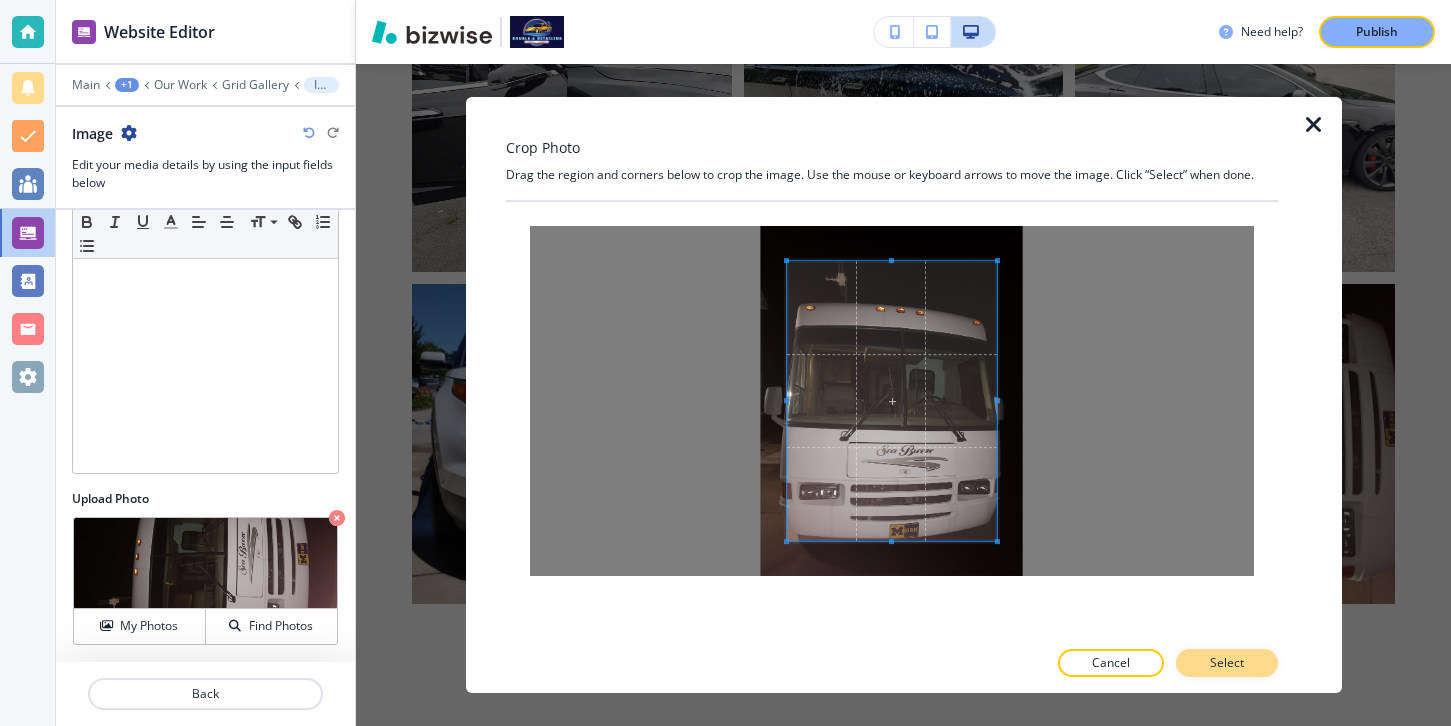click on "Select" at bounding box center [1227, 663] 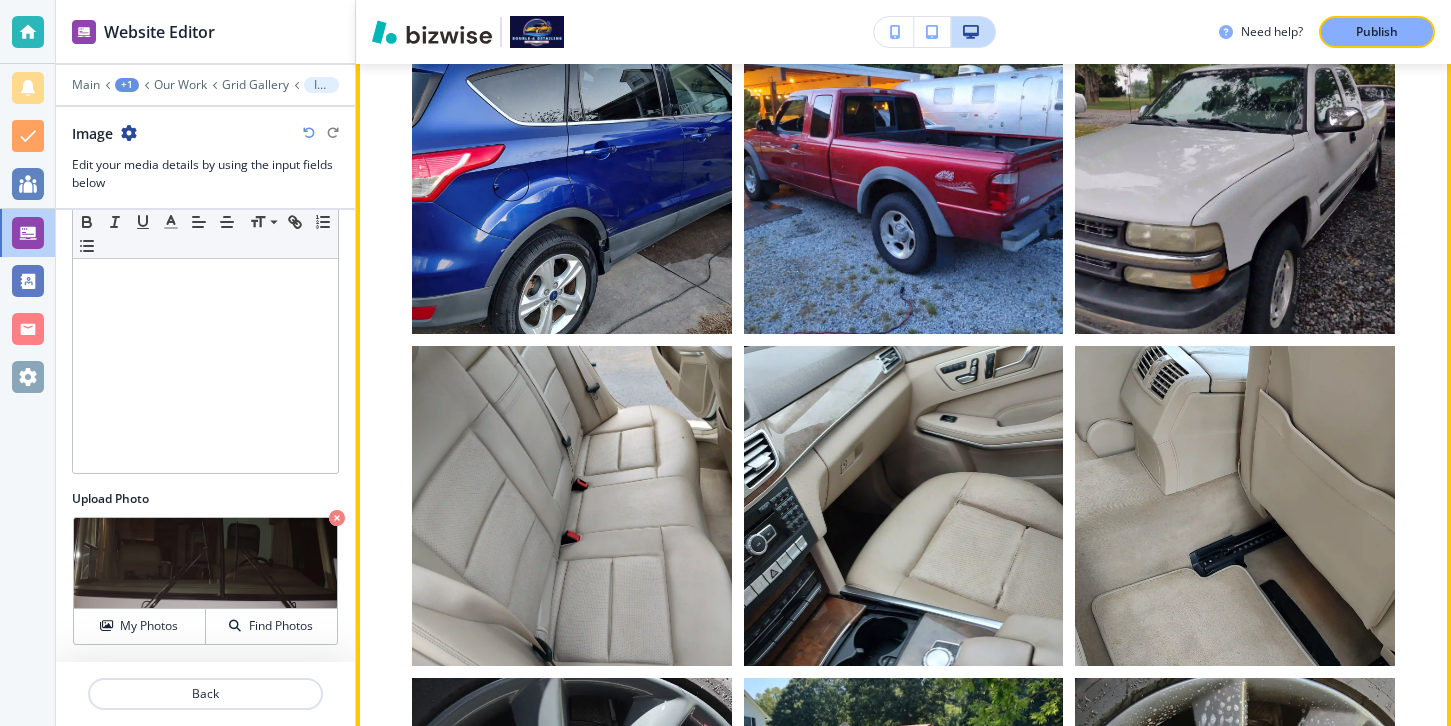 scroll, scrollTop: 1584, scrollLeft: 0, axis: vertical 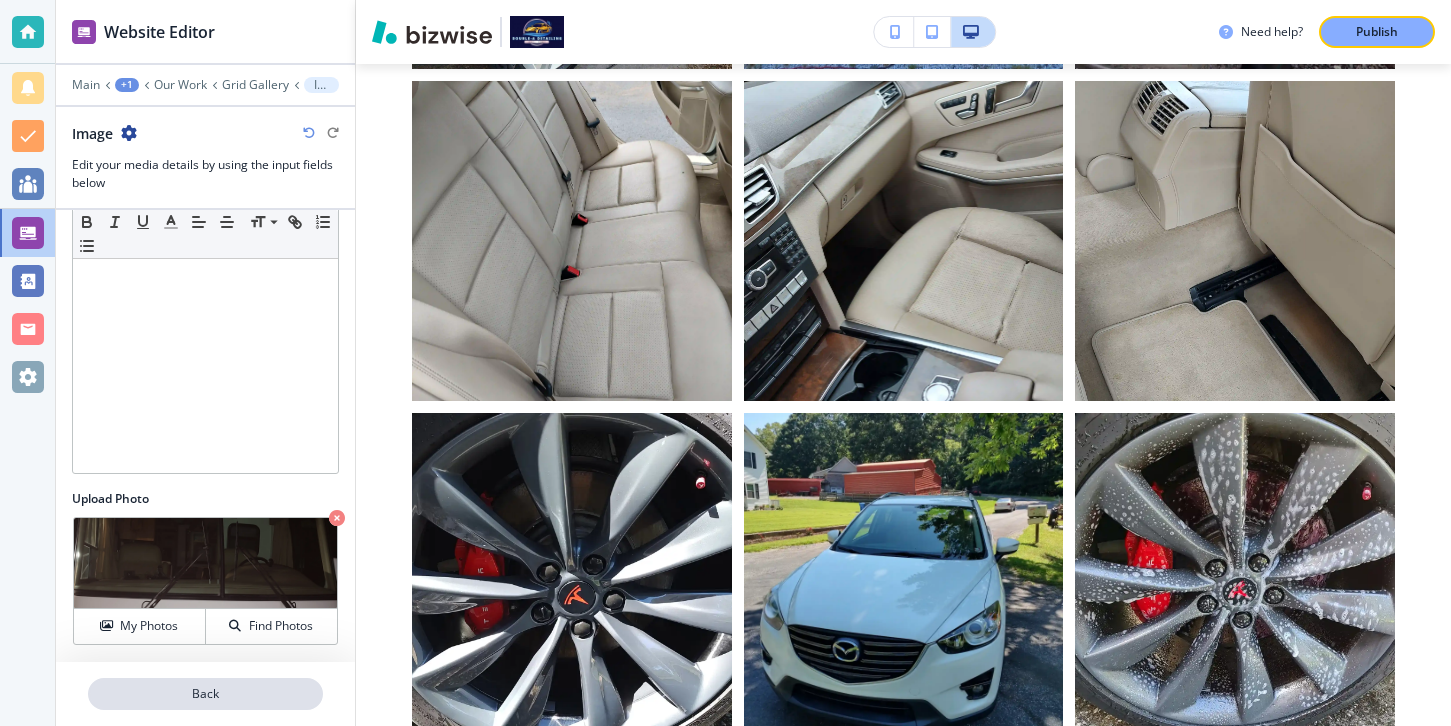 click on "Back" at bounding box center (205, 694) 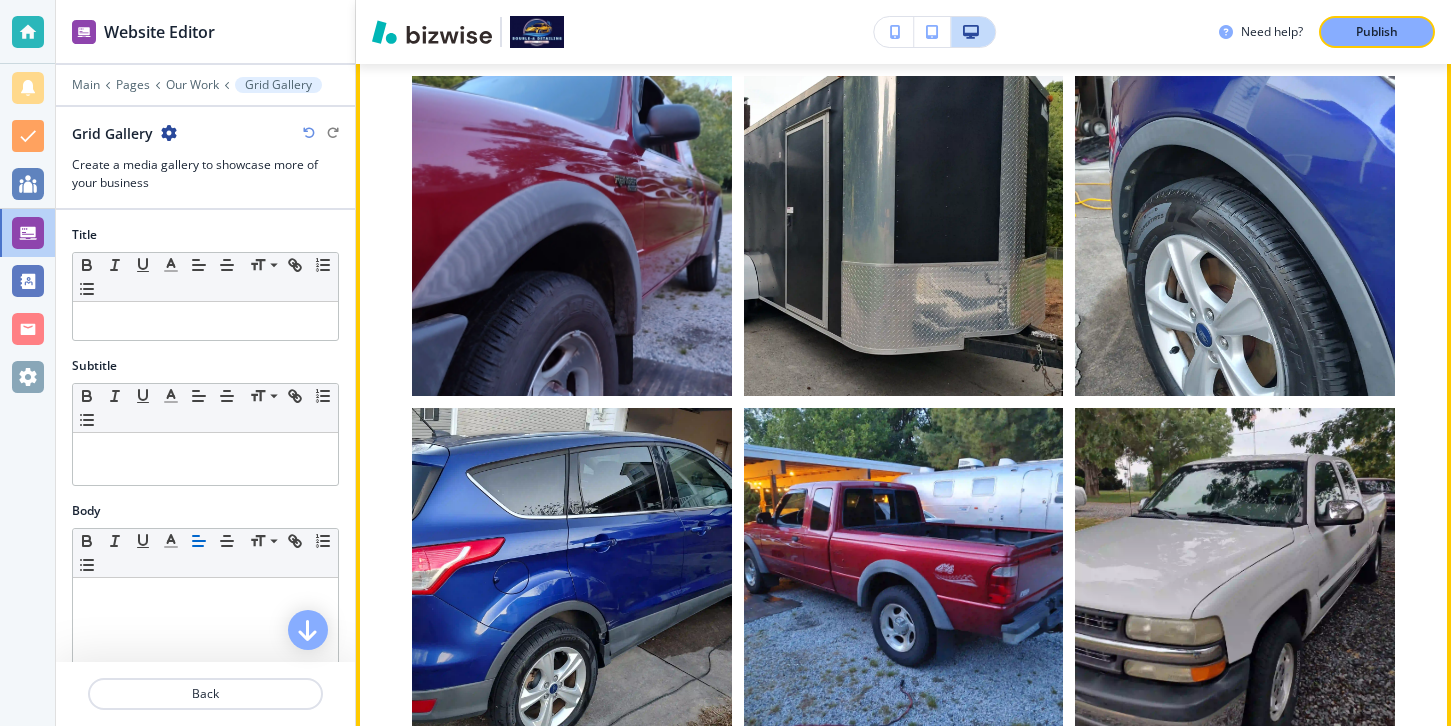 scroll, scrollTop: 762, scrollLeft: 0, axis: vertical 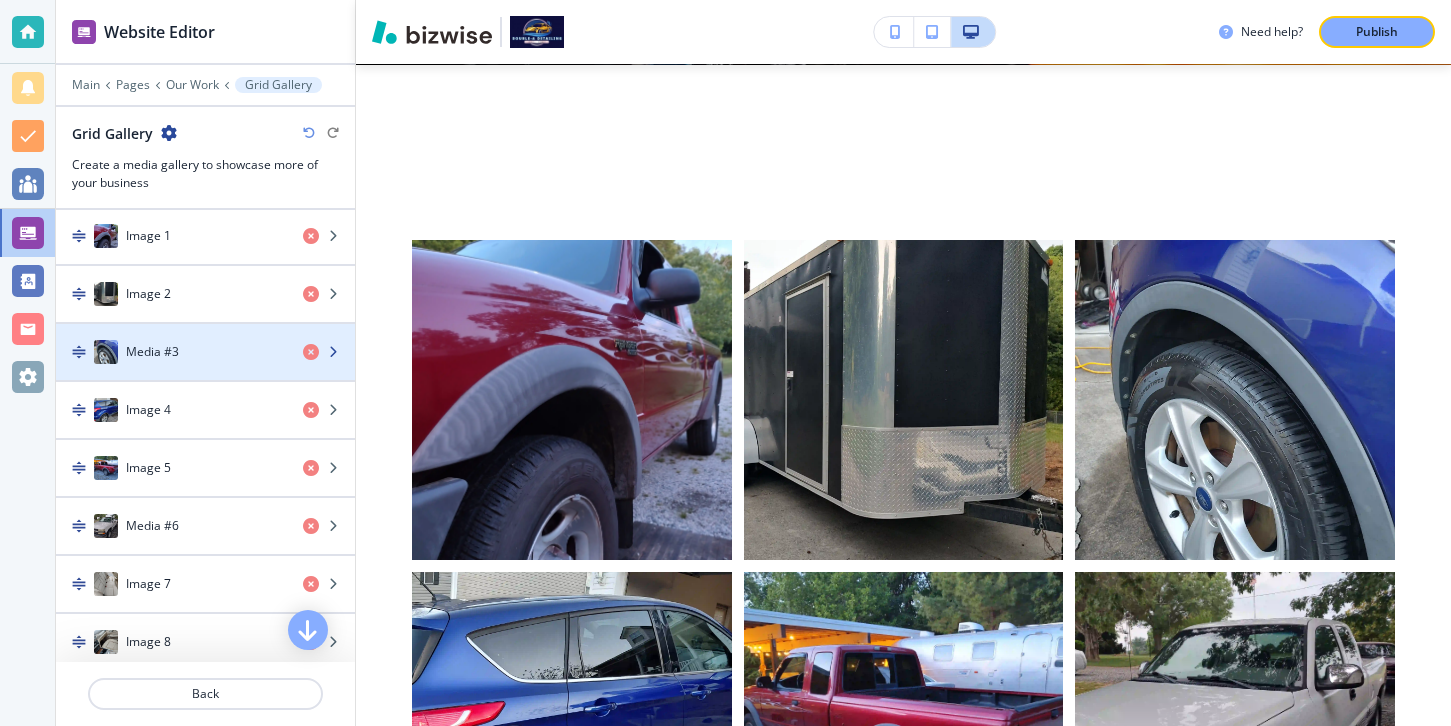 click at bounding box center [205, 372] 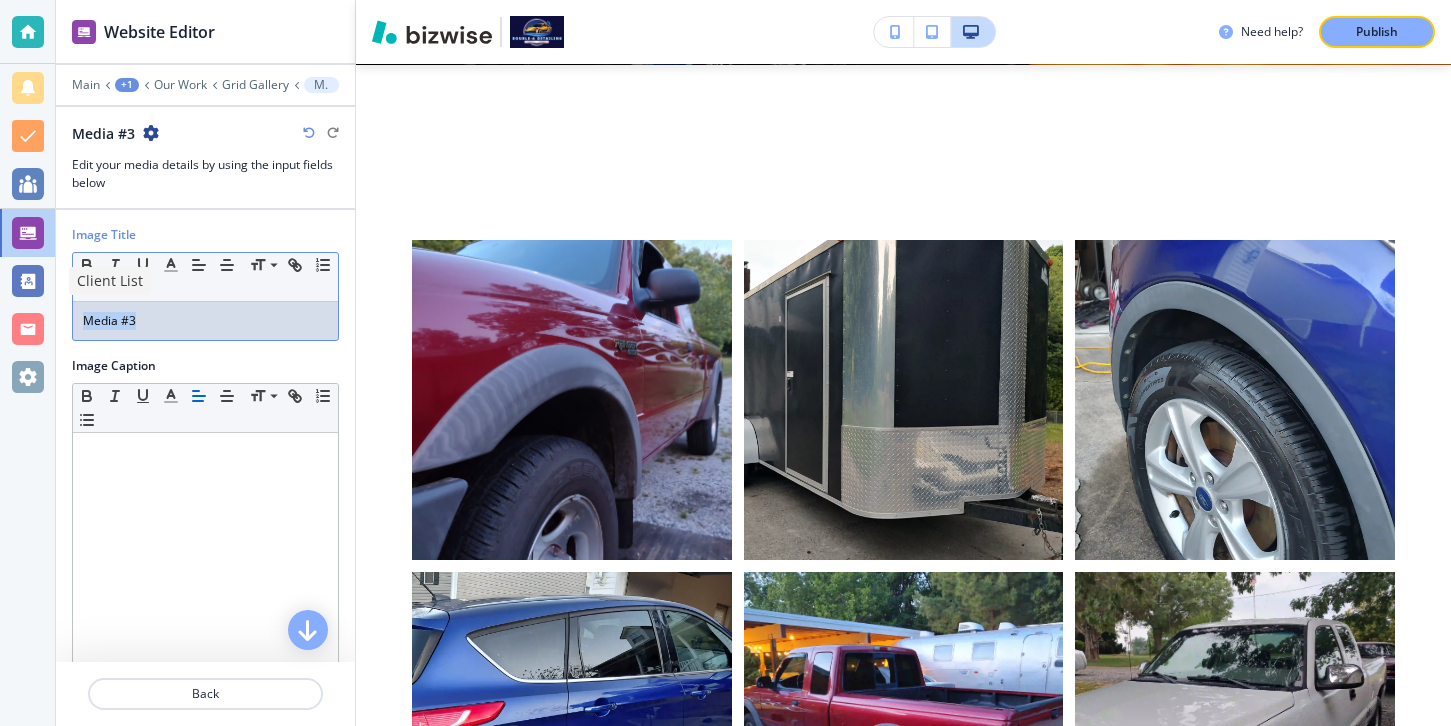 drag, startPoint x: 219, startPoint y: 337, endPoint x: 11, endPoint y: 286, distance: 214.16115 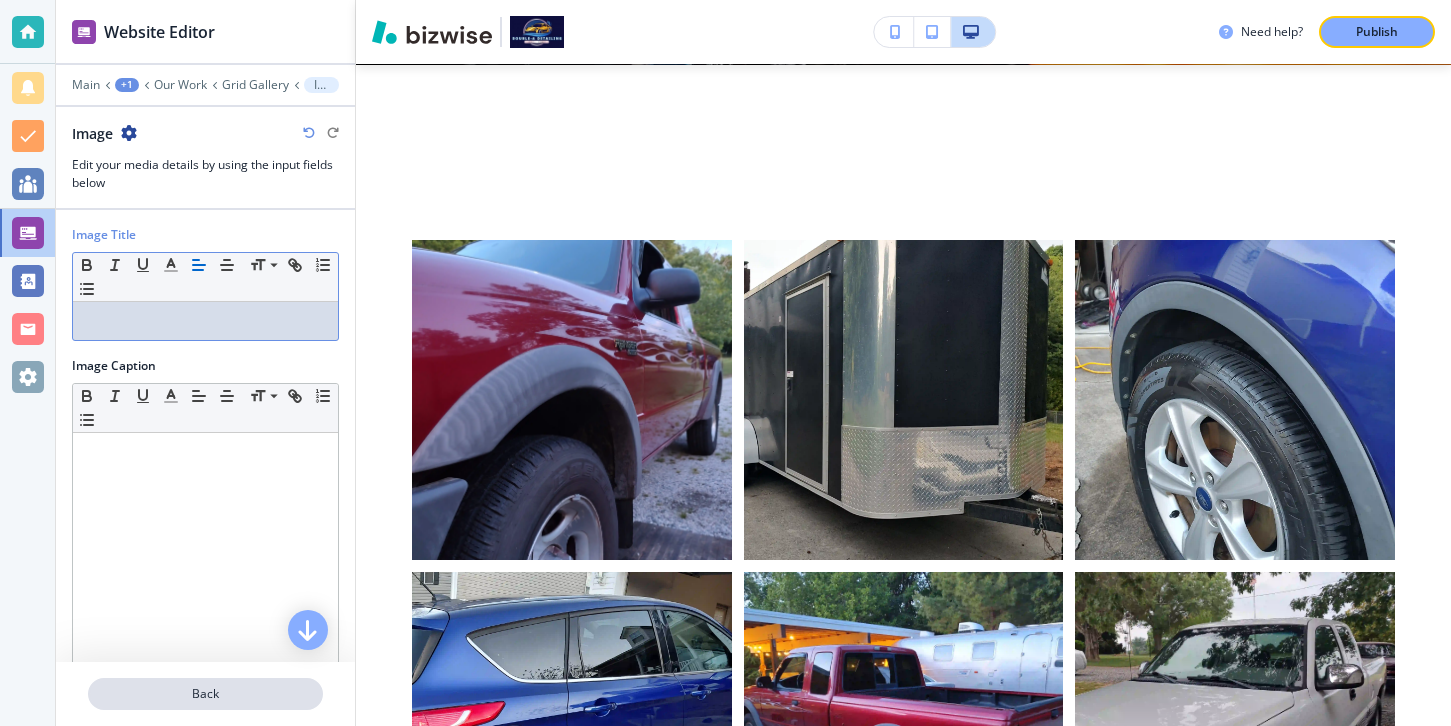 click on "Back" at bounding box center [205, 694] 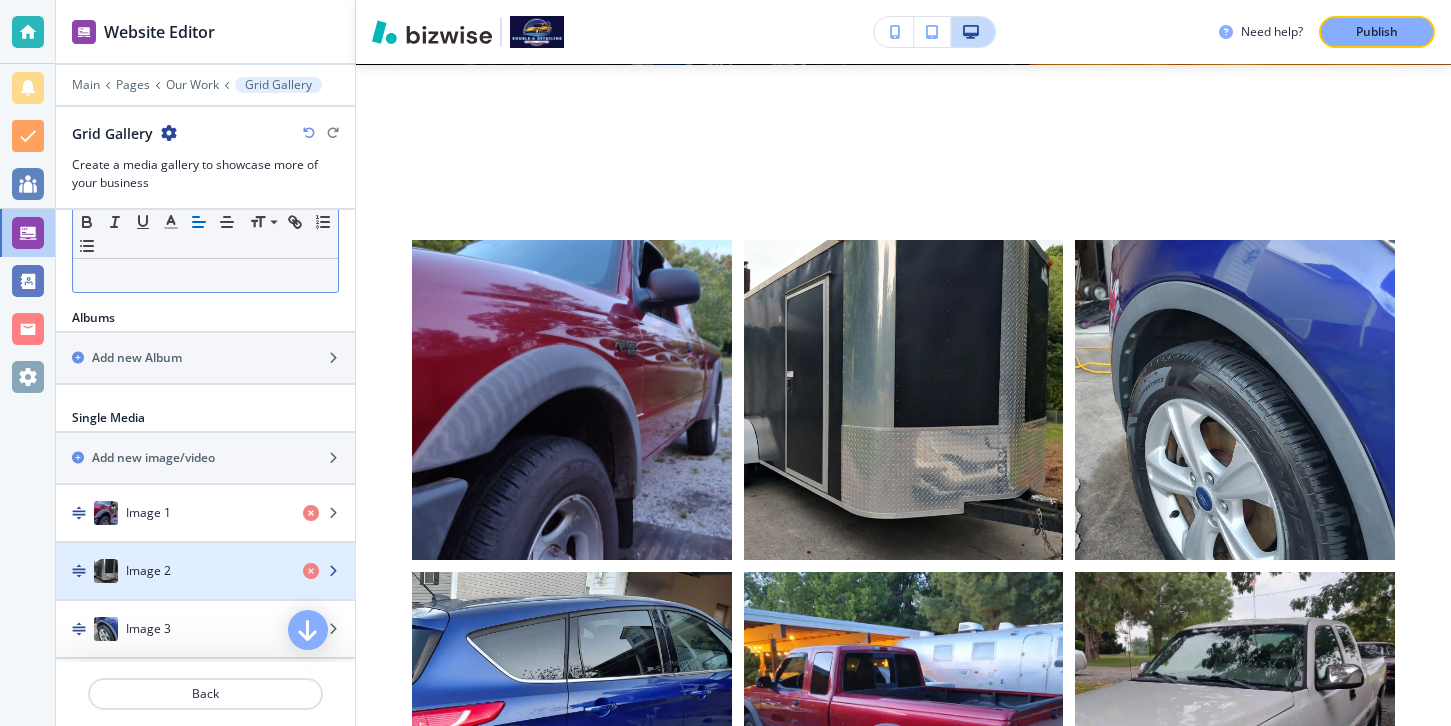 scroll, scrollTop: 611, scrollLeft: 0, axis: vertical 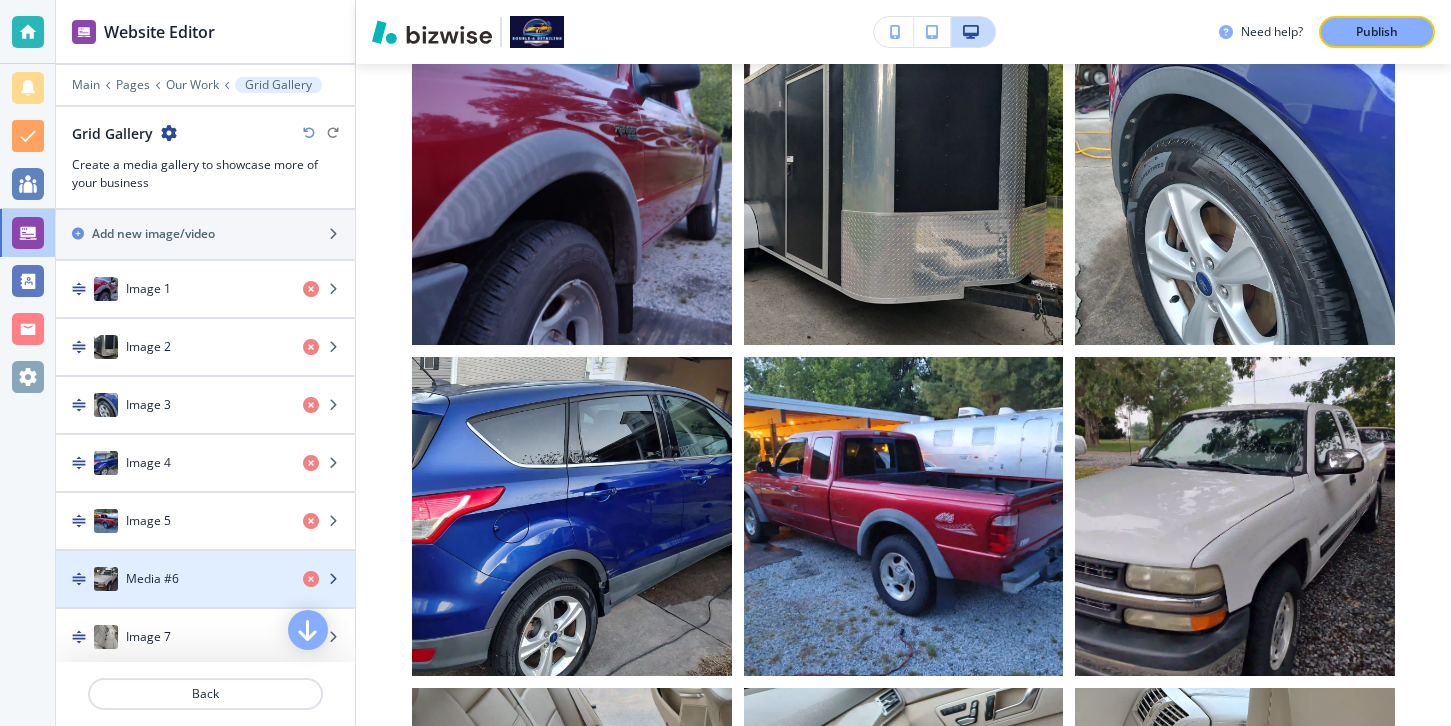 click on "Media #6" at bounding box center [171, 579] 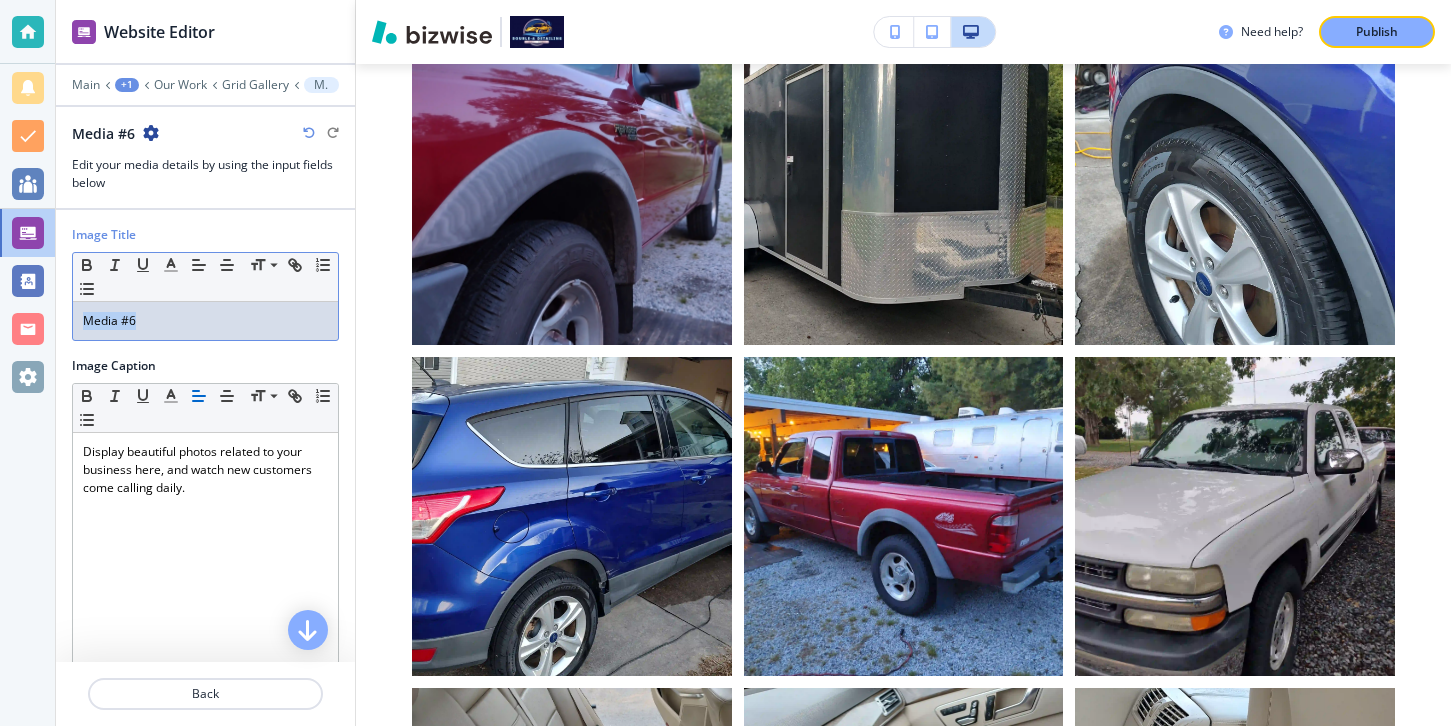 drag, startPoint x: 202, startPoint y: 329, endPoint x: 75, endPoint y: 328, distance: 127.00394 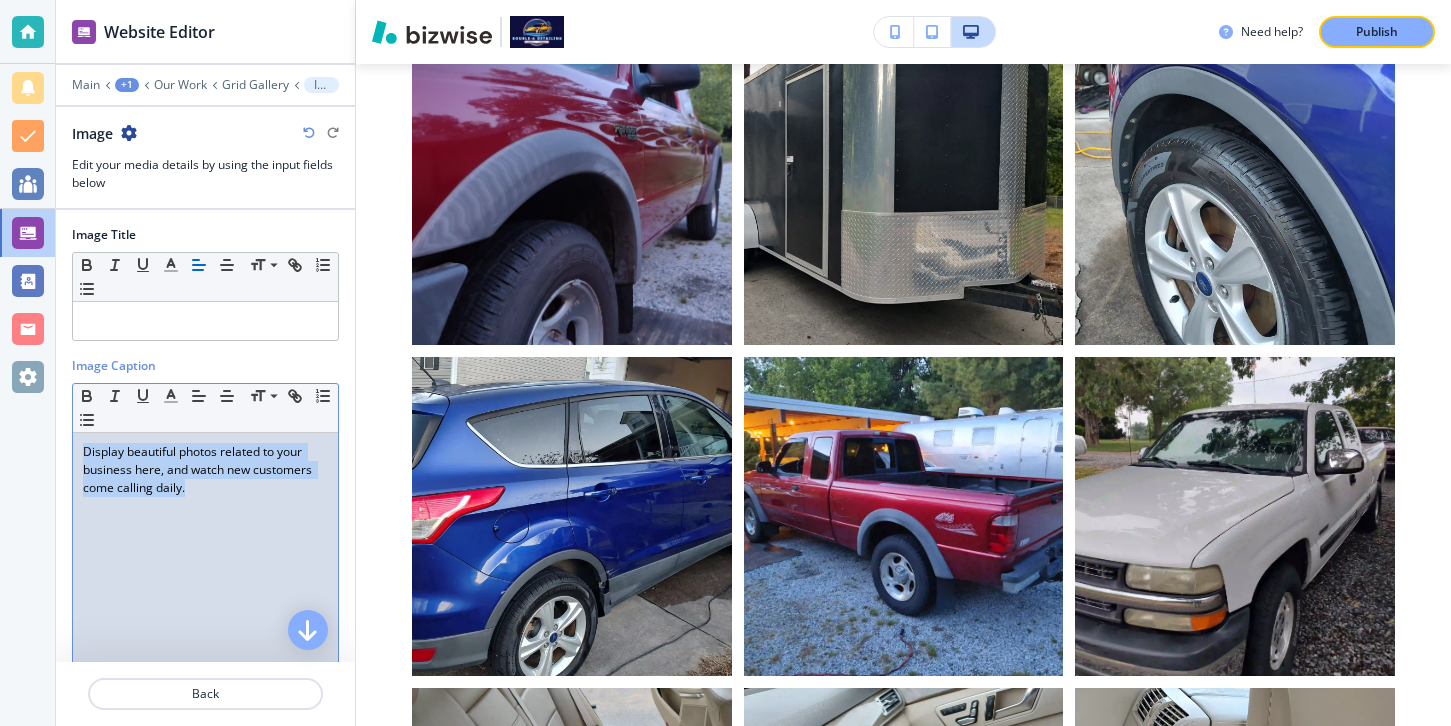 drag, startPoint x: 195, startPoint y: 484, endPoint x: 12, endPoint y: 401, distance: 200.94278 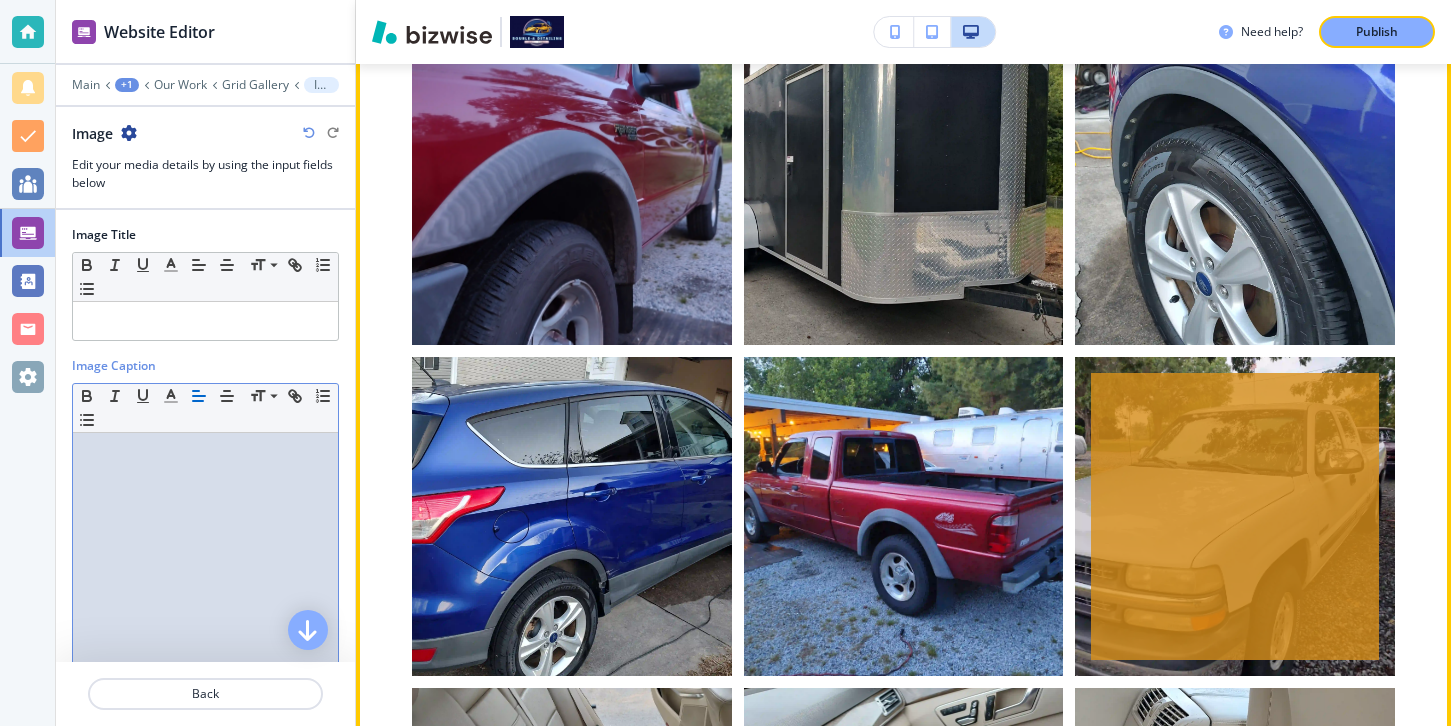 click at bounding box center [1235, 517] 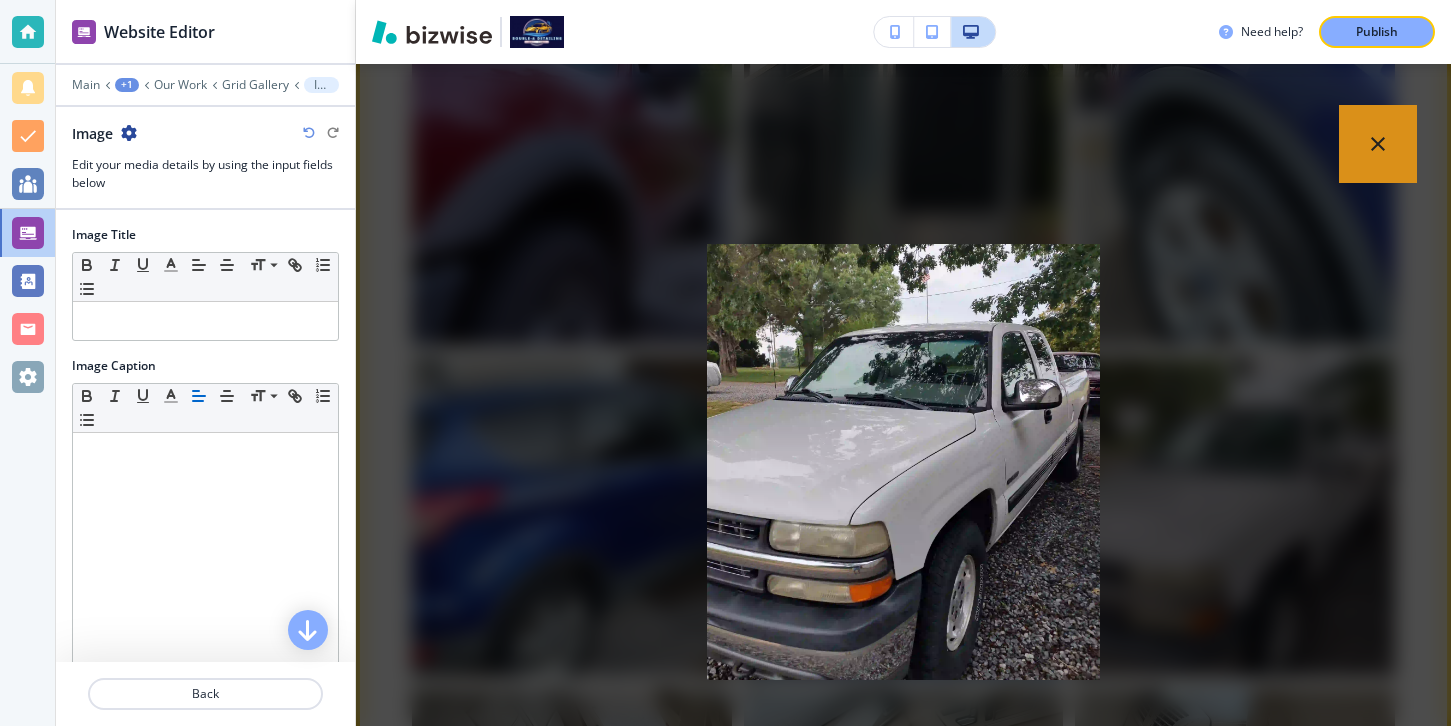click on "placeholder" at bounding box center (903, 395) 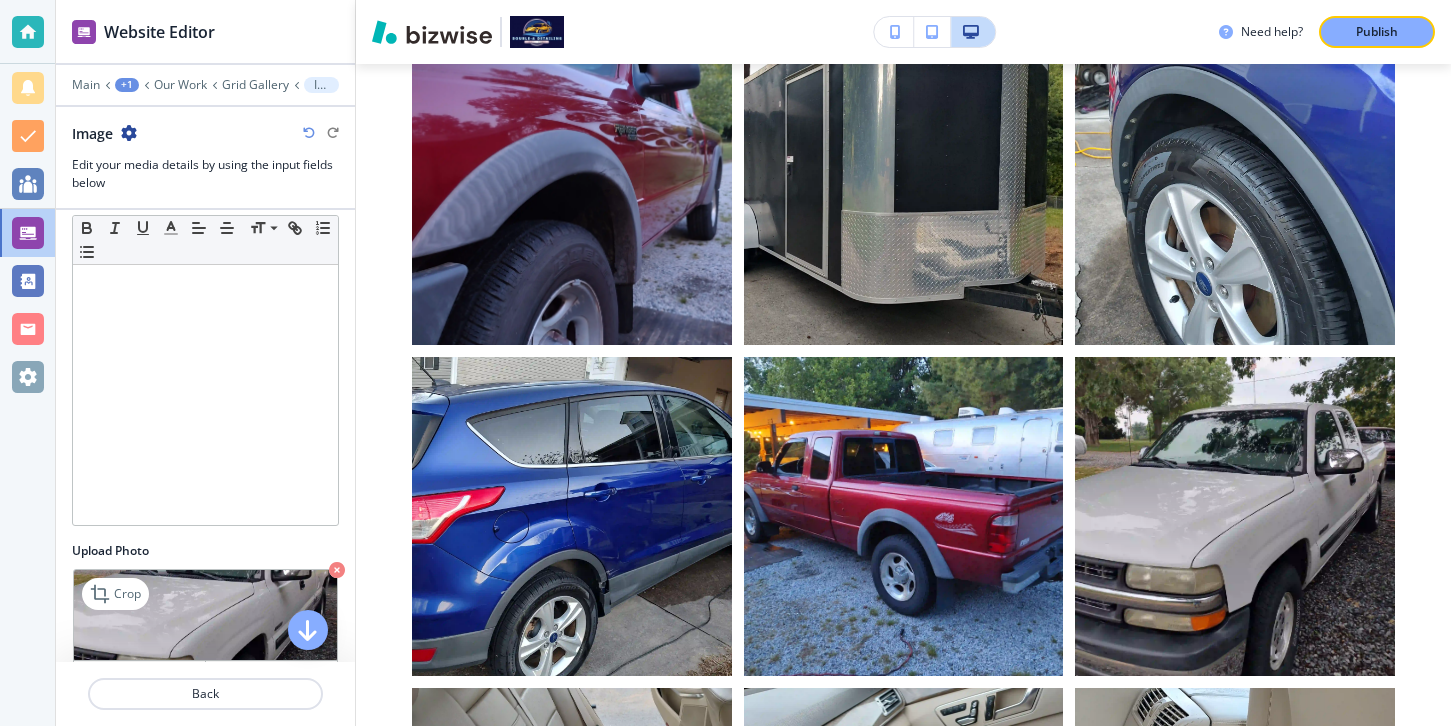 scroll, scrollTop: 193, scrollLeft: 0, axis: vertical 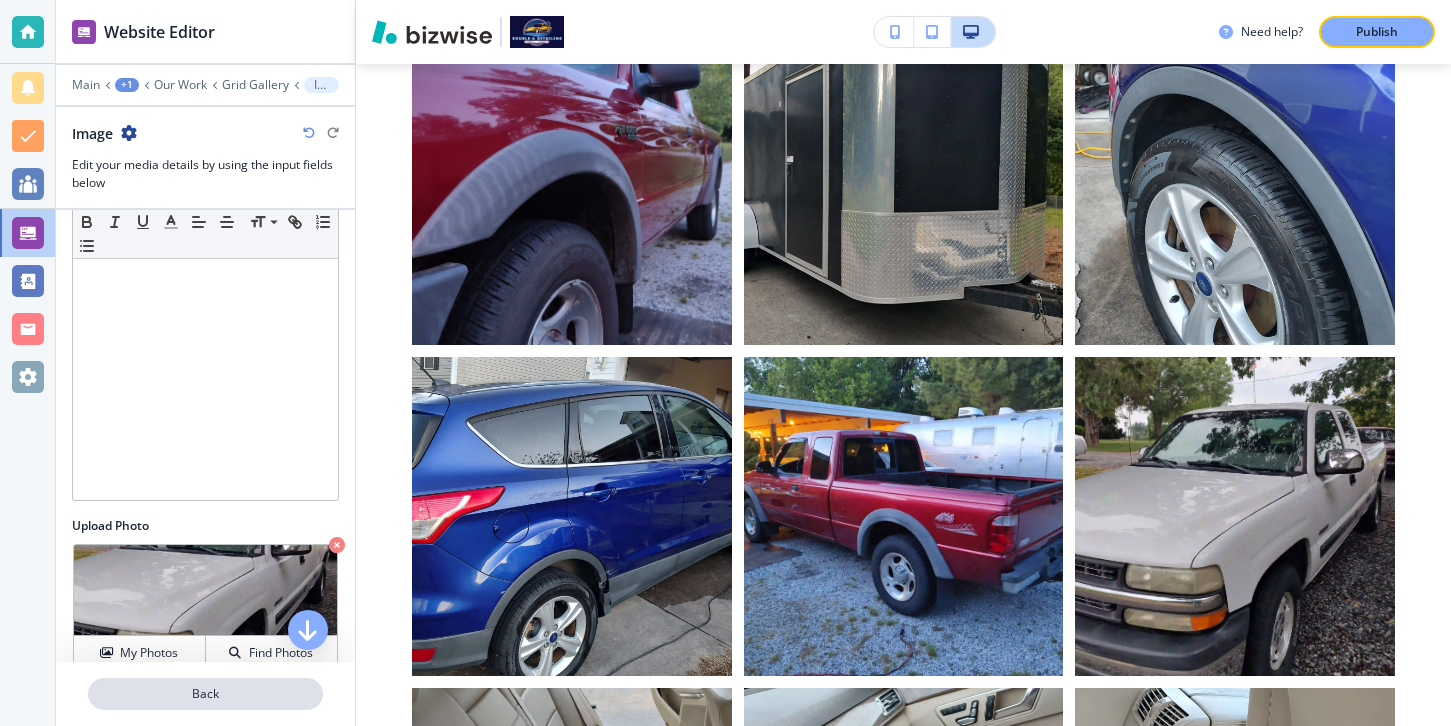 click on "Back" at bounding box center (205, 694) 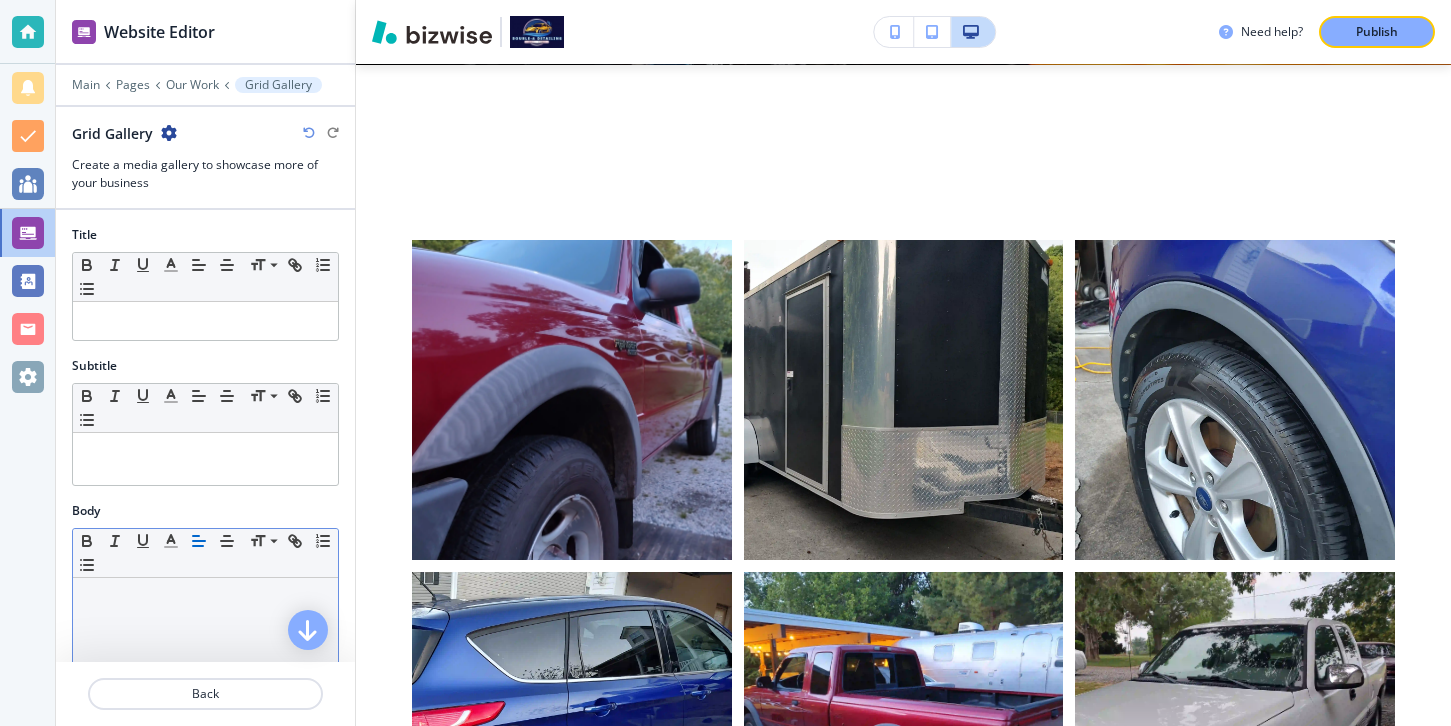 scroll, scrollTop: 762, scrollLeft: 0, axis: vertical 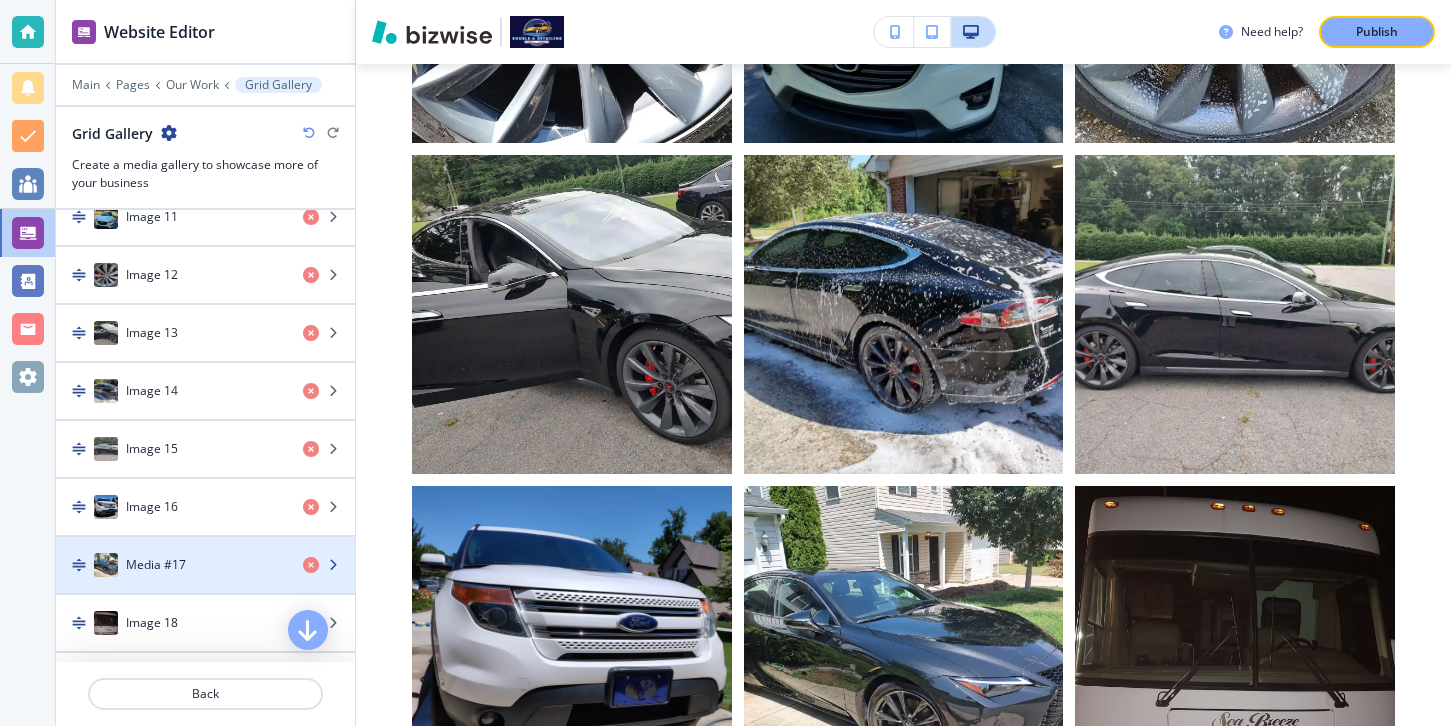 click at bounding box center (205, 585) 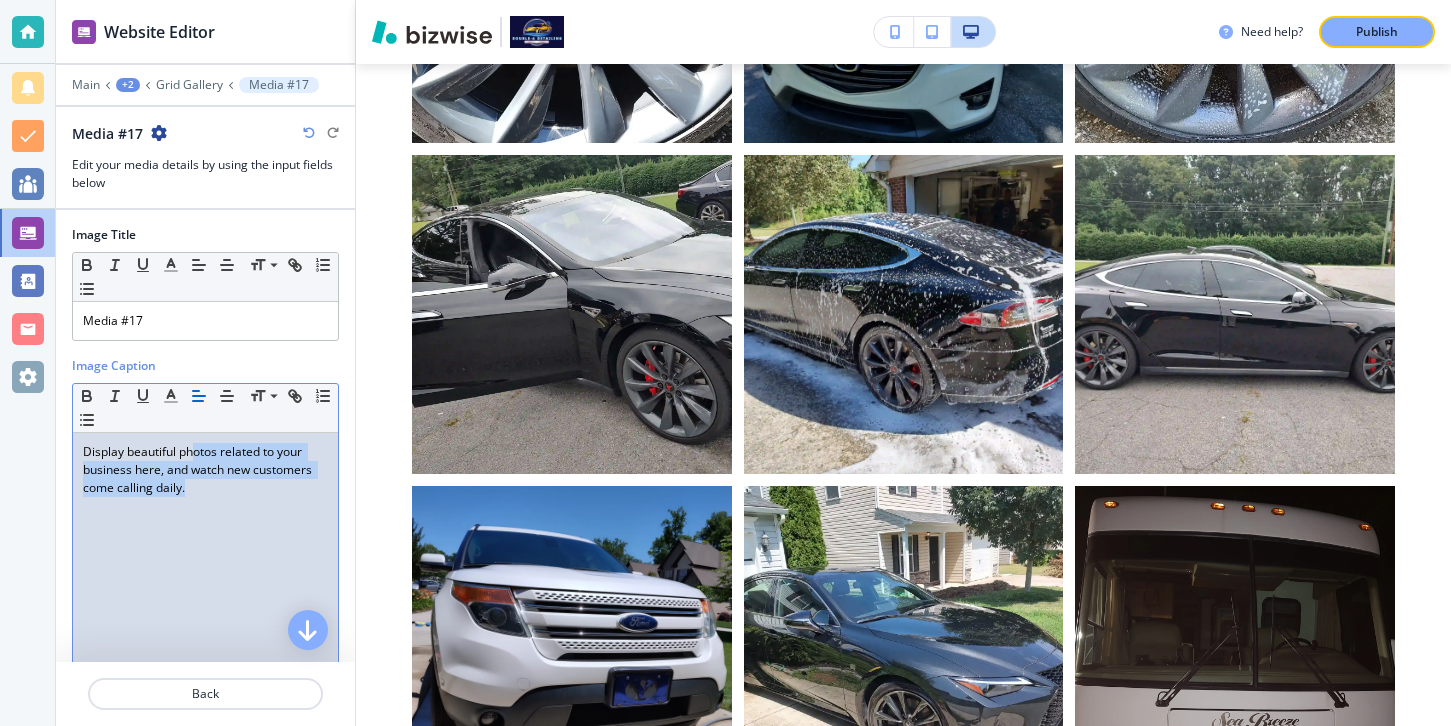 drag, startPoint x: 193, startPoint y: 459, endPoint x: 161, endPoint y: 547, distance: 93.637596 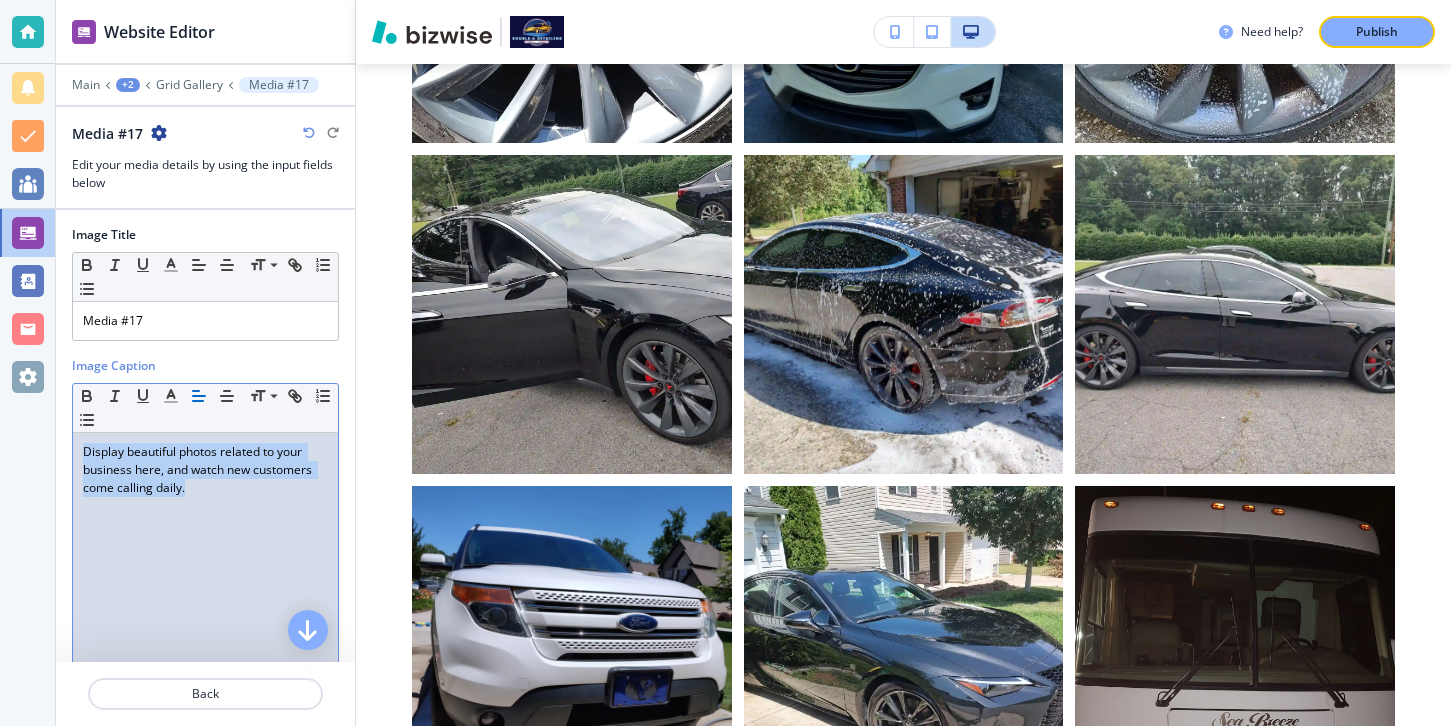 drag, startPoint x: 206, startPoint y: 498, endPoint x: 68, endPoint y: 426, distance: 155.65346 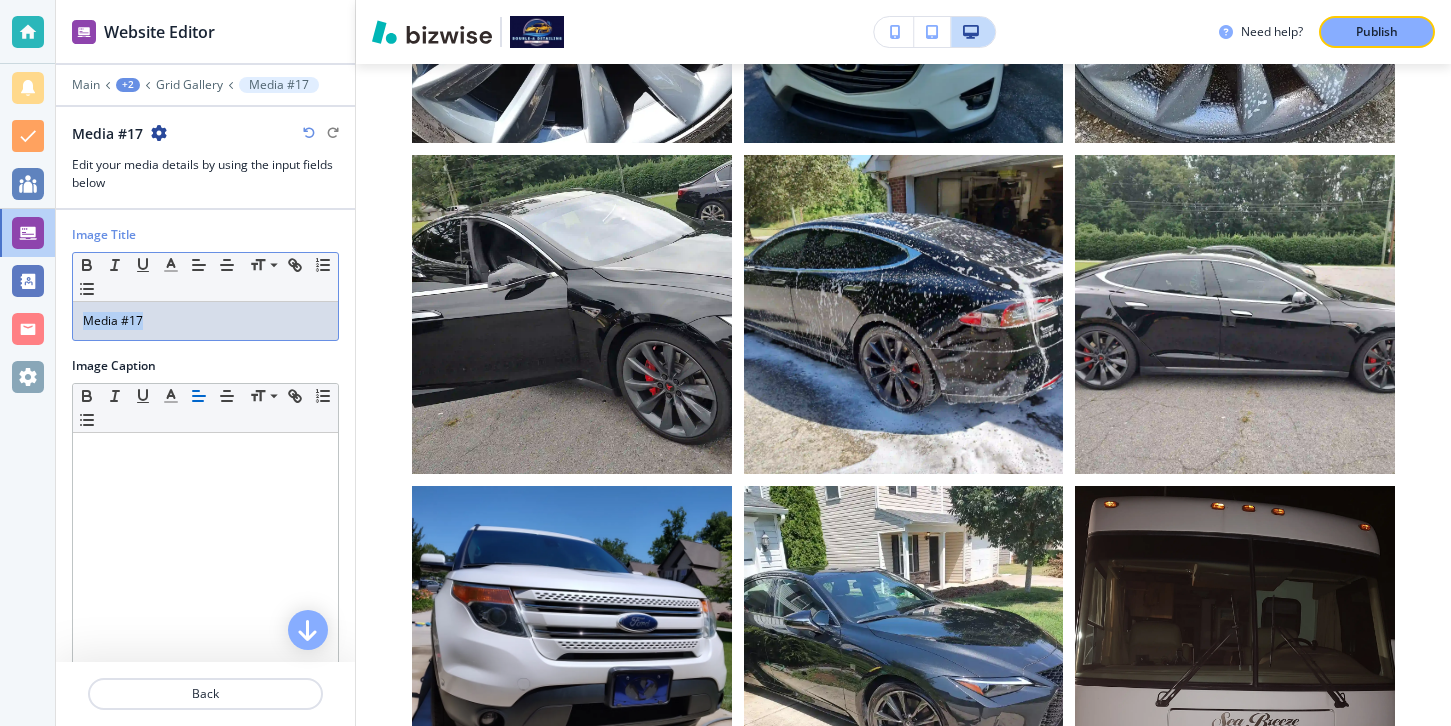 drag, startPoint x: 235, startPoint y: 321, endPoint x: 63, endPoint y: 303, distance: 172.9393 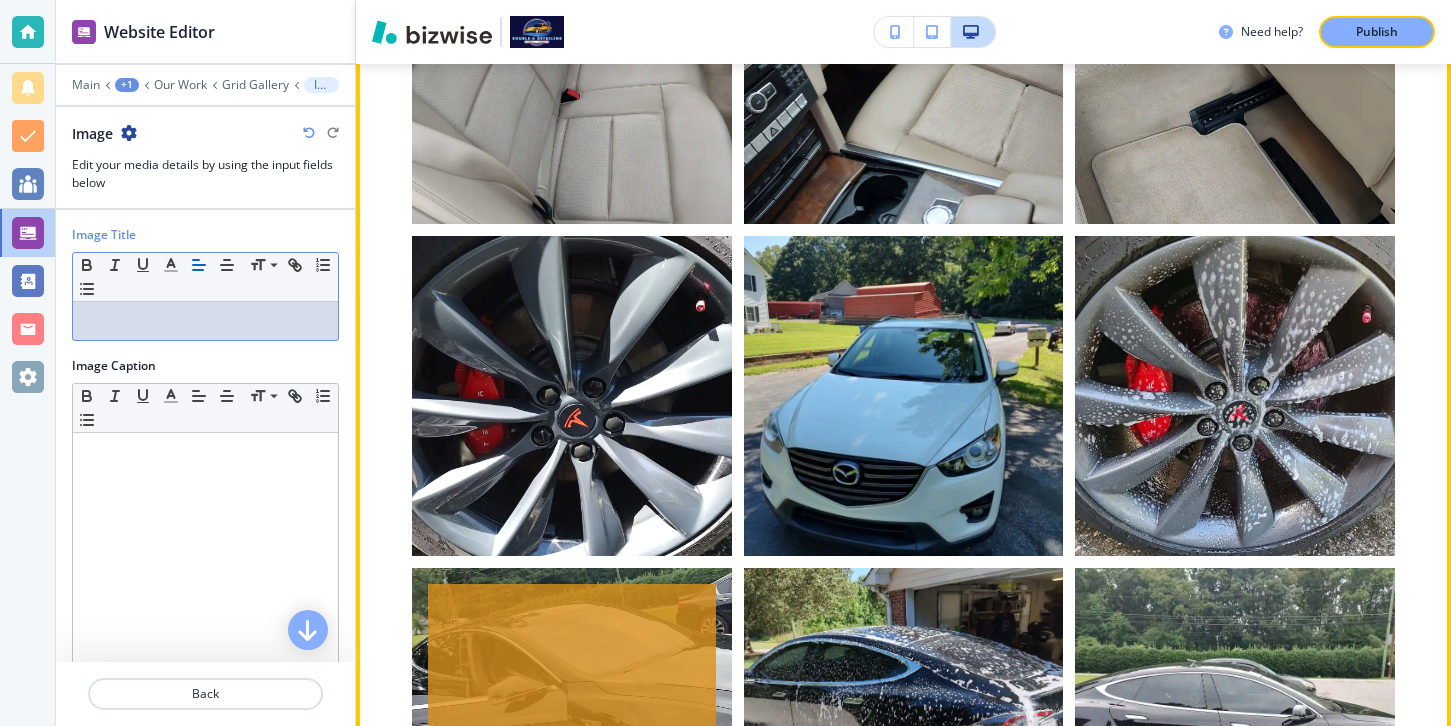 scroll, scrollTop: 1682, scrollLeft: 0, axis: vertical 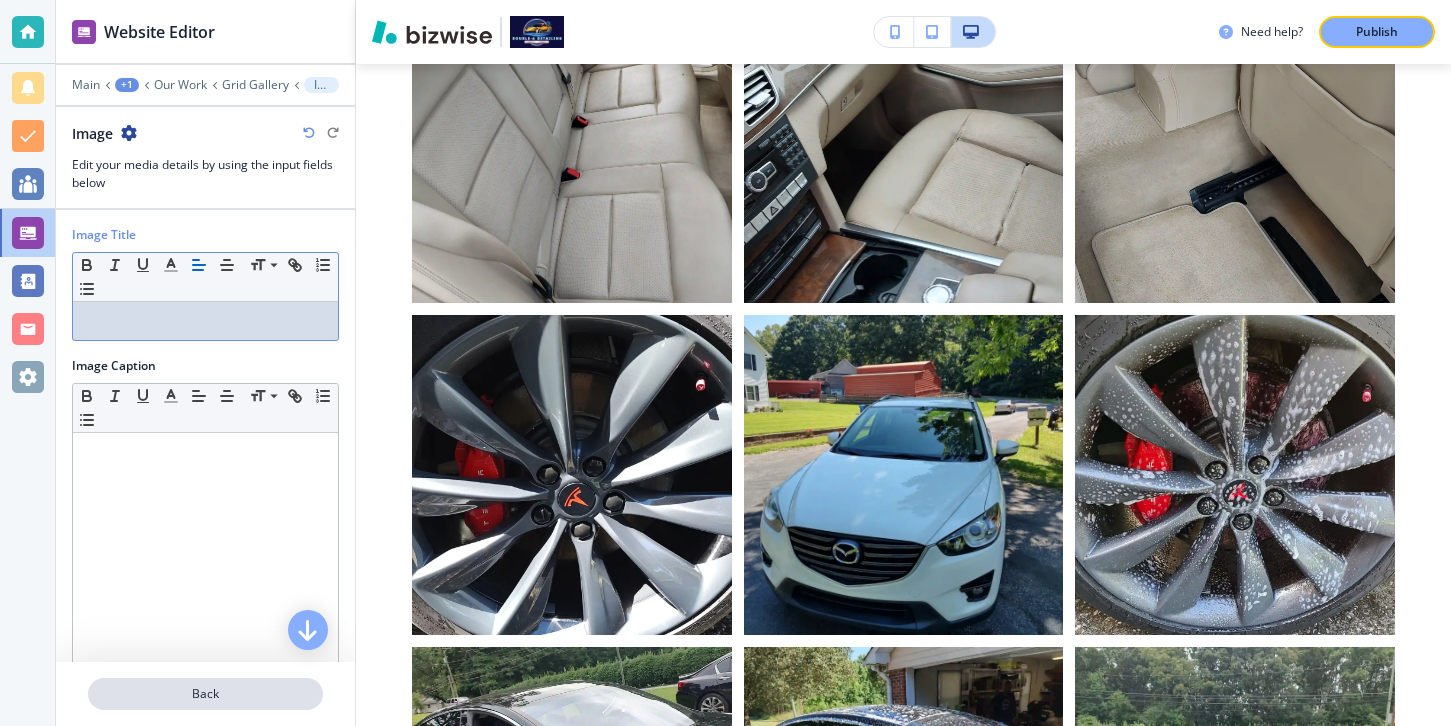 click on "Back" at bounding box center [205, 694] 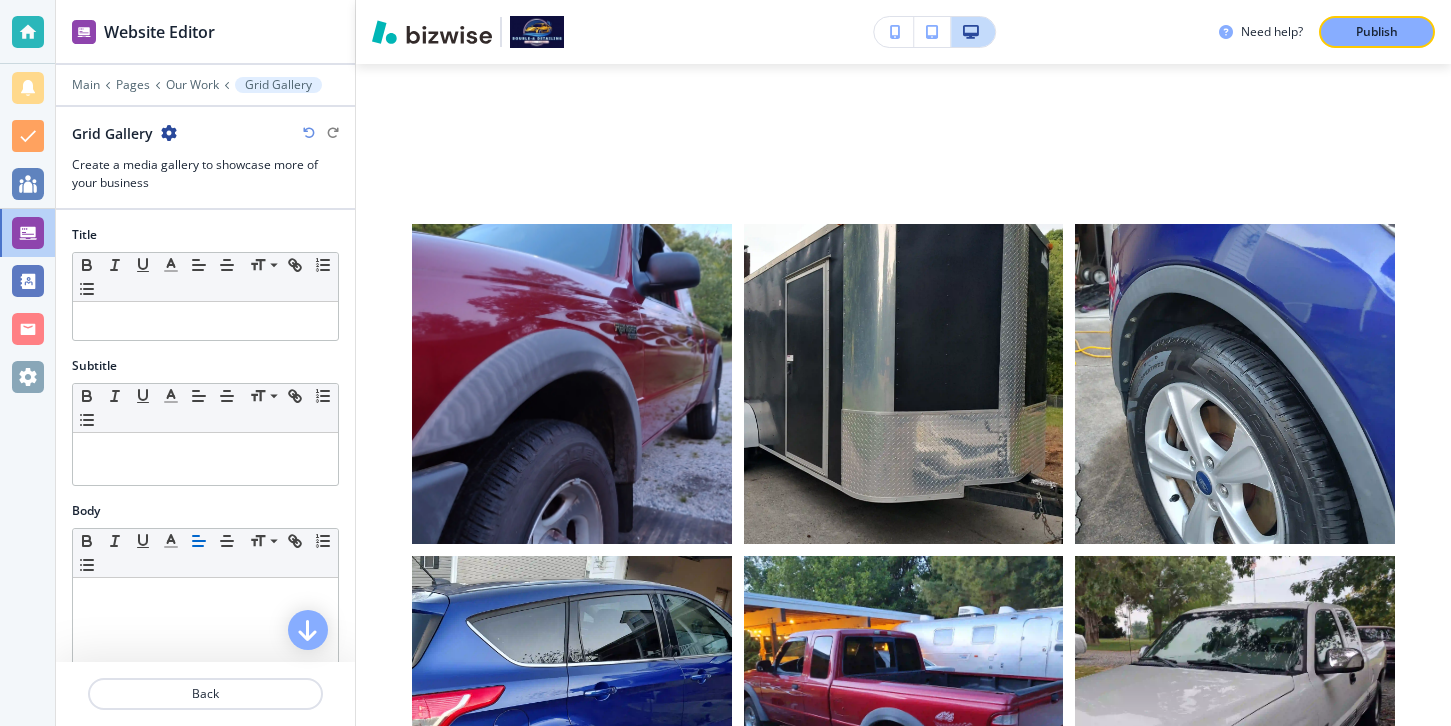 scroll, scrollTop: 762, scrollLeft: 0, axis: vertical 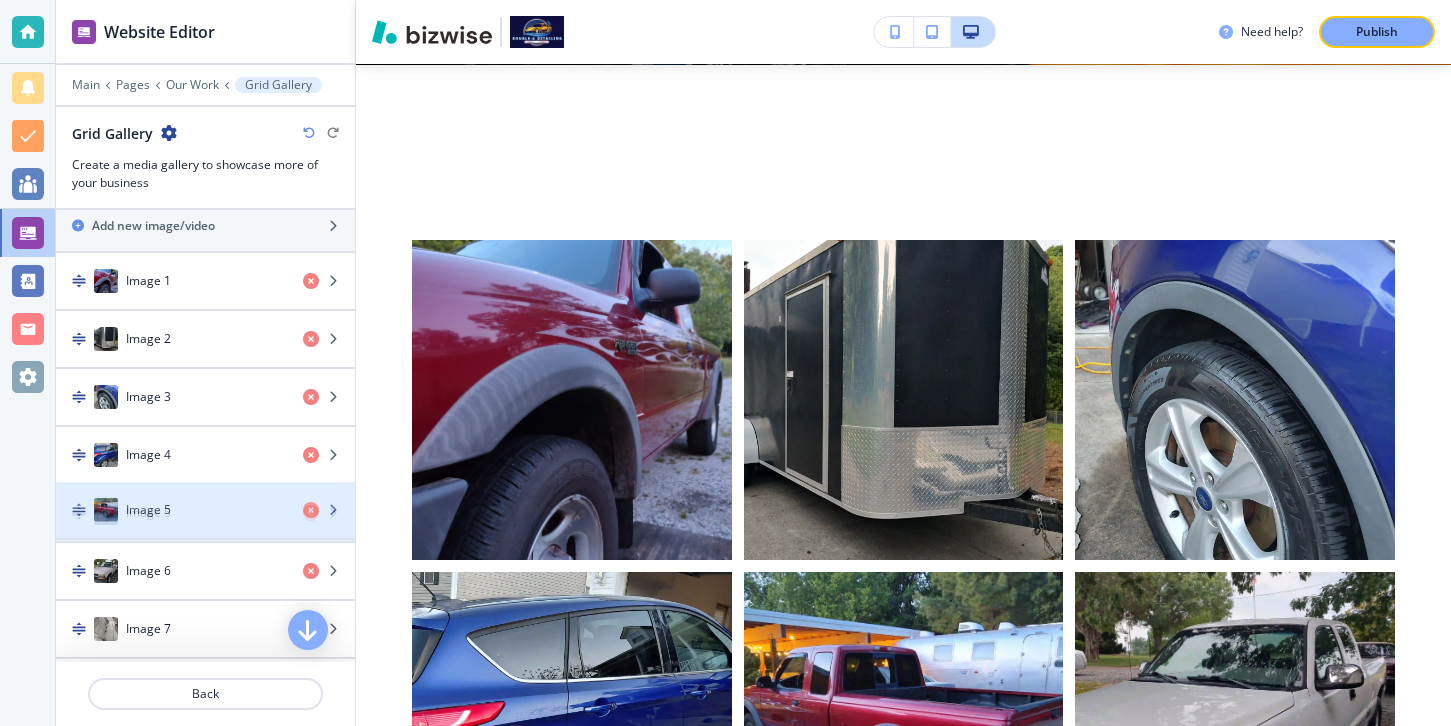 type 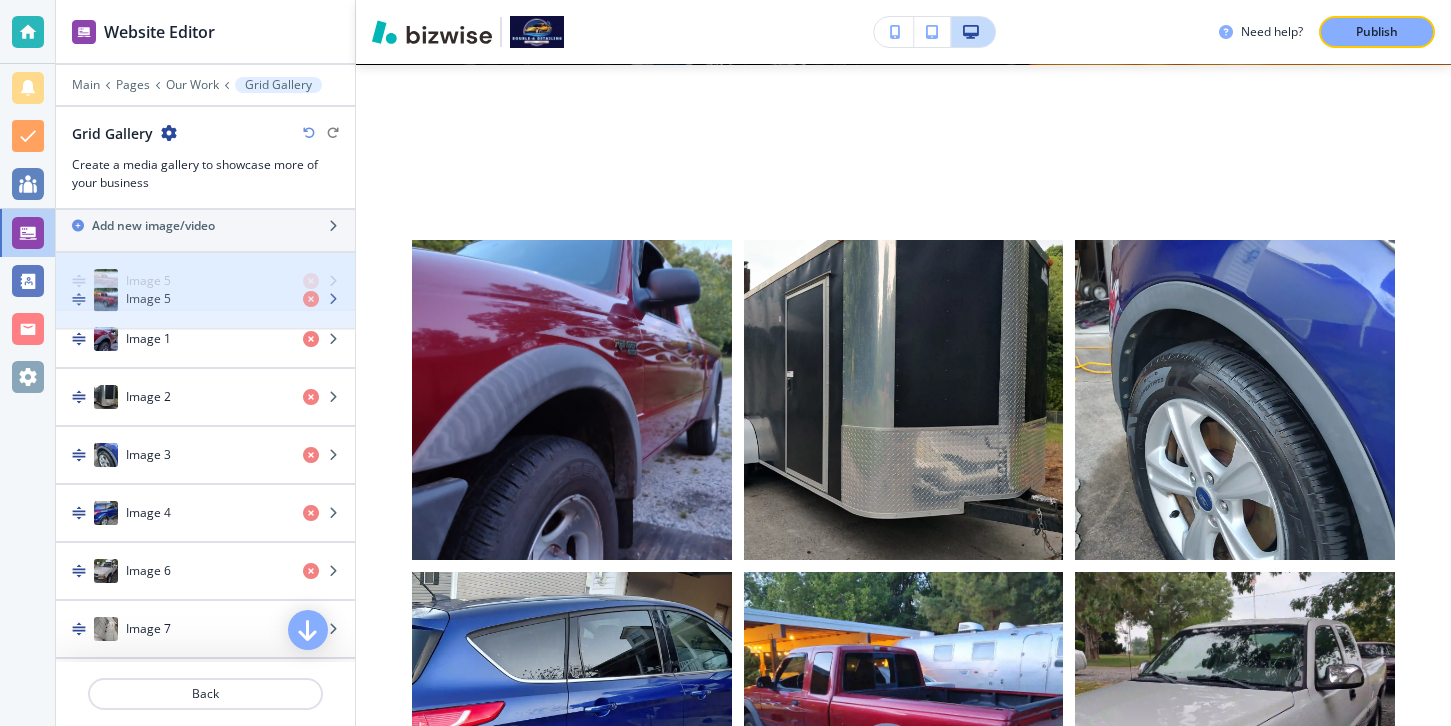 drag, startPoint x: 256, startPoint y: 513, endPoint x: 258, endPoint y: 299, distance: 214.00934 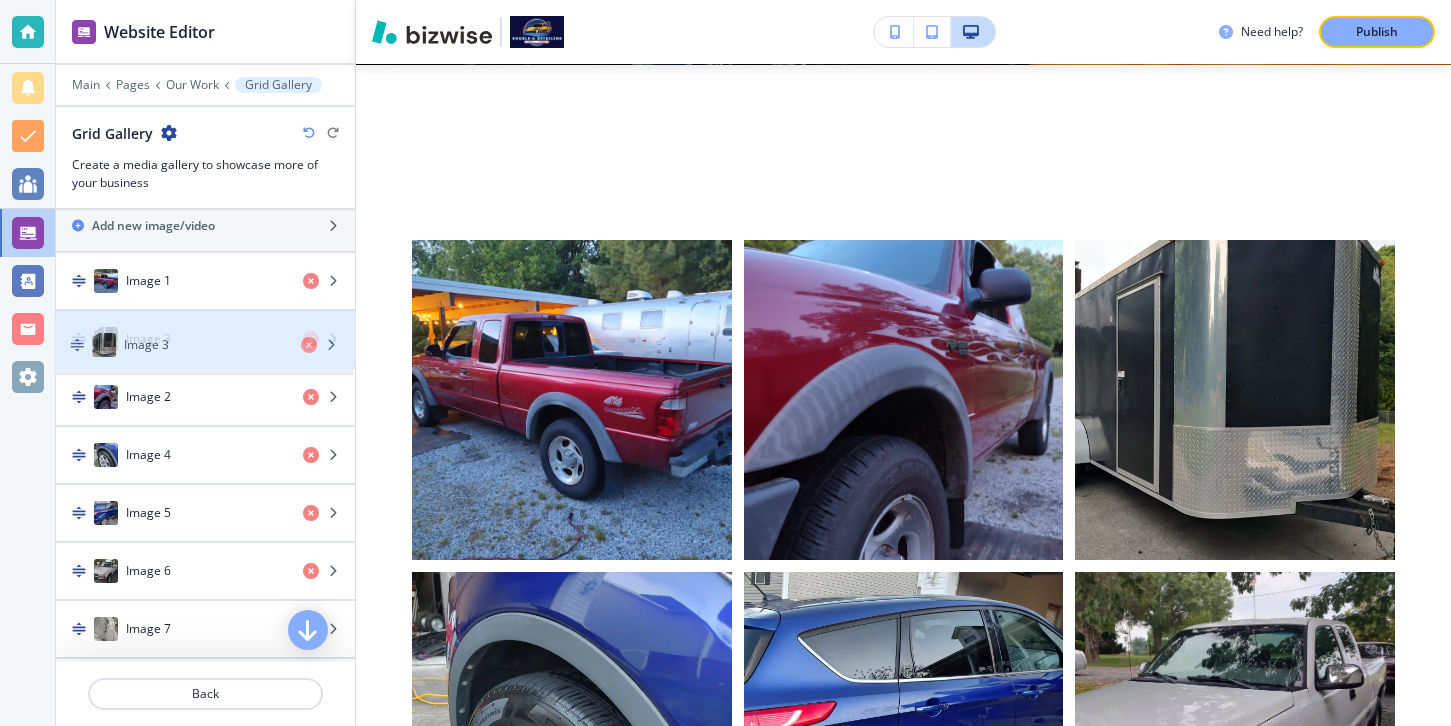 drag, startPoint x: 256, startPoint y: 413, endPoint x: 254, endPoint y: 349, distance: 64.03124 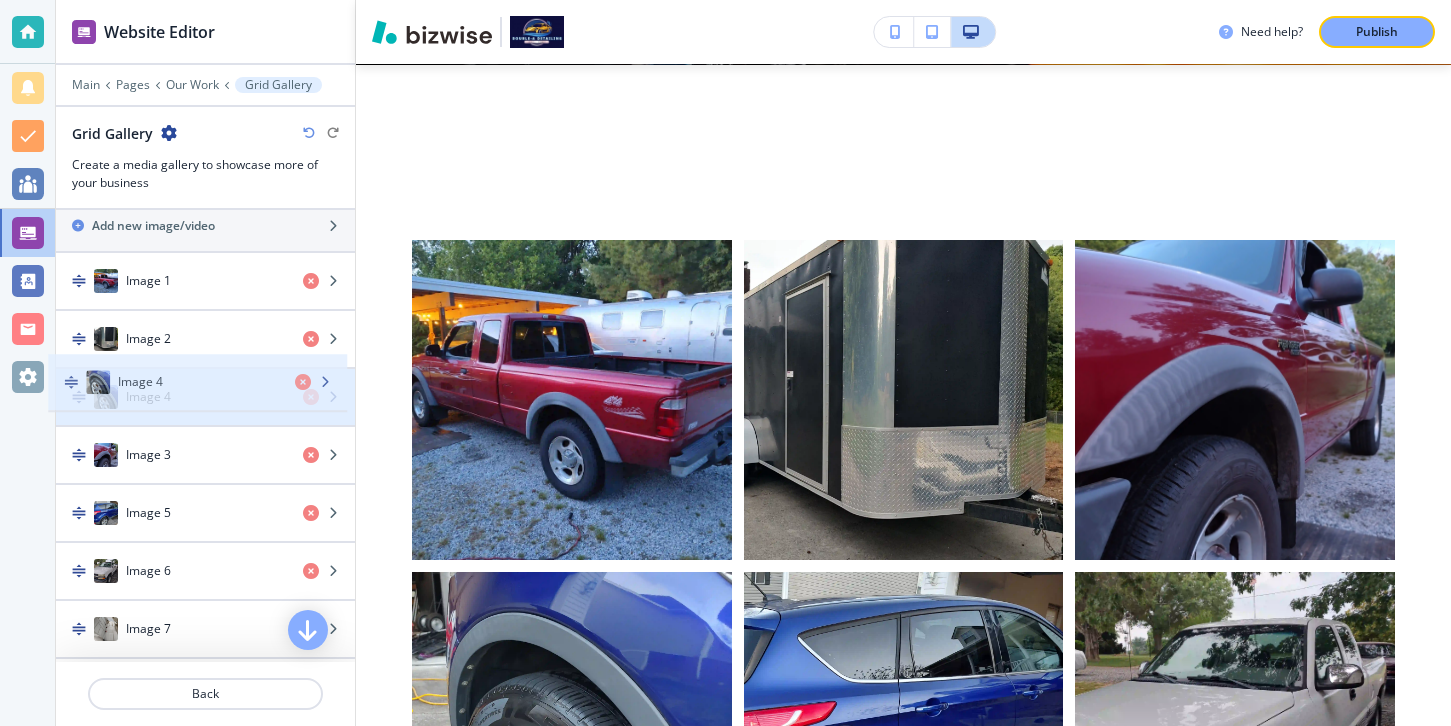 drag, startPoint x: 256, startPoint y: 471, endPoint x: 249, endPoint y: 398, distance: 73.33485 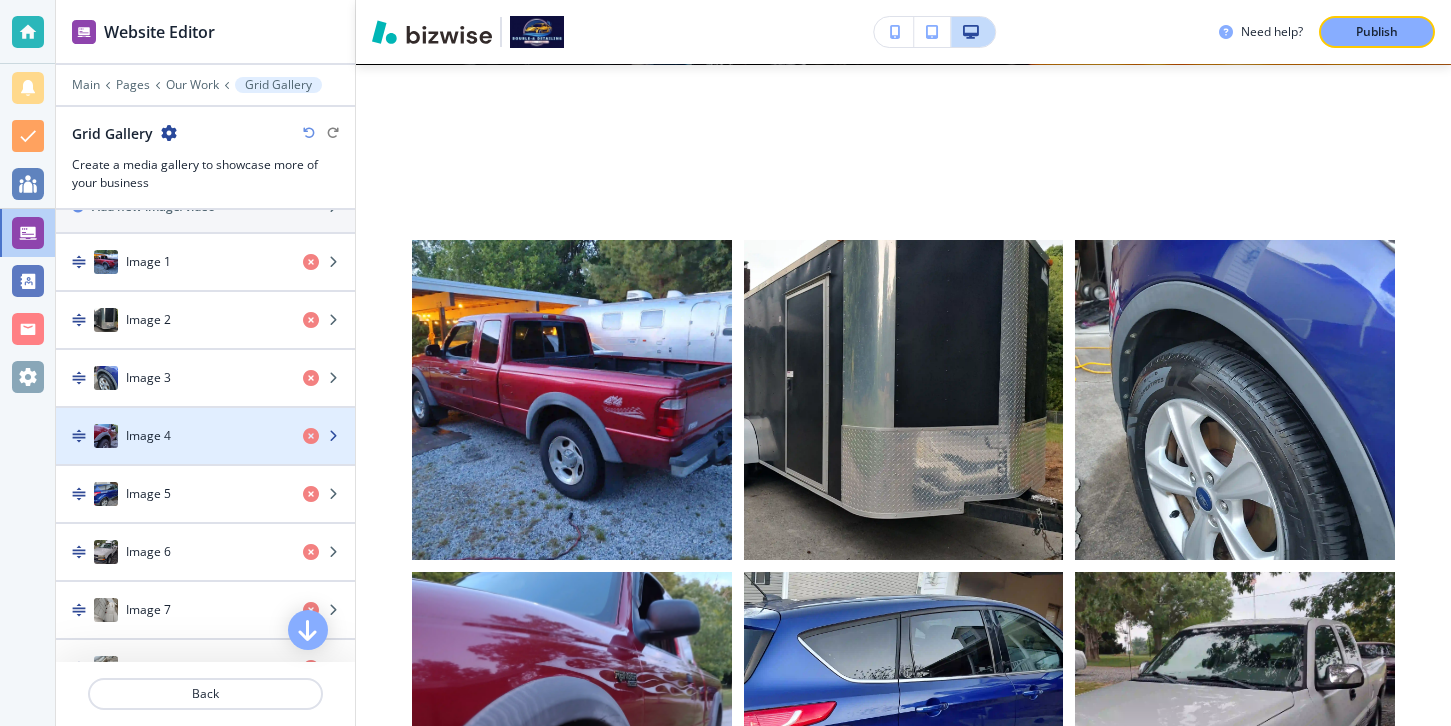 scroll, scrollTop: 807, scrollLeft: 0, axis: vertical 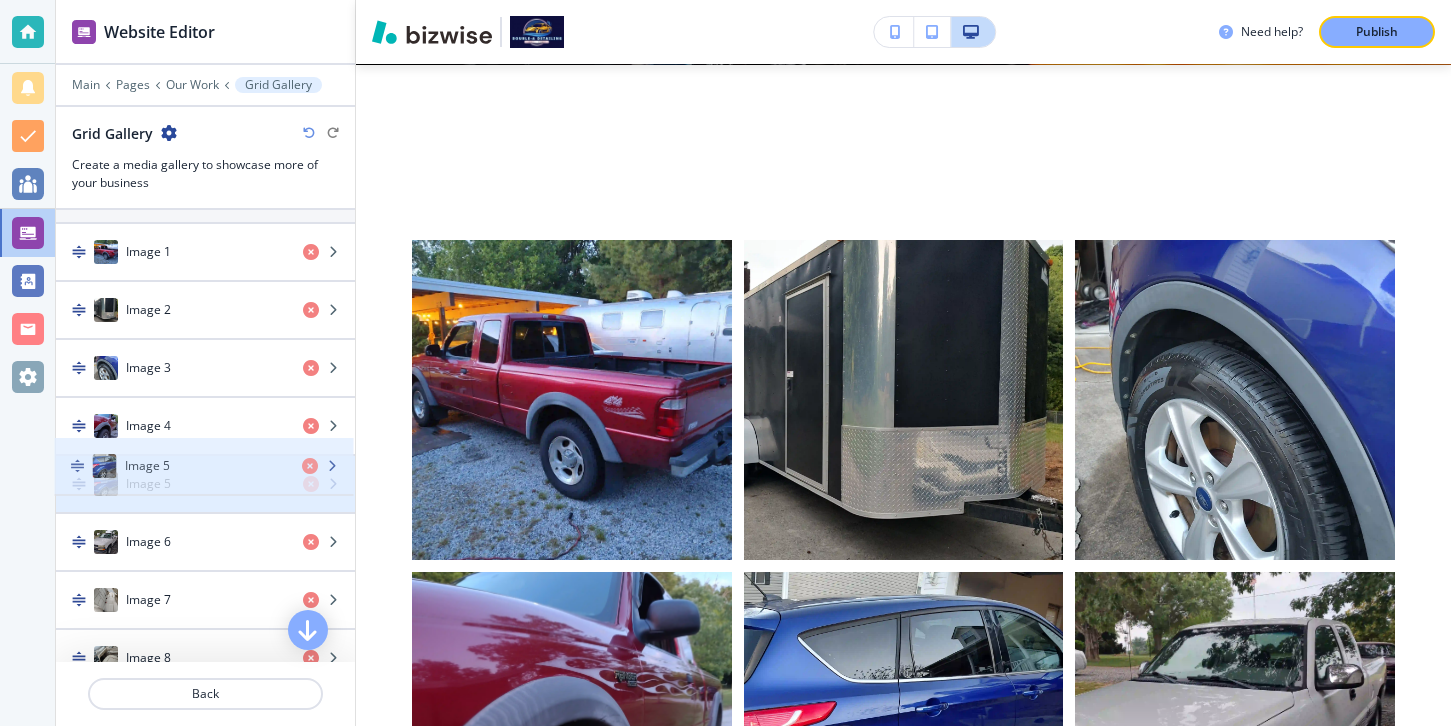 drag, startPoint x: 259, startPoint y: 504, endPoint x: 257, endPoint y: 488, distance: 16.124516 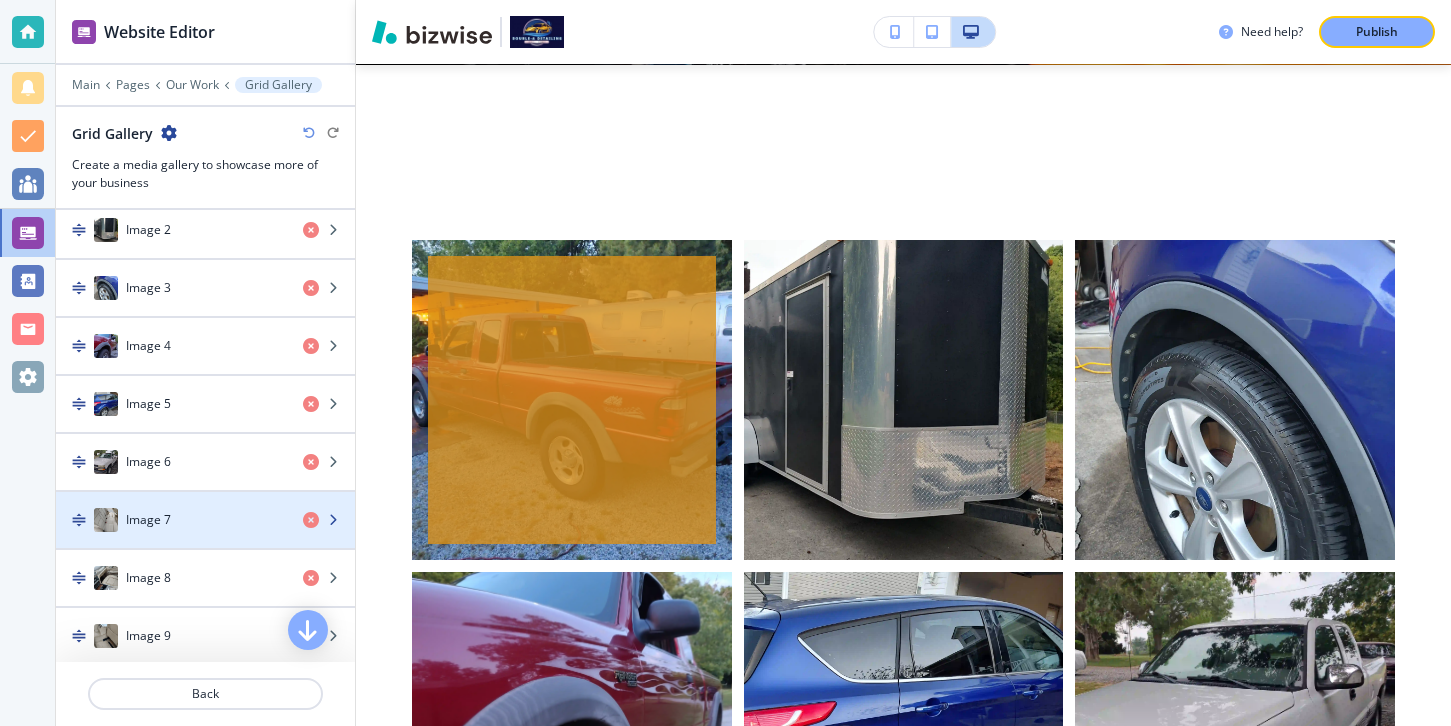 scroll, scrollTop: 899, scrollLeft: 0, axis: vertical 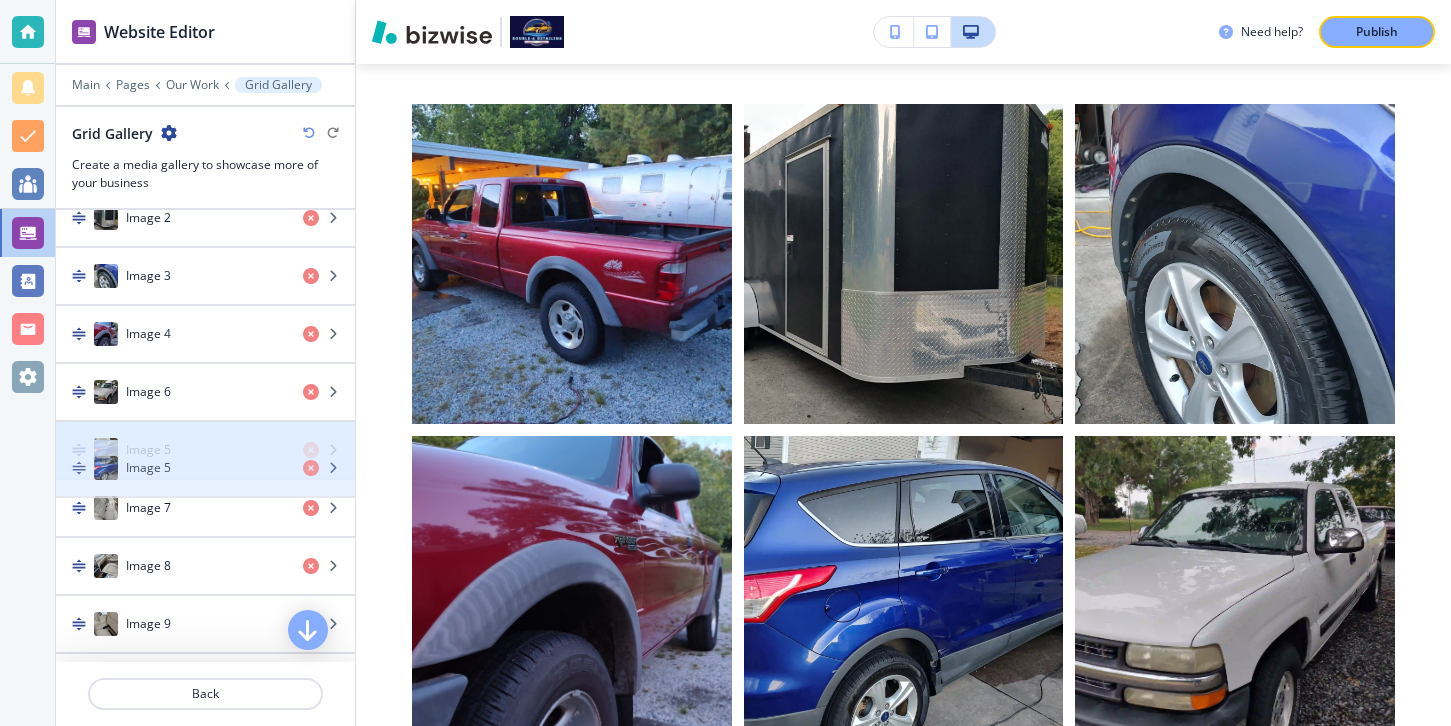drag, startPoint x: 221, startPoint y: 370, endPoint x: 221, endPoint y: 446, distance: 76 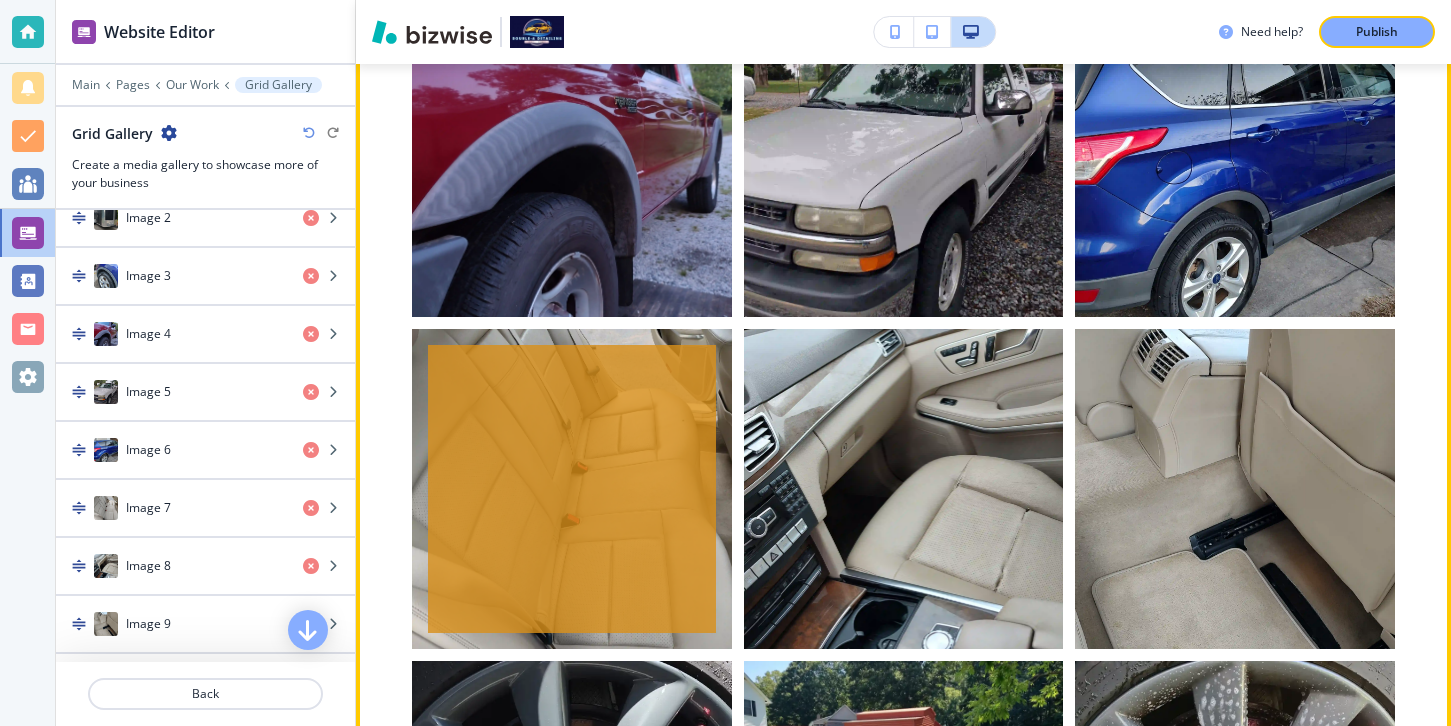 scroll, scrollTop: 1522, scrollLeft: 0, axis: vertical 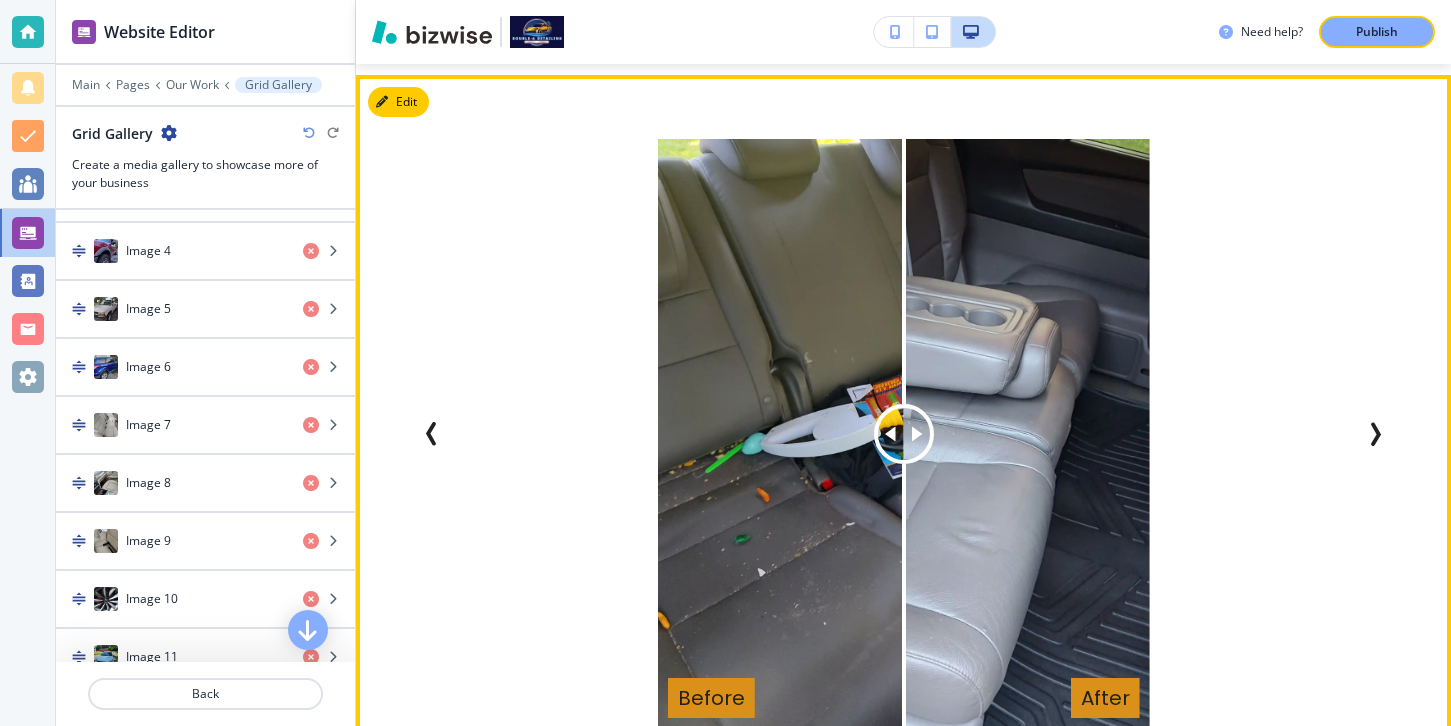 click 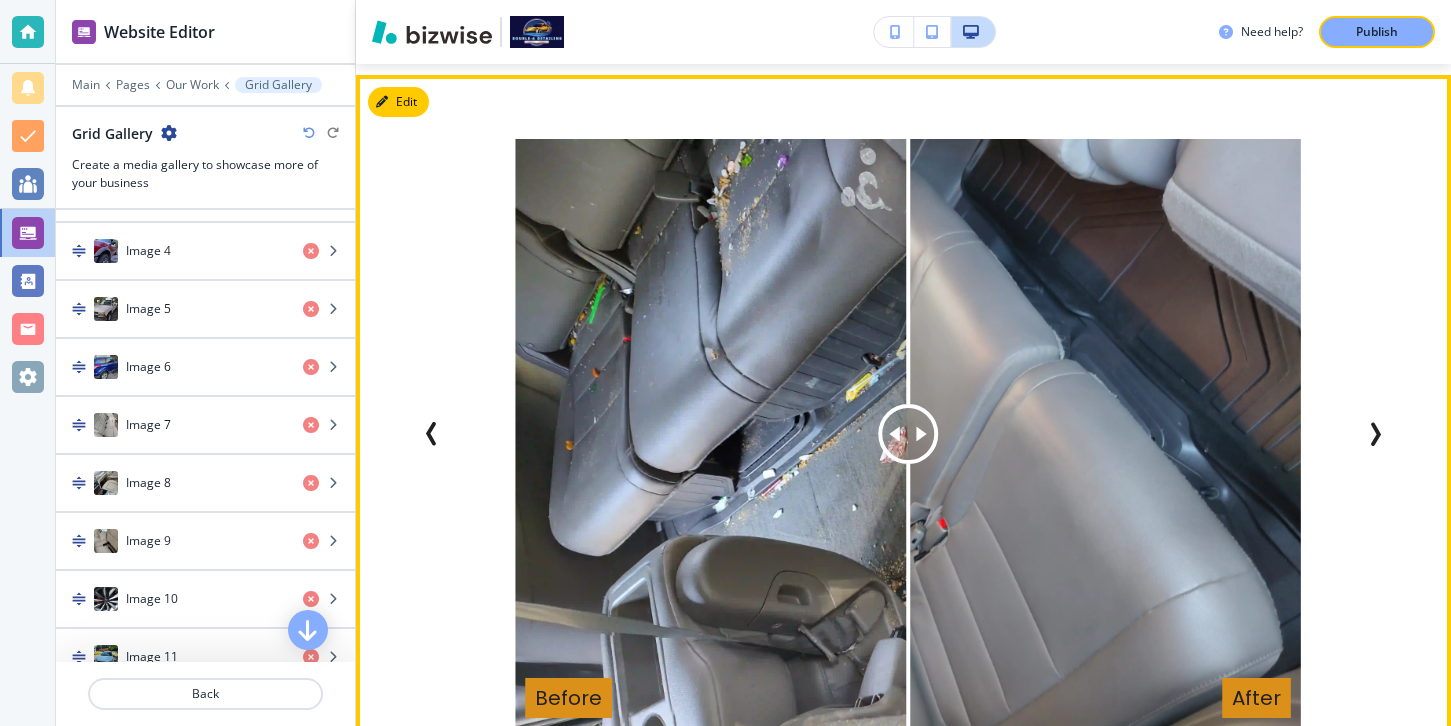 click 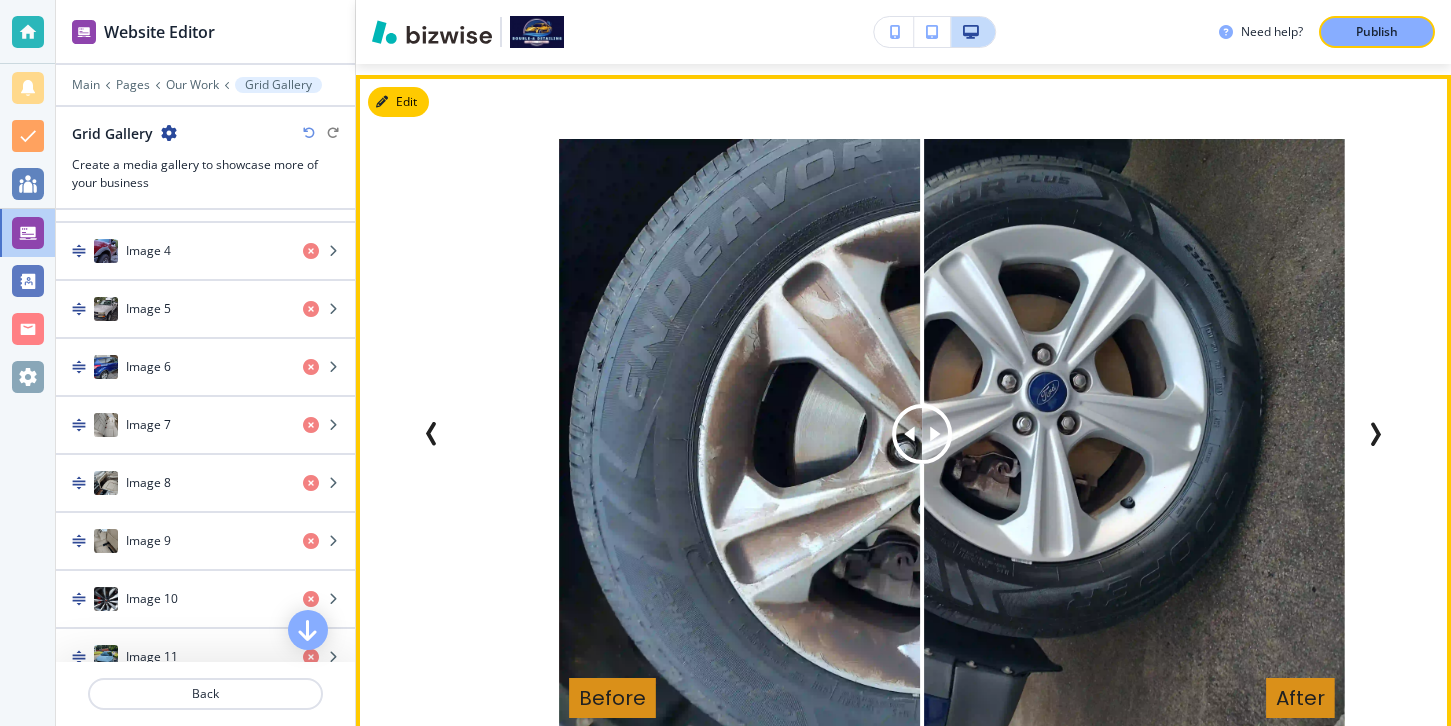 click 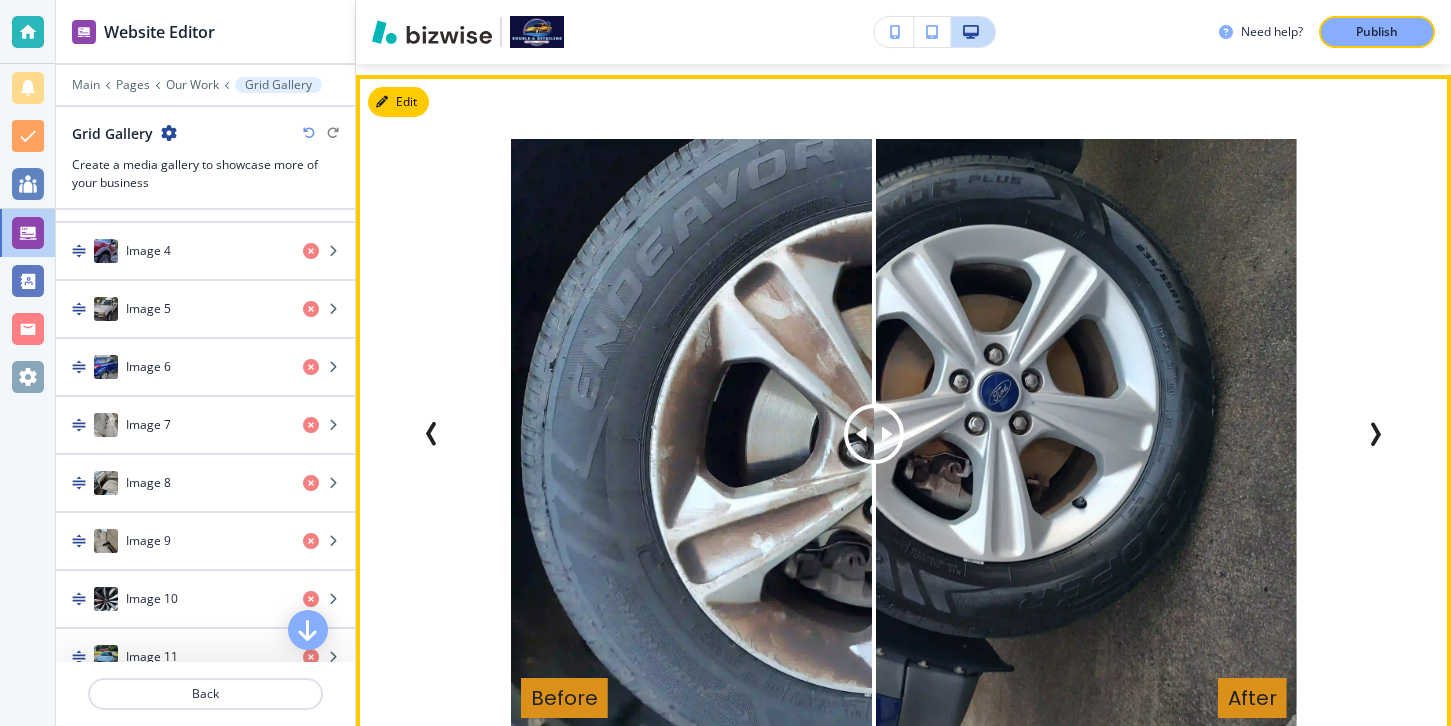 click at bounding box center [1375, 434] 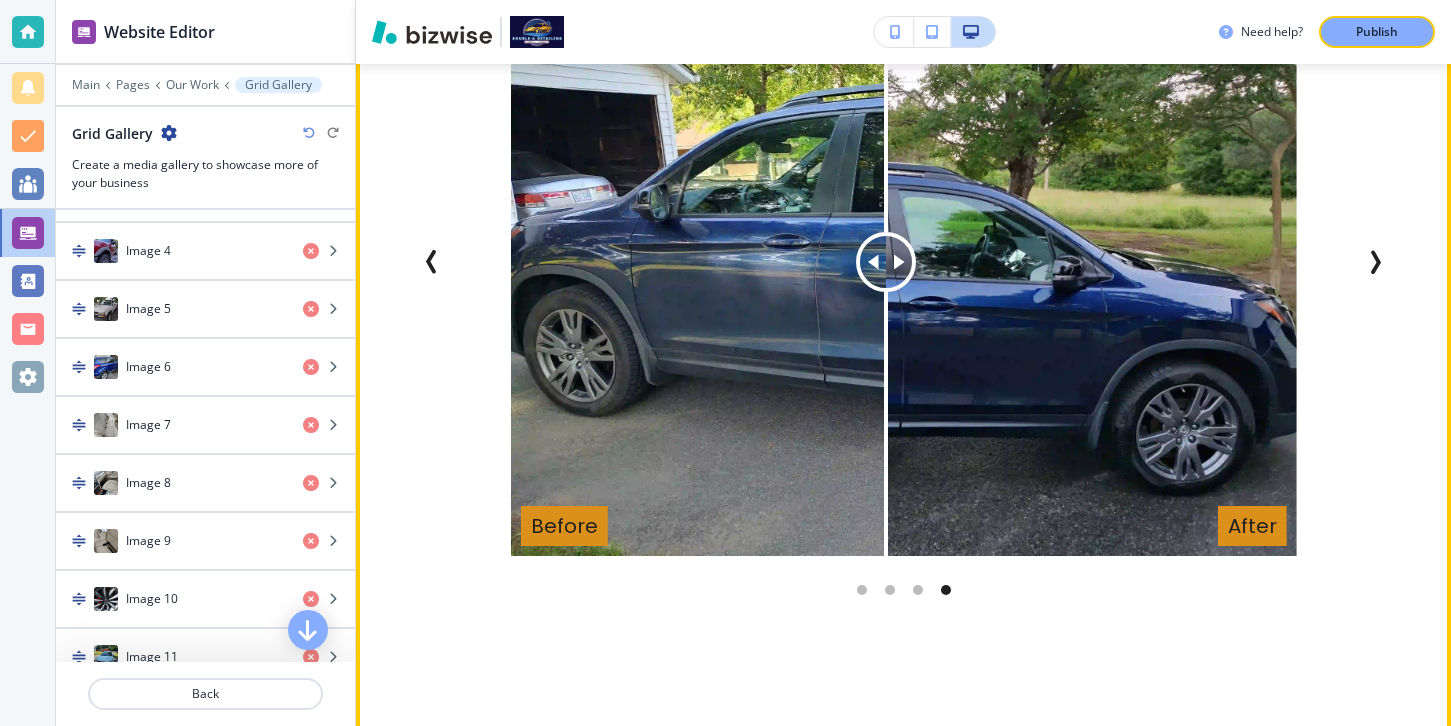 scroll, scrollTop: 3055, scrollLeft: 0, axis: vertical 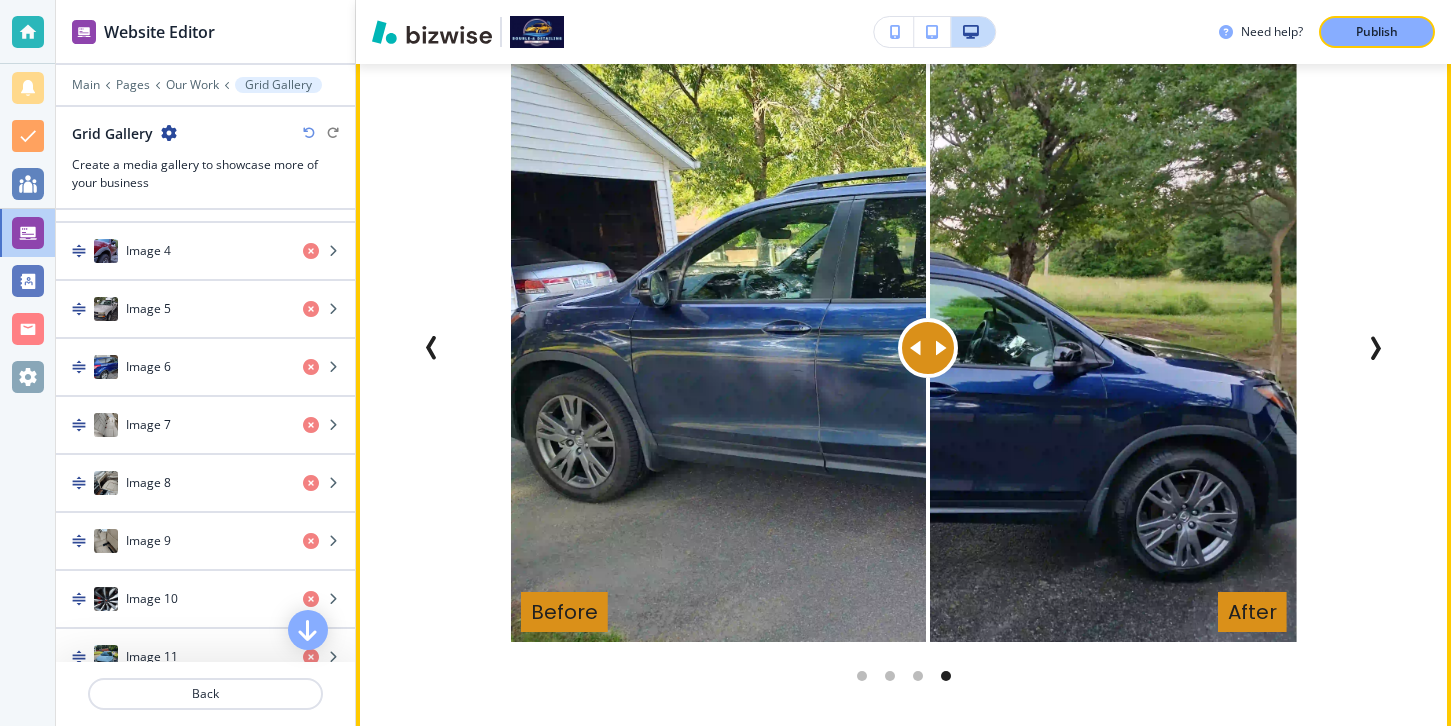 drag, startPoint x: 905, startPoint y: 358, endPoint x: 936, endPoint y: 396, distance: 49.0408 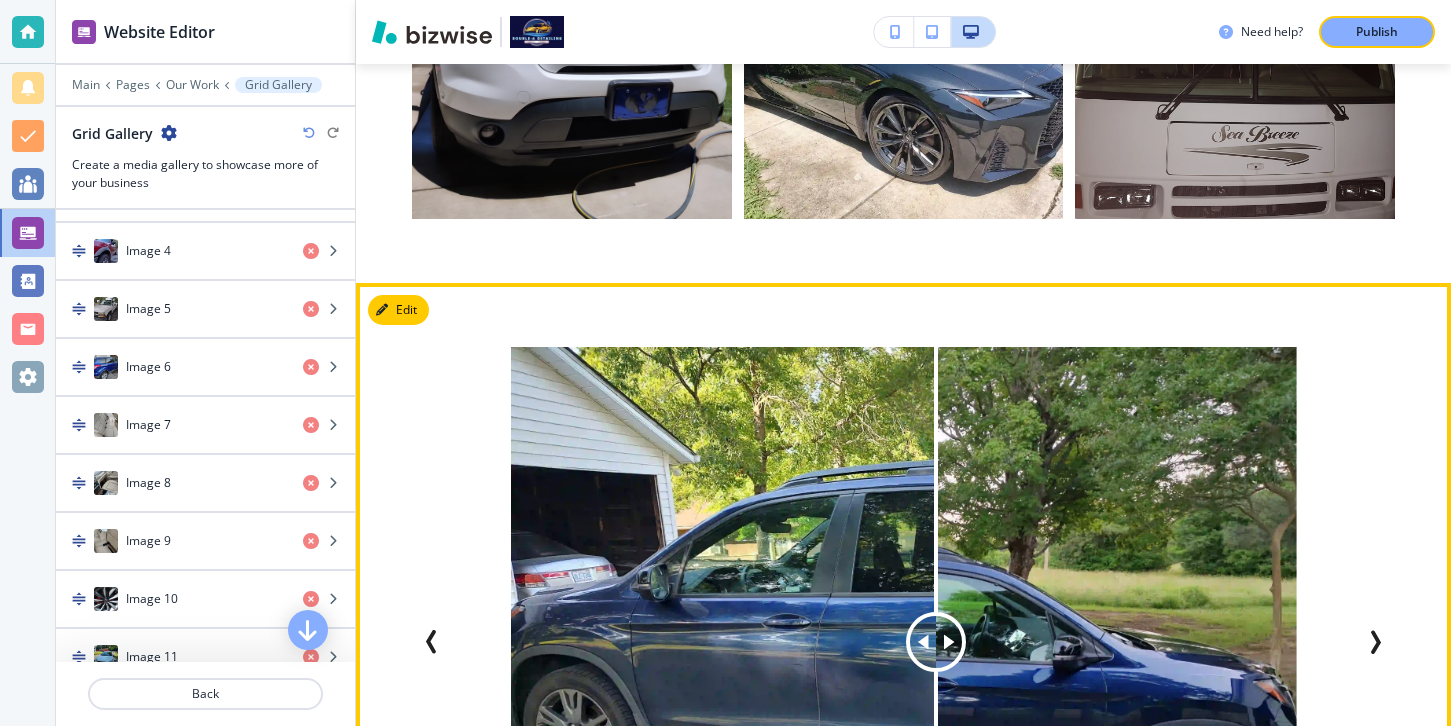 scroll, scrollTop: 2751, scrollLeft: 0, axis: vertical 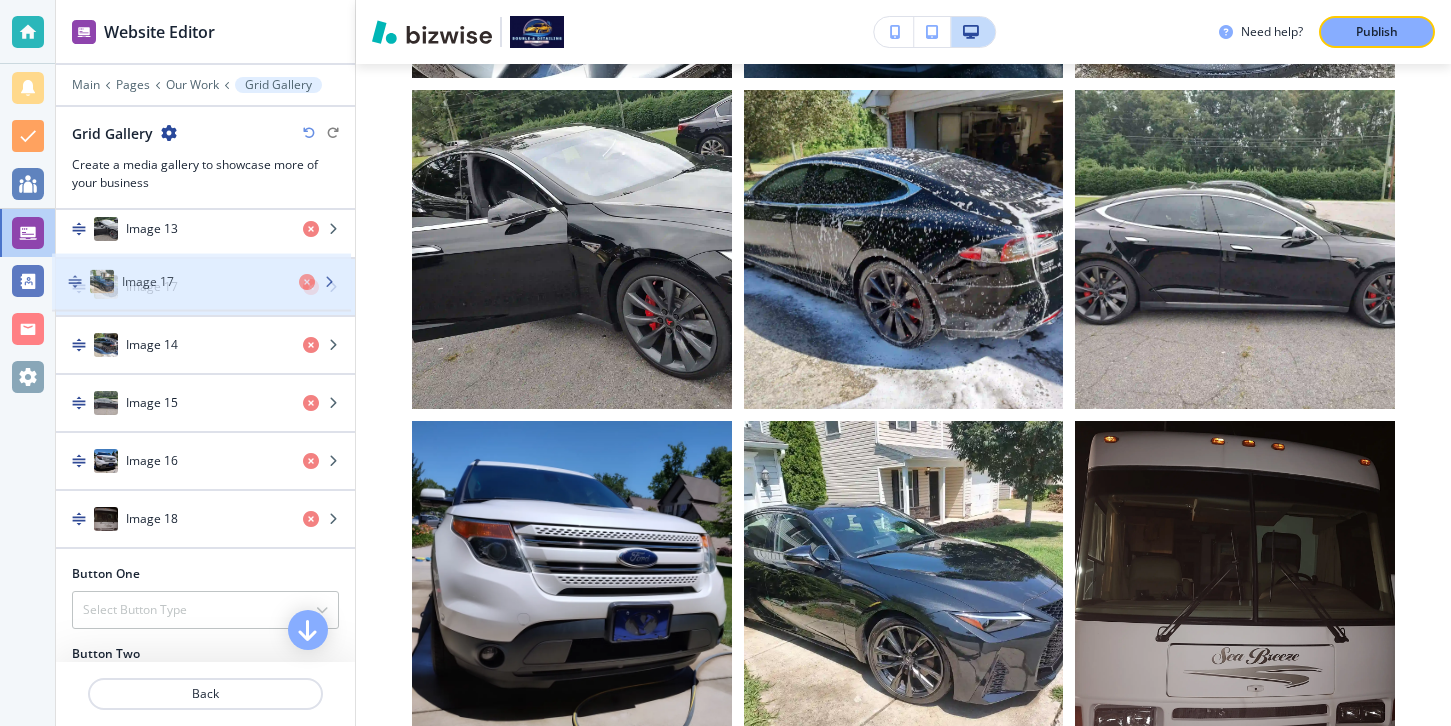 drag, startPoint x: 230, startPoint y: 479, endPoint x: 226, endPoint y: 300, distance: 179.0447 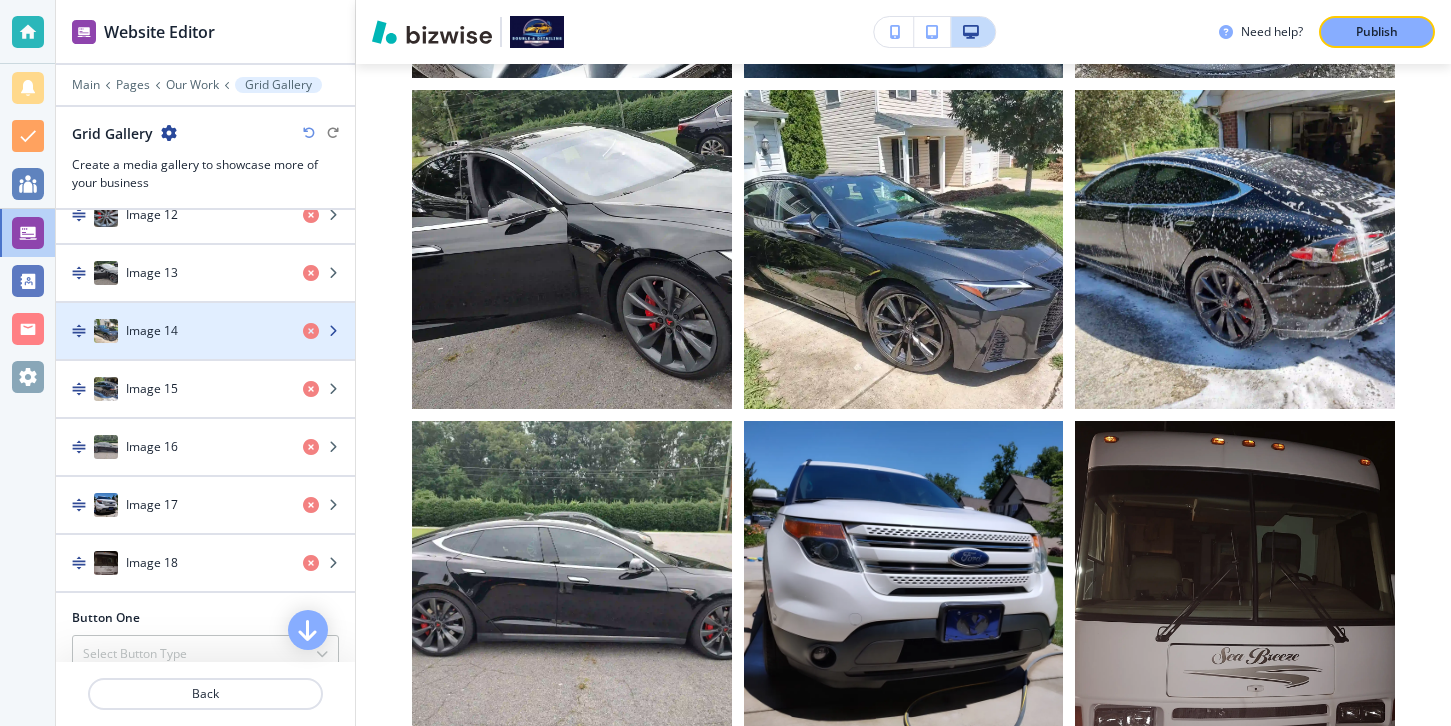 scroll, scrollTop: 1466, scrollLeft: 0, axis: vertical 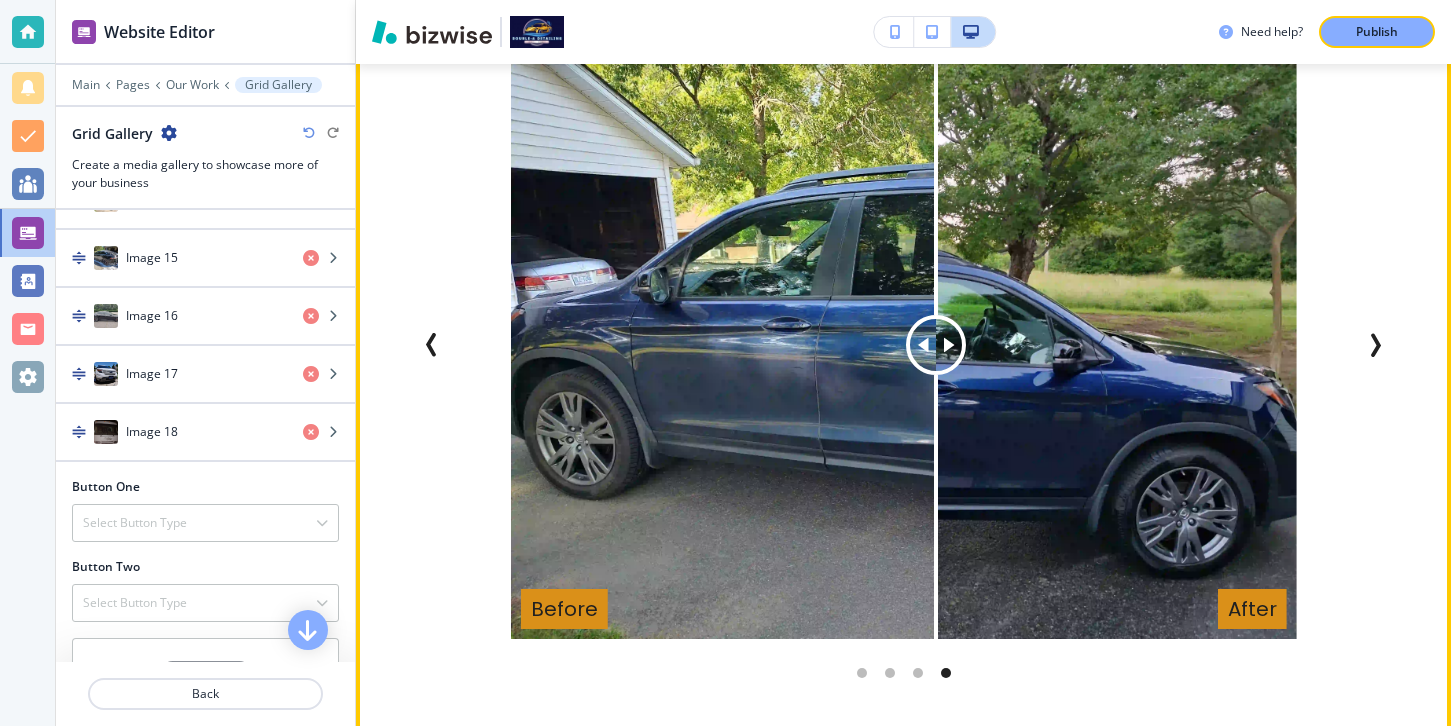 click 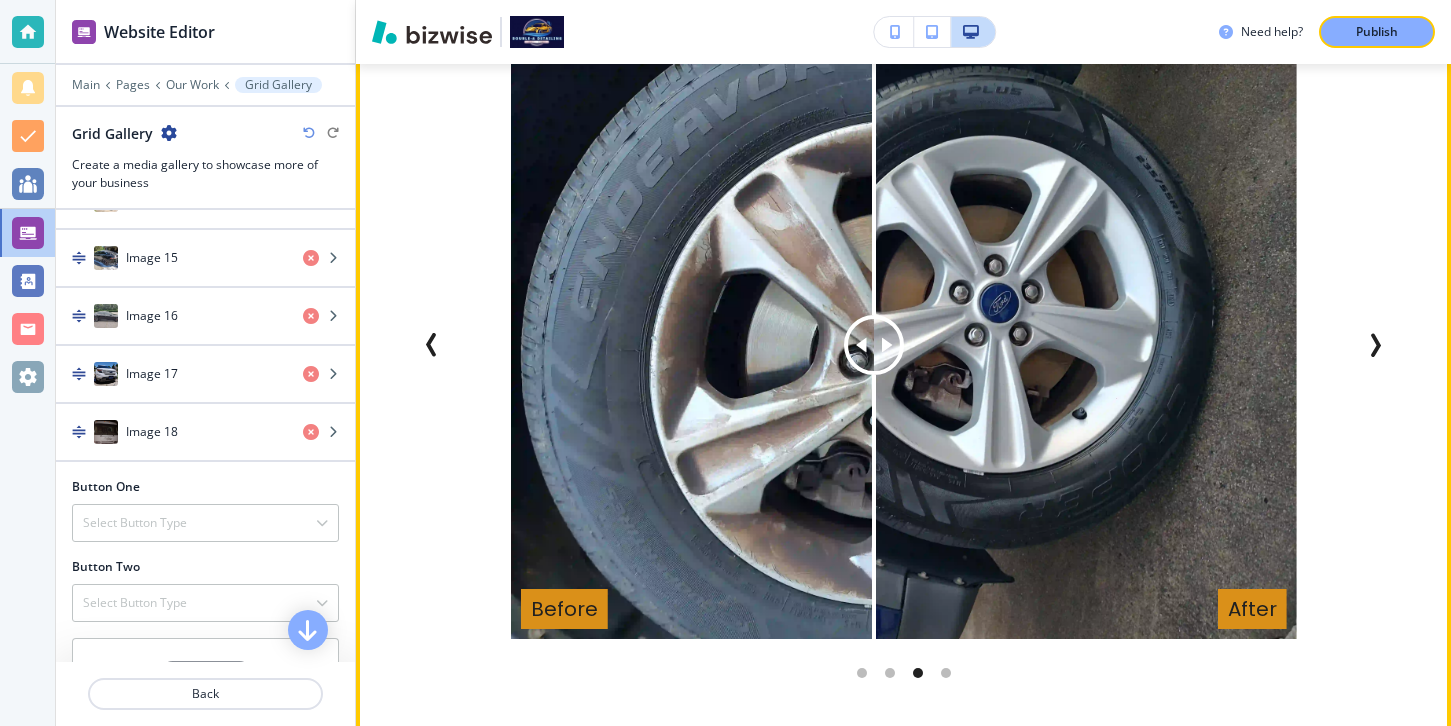 click 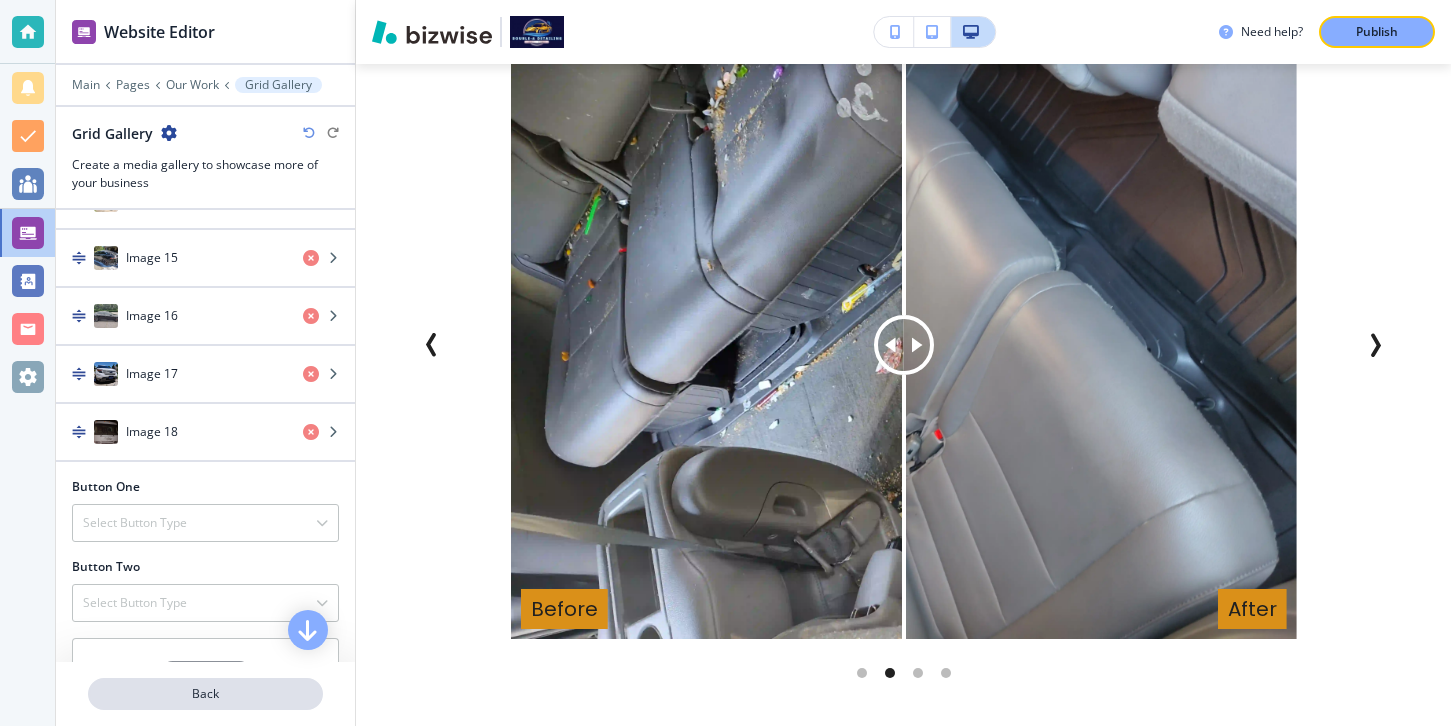 click on "Back" at bounding box center (205, 694) 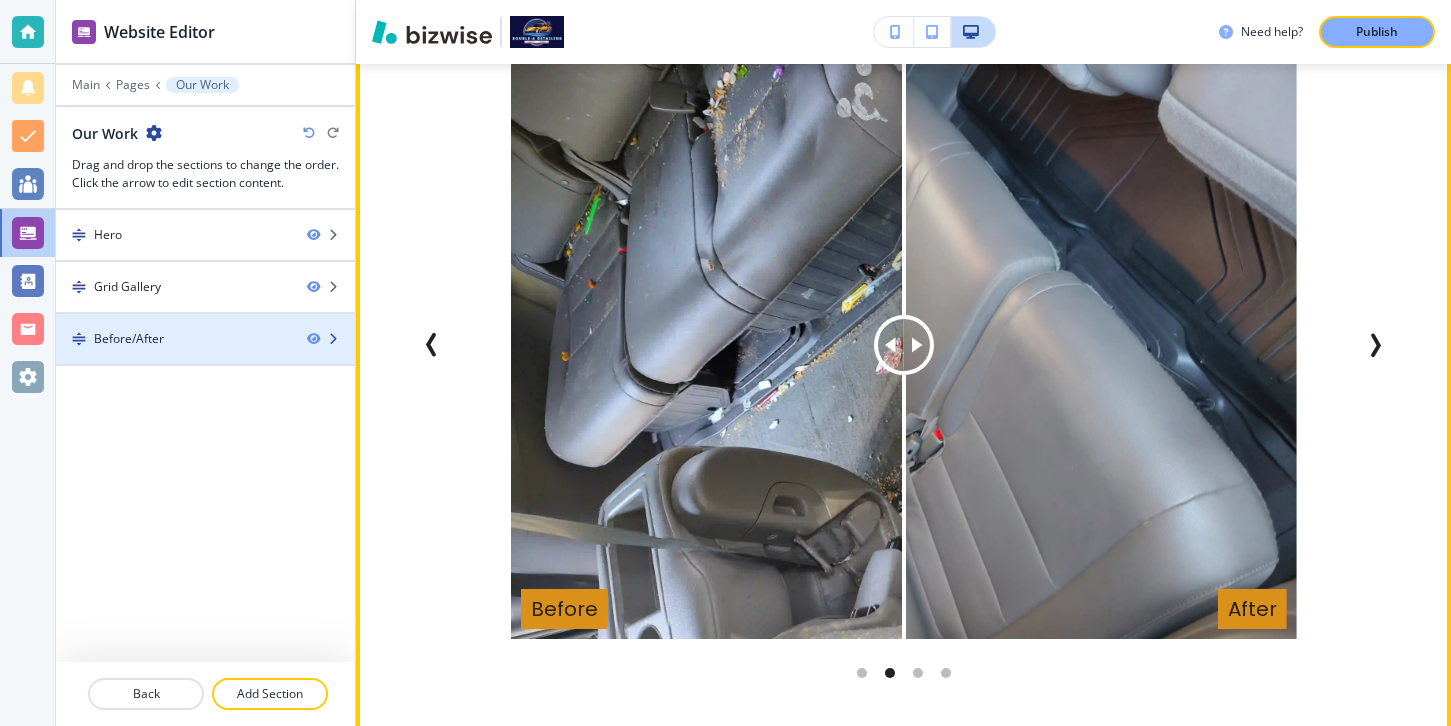 click on "Before/After" at bounding box center [173, 339] 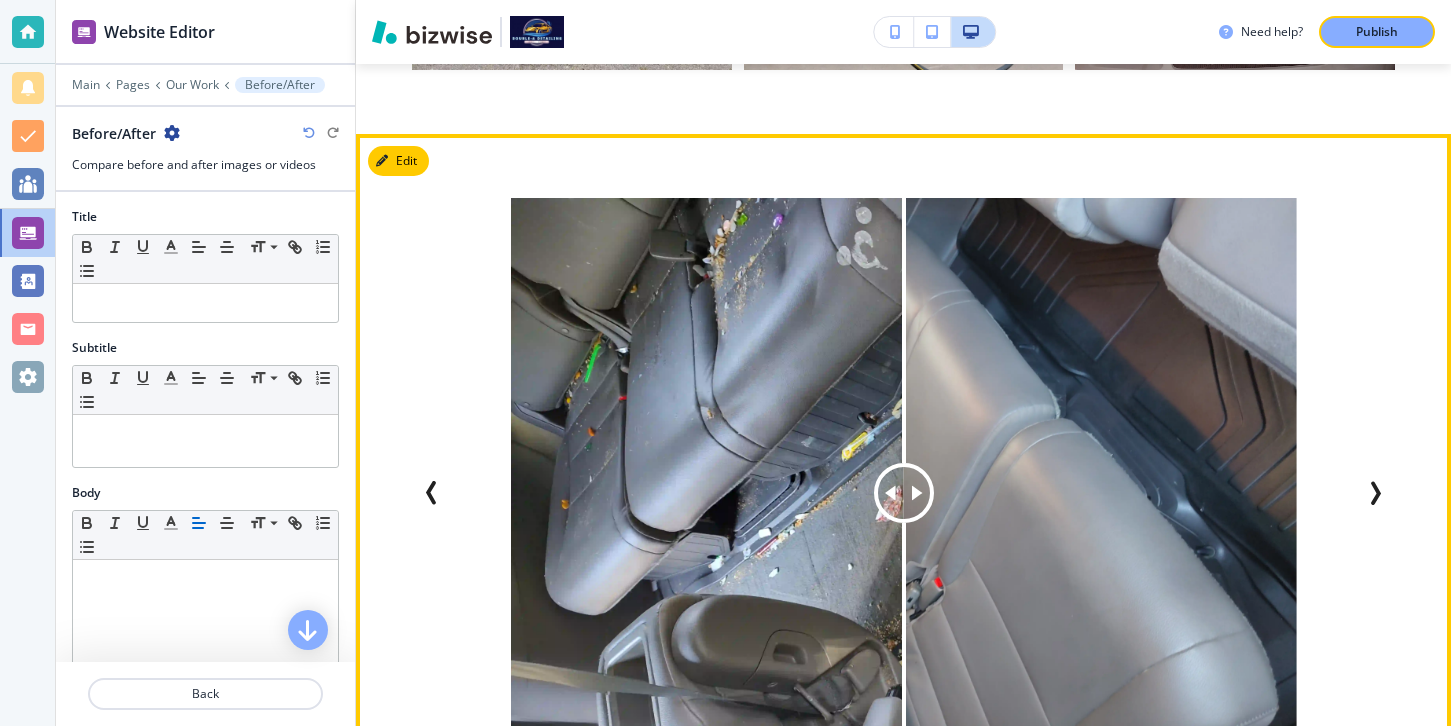 scroll, scrollTop: 2835, scrollLeft: 0, axis: vertical 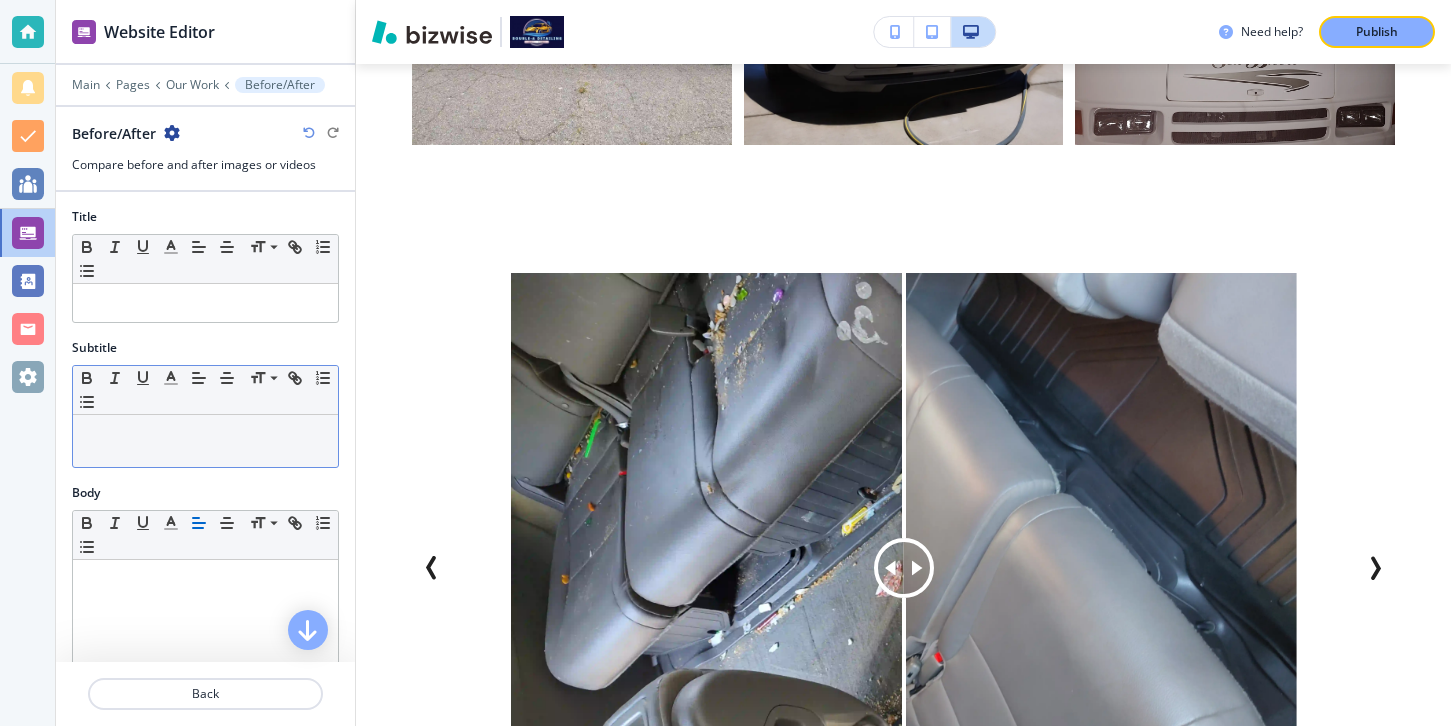 click at bounding box center [205, 441] 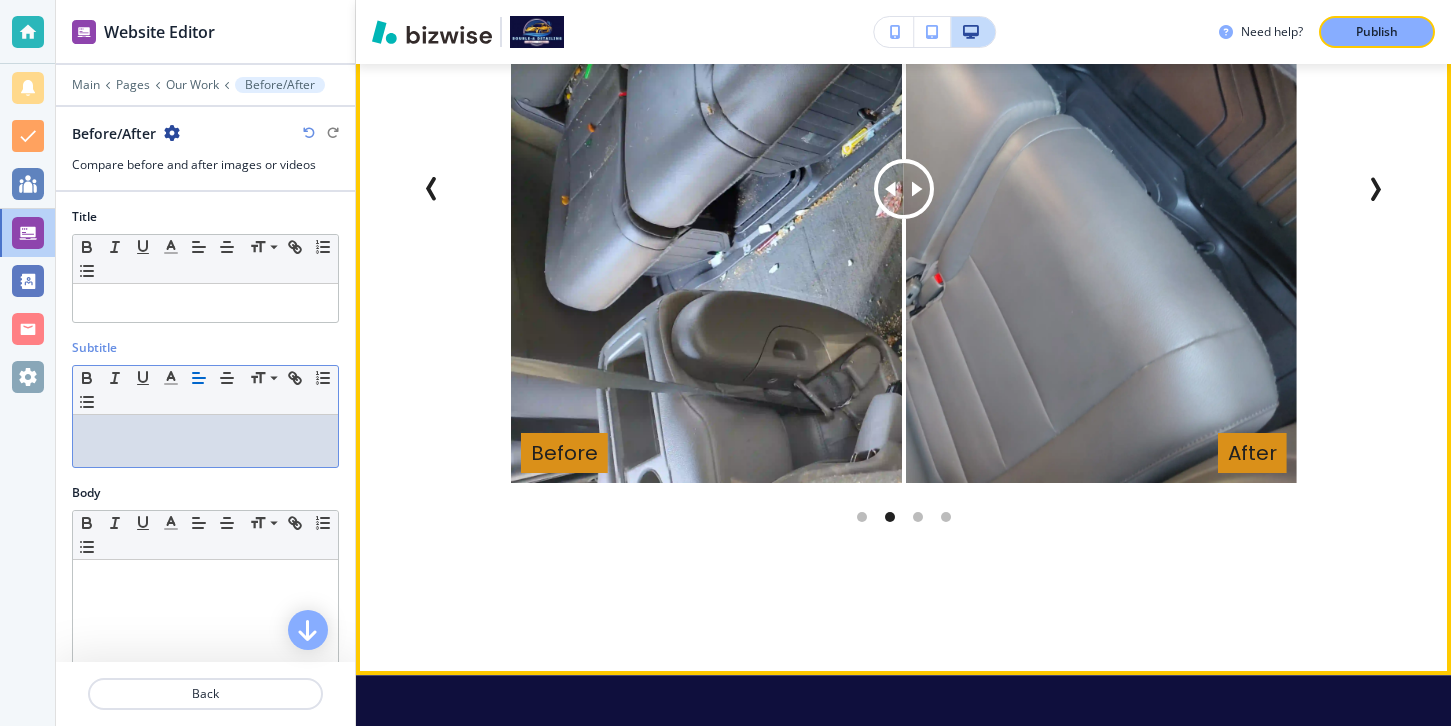 scroll, scrollTop: 3199, scrollLeft: 0, axis: vertical 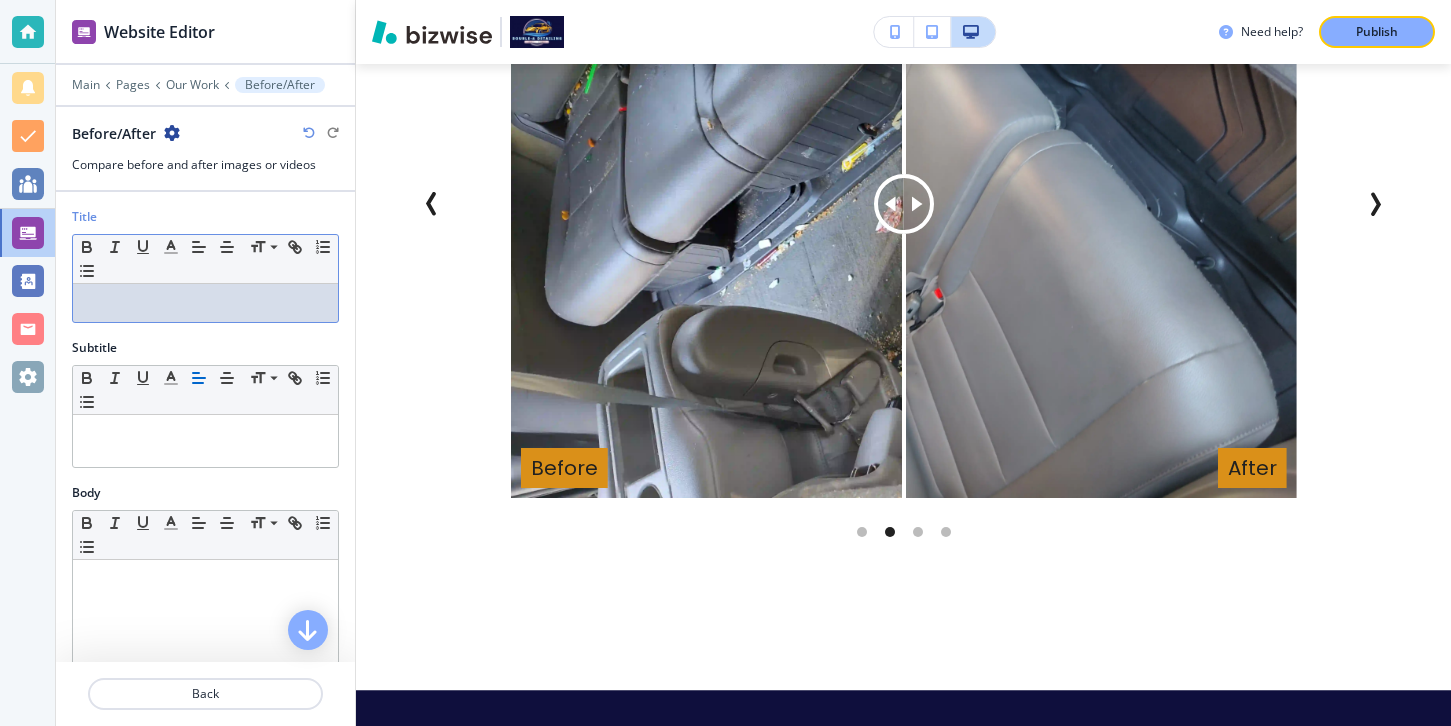 click on "Small Normal Large Huge" at bounding box center (205, 278) 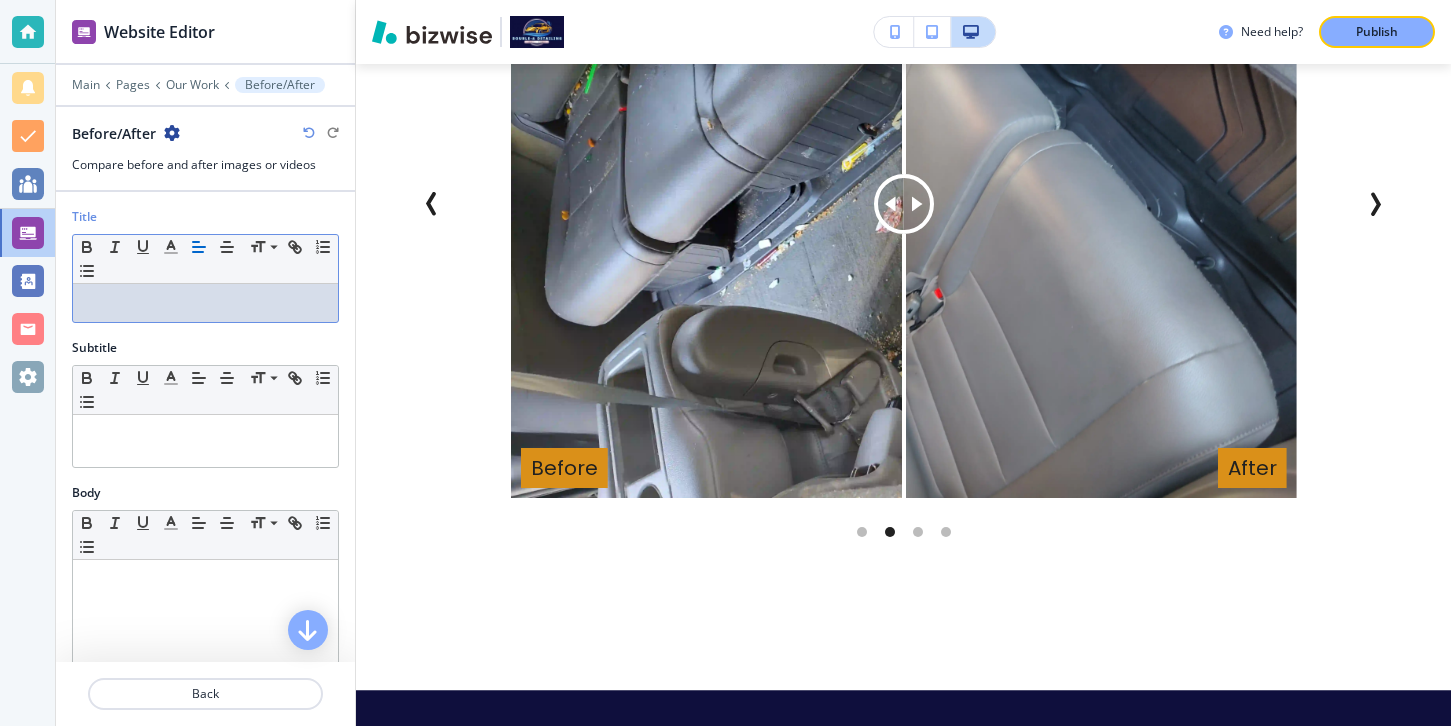 type 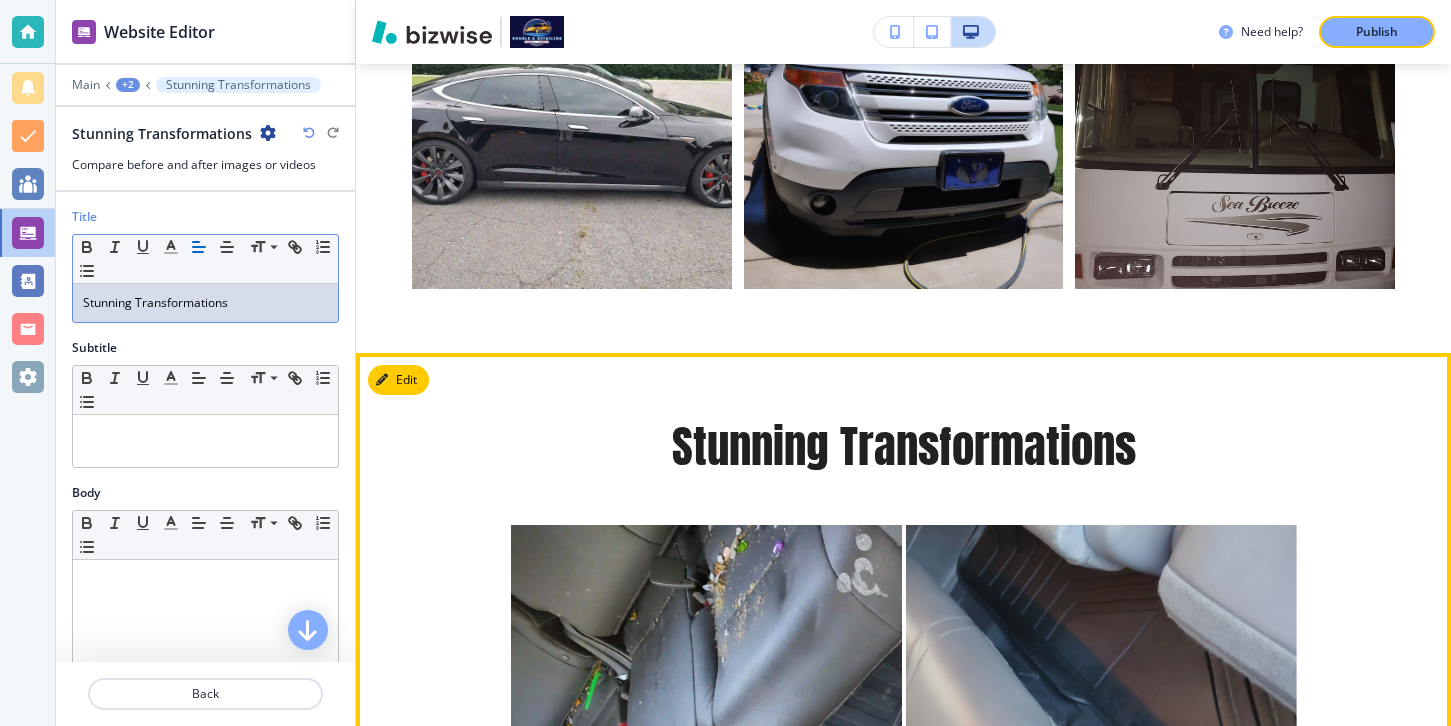 scroll, scrollTop: 2697, scrollLeft: 0, axis: vertical 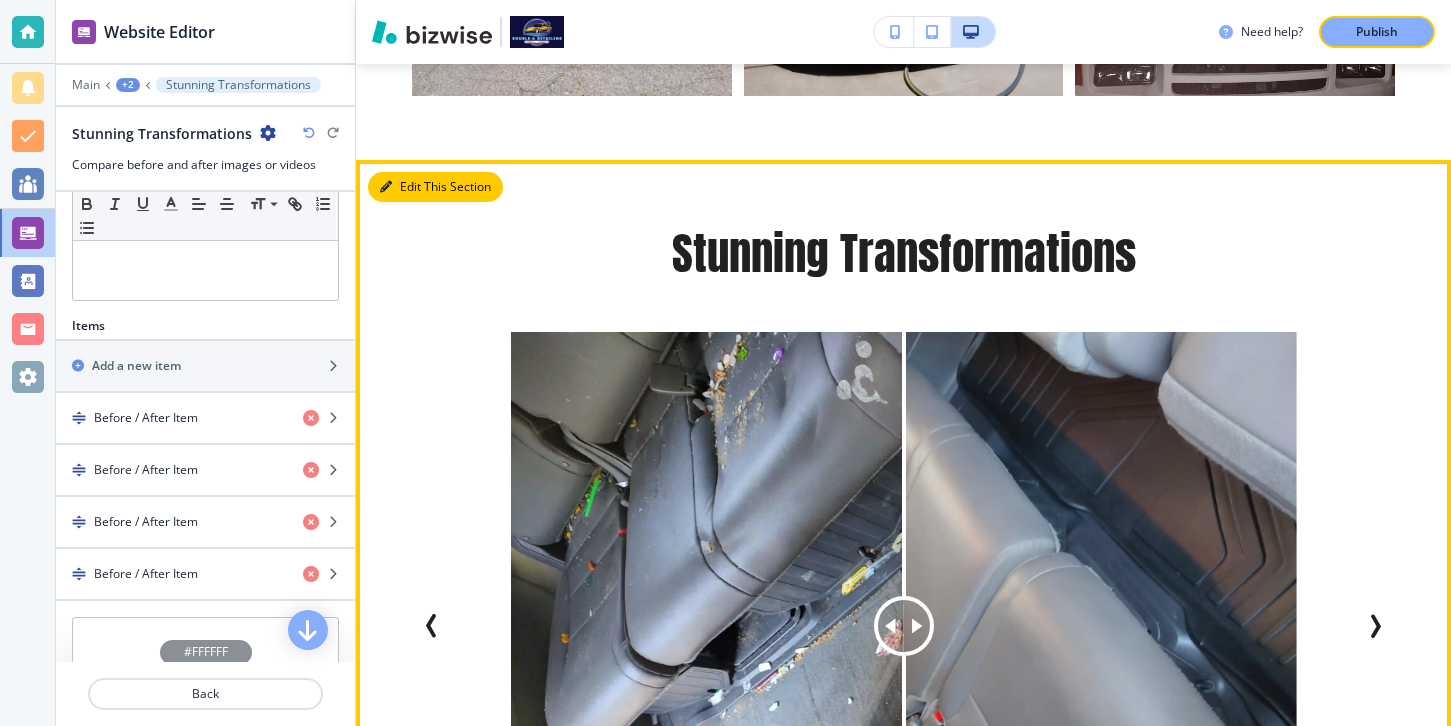 click on "Edit This Section" at bounding box center [435, 187] 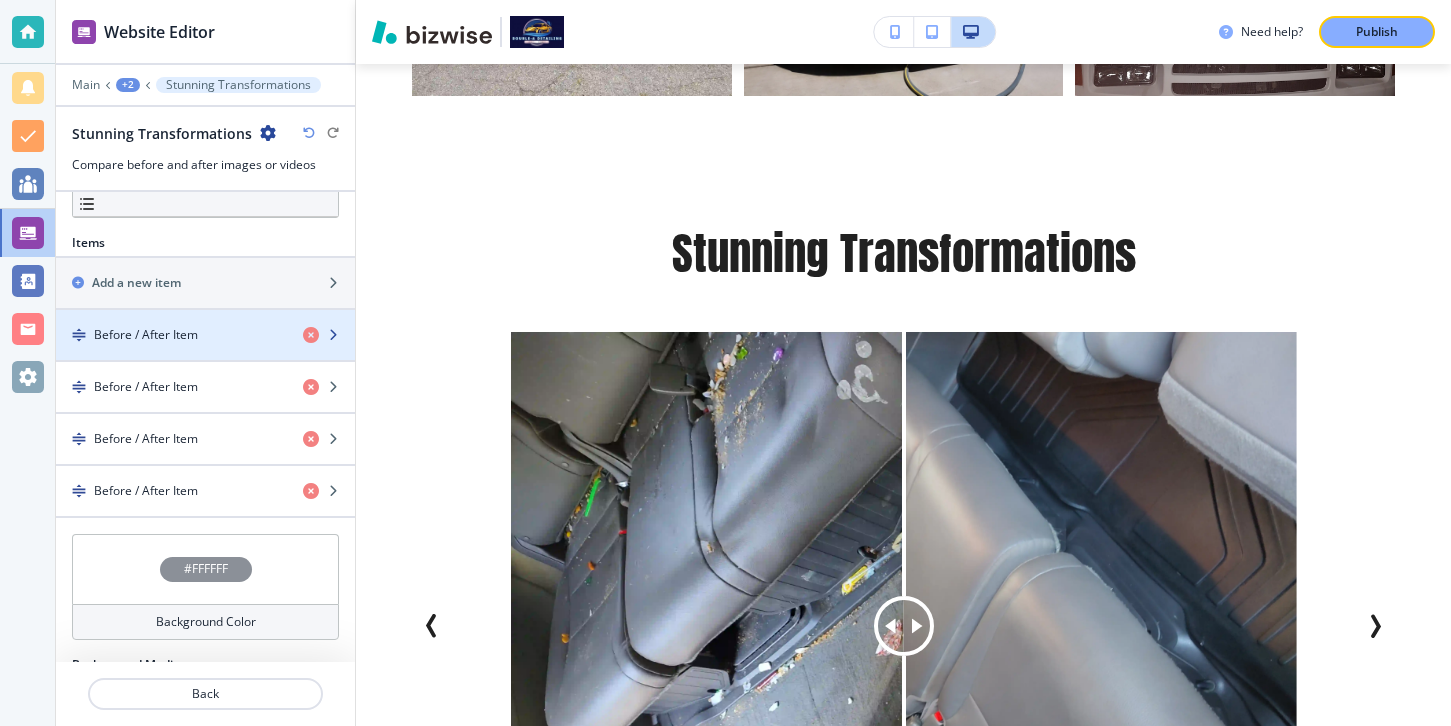 scroll, scrollTop: 769, scrollLeft: 0, axis: vertical 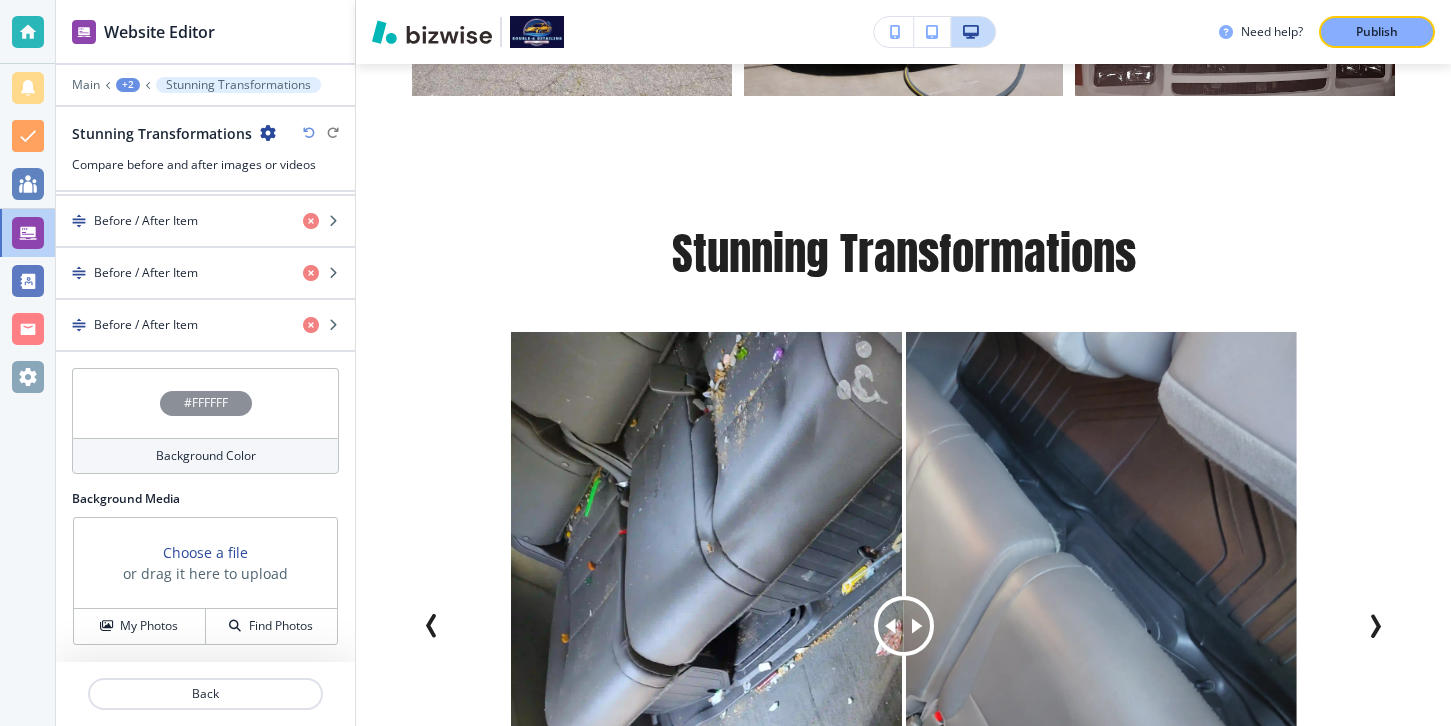 click on "#FFFFFF" at bounding box center (205, 403) 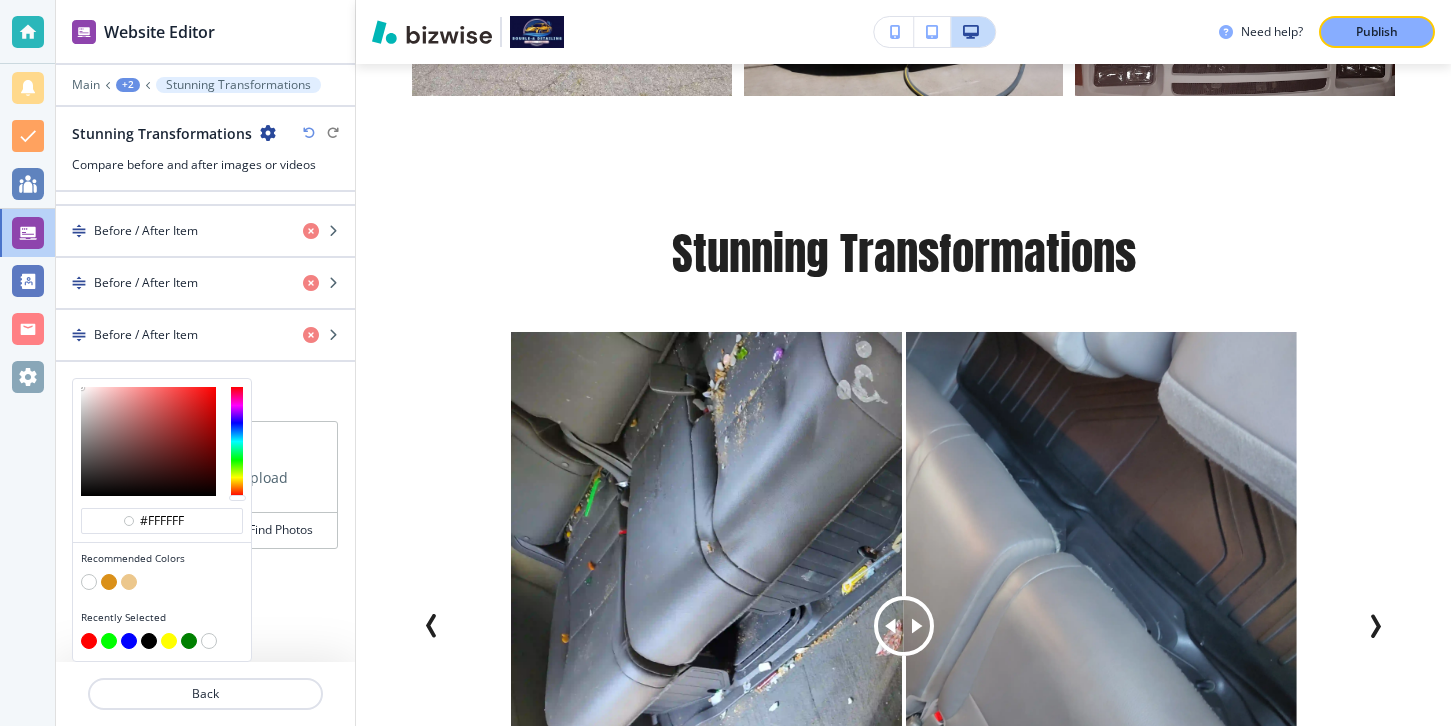 click at bounding box center (109, 582) 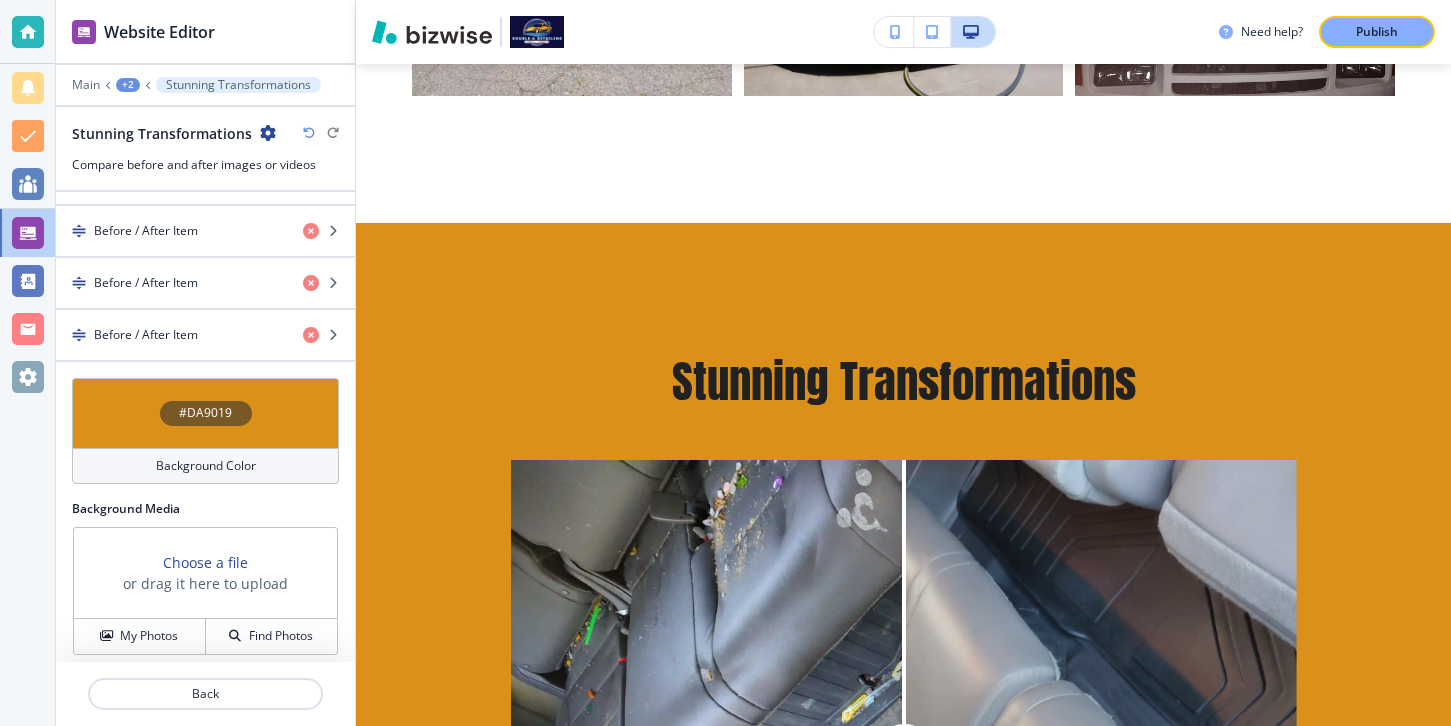 click on "Background Color" at bounding box center [205, 466] 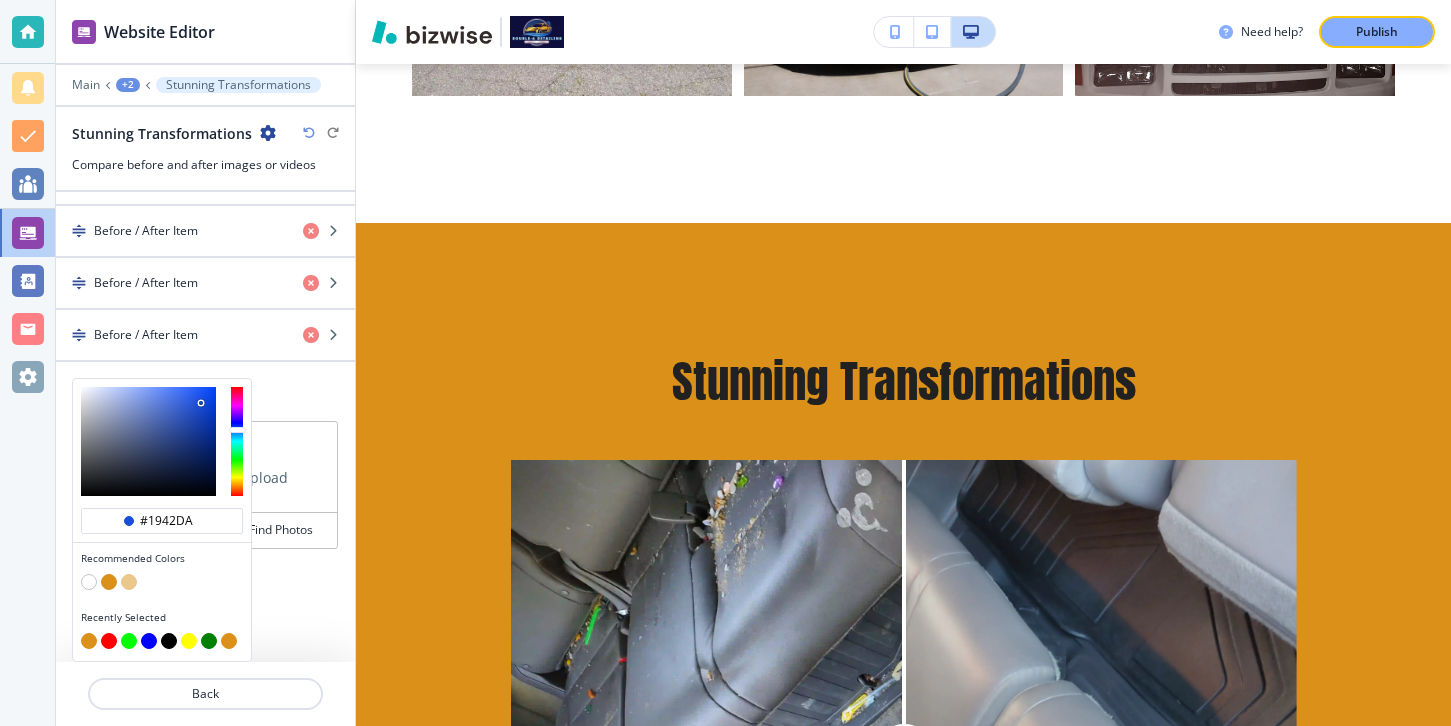 click at bounding box center (237, 441) 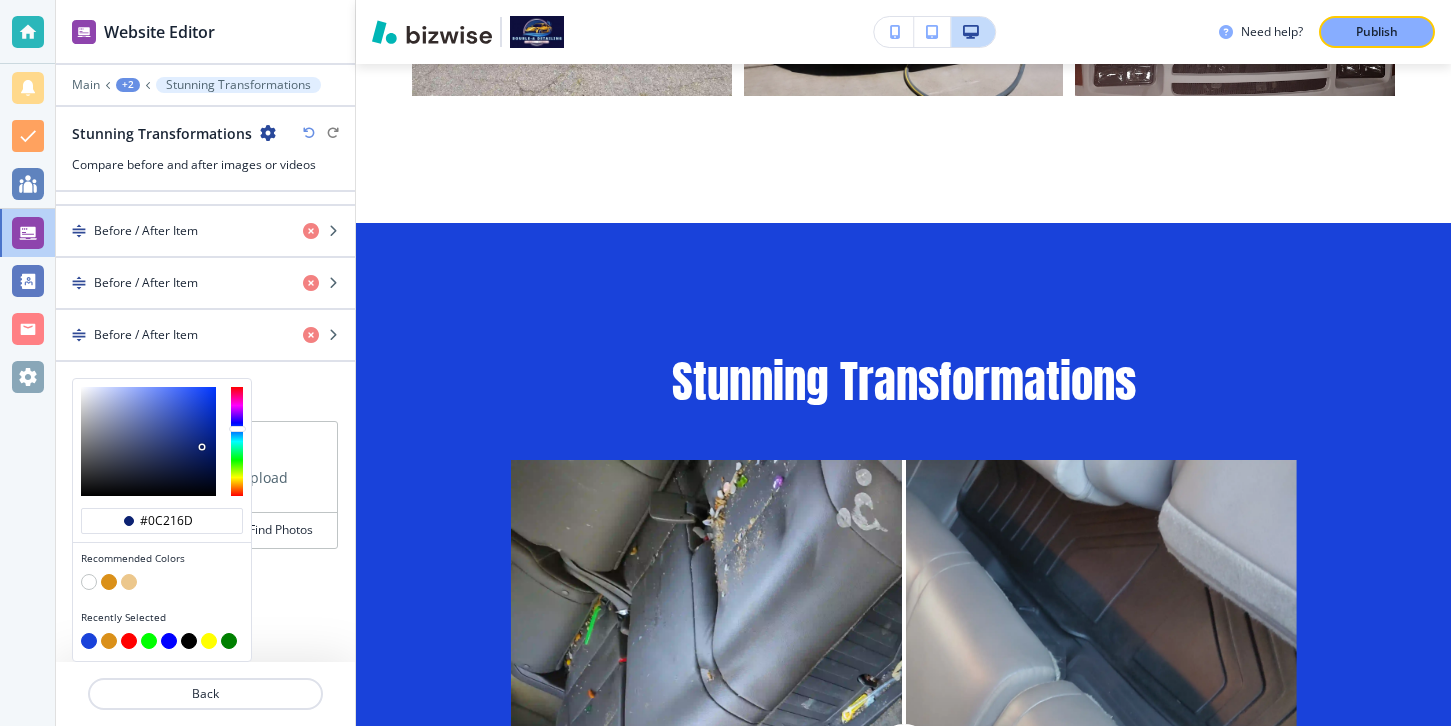 type on "#0c206b" 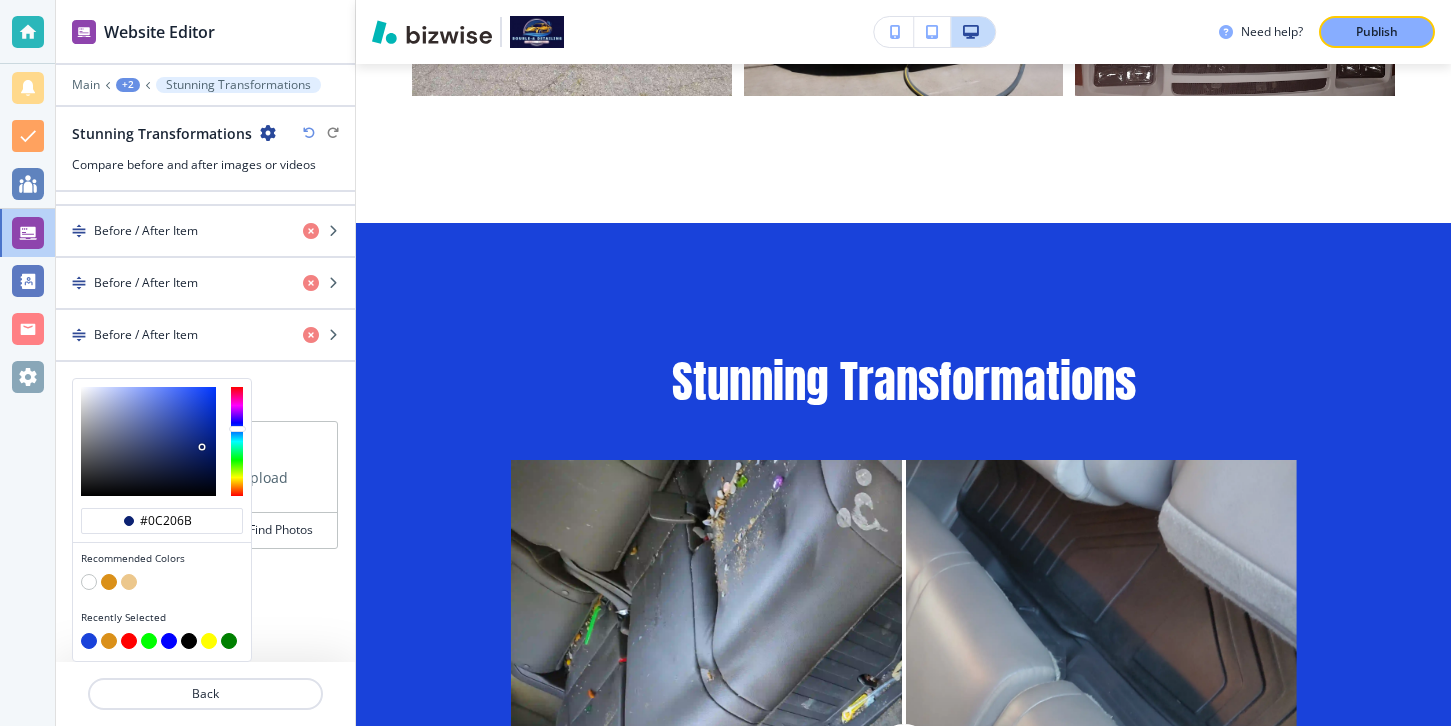 drag, startPoint x: 203, startPoint y: 413, endPoint x: 201, endPoint y: 450, distance: 37.054016 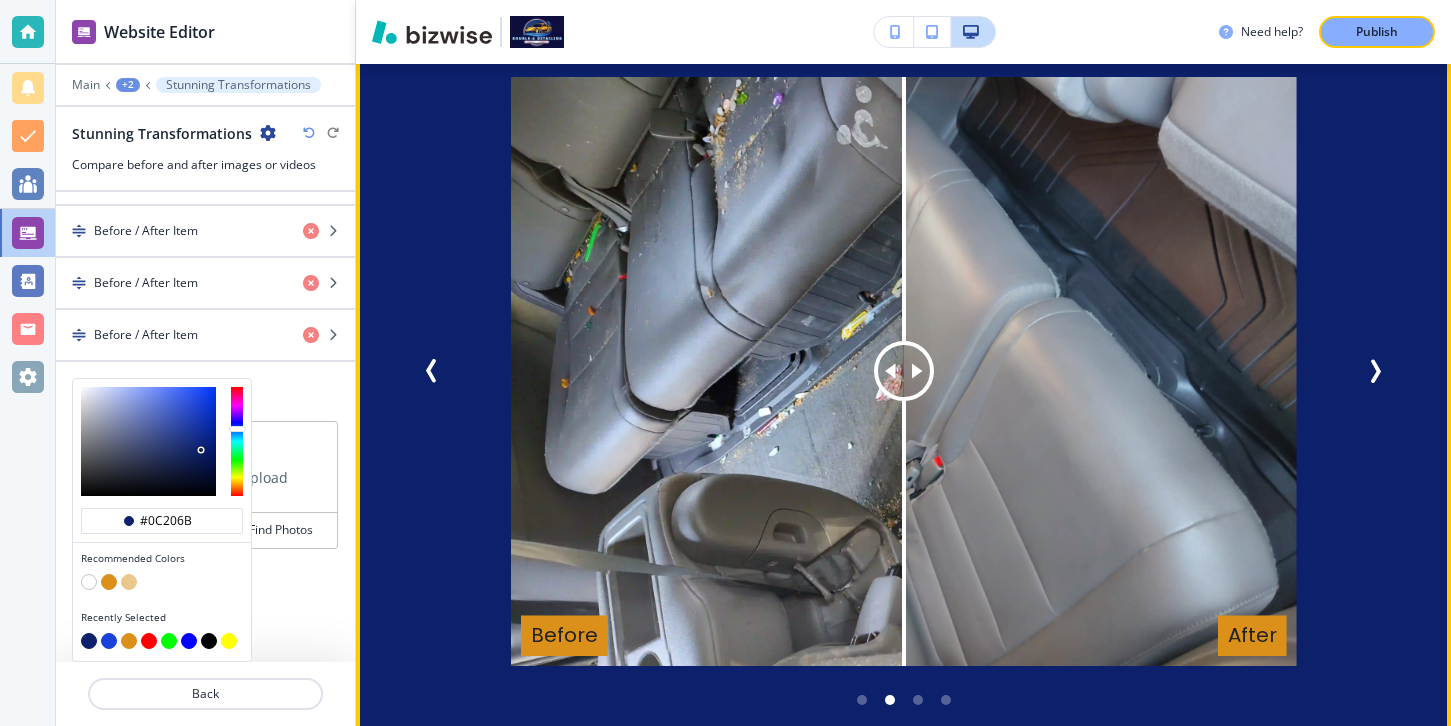 scroll, scrollTop: 3440, scrollLeft: 0, axis: vertical 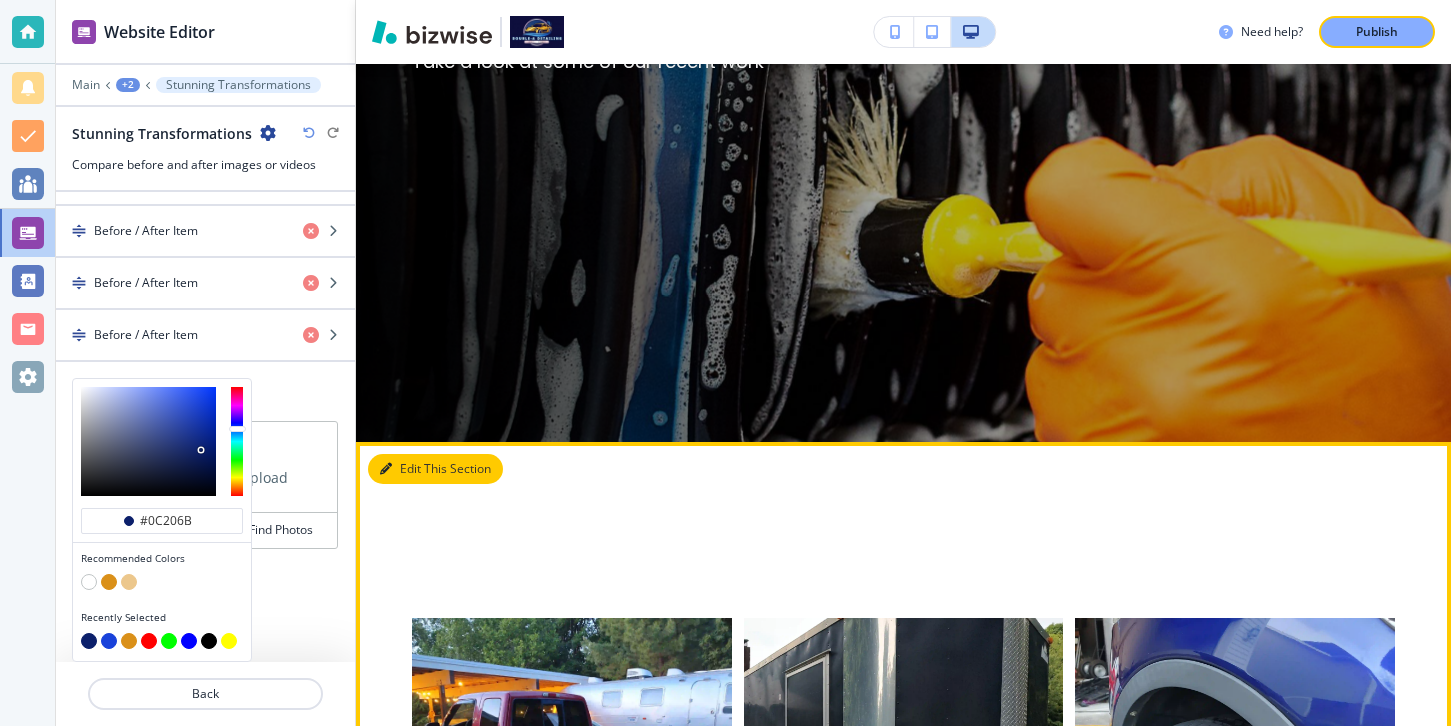 click on "Edit This Section" at bounding box center [435, 469] 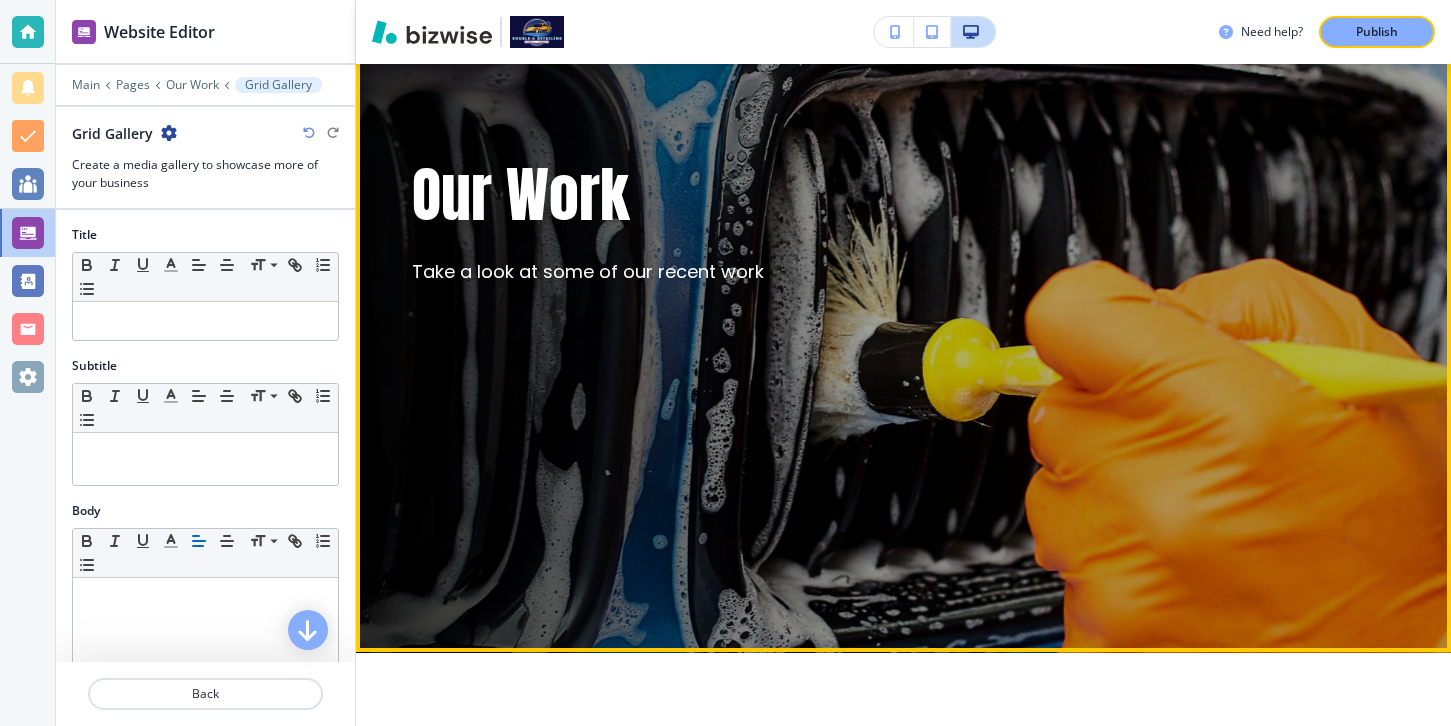 scroll, scrollTop: 0, scrollLeft: 0, axis: both 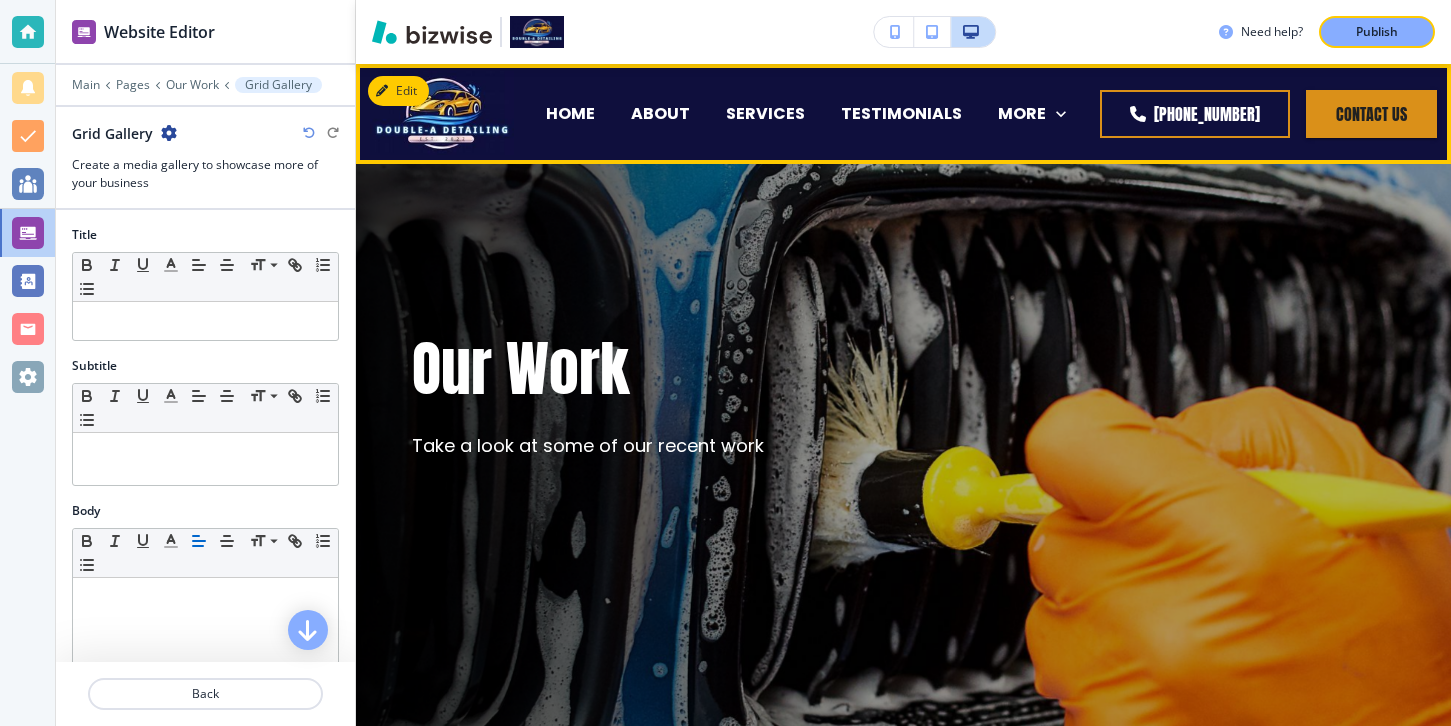 click on "HOME" at bounding box center (570, 114) 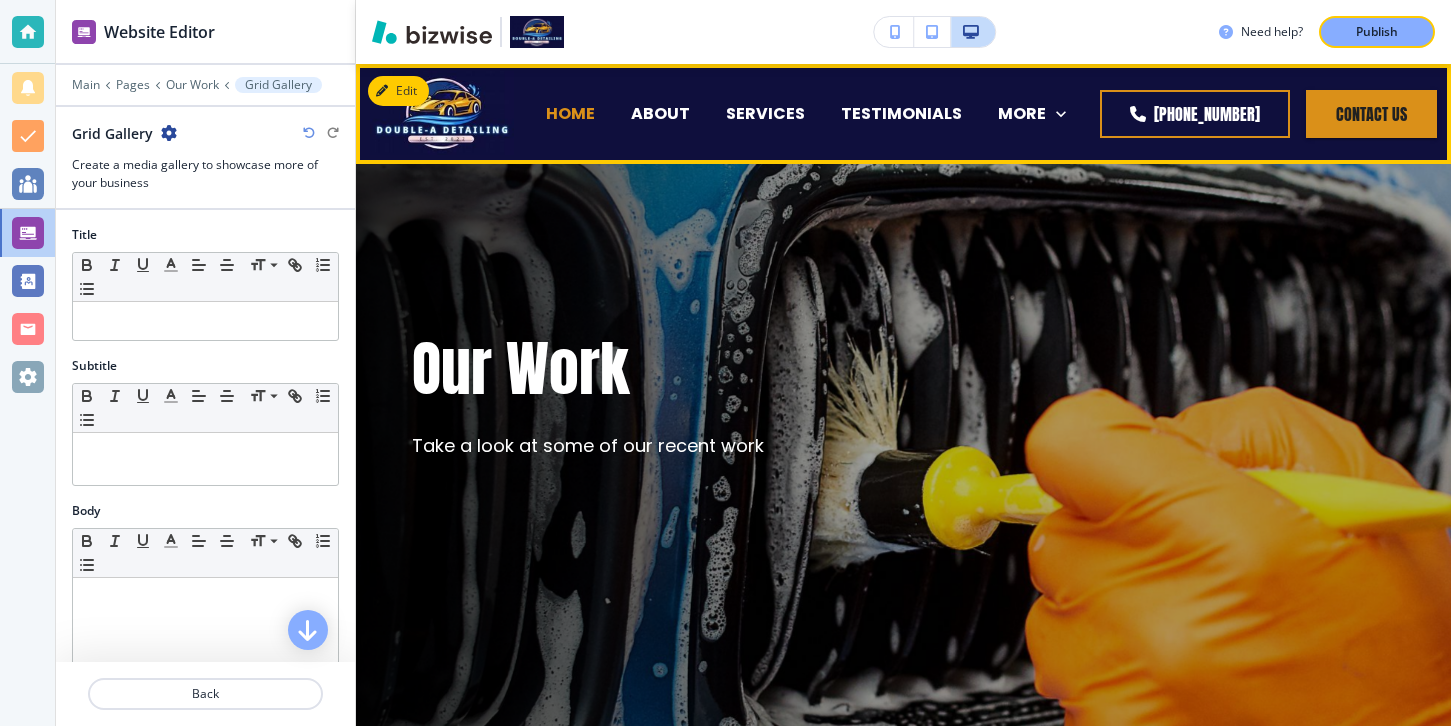 click on "HOME" at bounding box center (570, 113) 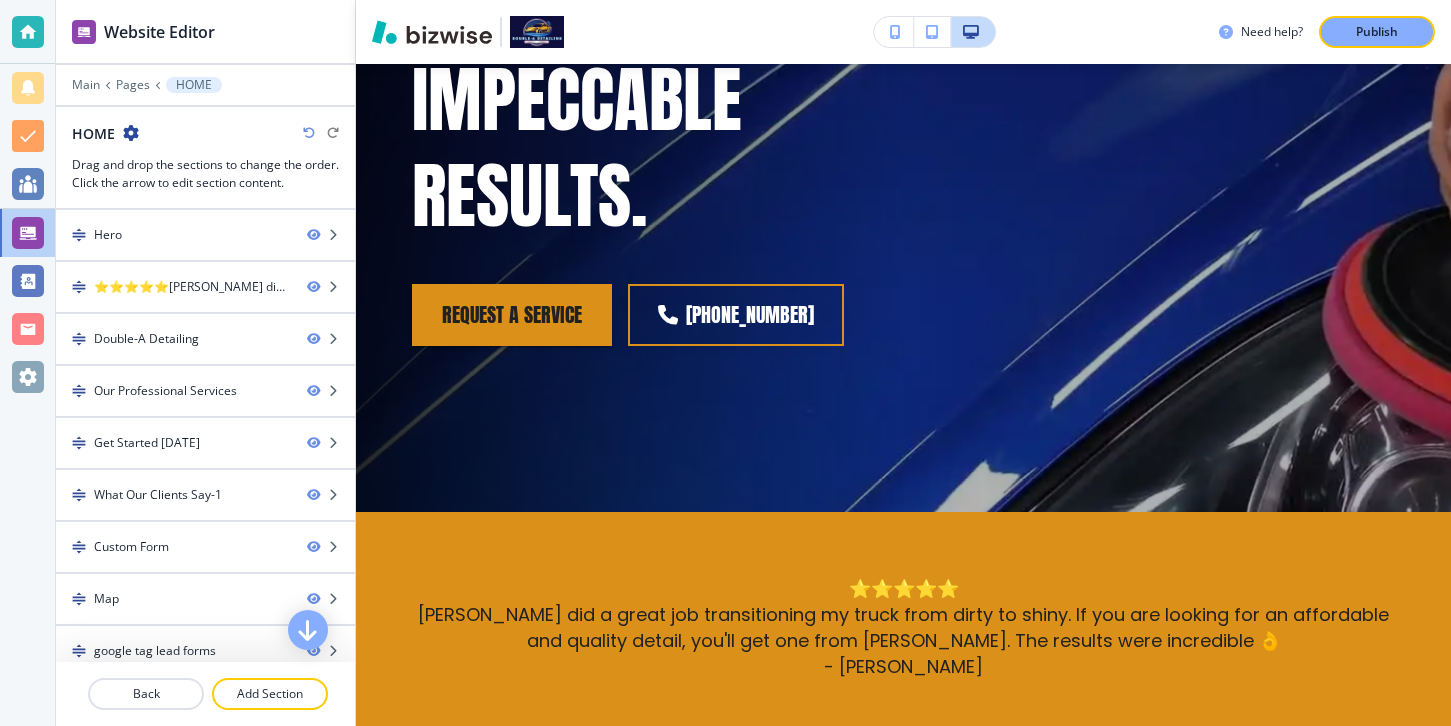 scroll, scrollTop: 0, scrollLeft: 0, axis: both 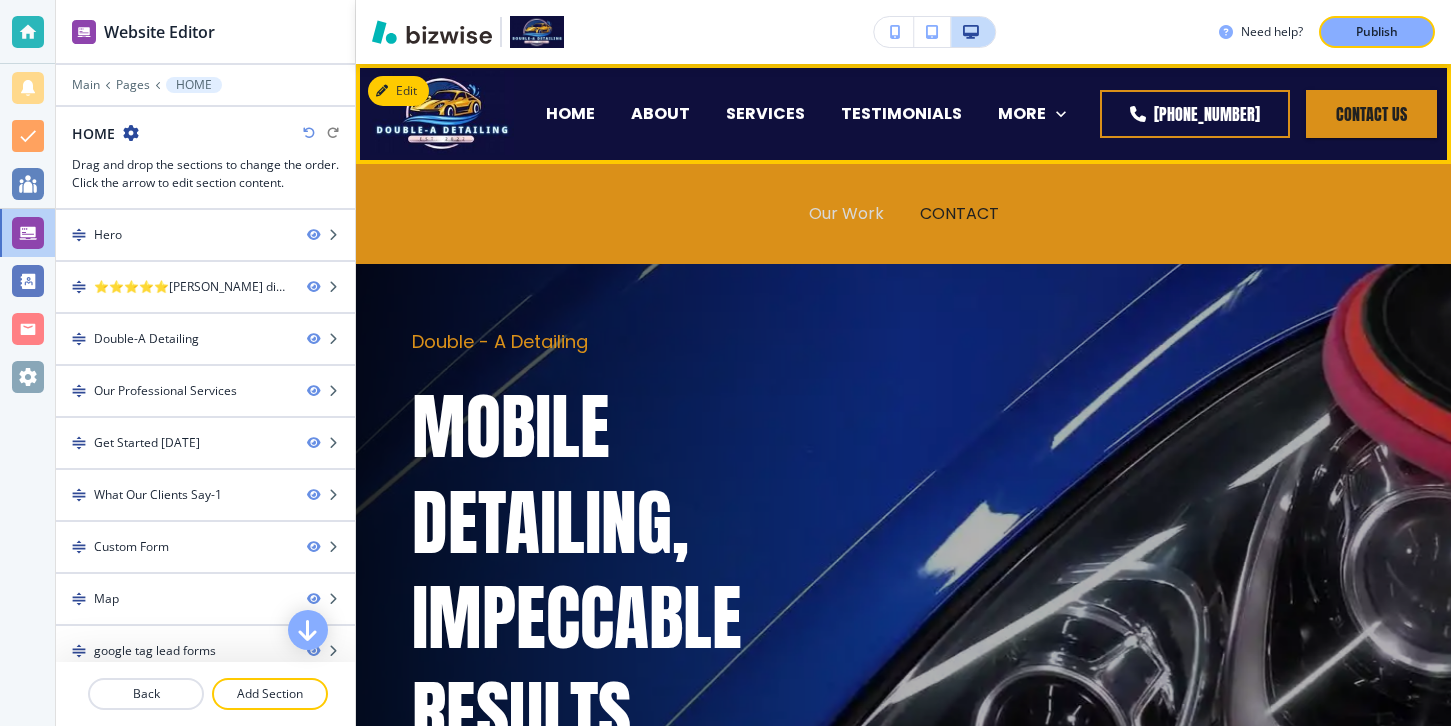 click on "Our Work" at bounding box center [846, 213] 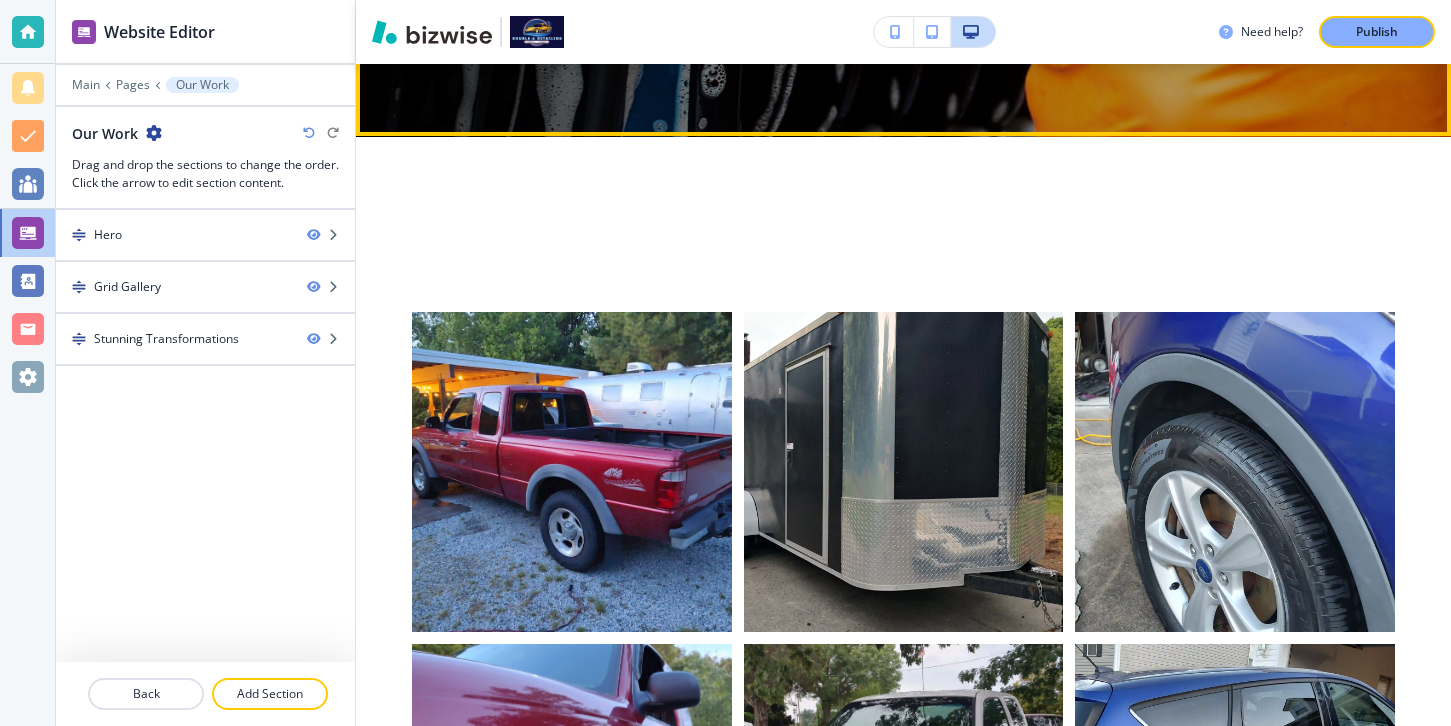 scroll, scrollTop: 728, scrollLeft: 0, axis: vertical 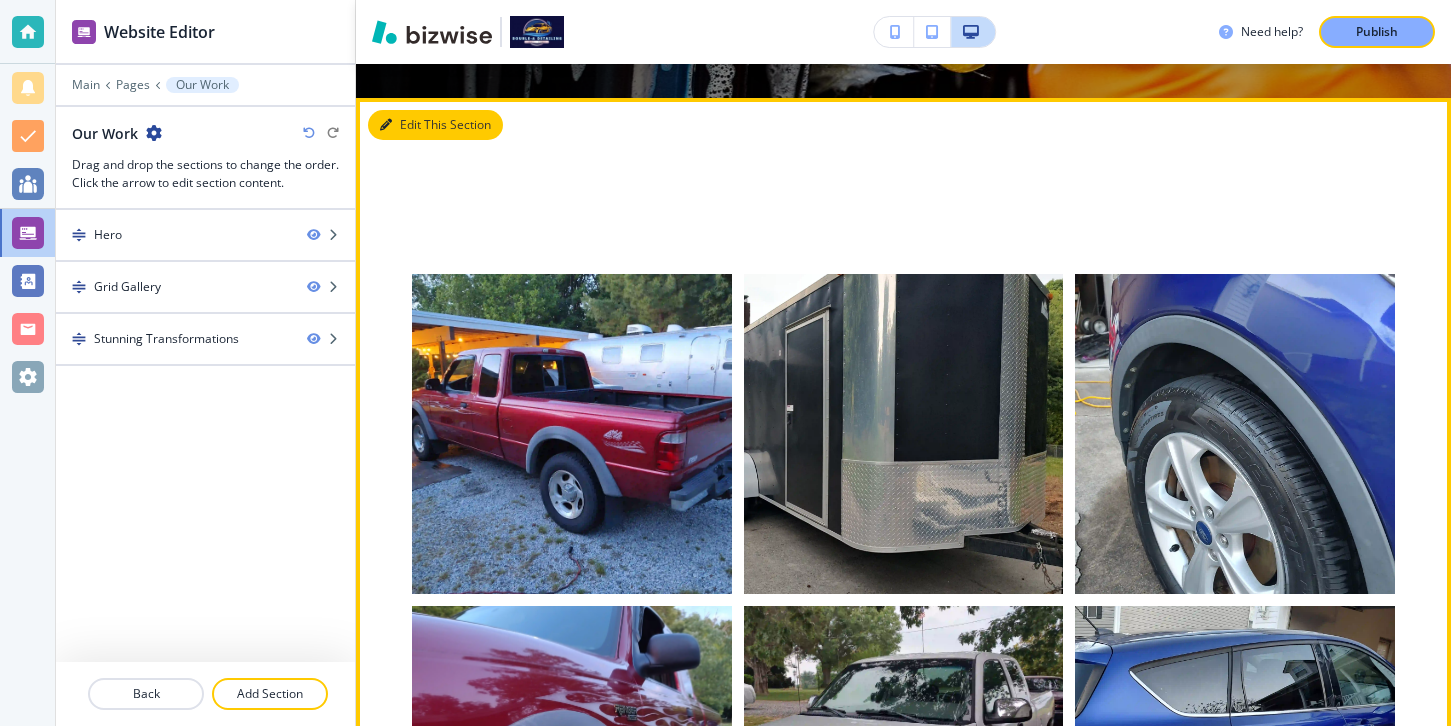 click on "Edit This Section" at bounding box center (435, 125) 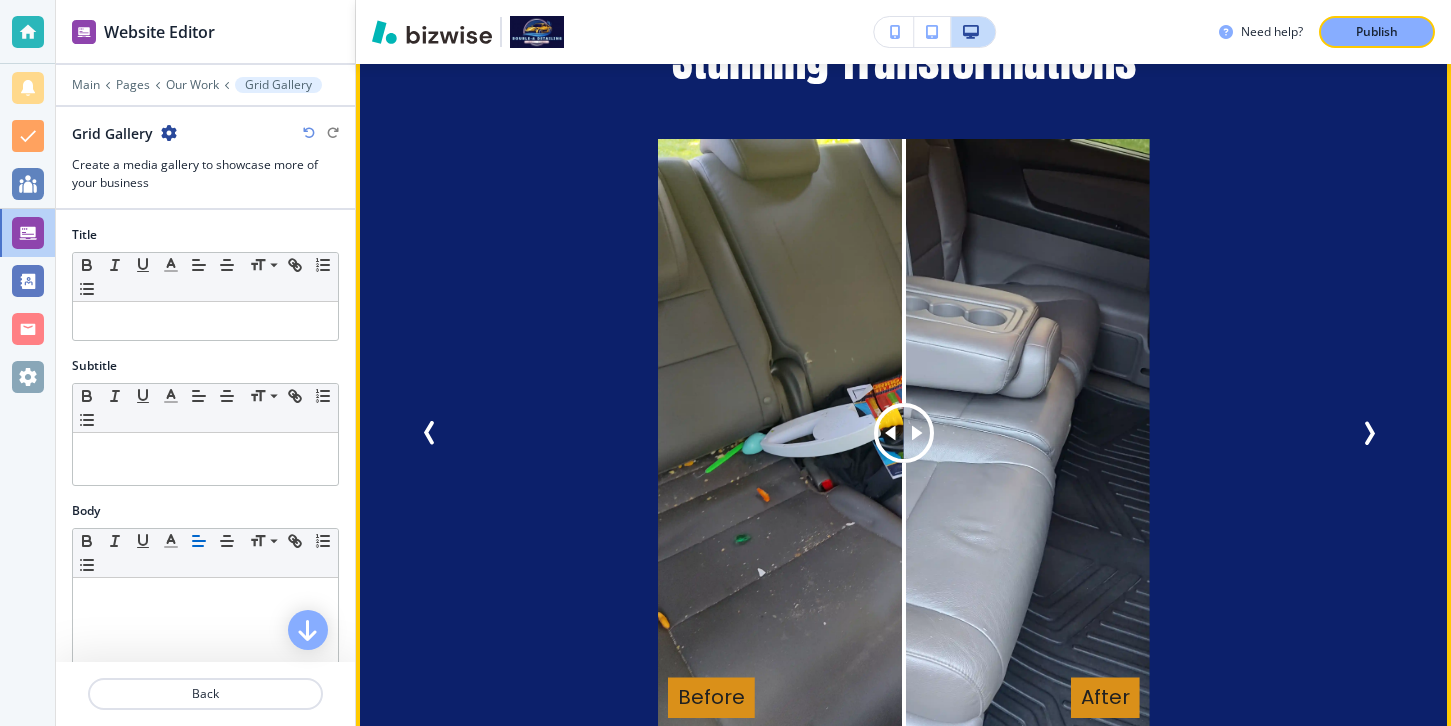 scroll, scrollTop: 3224, scrollLeft: 0, axis: vertical 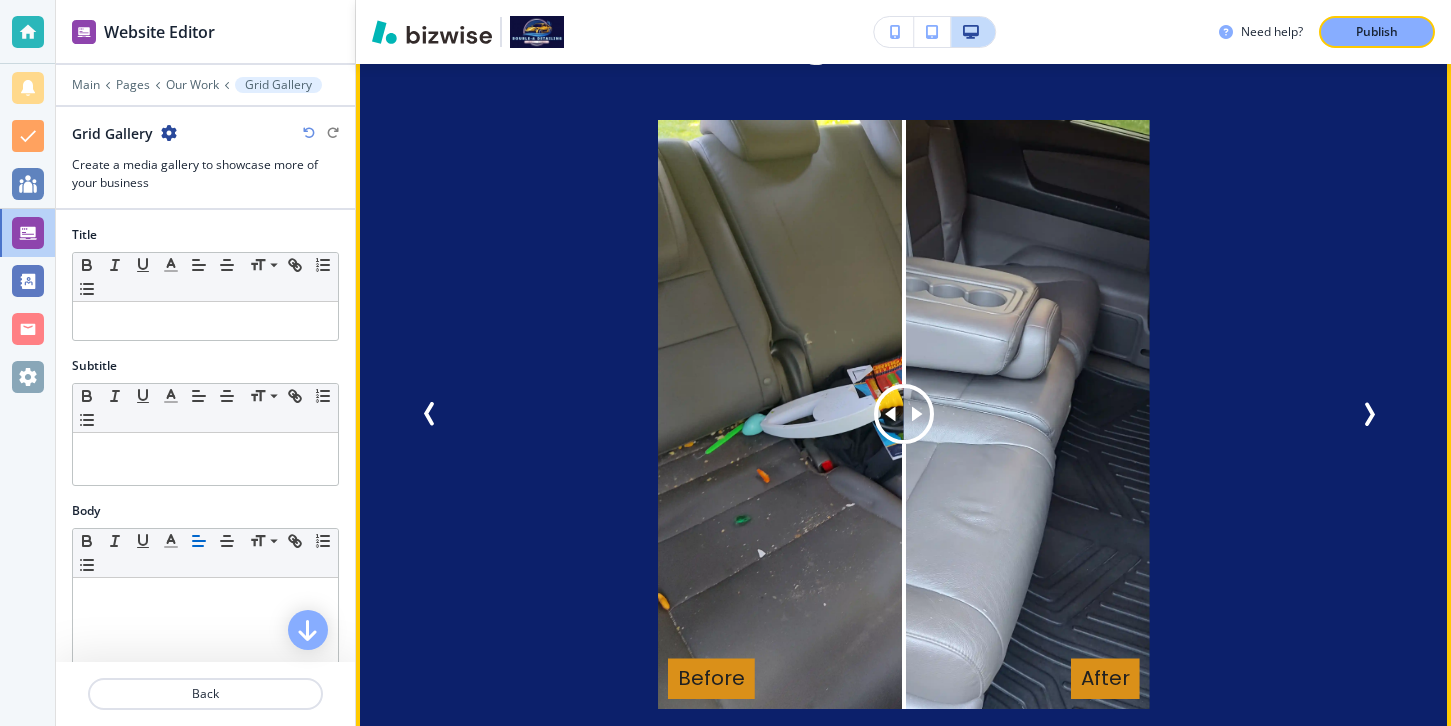 click on "Before After" at bounding box center [903, 414] 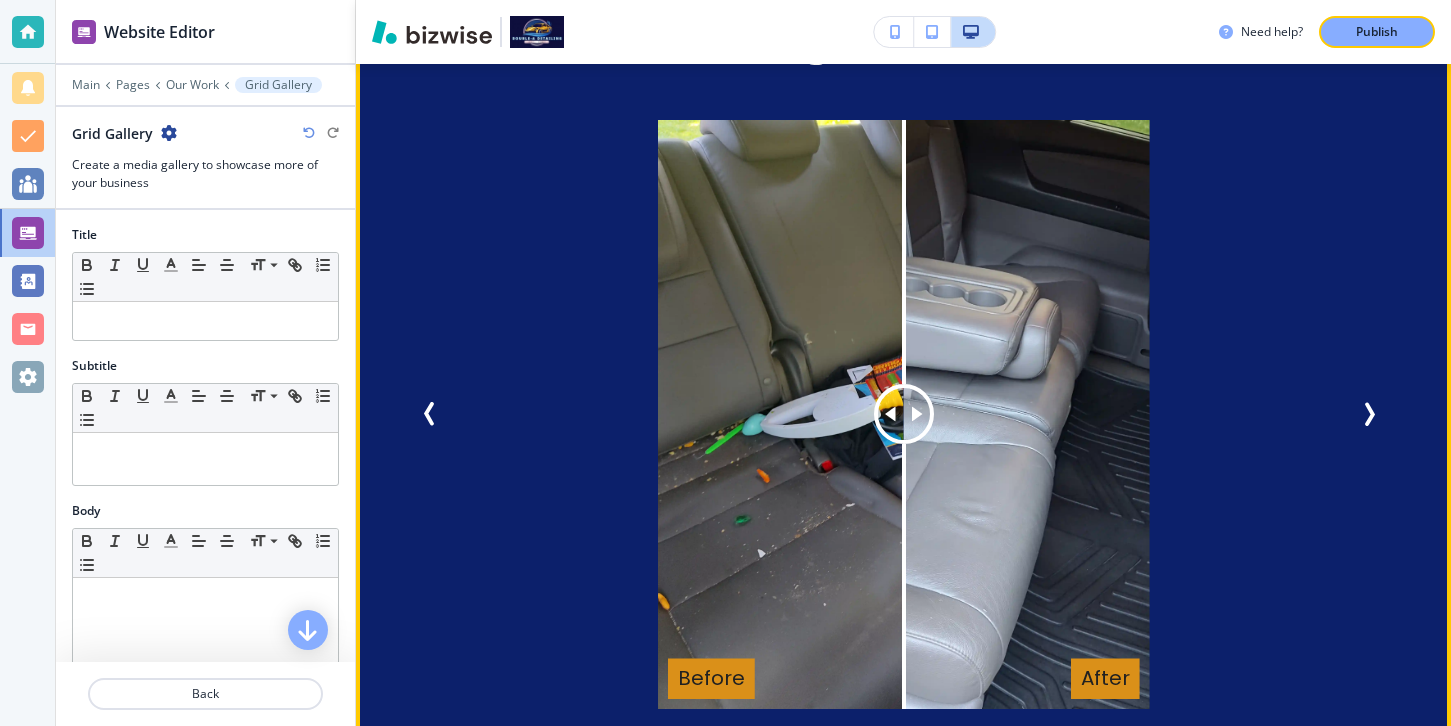 scroll, scrollTop: 3069, scrollLeft: 0, axis: vertical 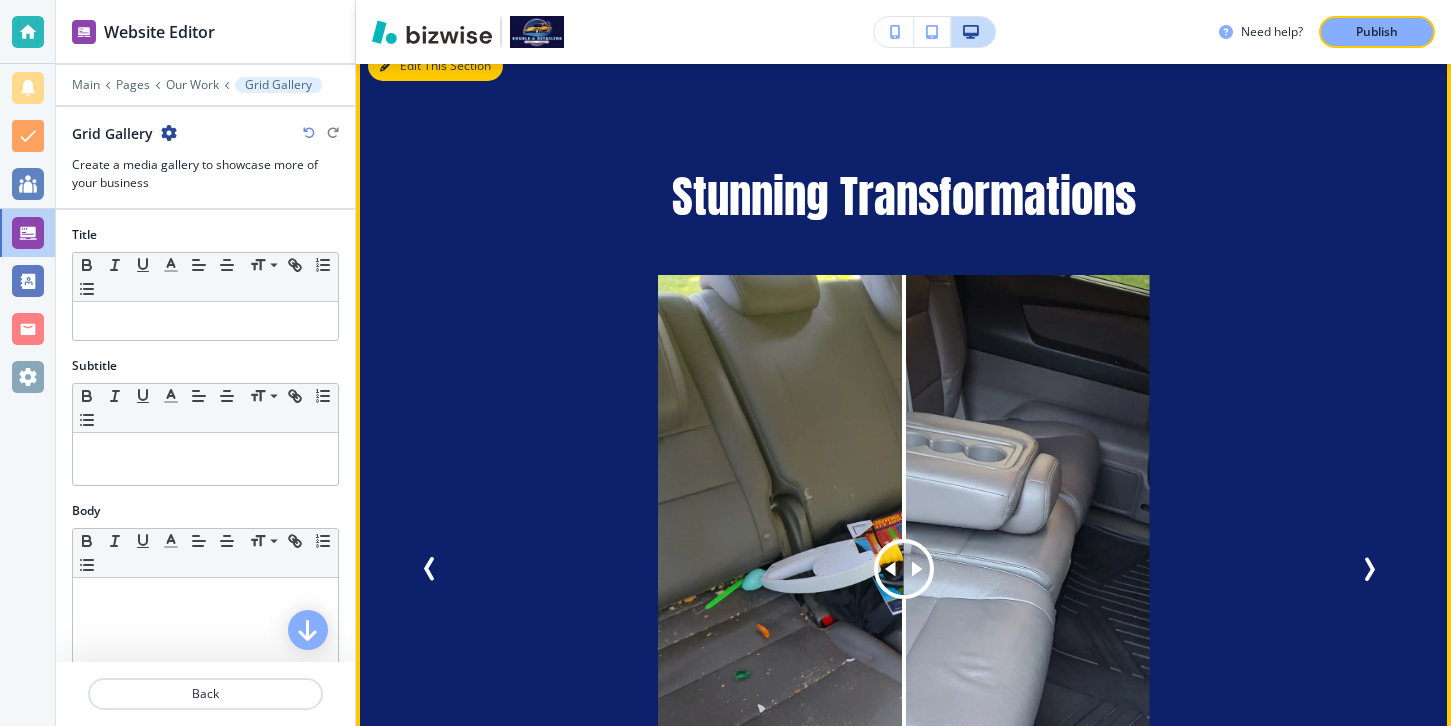 click on "Edit This Section" at bounding box center (435, 66) 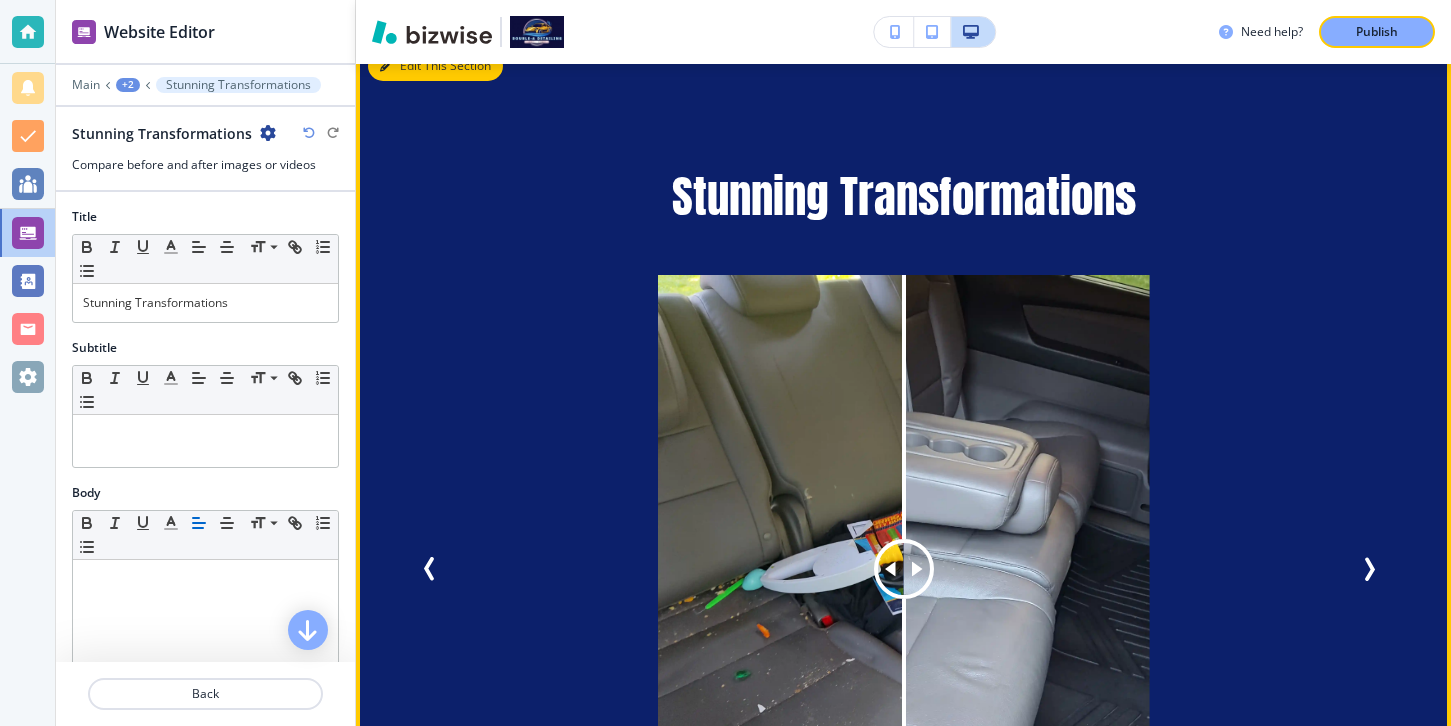 scroll, scrollTop: 3044, scrollLeft: 0, axis: vertical 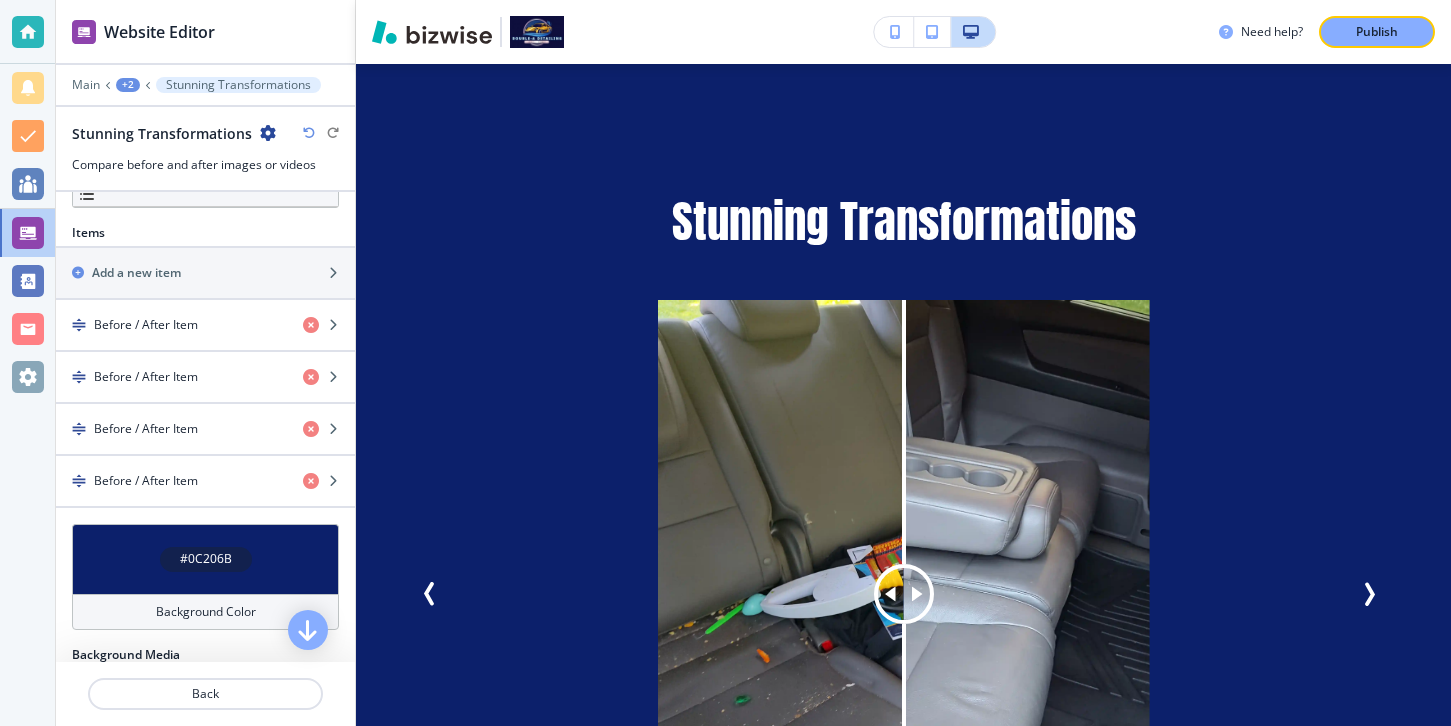 click on "#0C206B" at bounding box center (205, 559) 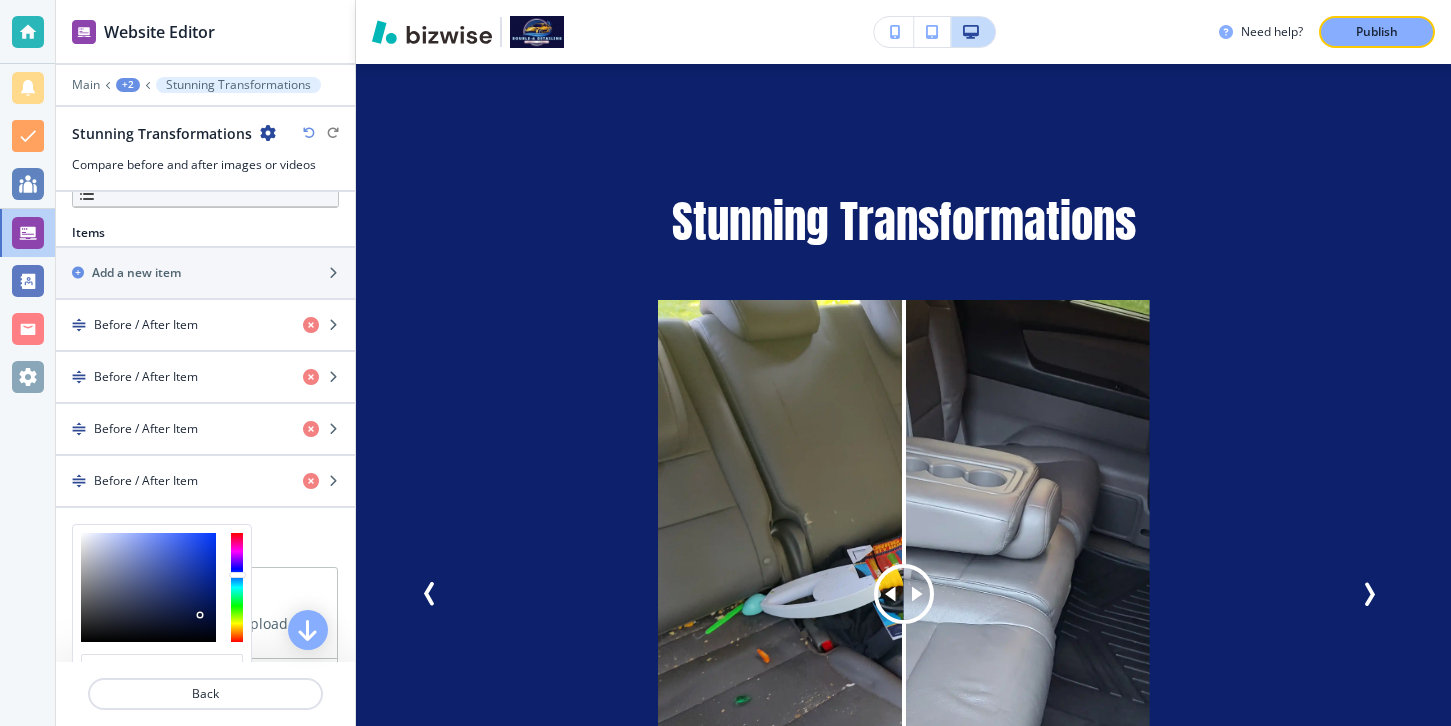 type on "#07123a" 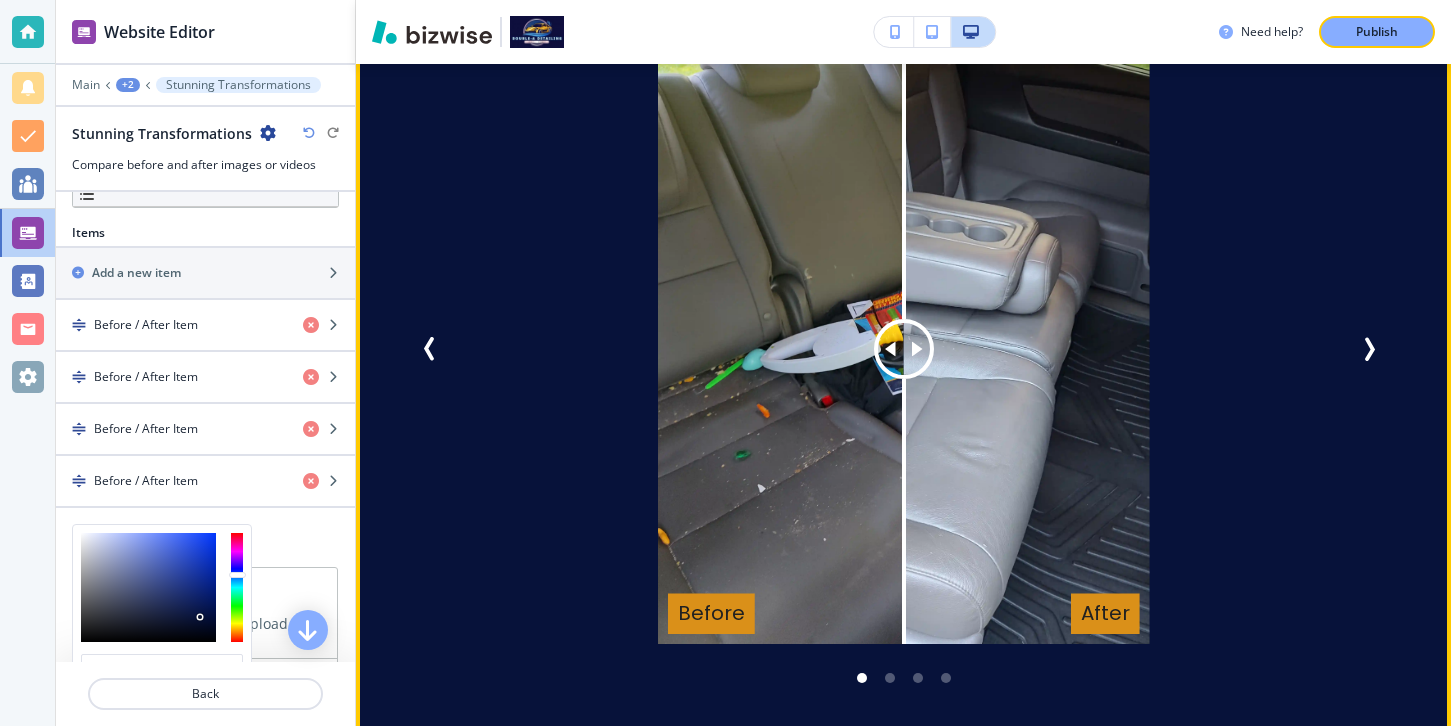 scroll, scrollTop: 3384, scrollLeft: 0, axis: vertical 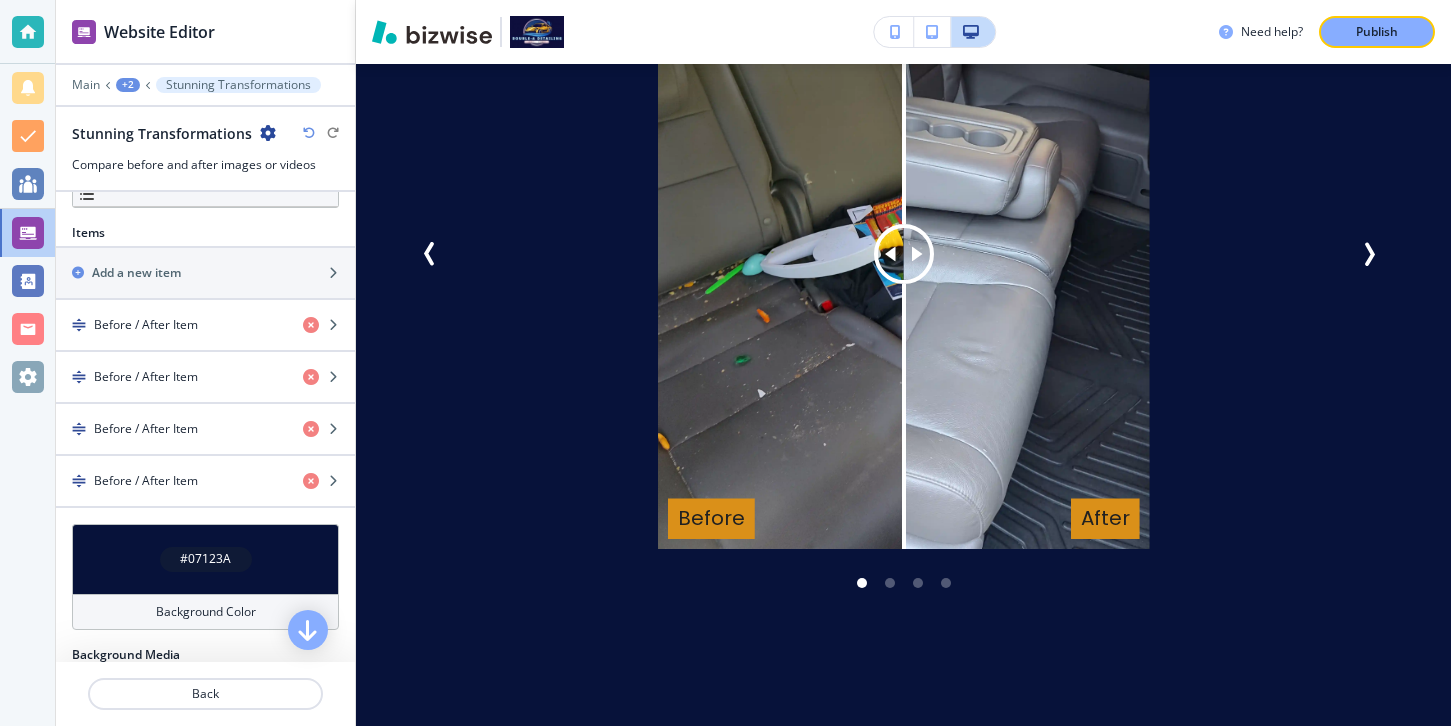 click on "Items Add a new item Before / After Item Before / After Item Before / After Item Before / After Item" at bounding box center [205, 374] 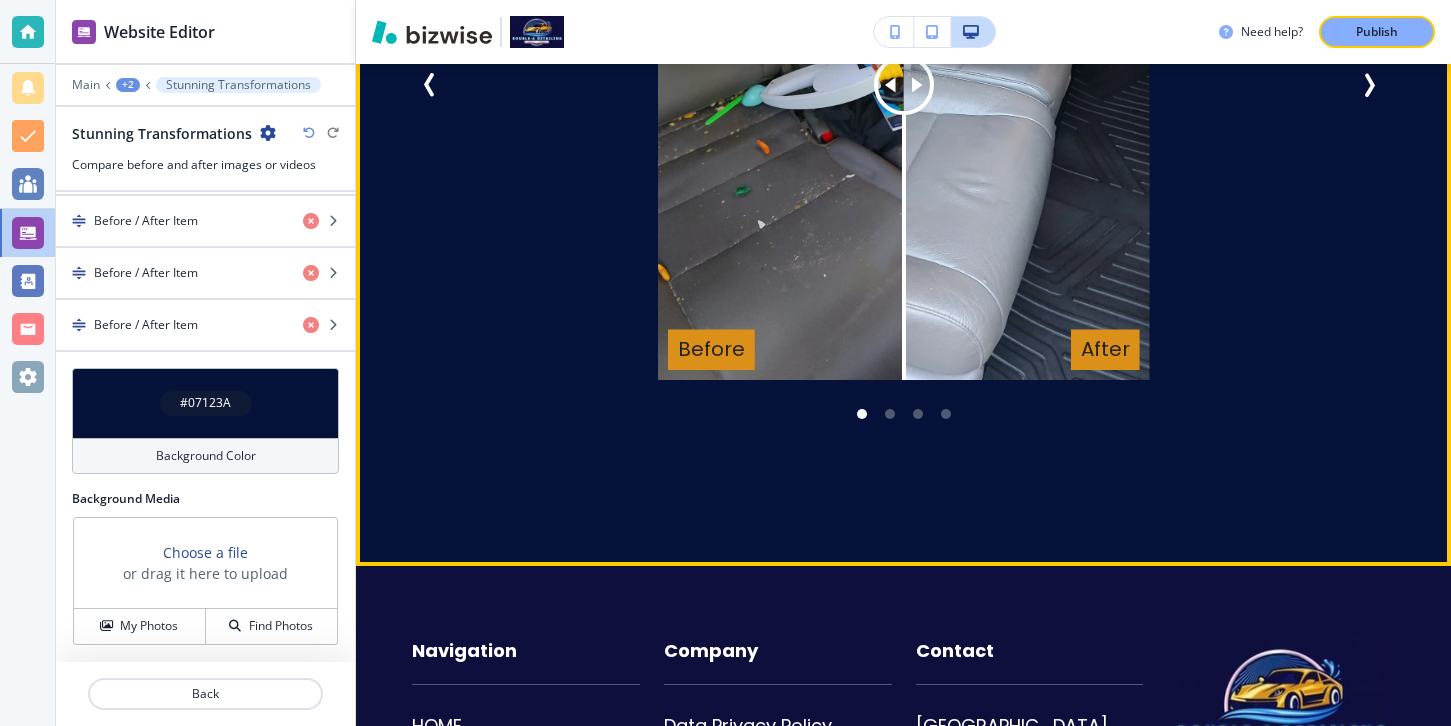 scroll, scrollTop: 3833, scrollLeft: 0, axis: vertical 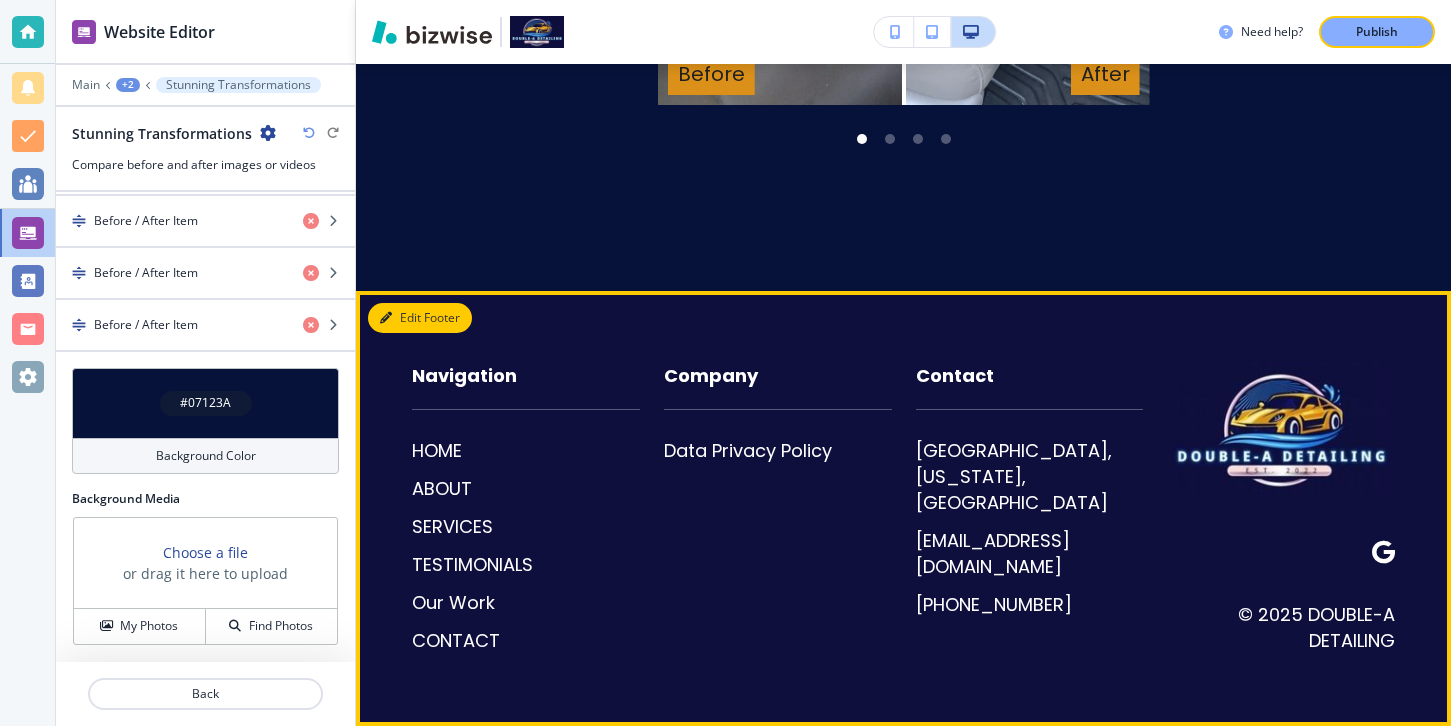 click on "Edit Footer" at bounding box center [420, 318] 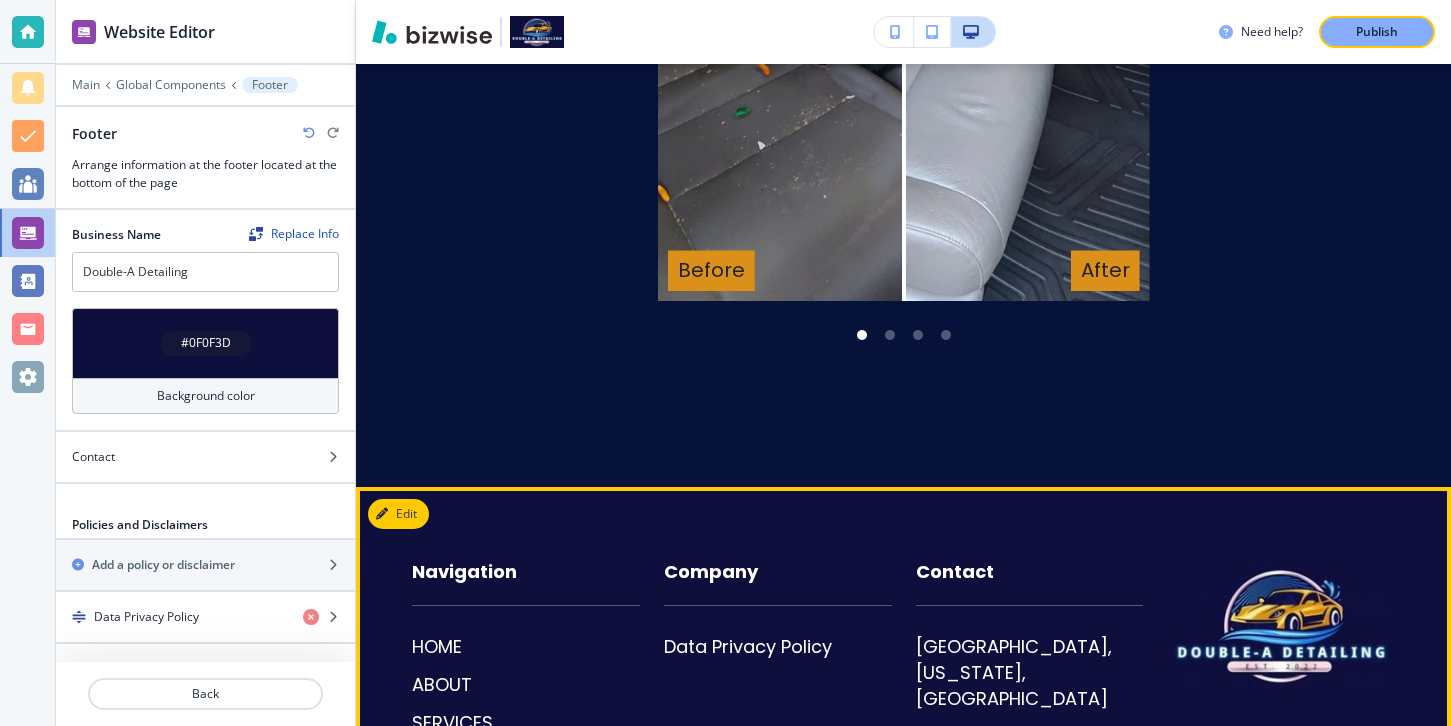 scroll, scrollTop: 3526, scrollLeft: 0, axis: vertical 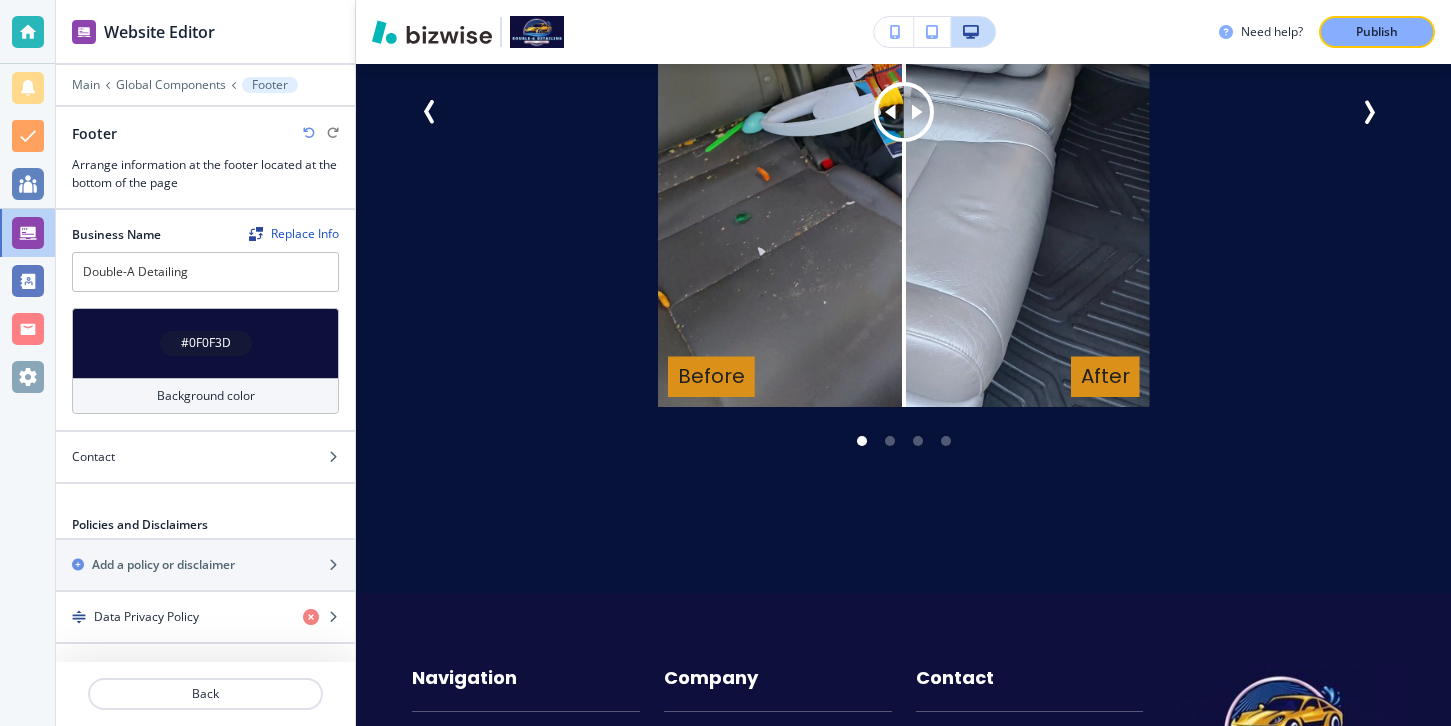 click on "#0F0F3D" at bounding box center [206, 343] 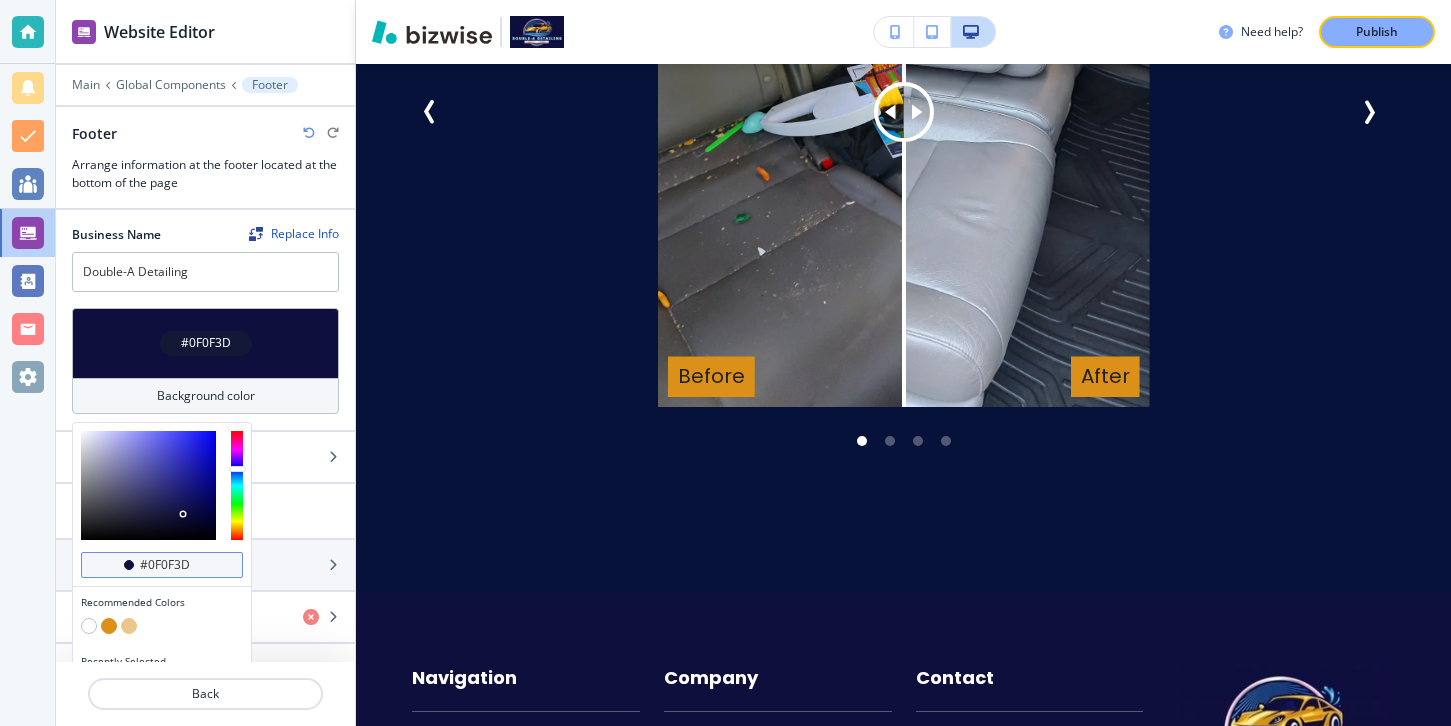 click on "#0f0f3d" at bounding box center (173, 565) 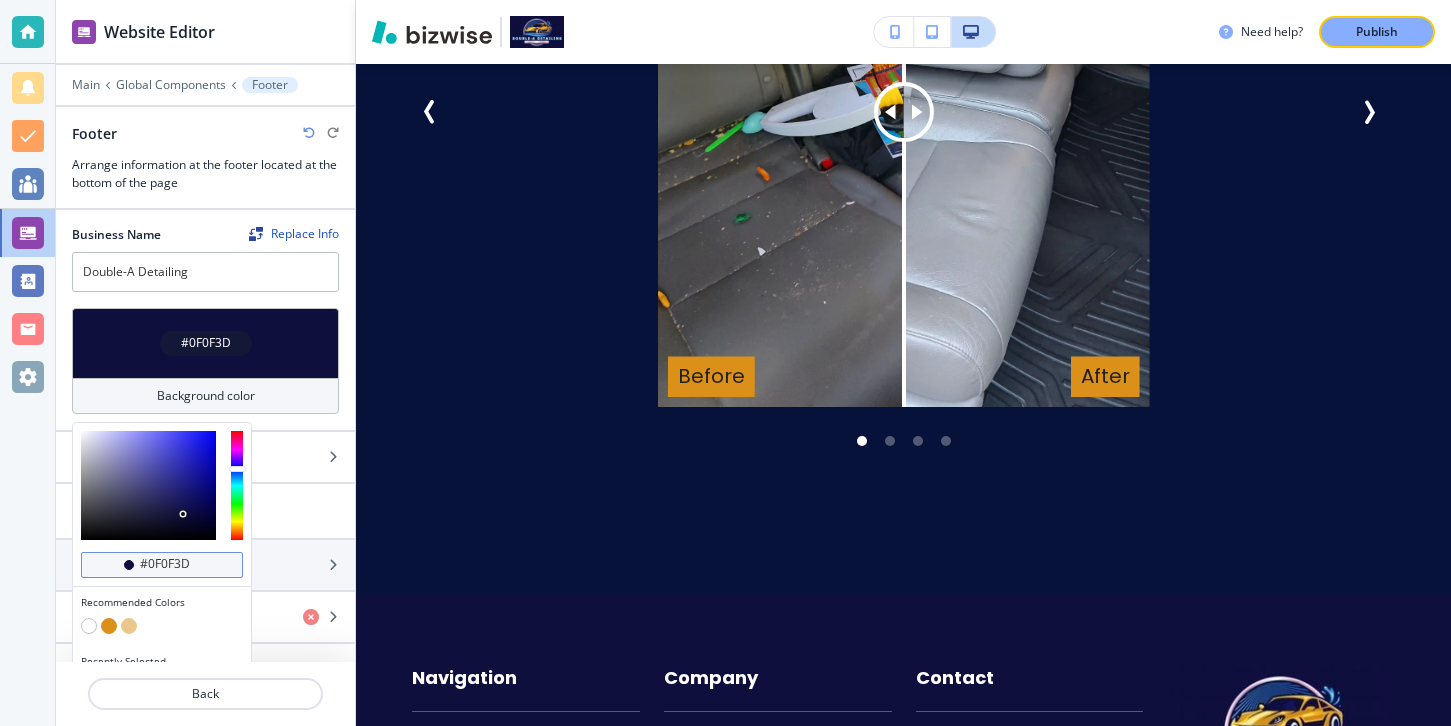 drag, startPoint x: 189, startPoint y: 567, endPoint x: 134, endPoint y: 567, distance: 55 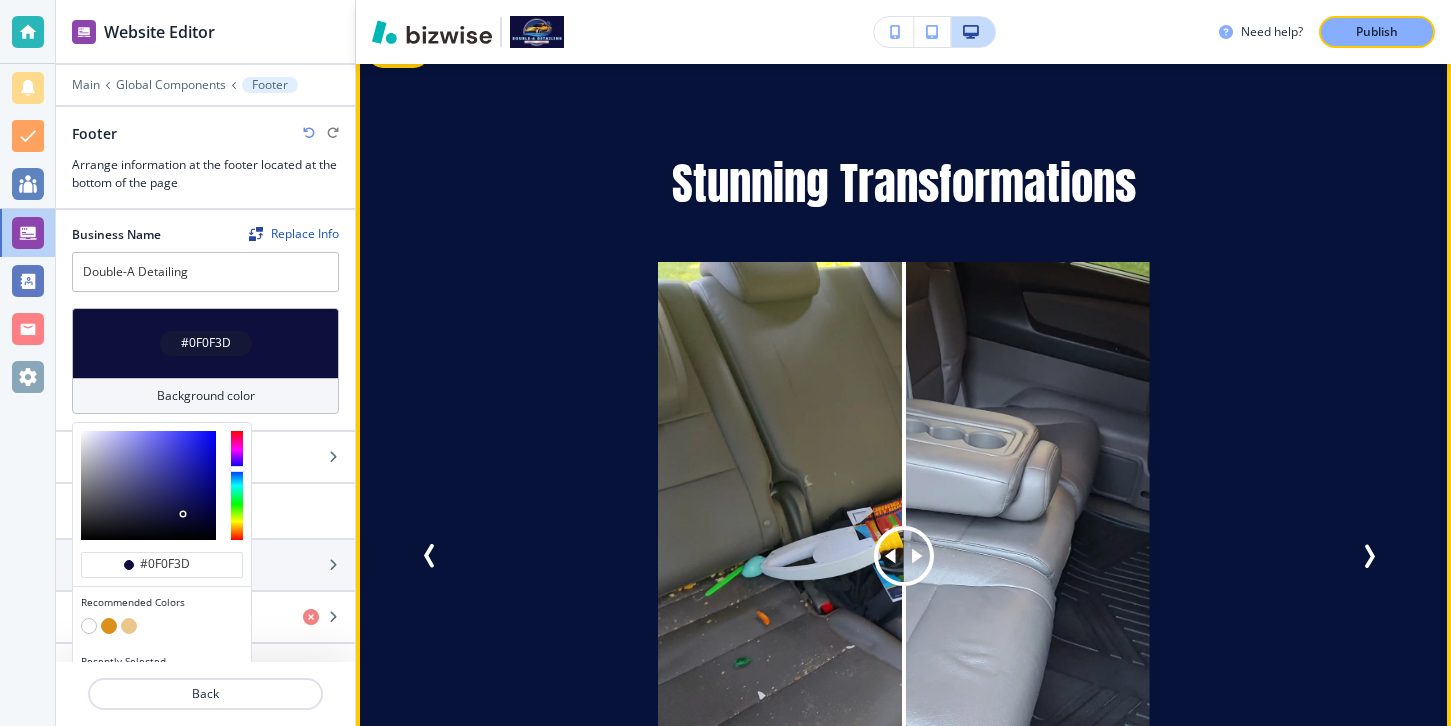 scroll, scrollTop: 2833, scrollLeft: 0, axis: vertical 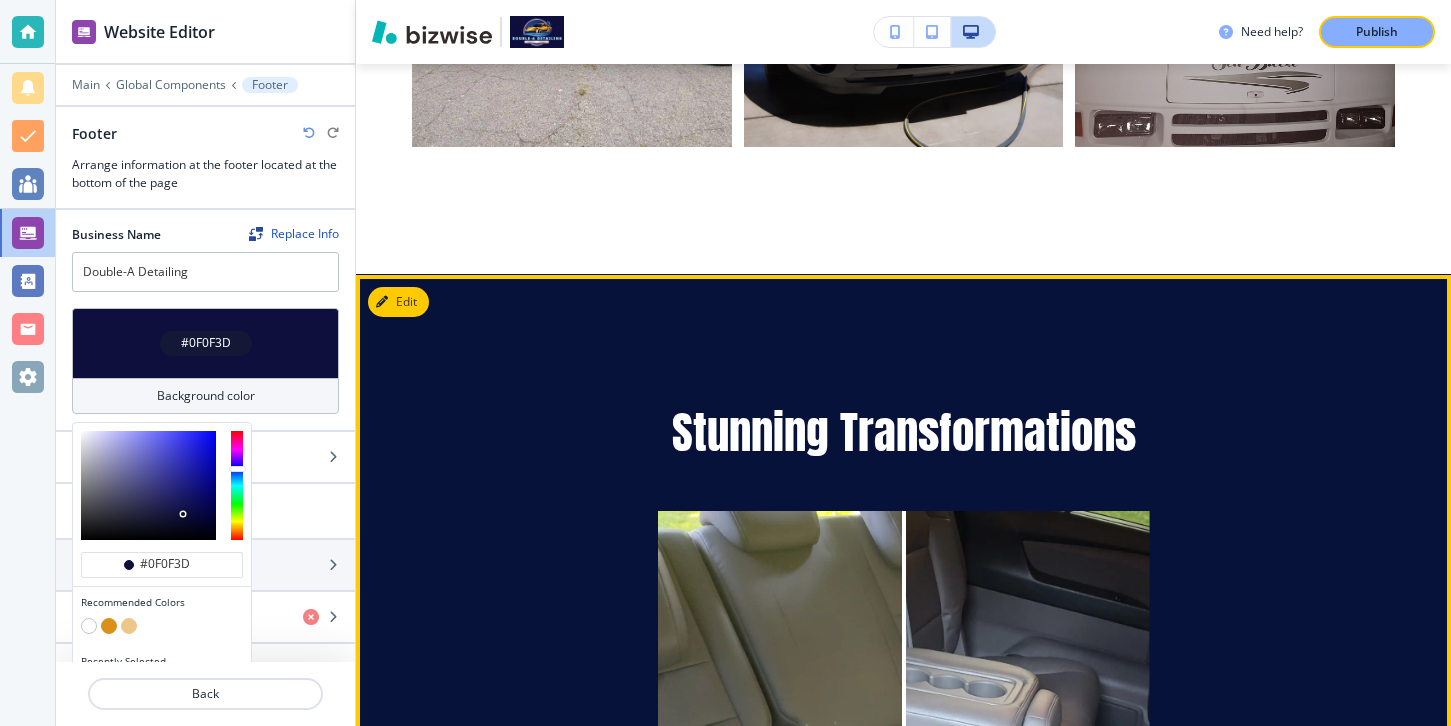 click on "Stunning Transformations Before After Before After Before After Before After Before After Before After" at bounding box center [903, 780] 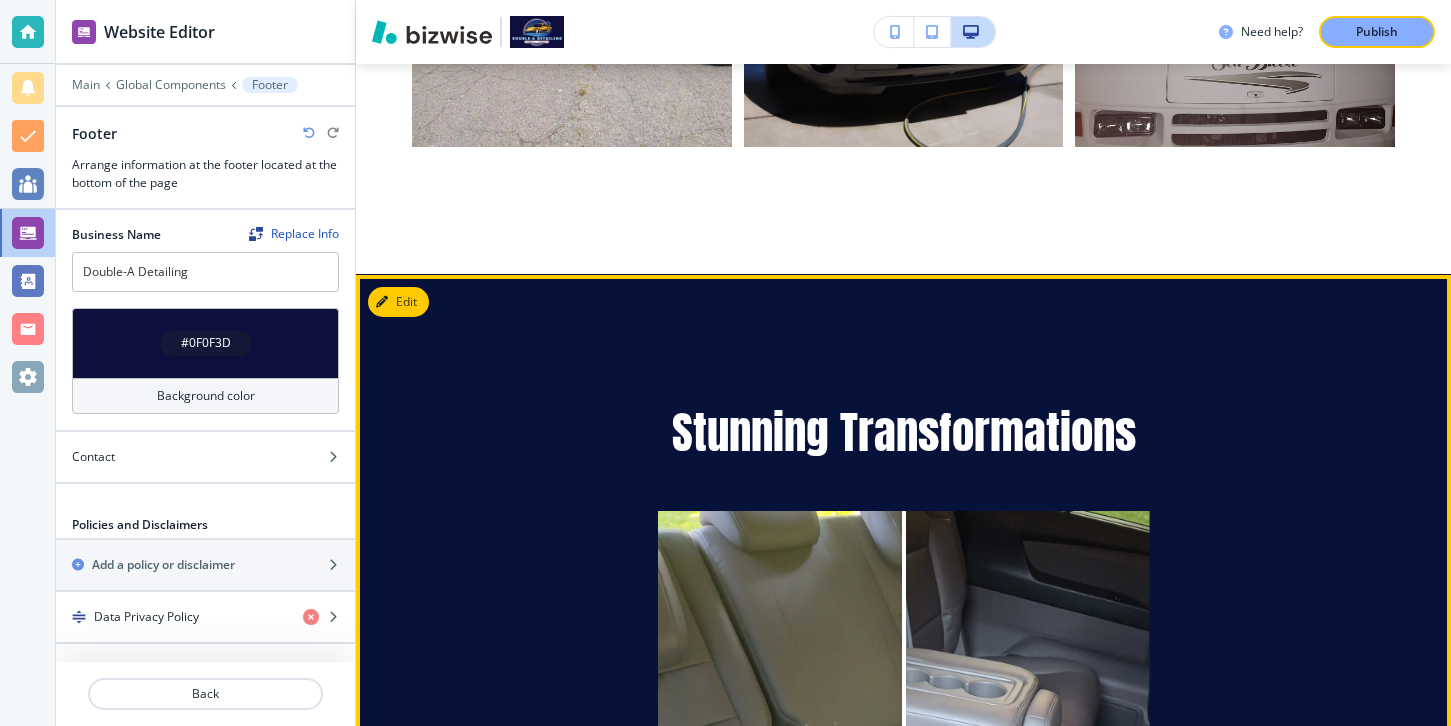 click on "Edit" at bounding box center (398, 302) 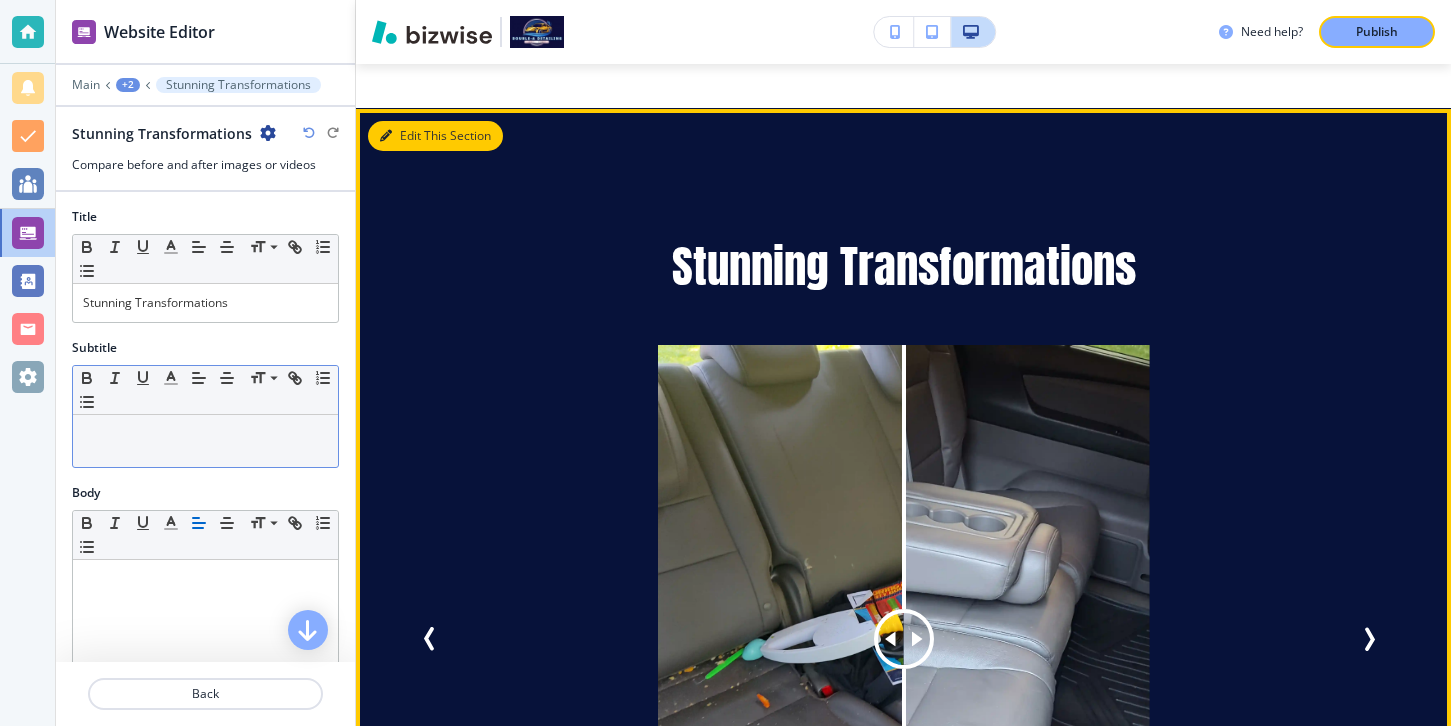 scroll, scrollTop: 3044, scrollLeft: 0, axis: vertical 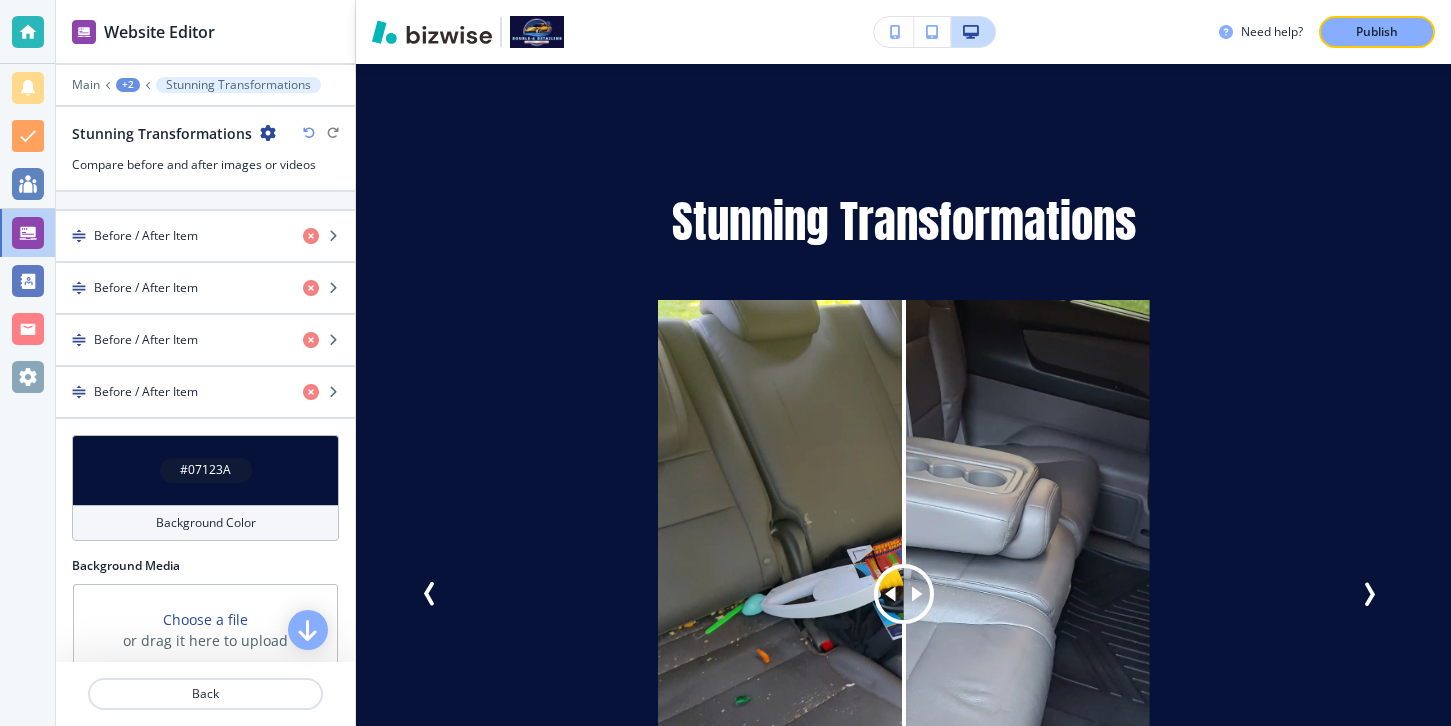 click on "Background Color" at bounding box center [206, 523] 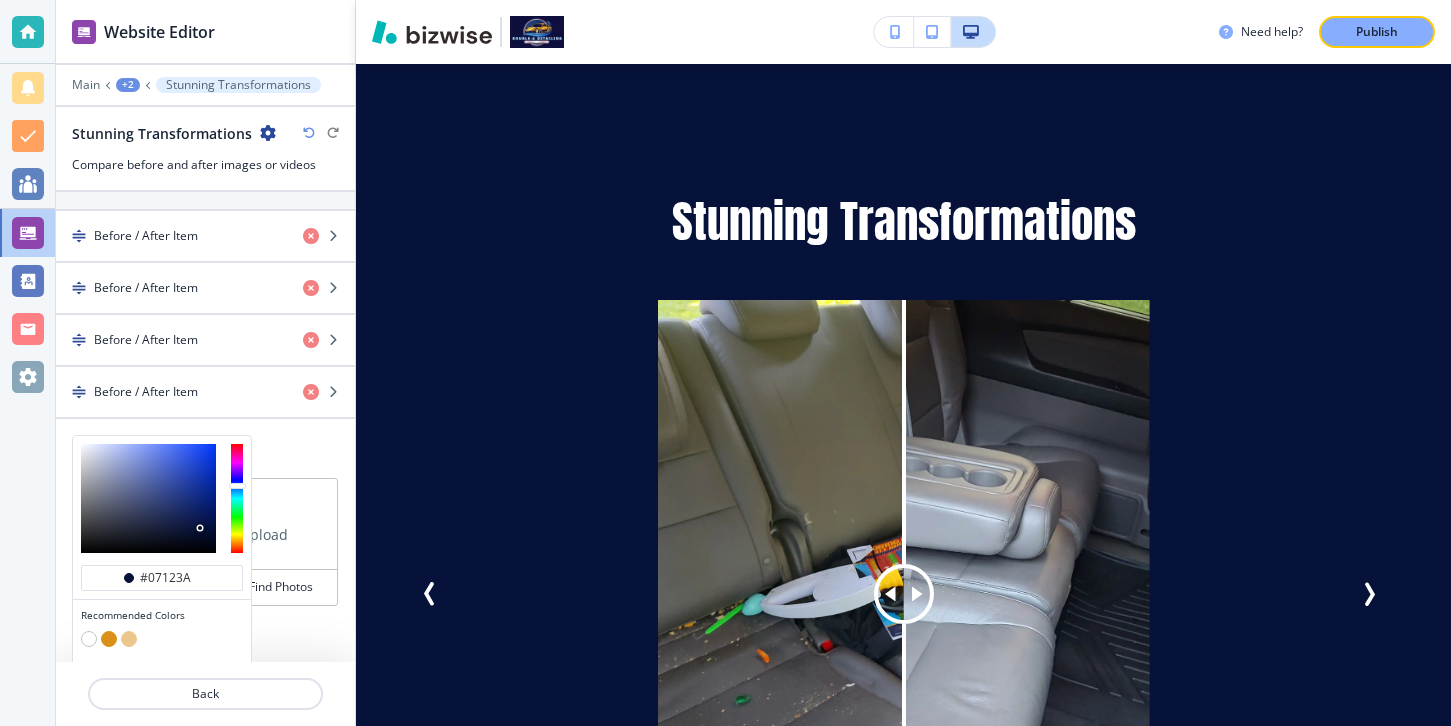 scroll, scrollTop: 1, scrollLeft: 0, axis: vertical 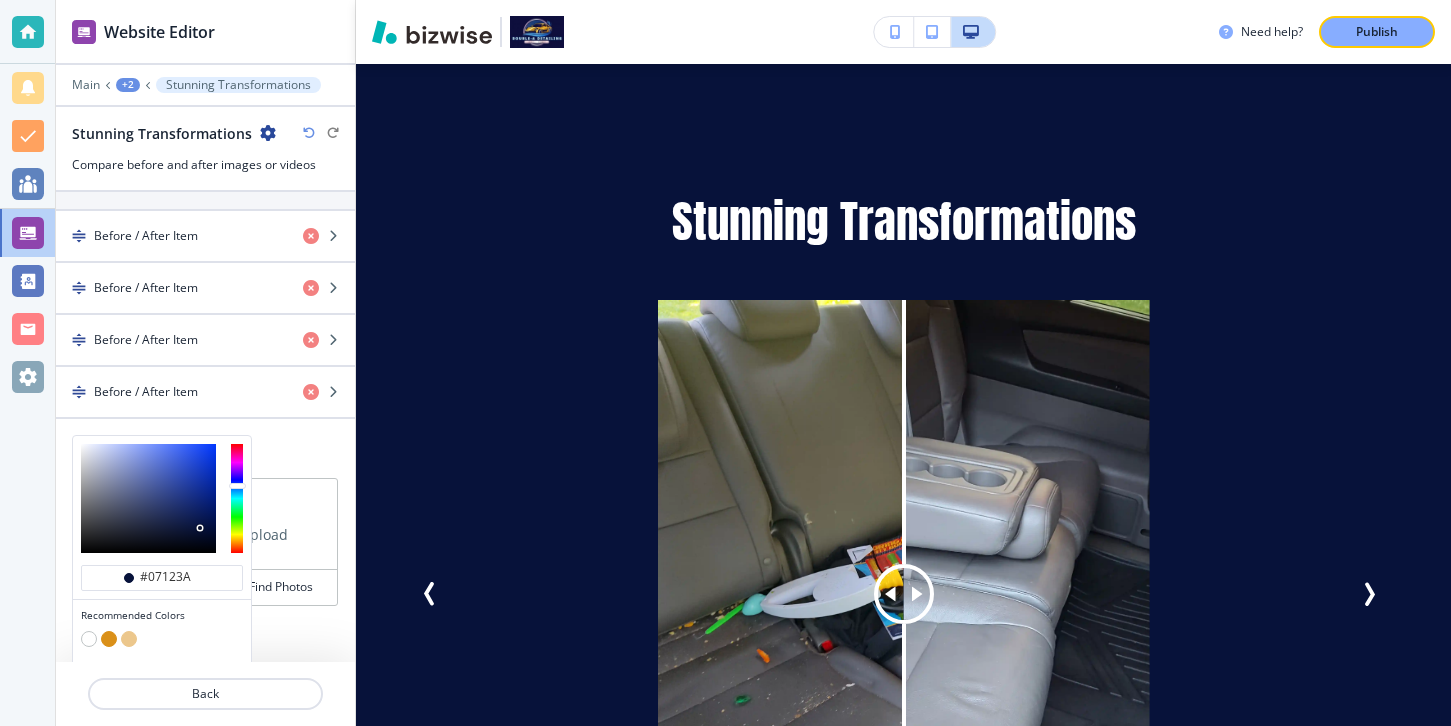 drag, startPoint x: 196, startPoint y: 581, endPoint x: 59, endPoint y: 581, distance: 137 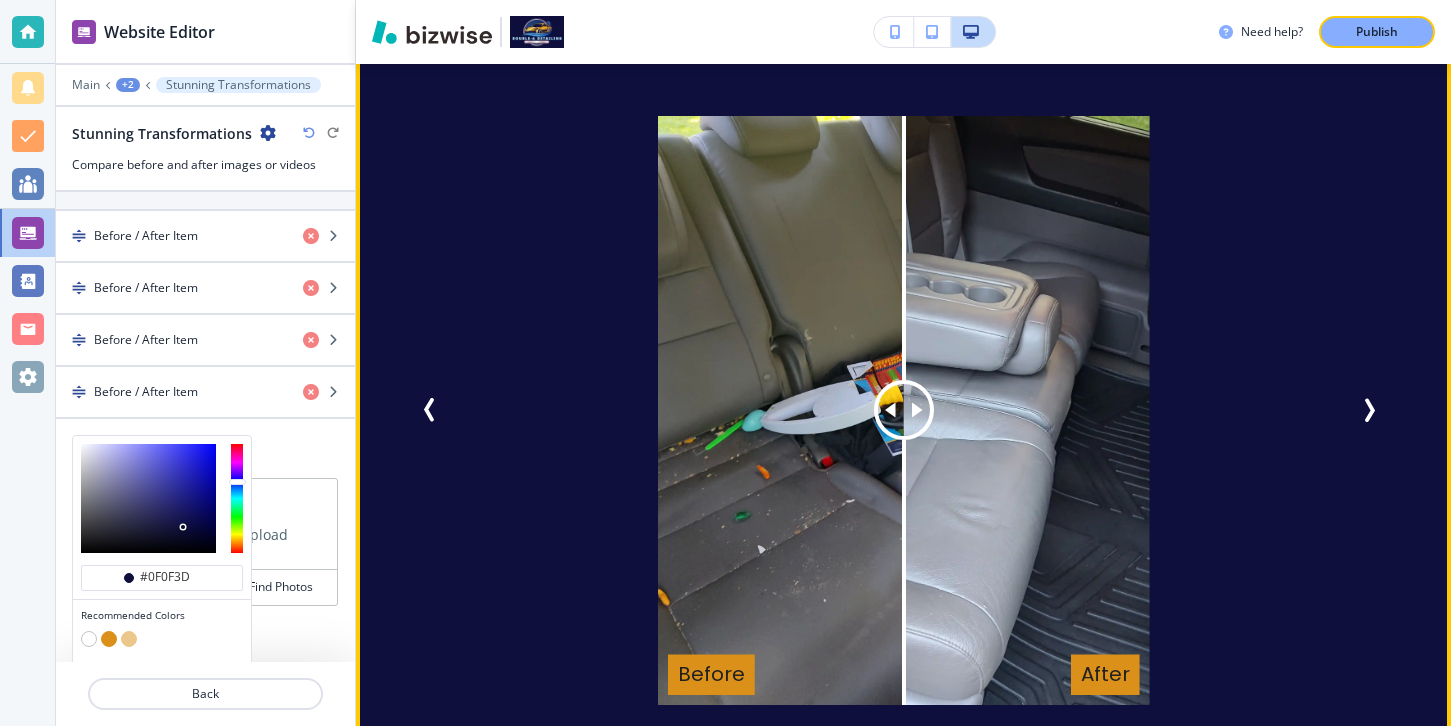 scroll, scrollTop: 3244, scrollLeft: 0, axis: vertical 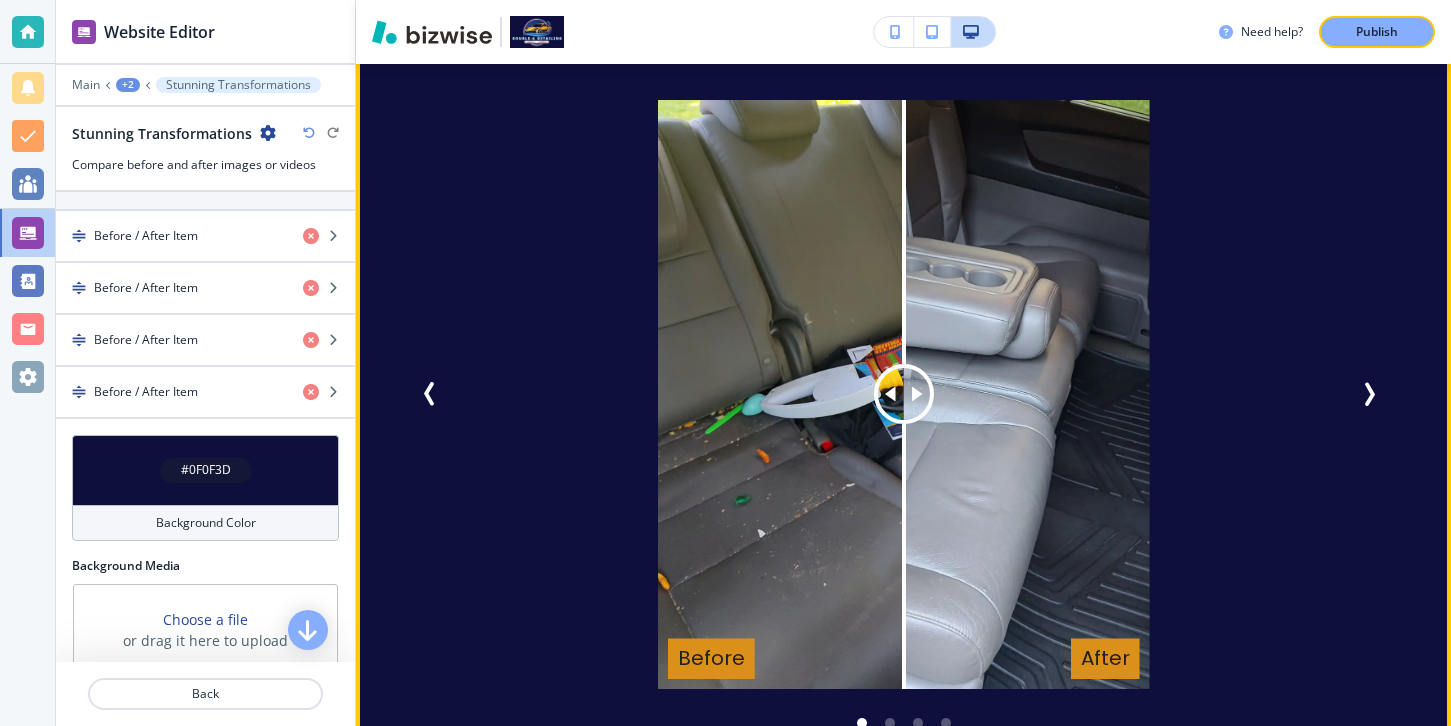 click at bounding box center (434, 395) 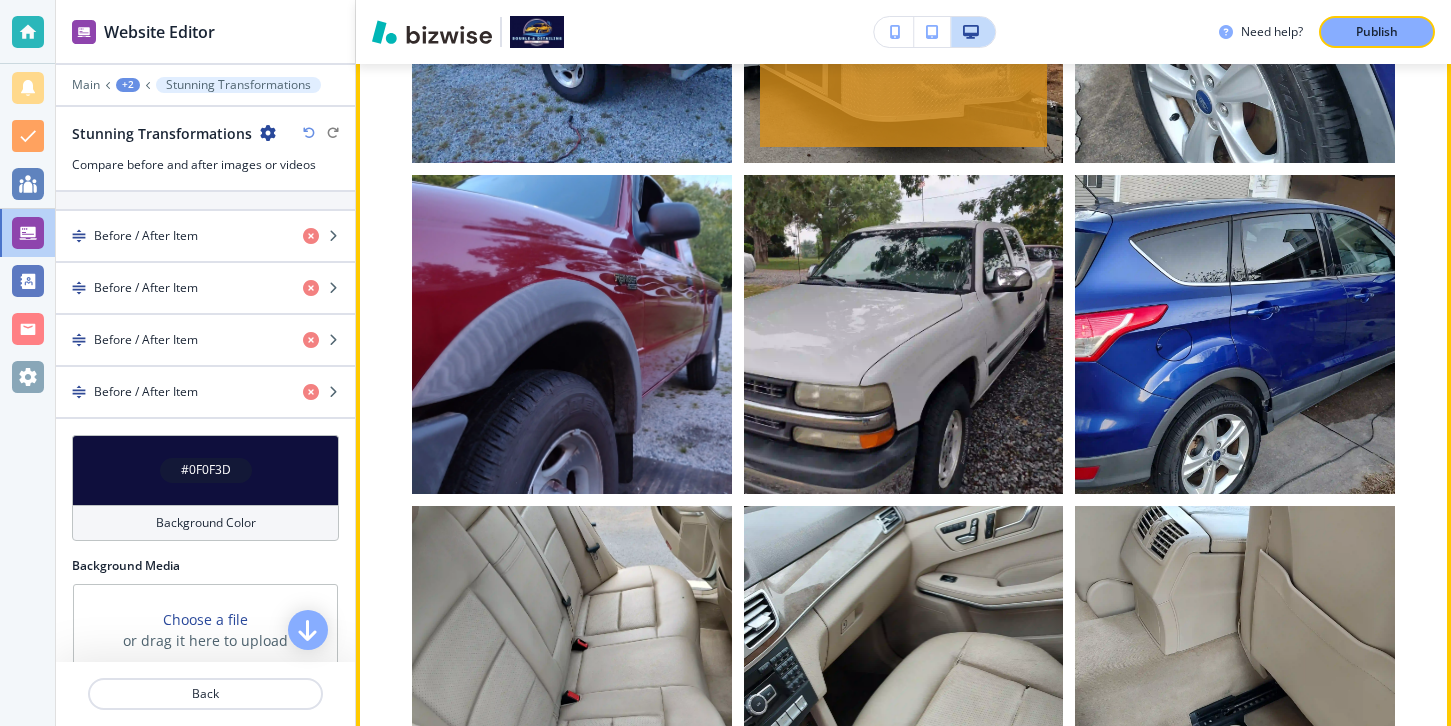scroll, scrollTop: 1156, scrollLeft: 0, axis: vertical 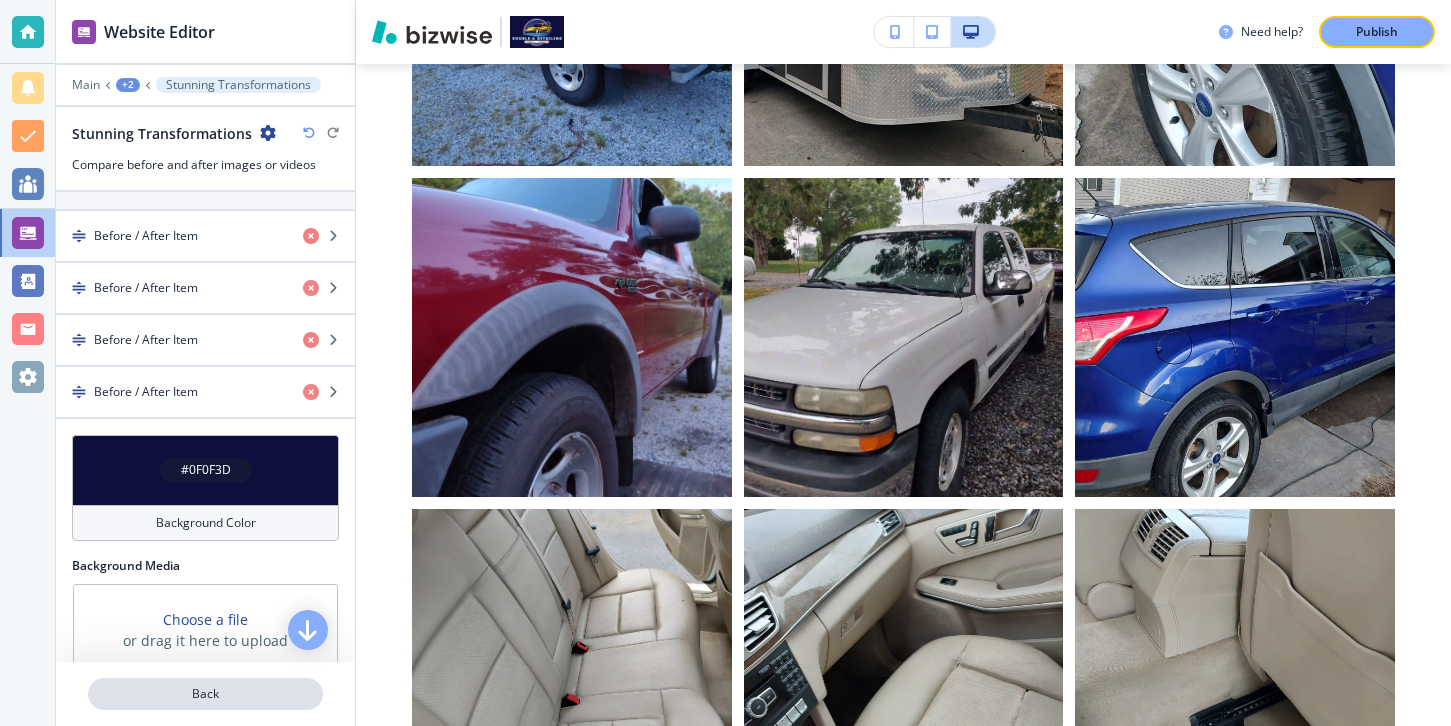 click on "Back" at bounding box center [205, 694] 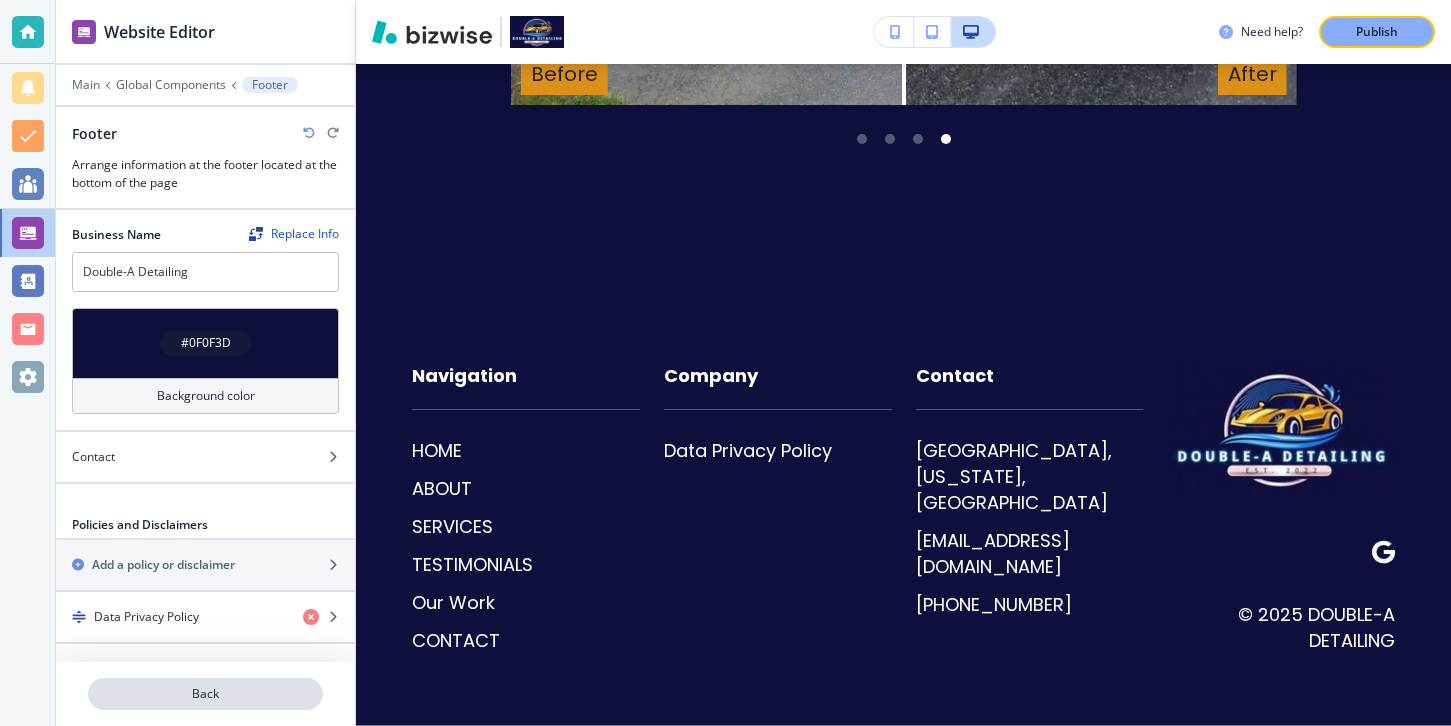 click on "Back" at bounding box center [205, 694] 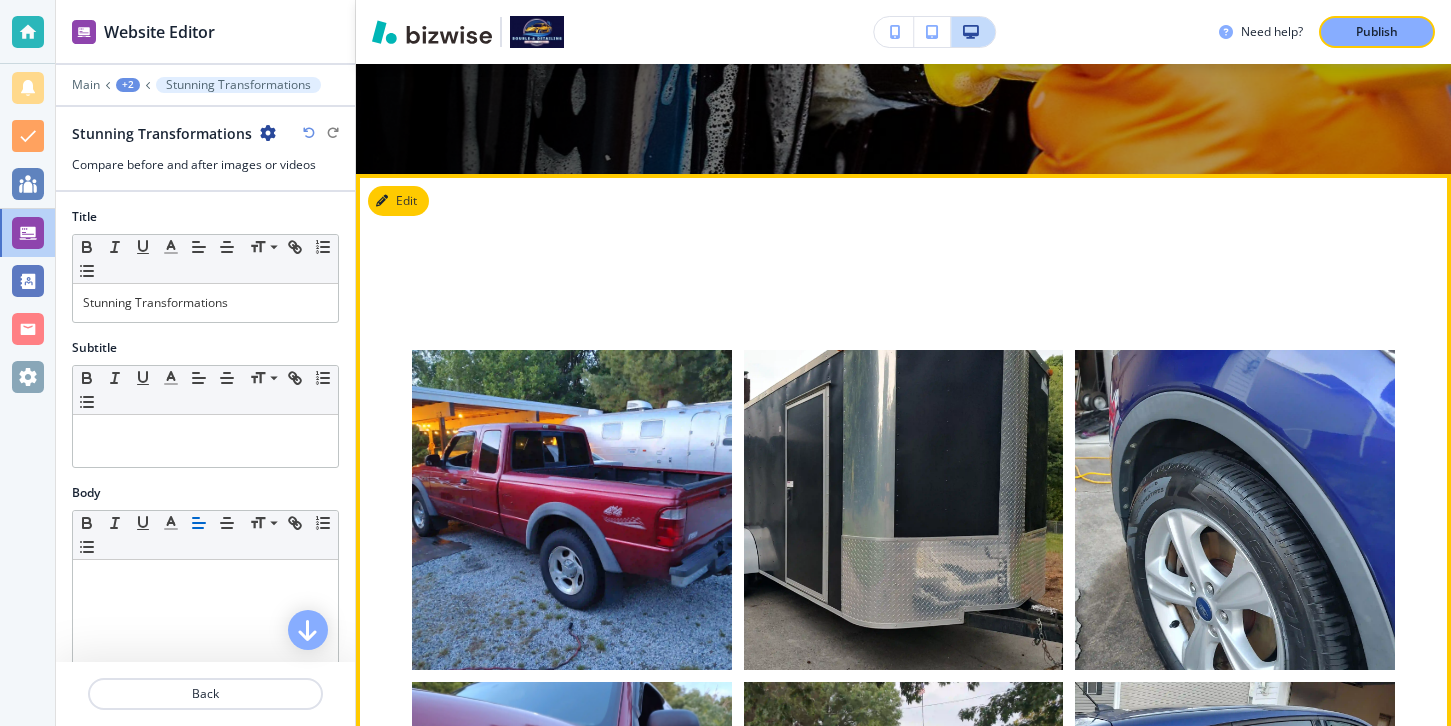 scroll, scrollTop: 0, scrollLeft: 0, axis: both 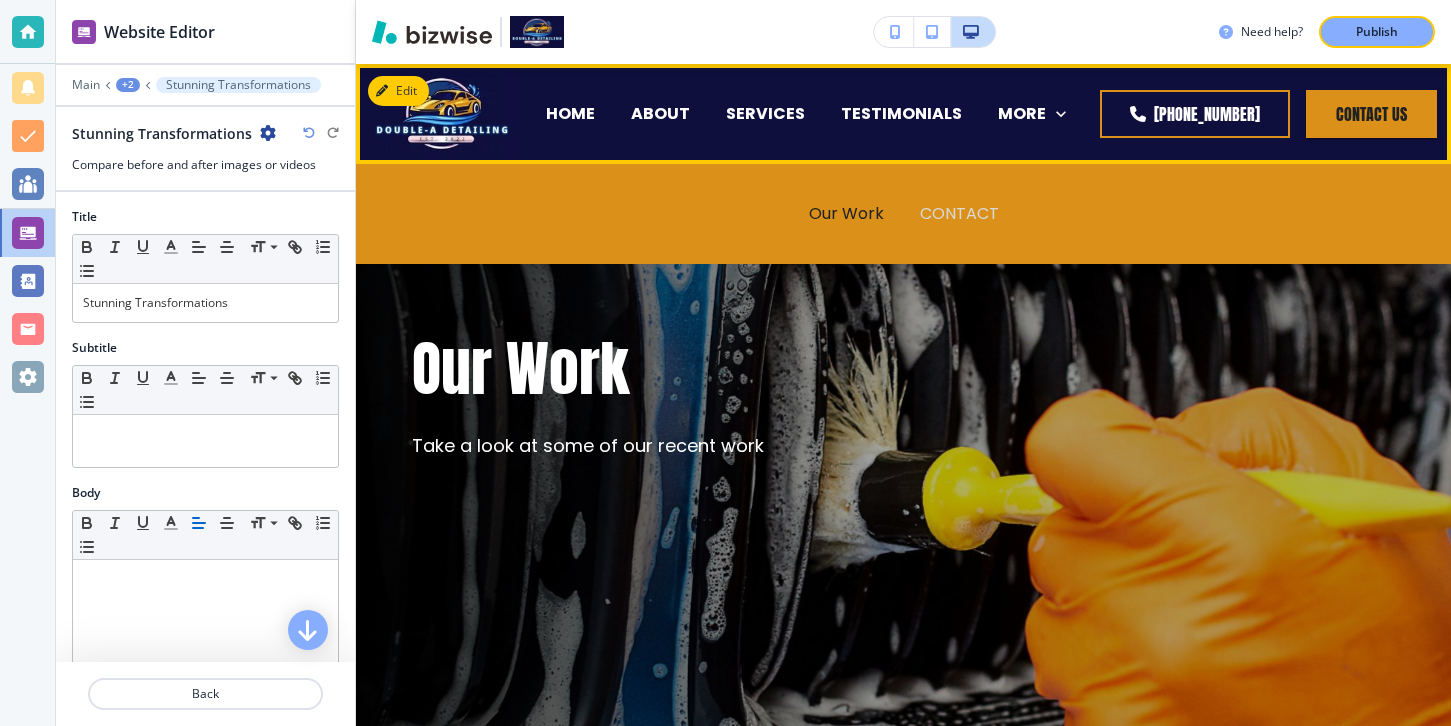 click on "CONTACT" at bounding box center (959, 213) 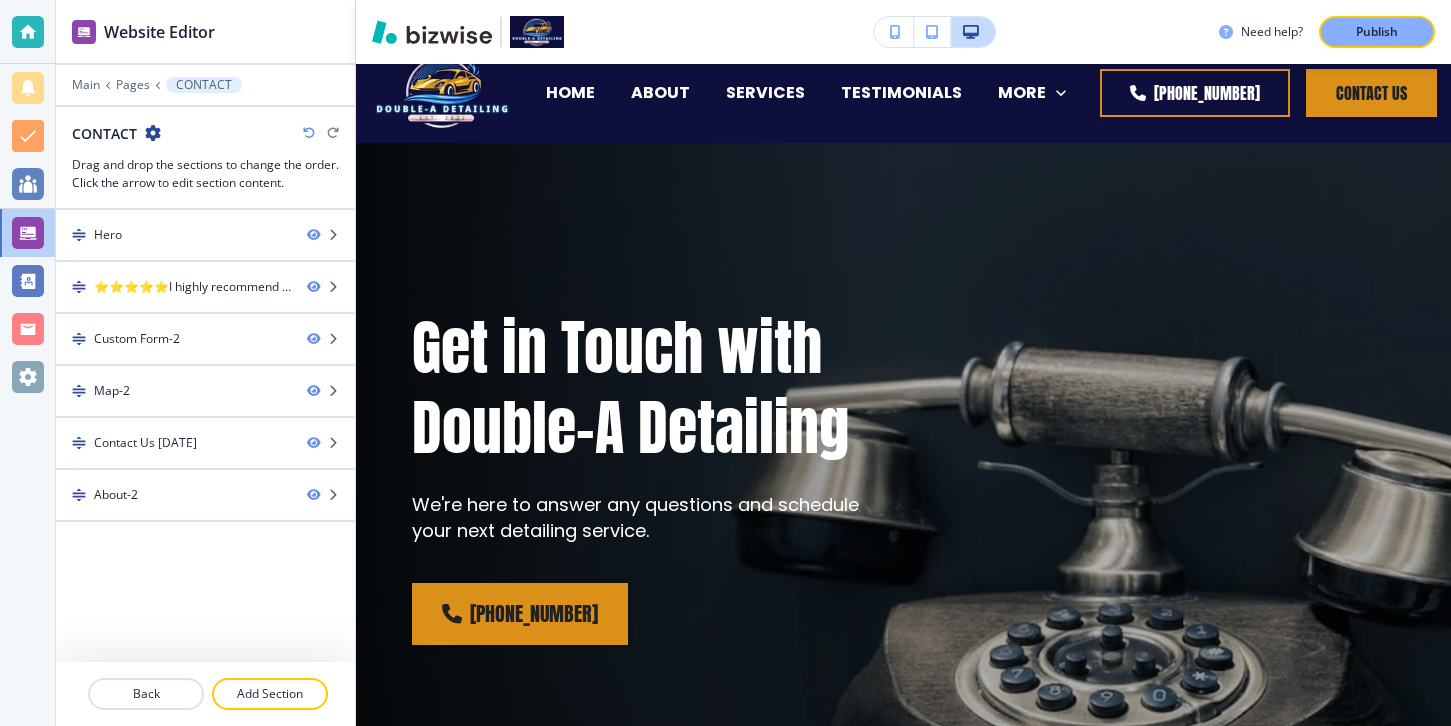 scroll, scrollTop: 0, scrollLeft: 0, axis: both 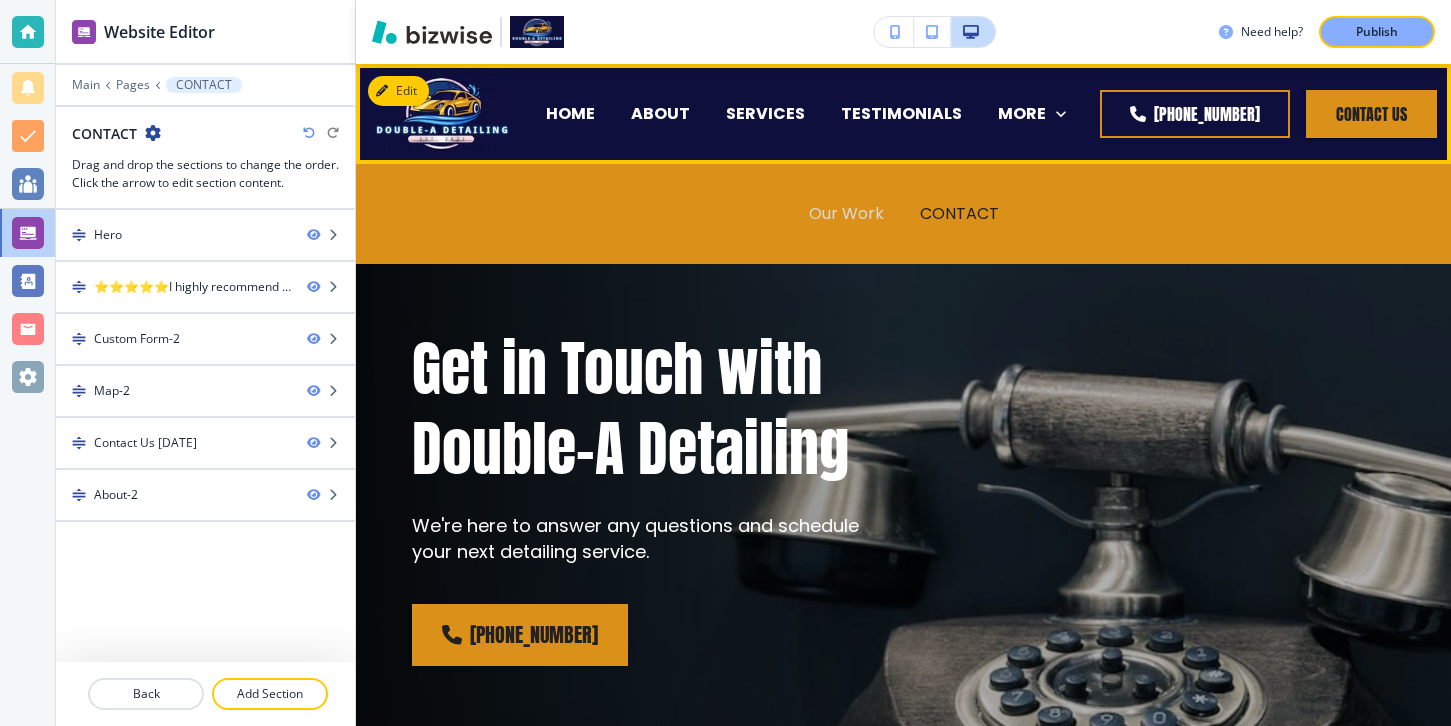 click on "Our Work" at bounding box center (846, 213) 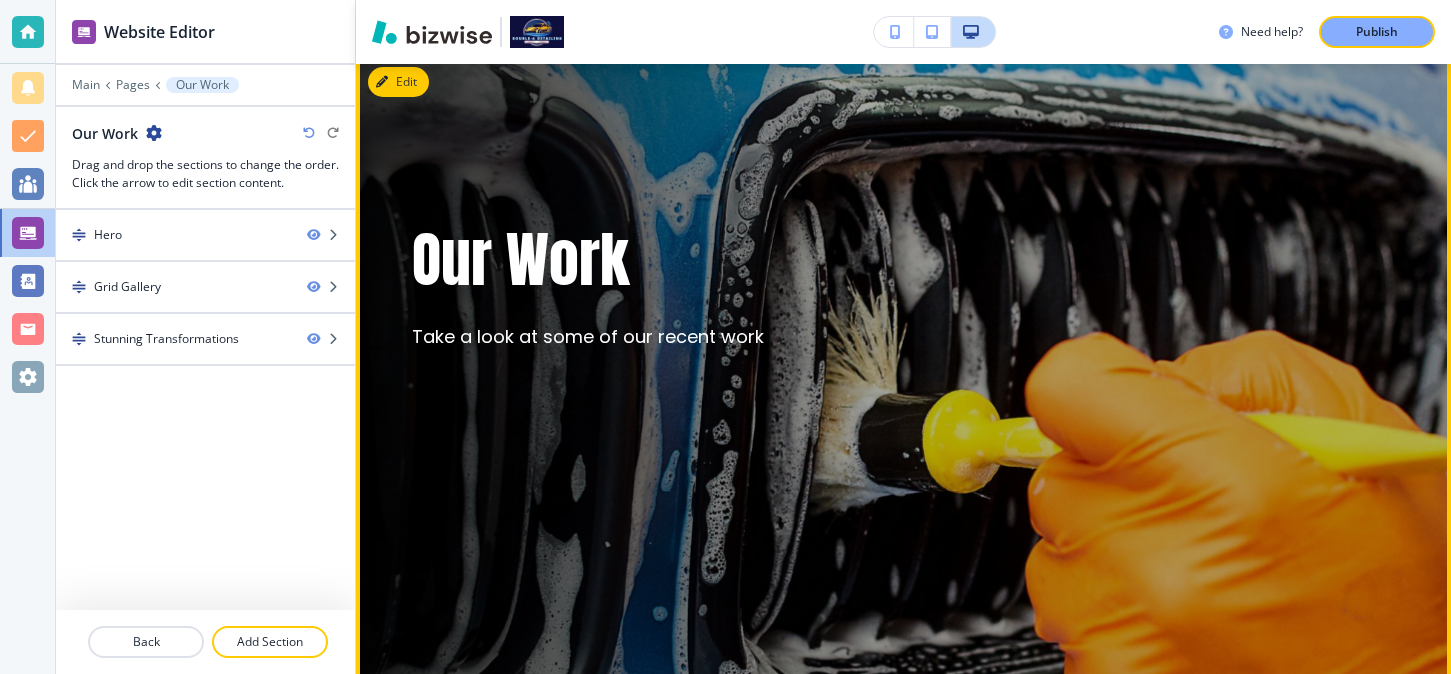 scroll, scrollTop: 0, scrollLeft: 0, axis: both 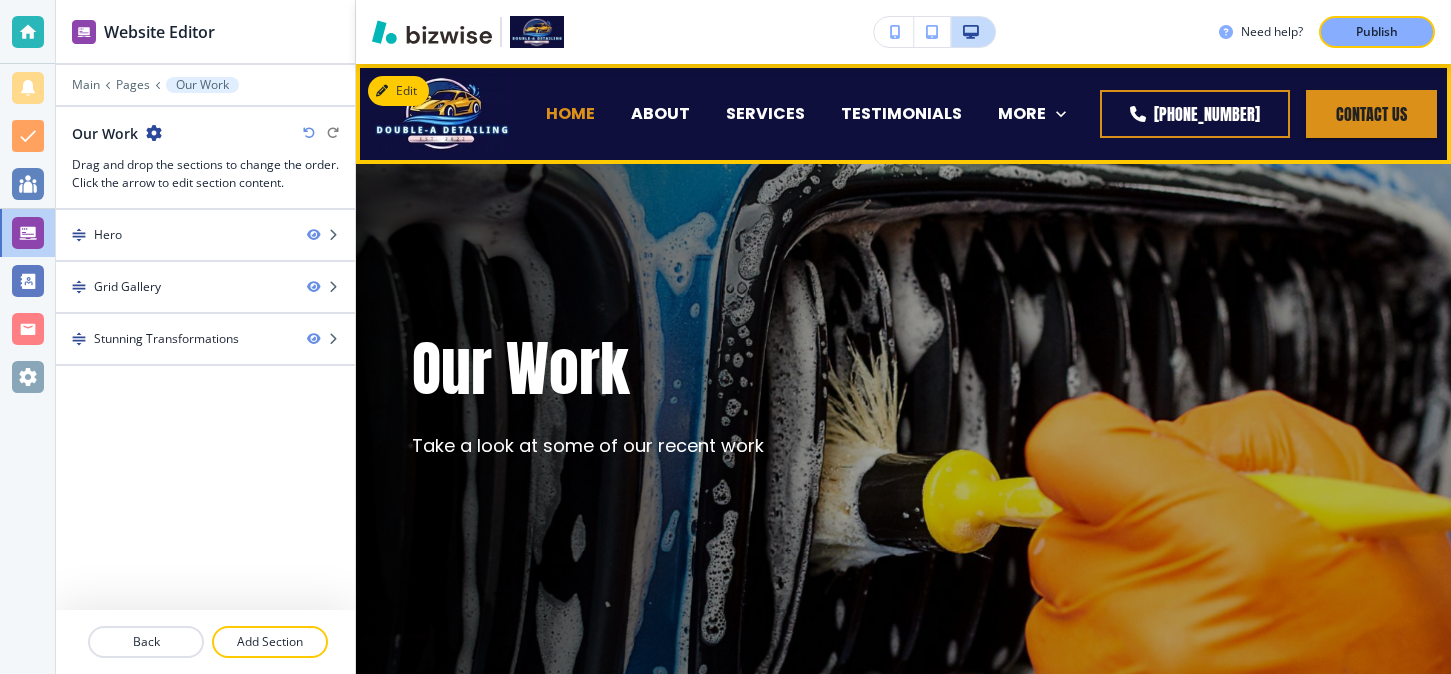 click on "HOME" at bounding box center [570, 113] 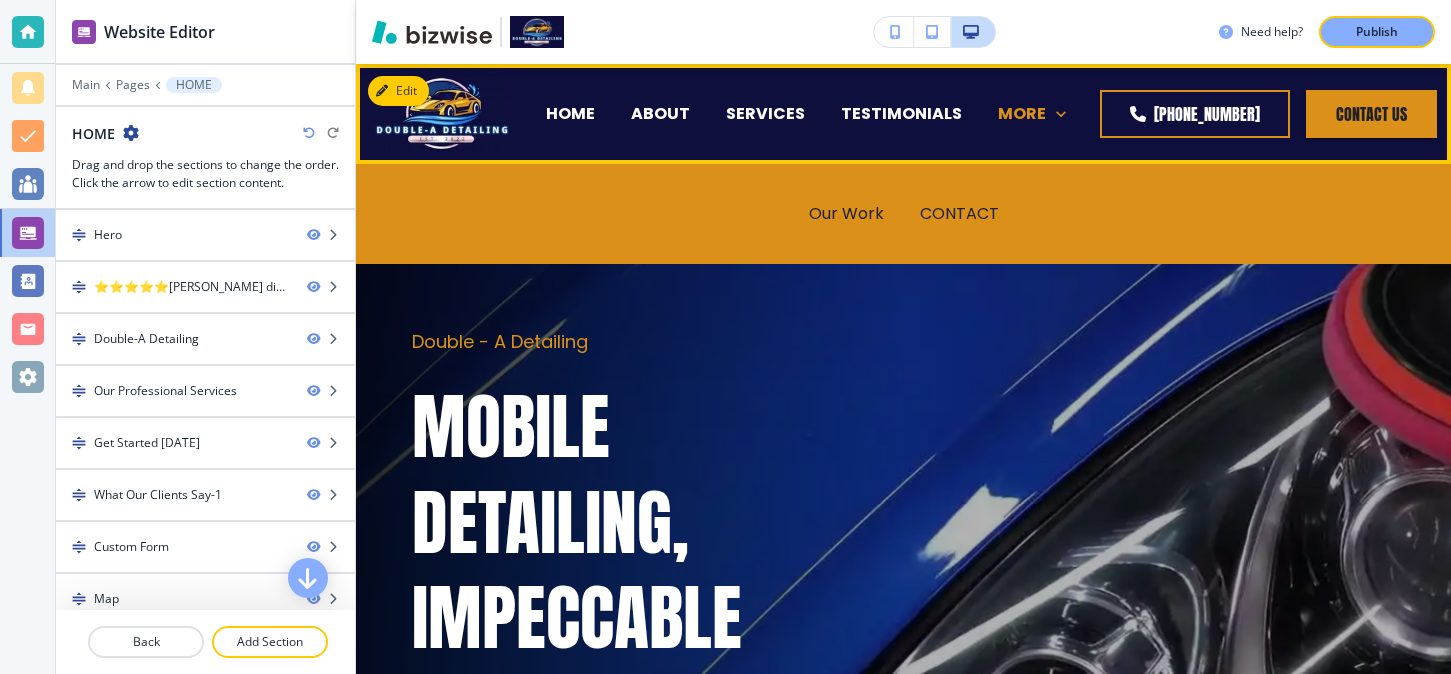 click 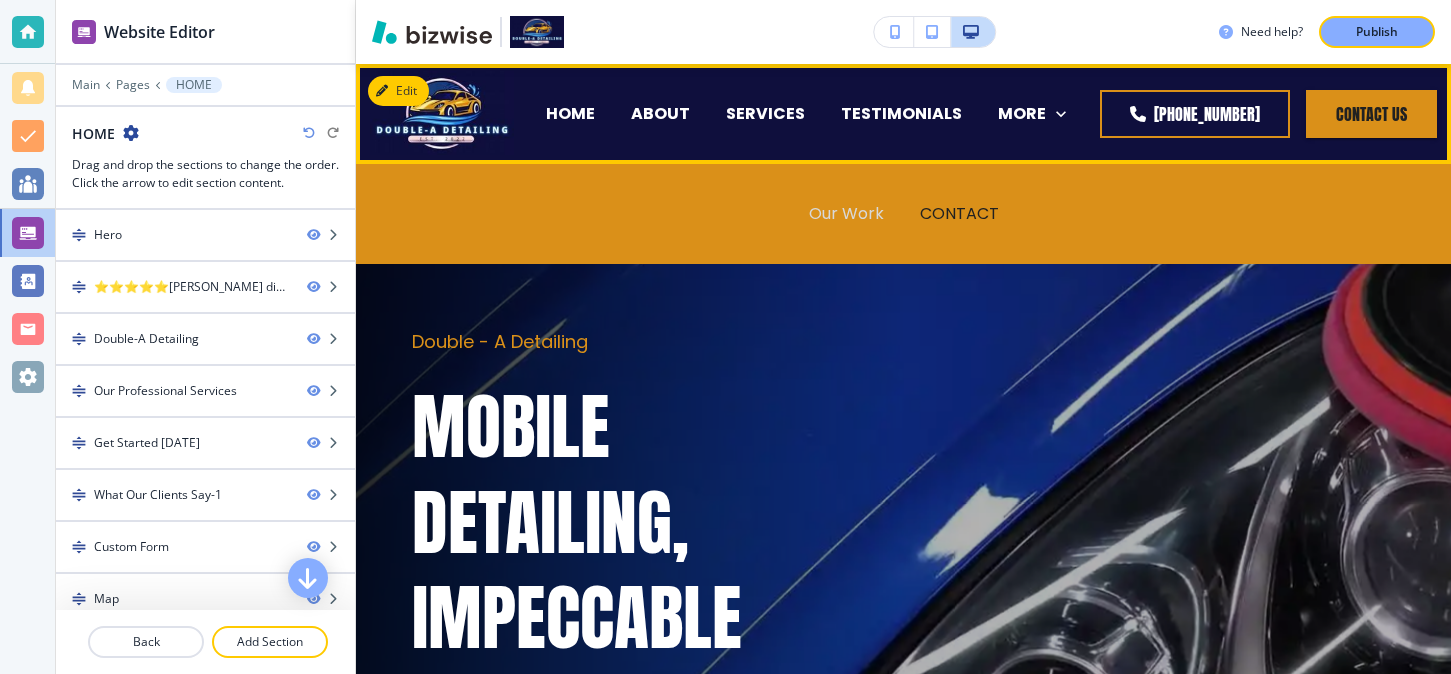click on "Our Work" at bounding box center (846, 213) 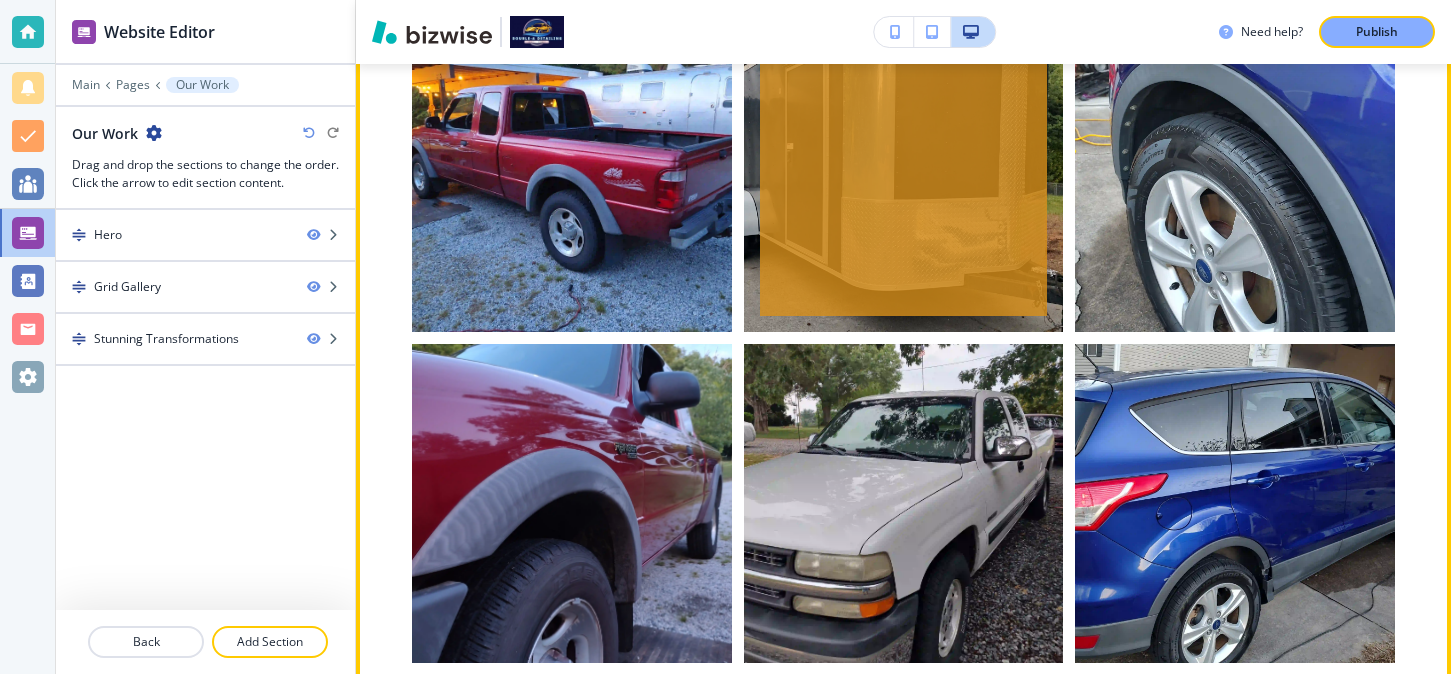 scroll, scrollTop: 713, scrollLeft: 0, axis: vertical 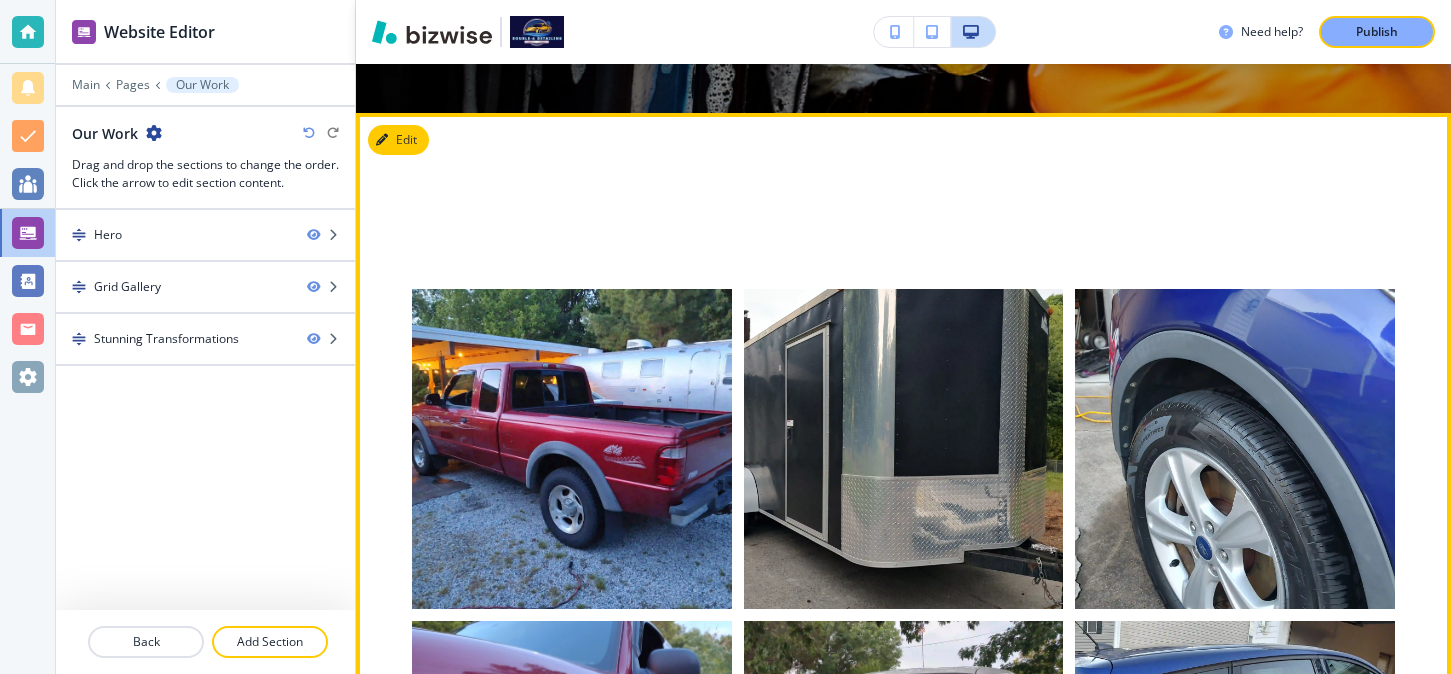 click on "Edit" at bounding box center (398, 140) 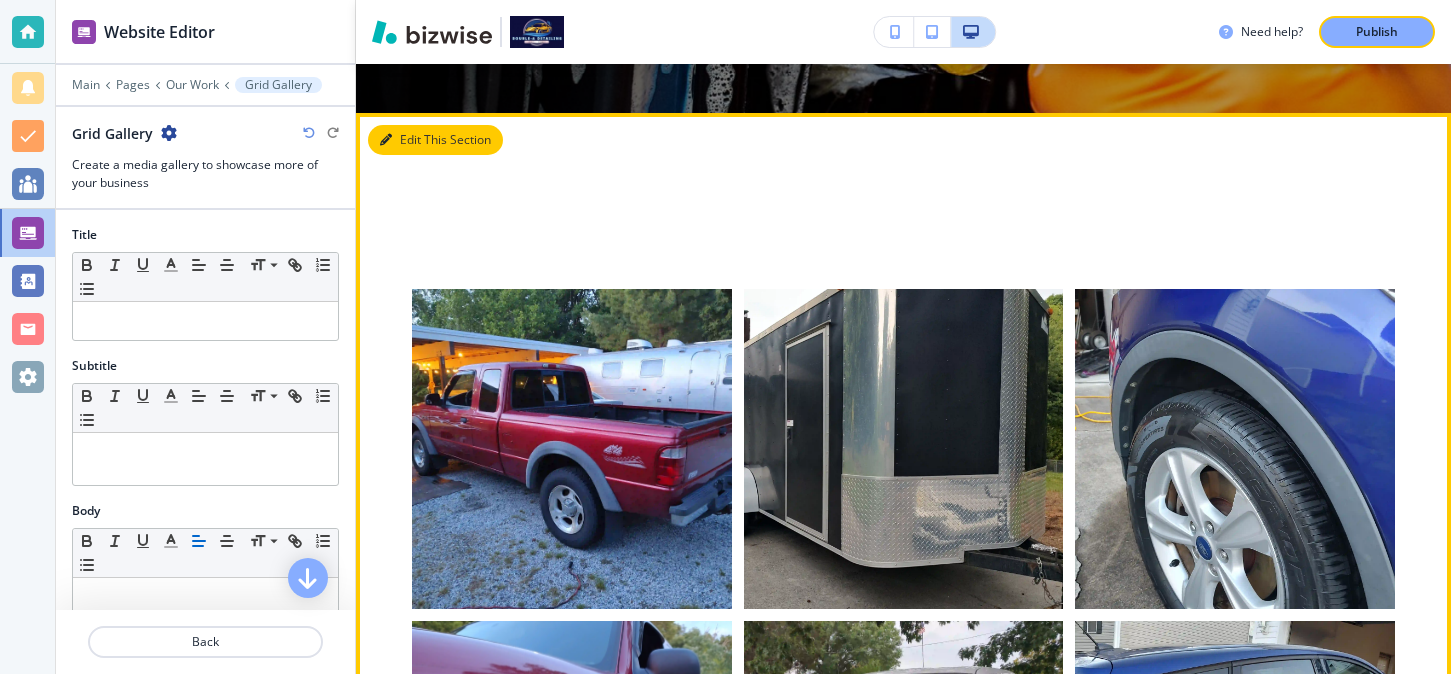 scroll, scrollTop: 762, scrollLeft: 0, axis: vertical 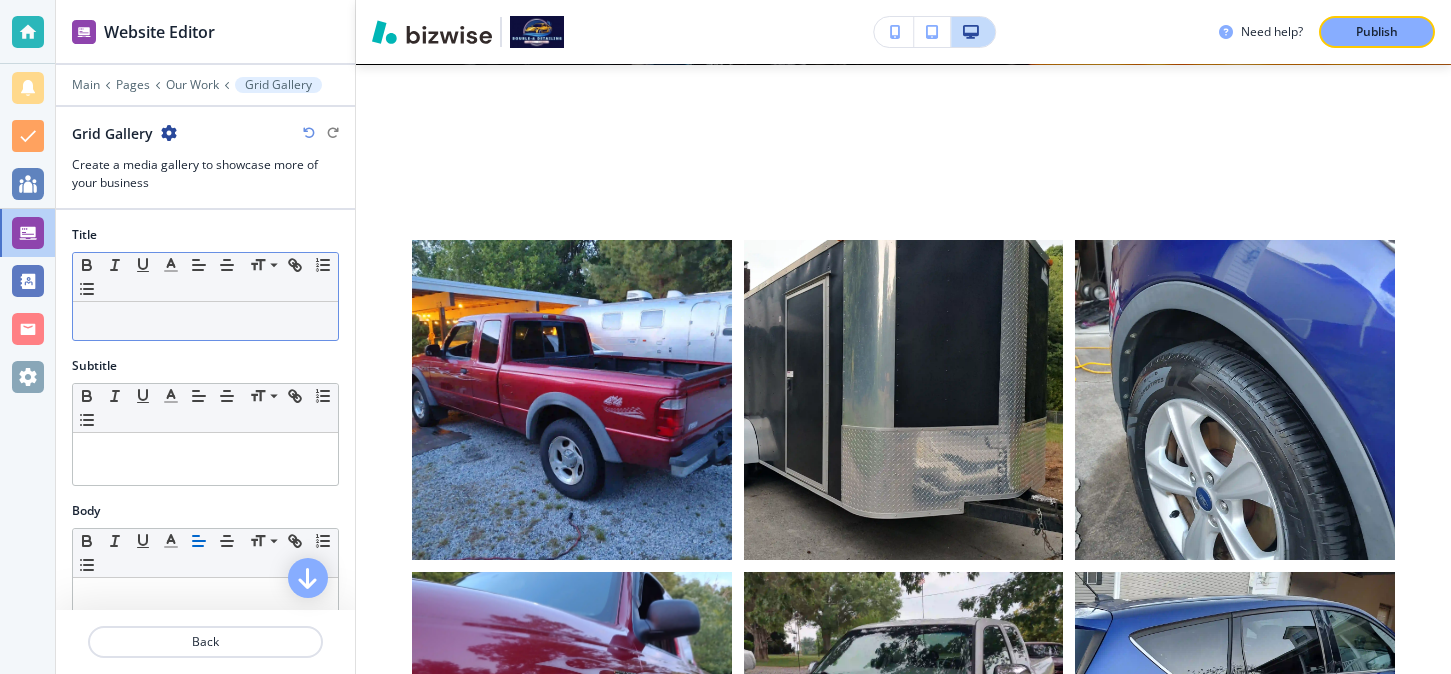 click at bounding box center [205, 321] 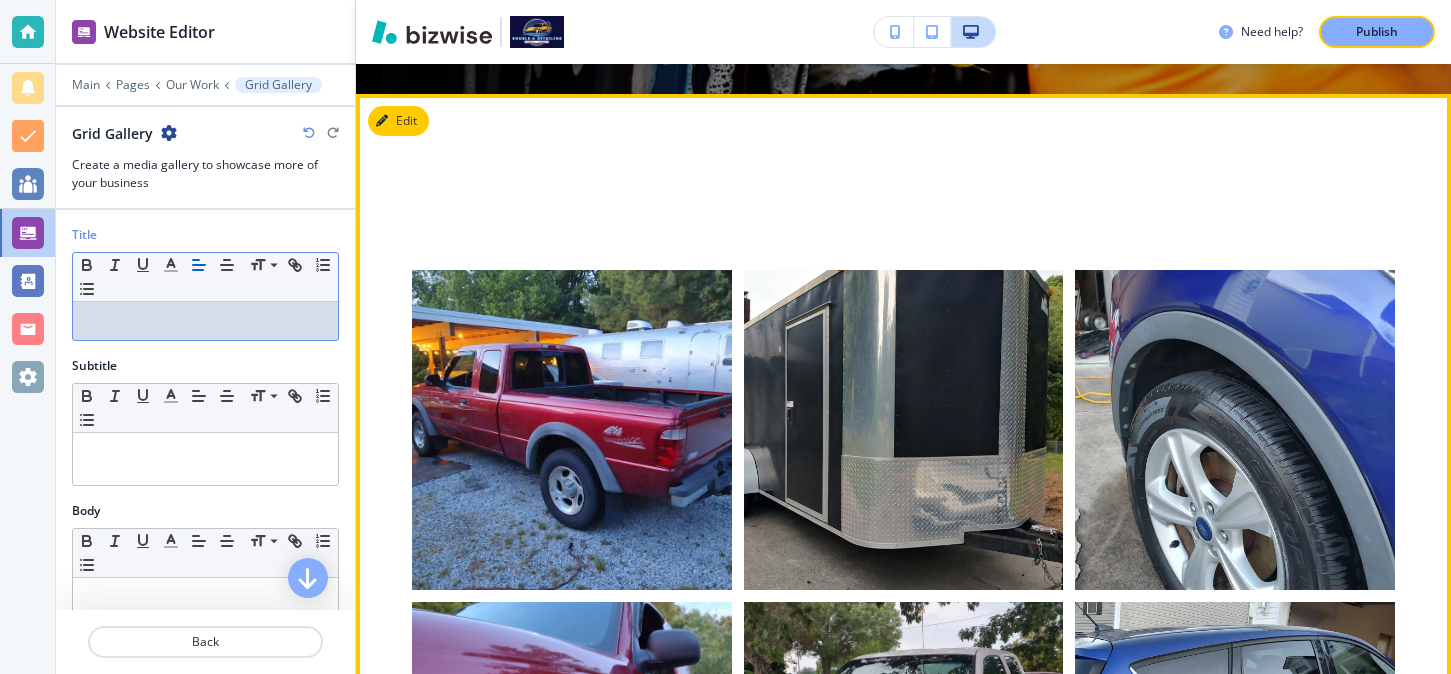 scroll, scrollTop: 735, scrollLeft: 0, axis: vertical 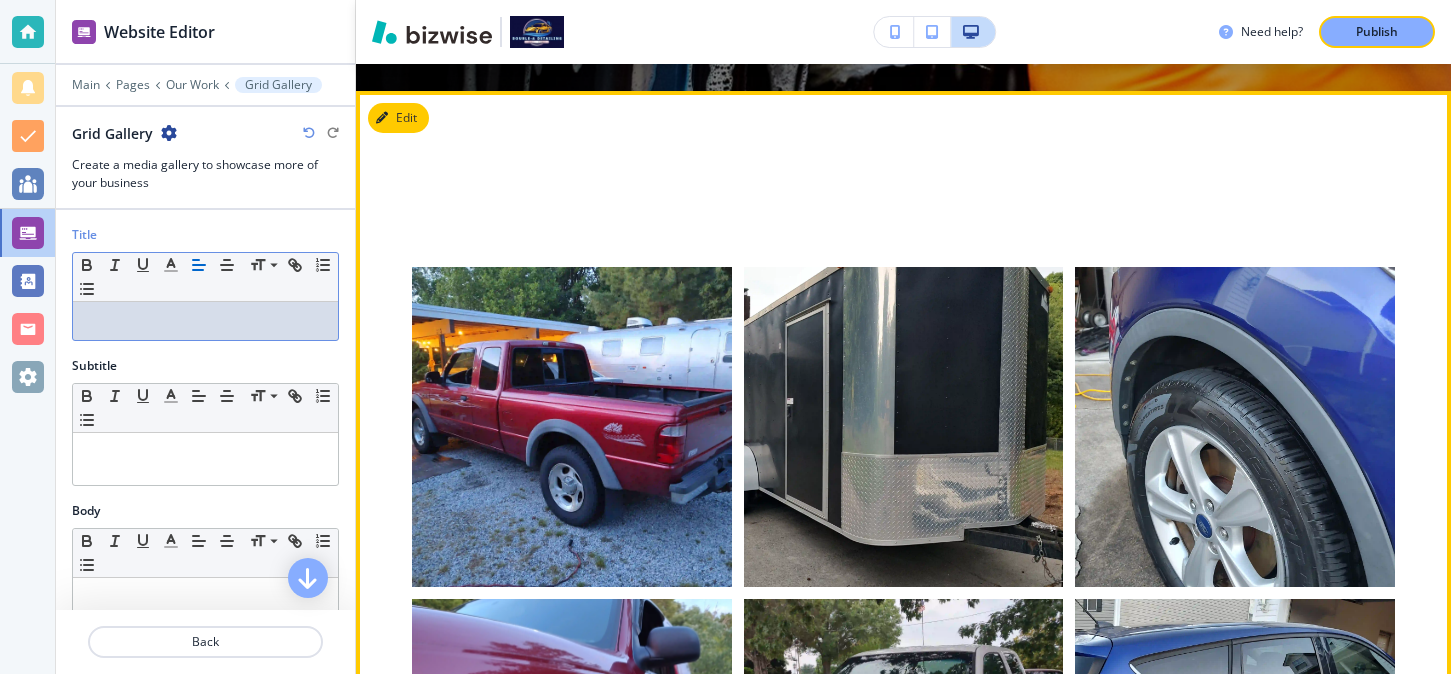 type 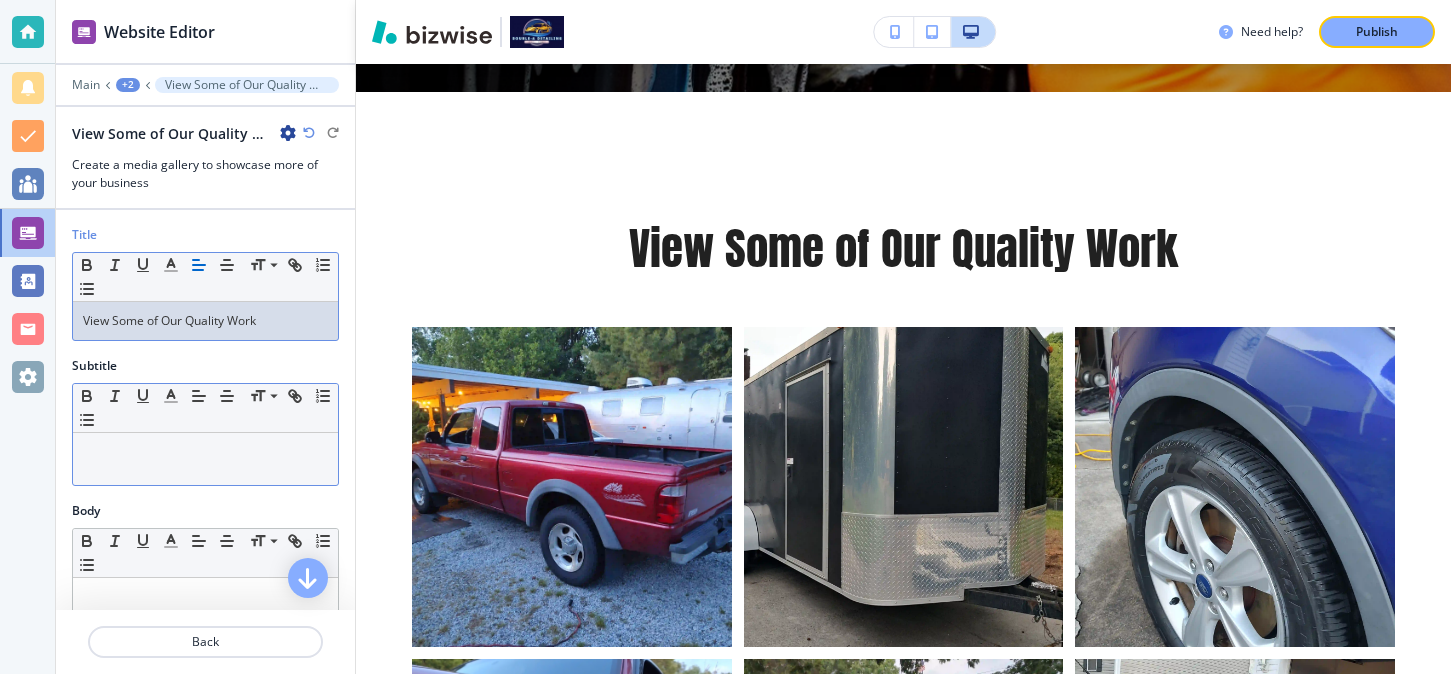 click at bounding box center (205, 459) 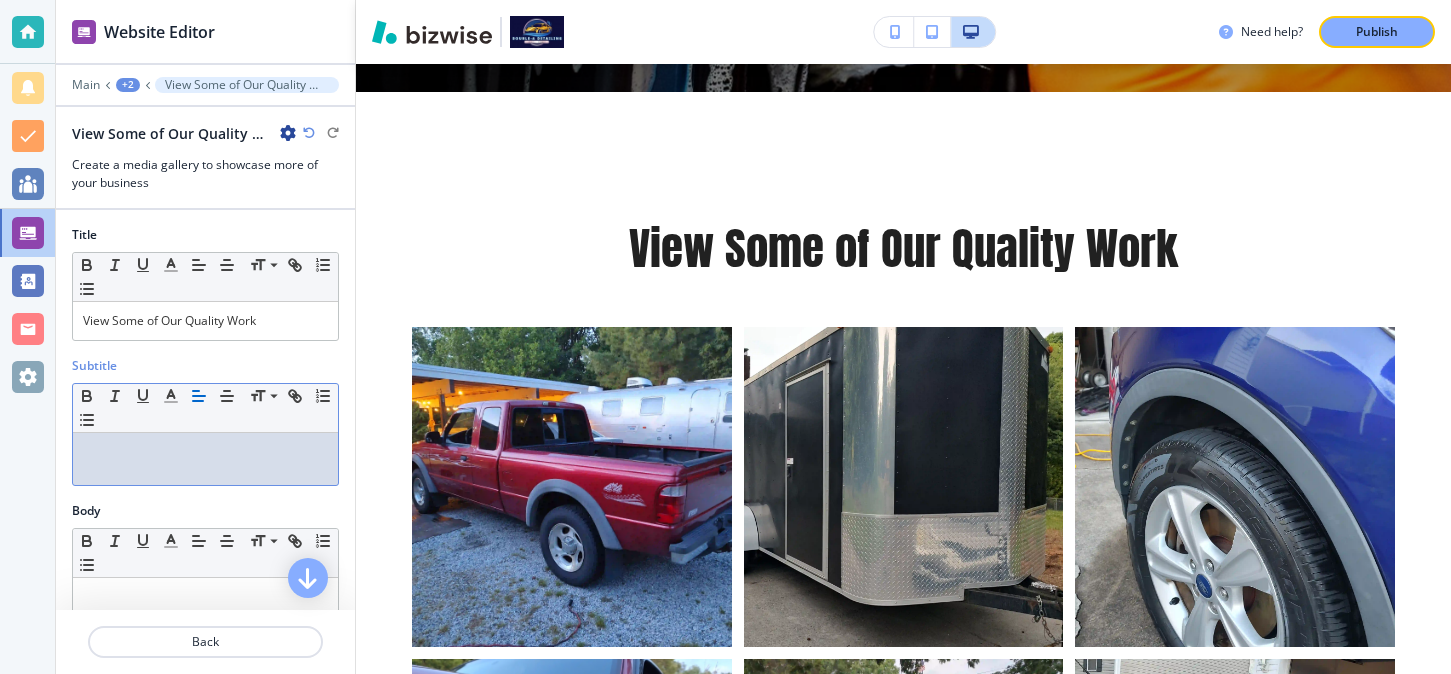 type 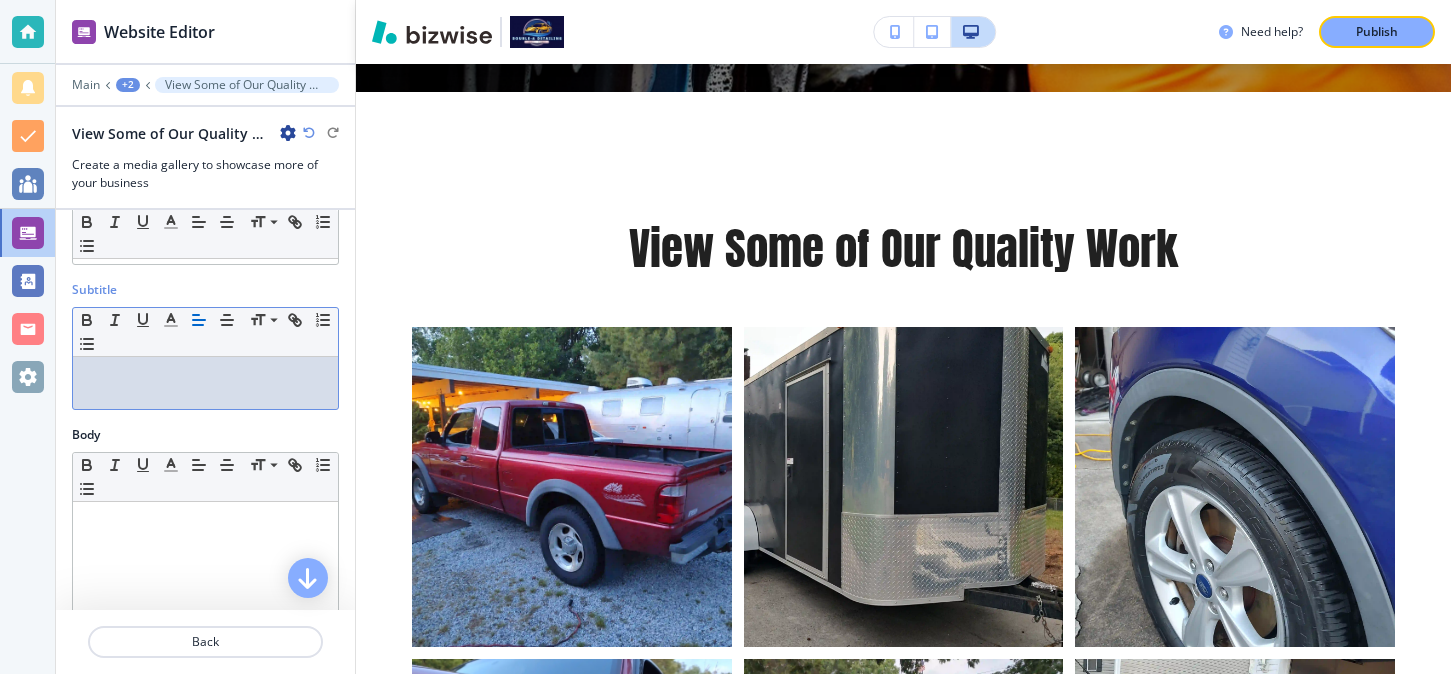 scroll, scrollTop: 113, scrollLeft: 0, axis: vertical 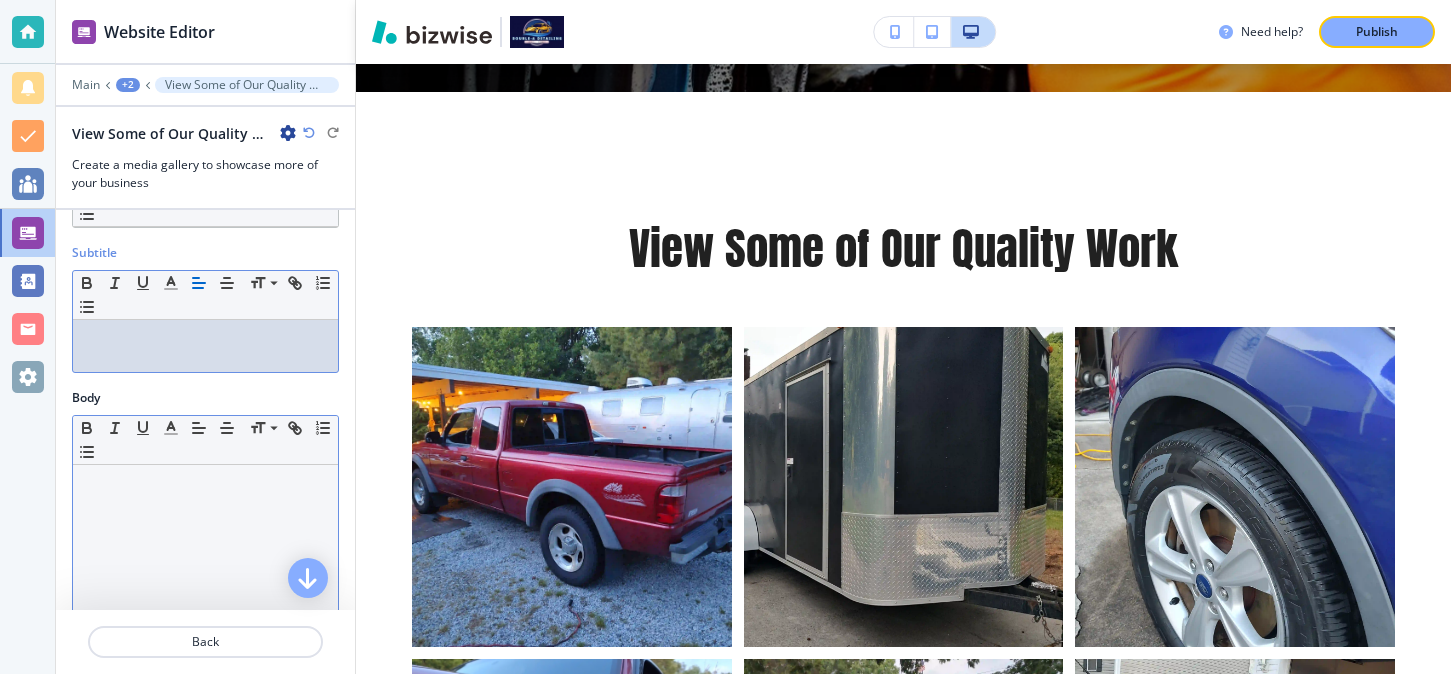 click at bounding box center [205, 595] 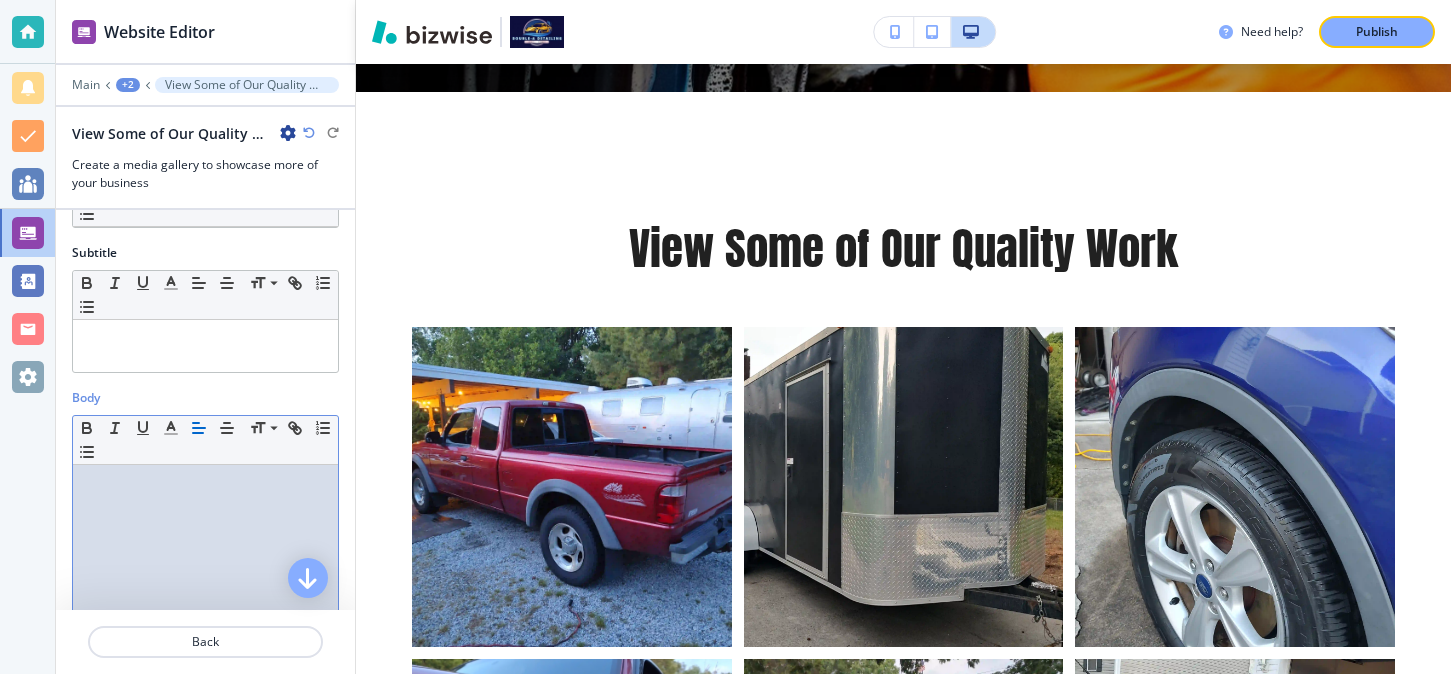 type 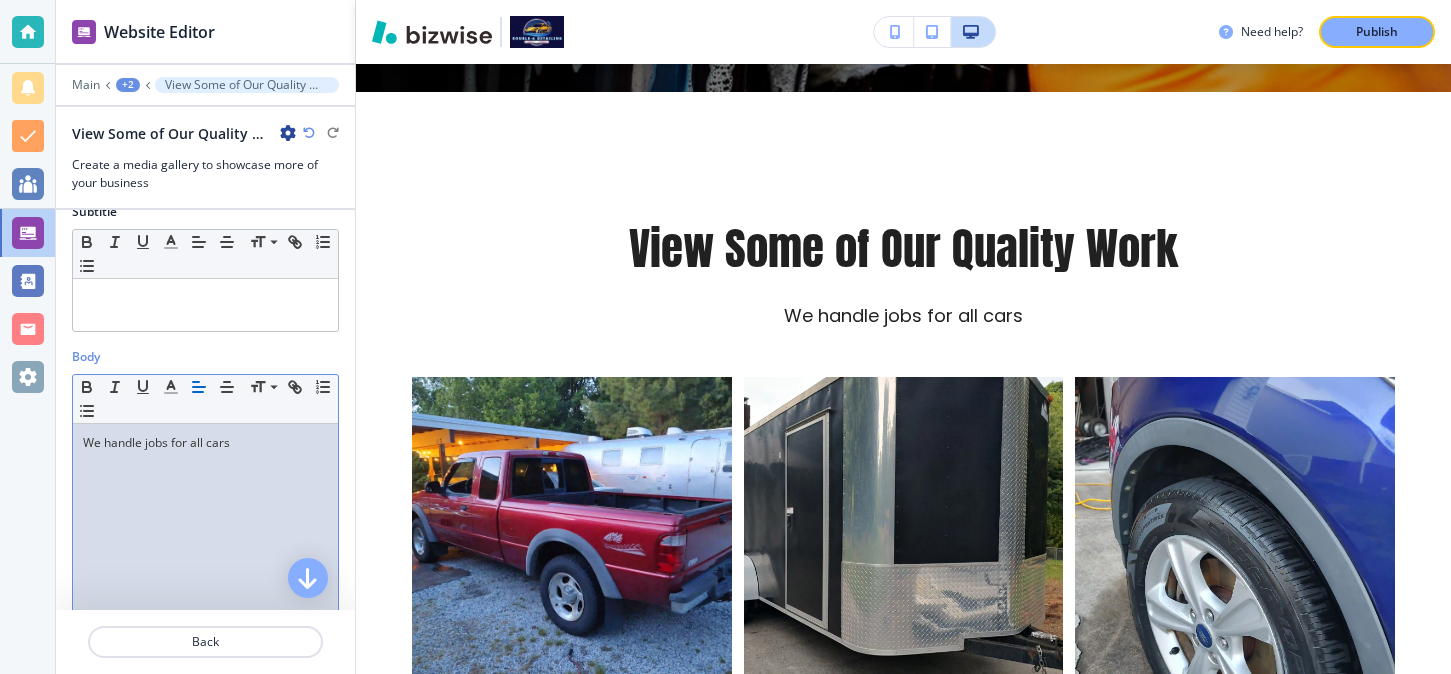 scroll, scrollTop: 190, scrollLeft: 0, axis: vertical 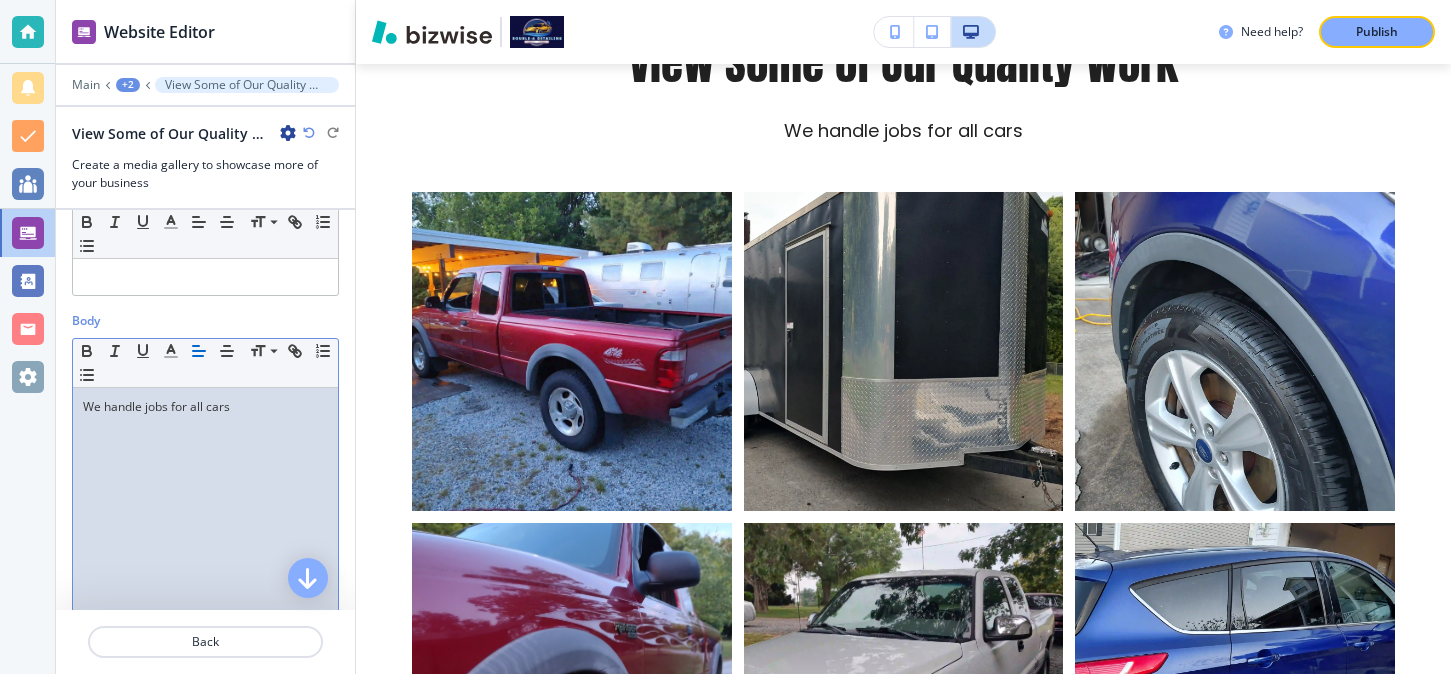 drag, startPoint x: 280, startPoint y: 401, endPoint x: 89, endPoint y: 405, distance: 191.04189 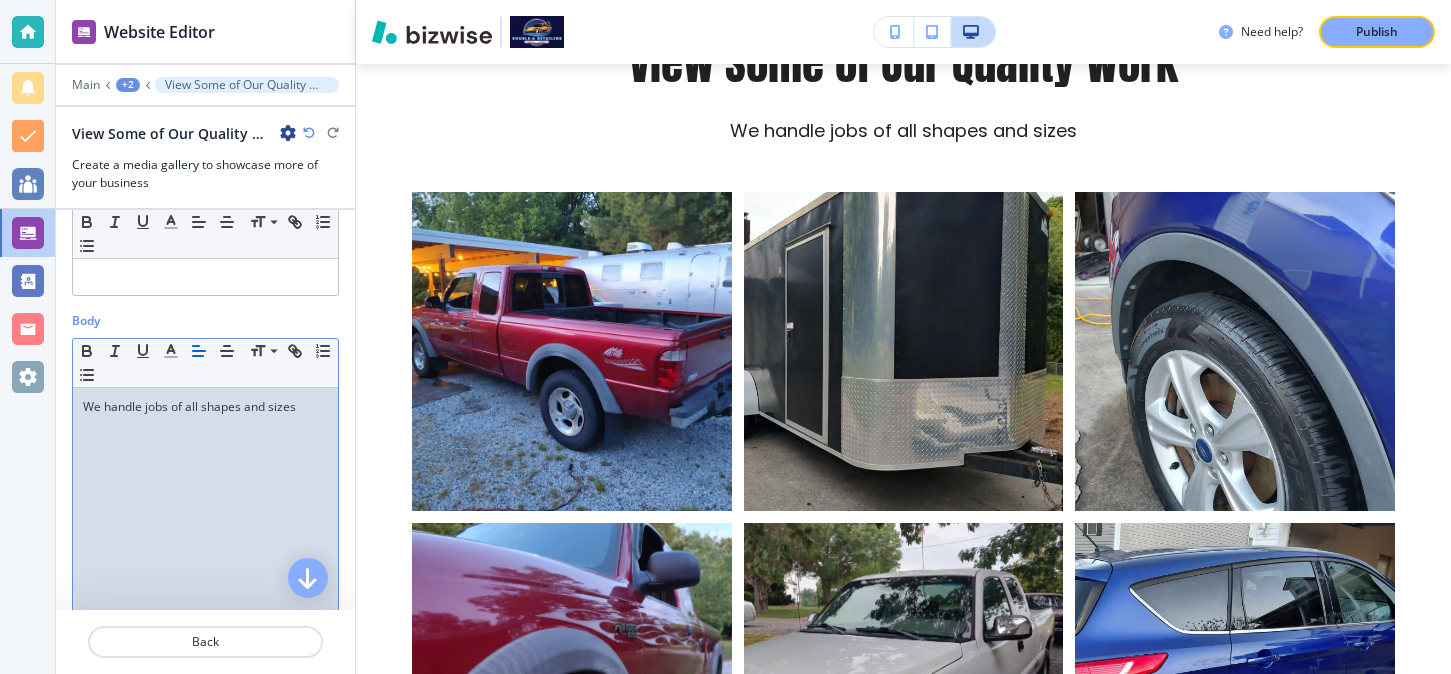 scroll, scrollTop: 217, scrollLeft: 0, axis: vertical 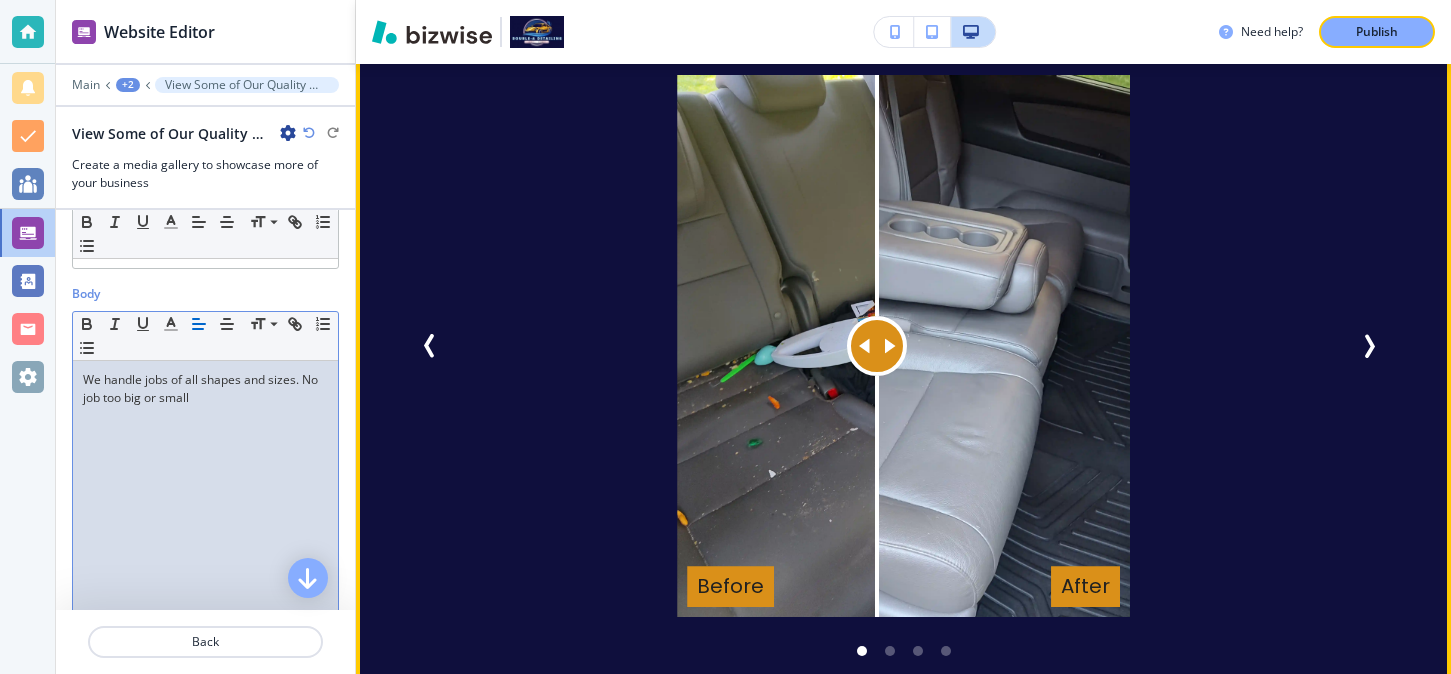 drag, startPoint x: 913, startPoint y: 338, endPoint x: 877, endPoint y: 368, distance: 46.8615 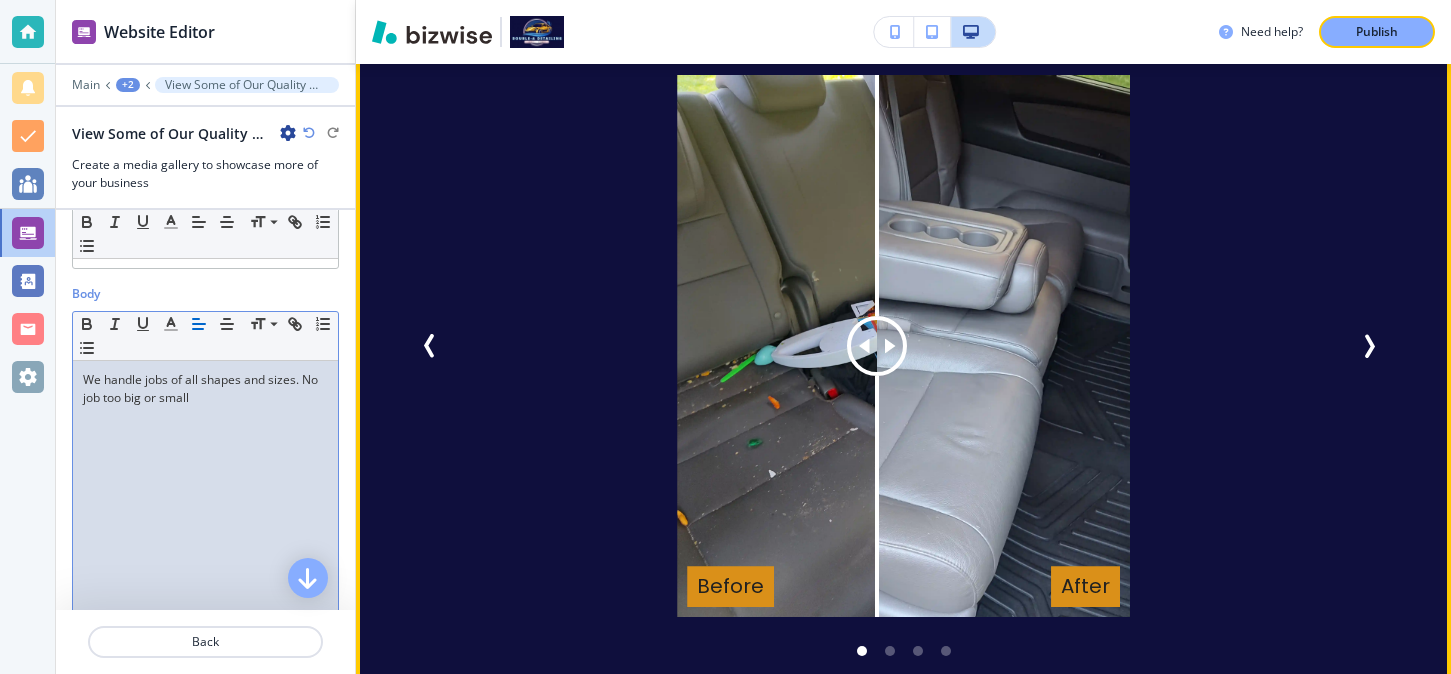 click 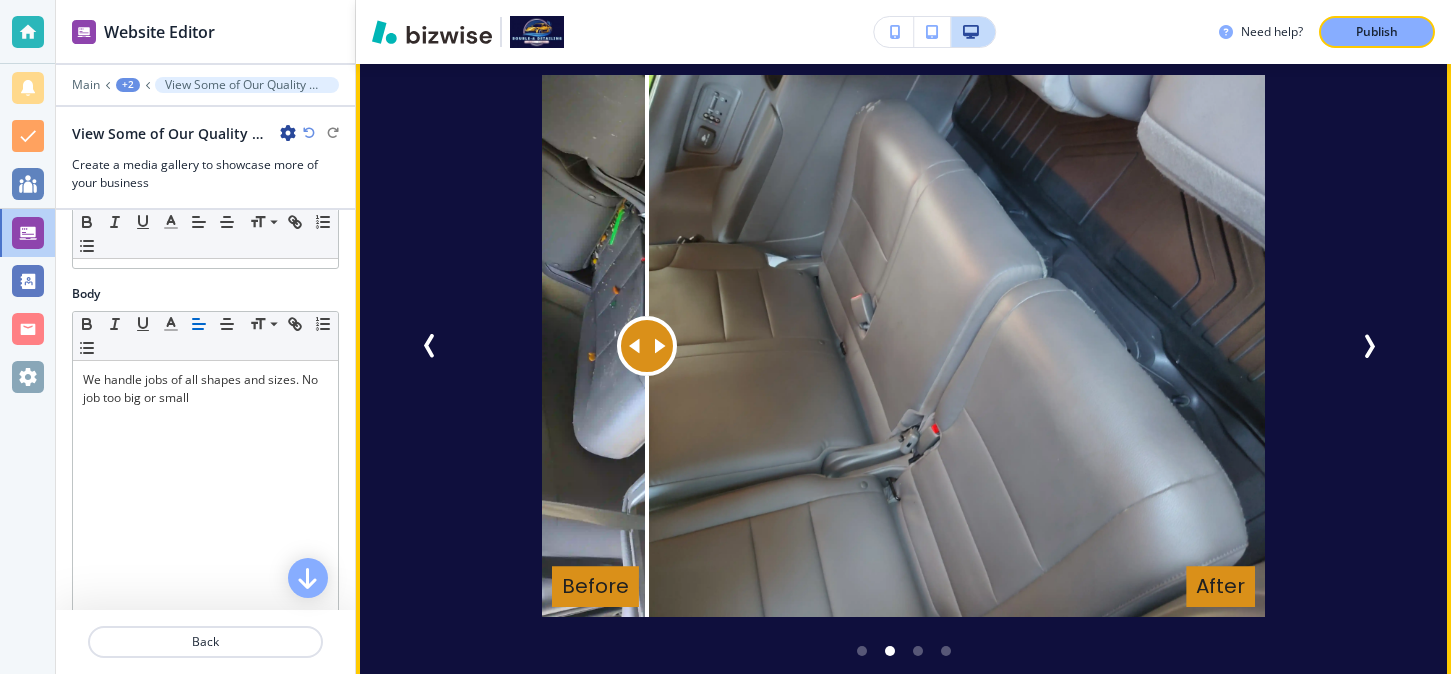 drag, startPoint x: 912, startPoint y: 344, endPoint x: 647, endPoint y: 399, distance: 270.64737 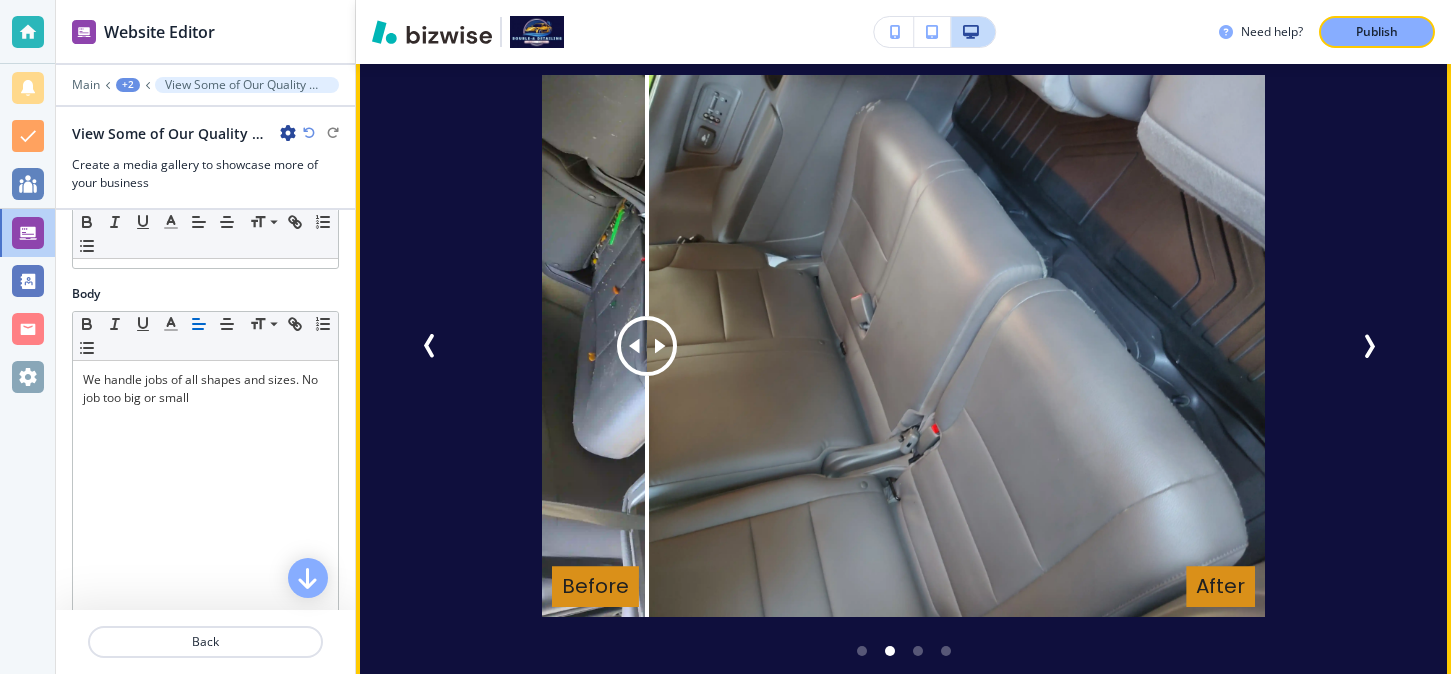 click 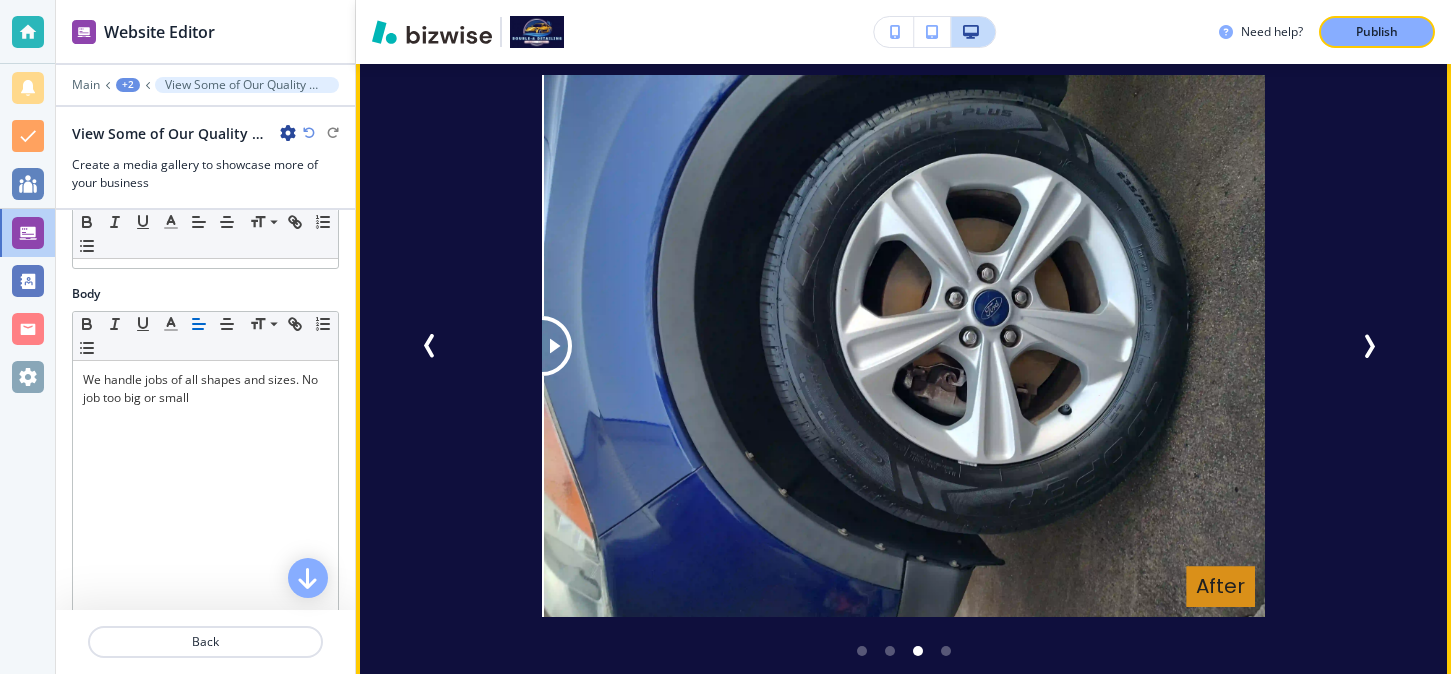 drag, startPoint x: 901, startPoint y: 348, endPoint x: 468, endPoint y: 375, distance: 433.84097 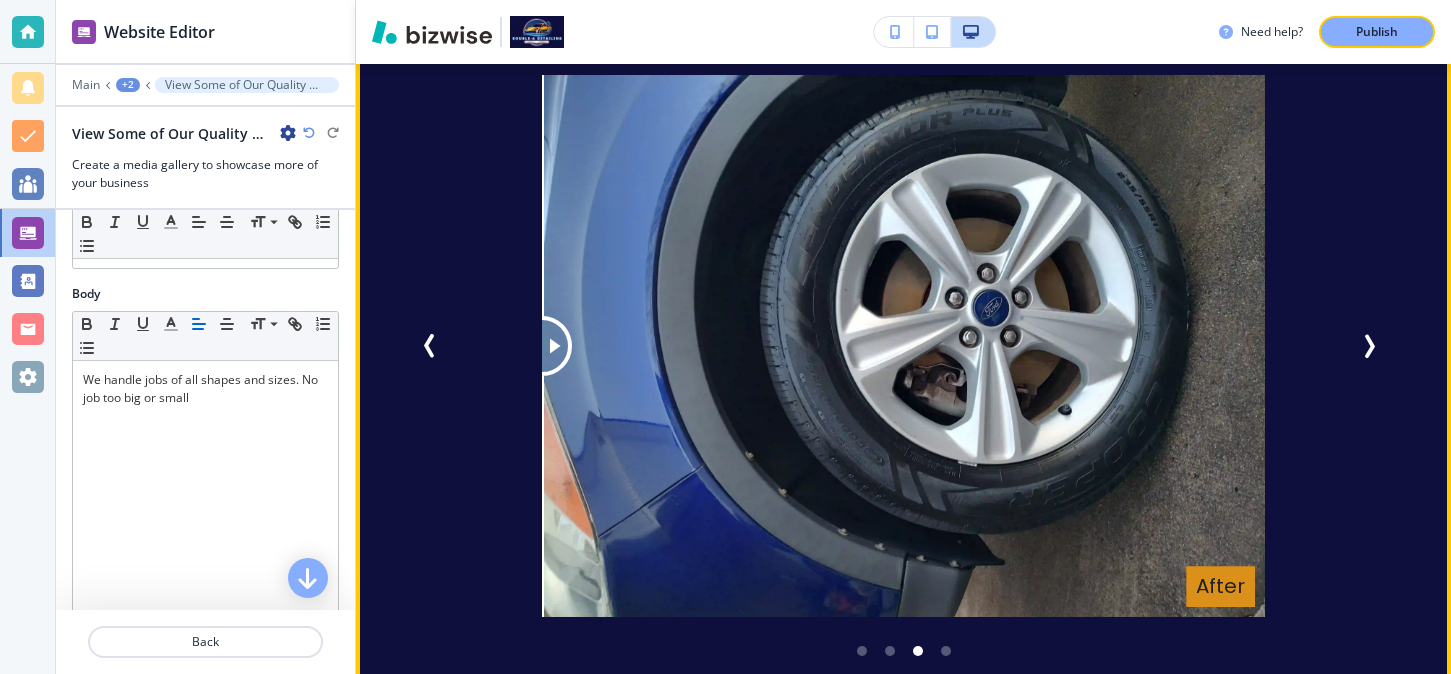 click 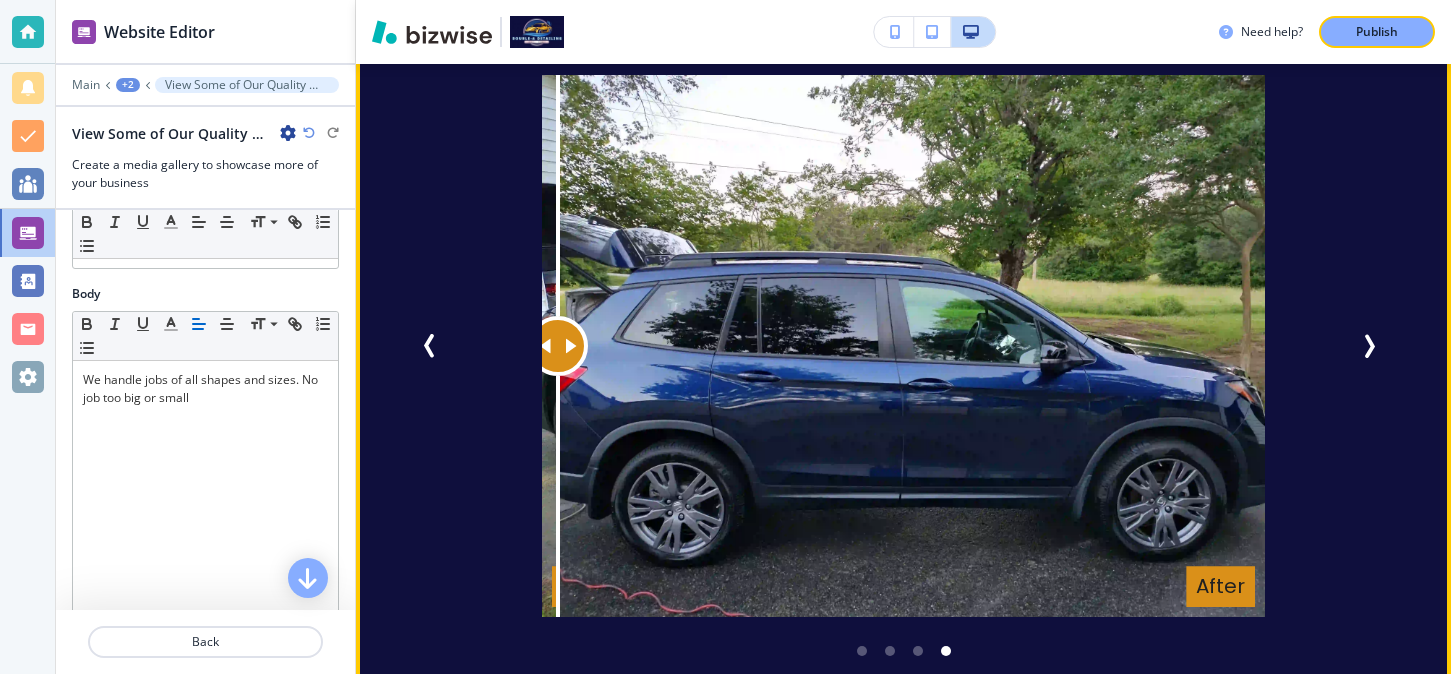 drag, startPoint x: 881, startPoint y: 351, endPoint x: 552, endPoint y: 390, distance: 331.3035 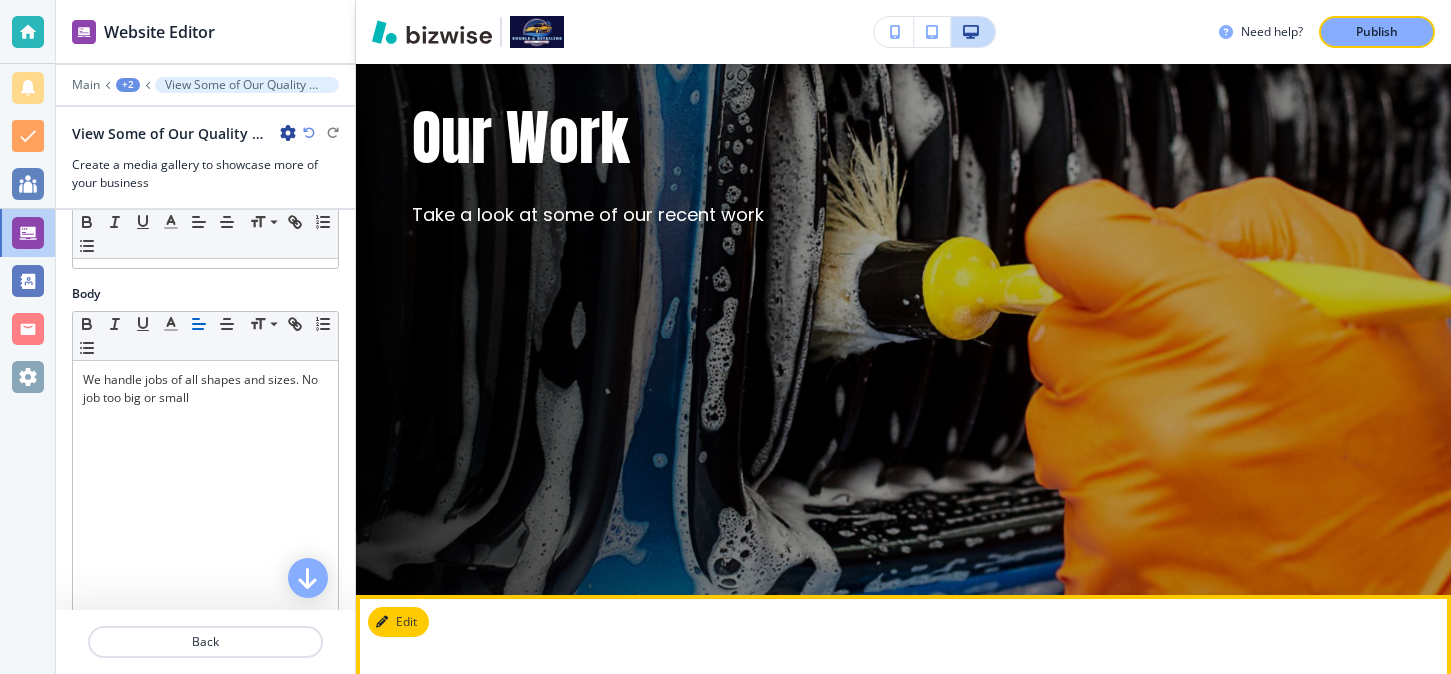 scroll, scrollTop: 0, scrollLeft: 0, axis: both 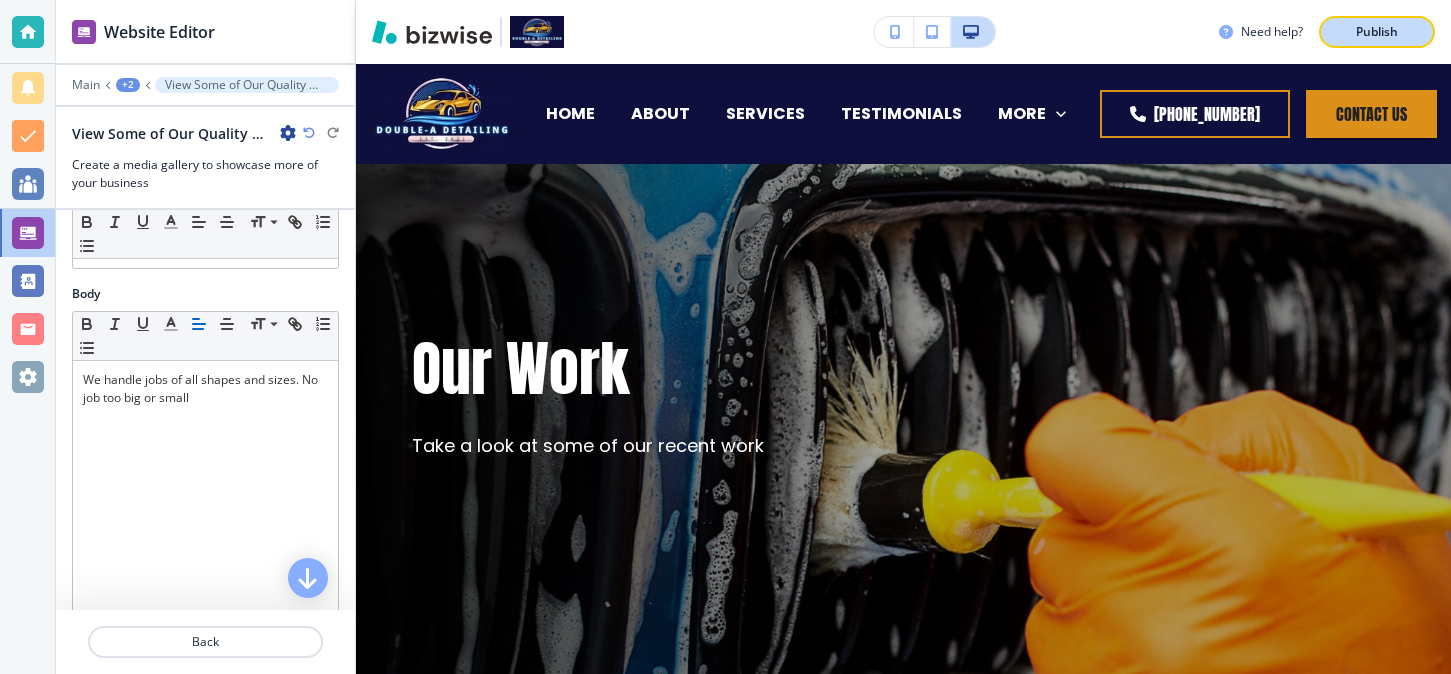 click on "Publish" at bounding box center [1377, 32] 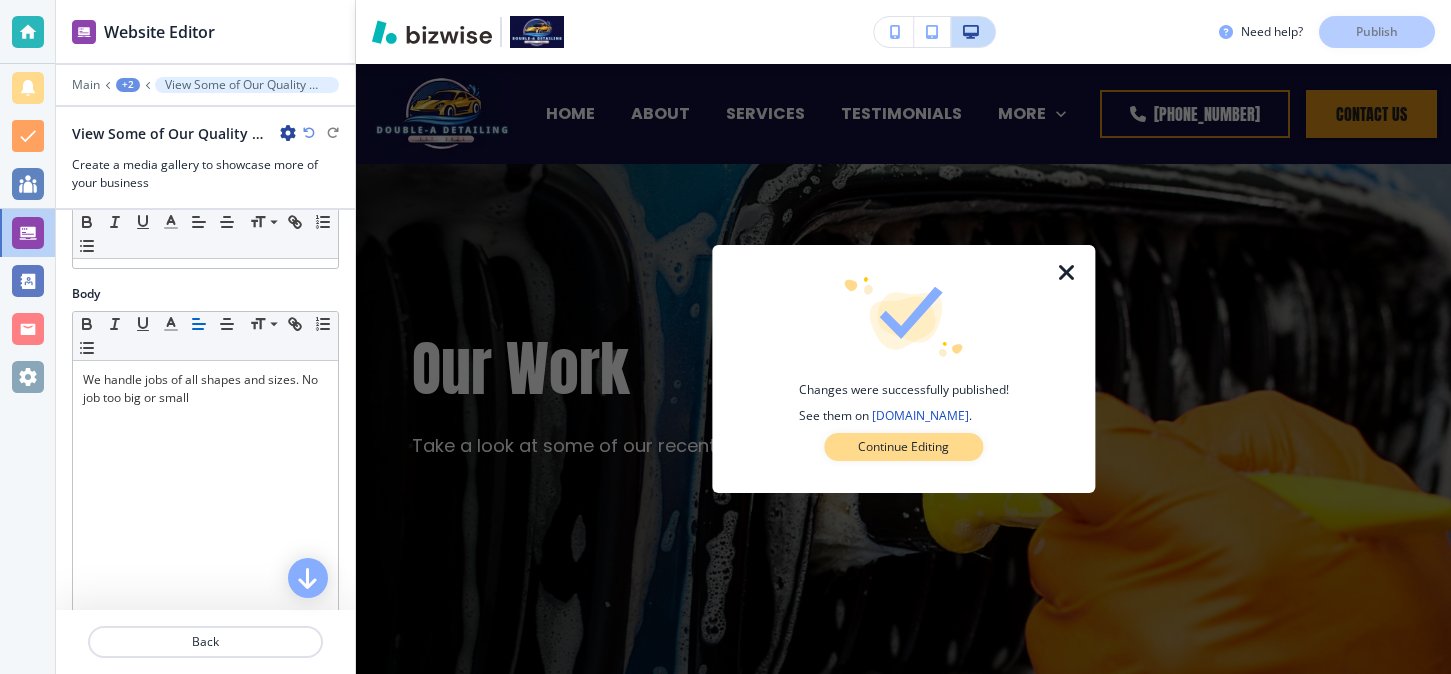 click on "Continue Editing" at bounding box center [903, 447] 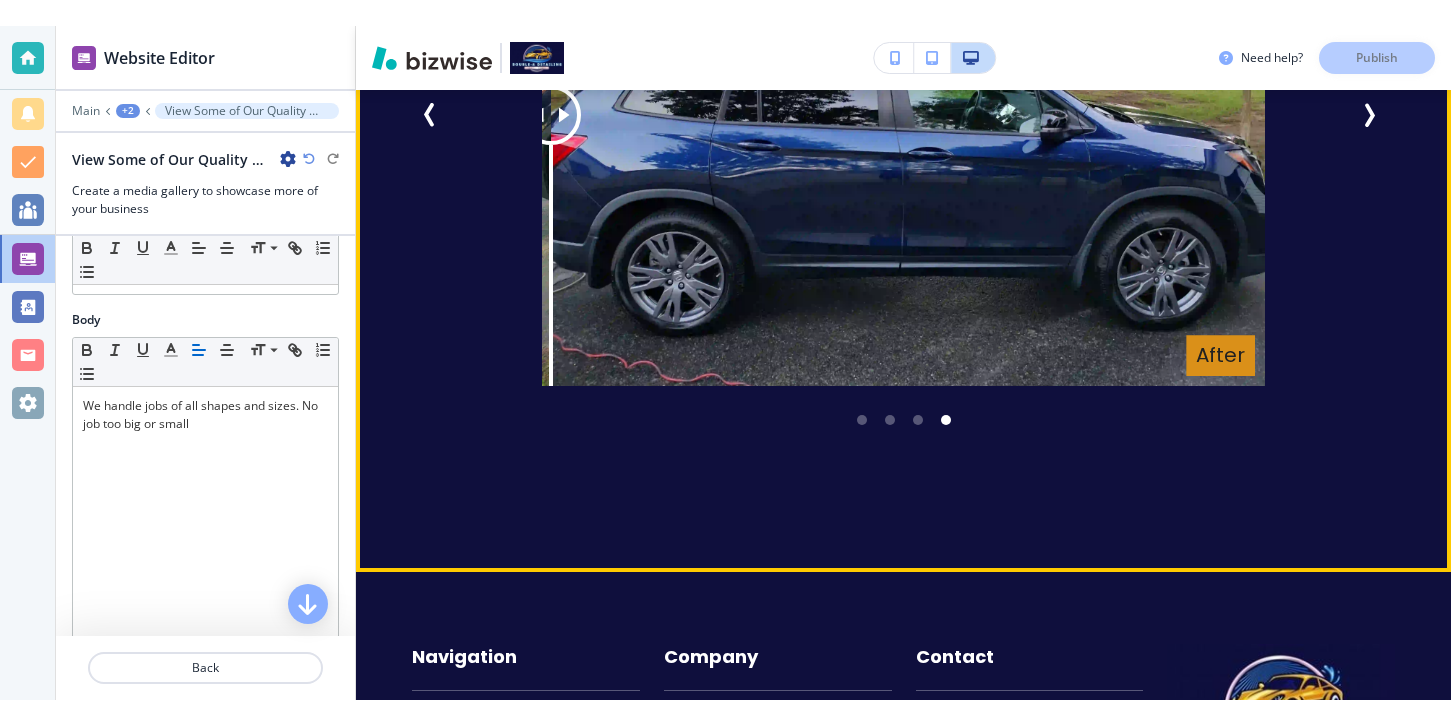scroll, scrollTop: 3337, scrollLeft: 0, axis: vertical 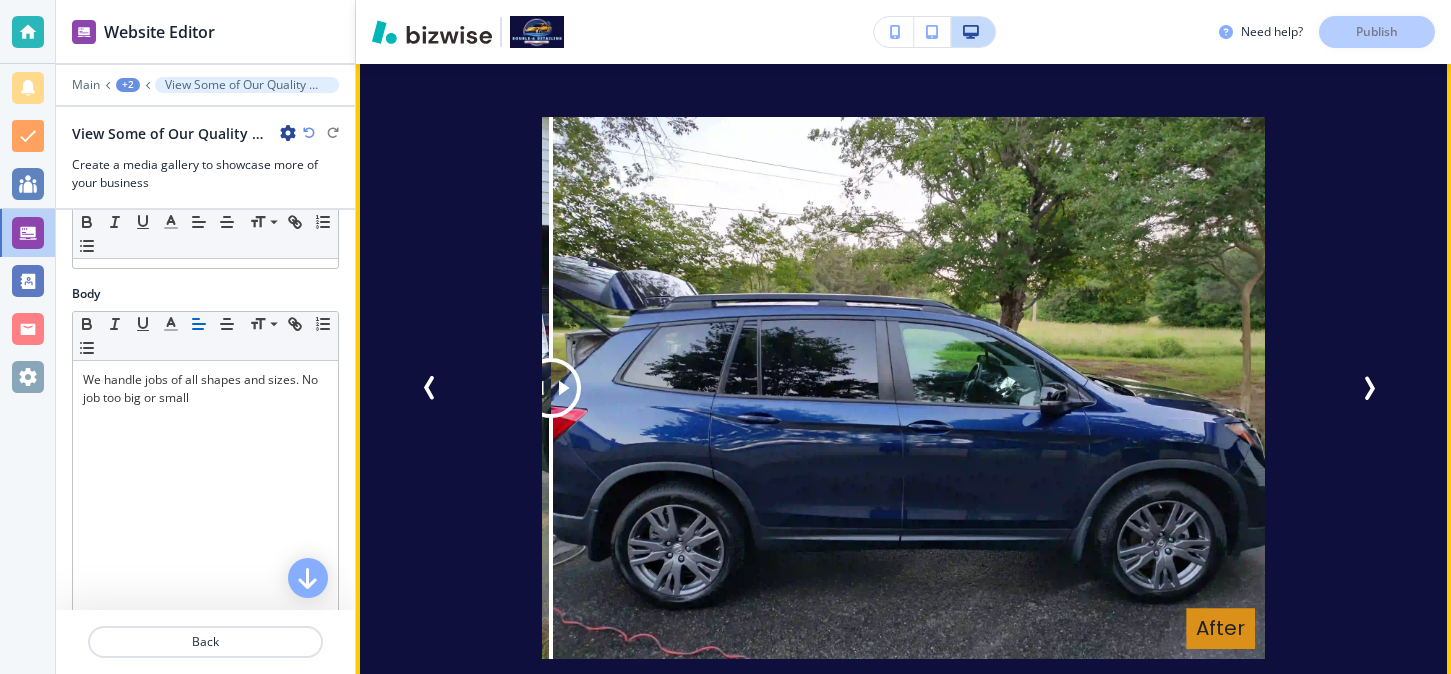 click 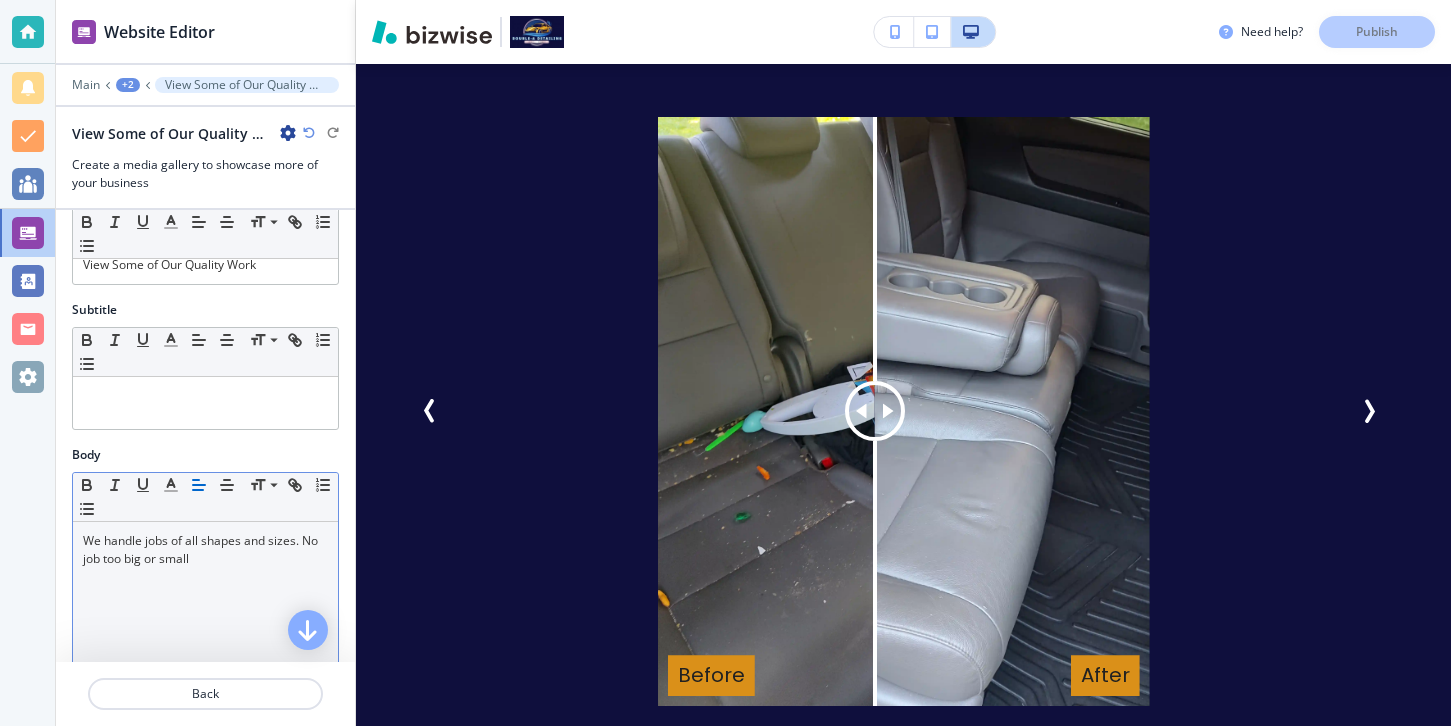scroll, scrollTop: 54, scrollLeft: 0, axis: vertical 